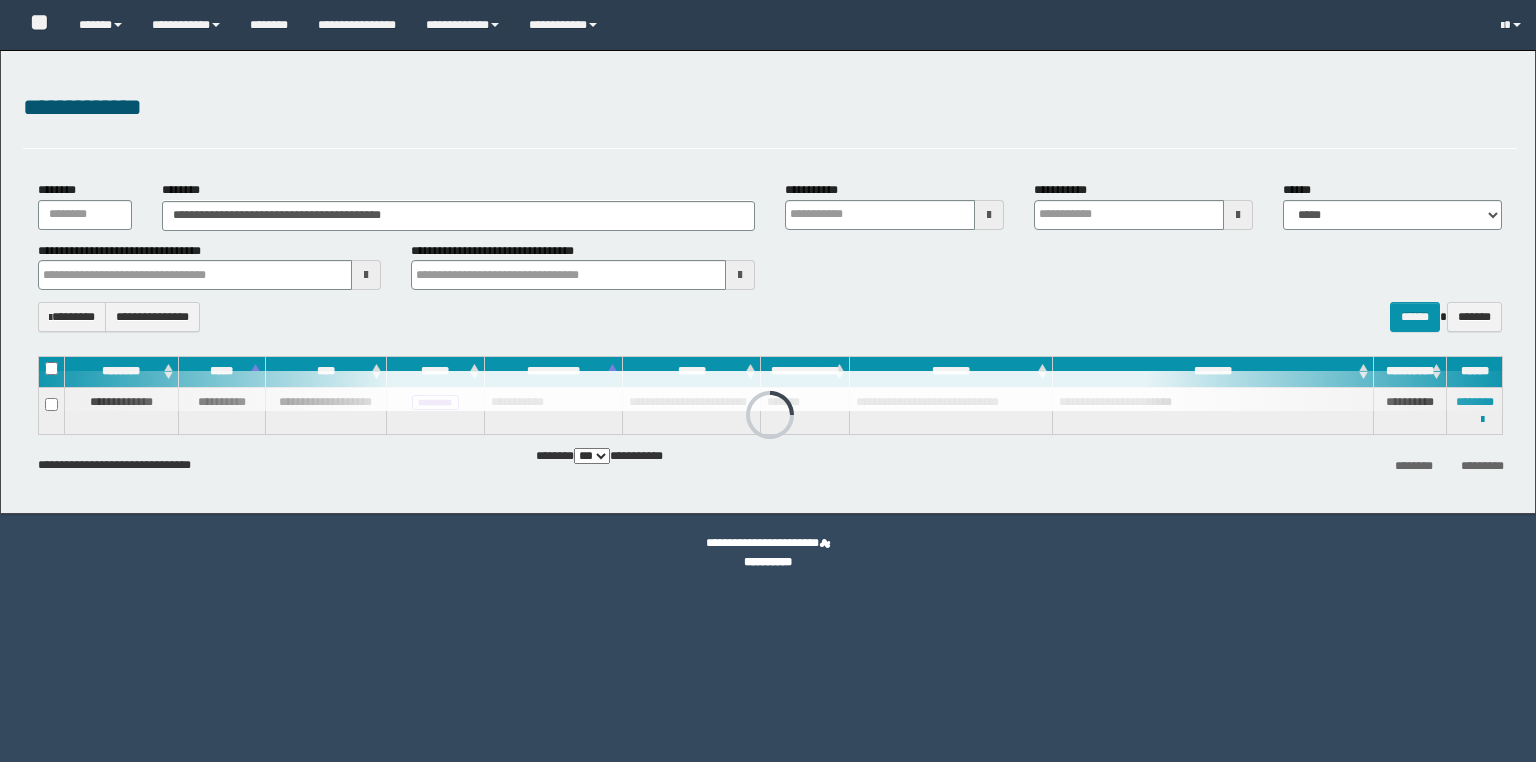 select on "***" 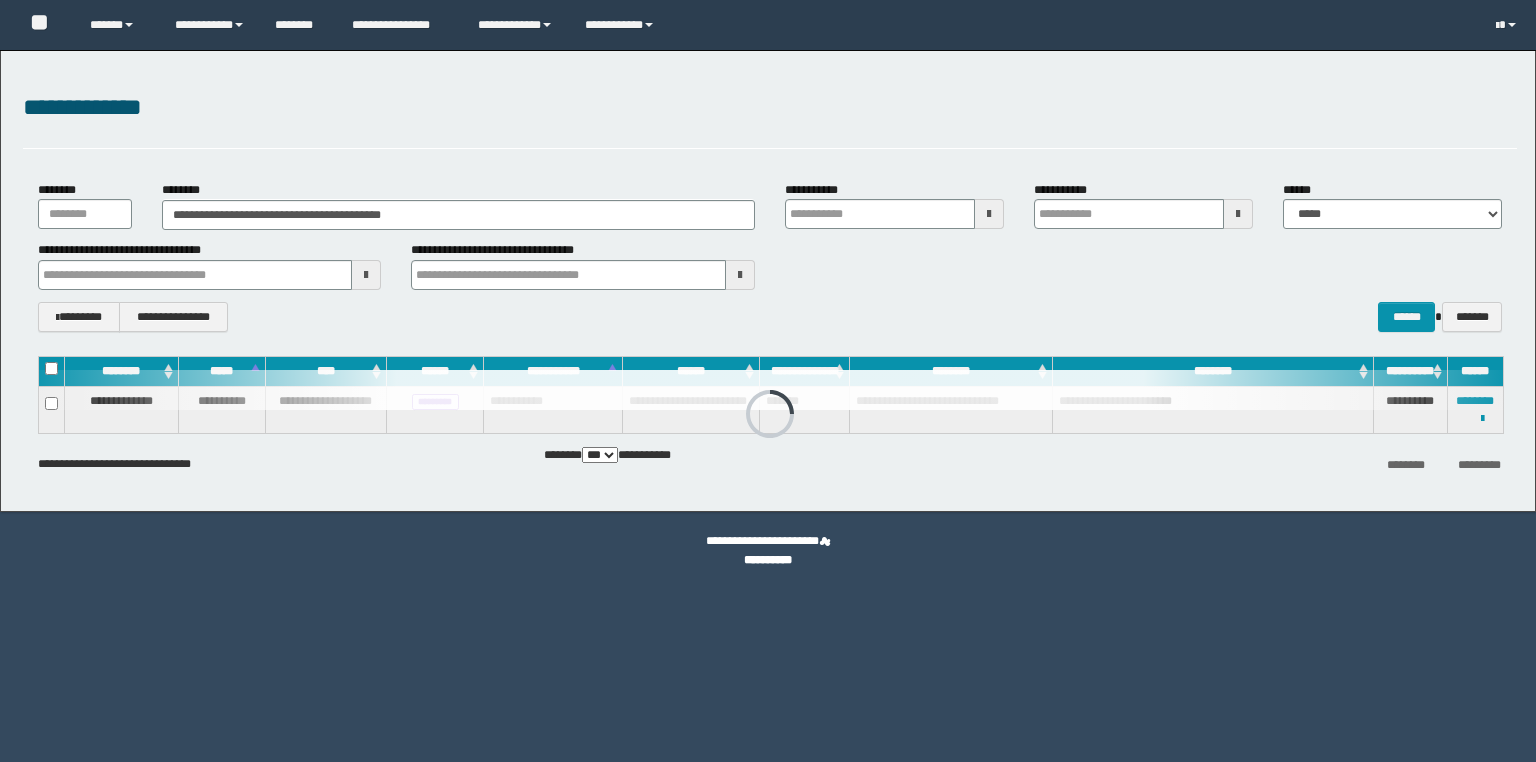 scroll, scrollTop: 0, scrollLeft: 0, axis: both 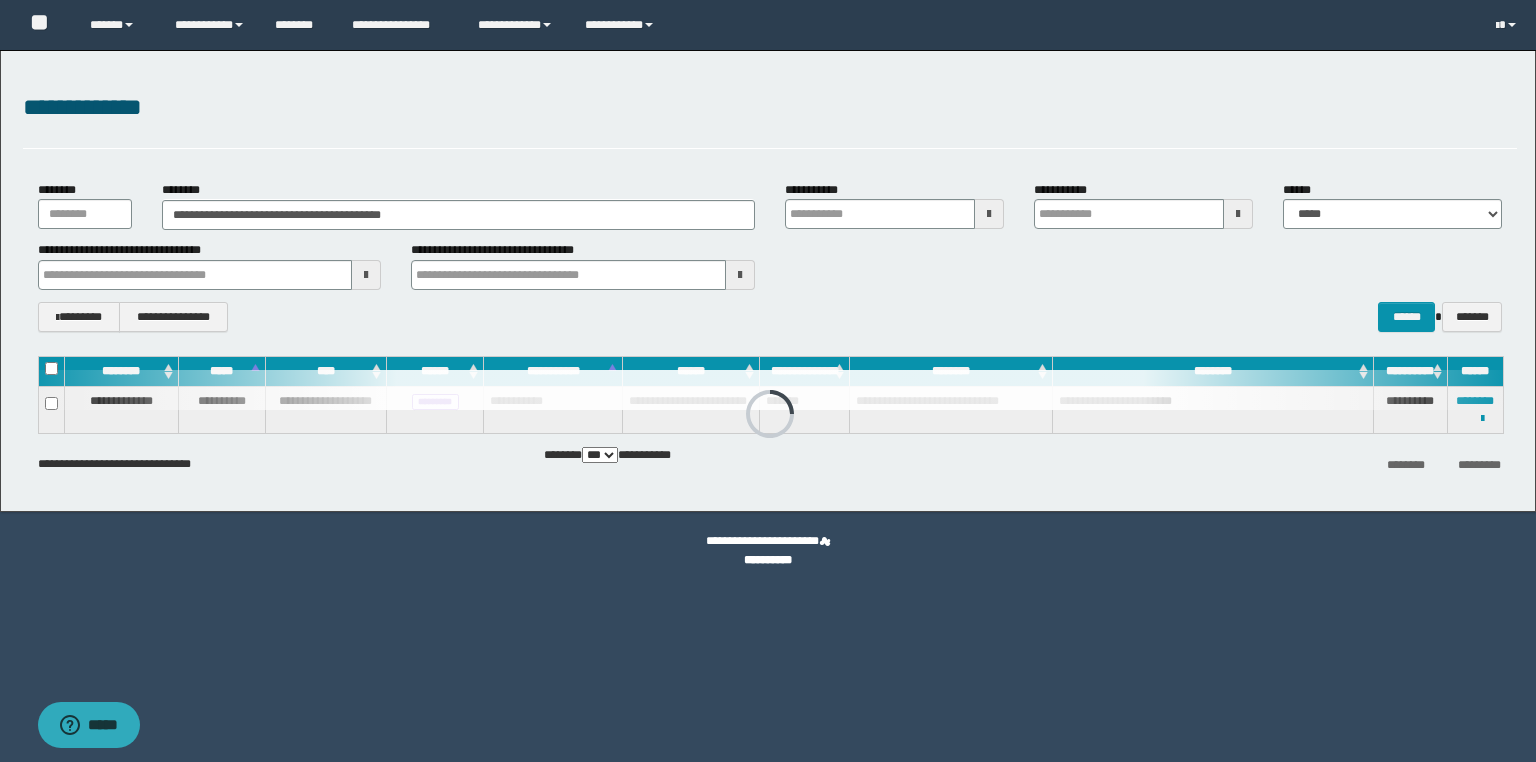 click on "**********" at bounding box center [768, 281] 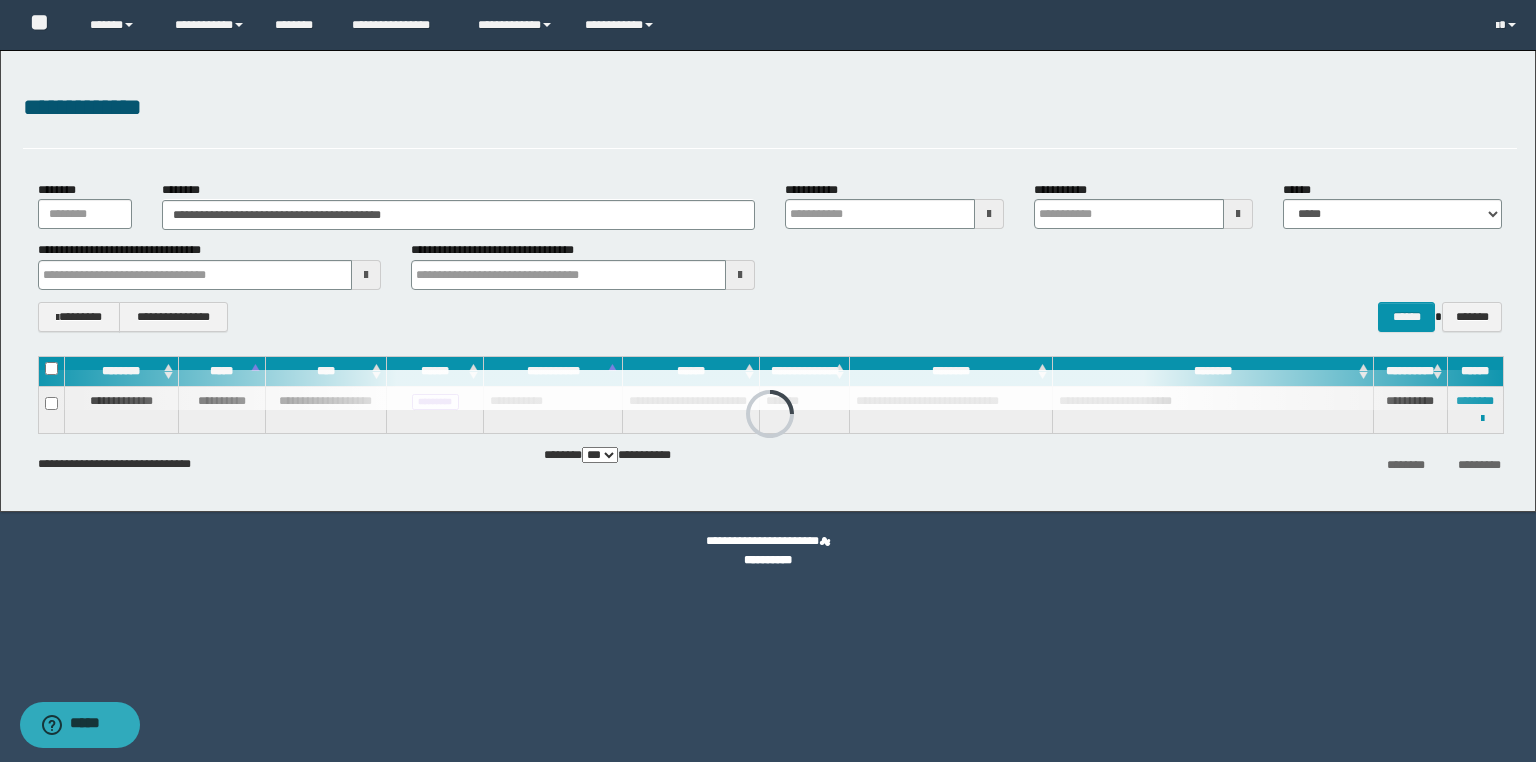 scroll, scrollTop: 0, scrollLeft: 0, axis: both 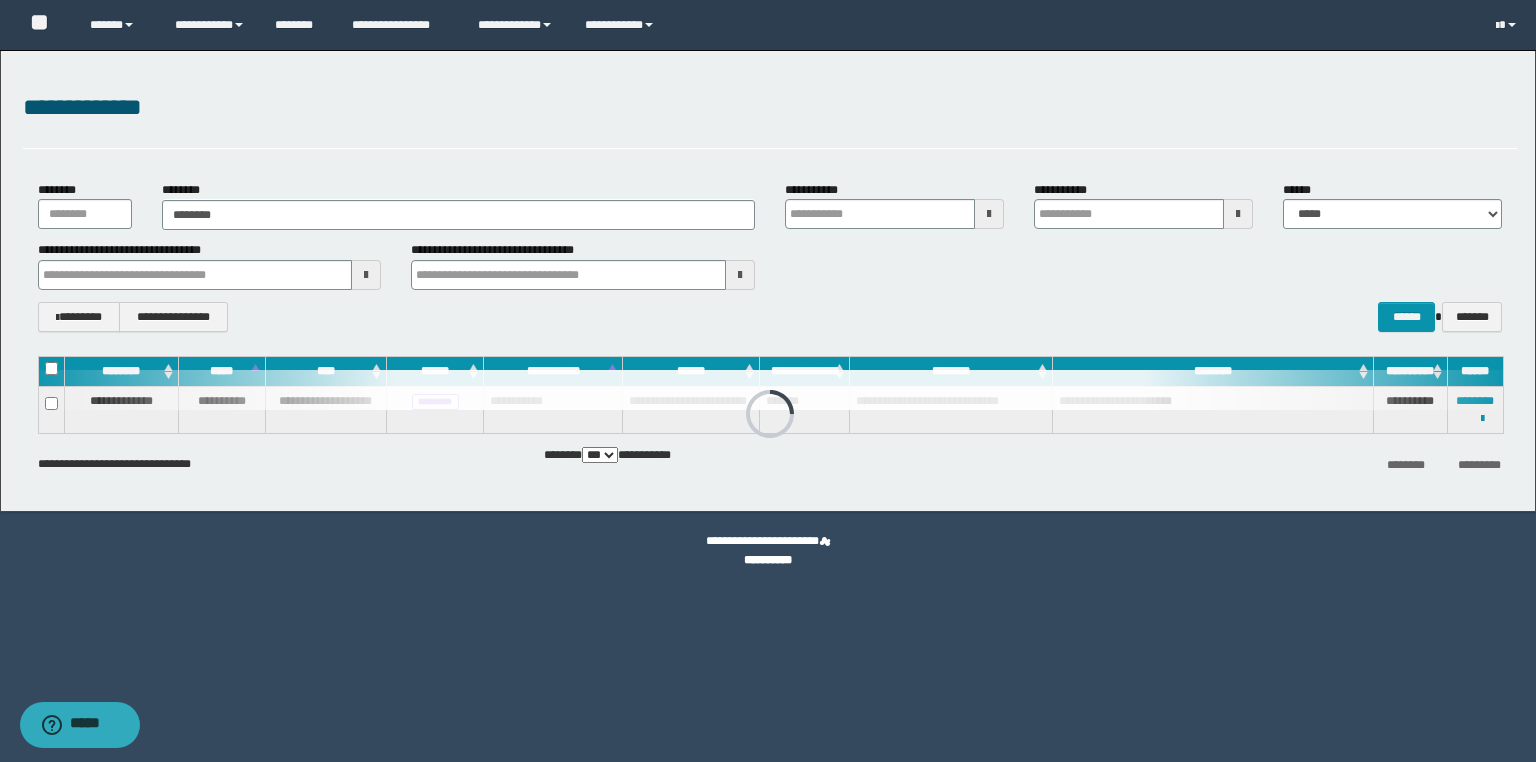 type on "********" 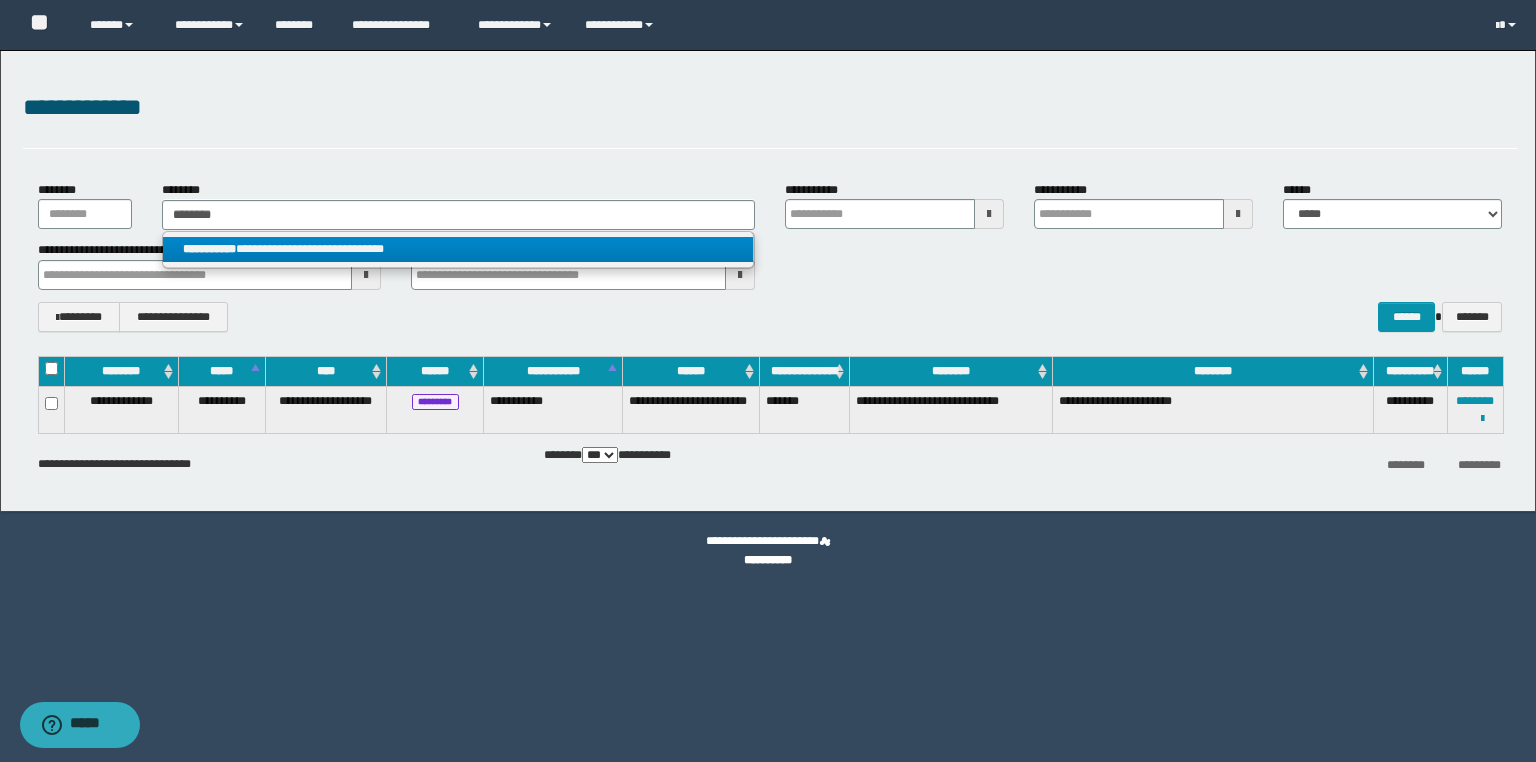 type on "********" 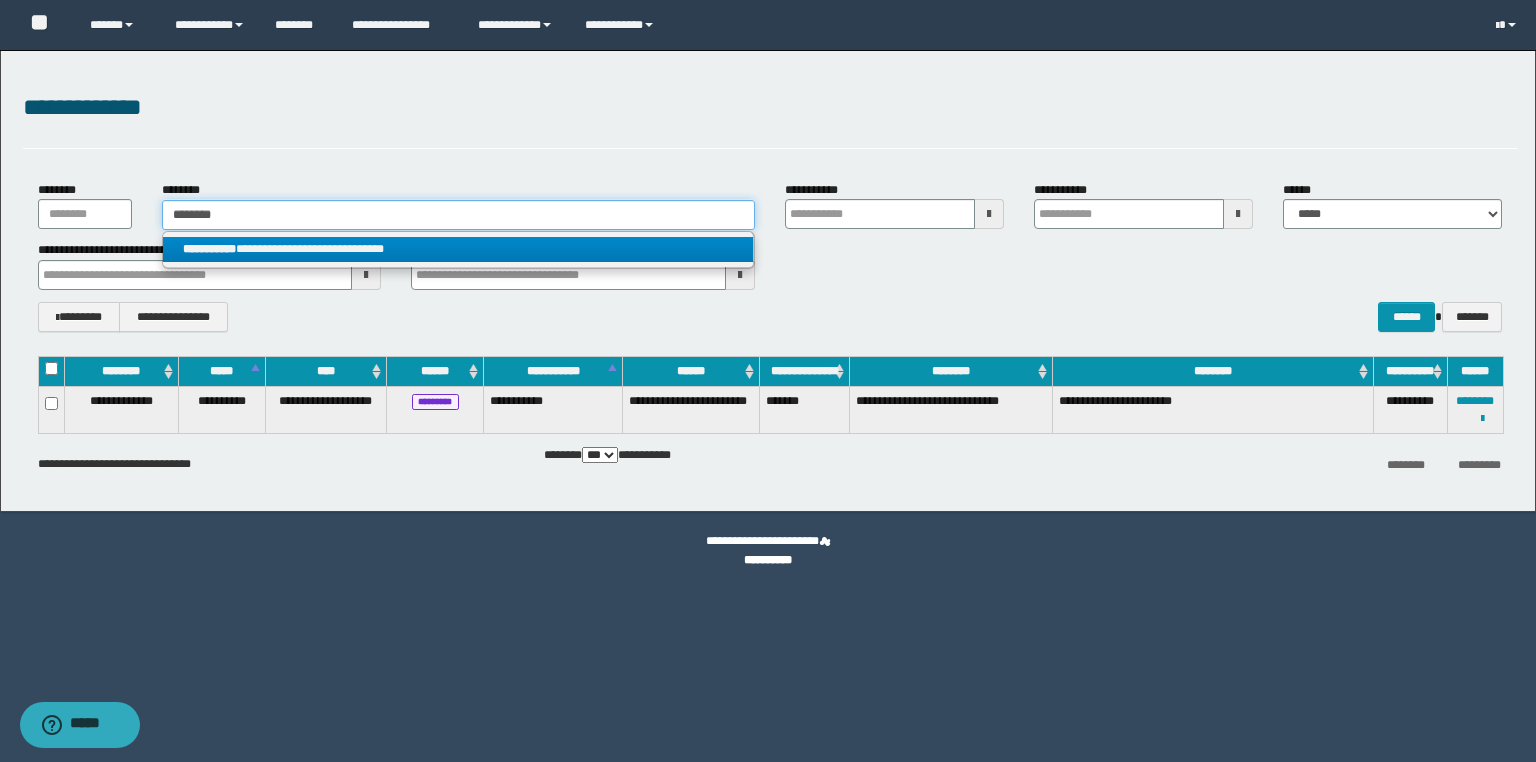 type 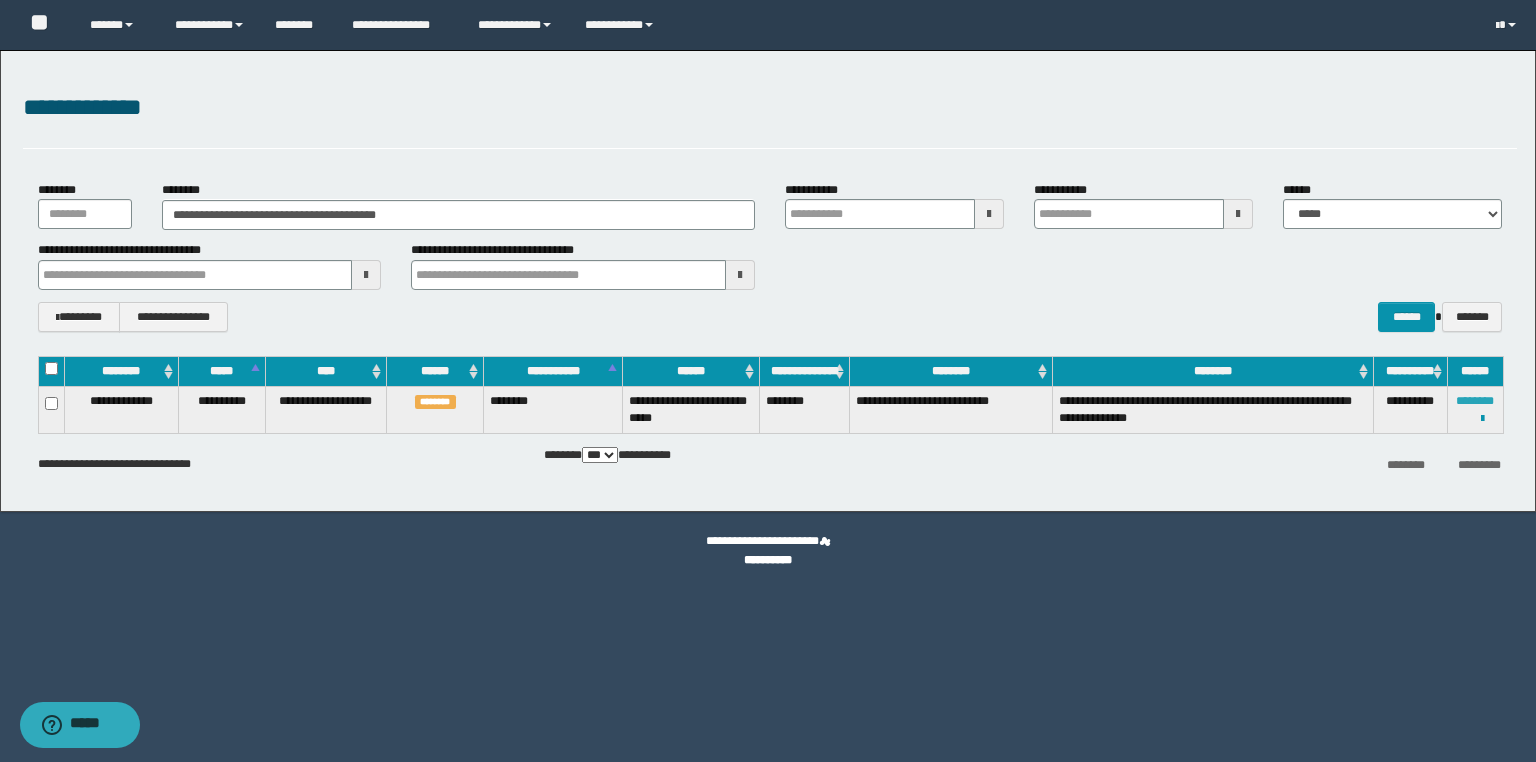 click on "********" at bounding box center [1475, 401] 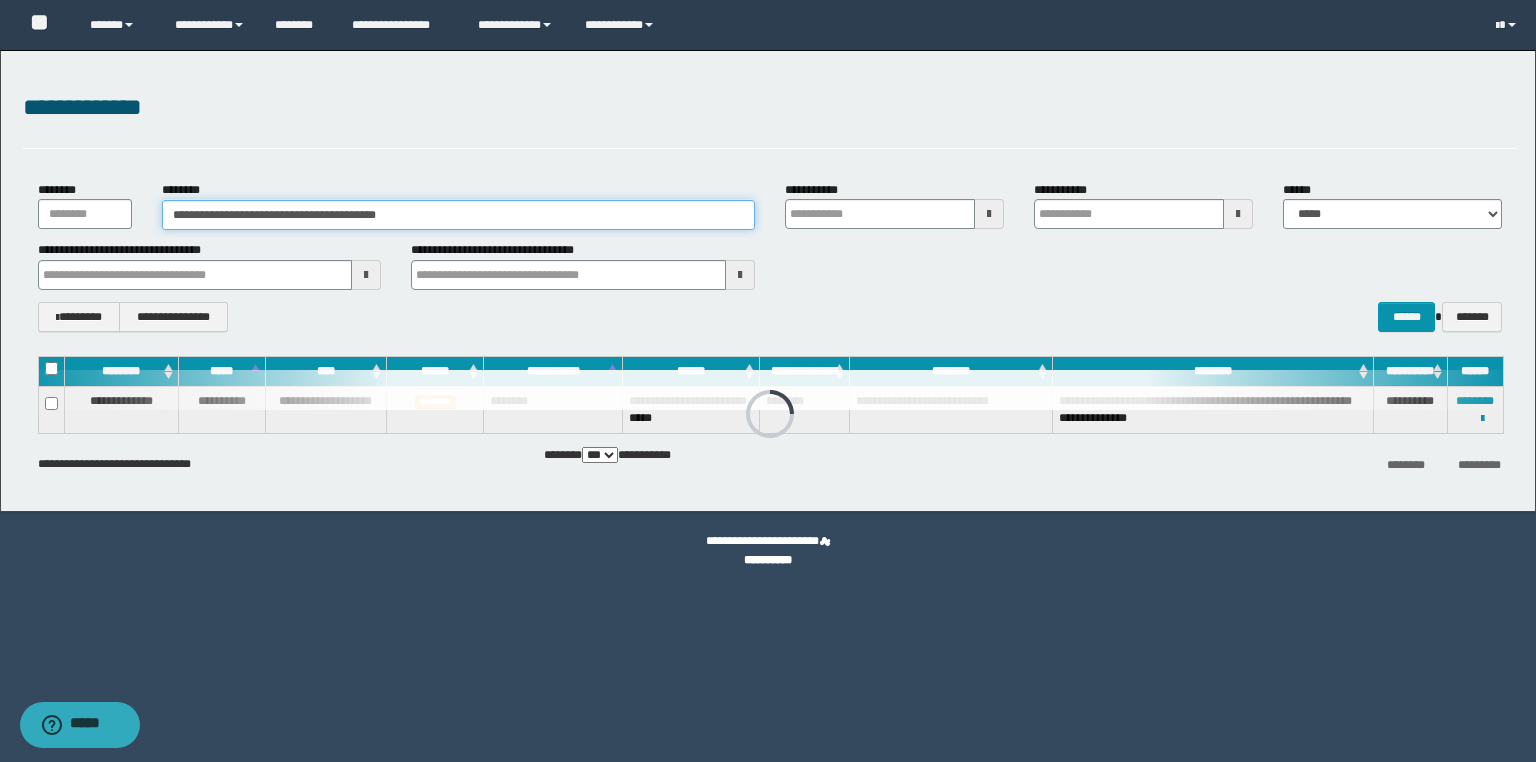 drag, startPoint x: 243, startPoint y: 192, endPoint x: 0, endPoint y: 177, distance: 243.46252 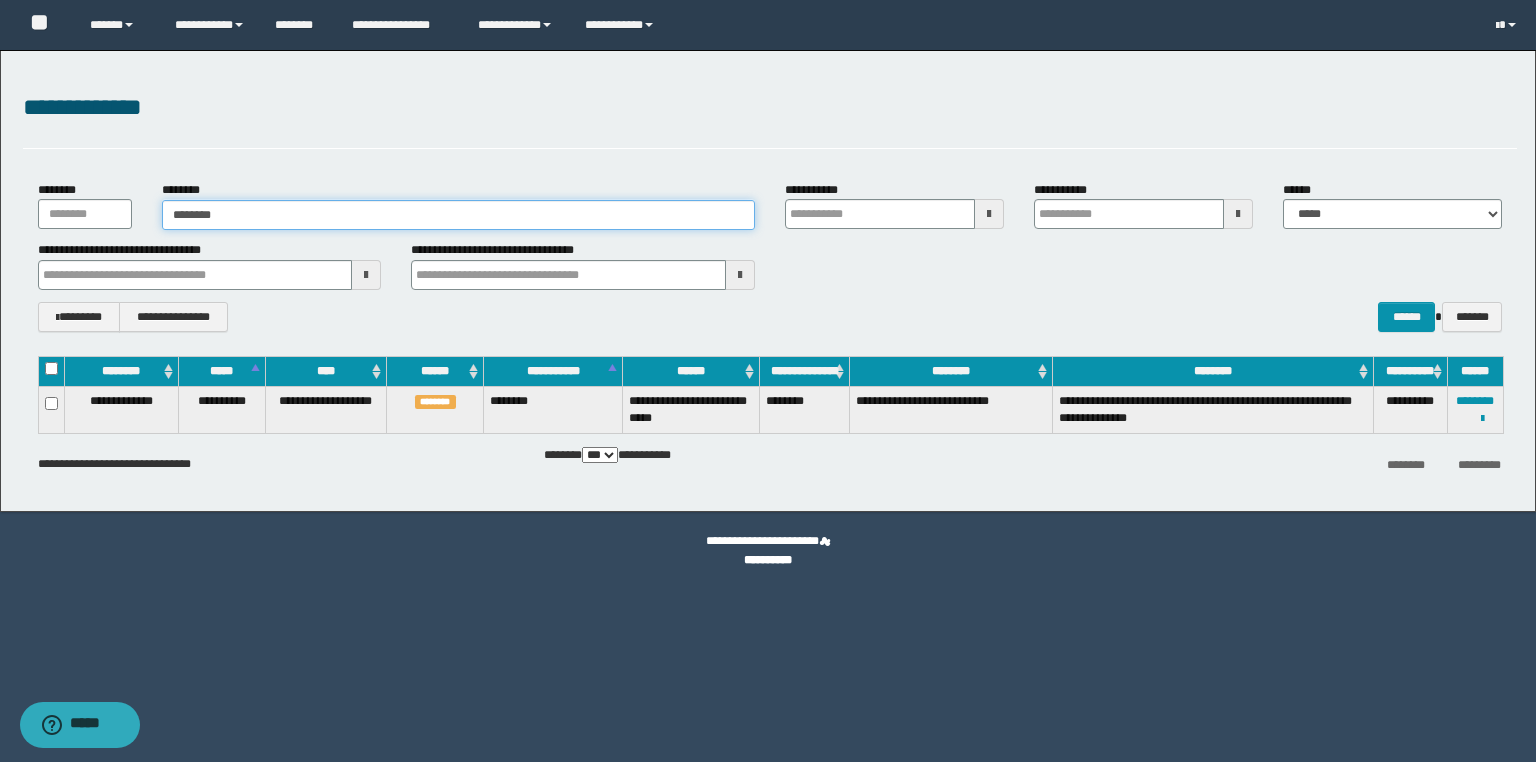 type on "********" 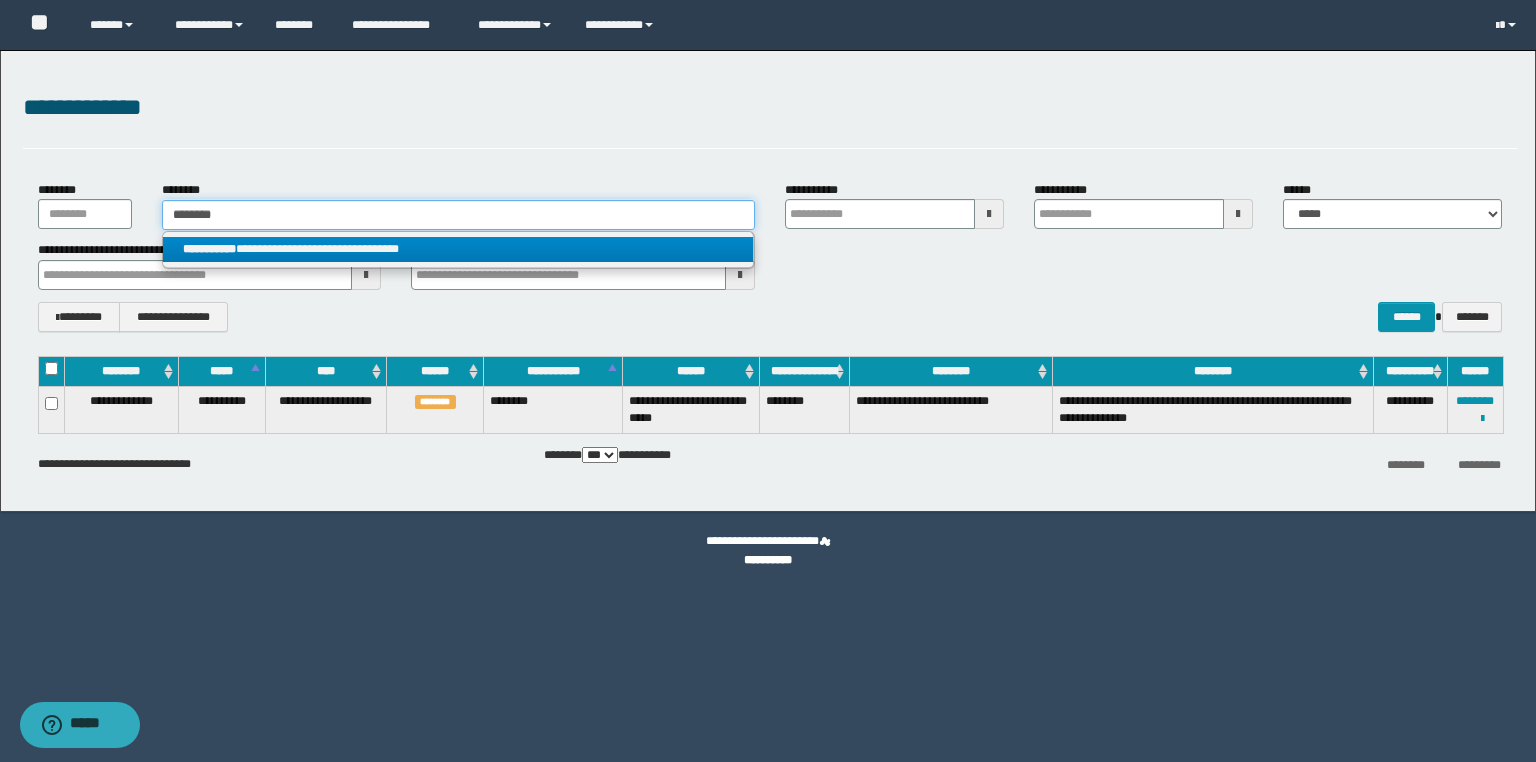 type on "********" 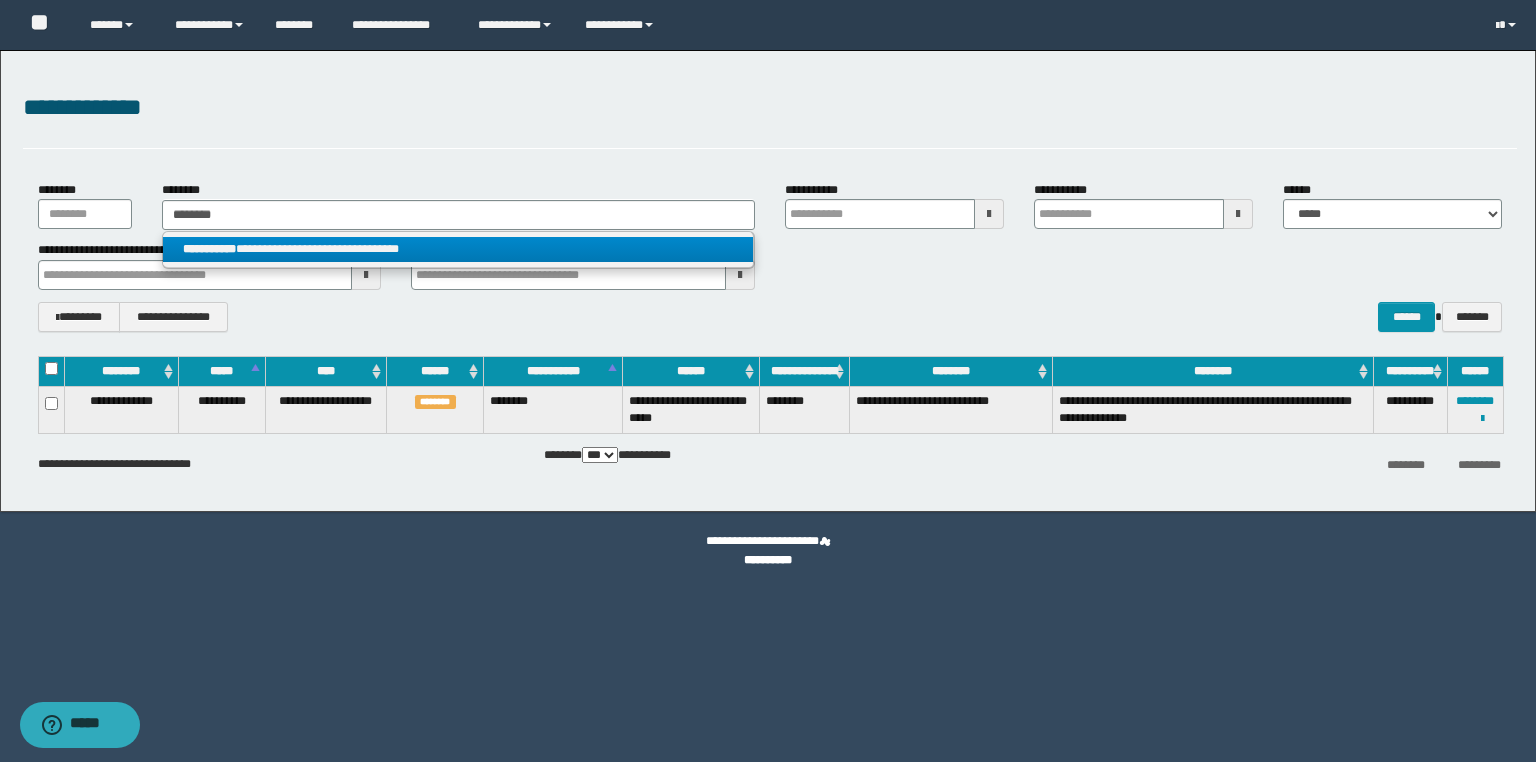 click on "**********" at bounding box center [458, 249] 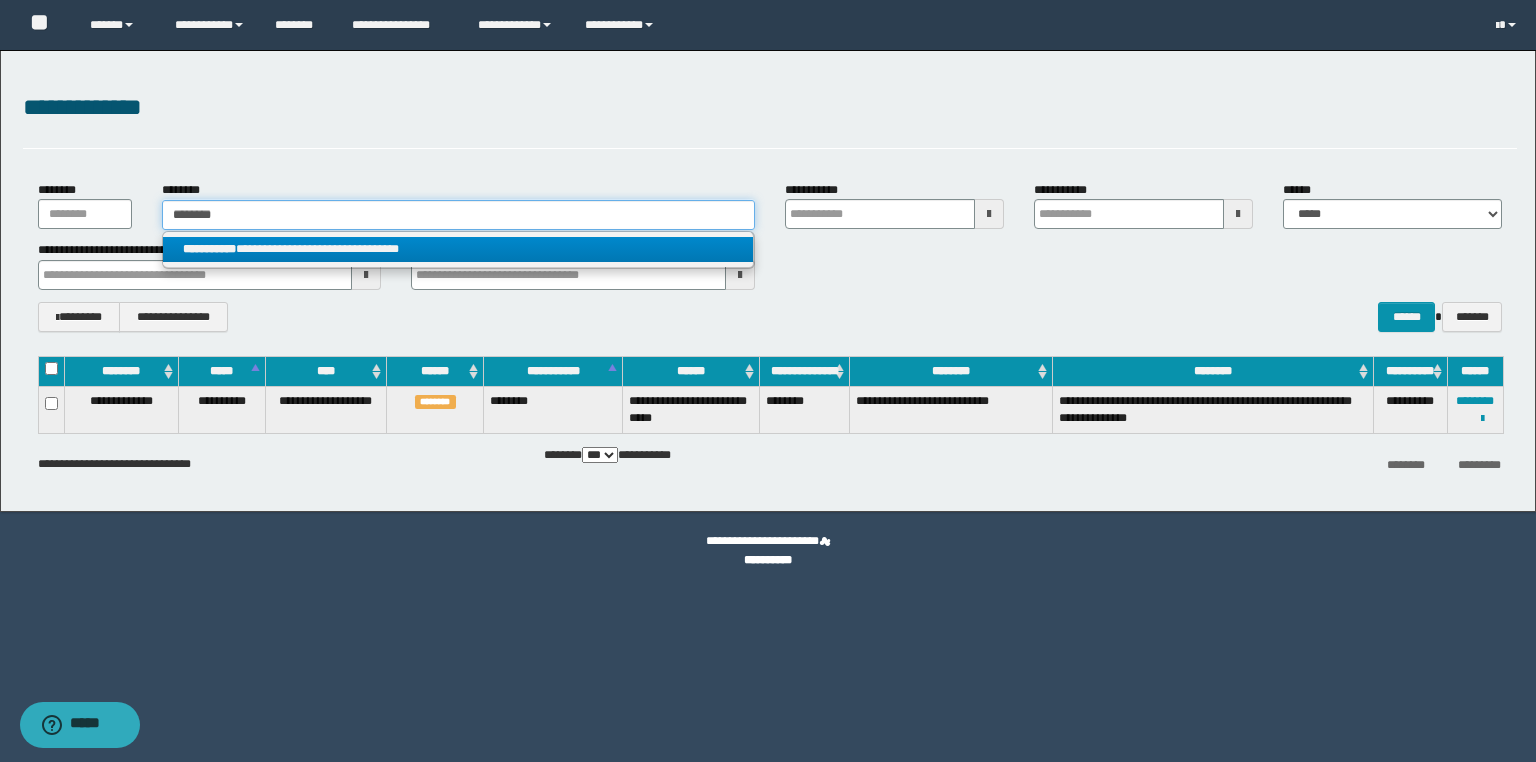 type 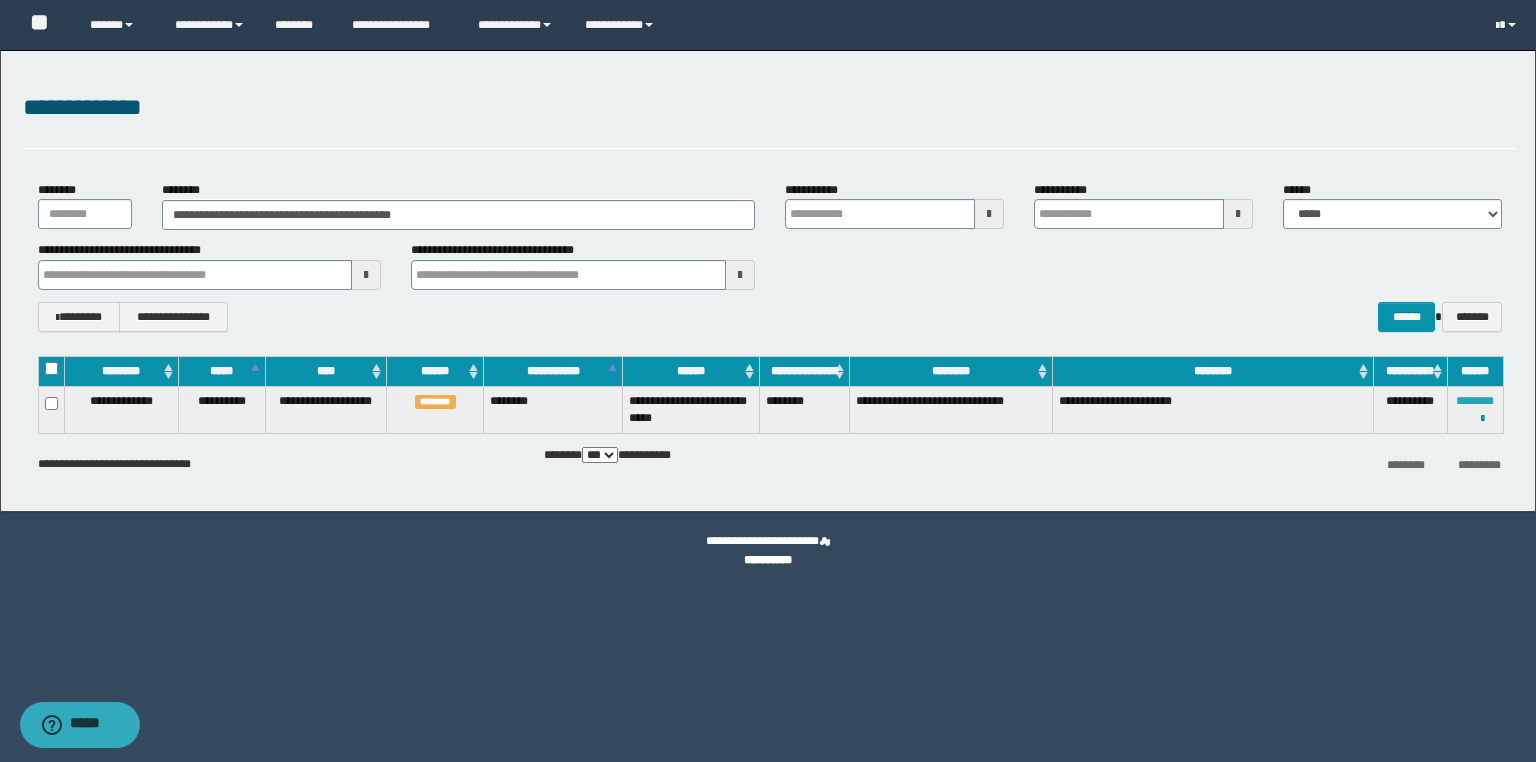 click on "********" at bounding box center (1475, 401) 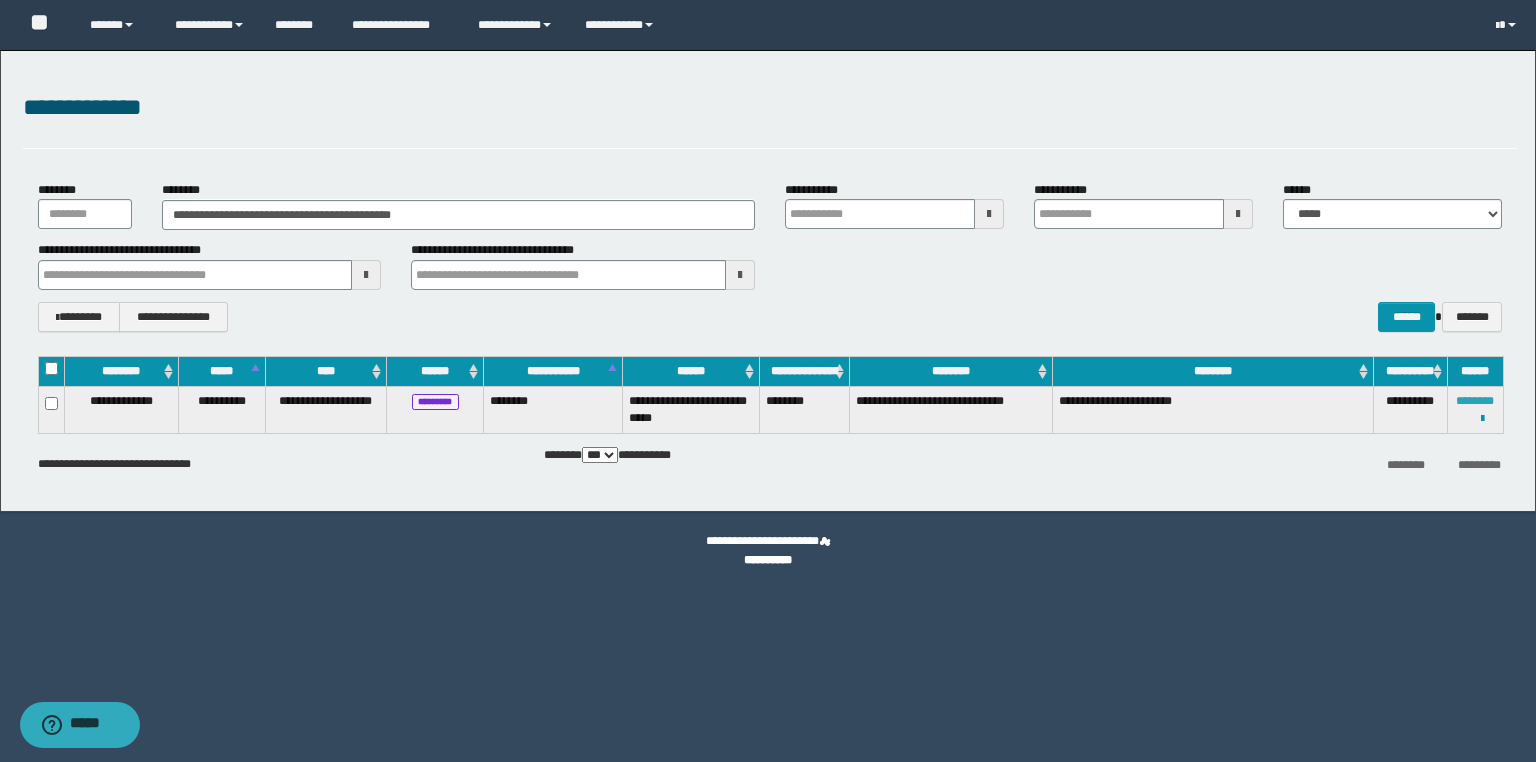 click at bounding box center (0, 0) 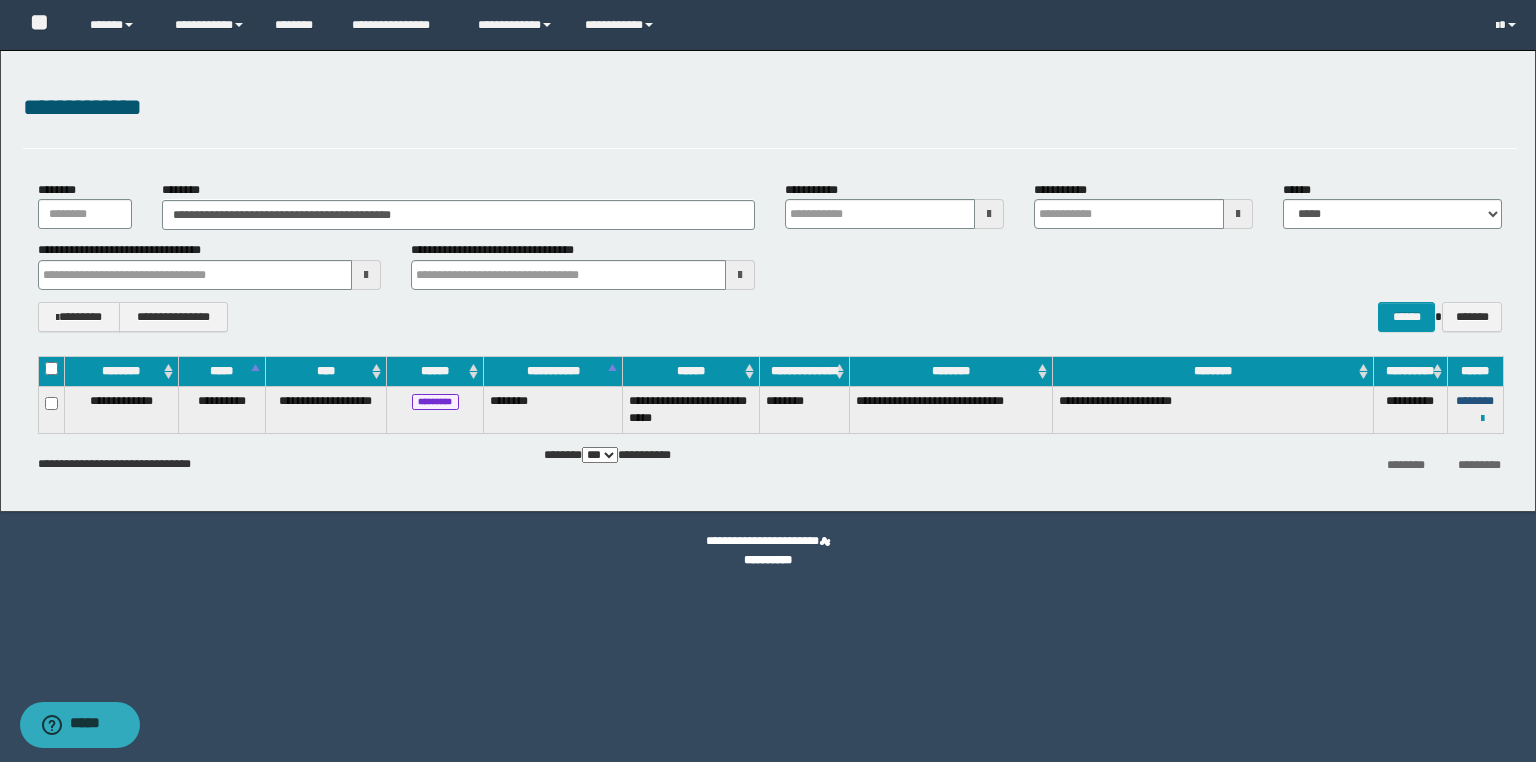 click on "********" at bounding box center (1475, 401) 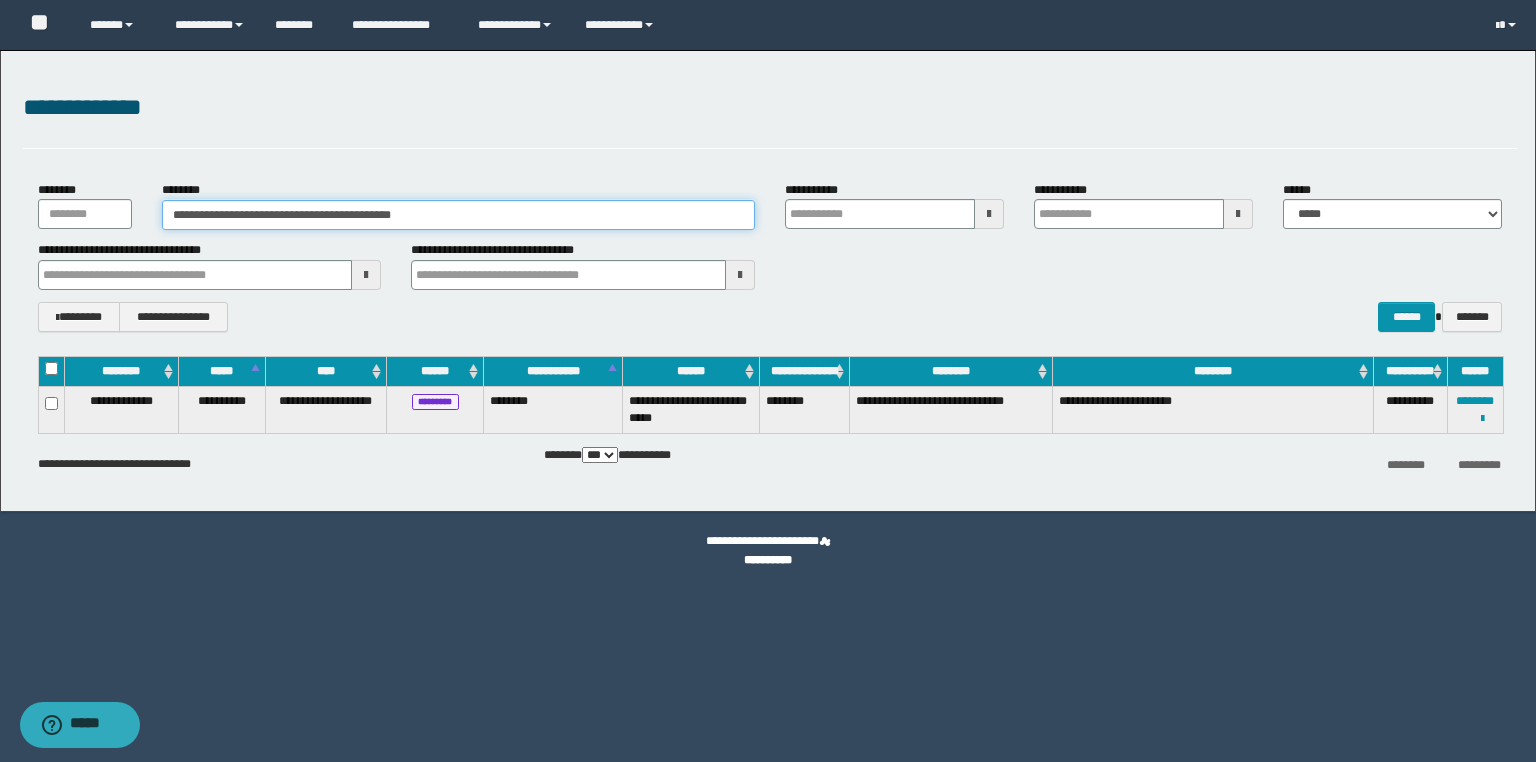 drag, startPoint x: 482, startPoint y: 214, endPoint x: 11, endPoint y: 224, distance: 471.10614 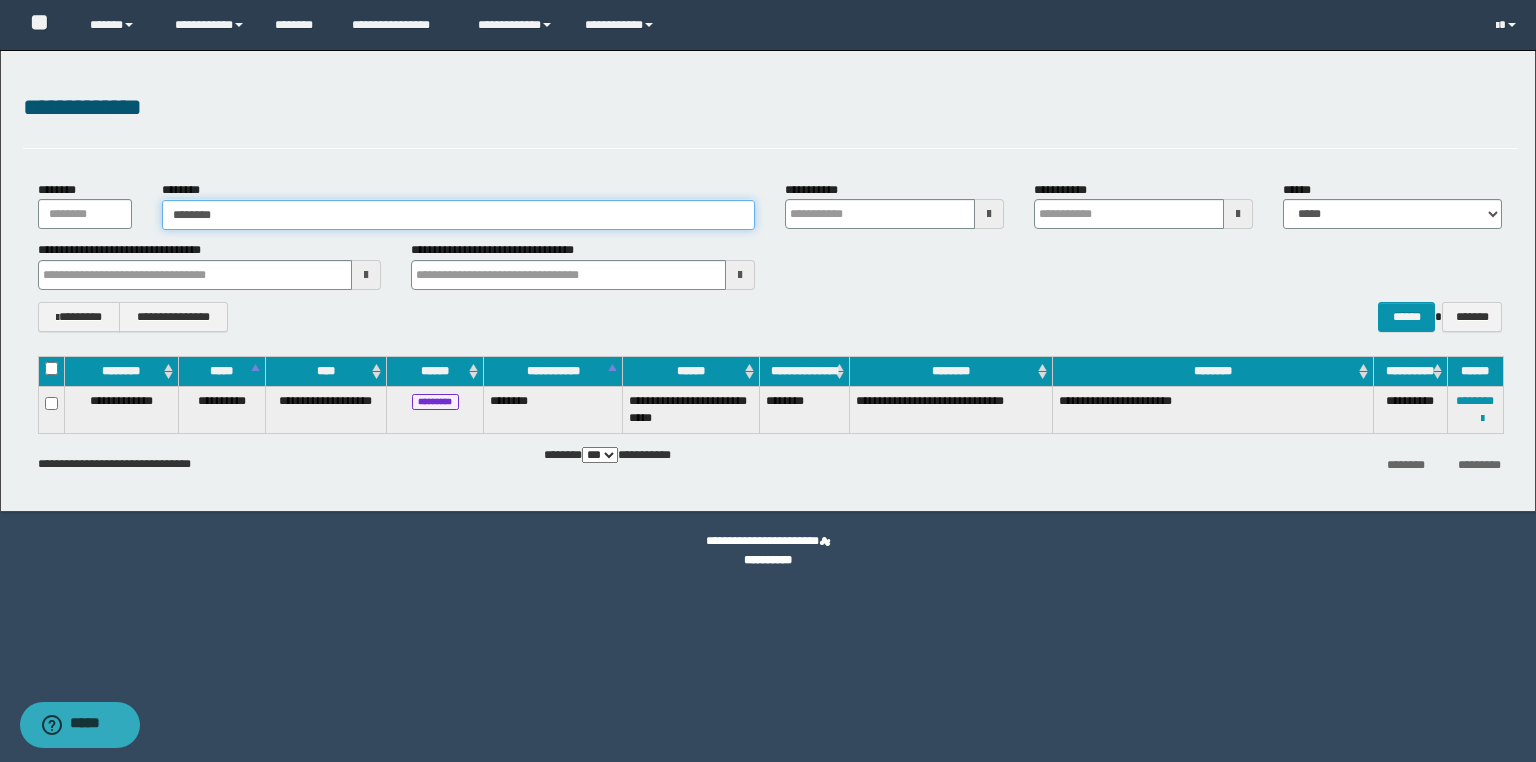 type on "********" 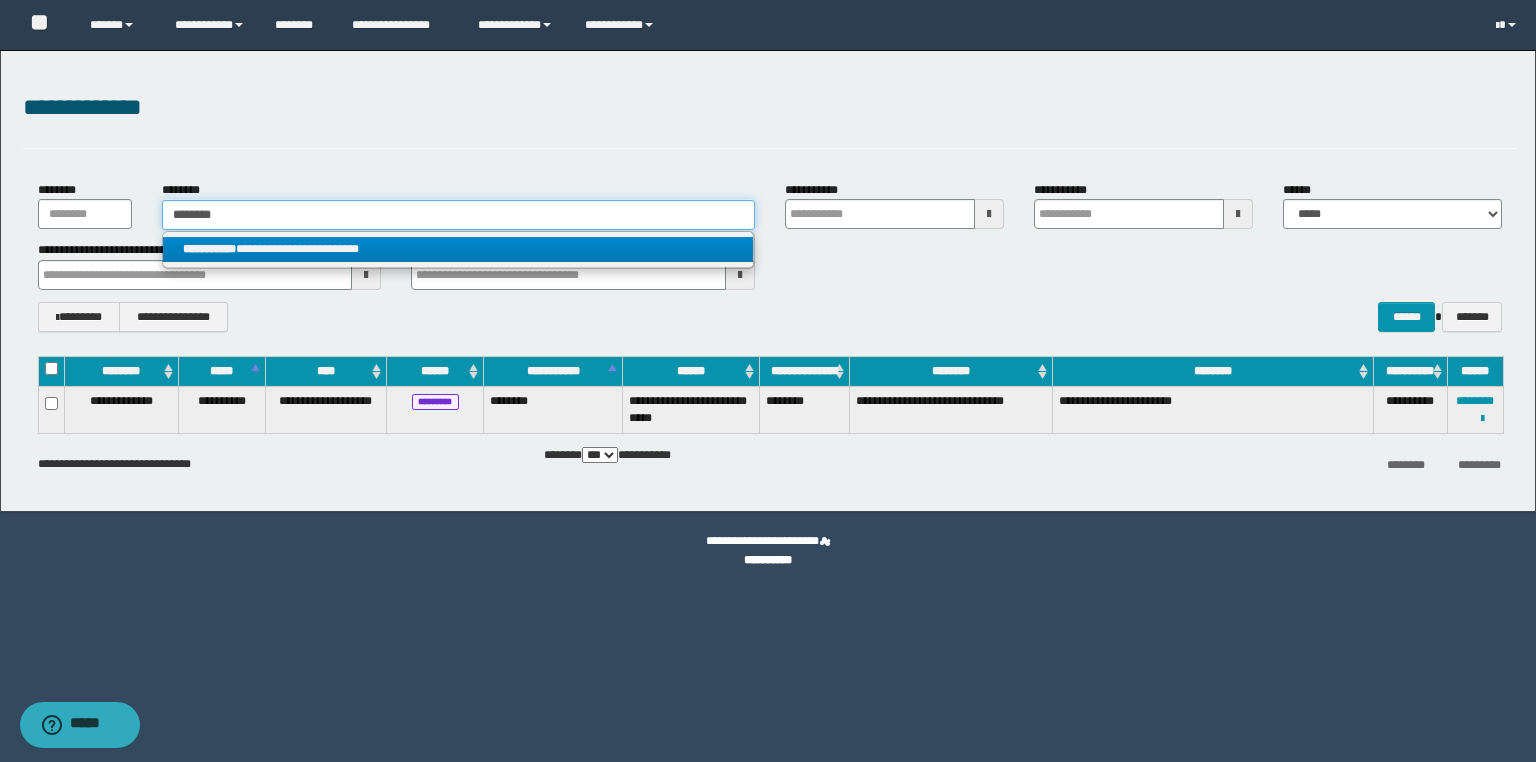type on "********" 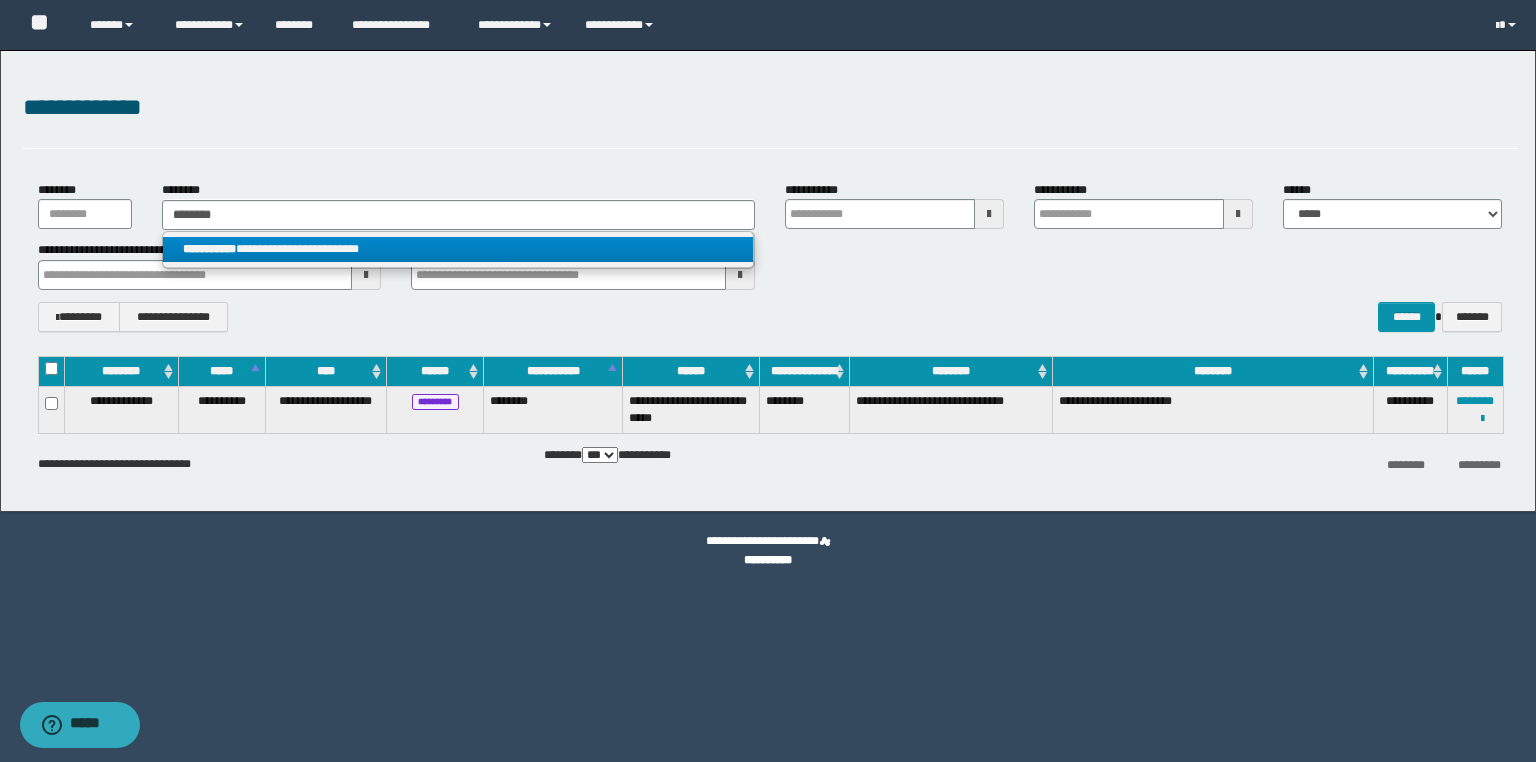 click on "**********" at bounding box center [209, 249] 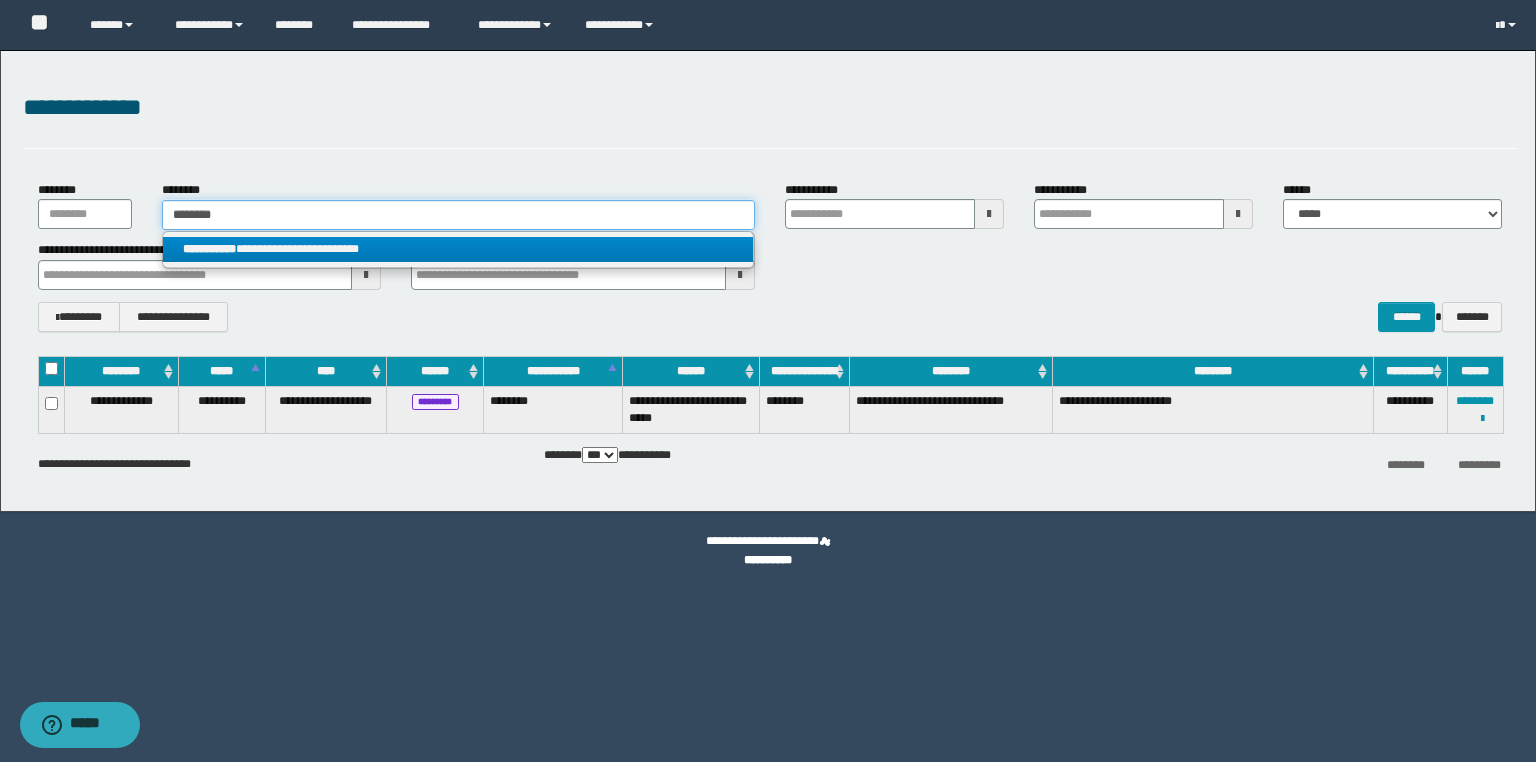 type 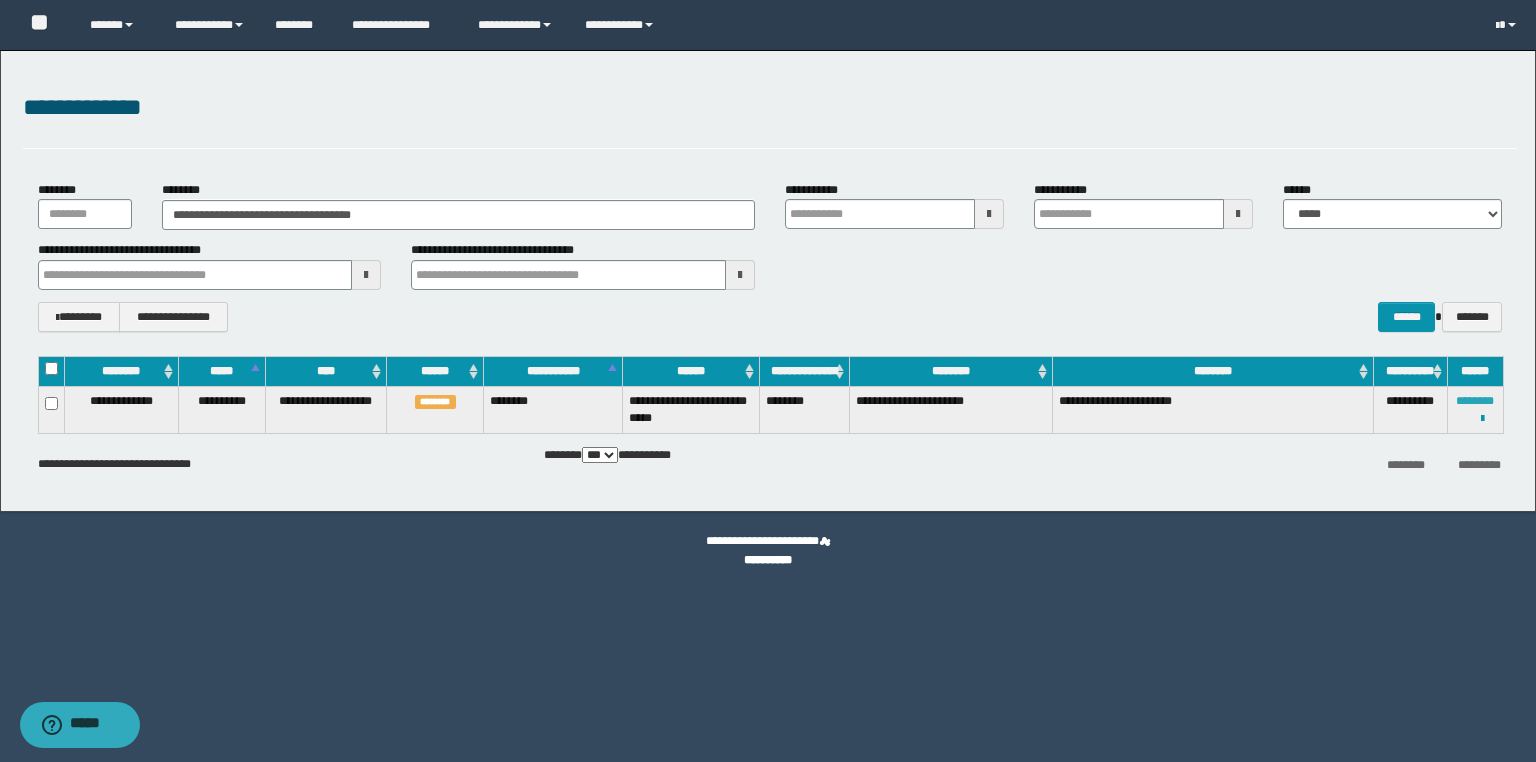 click on "********" at bounding box center (1475, 401) 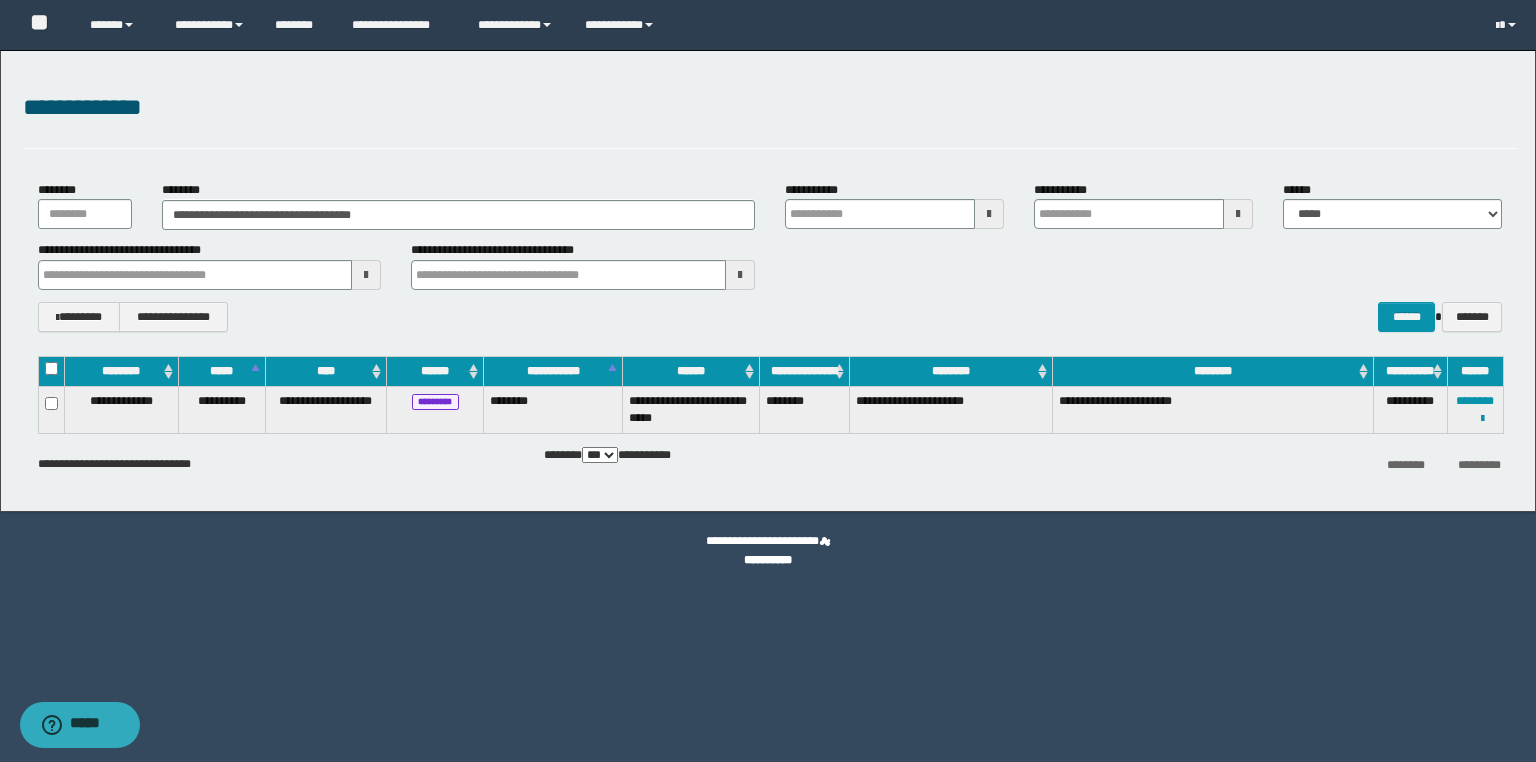 click at bounding box center [0, 0] 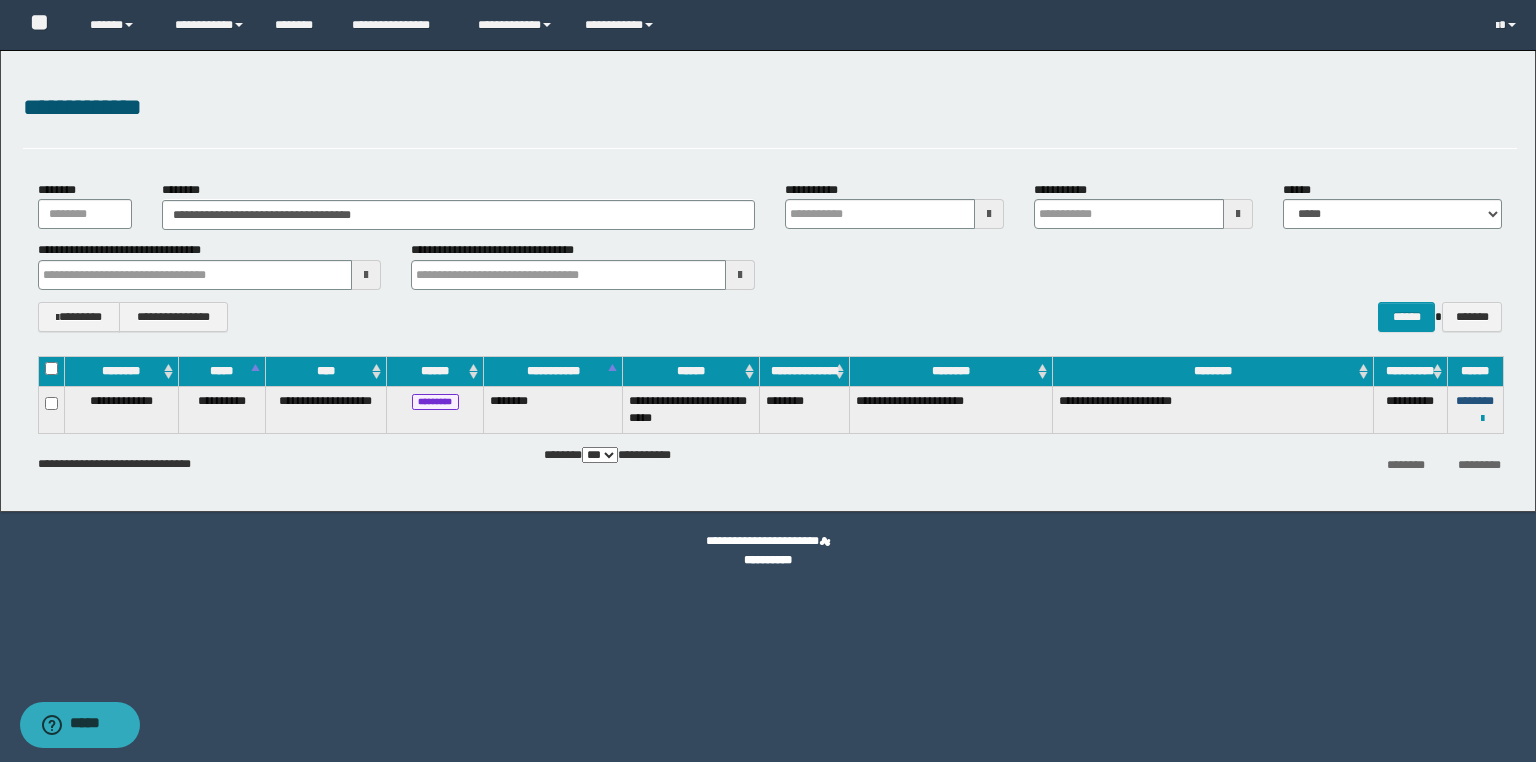click on "********" at bounding box center (1475, 401) 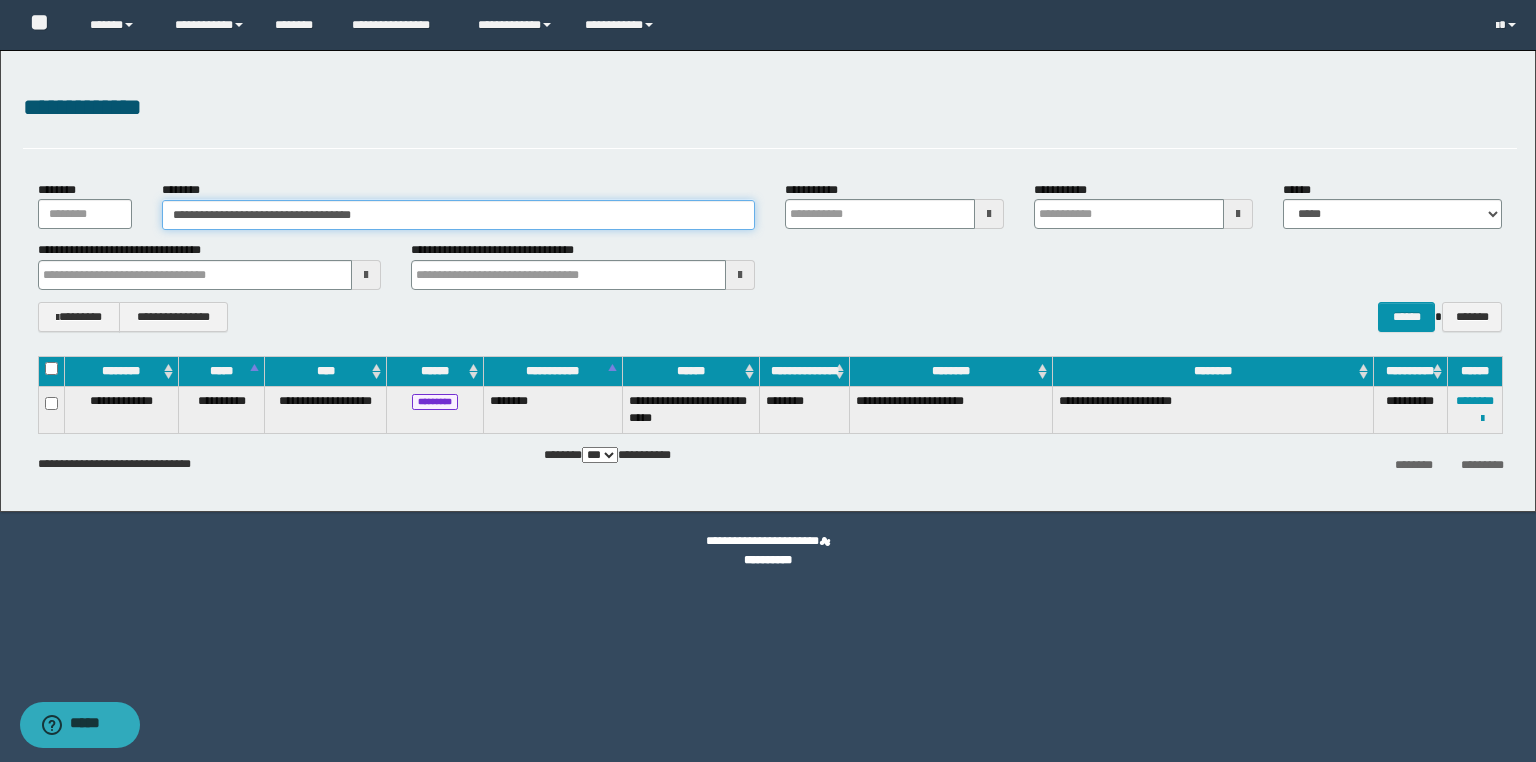 drag, startPoint x: 442, startPoint y: 209, endPoint x: 0, endPoint y: 173, distance: 443.46365 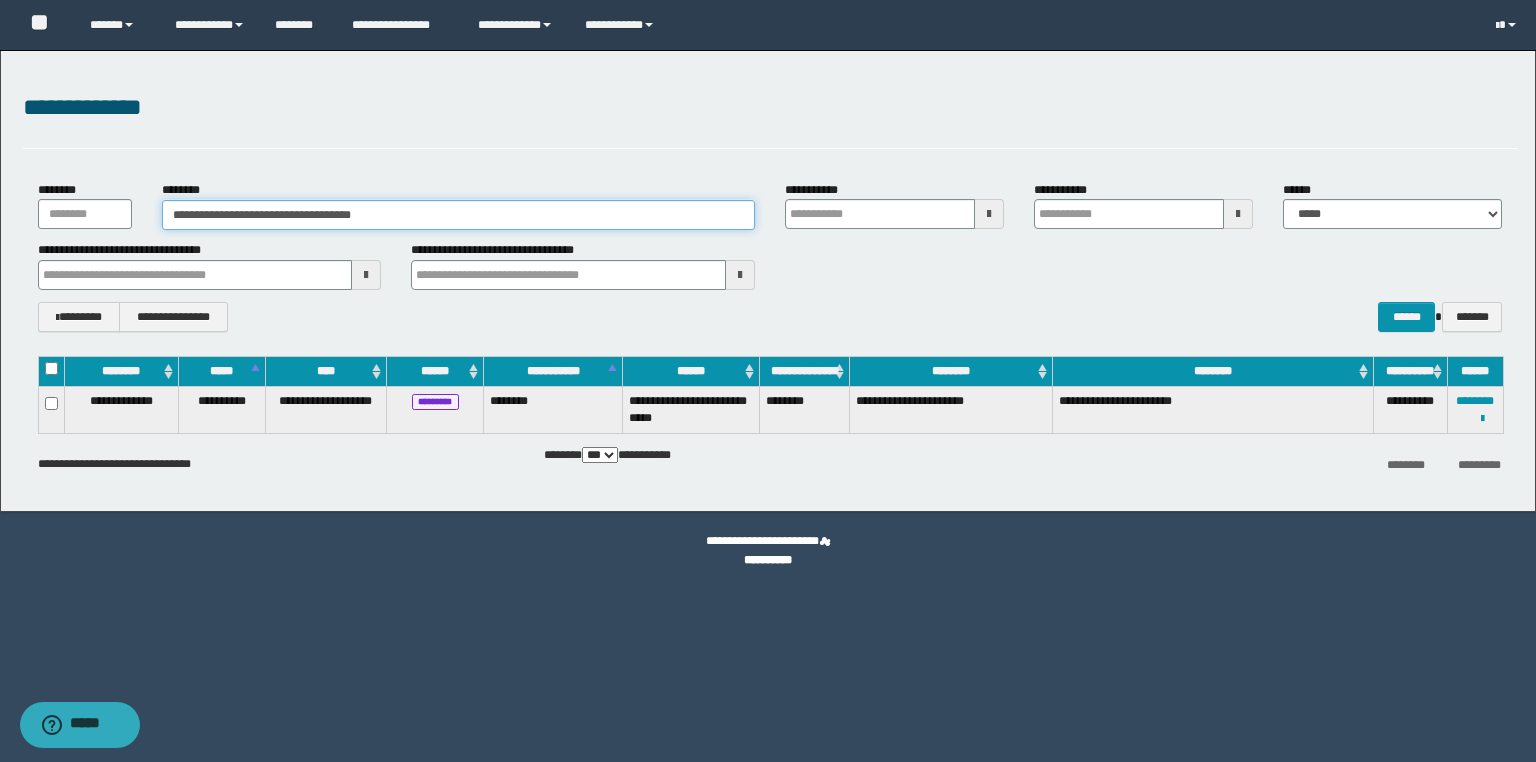 paste 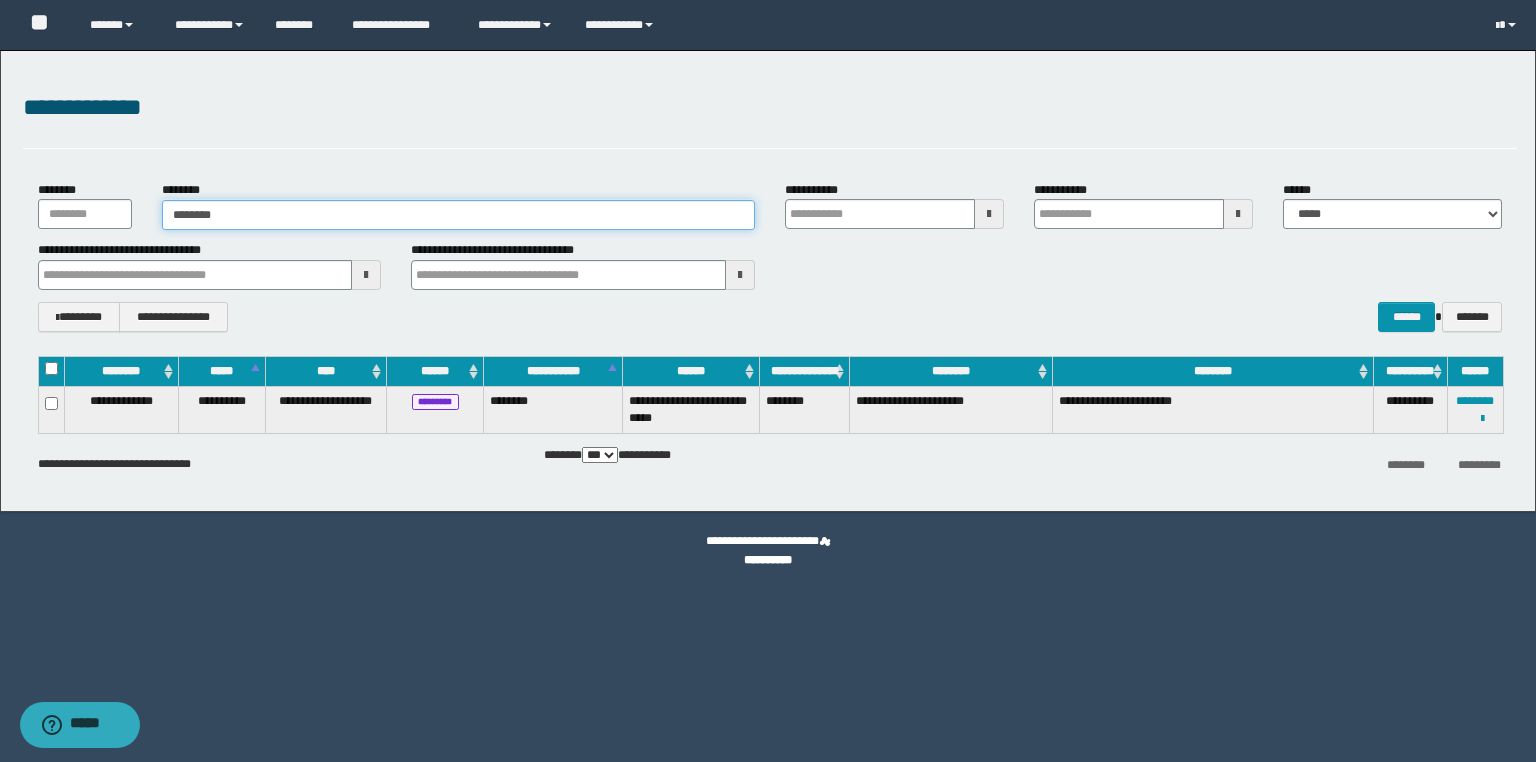 type on "********" 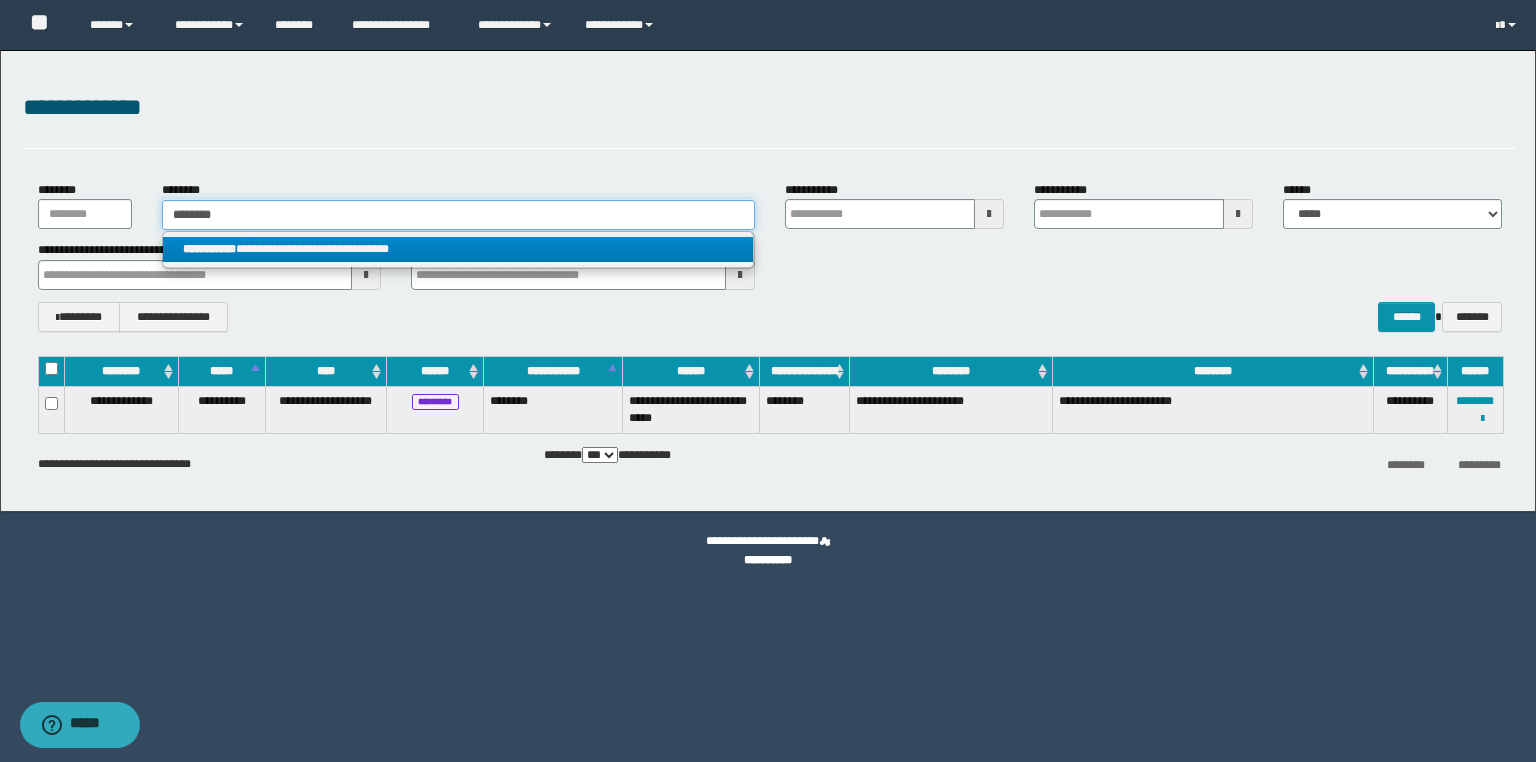 type on "********" 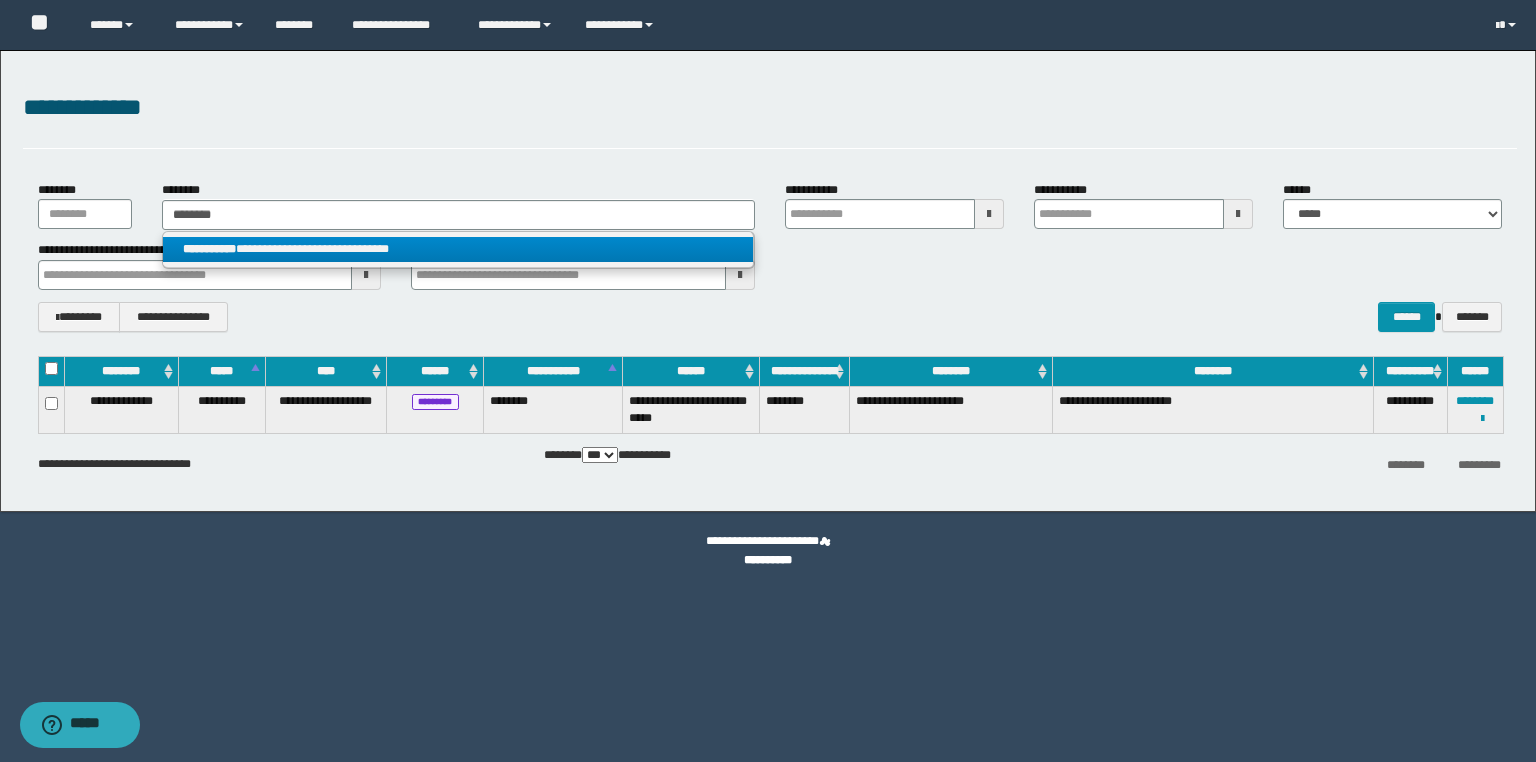 click on "**********" at bounding box center [458, 249] 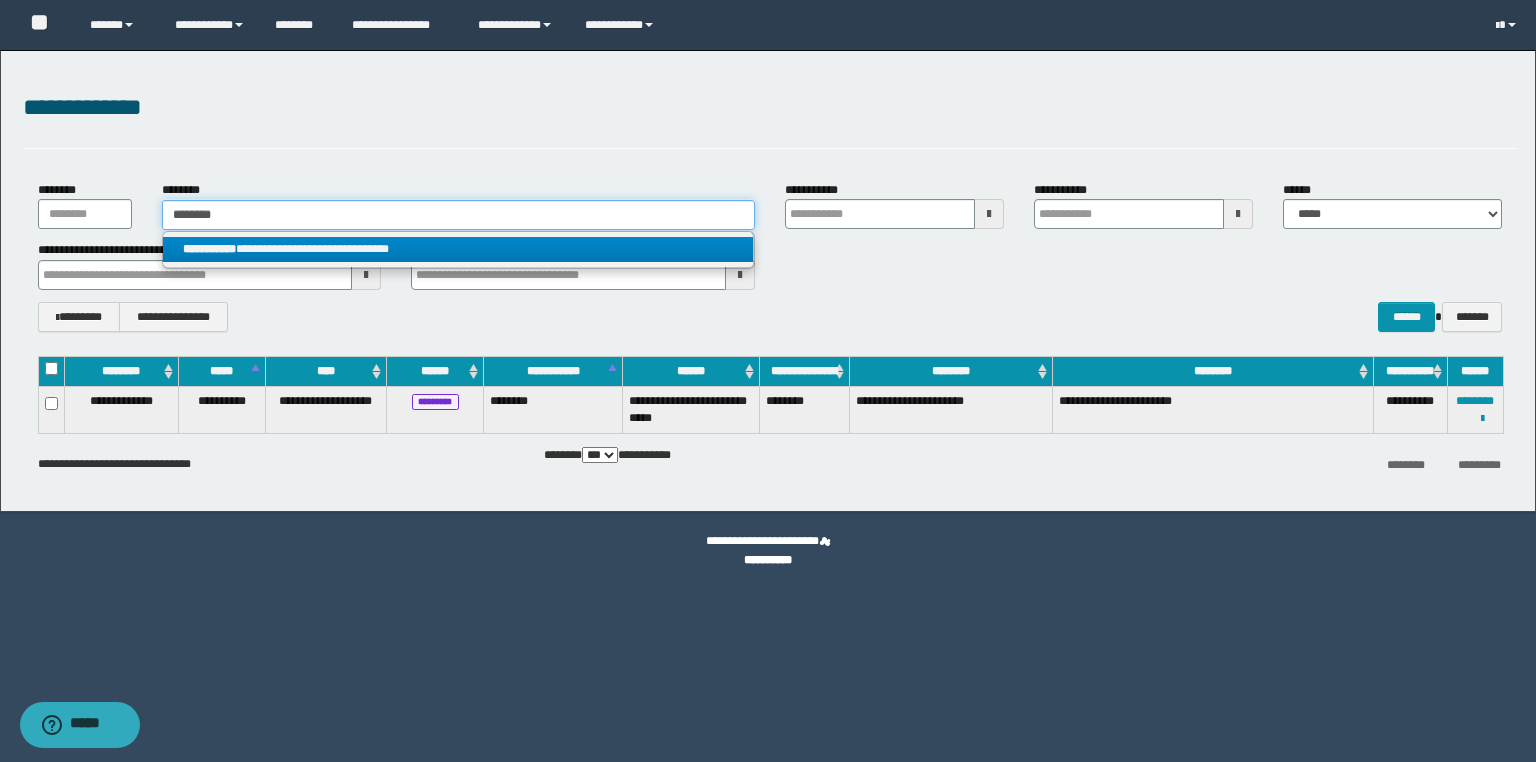 type 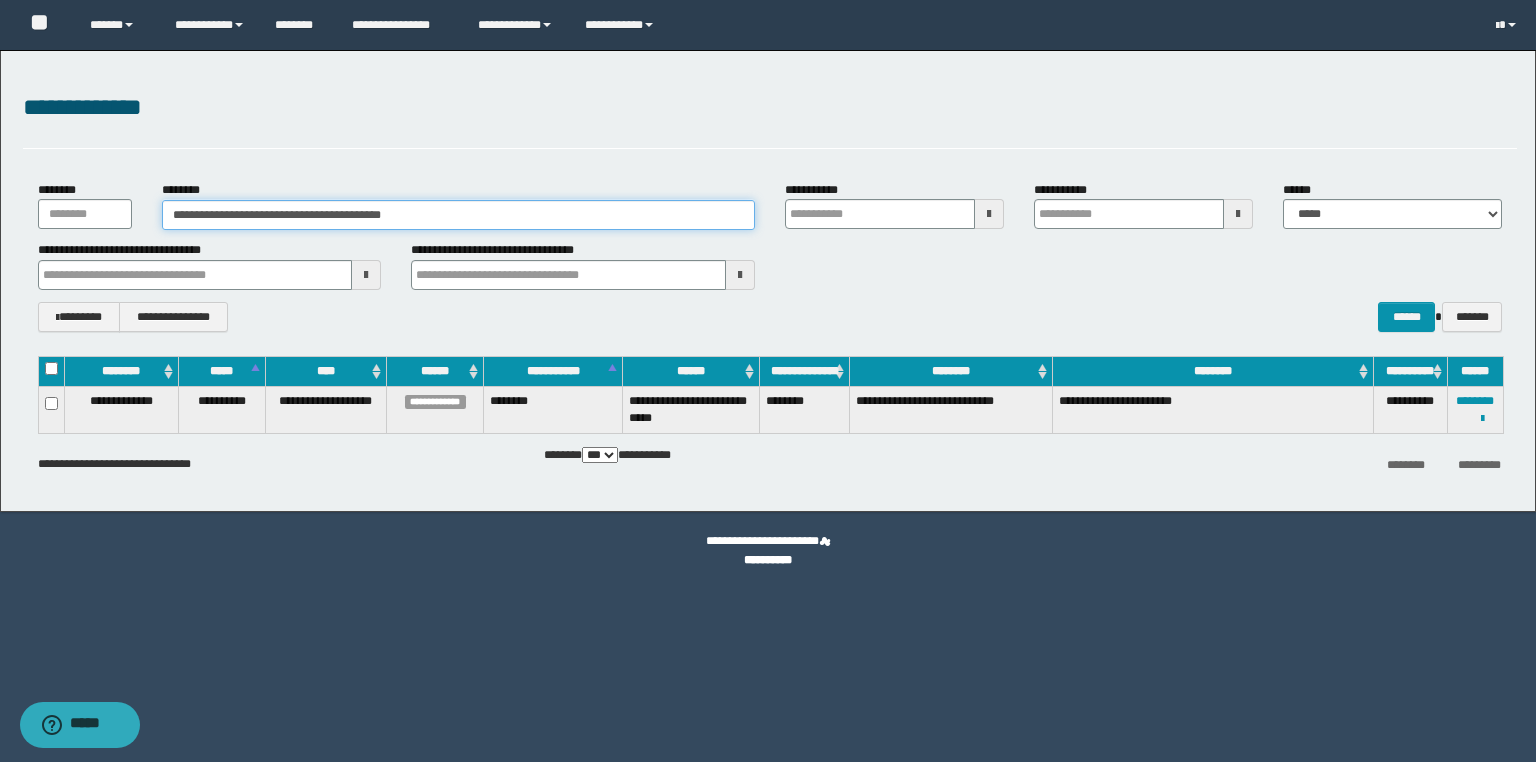 drag, startPoint x: 488, startPoint y: 220, endPoint x: 0, endPoint y: 221, distance: 488.00104 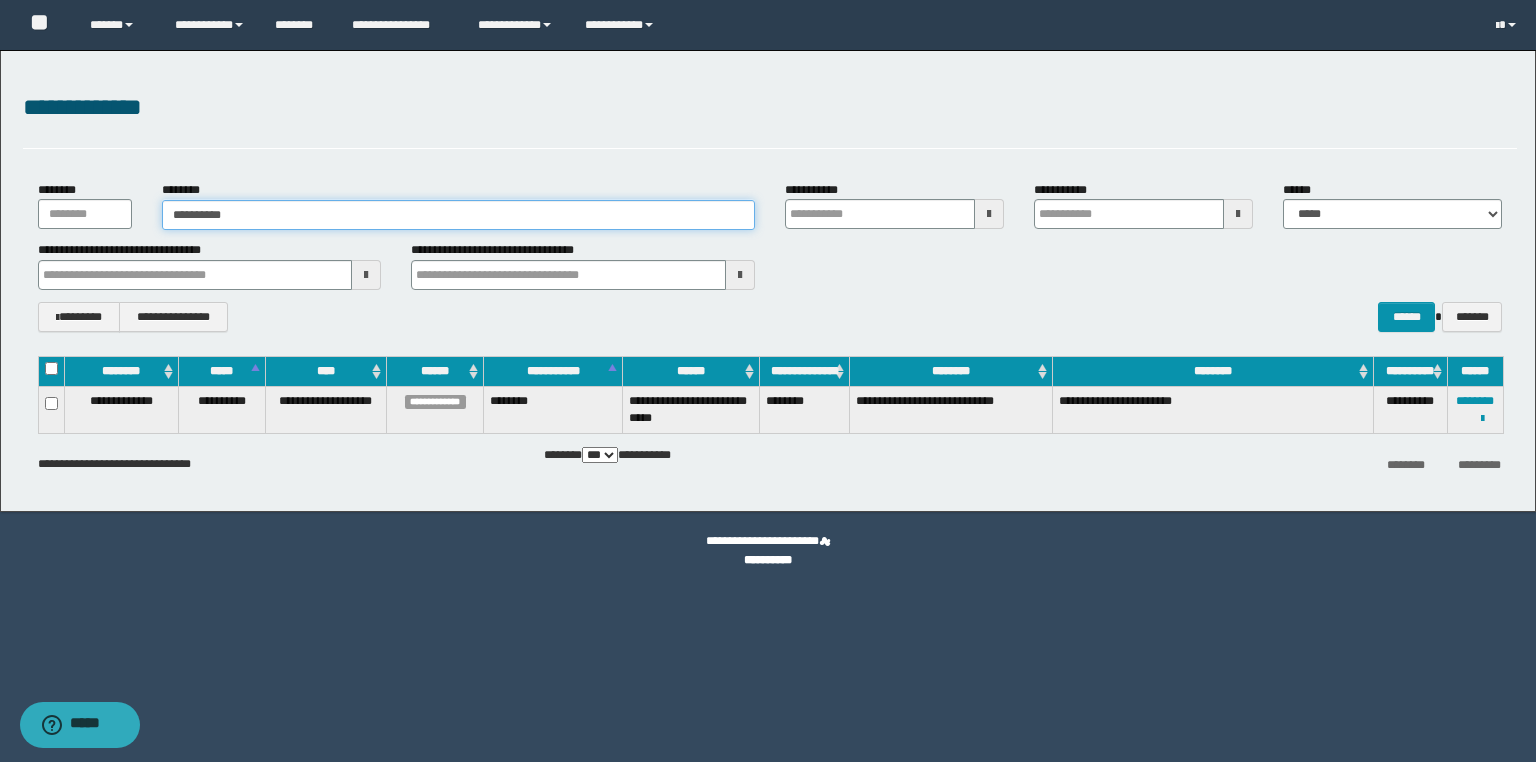 type on "**********" 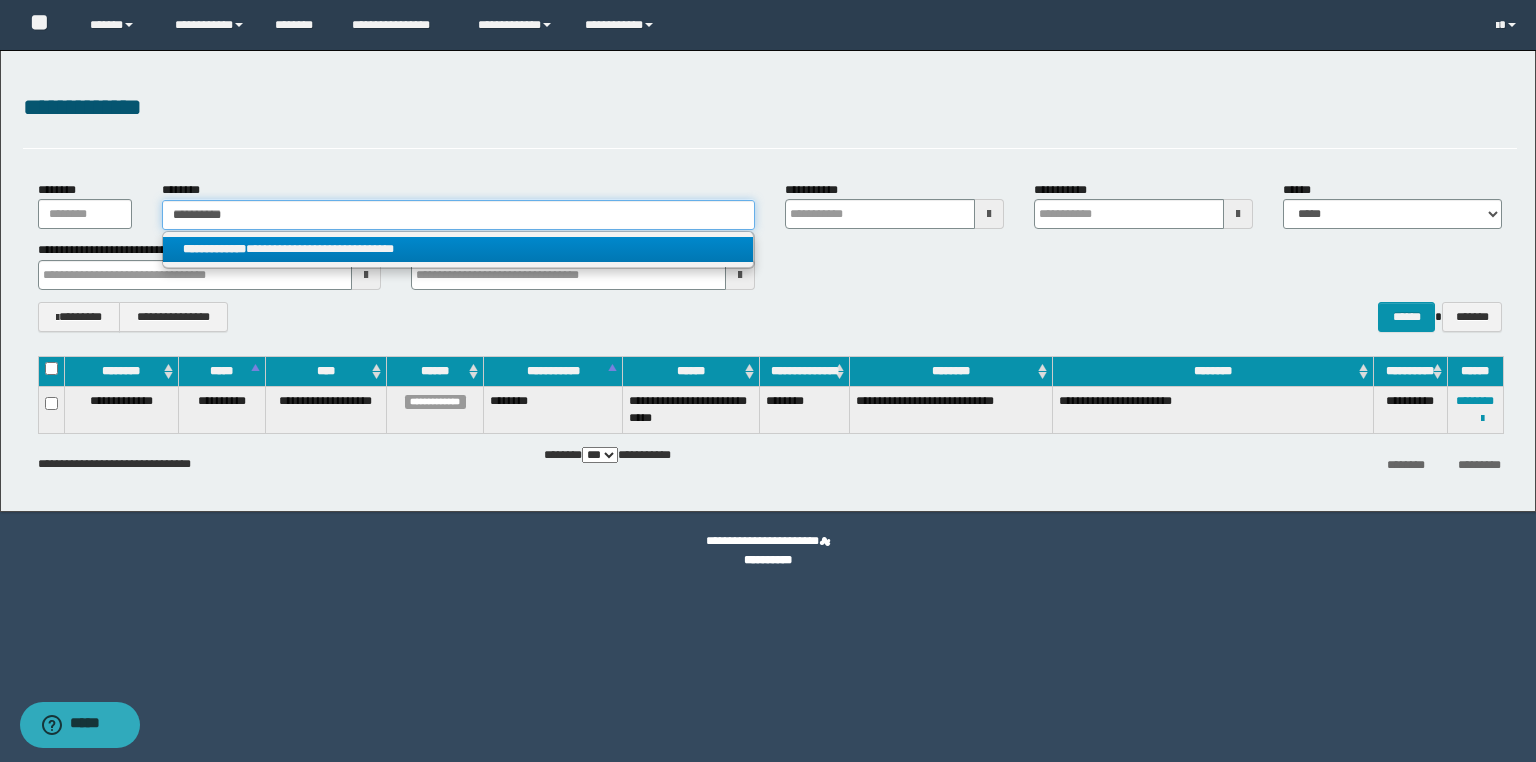 type on "**********" 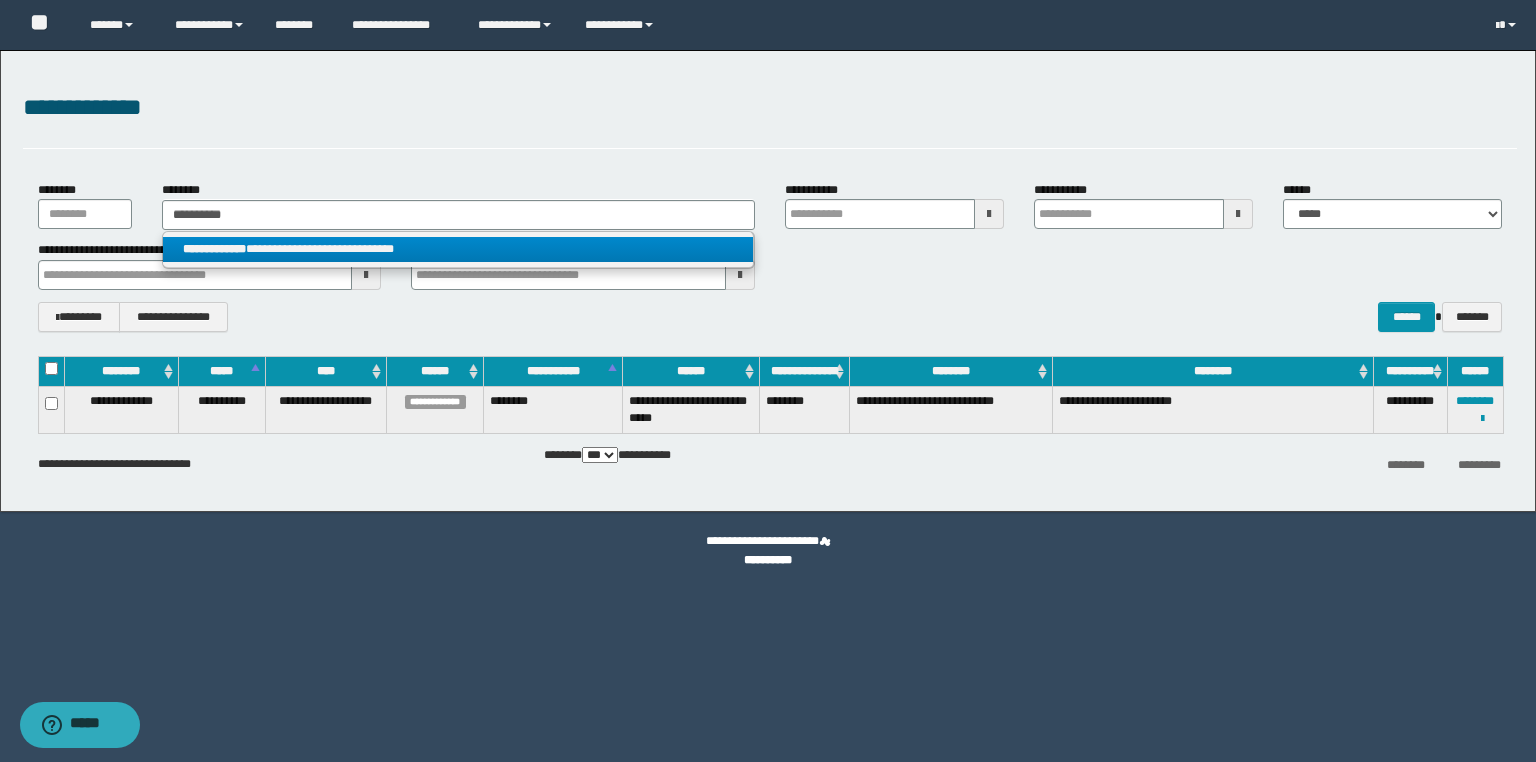 click on "**********" at bounding box center [458, 249] 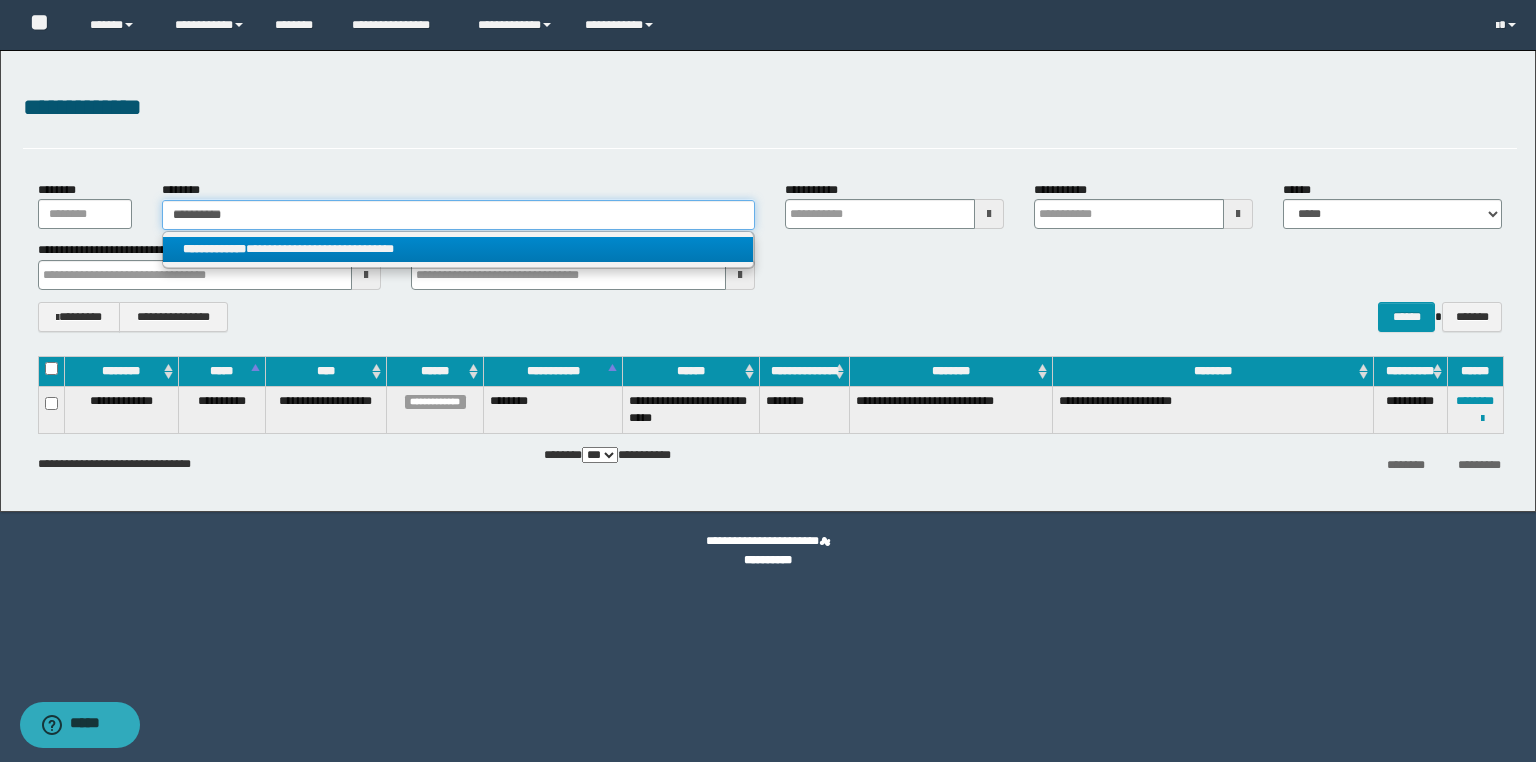 type 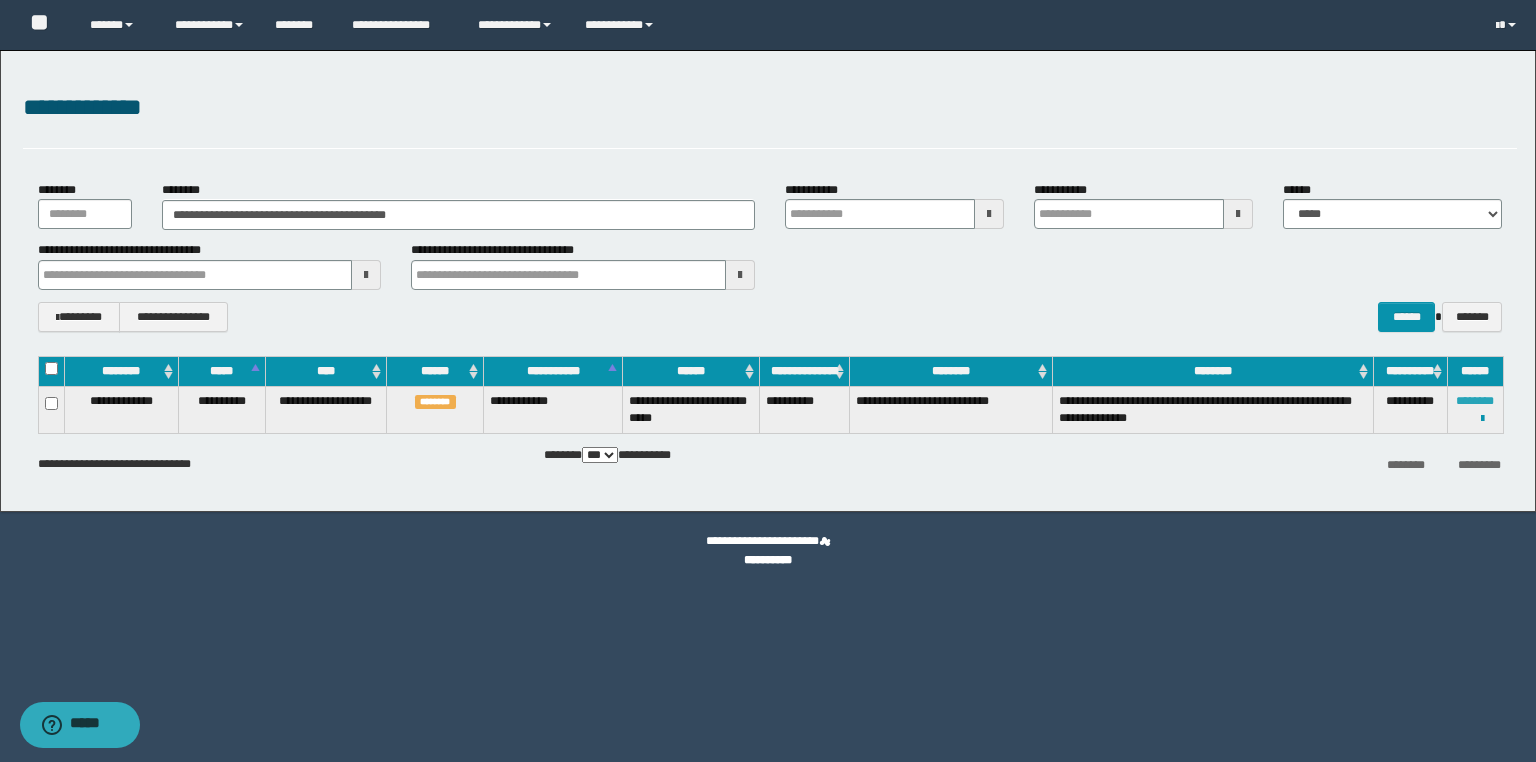 click on "********" at bounding box center (1475, 401) 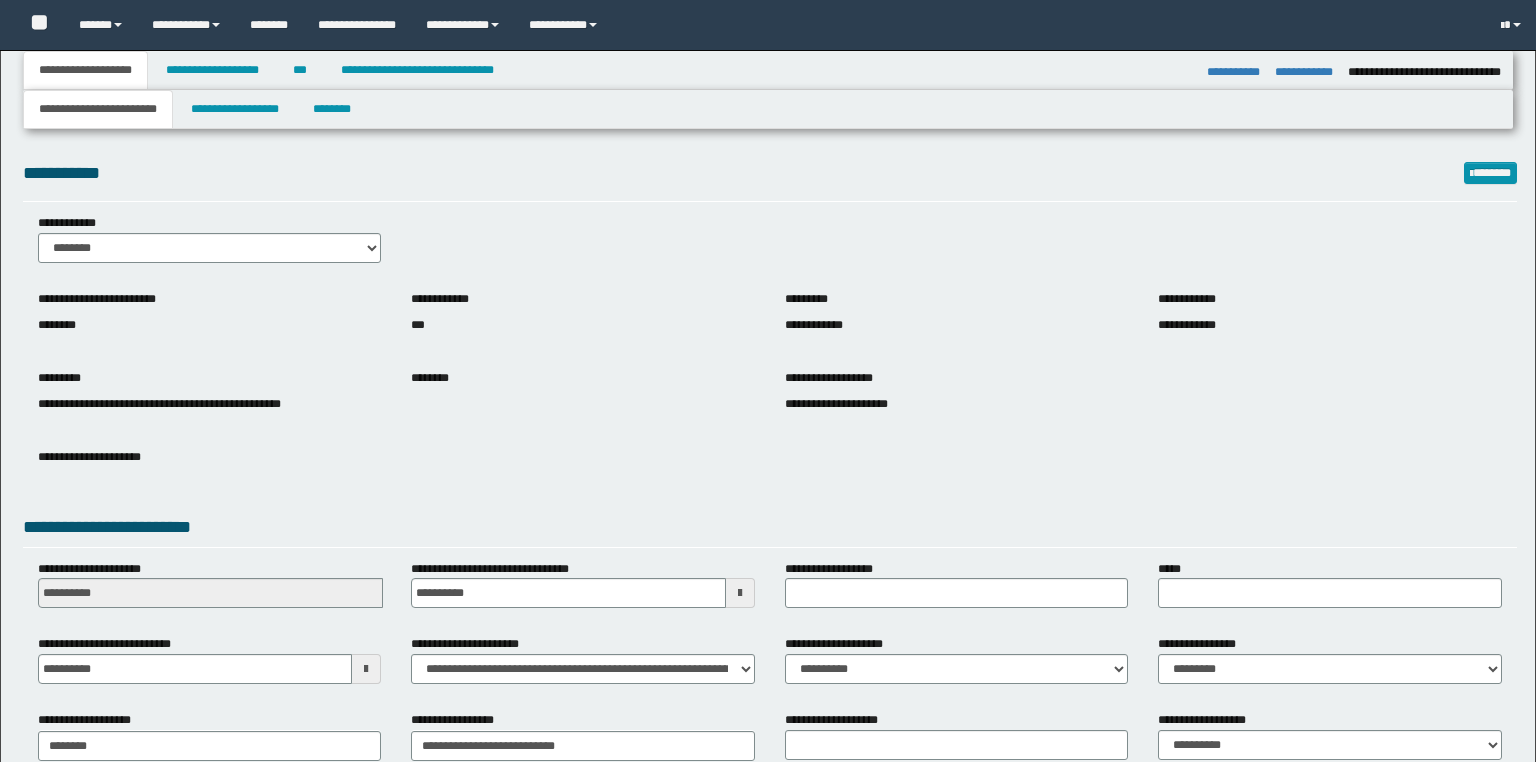select on "*" 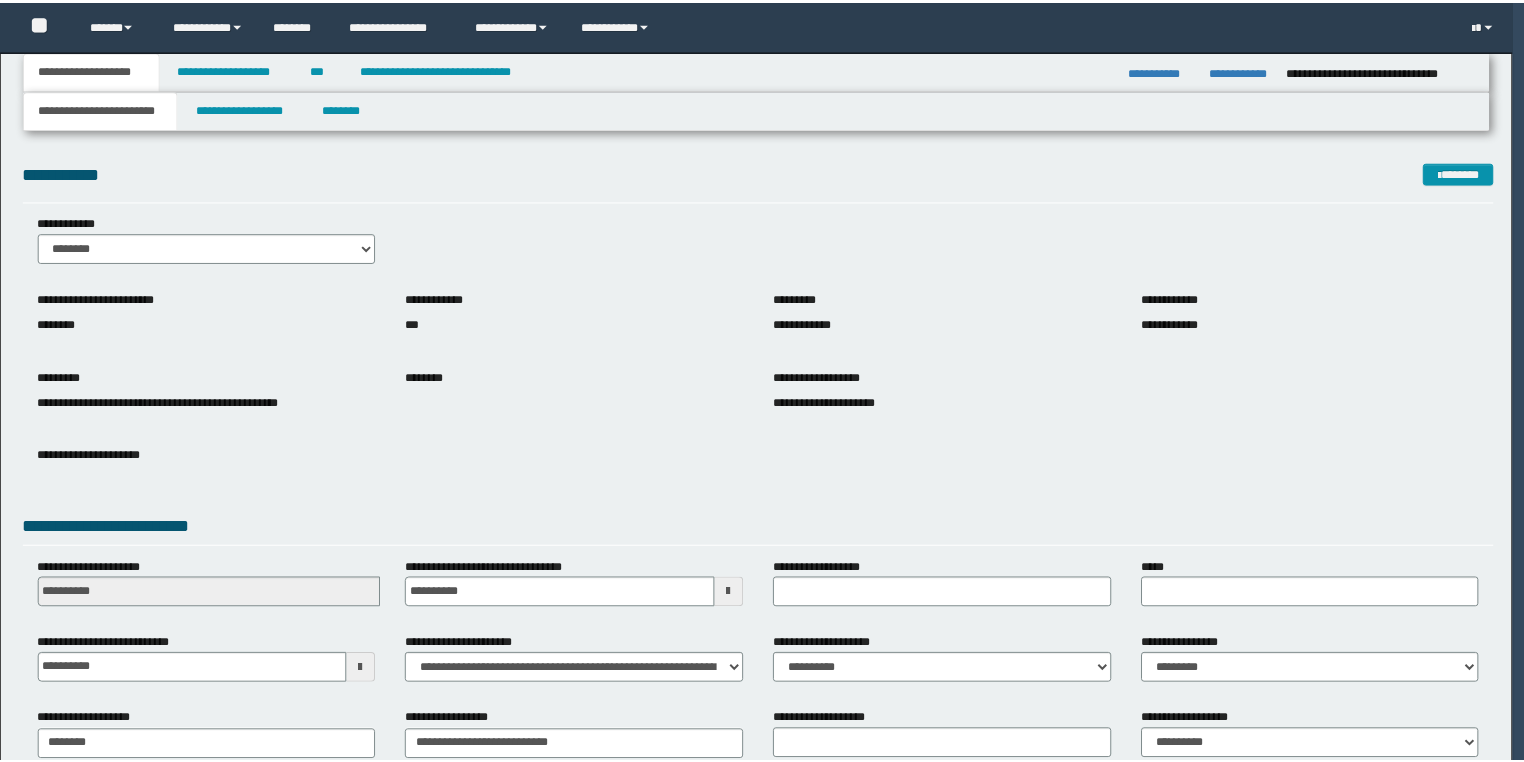 scroll, scrollTop: 0, scrollLeft: 0, axis: both 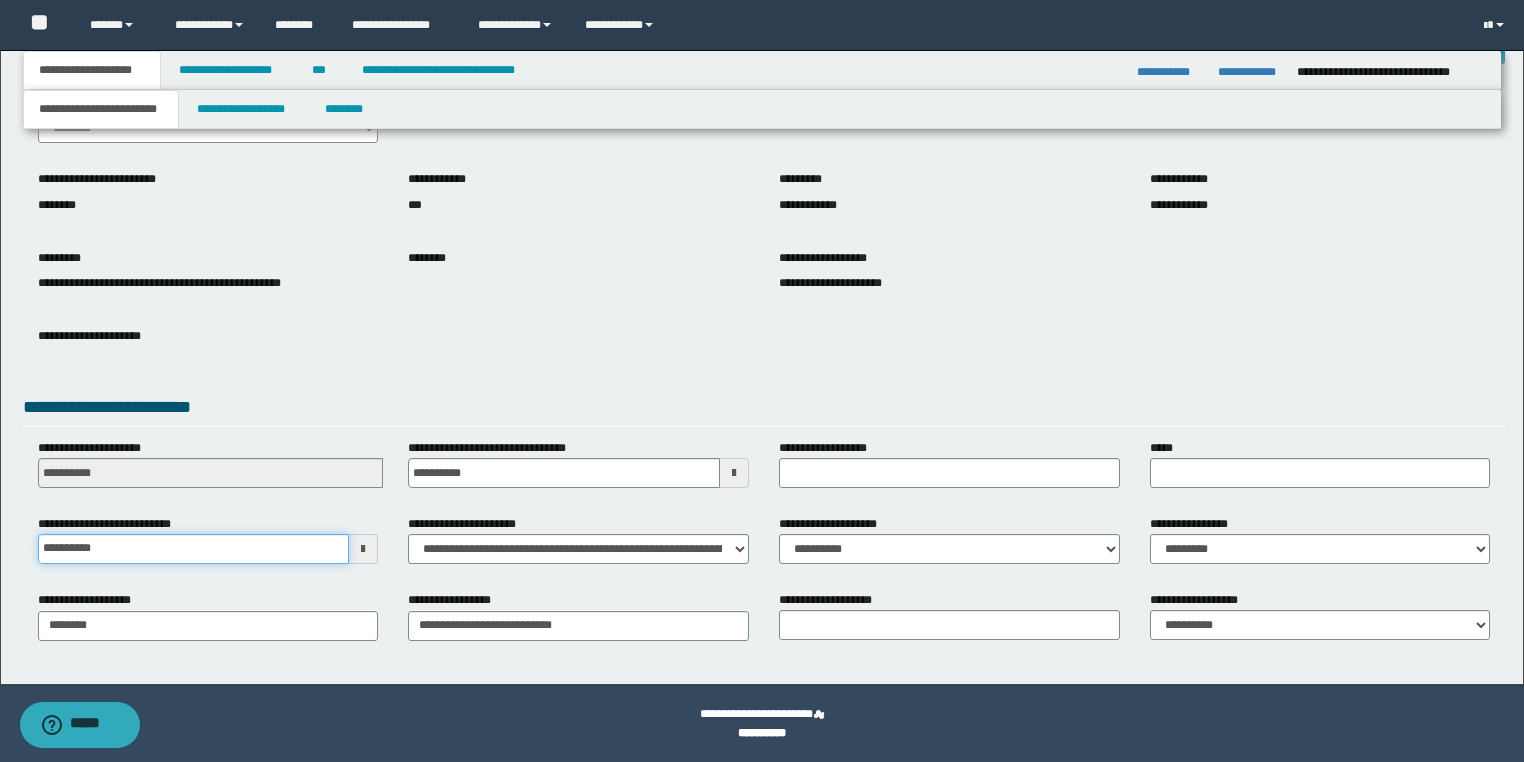 click on "**********" at bounding box center (194, 549) 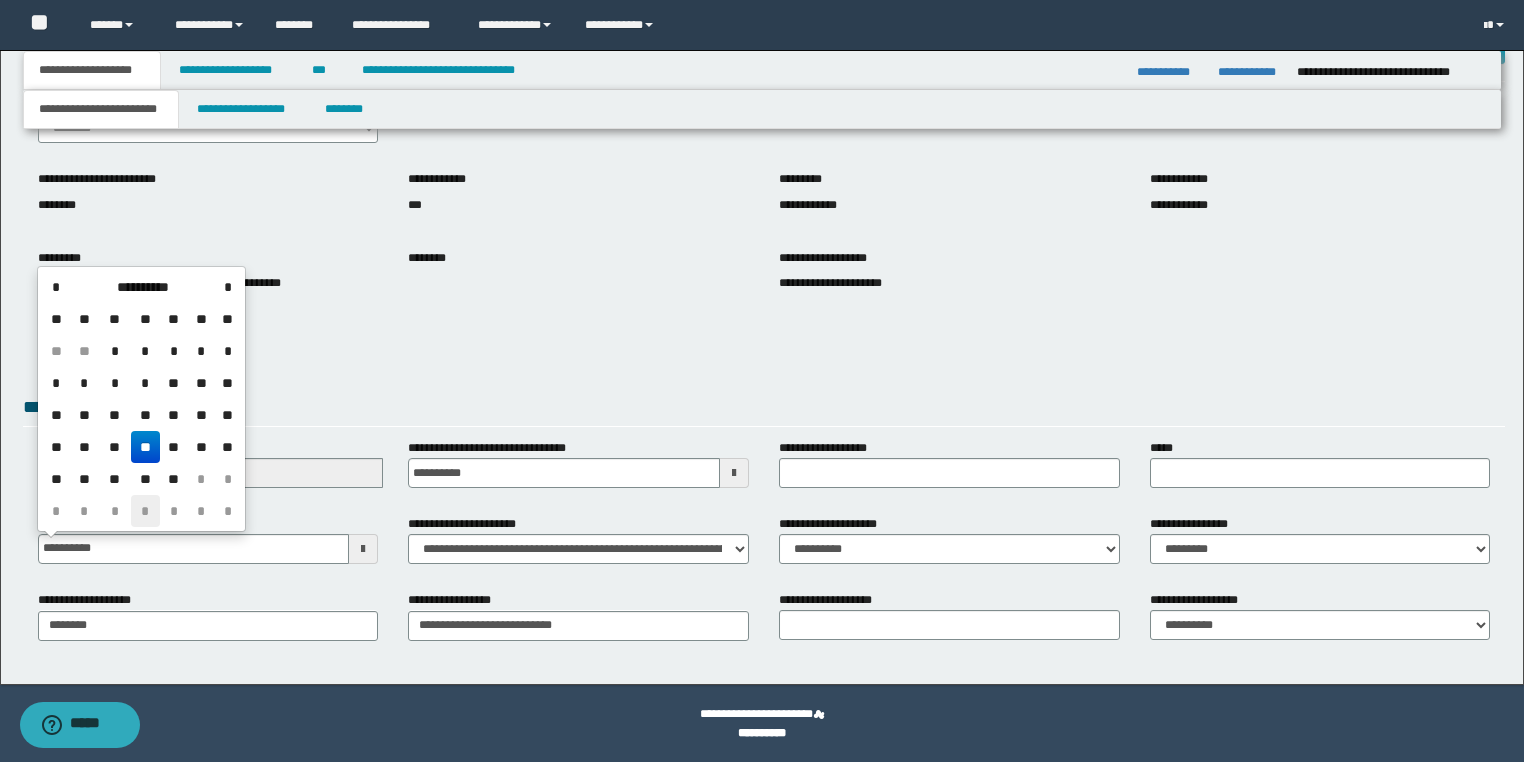 click on "*" at bounding box center [145, 511] 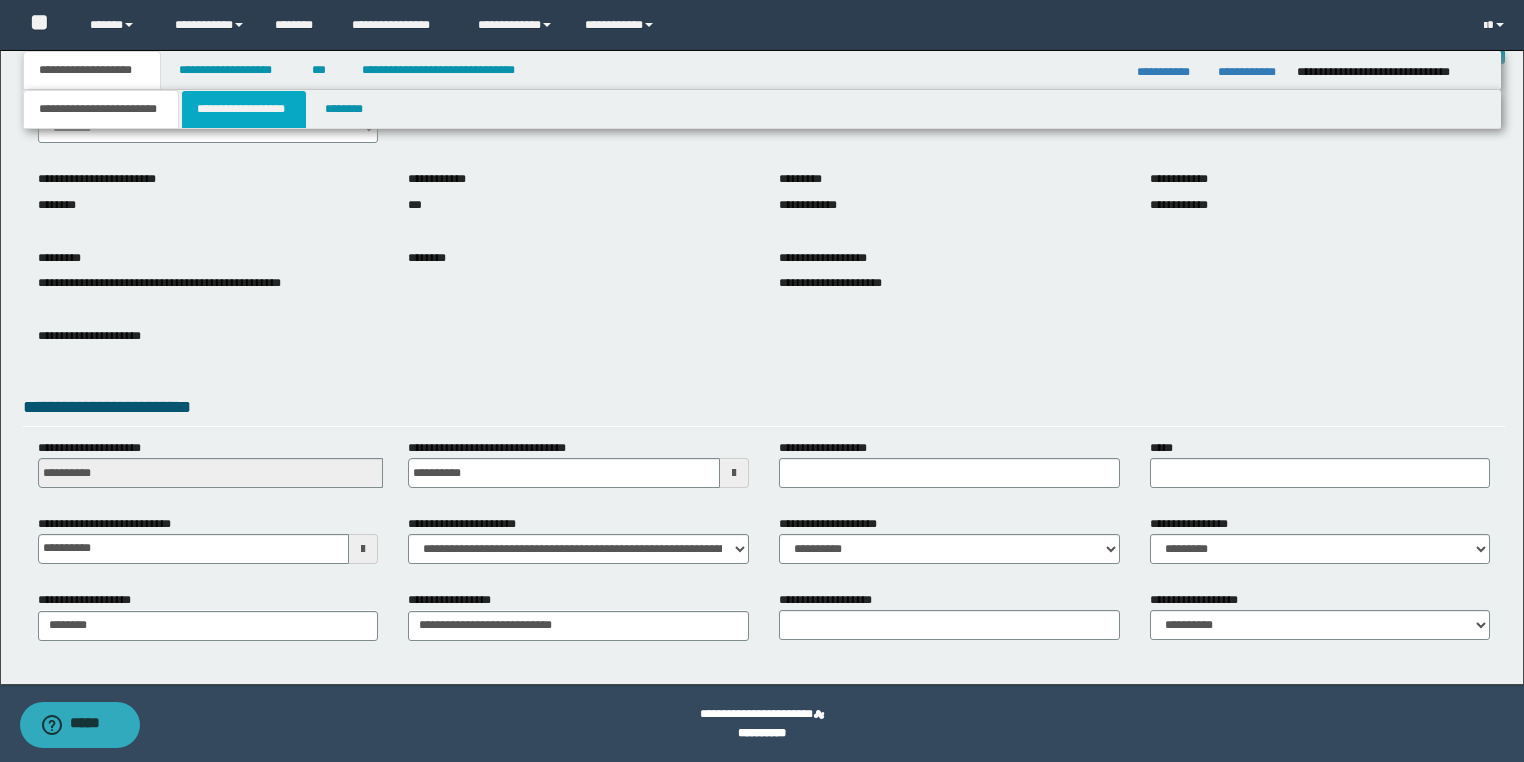 click on "**********" at bounding box center [244, 109] 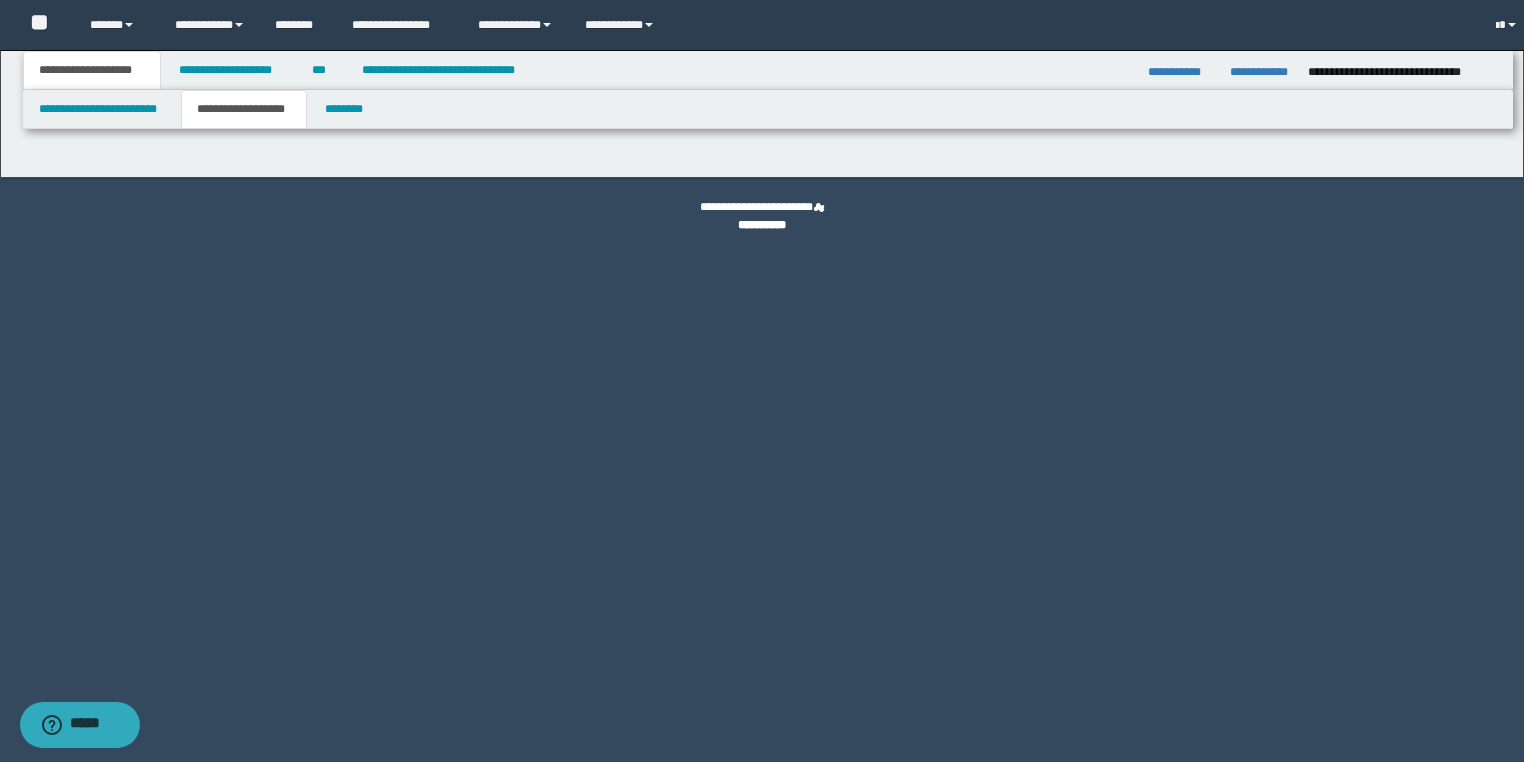 scroll, scrollTop: 0, scrollLeft: 0, axis: both 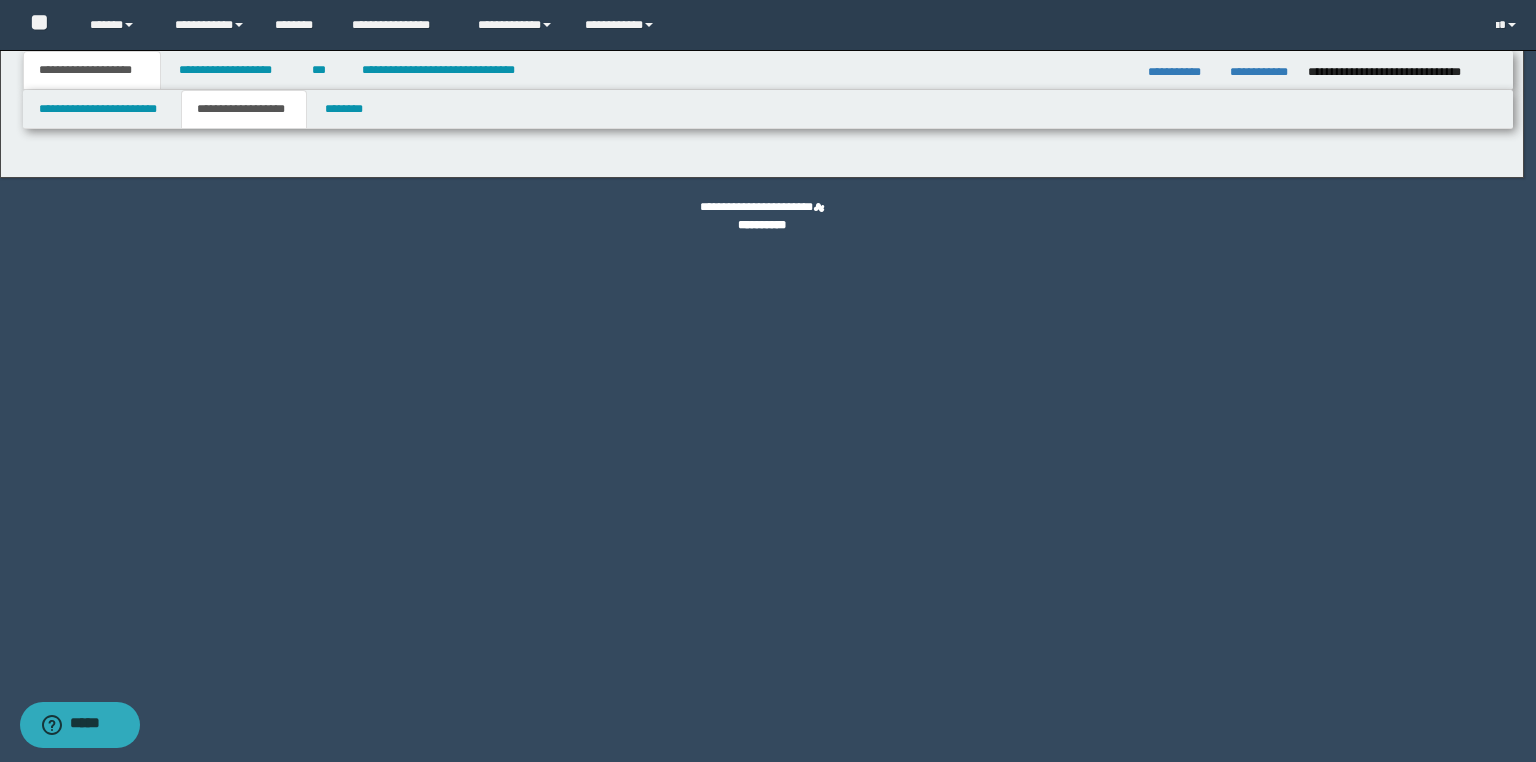 type on "********" 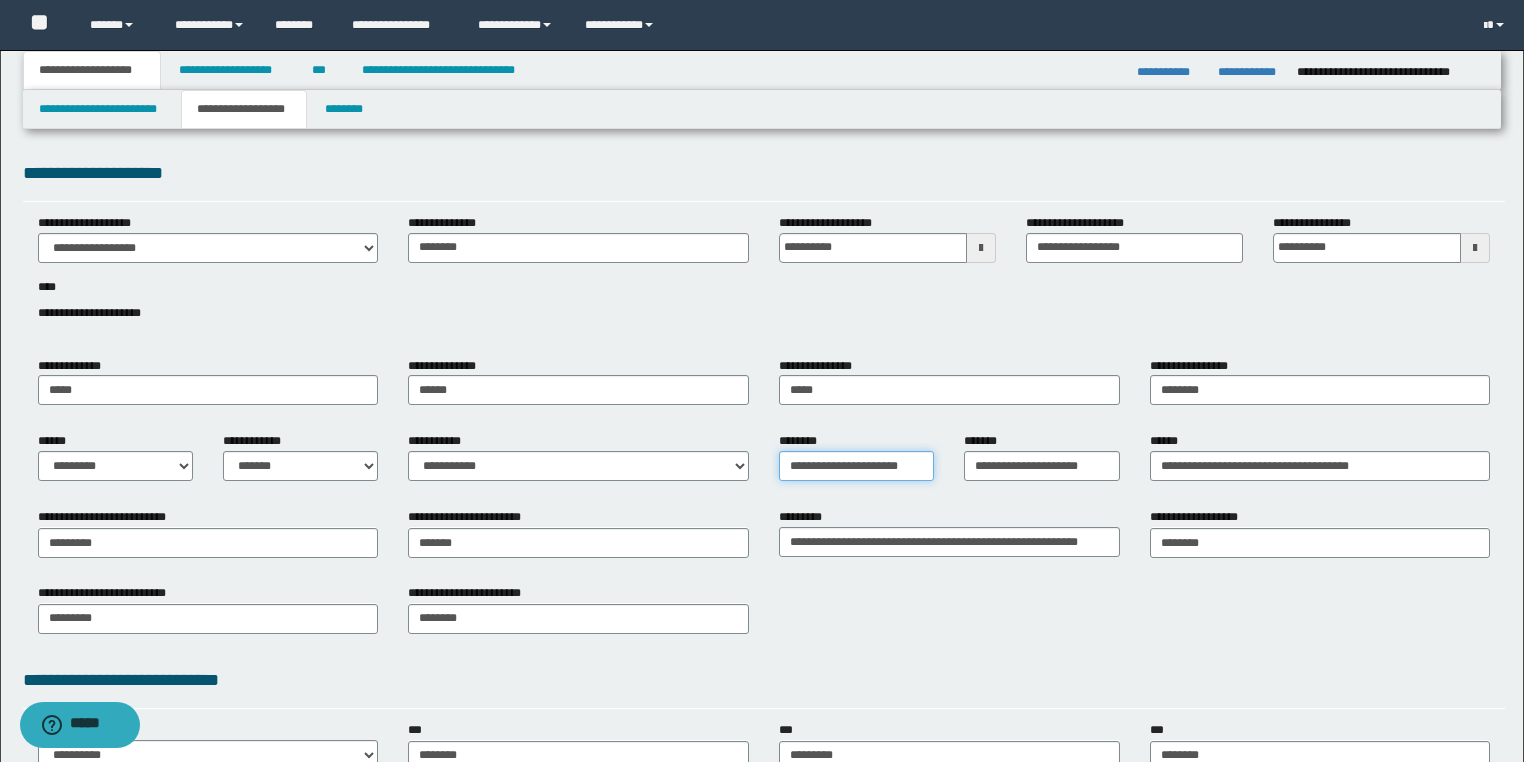 scroll, scrollTop: 0, scrollLeft: 2, axis: horizontal 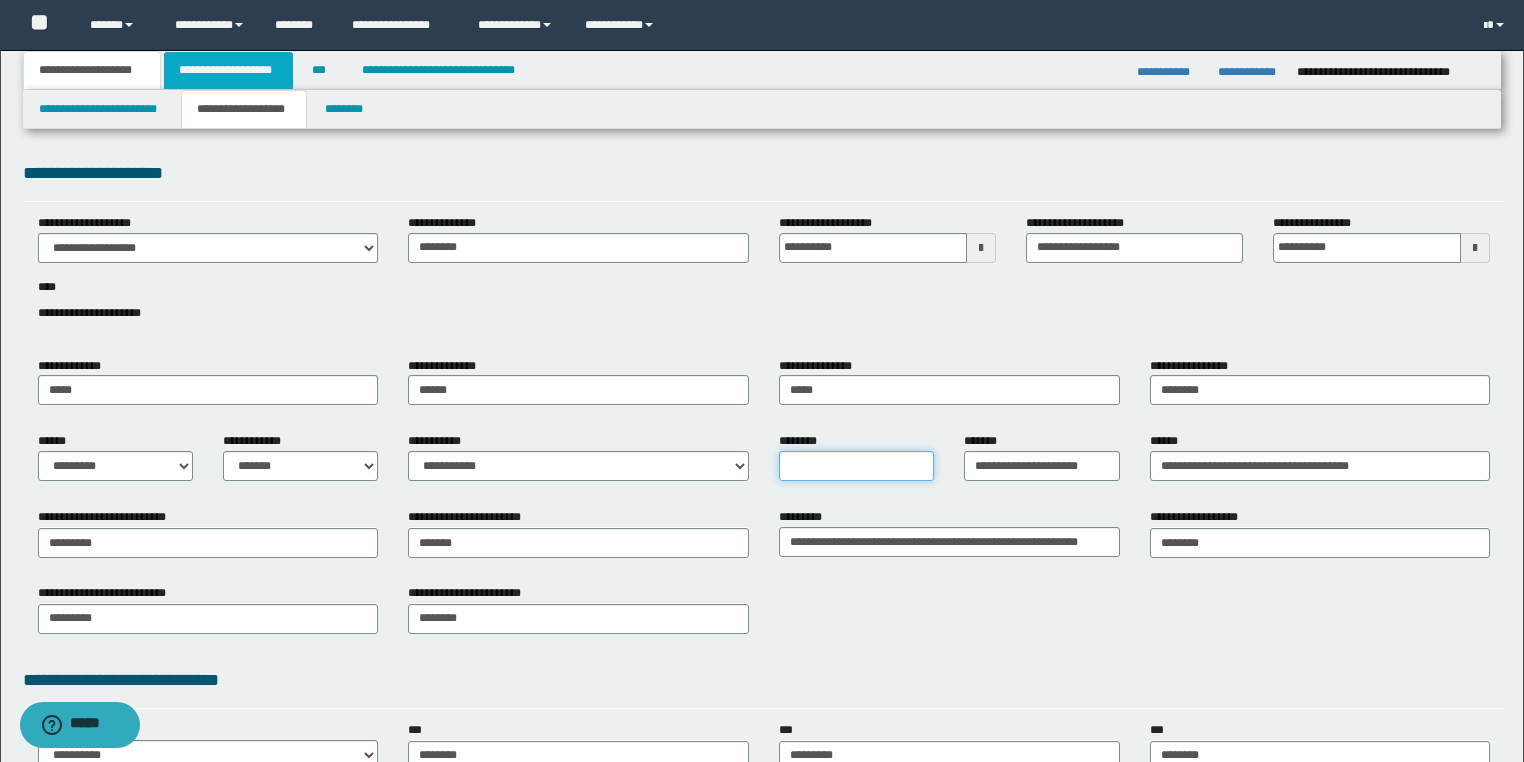 type 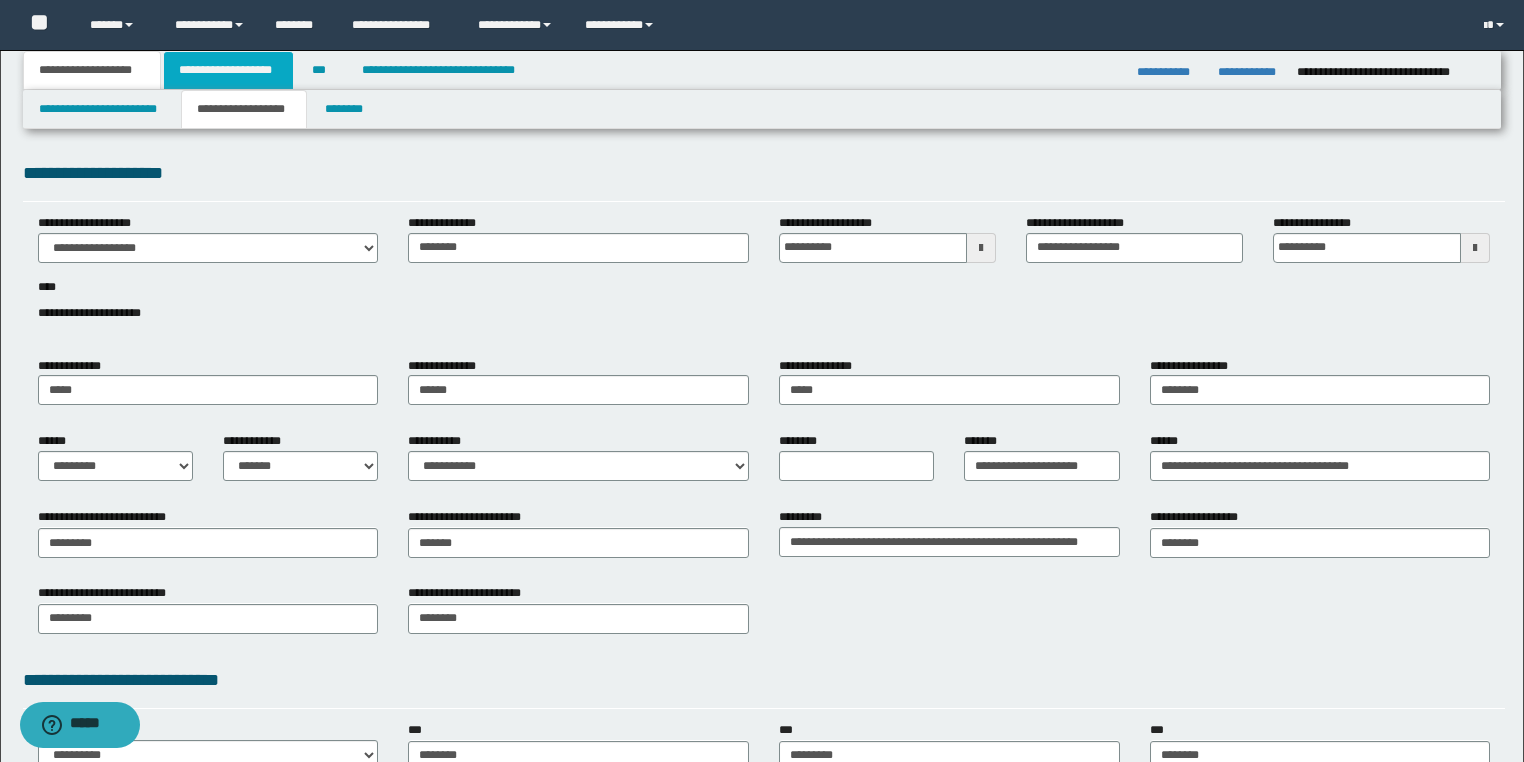 click on "**********" at bounding box center (228, 70) 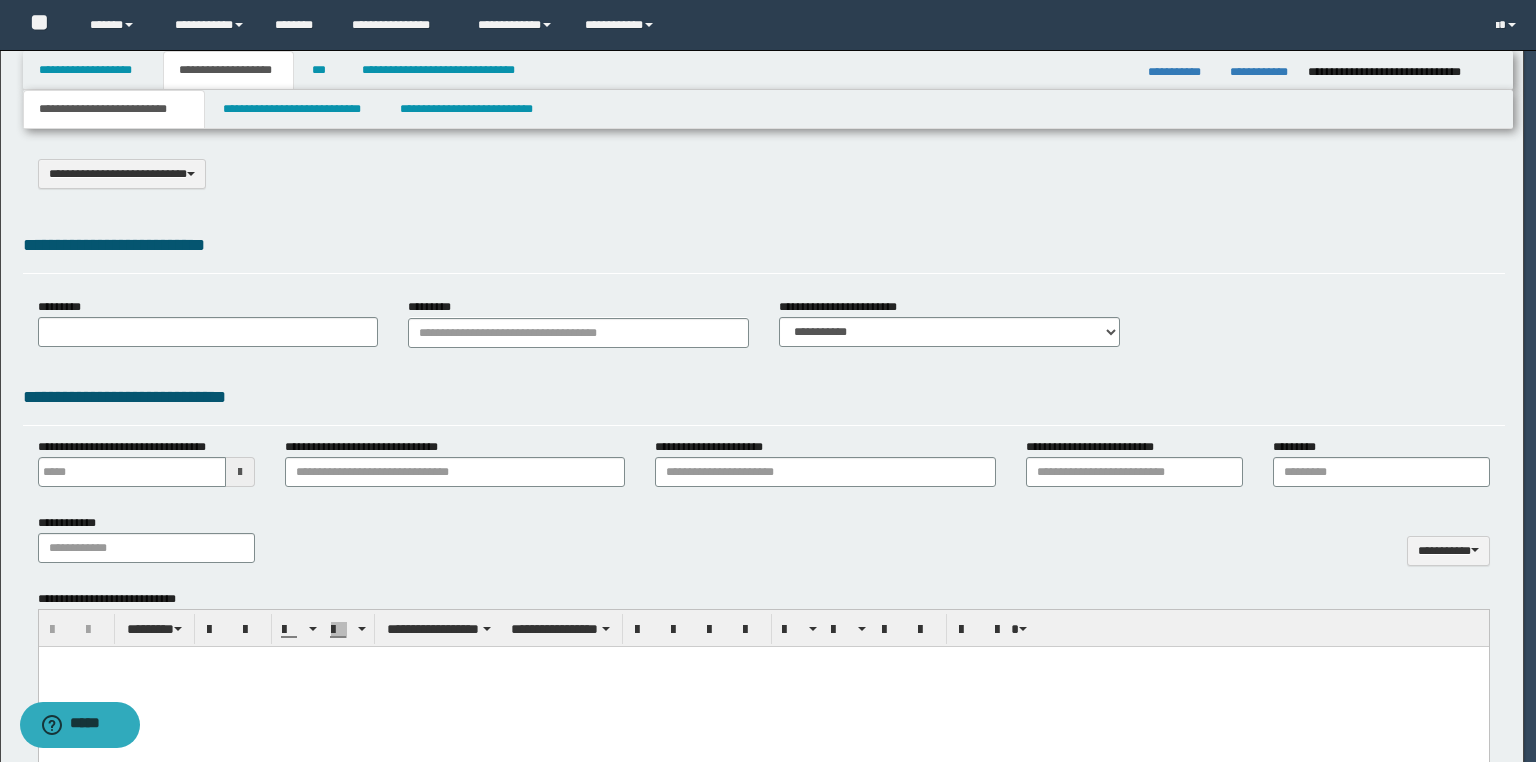 type on "**********" 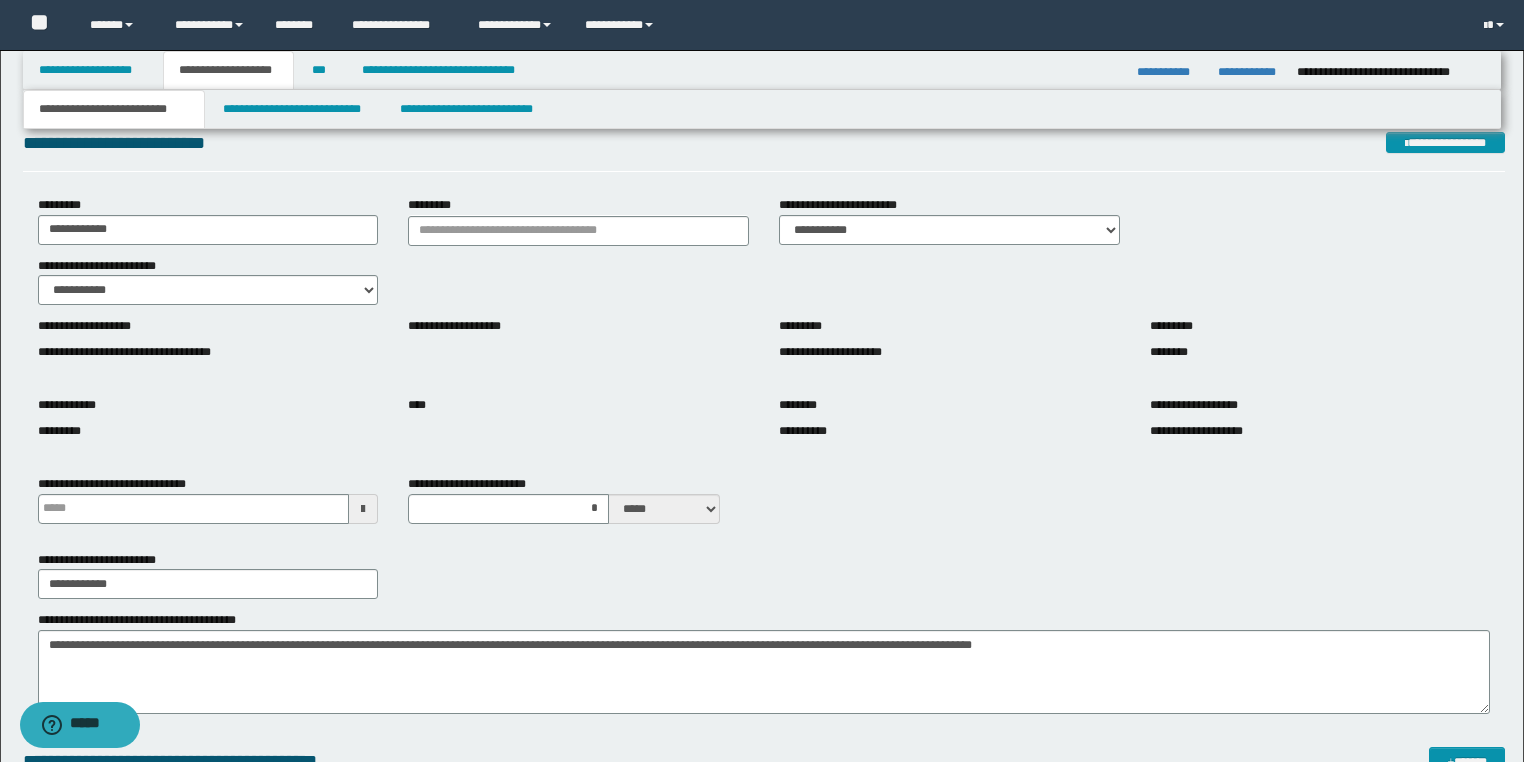 scroll, scrollTop: 160, scrollLeft: 0, axis: vertical 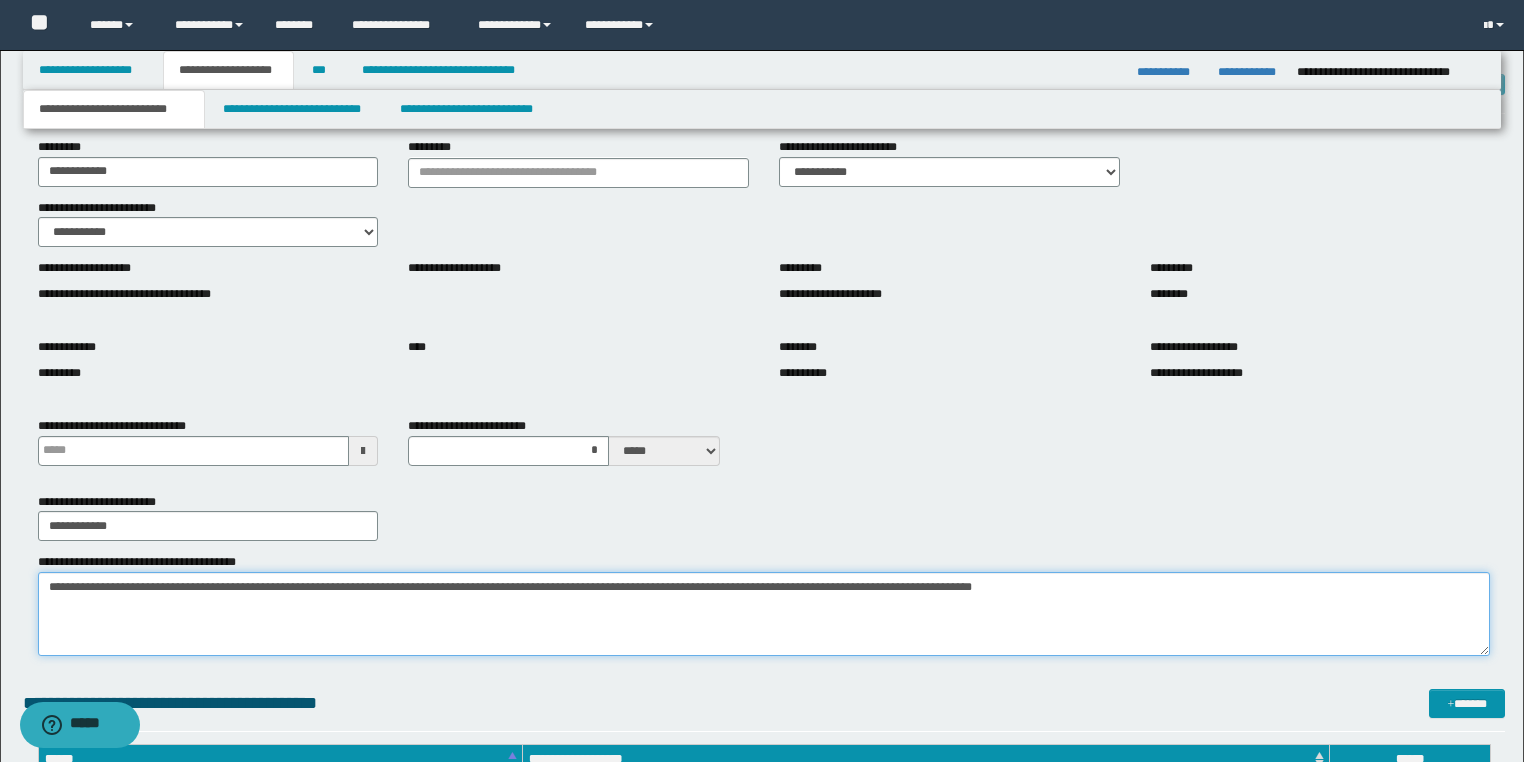 drag, startPoint x: 1264, startPoint y: 592, endPoint x: 0, endPoint y: 560, distance: 1264.405 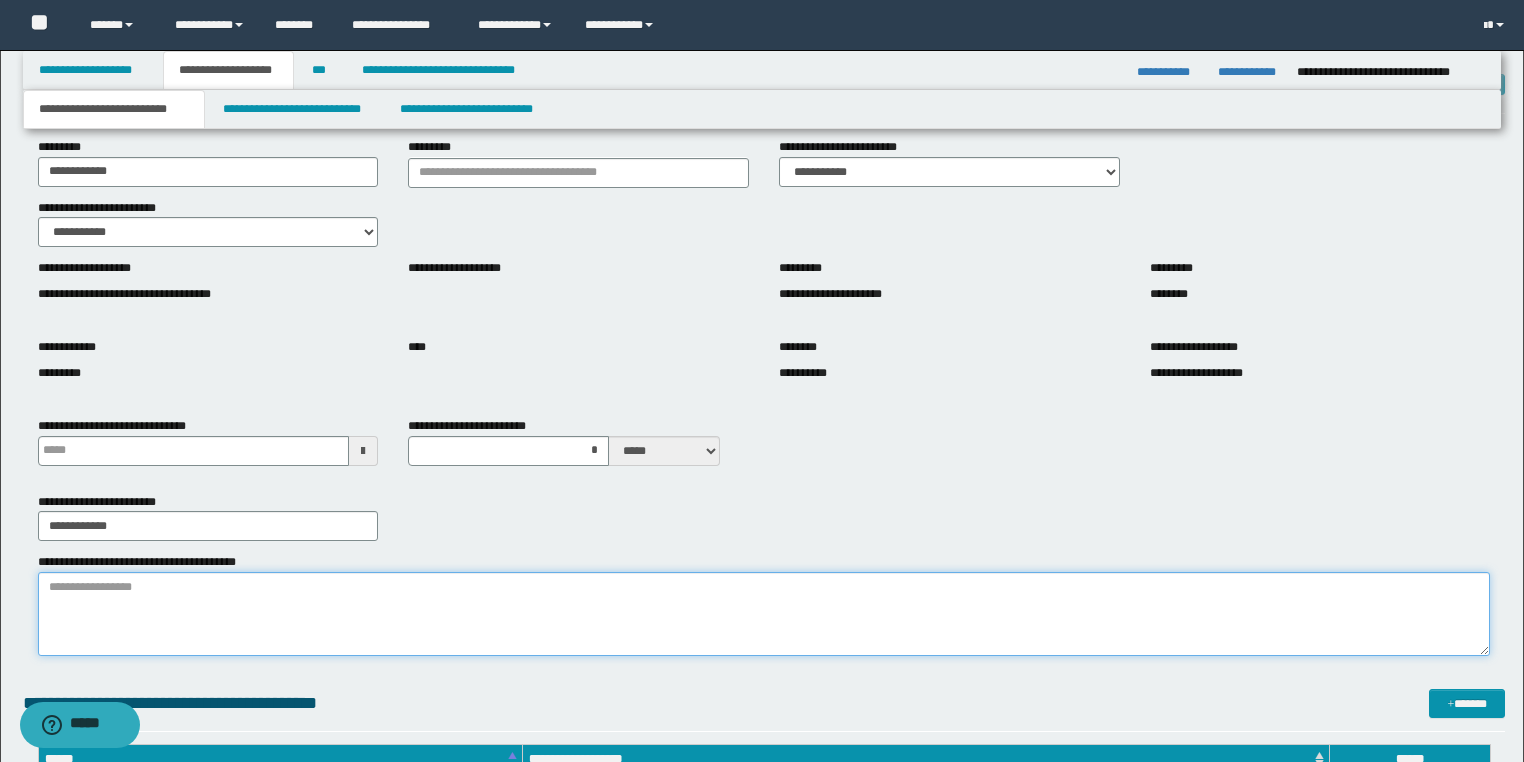 type 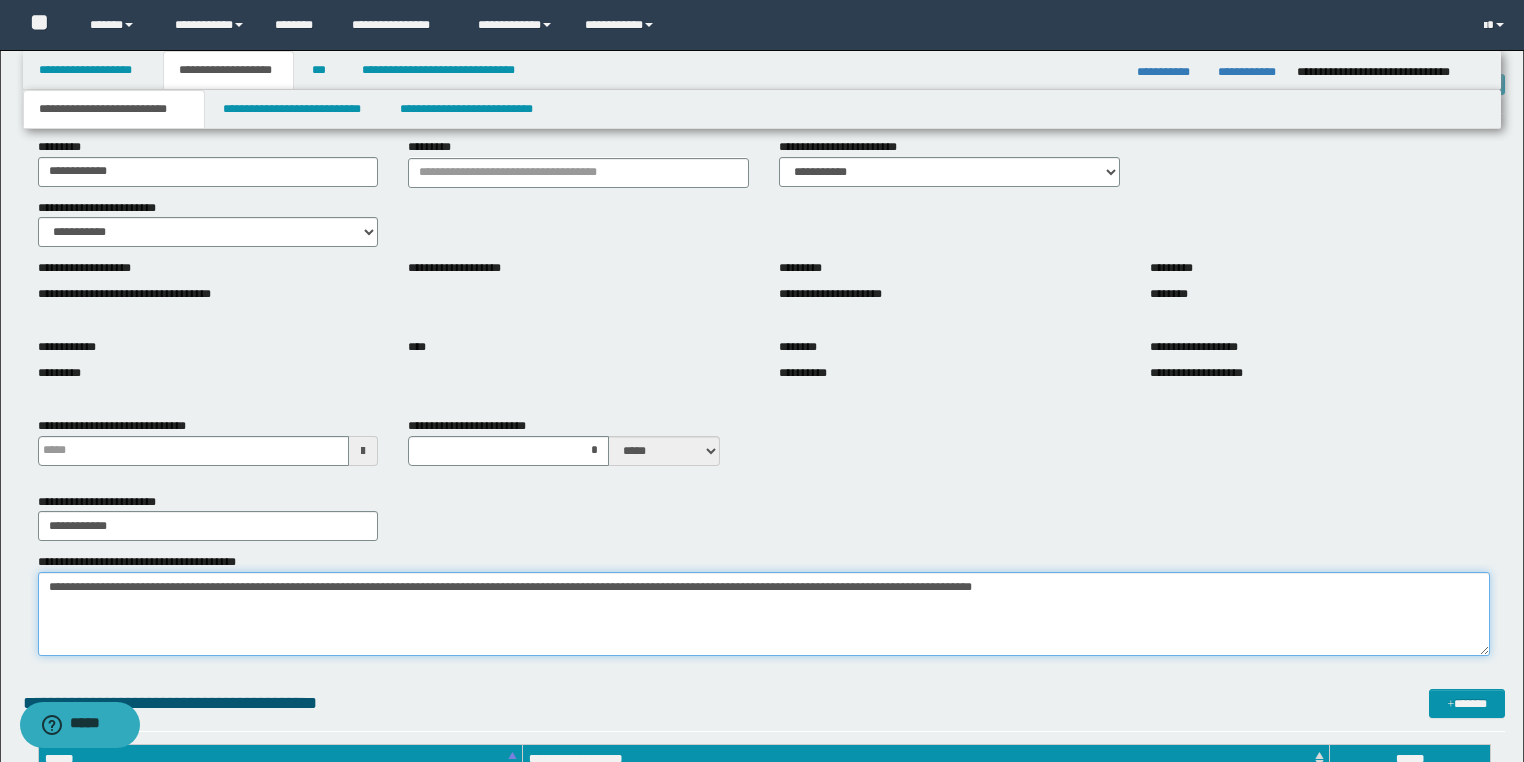 click on "**********" at bounding box center [764, 614] 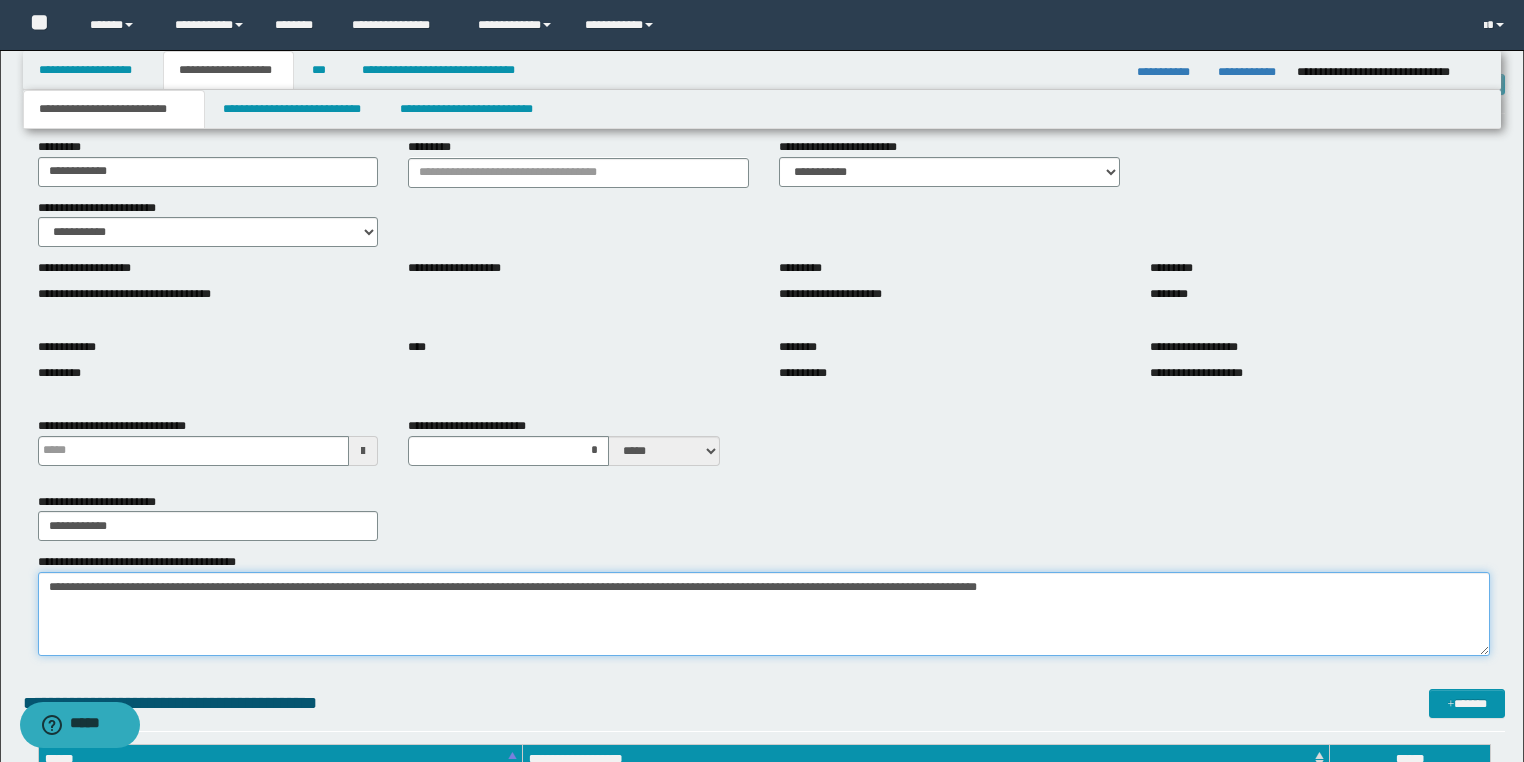 click on "**********" at bounding box center (764, 614) 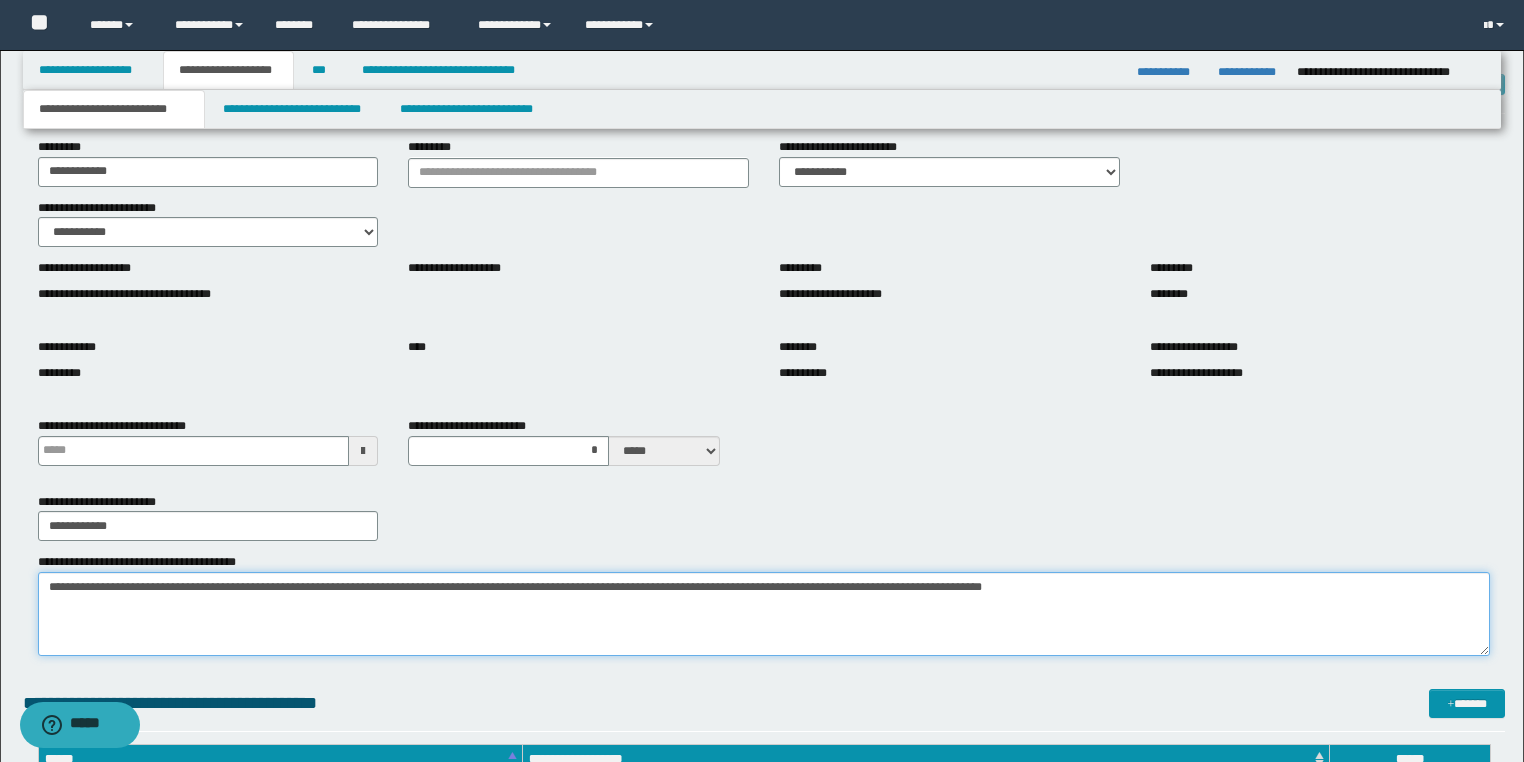 click on "**********" at bounding box center (764, 614) 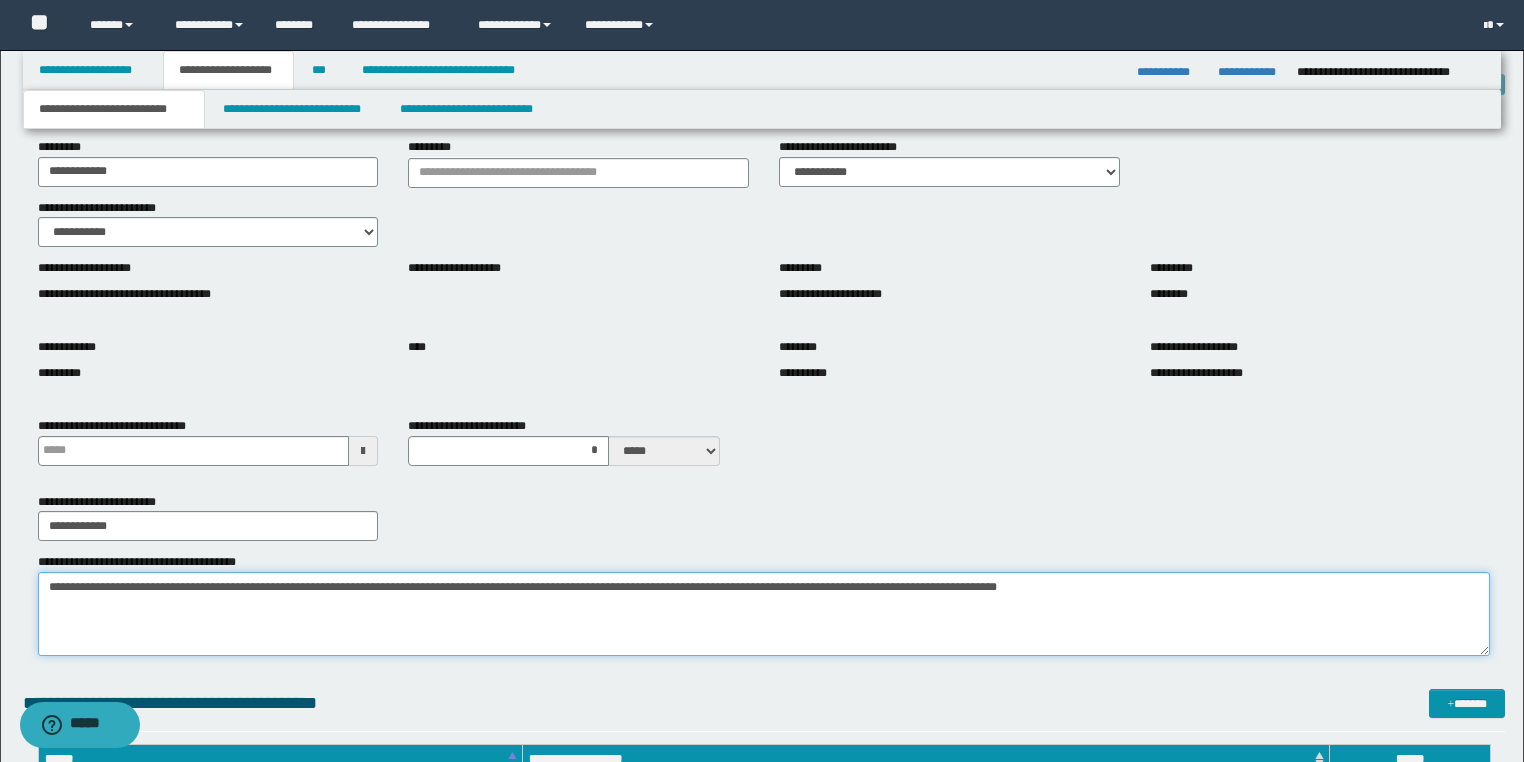 click on "**********" at bounding box center (764, 614) 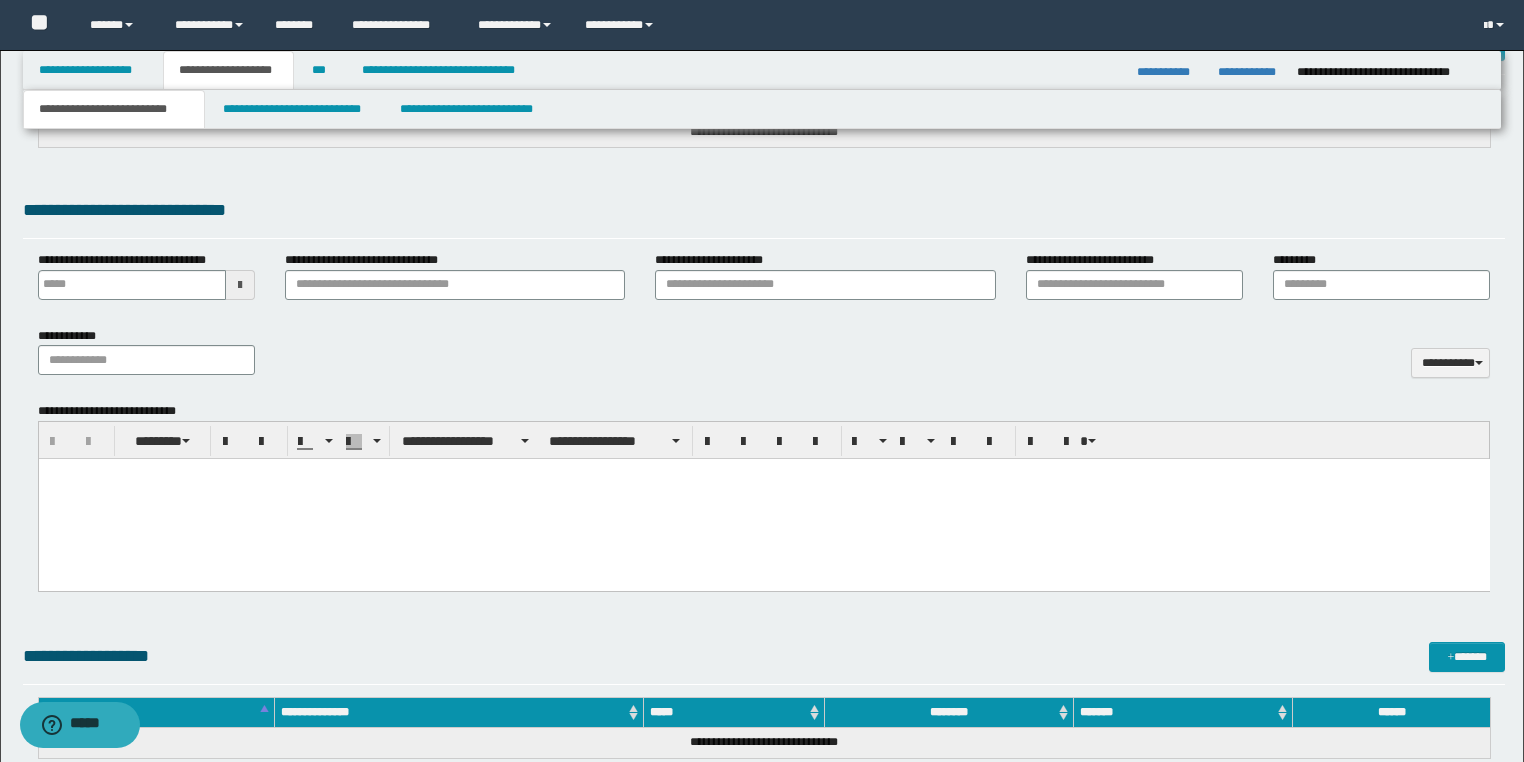 scroll, scrollTop: 880, scrollLeft: 0, axis: vertical 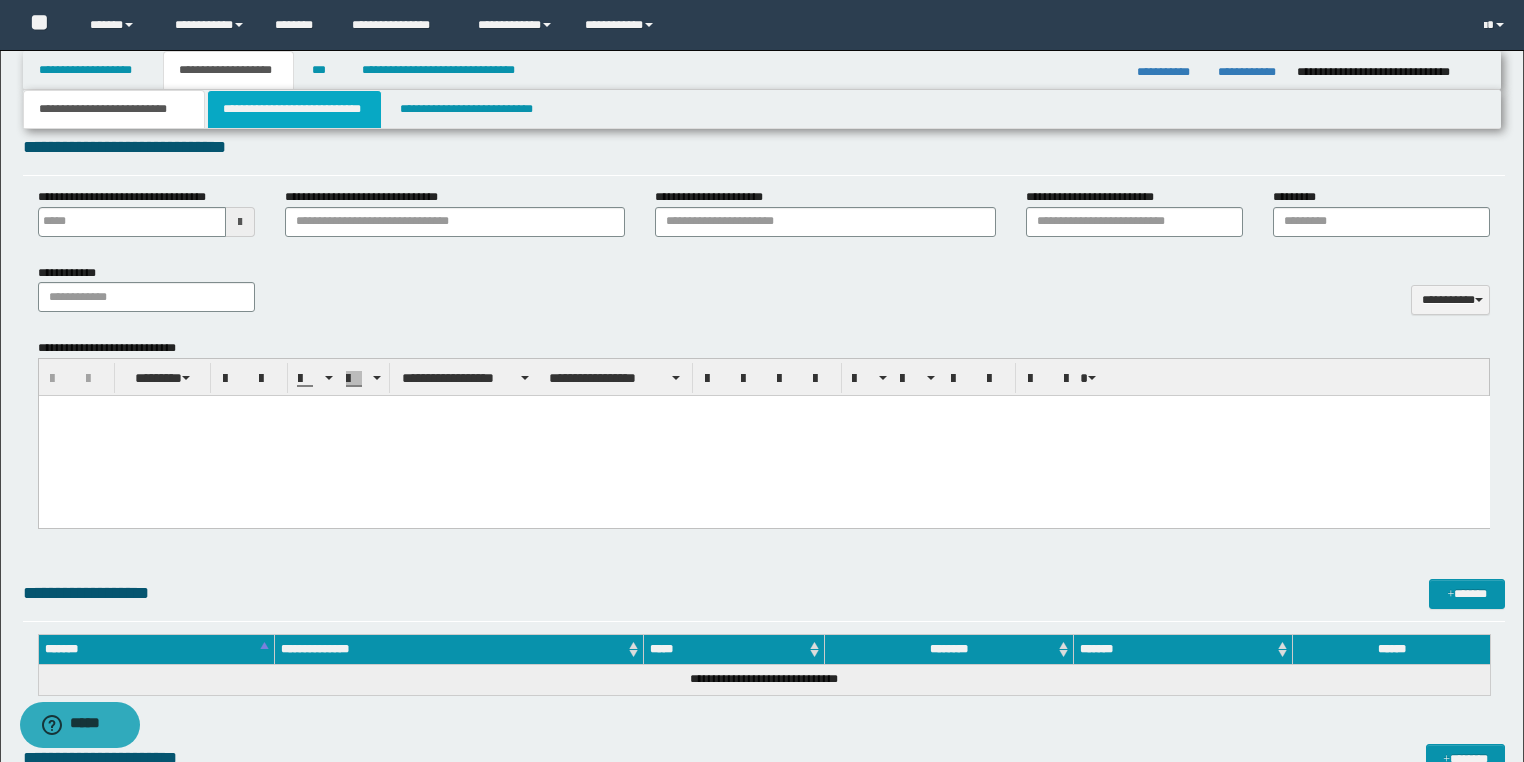 type on "**********" 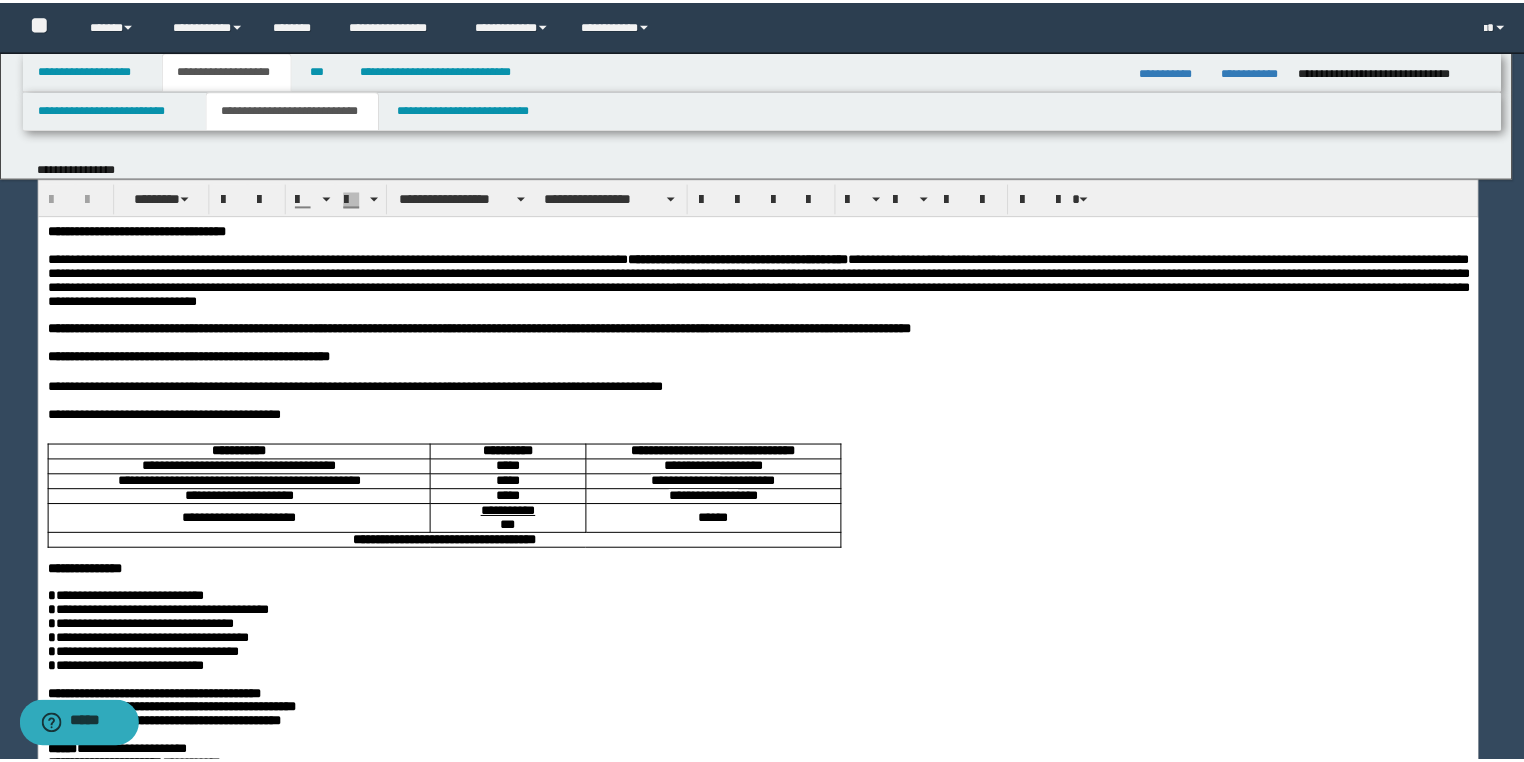 scroll, scrollTop: 0, scrollLeft: 0, axis: both 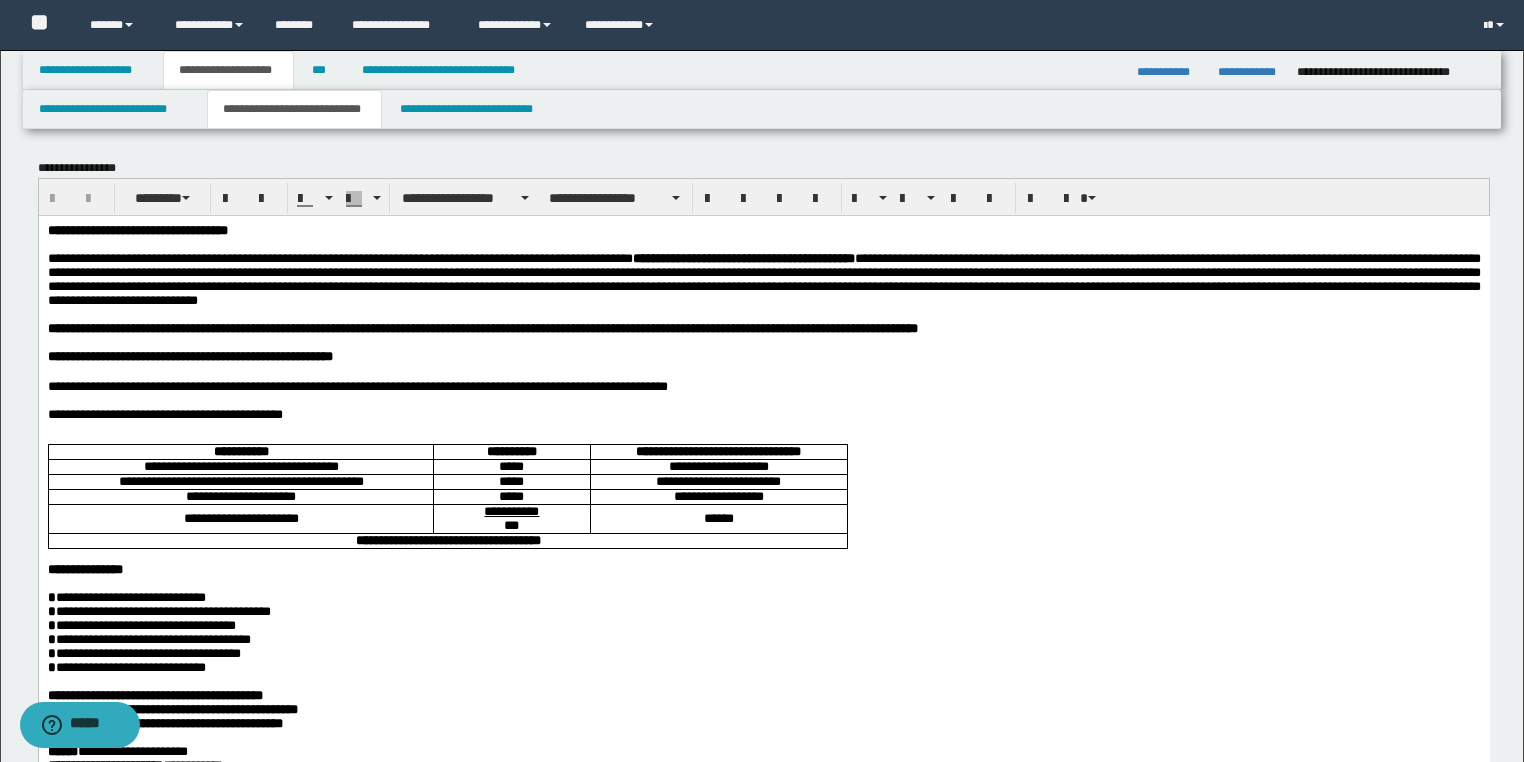 click at bounding box center (763, 342) 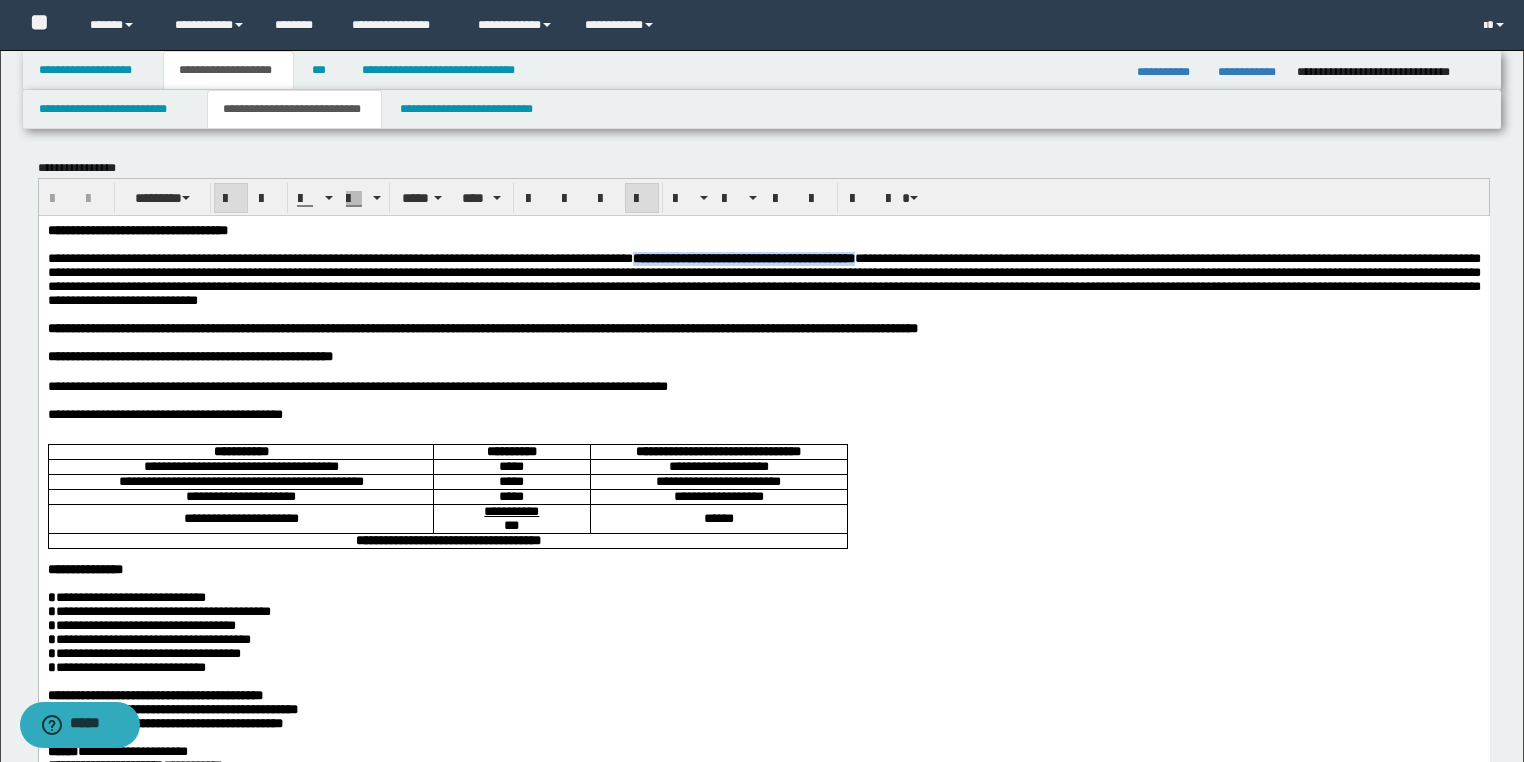 drag, startPoint x: 782, startPoint y: 261, endPoint x: 1076, endPoint y: 259, distance: 294.0068 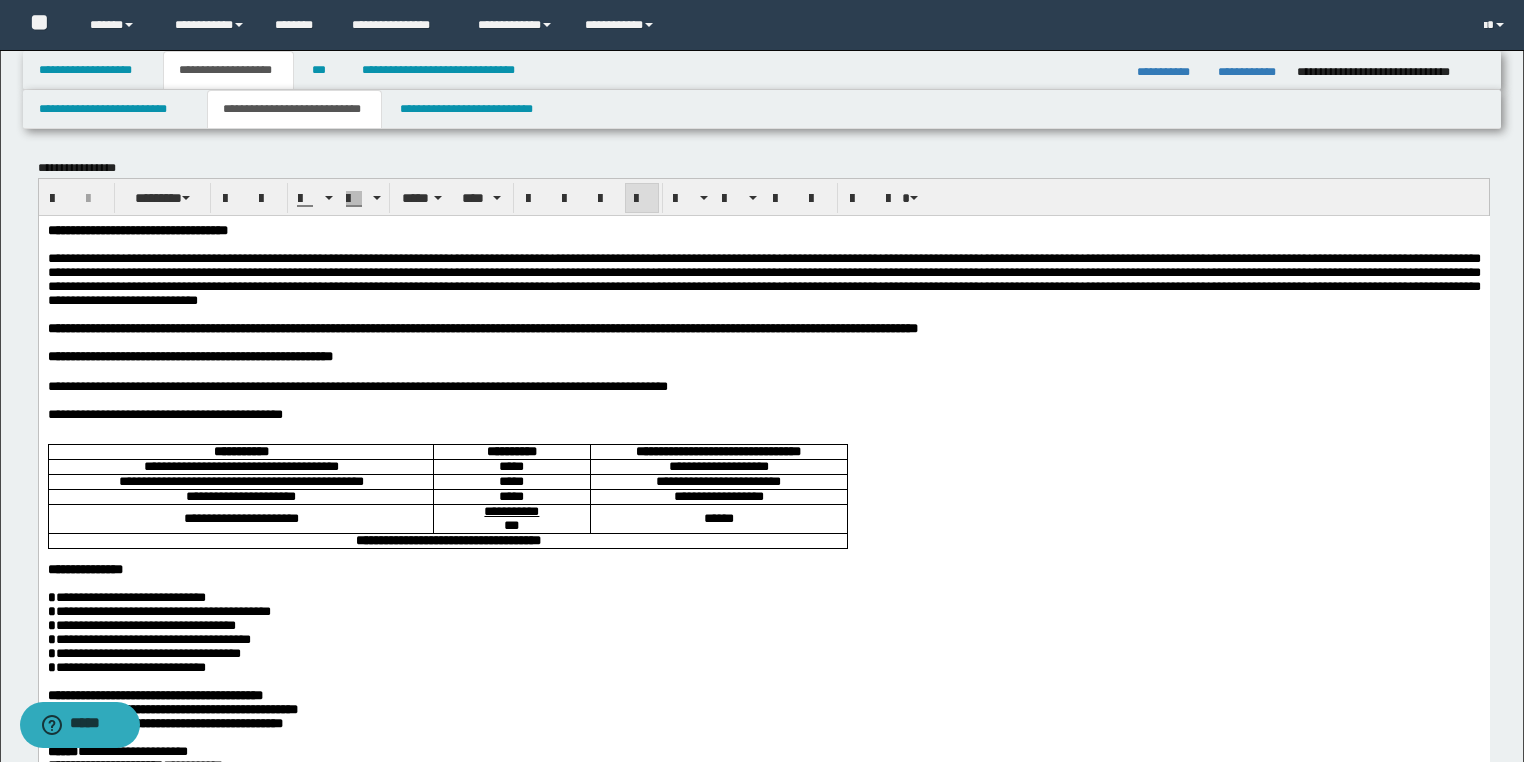 click on "**********" at bounding box center [763, 356] 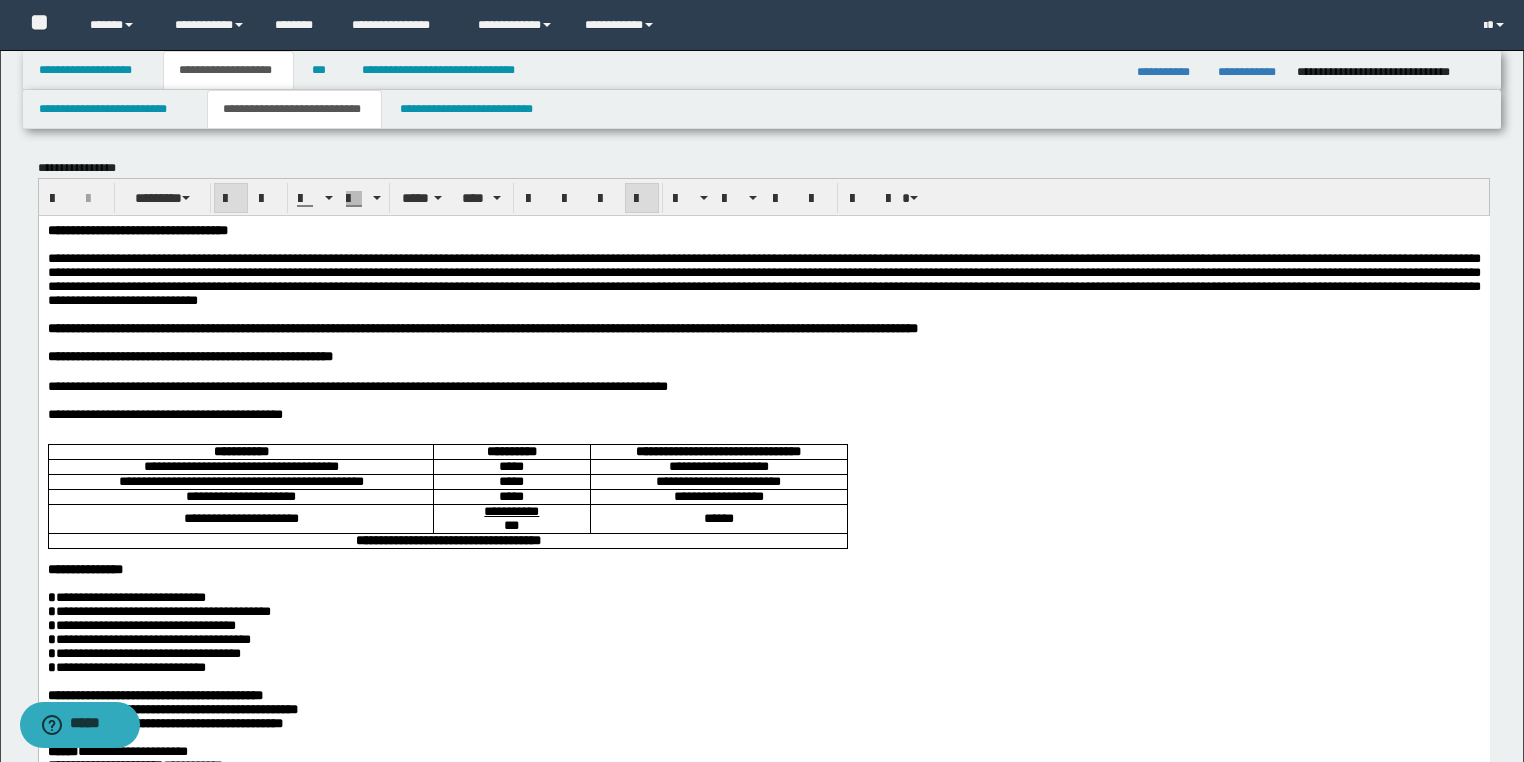 click on "**********" at bounding box center [763, 356] 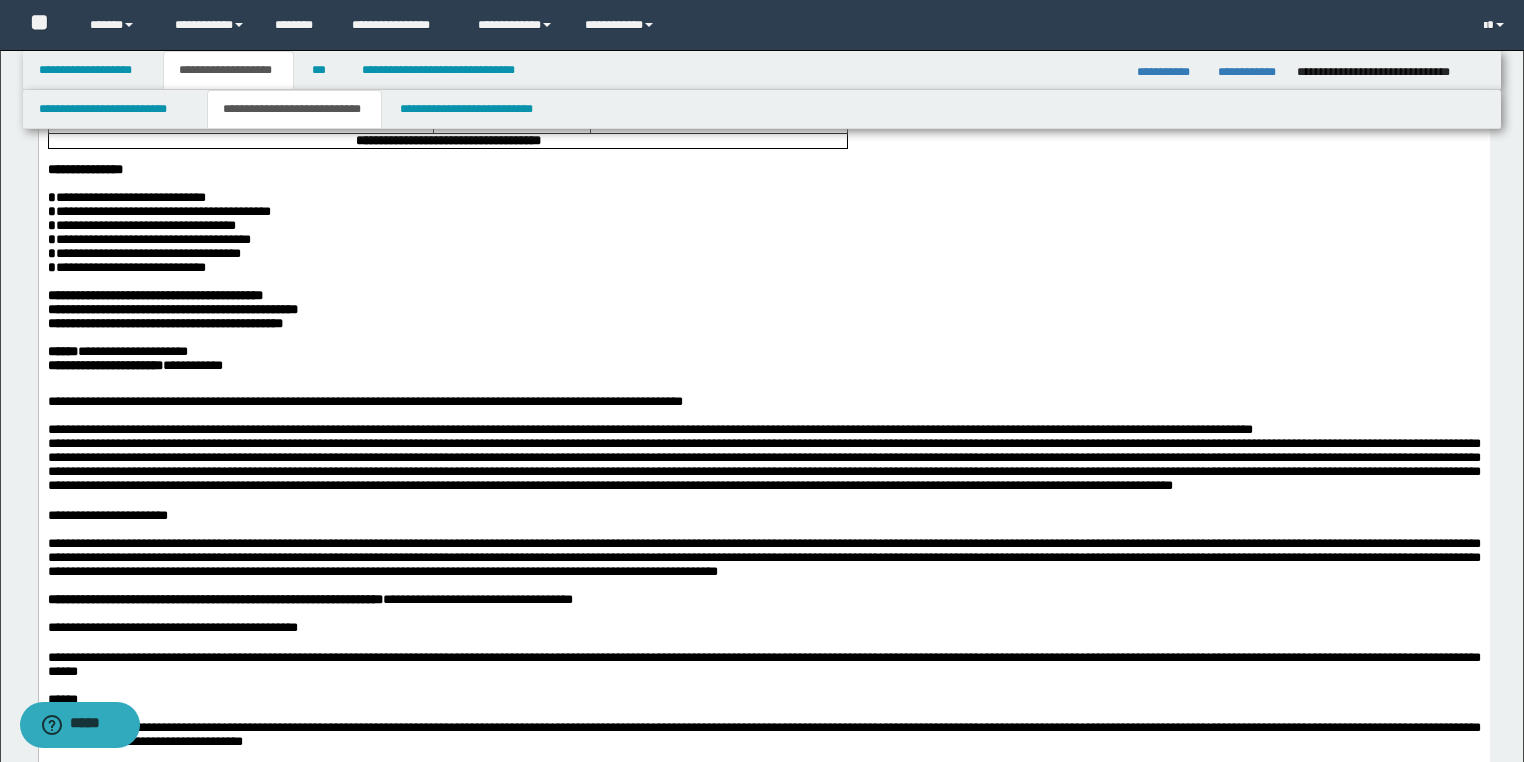 click on "**********" at bounding box center [154, 295] 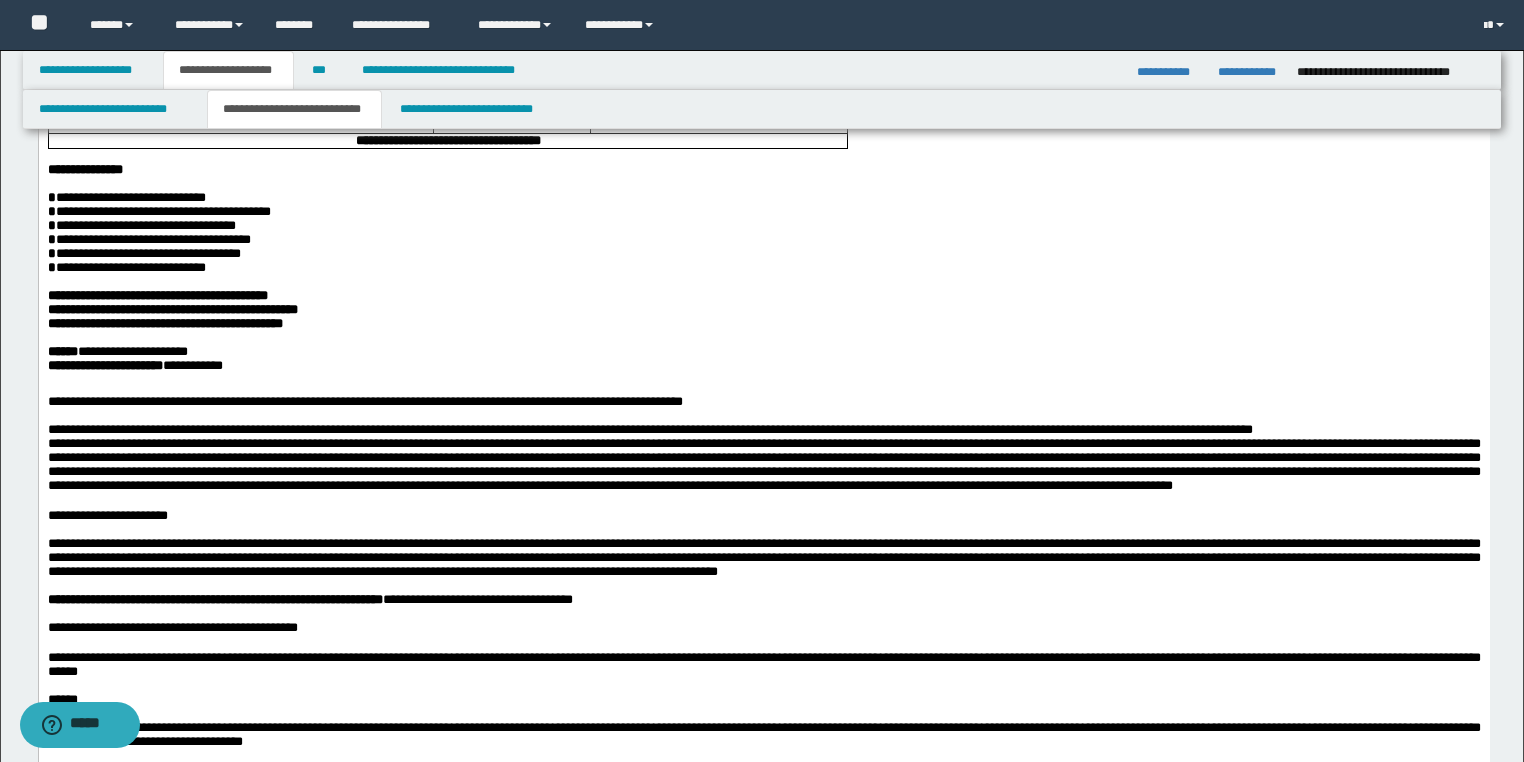 click on "**********" at bounding box center [172, 309] 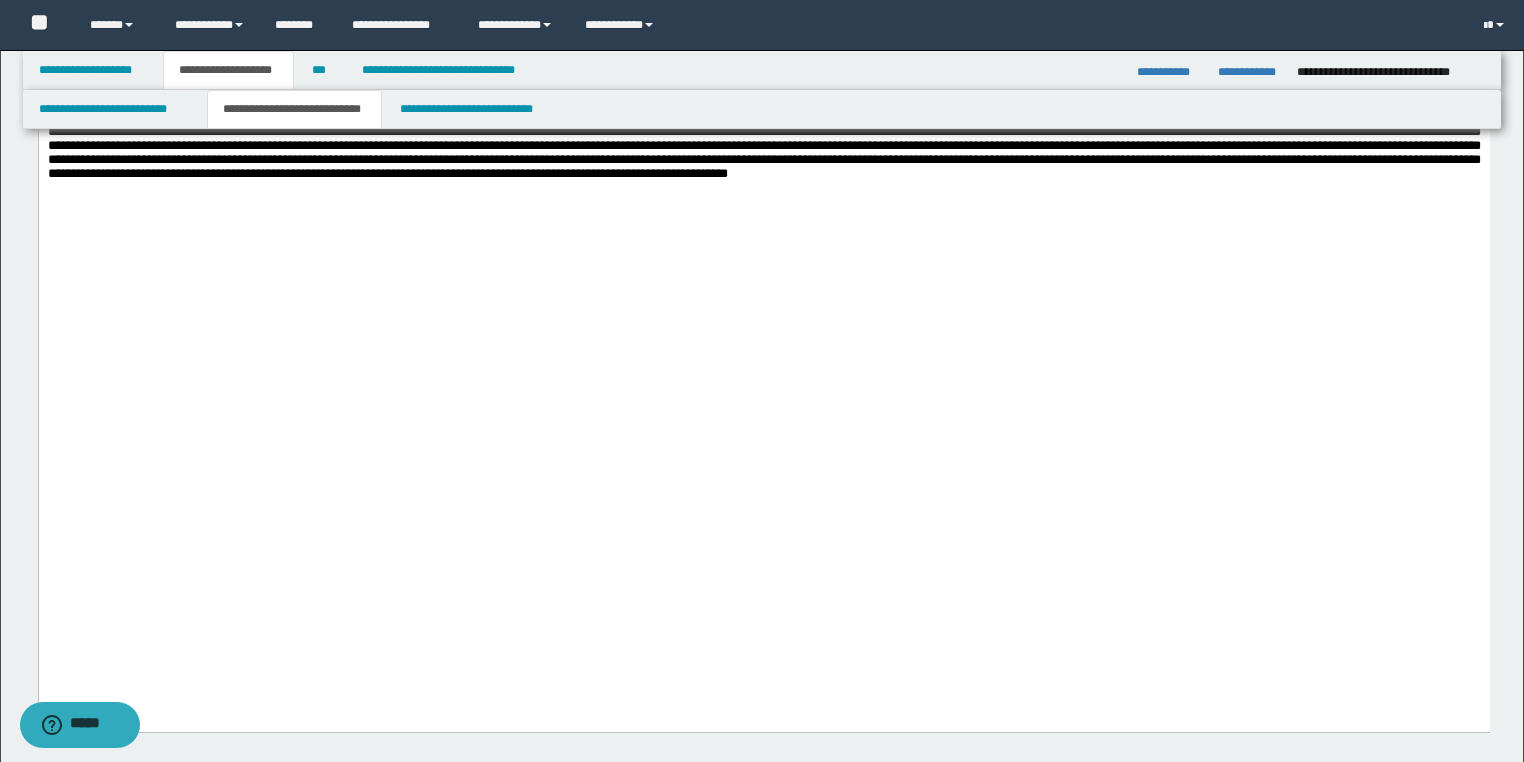 scroll, scrollTop: 2480, scrollLeft: 0, axis: vertical 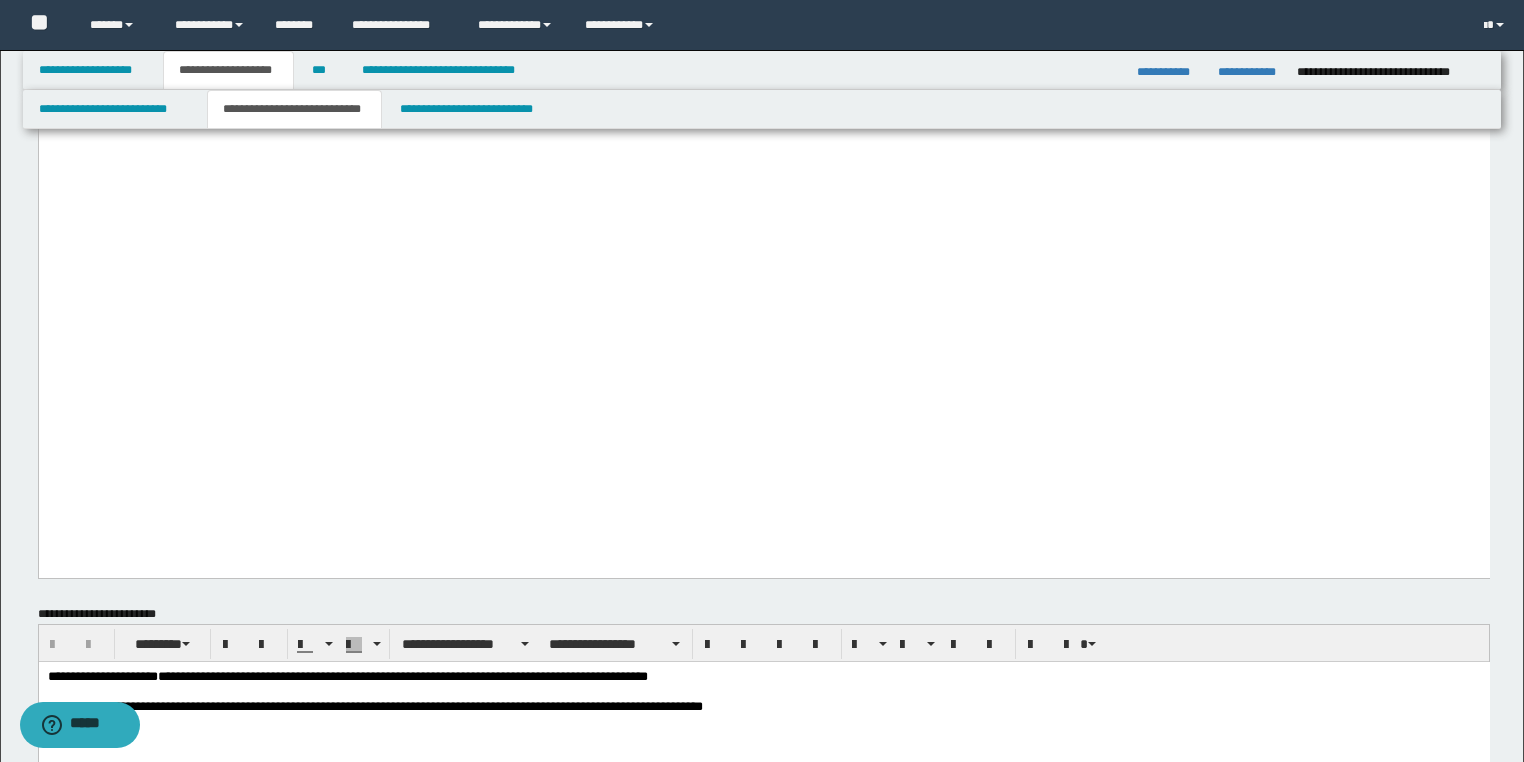 click on "**********" at bounding box center (763, -1082) 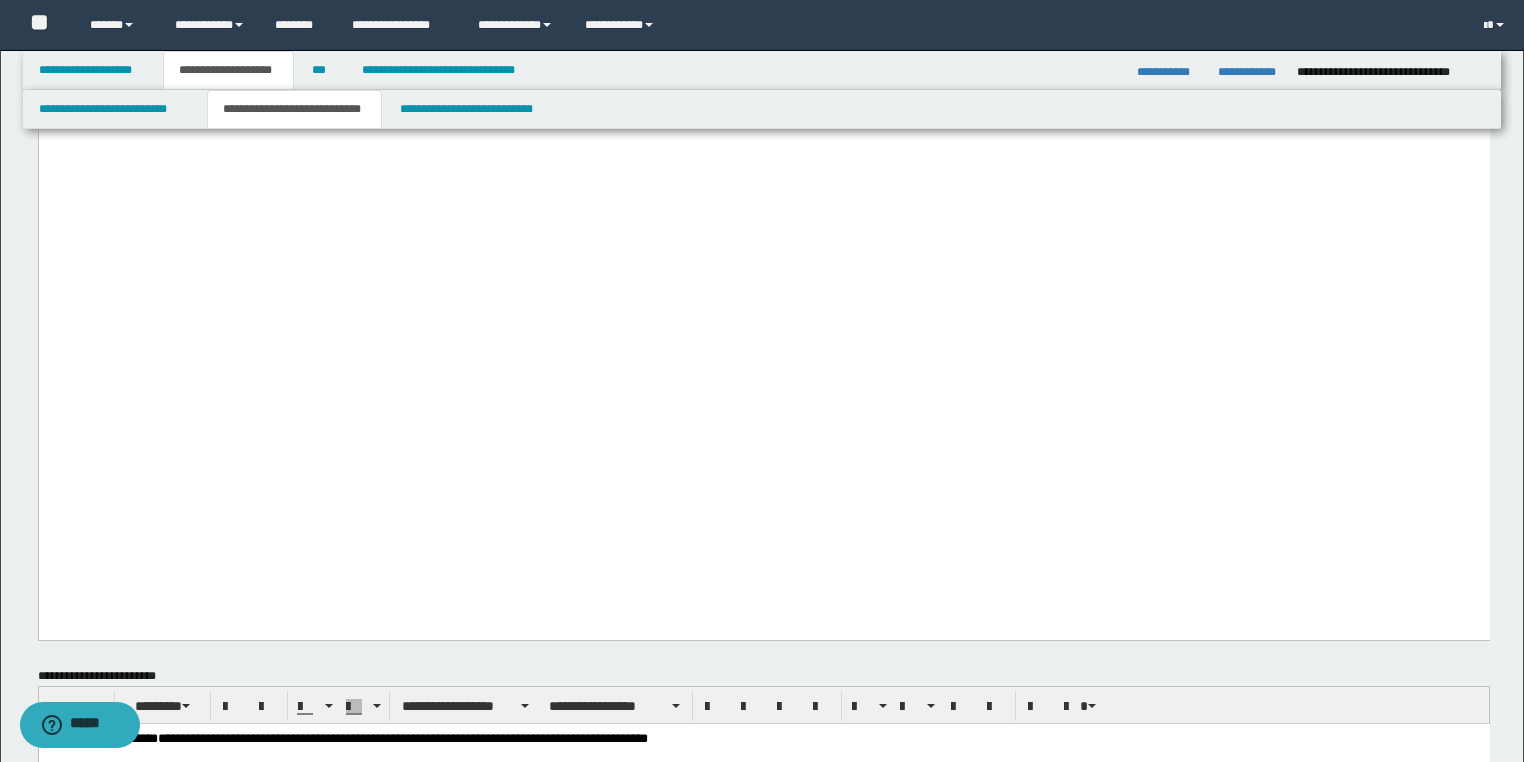 scroll, scrollTop: 2240, scrollLeft: 0, axis: vertical 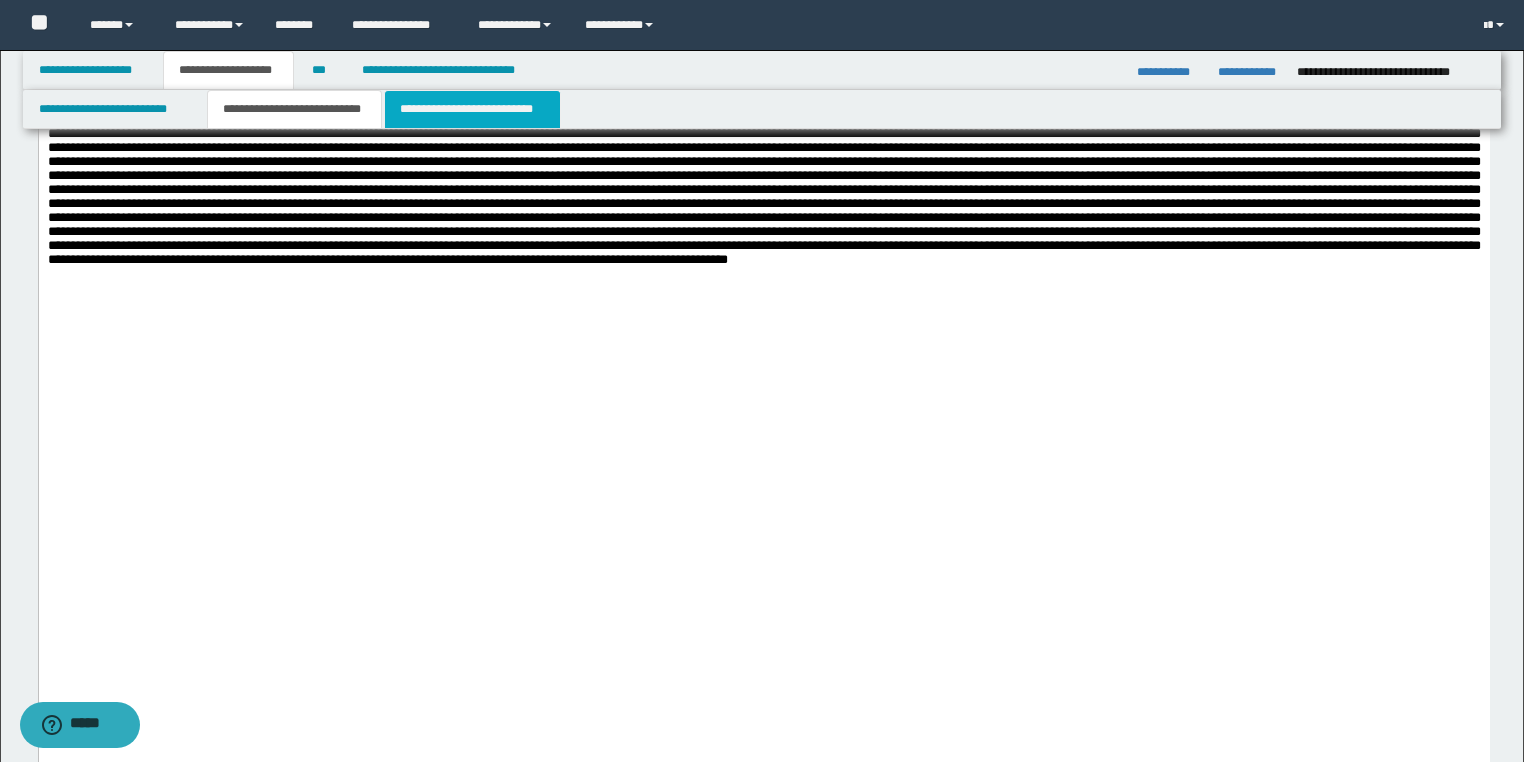 click on "**********" at bounding box center [472, 109] 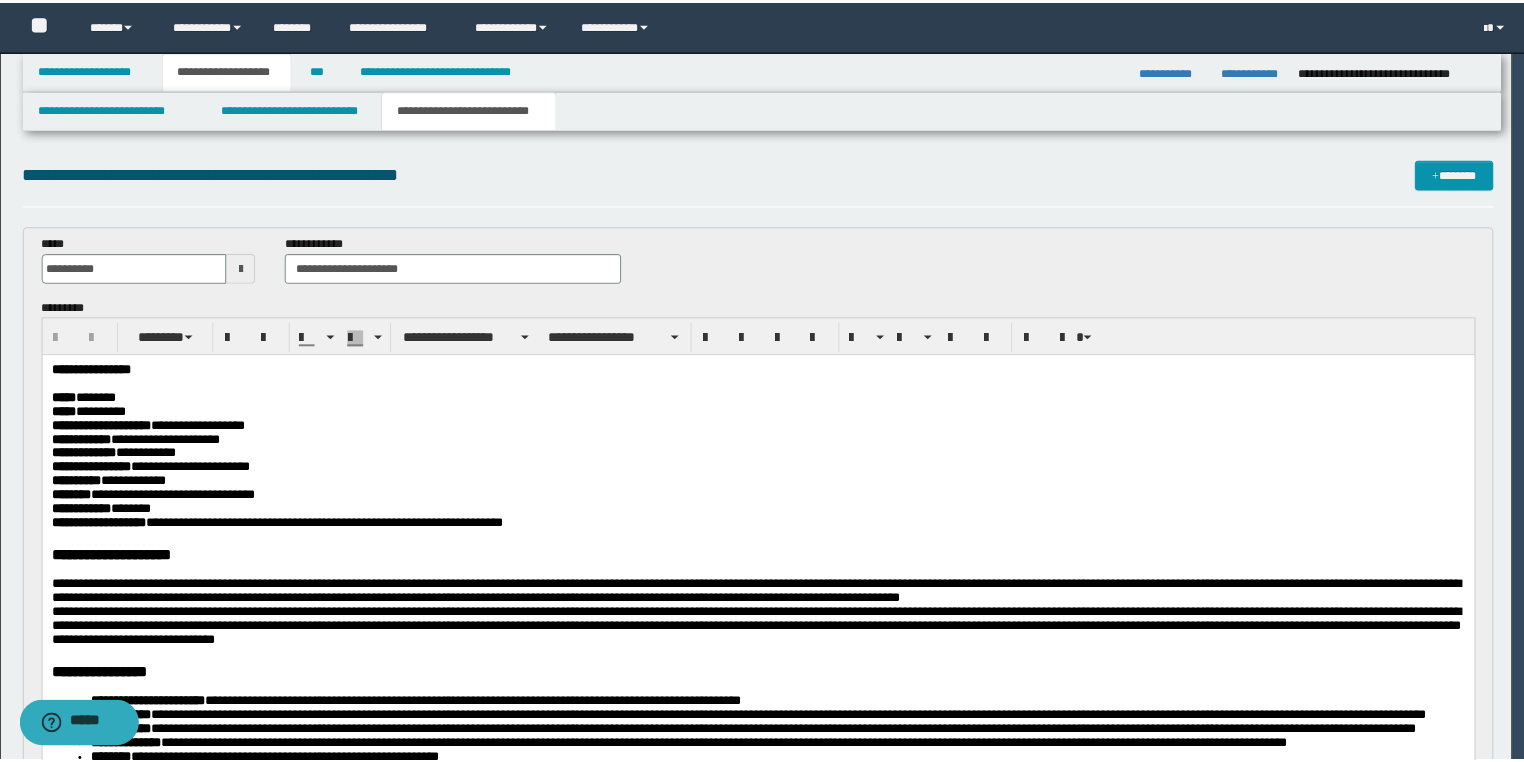 scroll, scrollTop: 0, scrollLeft: 0, axis: both 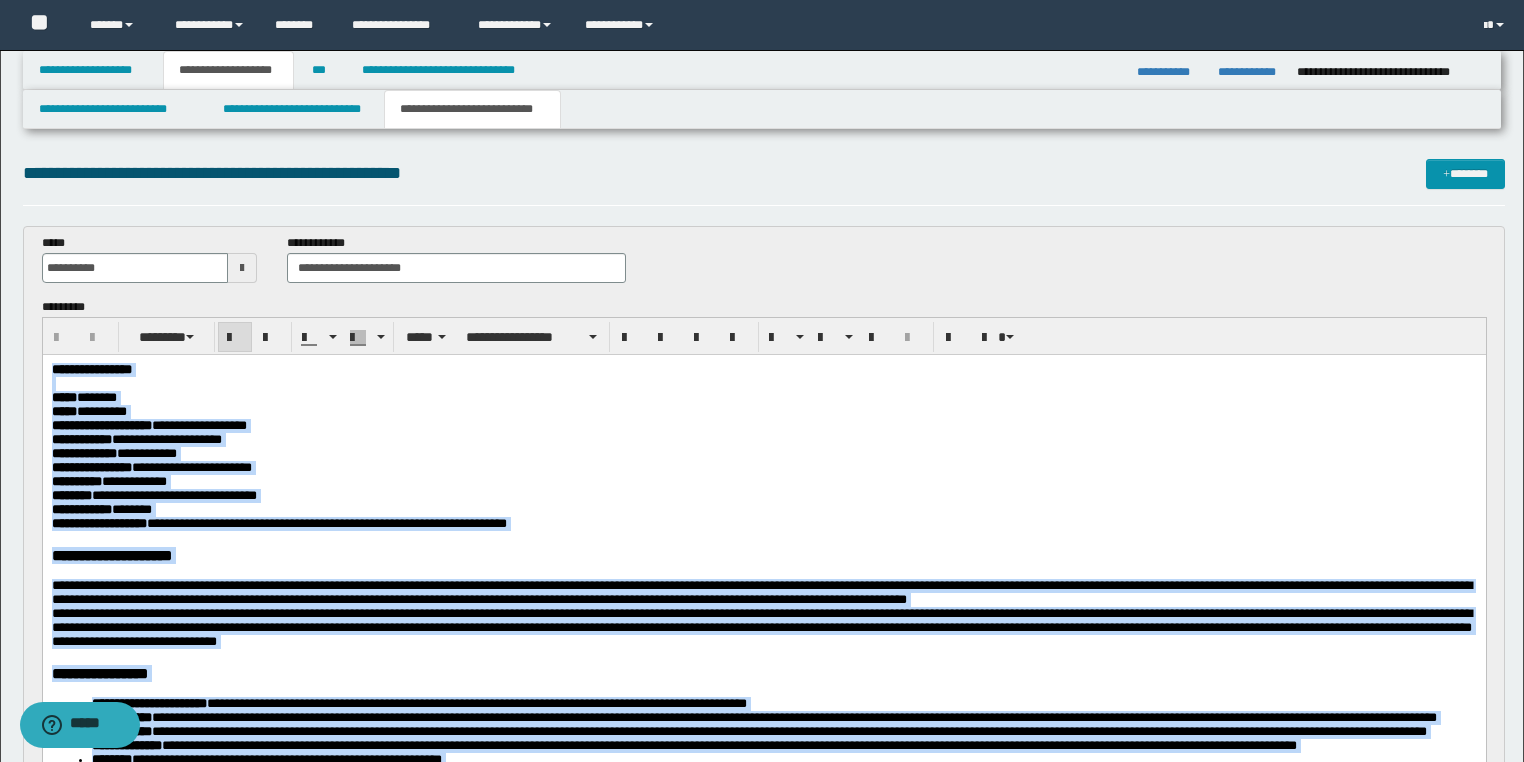 drag, startPoint x: 573, startPoint y: 1758, endPoint x: 0, endPoint y: 32, distance: 1818.6272 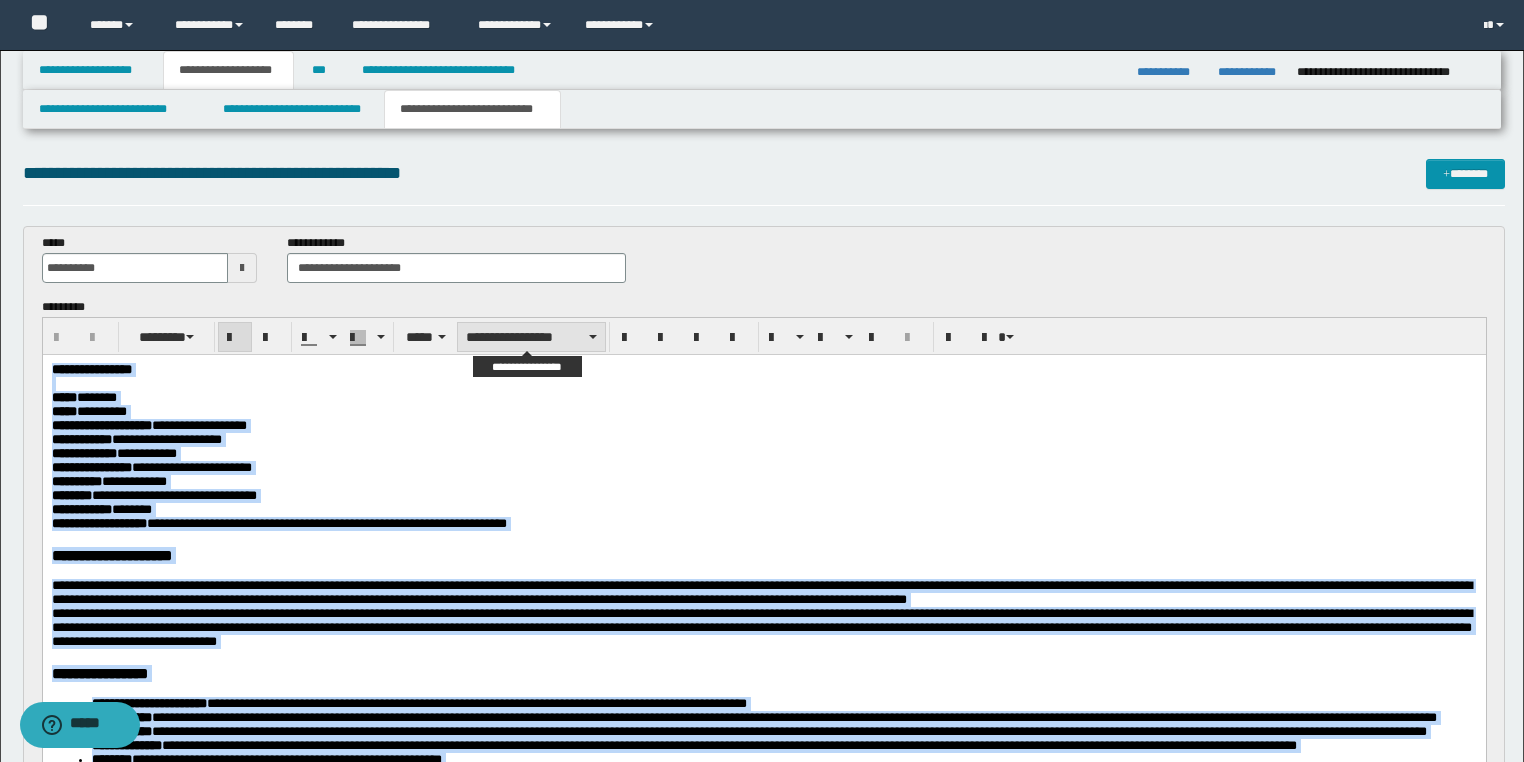 click on "**********" at bounding box center [531, 337] 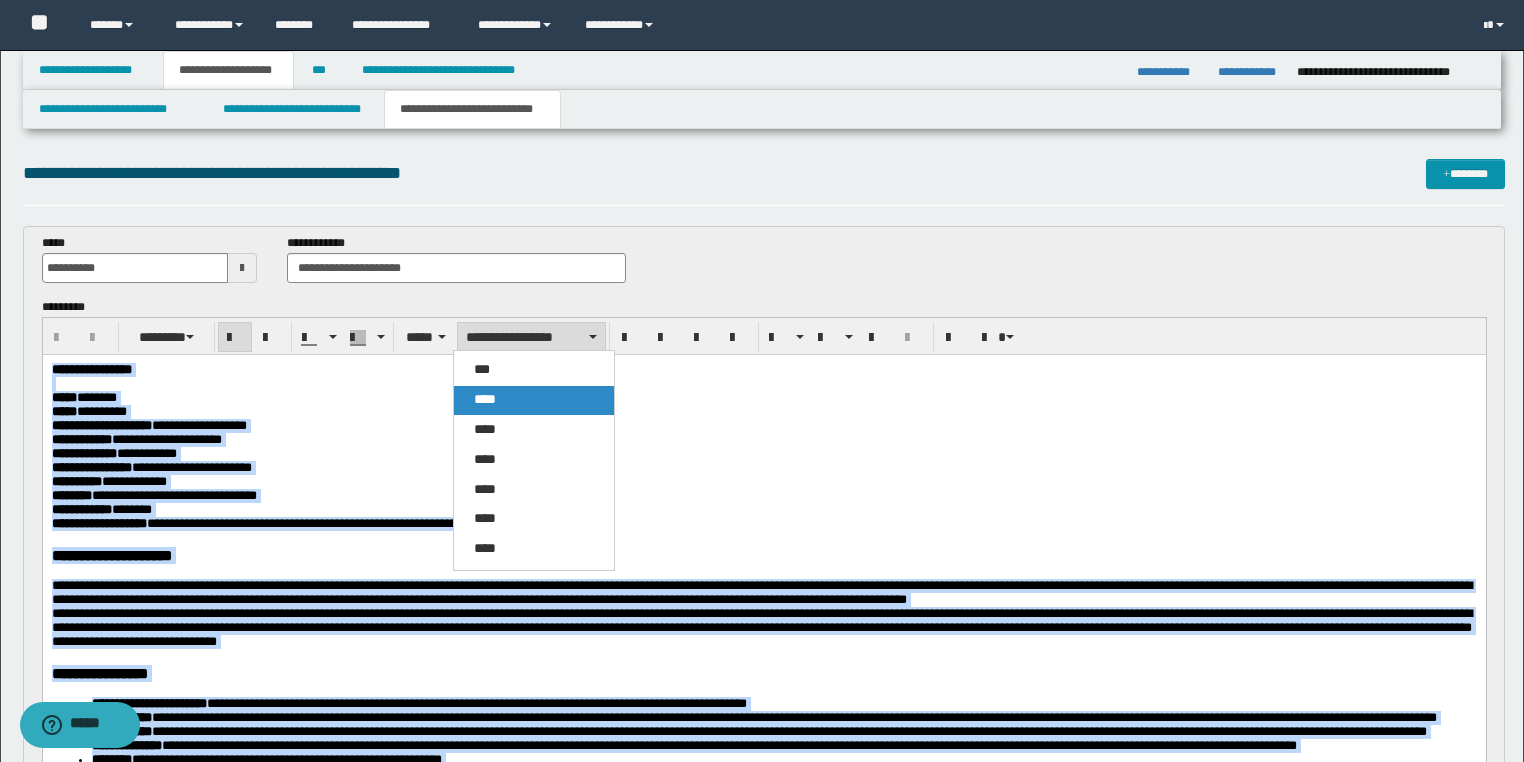 click on "****" at bounding box center (534, 400) 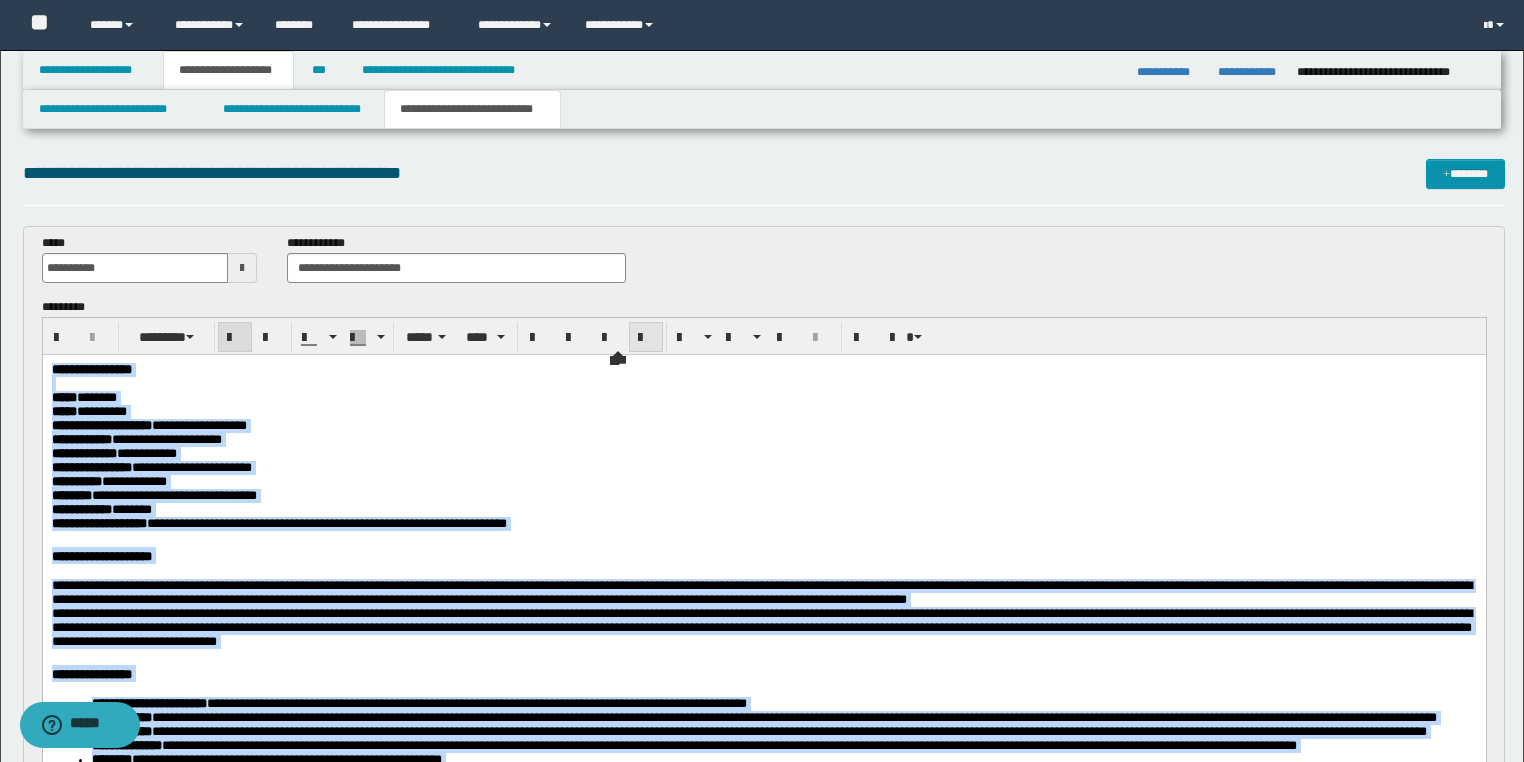 click at bounding box center (646, 338) 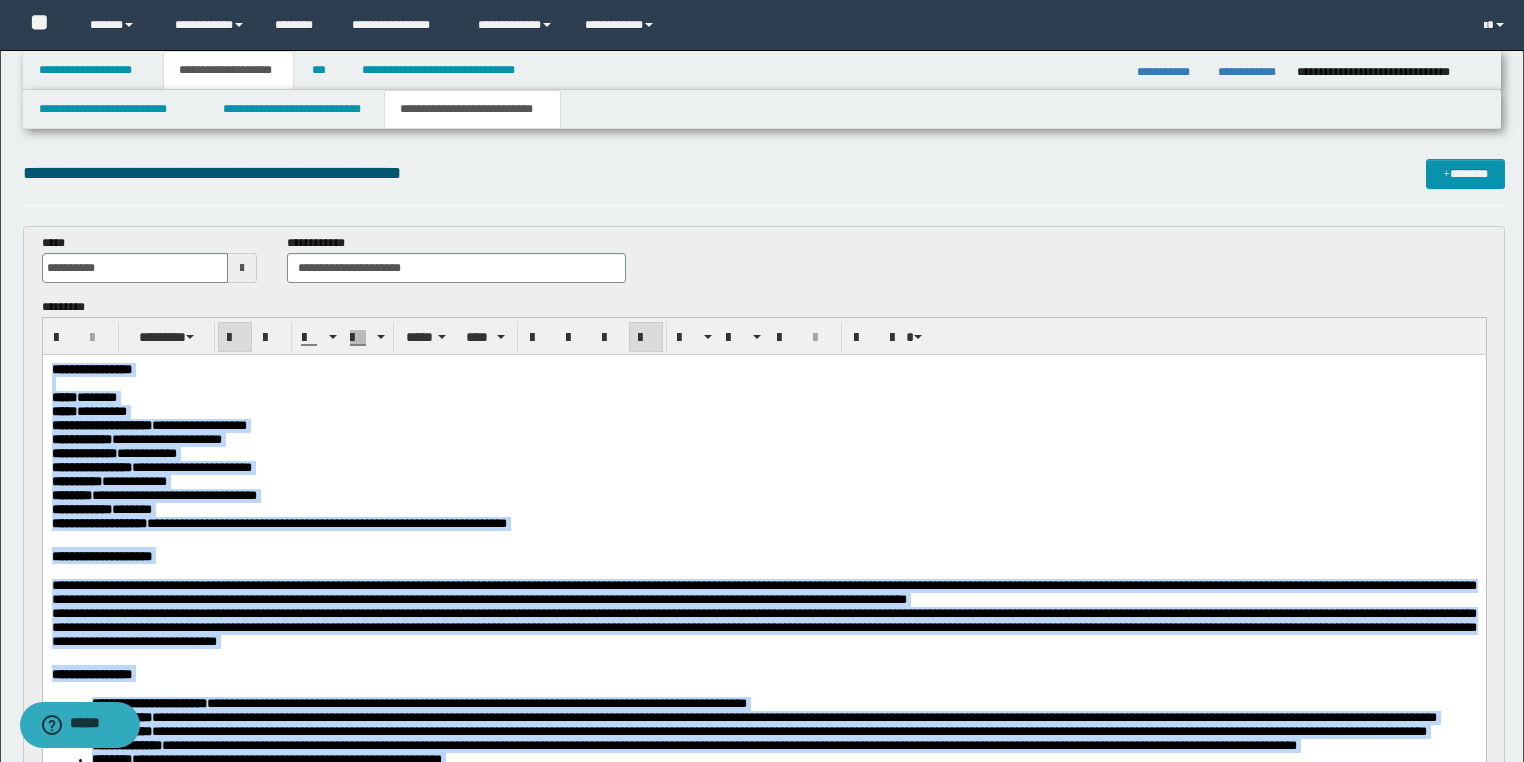 click on "**********" at bounding box center (763, 1010) 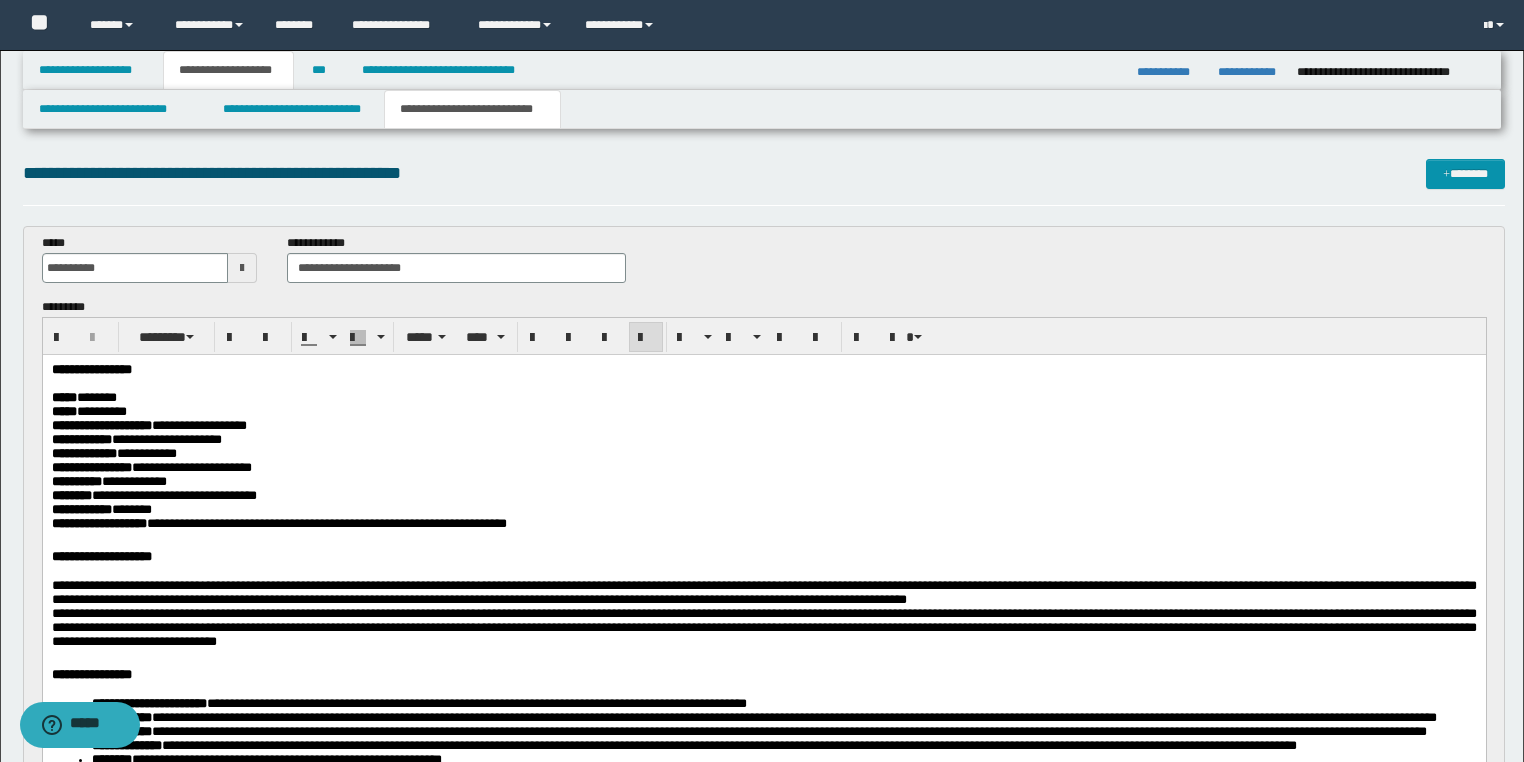 click on "**********" at bounding box center (763, 1010) 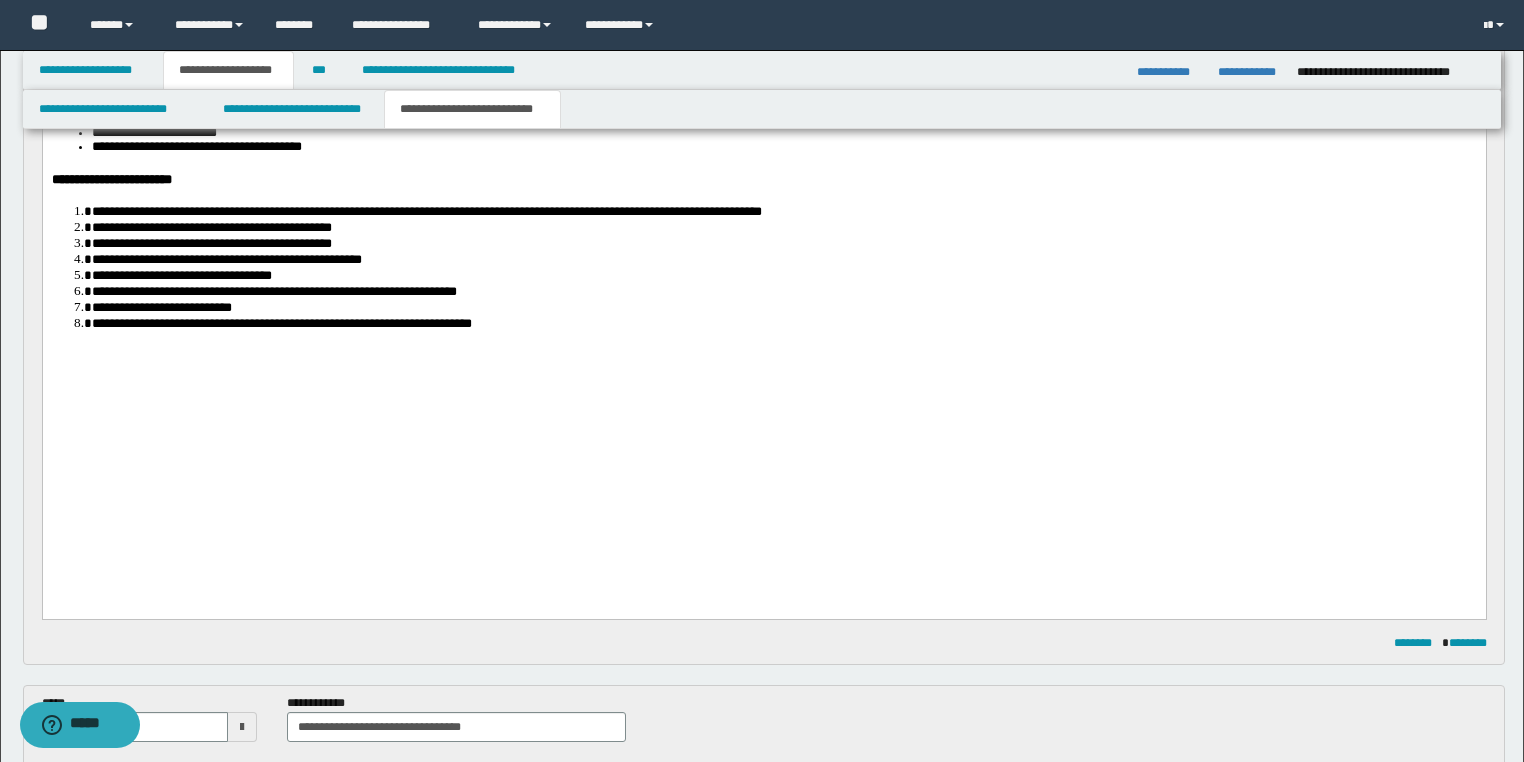 click on "**********" at bounding box center (763, -262) 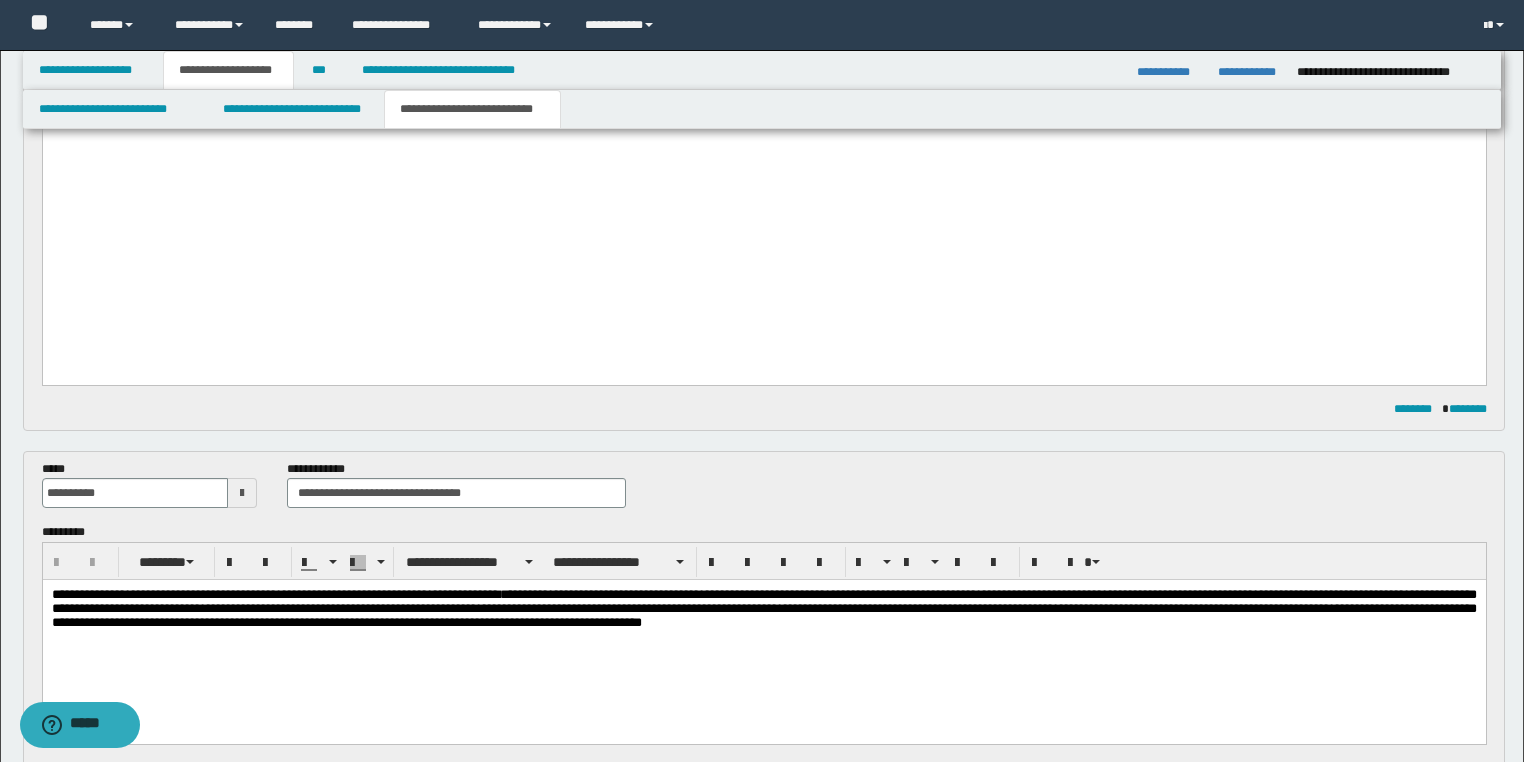 scroll, scrollTop: 1680, scrollLeft: 0, axis: vertical 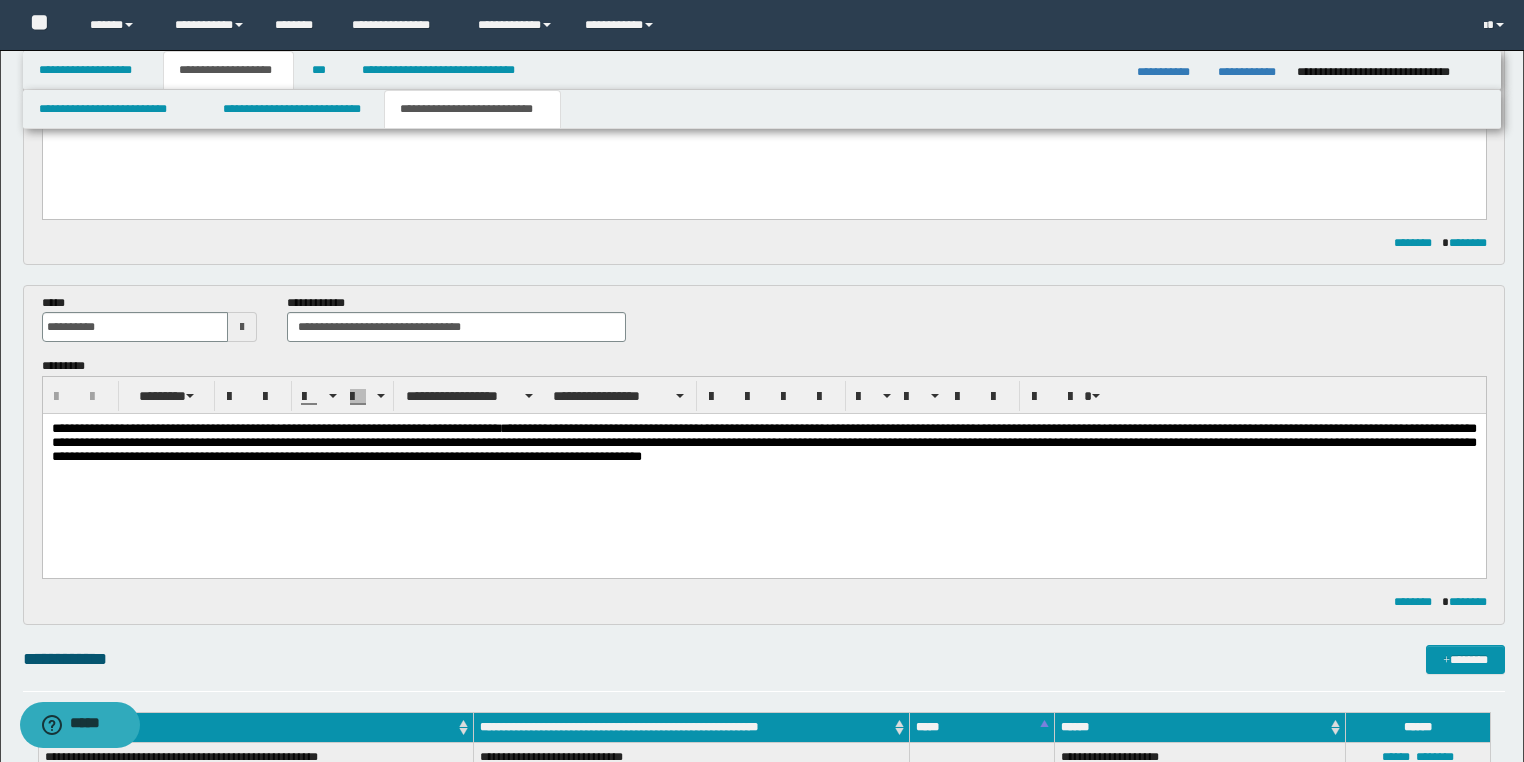 click on "**********" at bounding box center (763, 468) 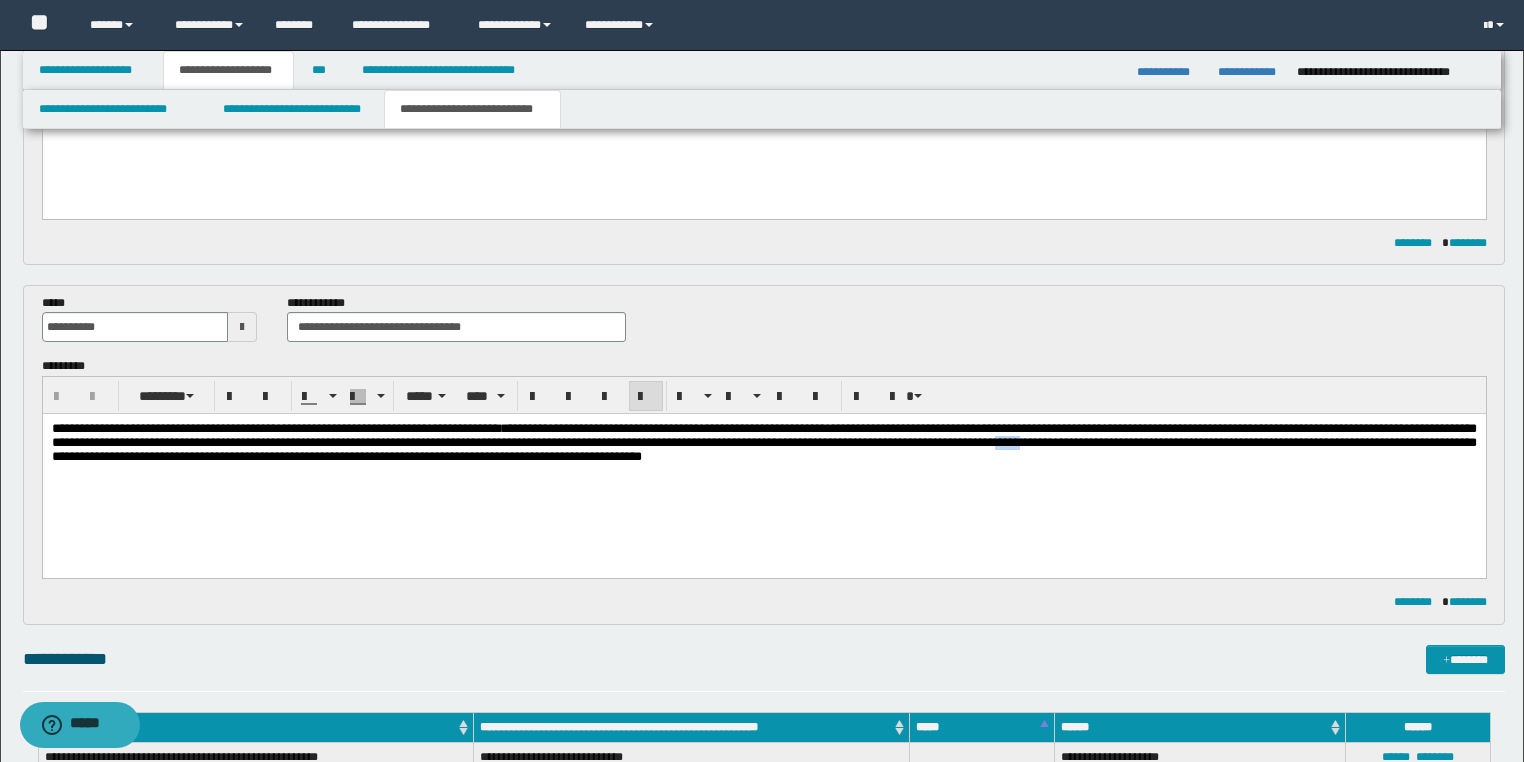 type 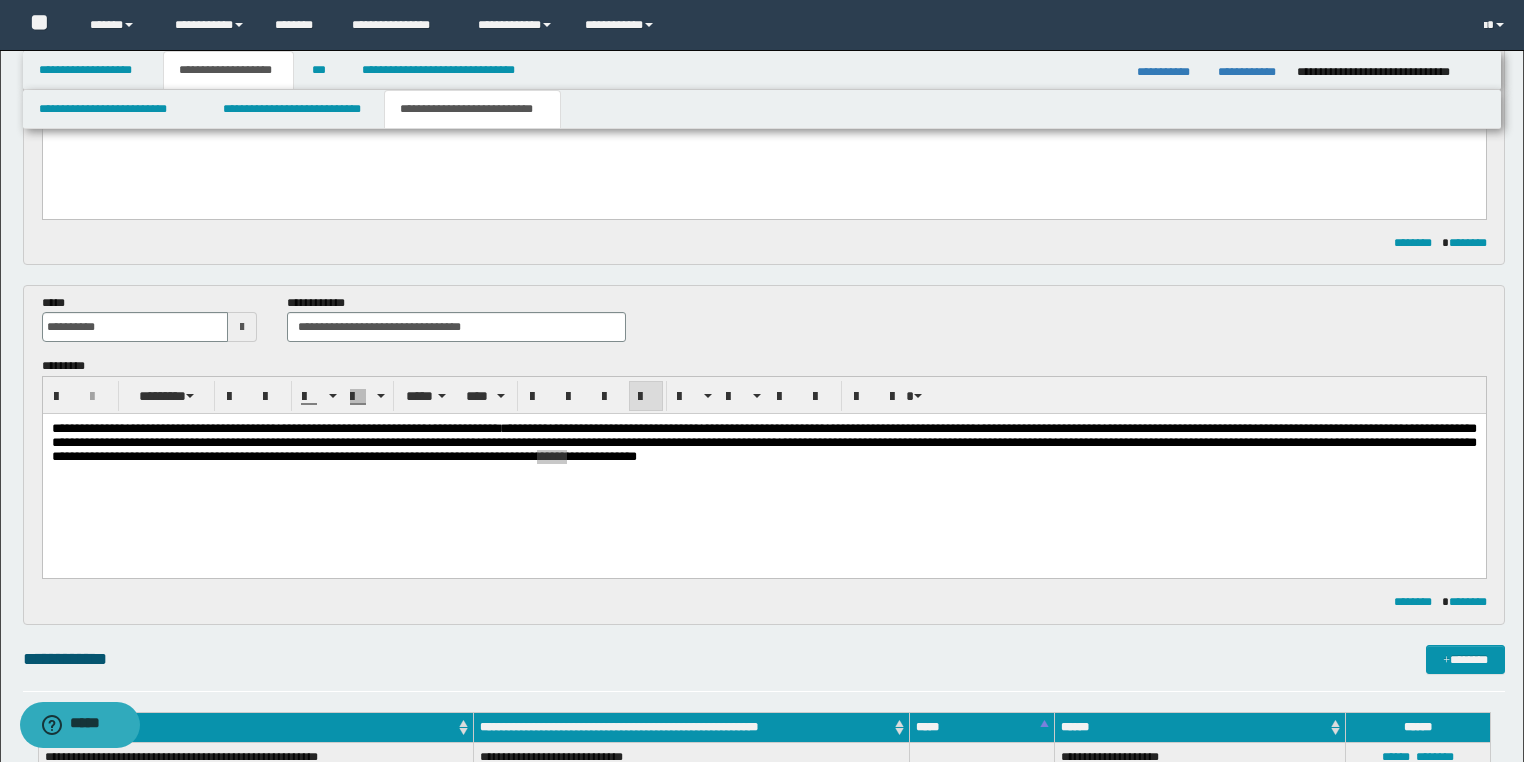 drag, startPoint x: 1147, startPoint y: 49, endPoint x: 1259, endPoint y: 106, distance: 125.670204 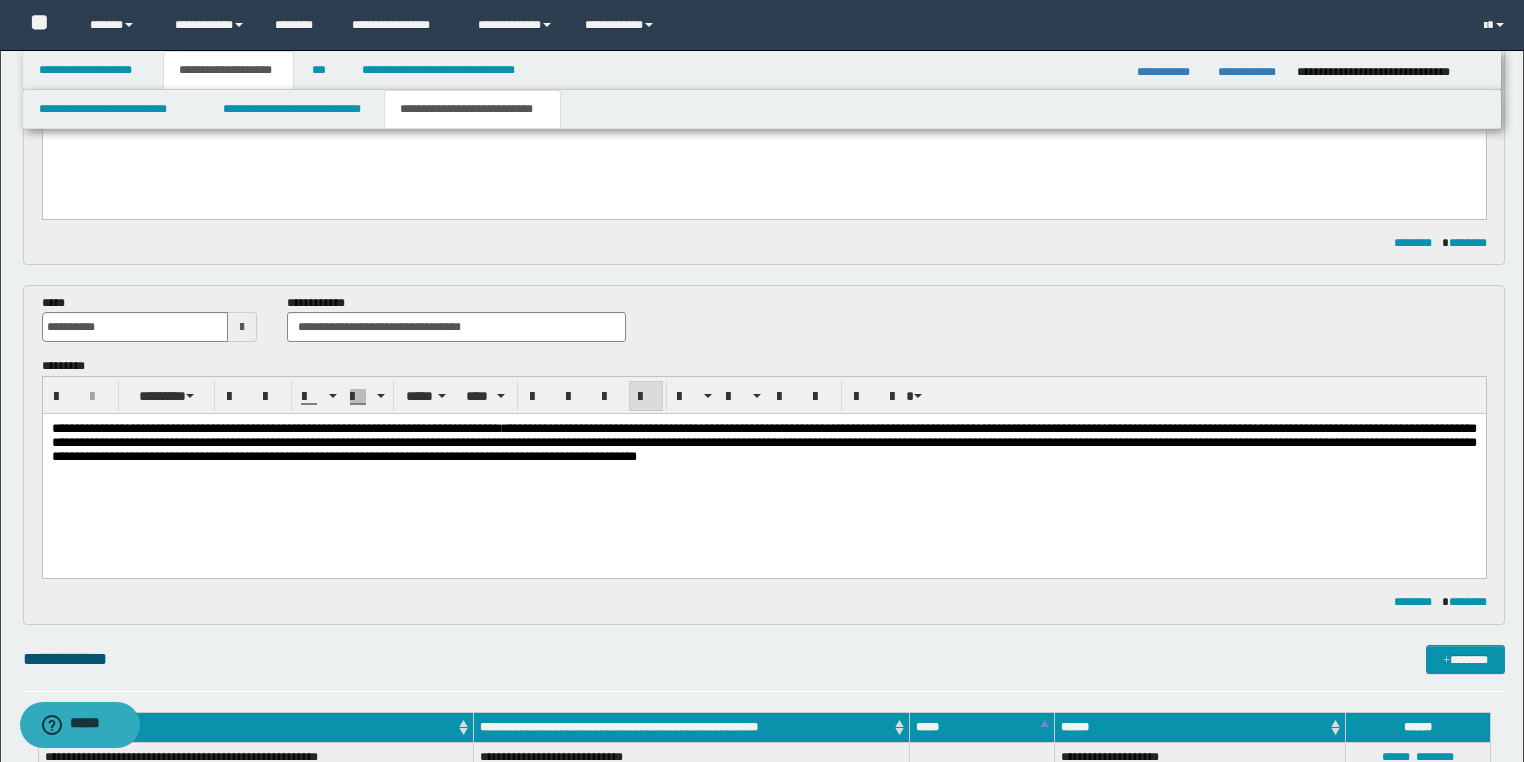 click on "**********" at bounding box center (763, 468) 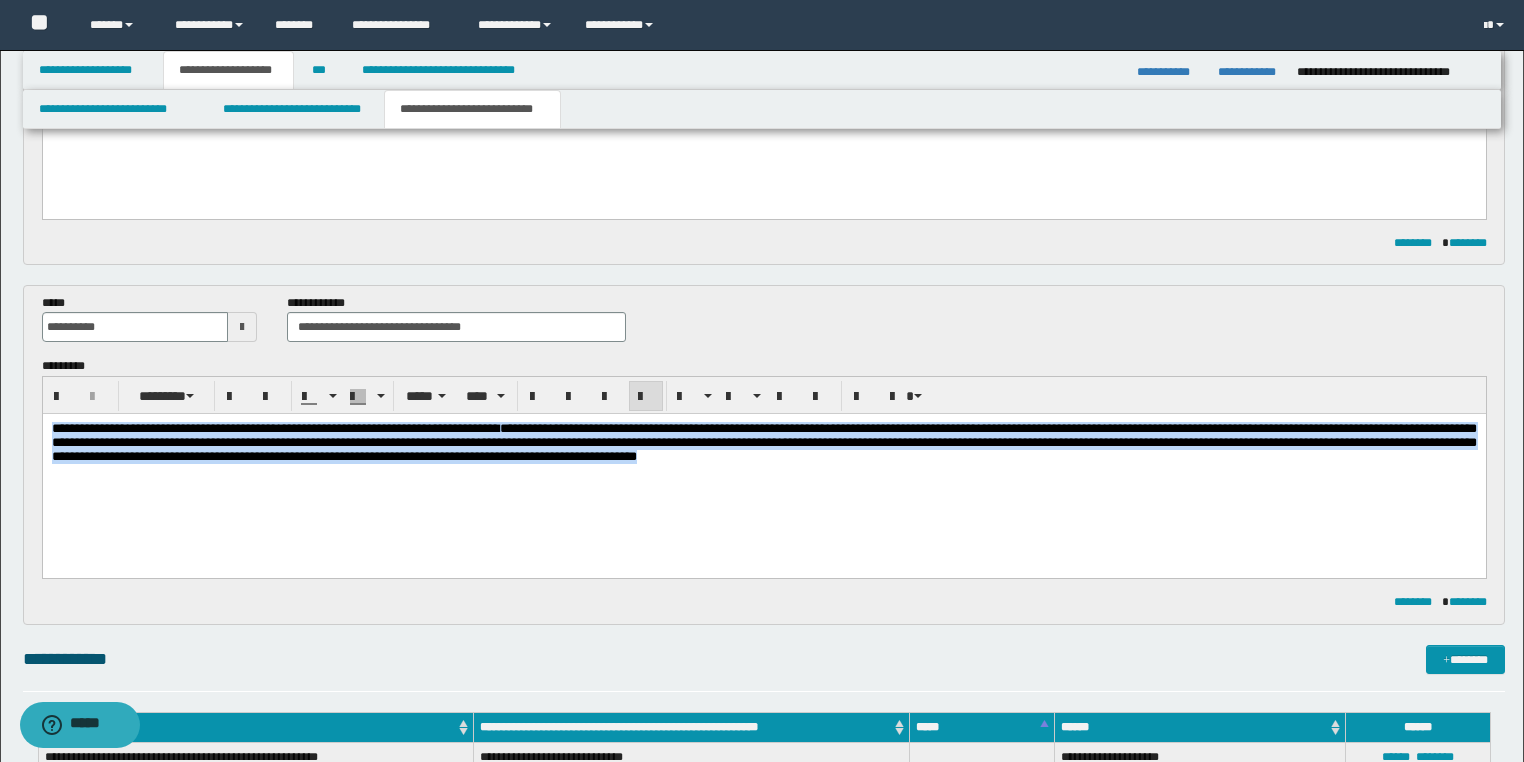 drag, startPoint x: 1339, startPoint y: 478, endPoint x: 0, endPoint y: 292, distance: 1351.8568 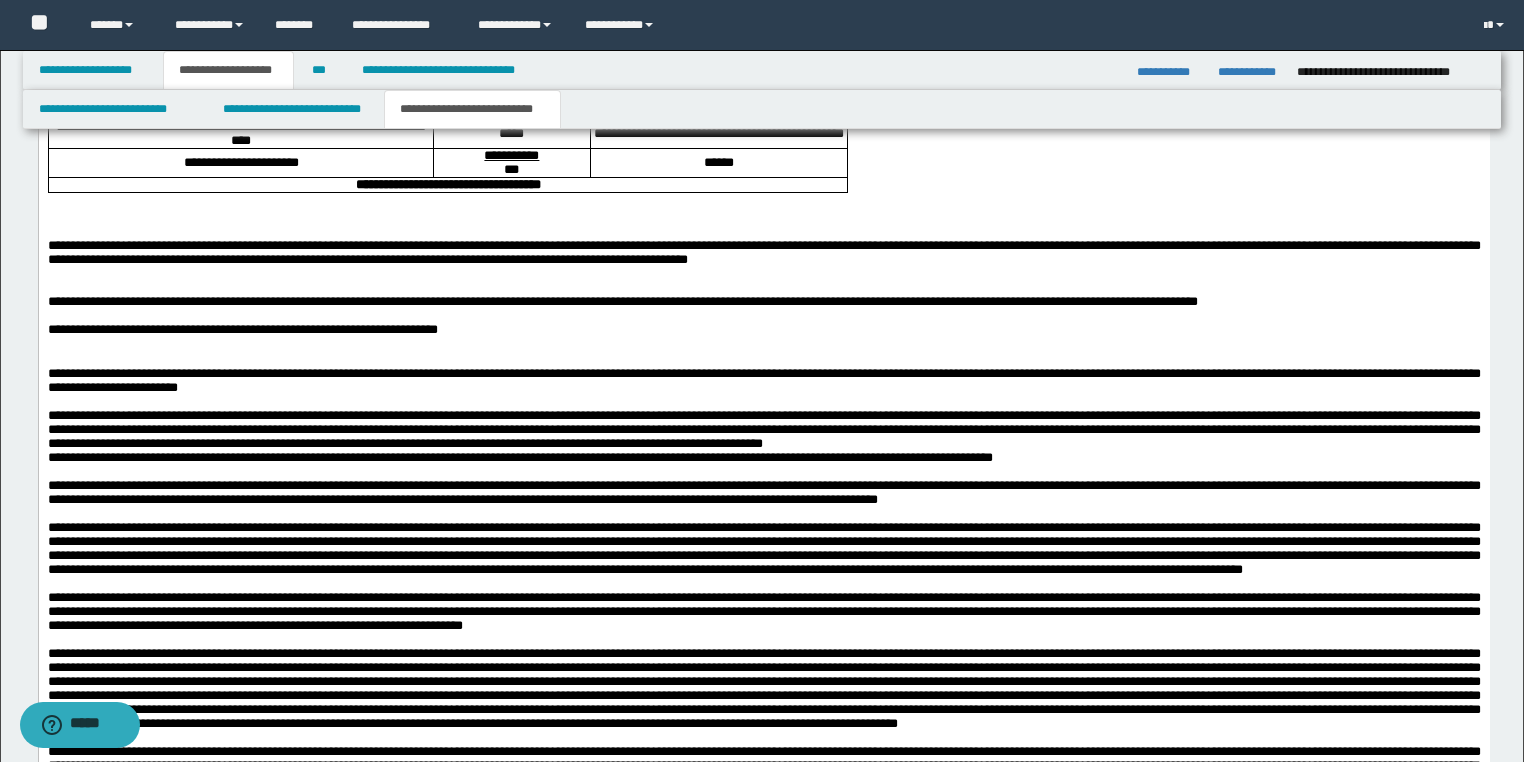 scroll, scrollTop: 3760, scrollLeft: 0, axis: vertical 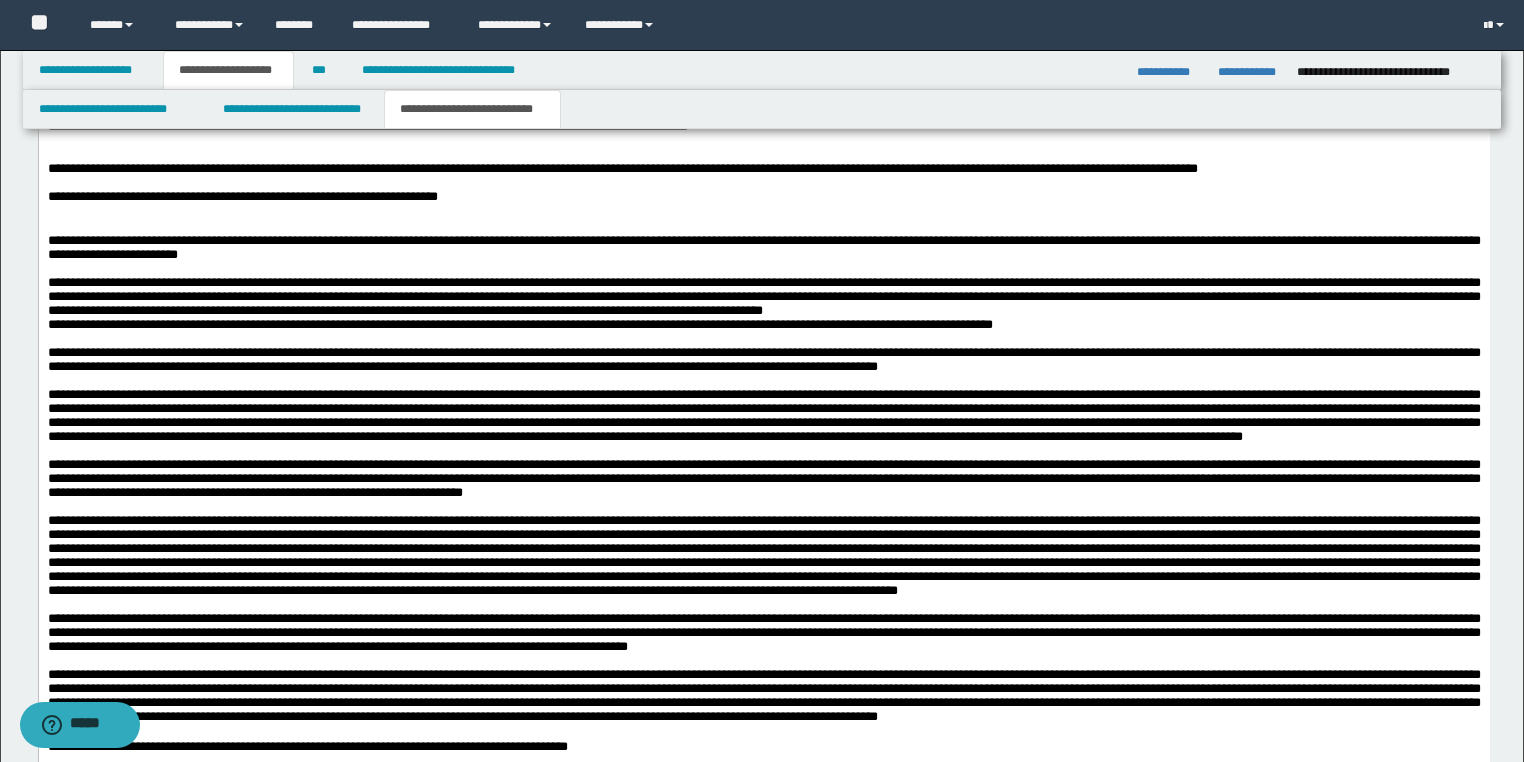 click on "**********" at bounding box center (763, 120) 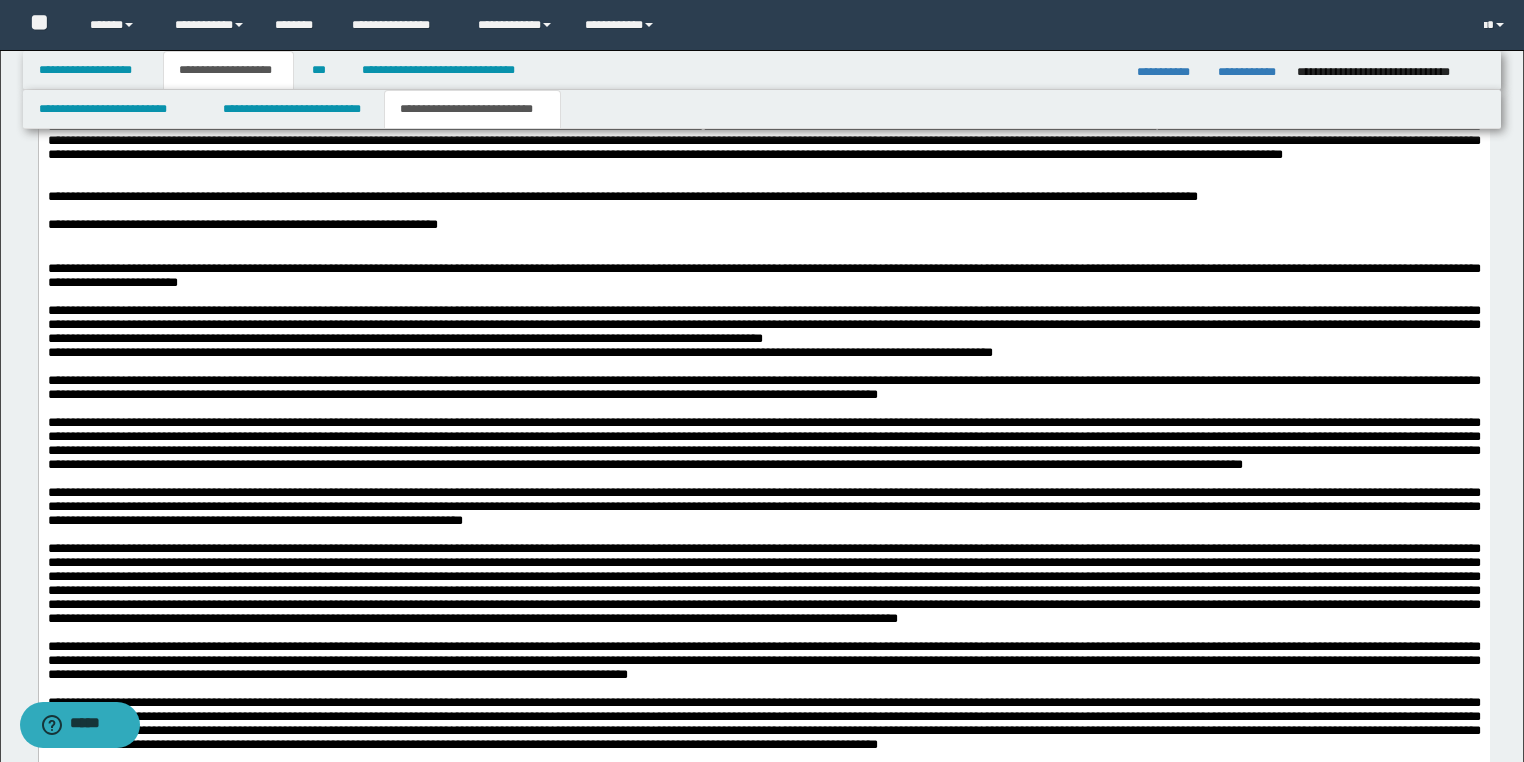 click at bounding box center [763, 67] 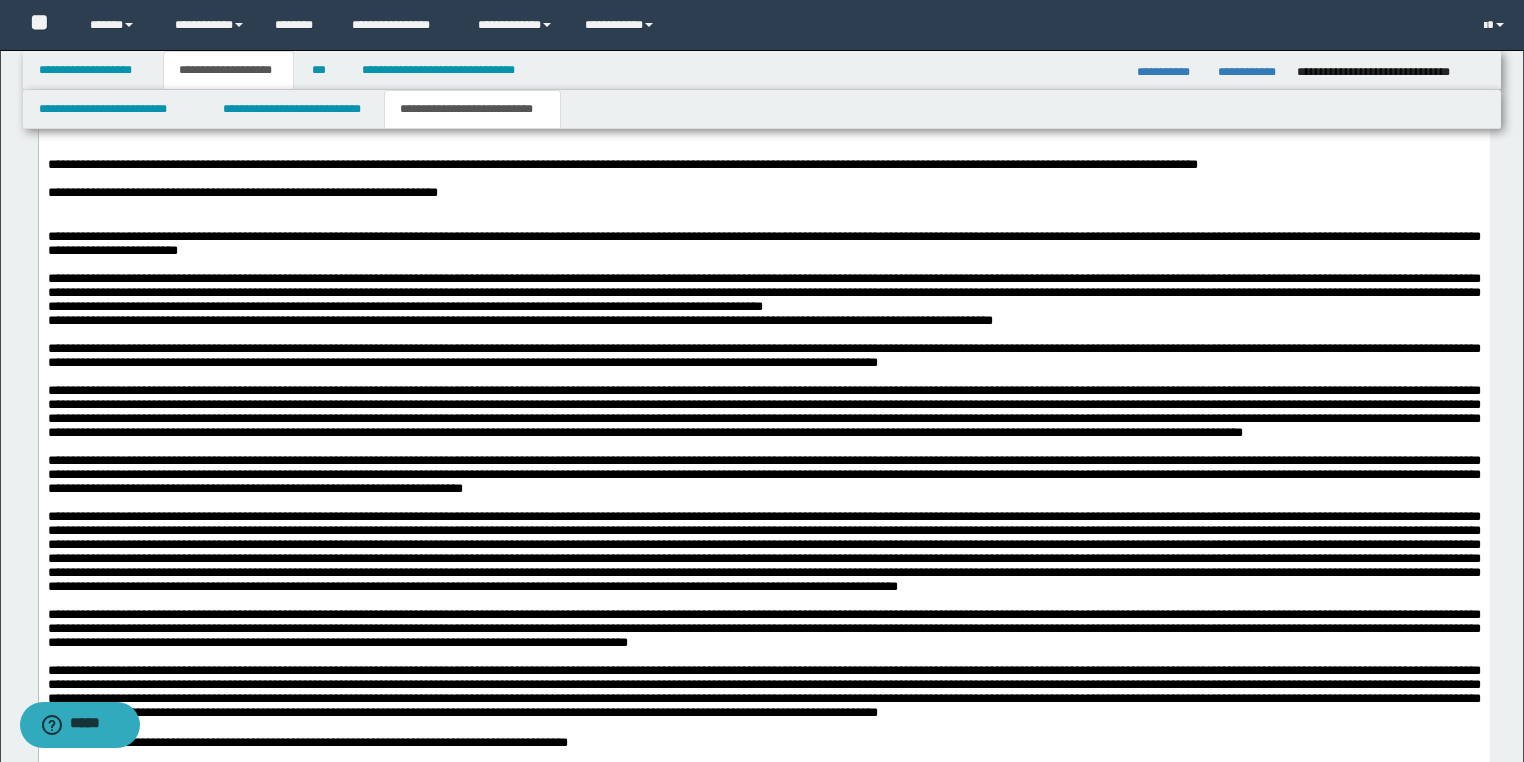 click on "**********" at bounding box center [622, 164] 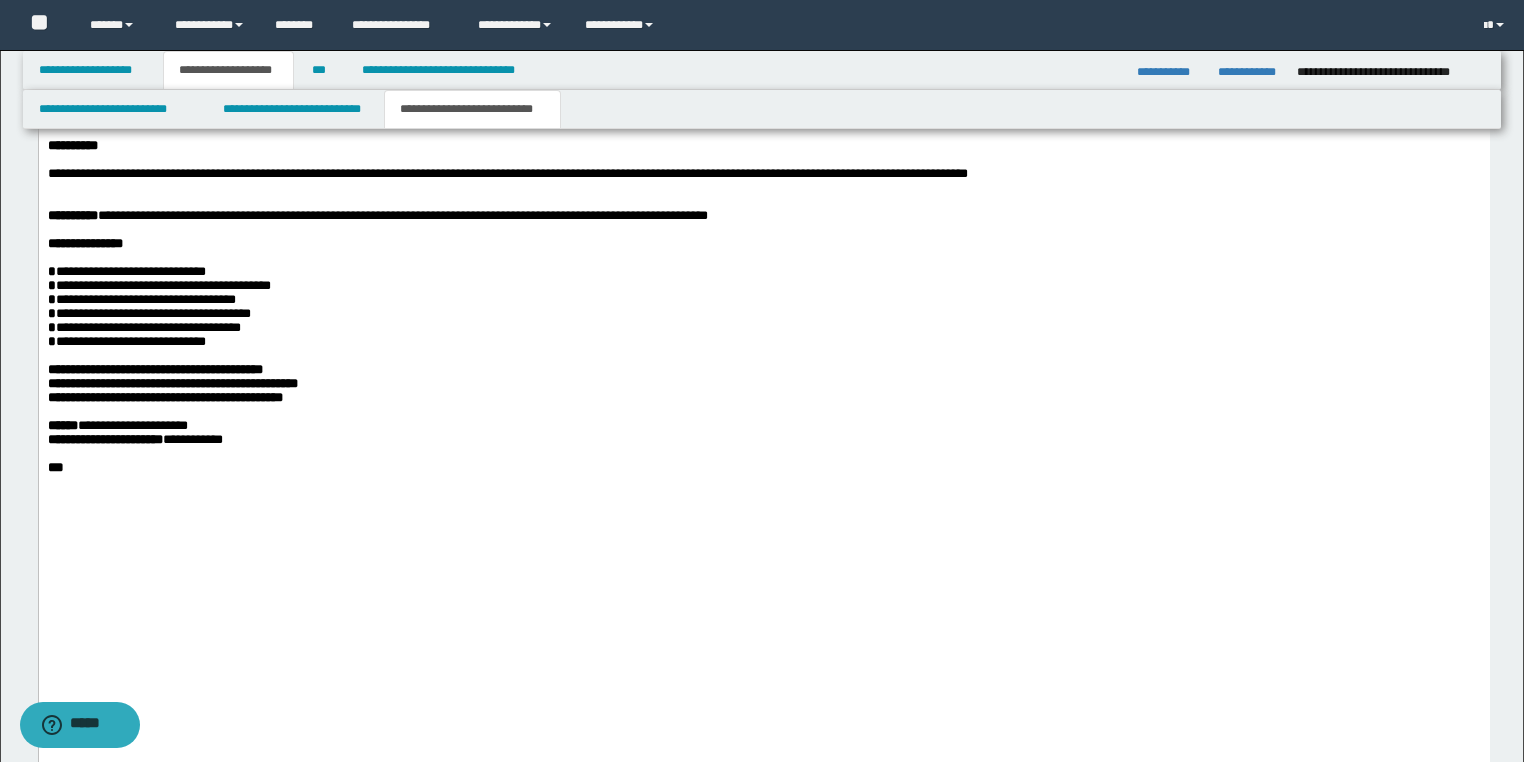 scroll, scrollTop: 4720, scrollLeft: 0, axis: vertical 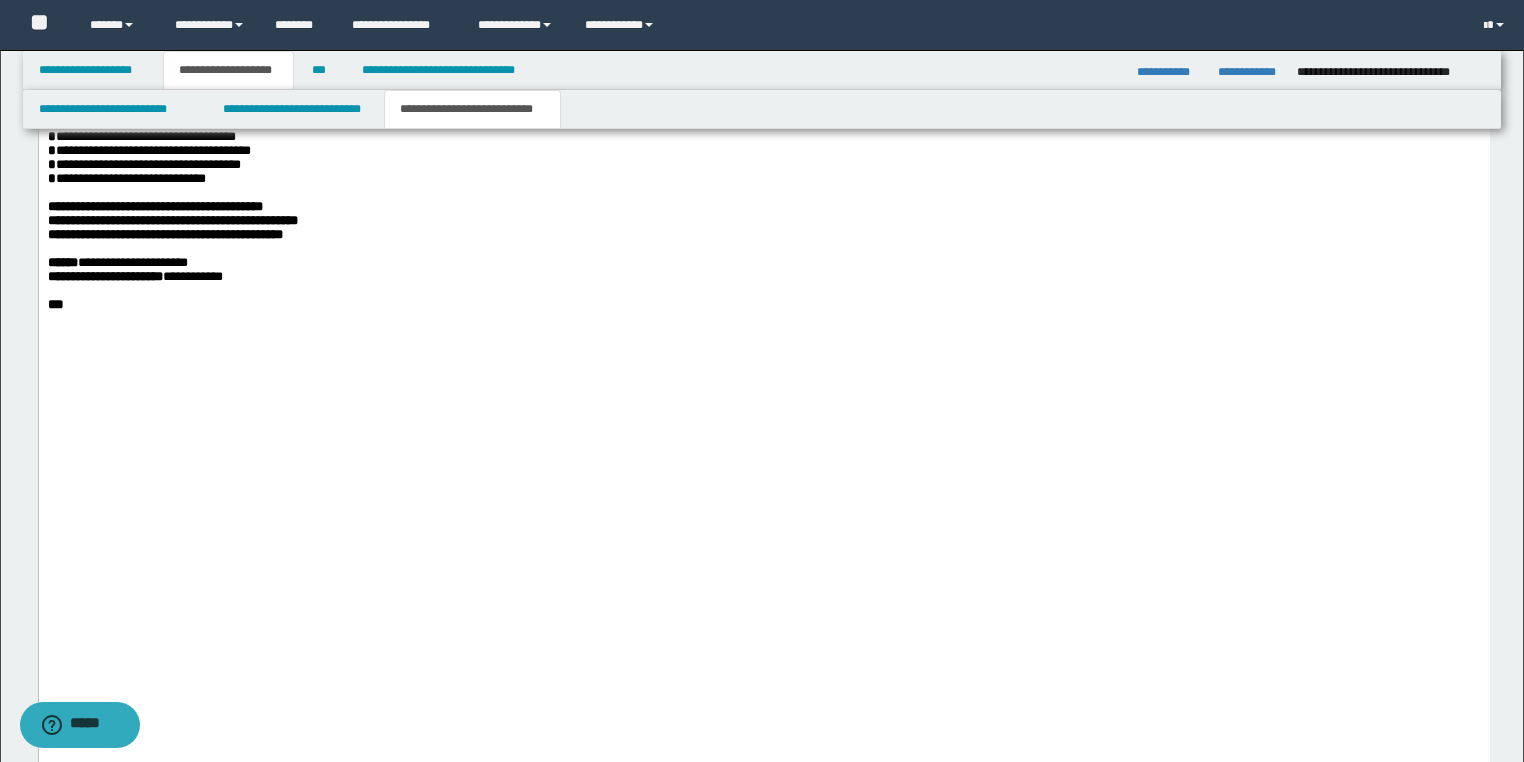 drag, startPoint x: 115, startPoint y: 442, endPoint x: 46, endPoint y: 404, distance: 78.77182 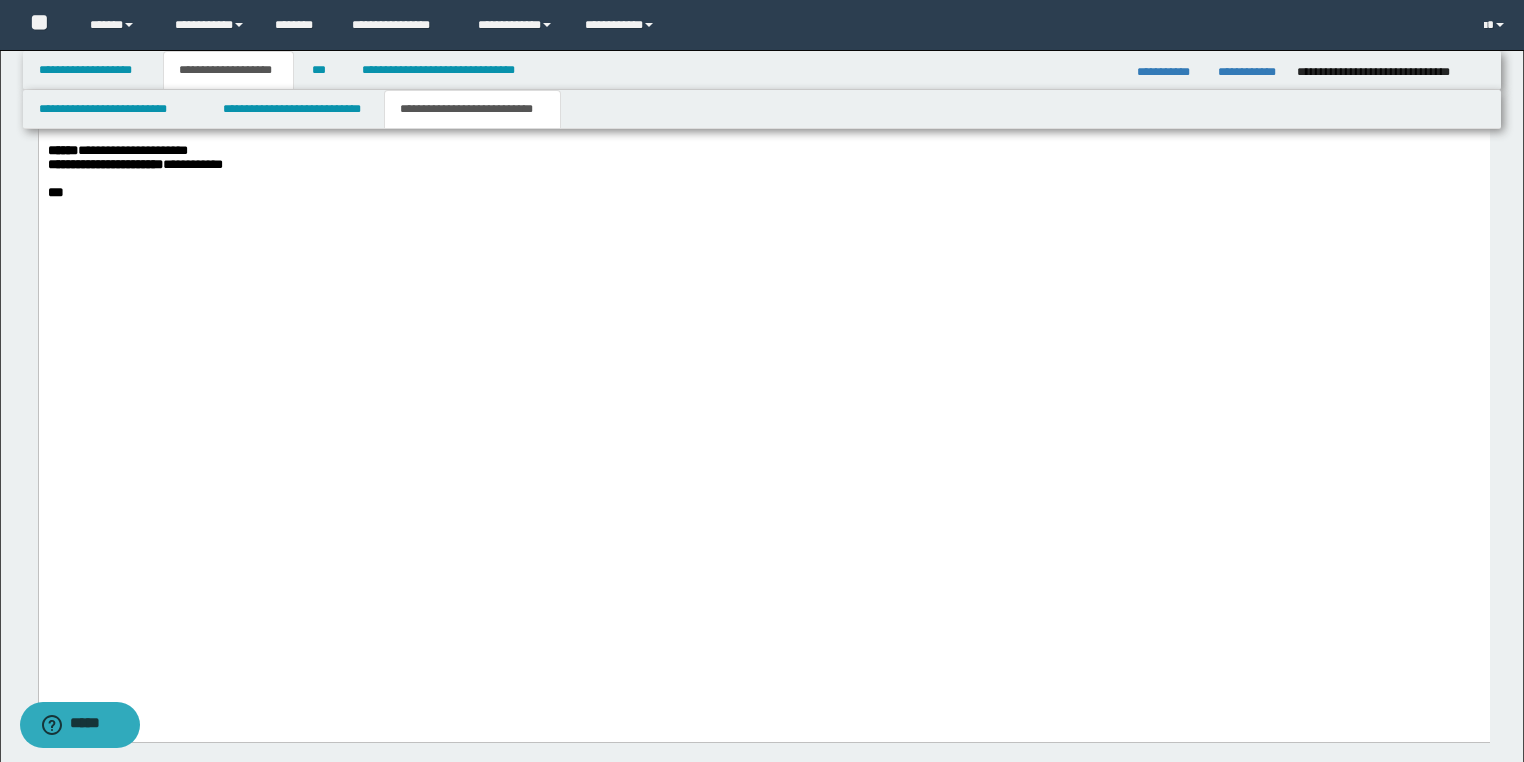 scroll, scrollTop: 4880, scrollLeft: 0, axis: vertical 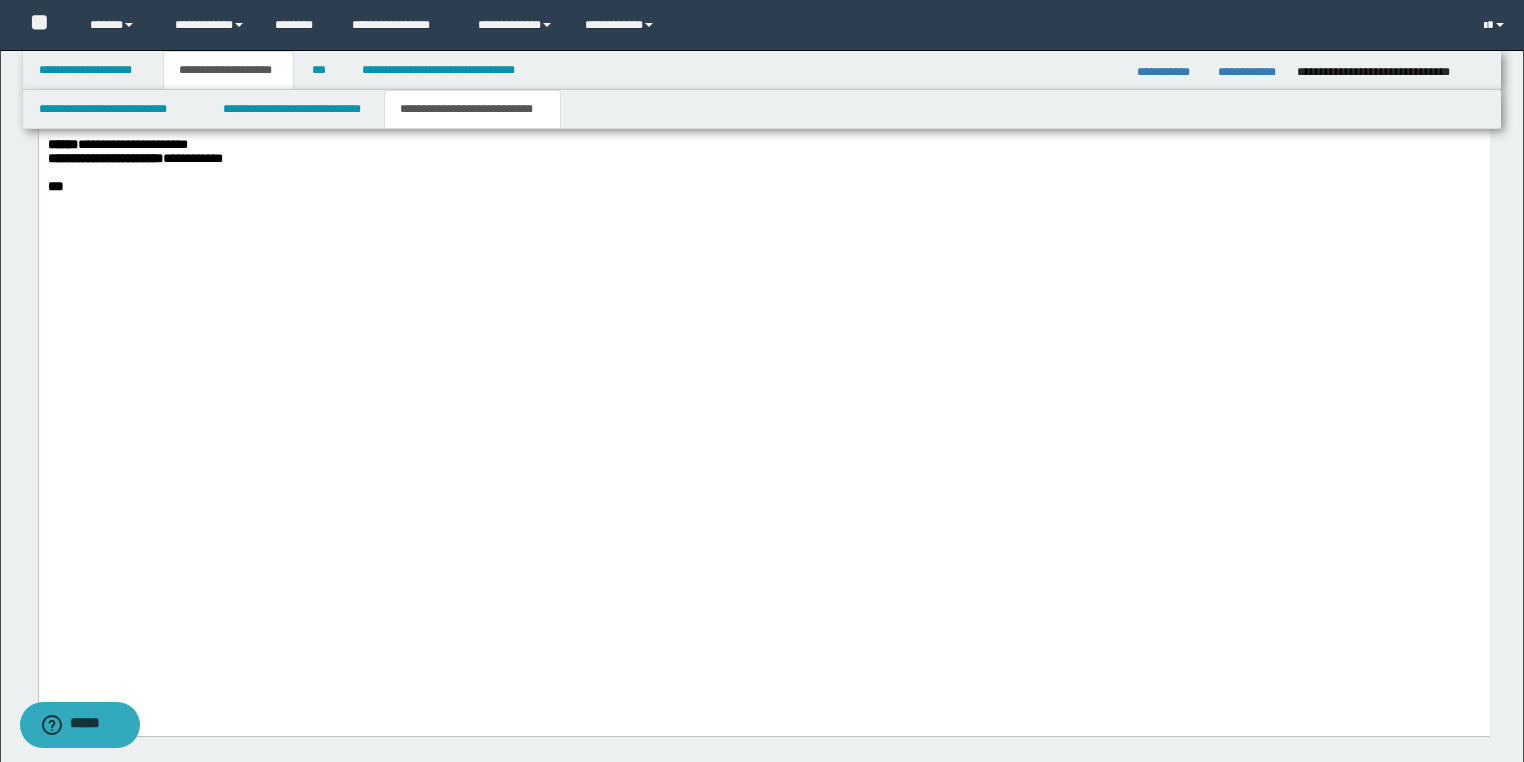 click on "**********" at bounding box center [154, 88] 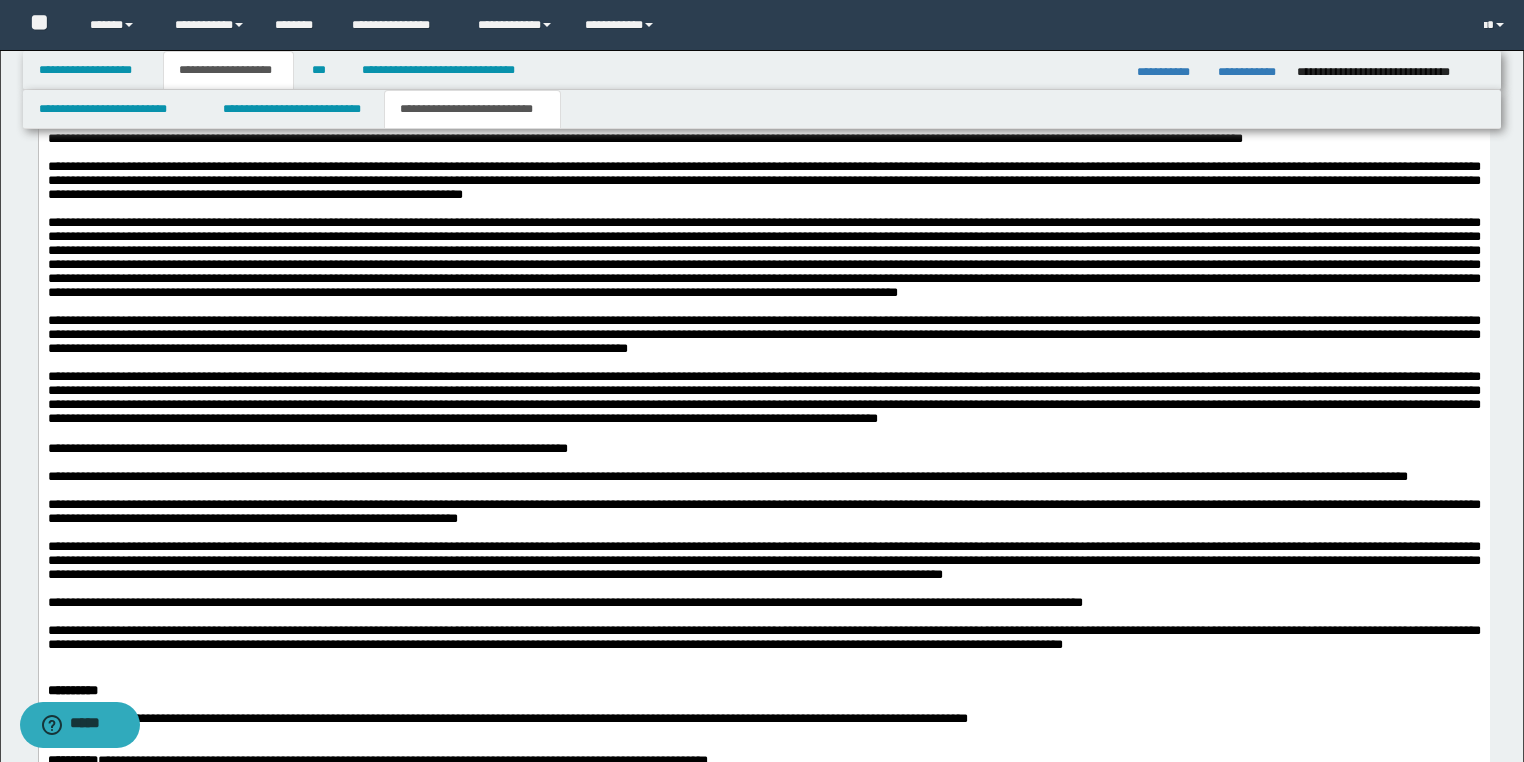 scroll, scrollTop: 3920, scrollLeft: 0, axis: vertical 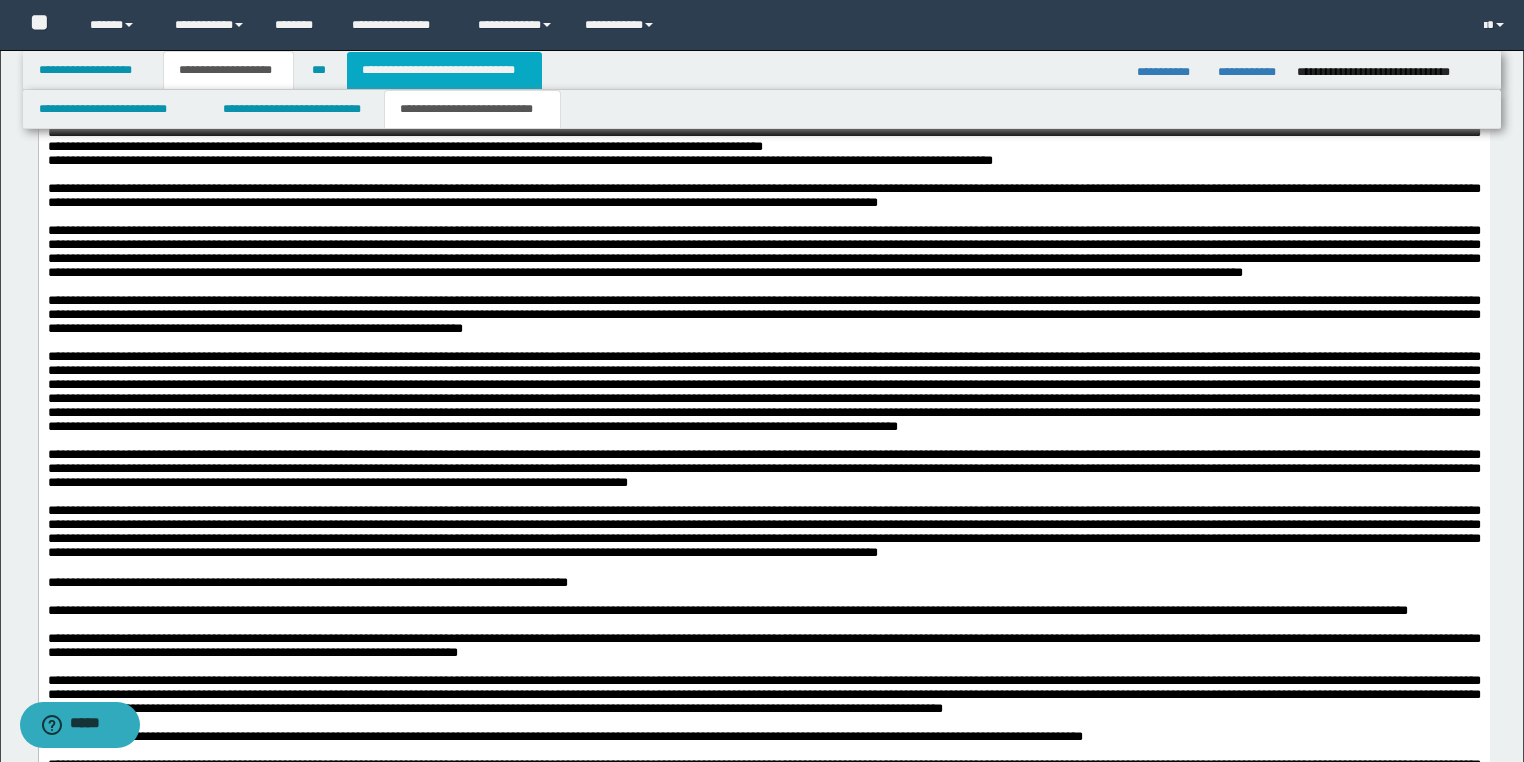 click on "**********" at bounding box center (444, 70) 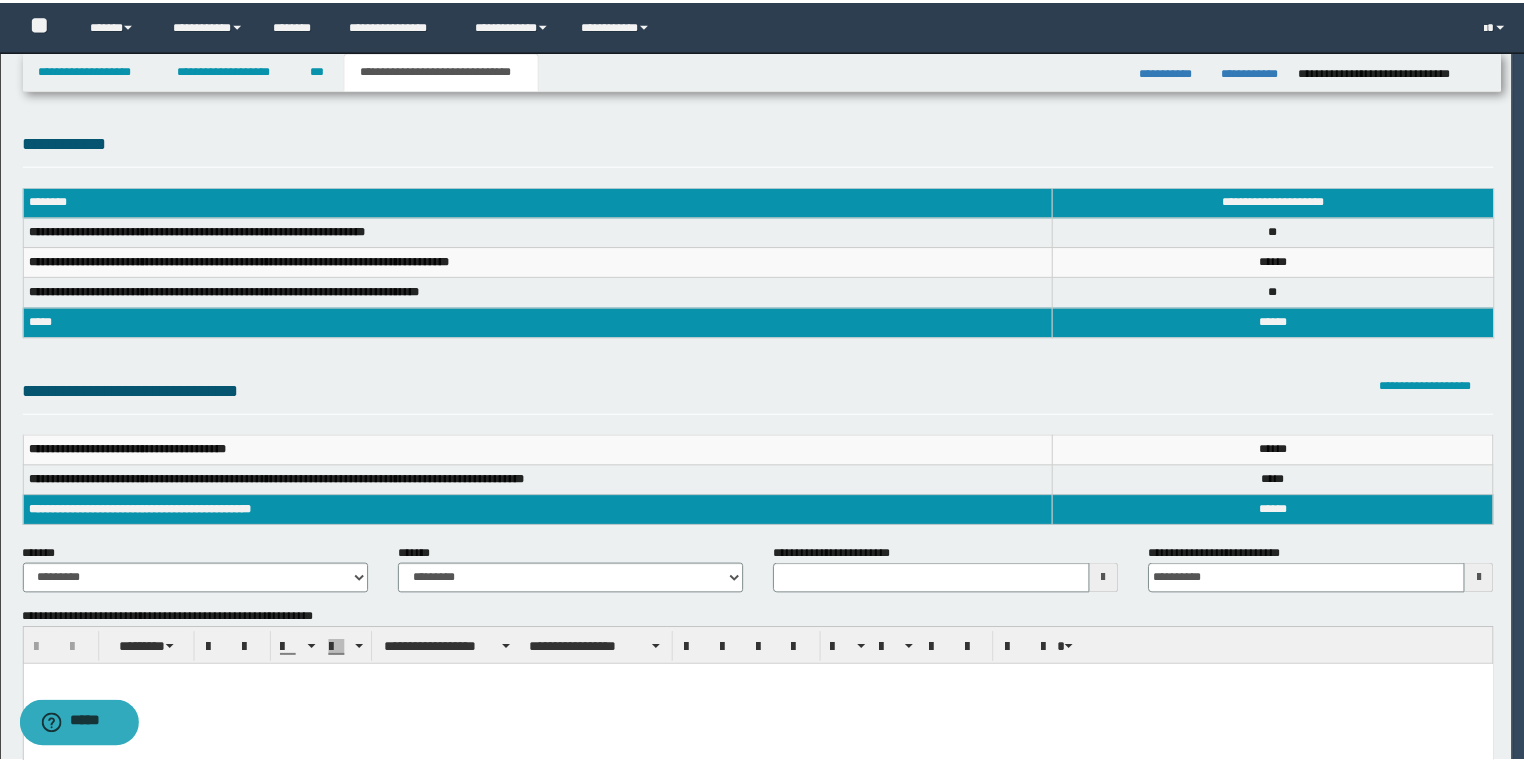 scroll, scrollTop: 0, scrollLeft: 0, axis: both 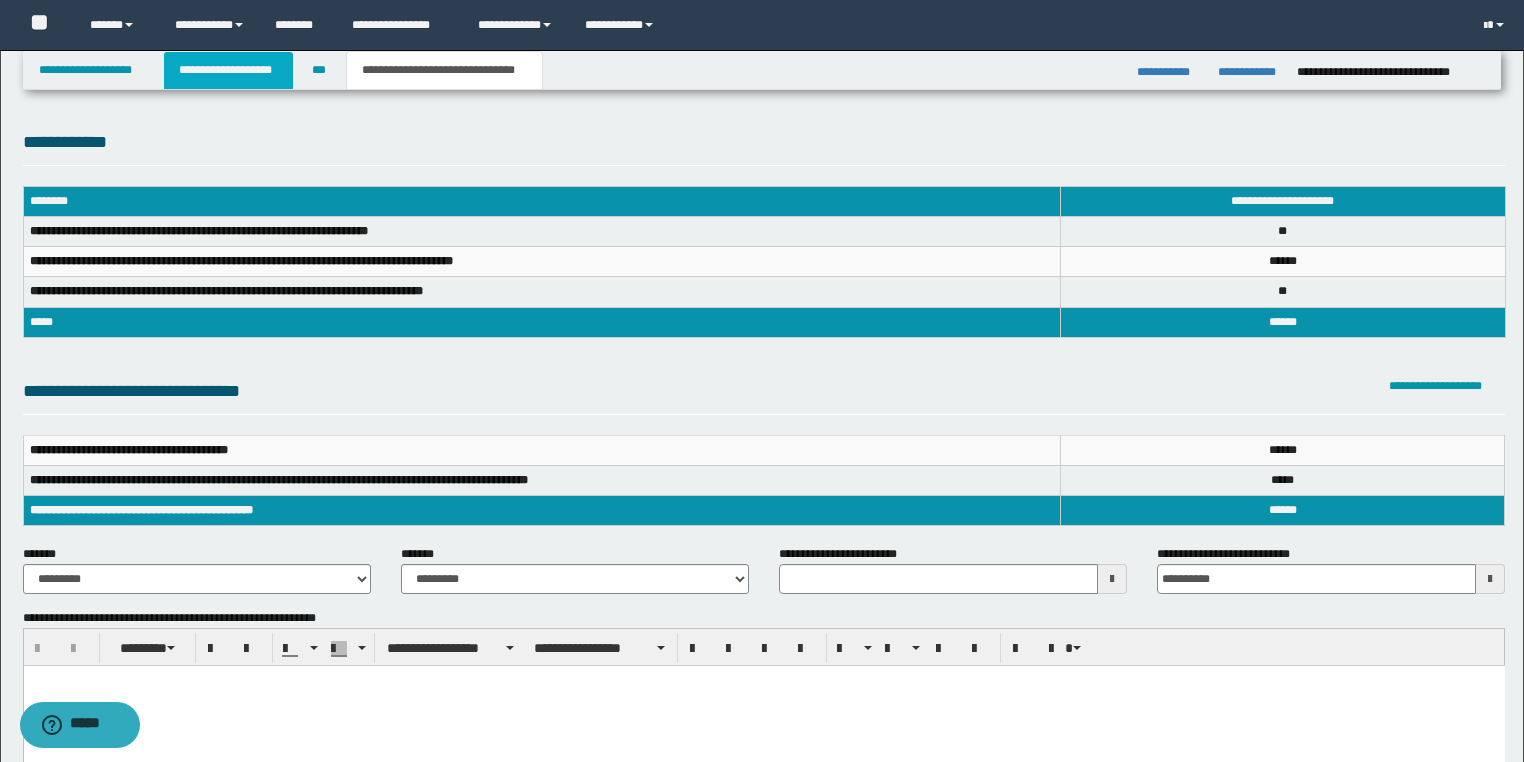click on "**********" at bounding box center [228, 70] 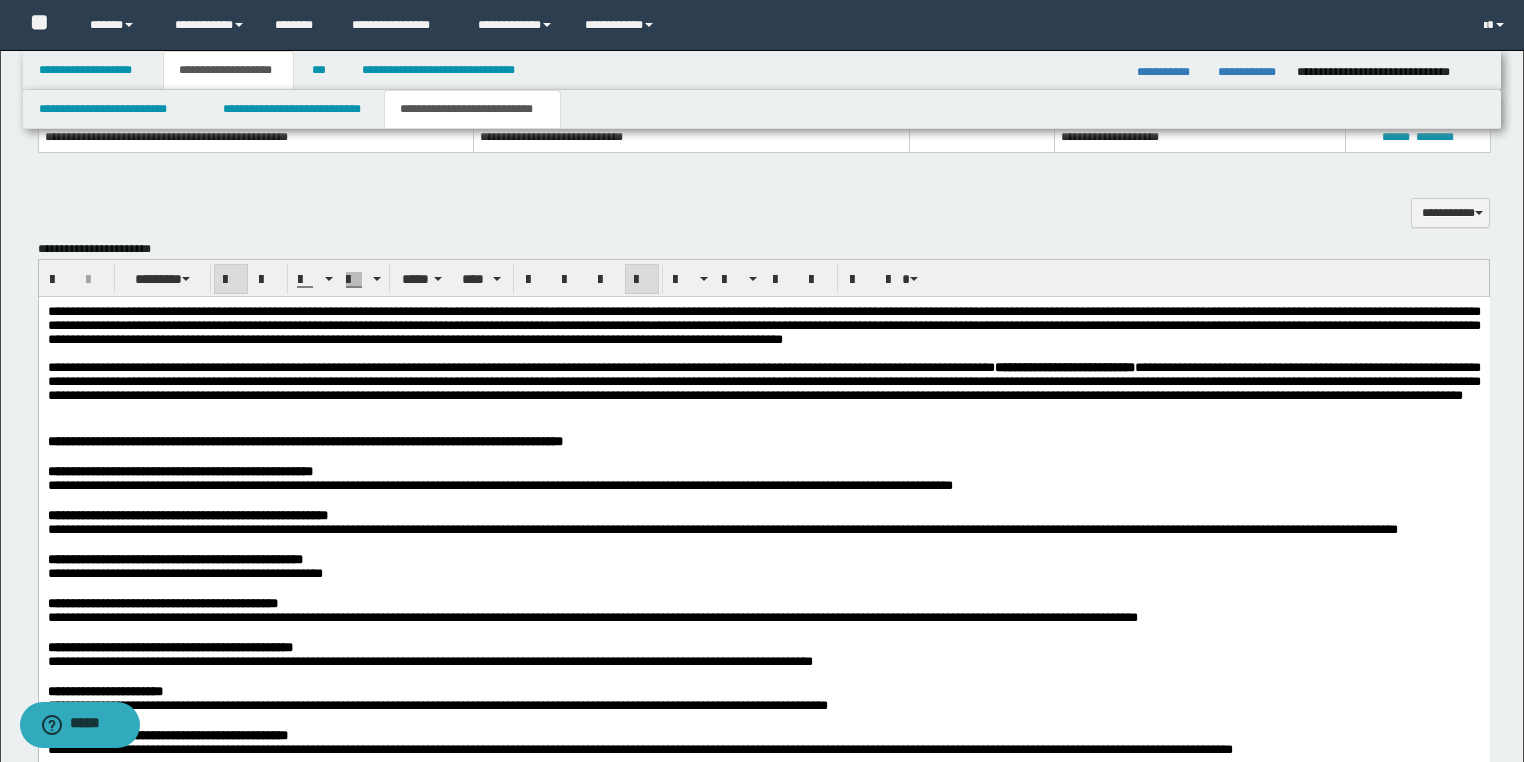 scroll, scrollTop: 2480, scrollLeft: 0, axis: vertical 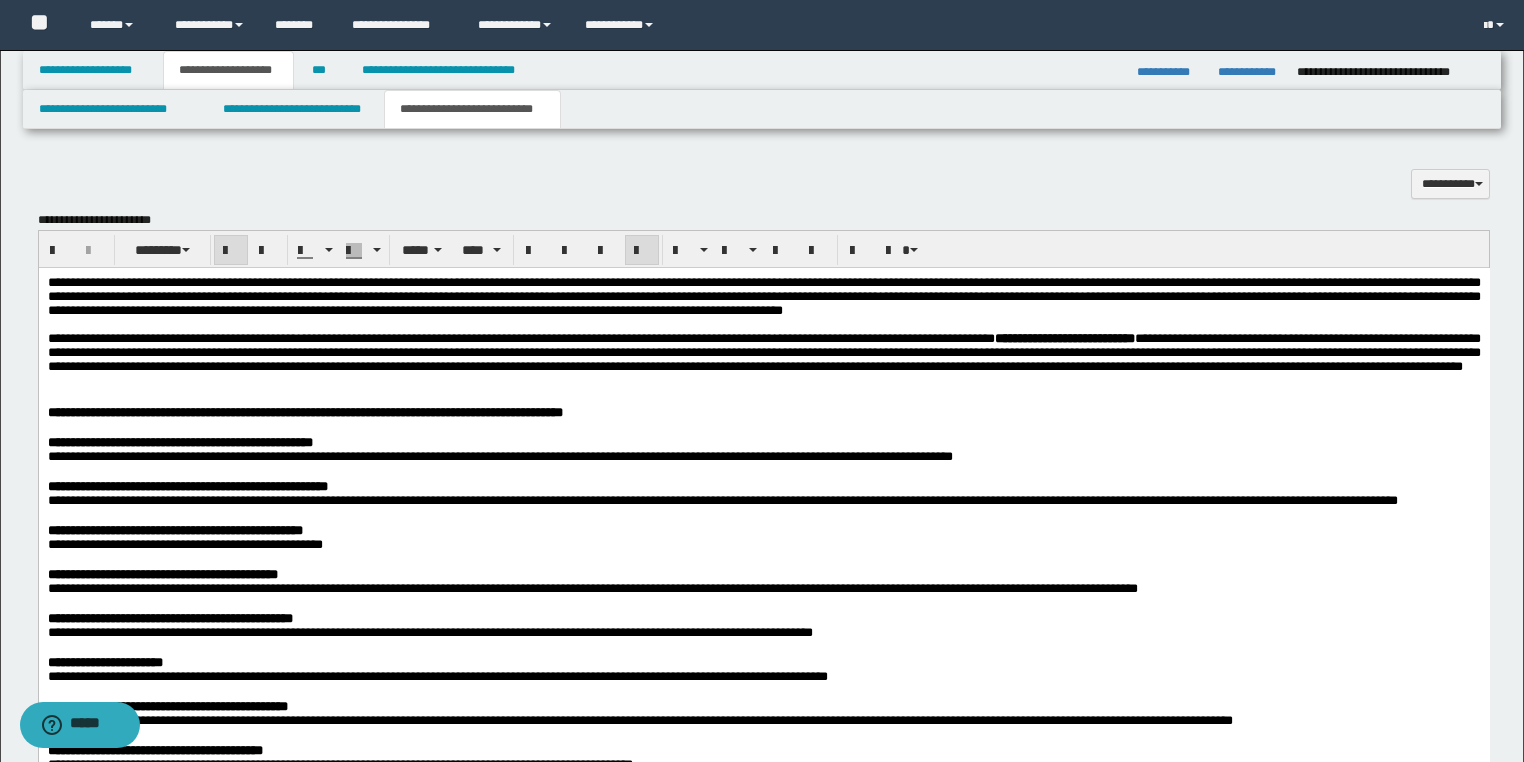 click at bounding box center [763, 397] 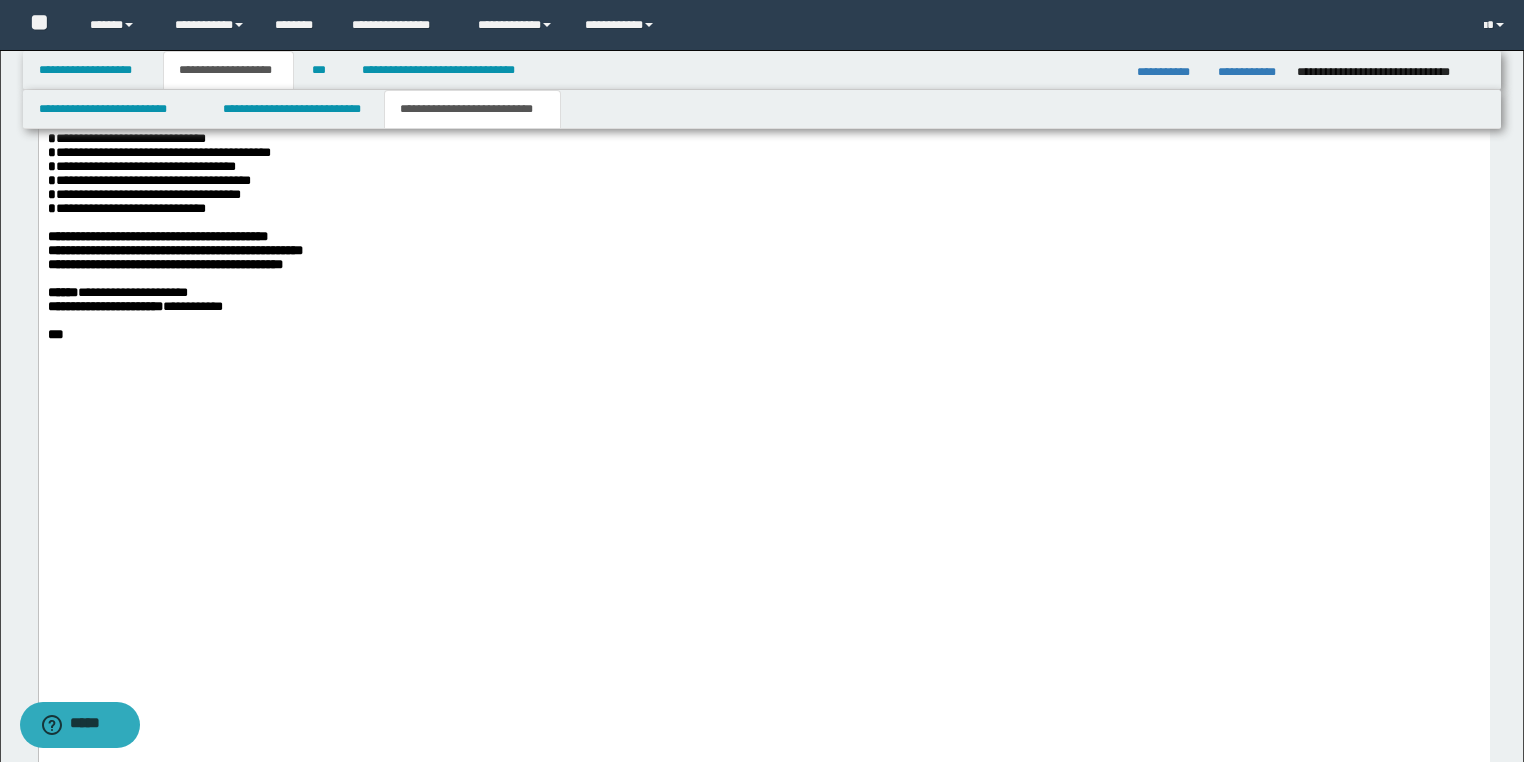 scroll, scrollTop: 4720, scrollLeft: 0, axis: vertical 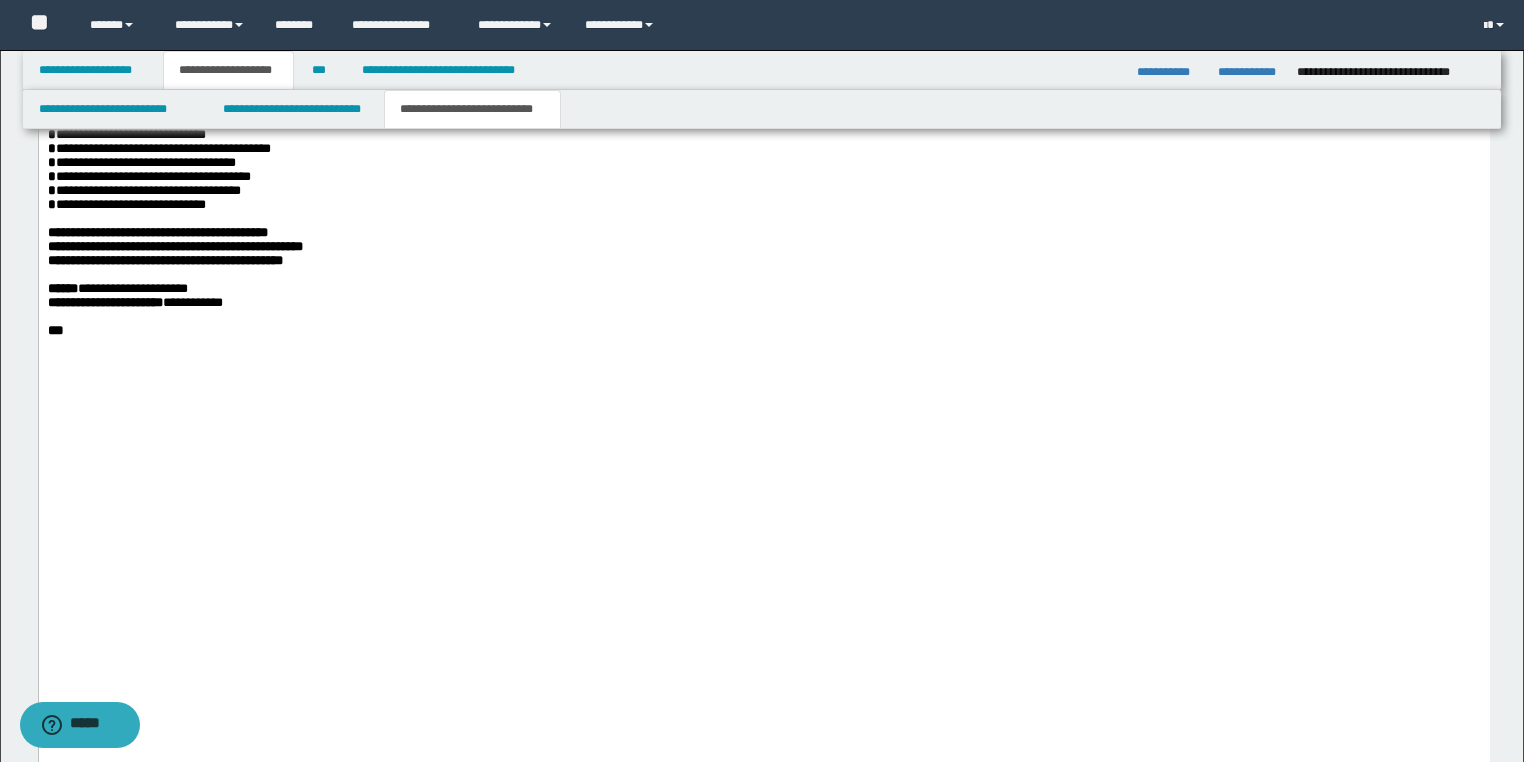 click at bounding box center [763, 51] 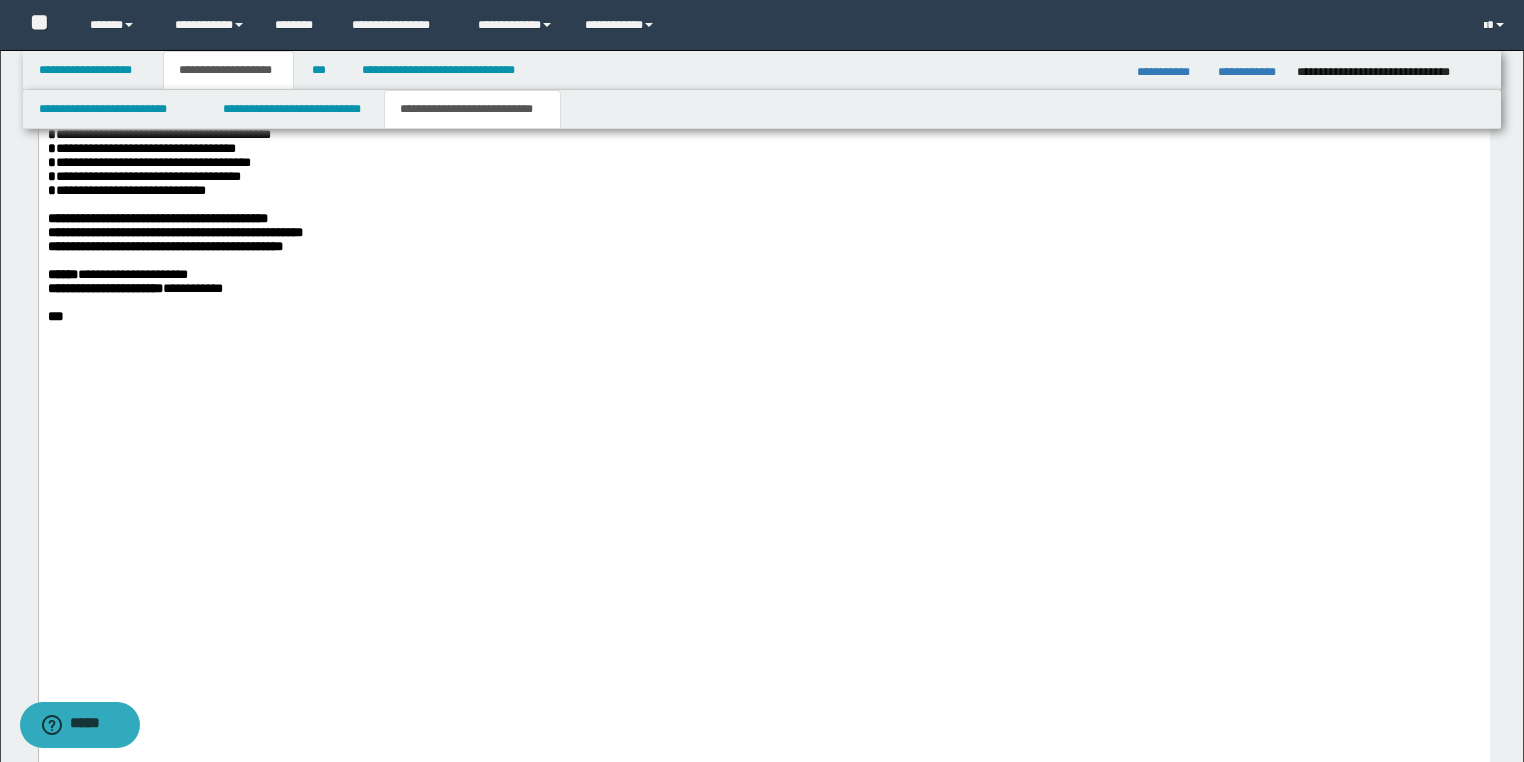 click at bounding box center (763, -22) 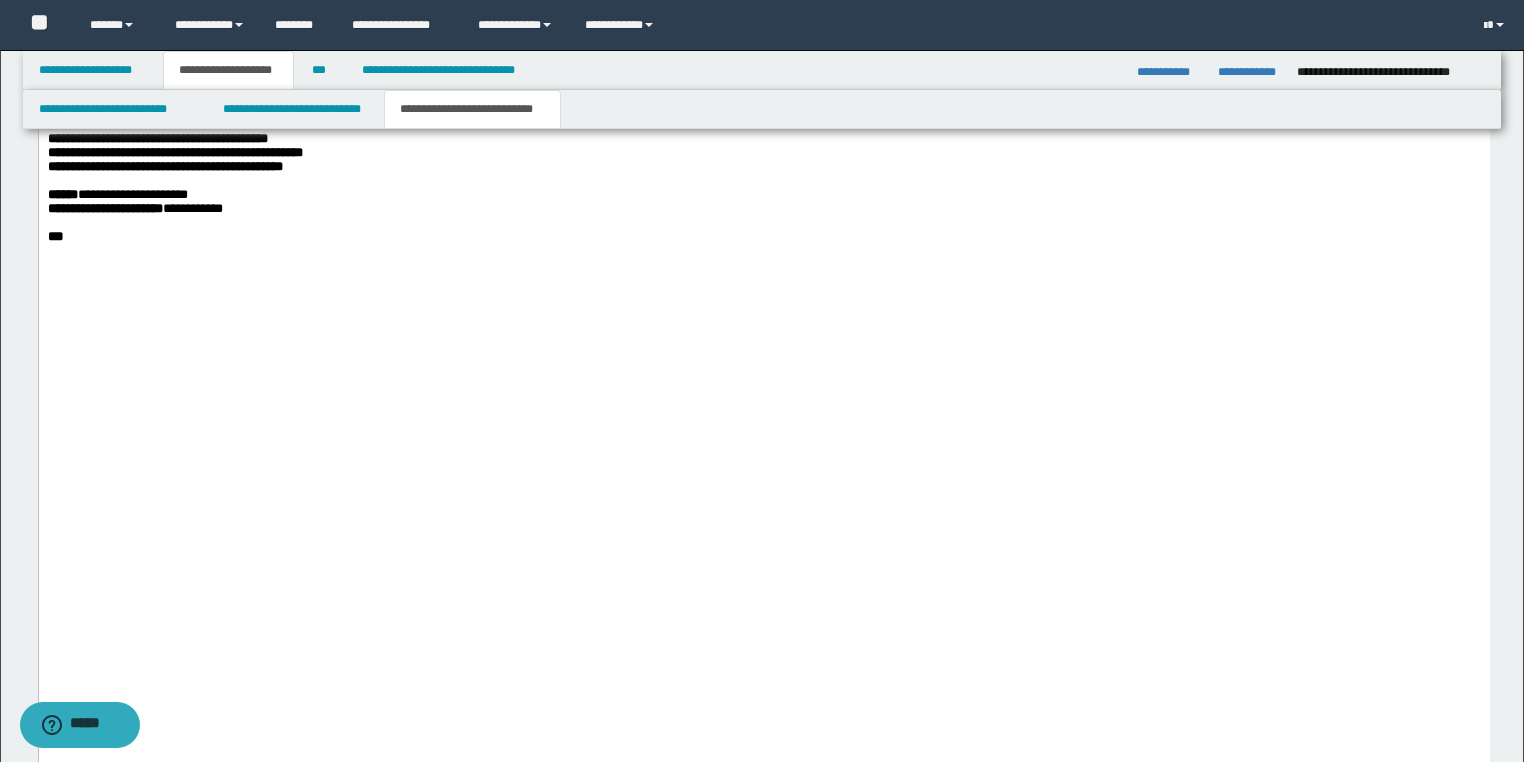 scroll, scrollTop: 4880, scrollLeft: 0, axis: vertical 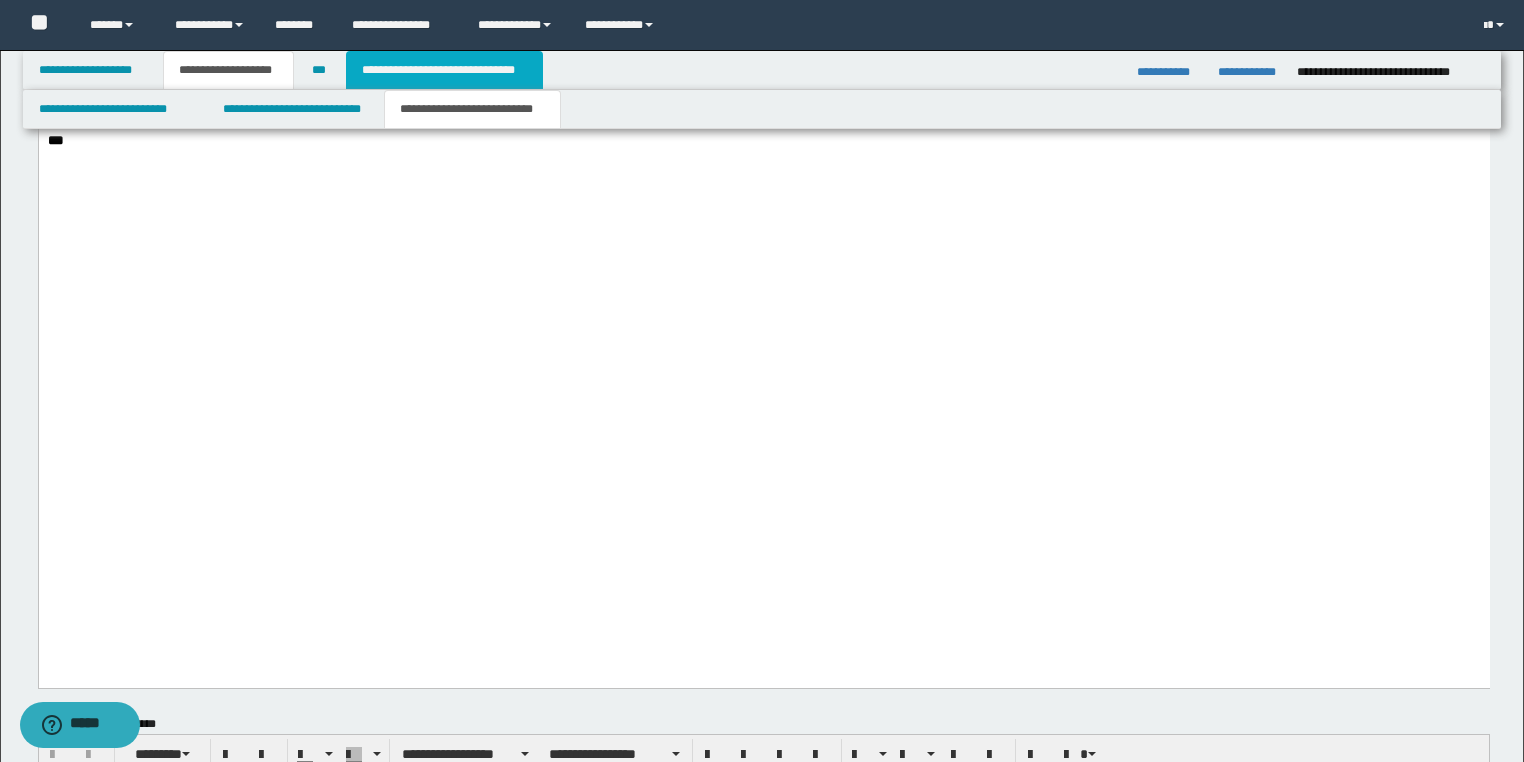 drag, startPoint x: 476, startPoint y: 69, endPoint x: 512, endPoint y: 179, distance: 115.74109 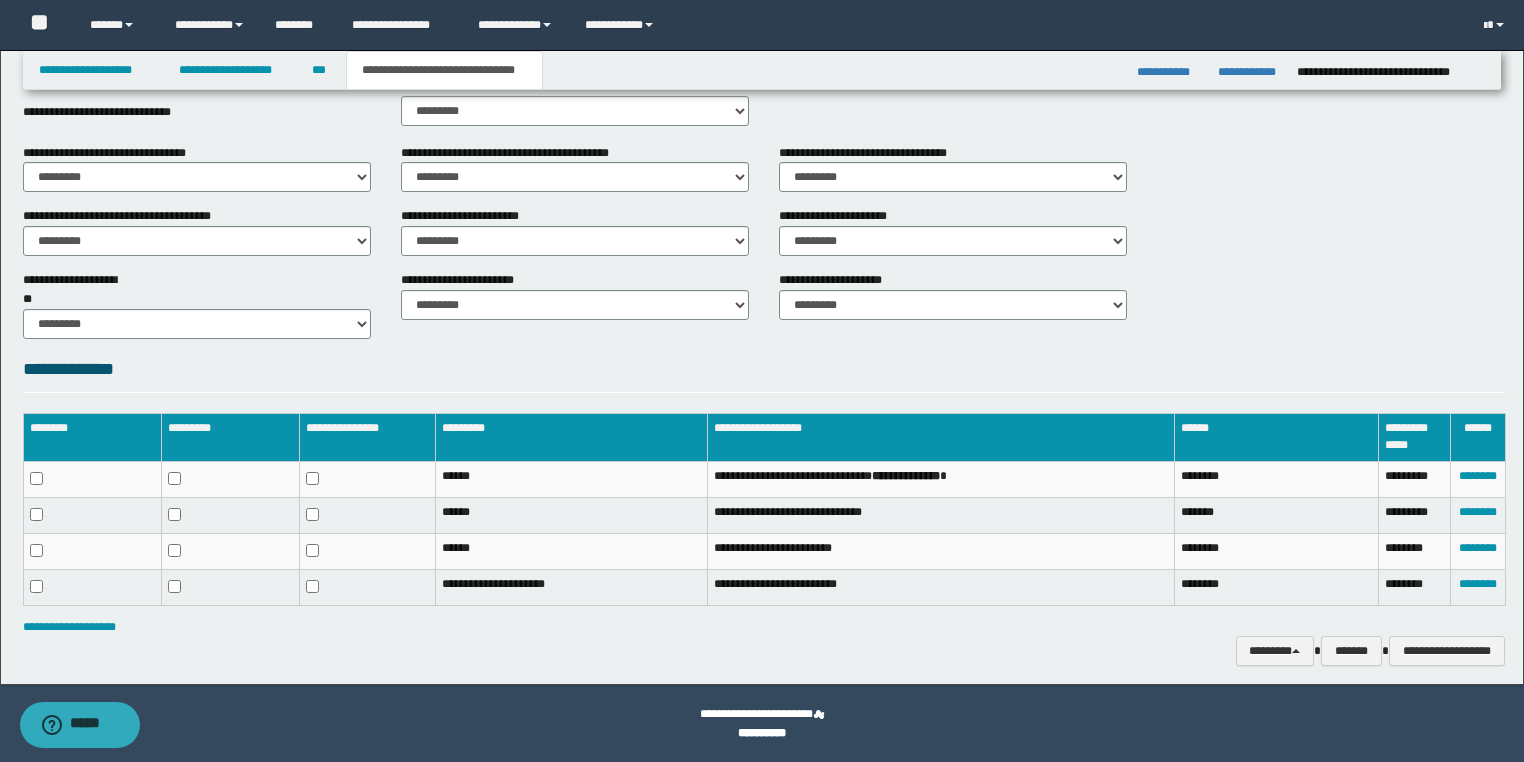 scroll, scrollTop: 374, scrollLeft: 0, axis: vertical 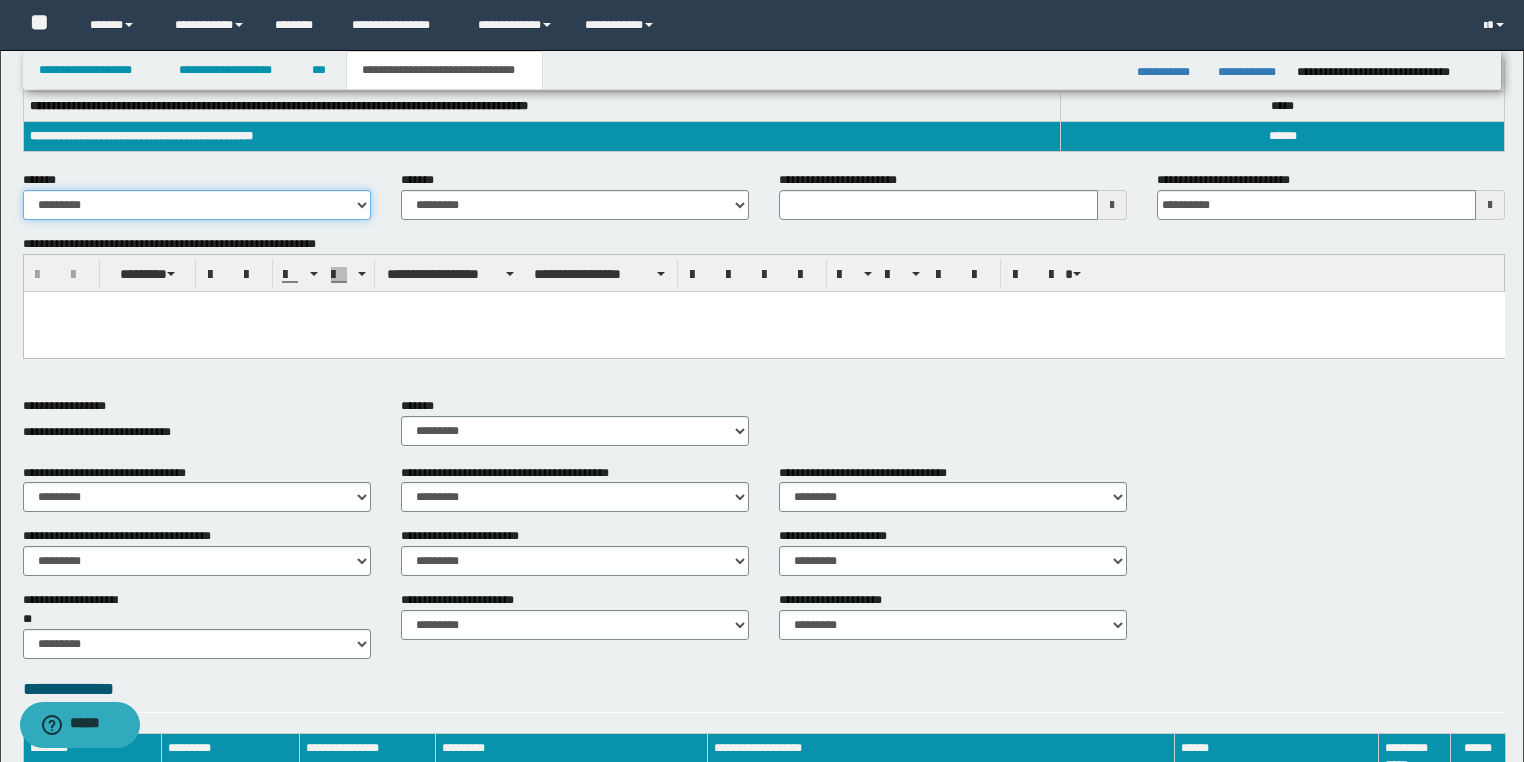 click on "**********" at bounding box center [197, 205] 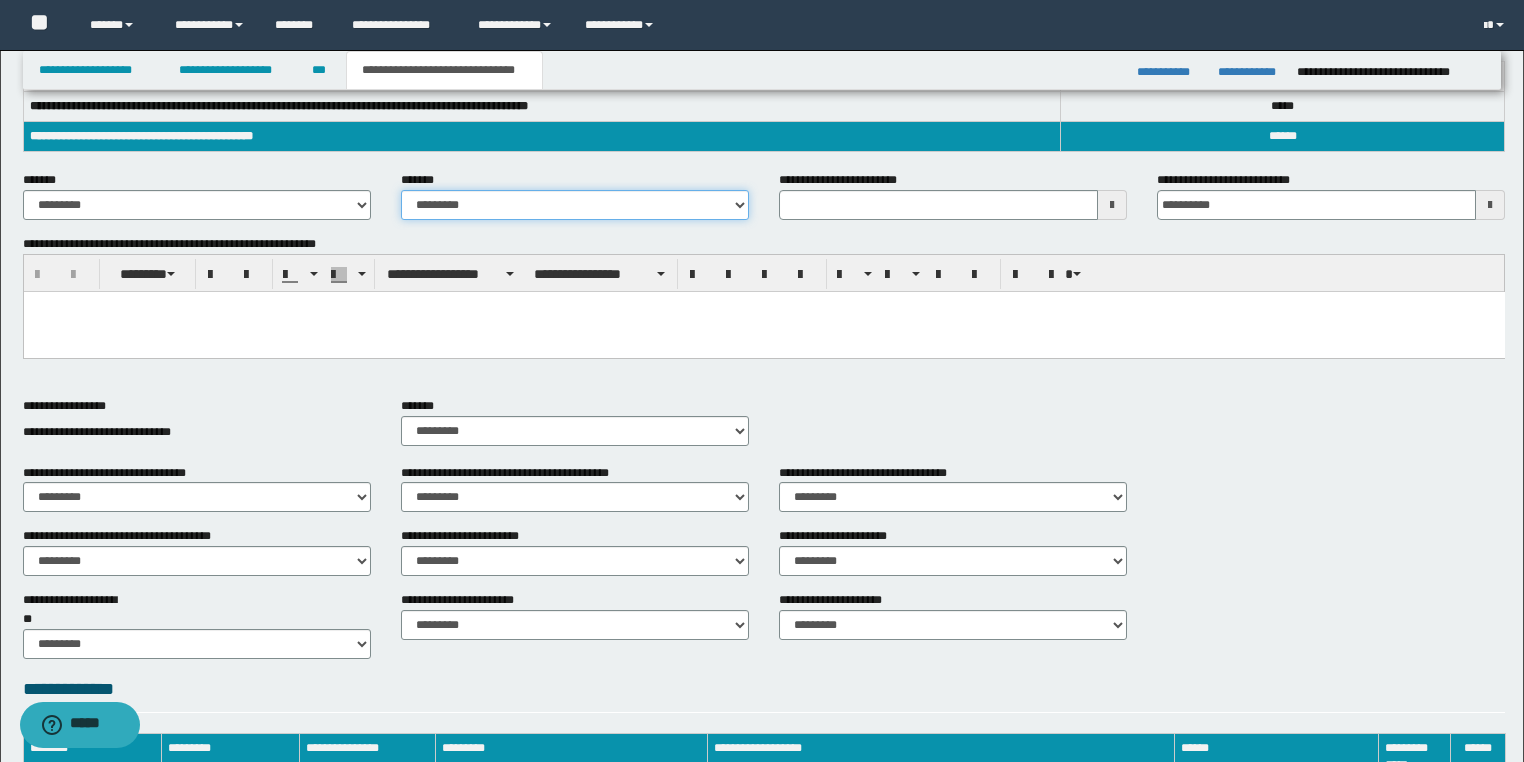 drag, startPoint x: 448, startPoint y: 199, endPoint x: 446, endPoint y: 215, distance: 16.124516 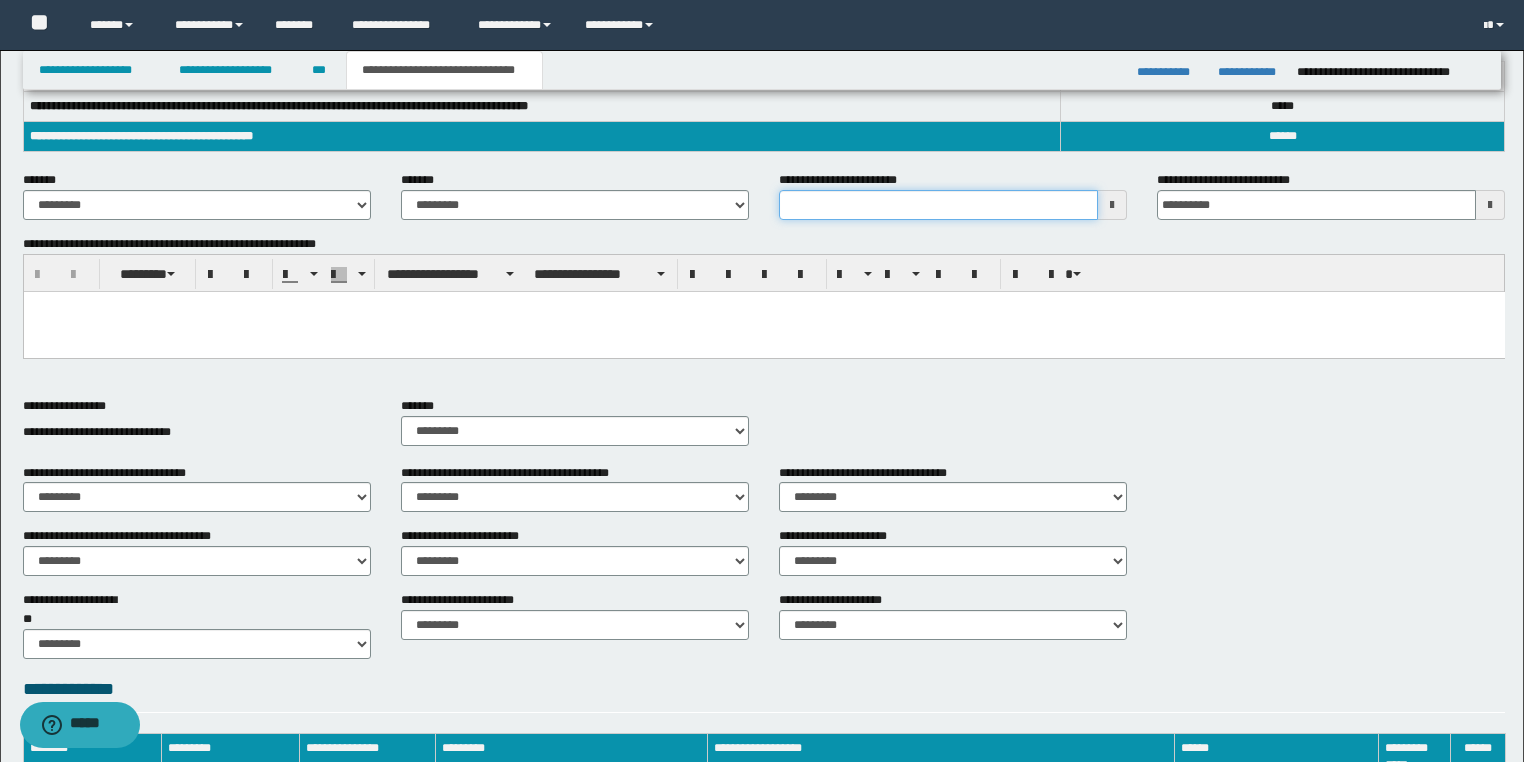 drag, startPoint x: 848, startPoint y: 197, endPoint x: 467, endPoint y: 224, distance: 381.9555 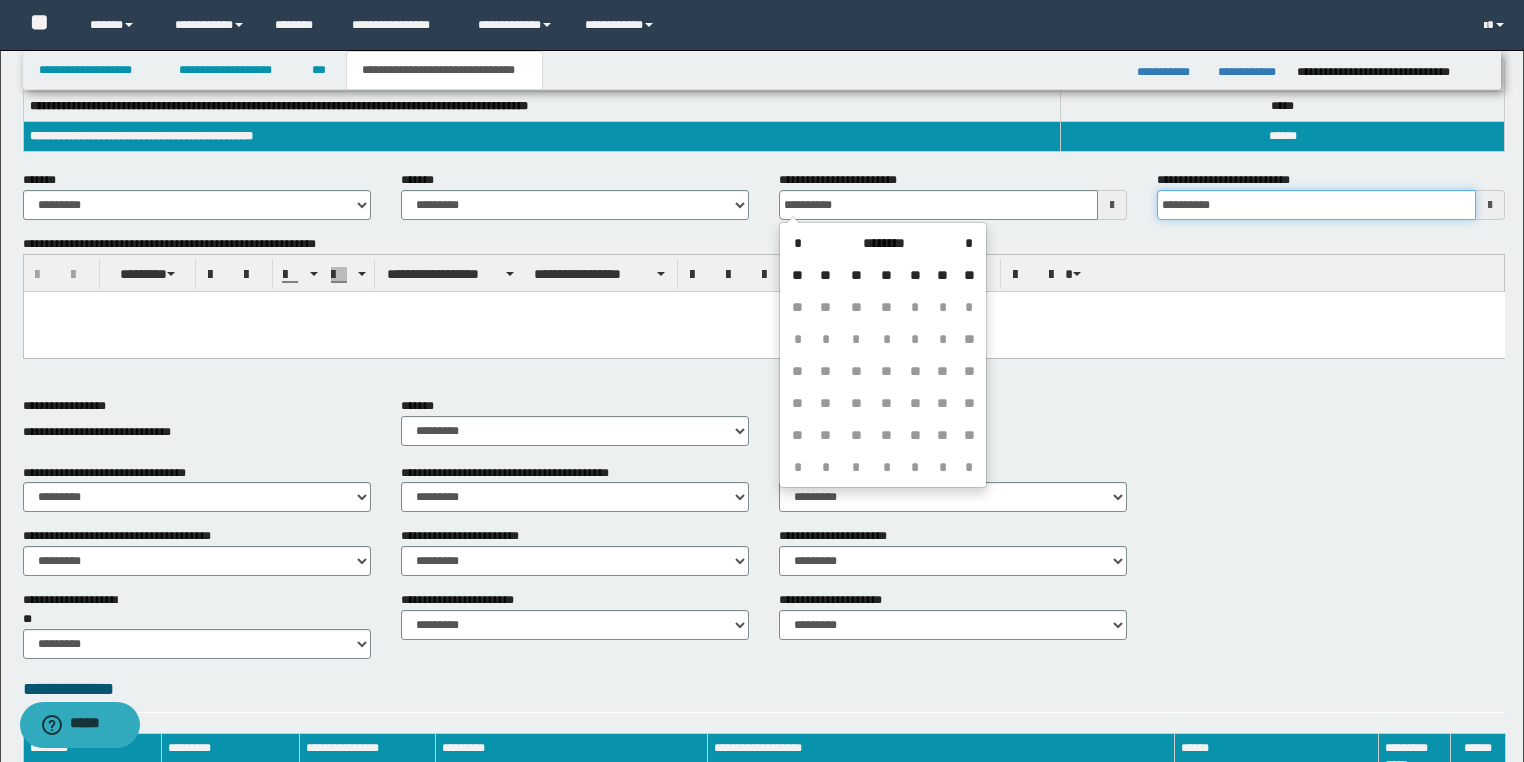 type on "**********" 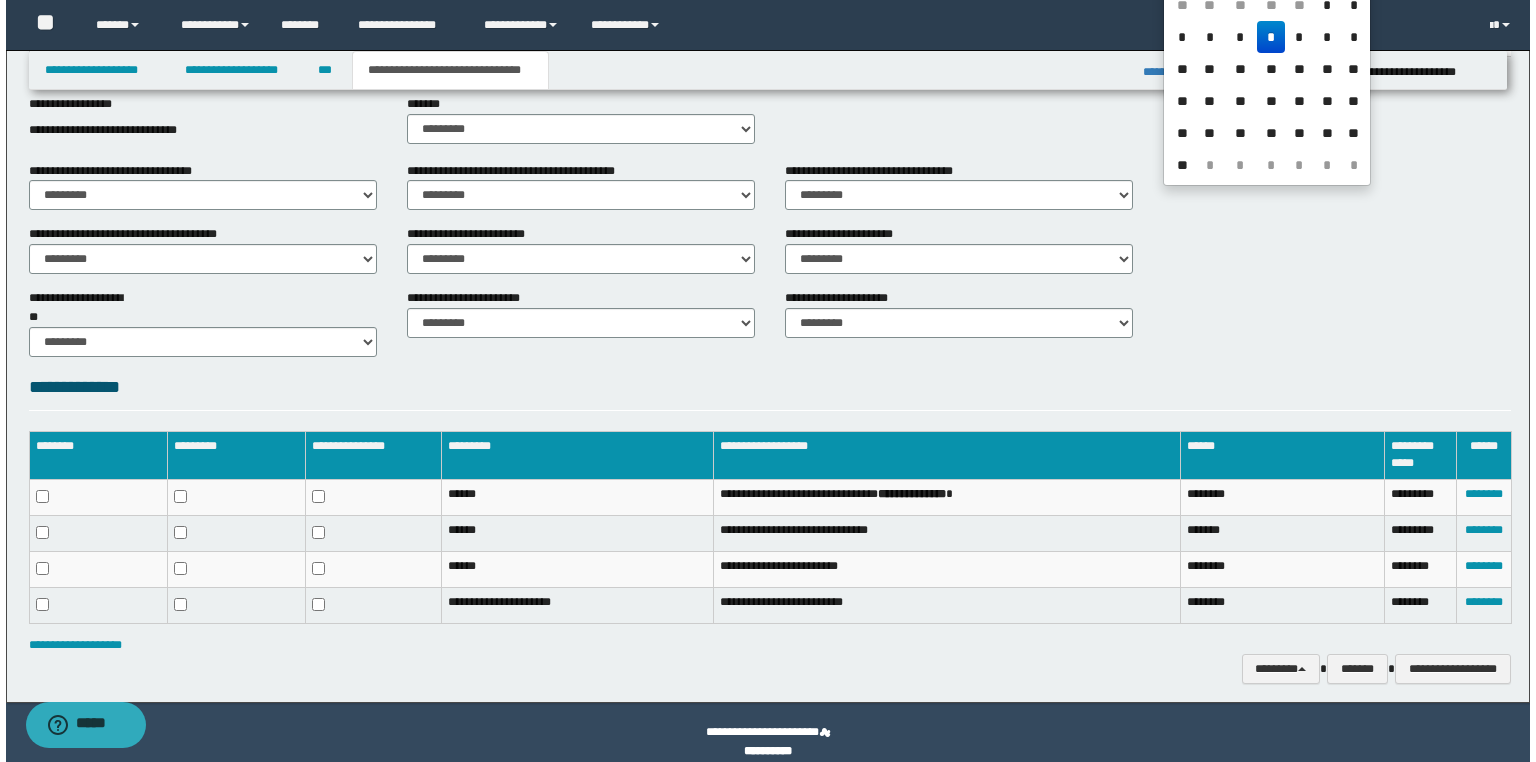 scroll, scrollTop: 694, scrollLeft: 0, axis: vertical 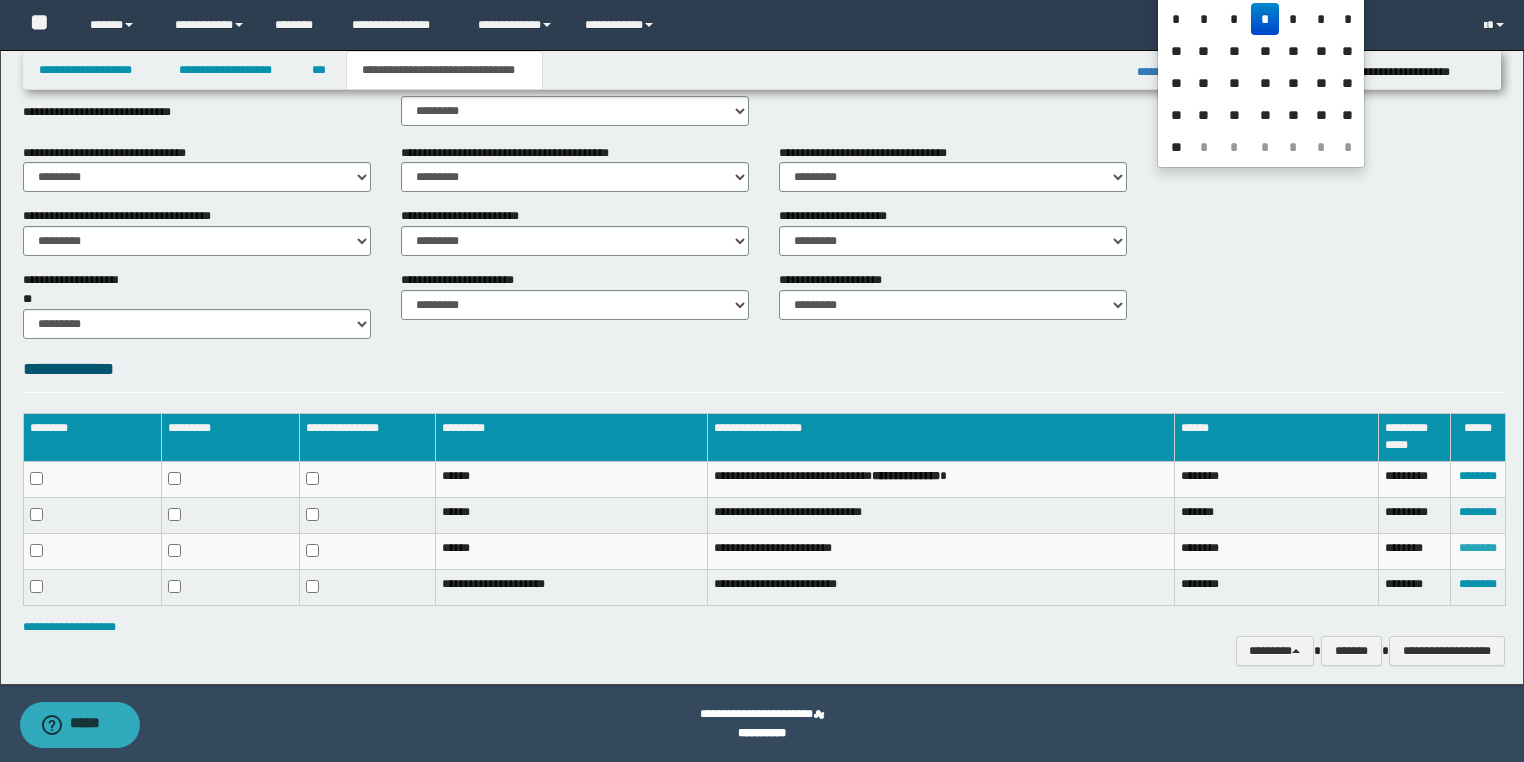 type on "**********" 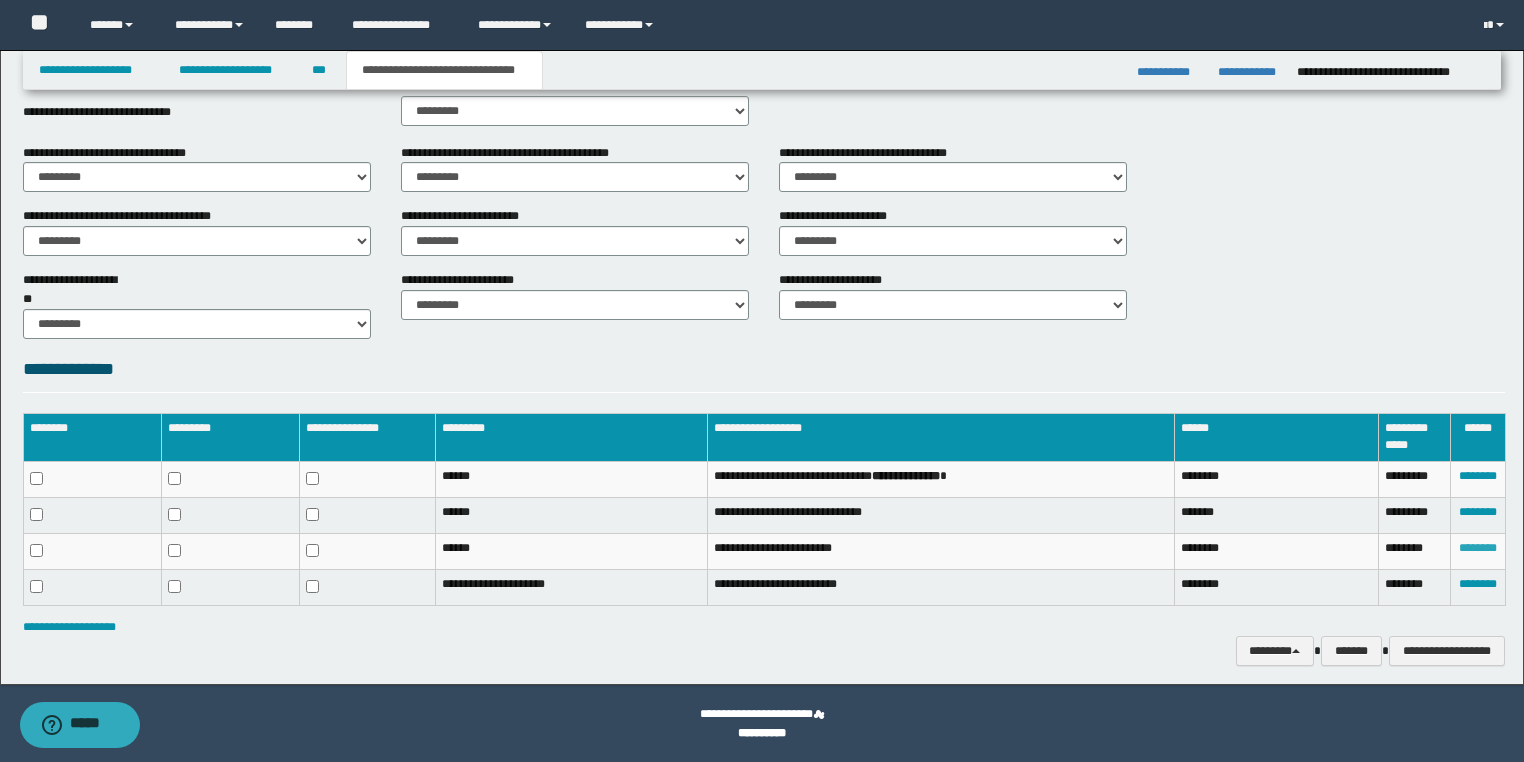 click on "********" at bounding box center [1478, 548] 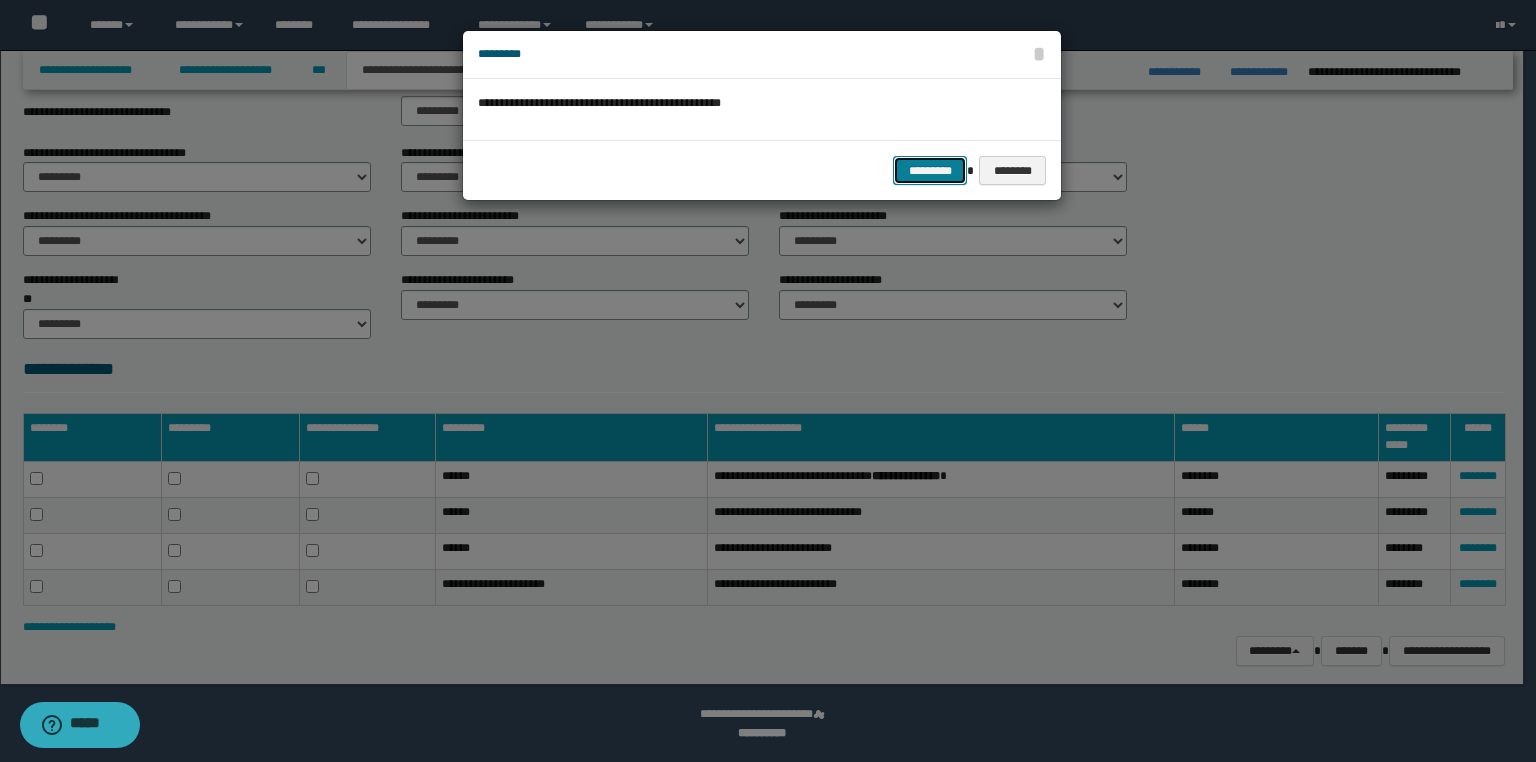 click on "*********" at bounding box center (930, 171) 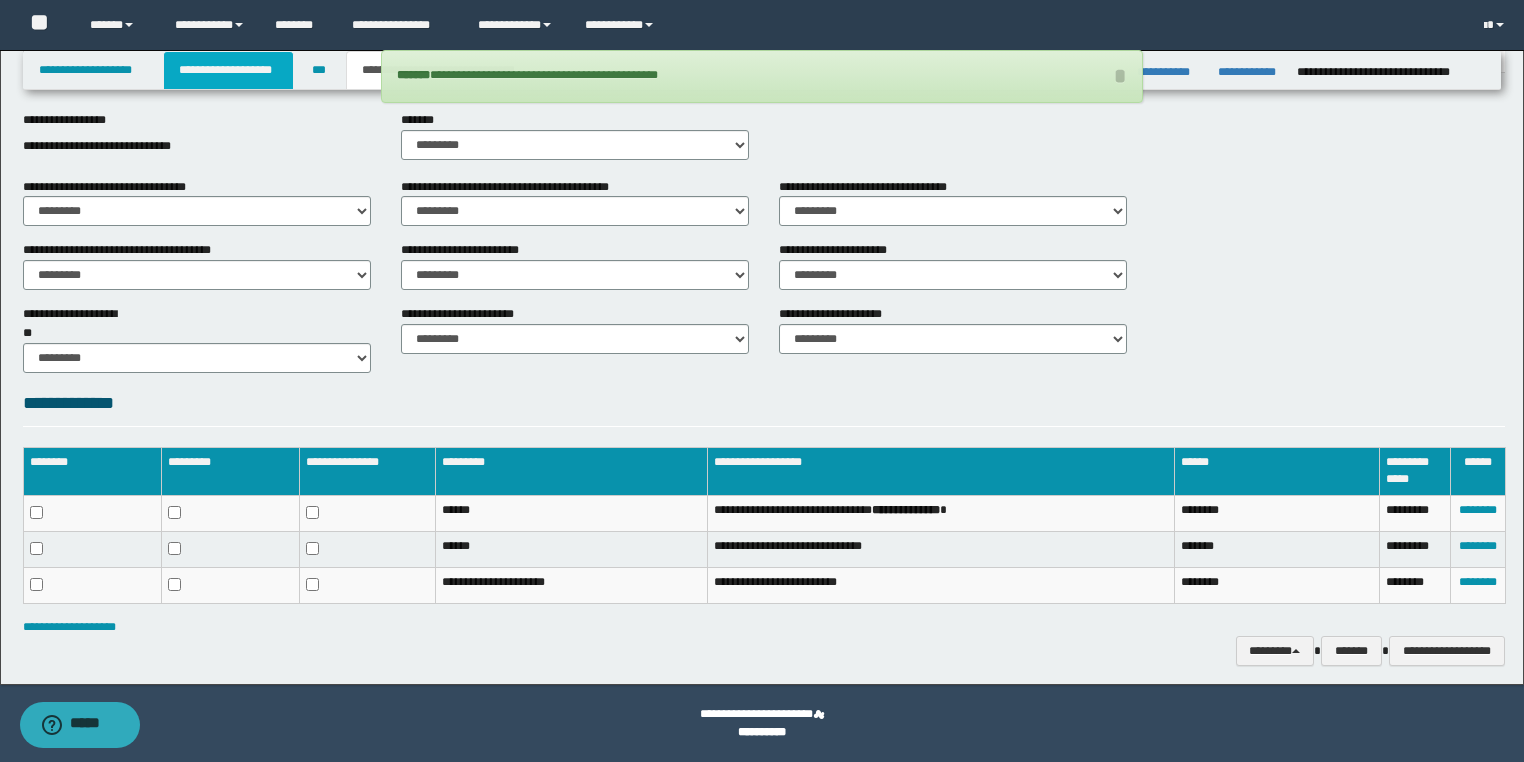 click on "**********" at bounding box center (228, 70) 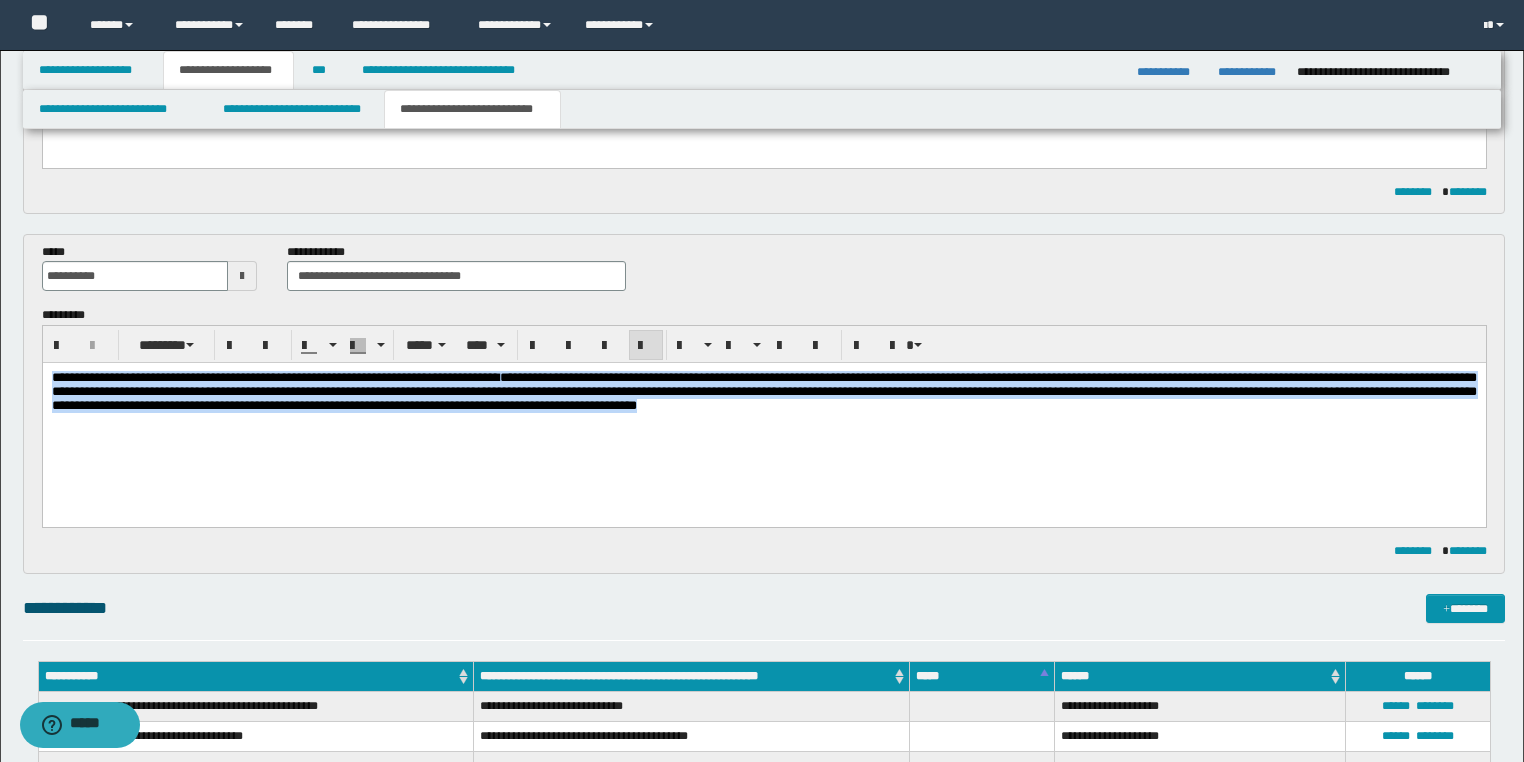 click on "**********" at bounding box center (763, 417) 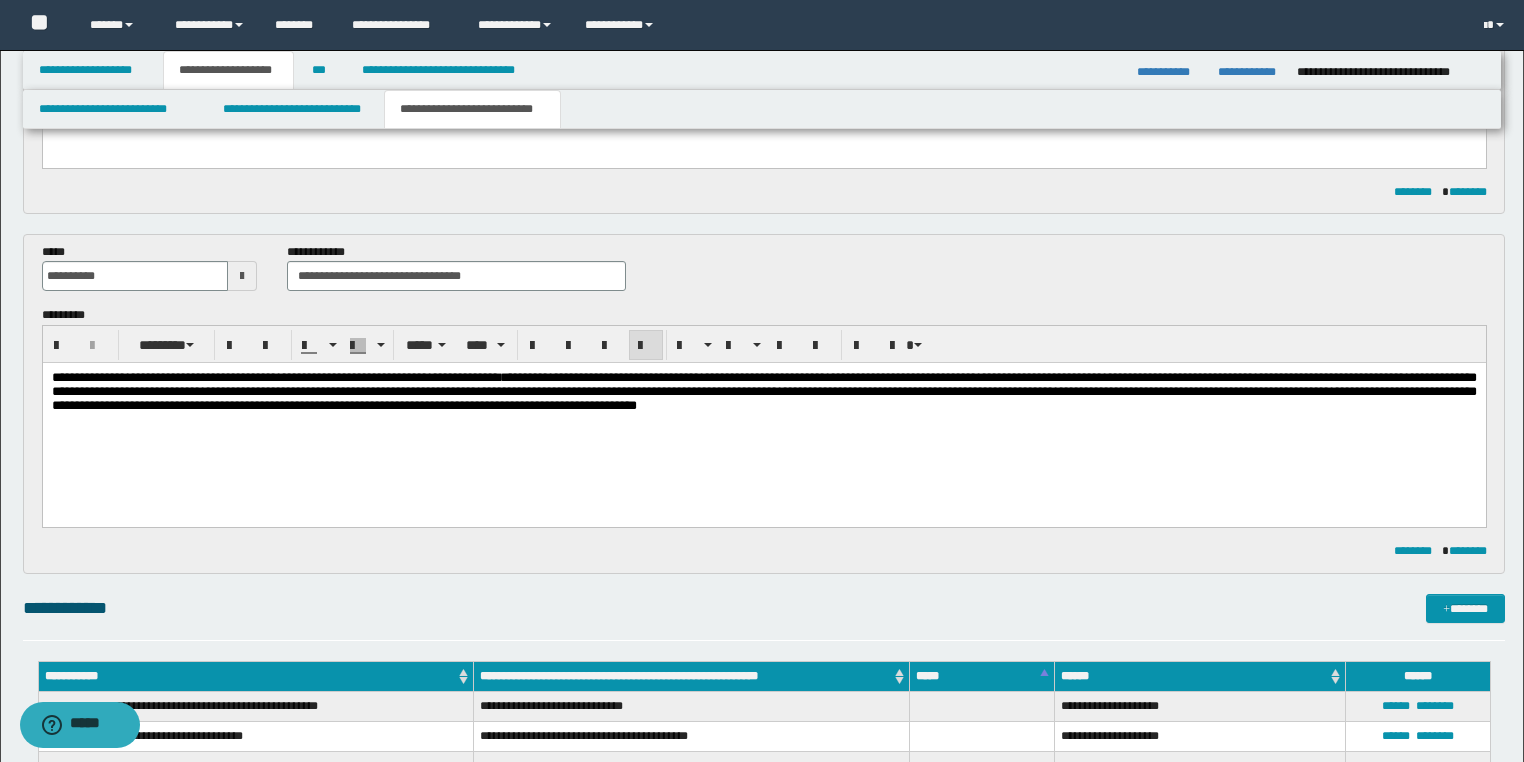 click on "**********" at bounding box center (763, 417) 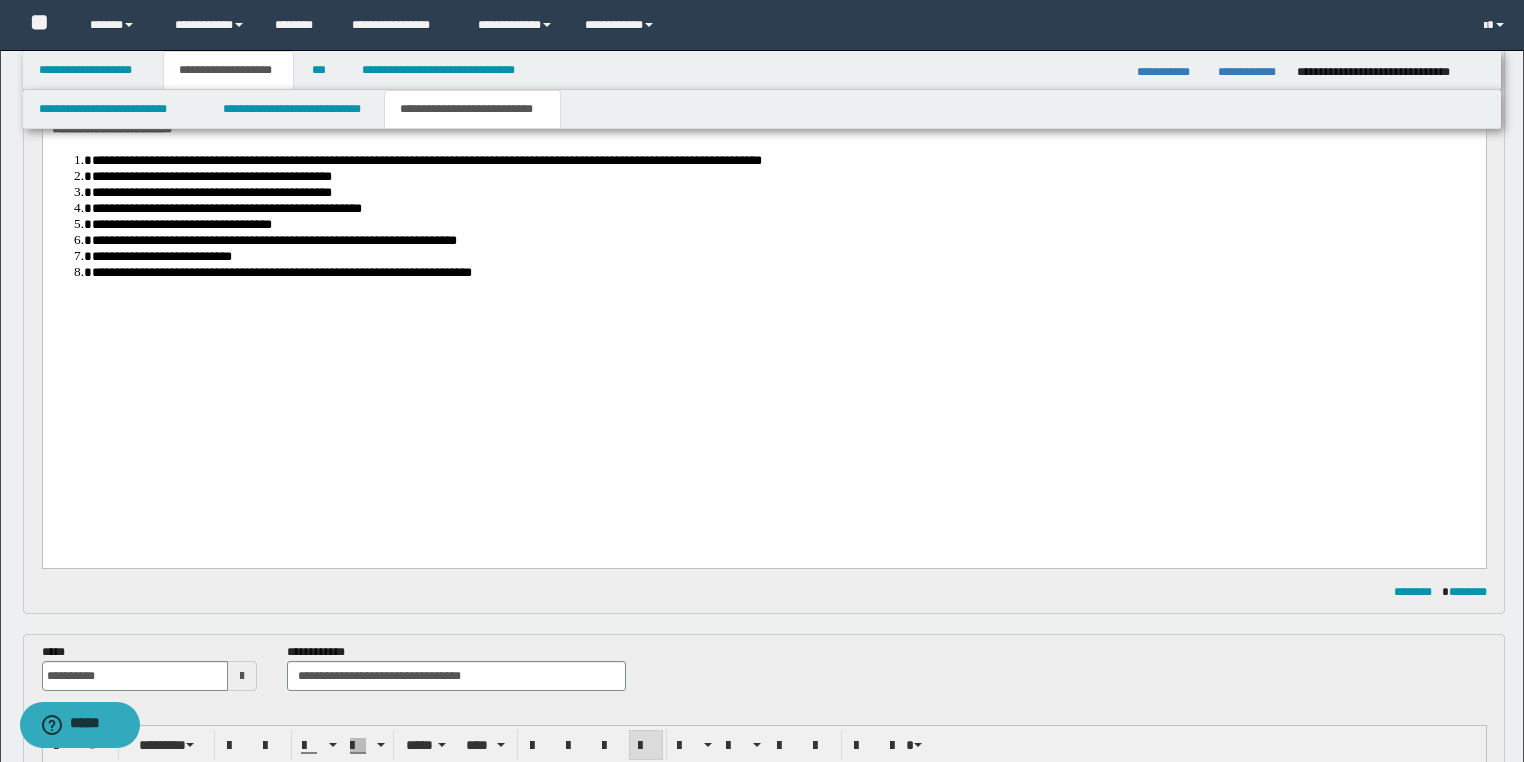 scroll, scrollTop: 1011, scrollLeft: 0, axis: vertical 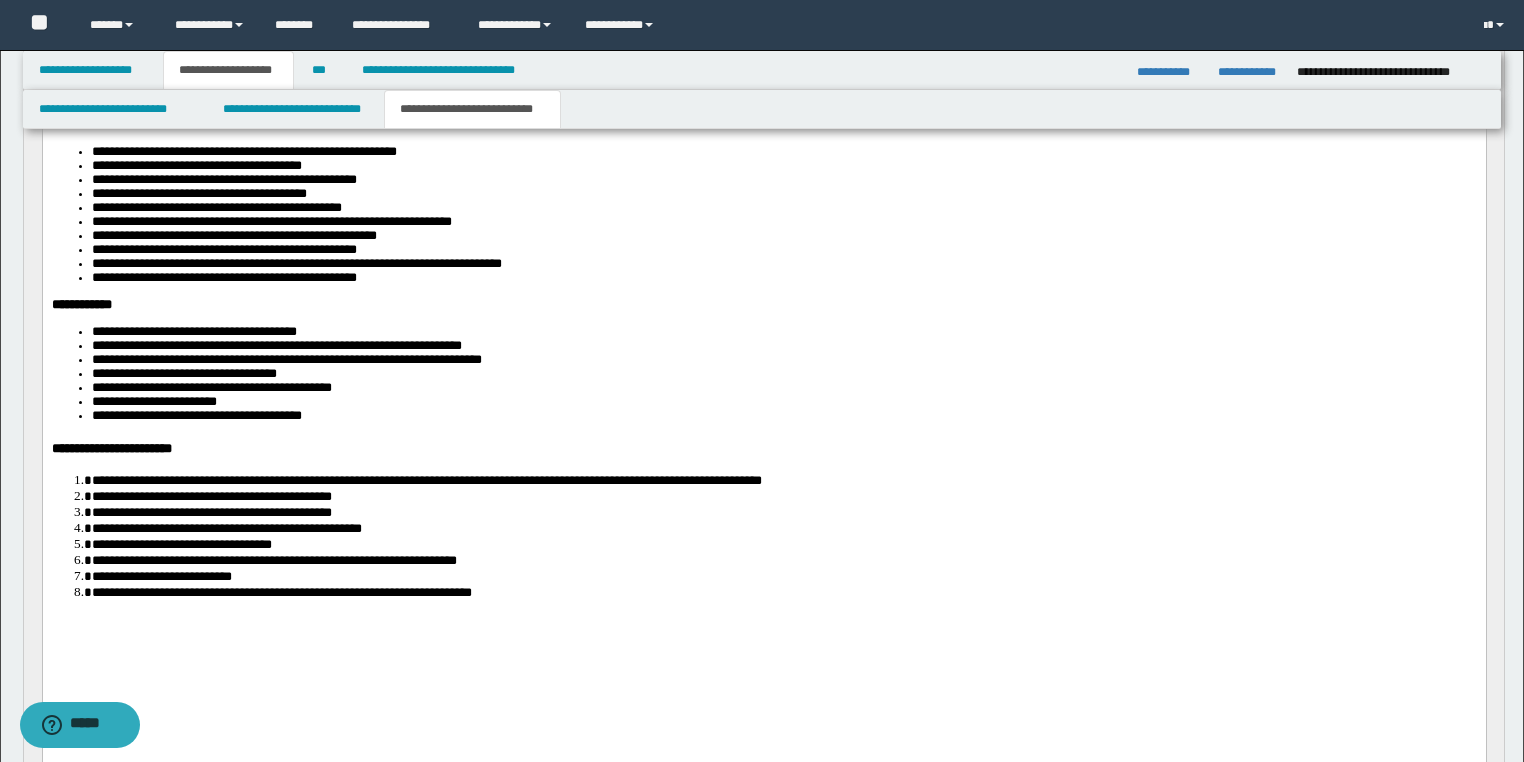 click on "**********" at bounding box center (783, 13) 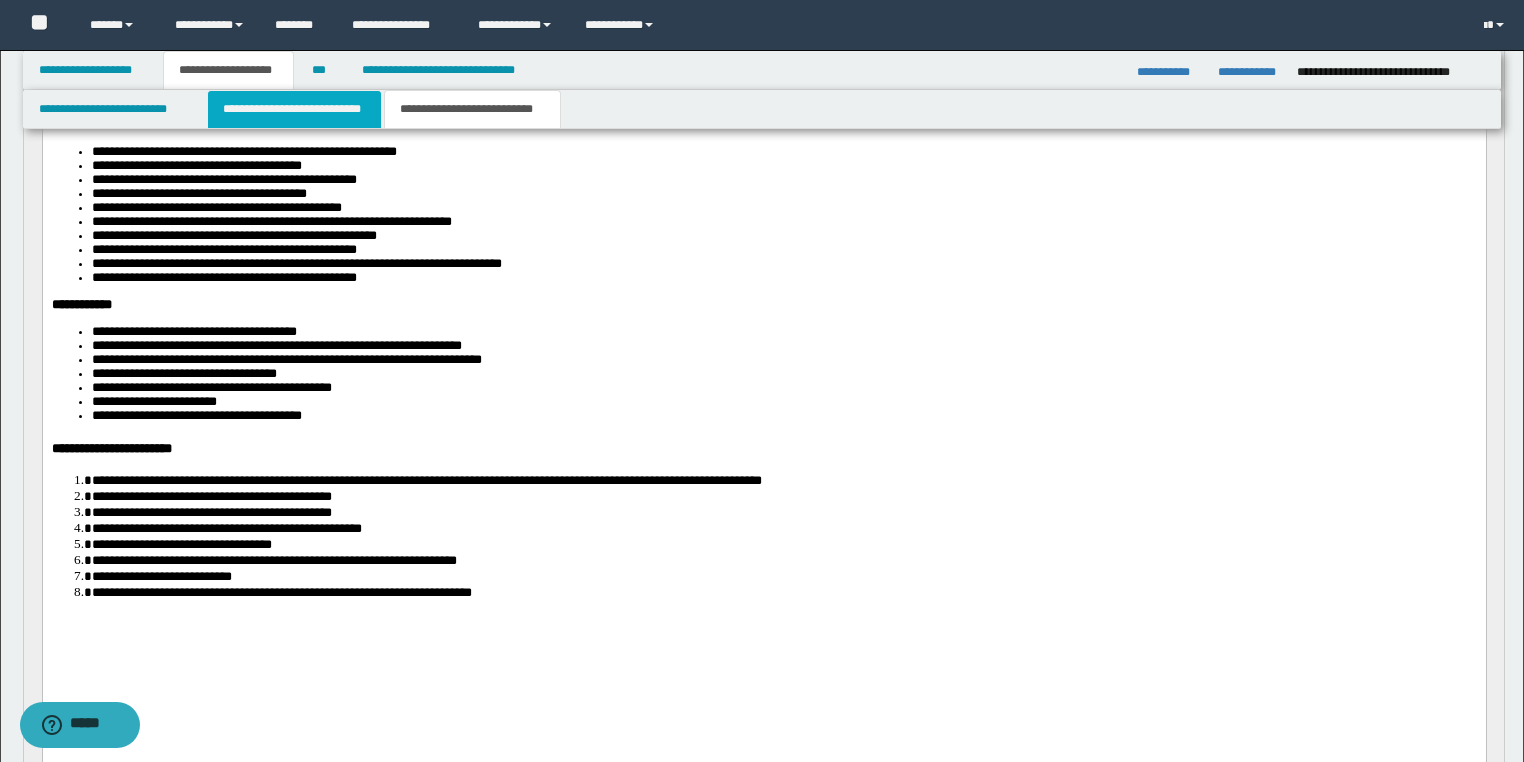 click on "**********" at bounding box center (294, 109) 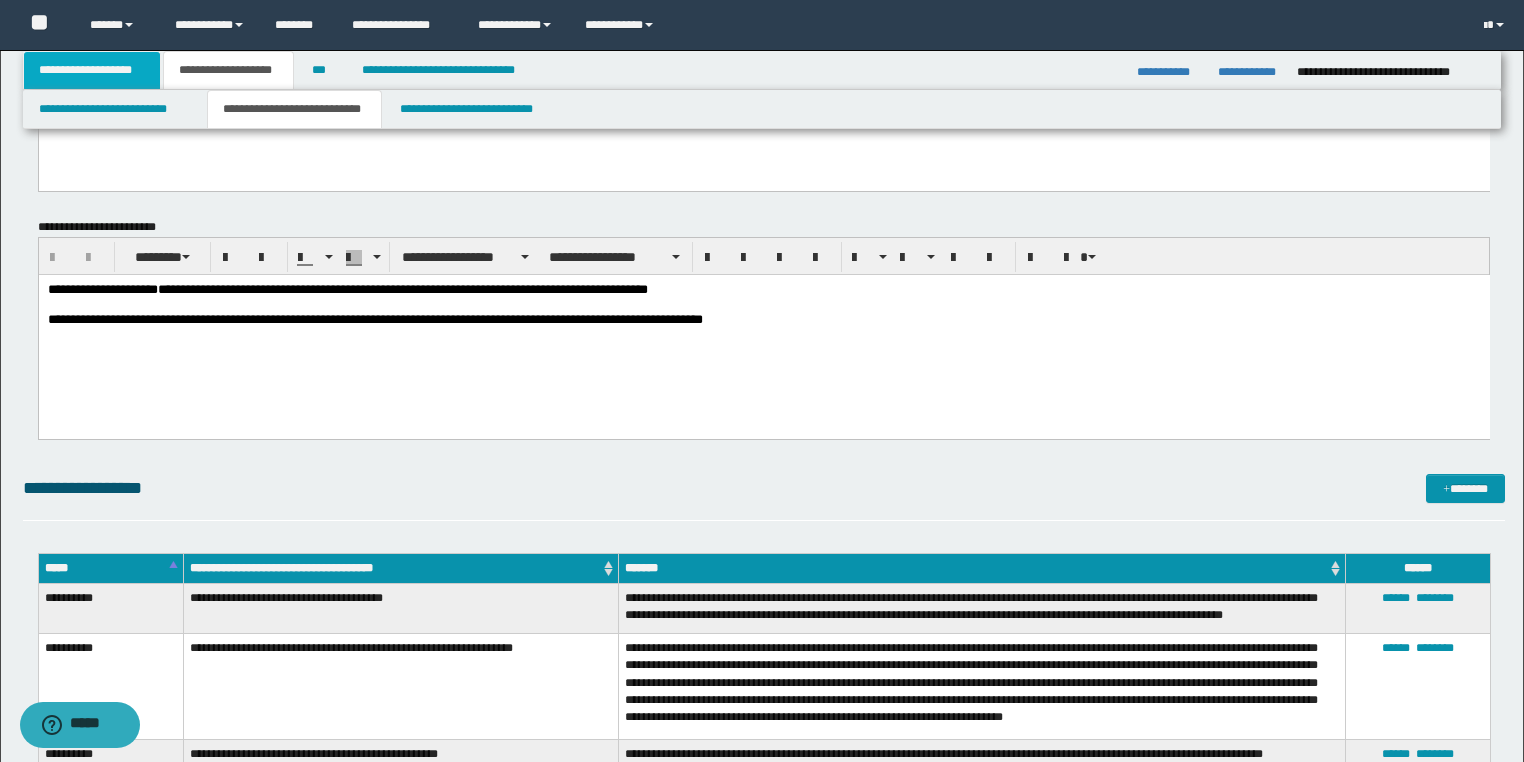 click on "**********" at bounding box center (92, 70) 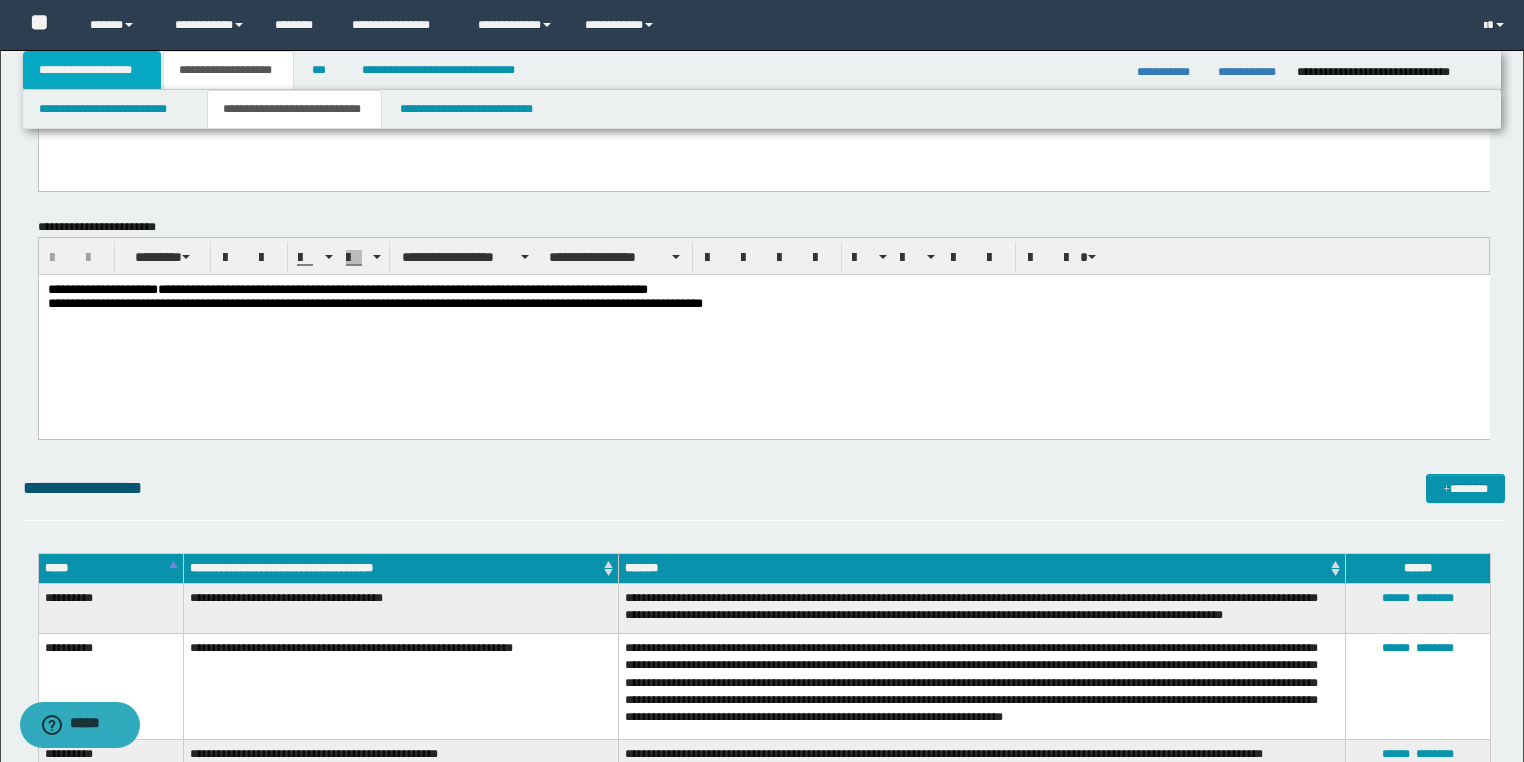 scroll, scrollTop: 344, scrollLeft: 0, axis: vertical 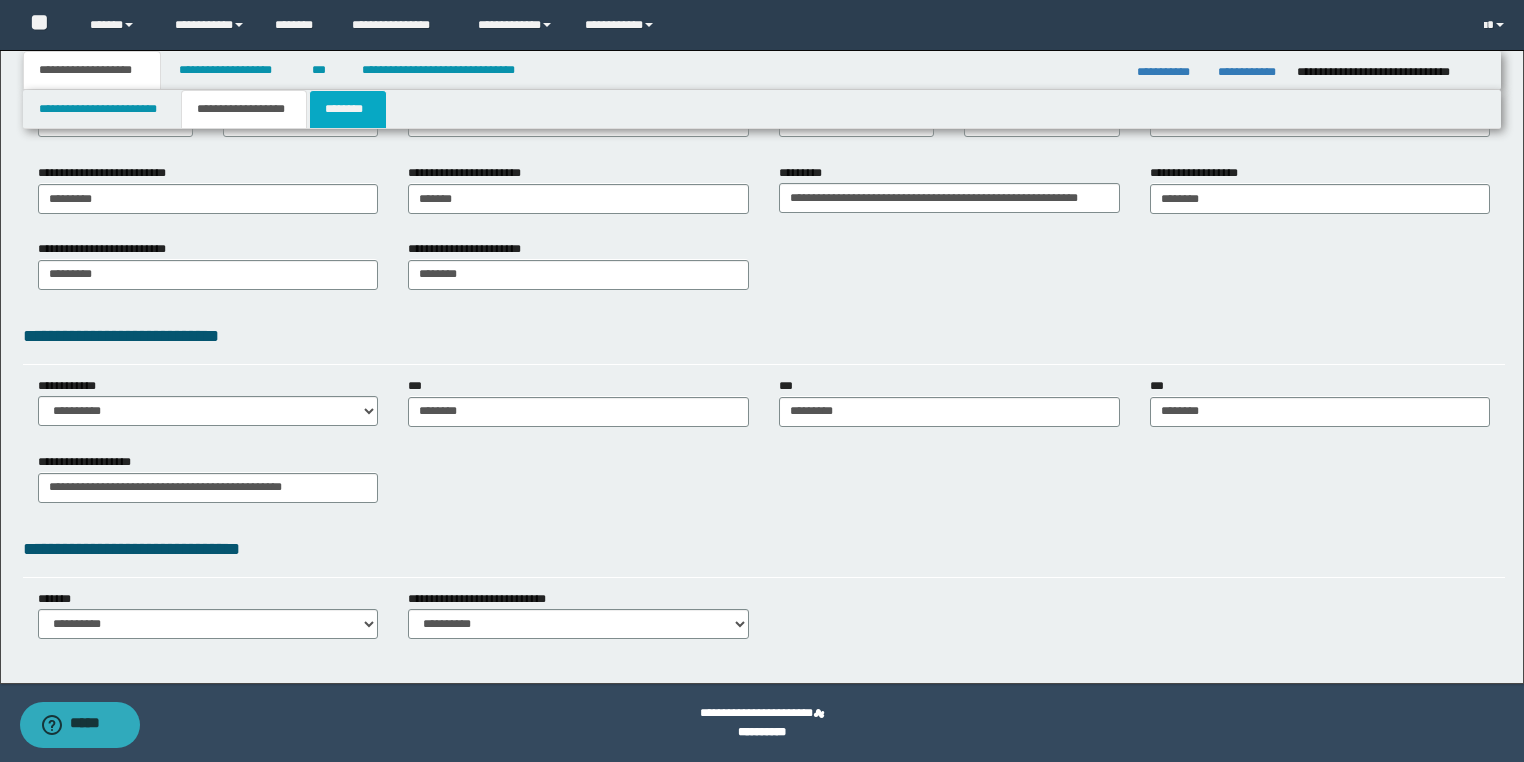 click on "********" at bounding box center (348, 109) 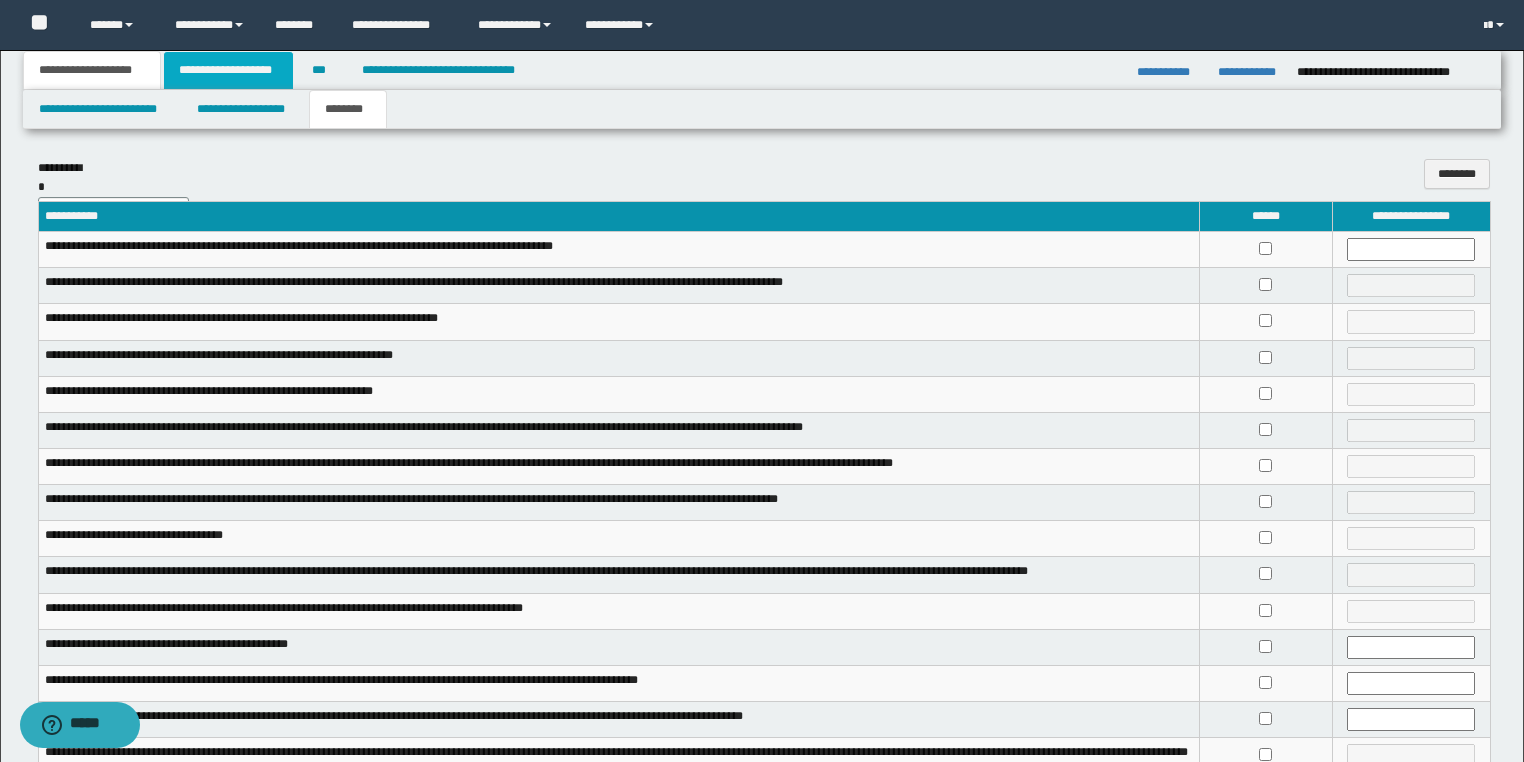 click on "**********" at bounding box center (228, 70) 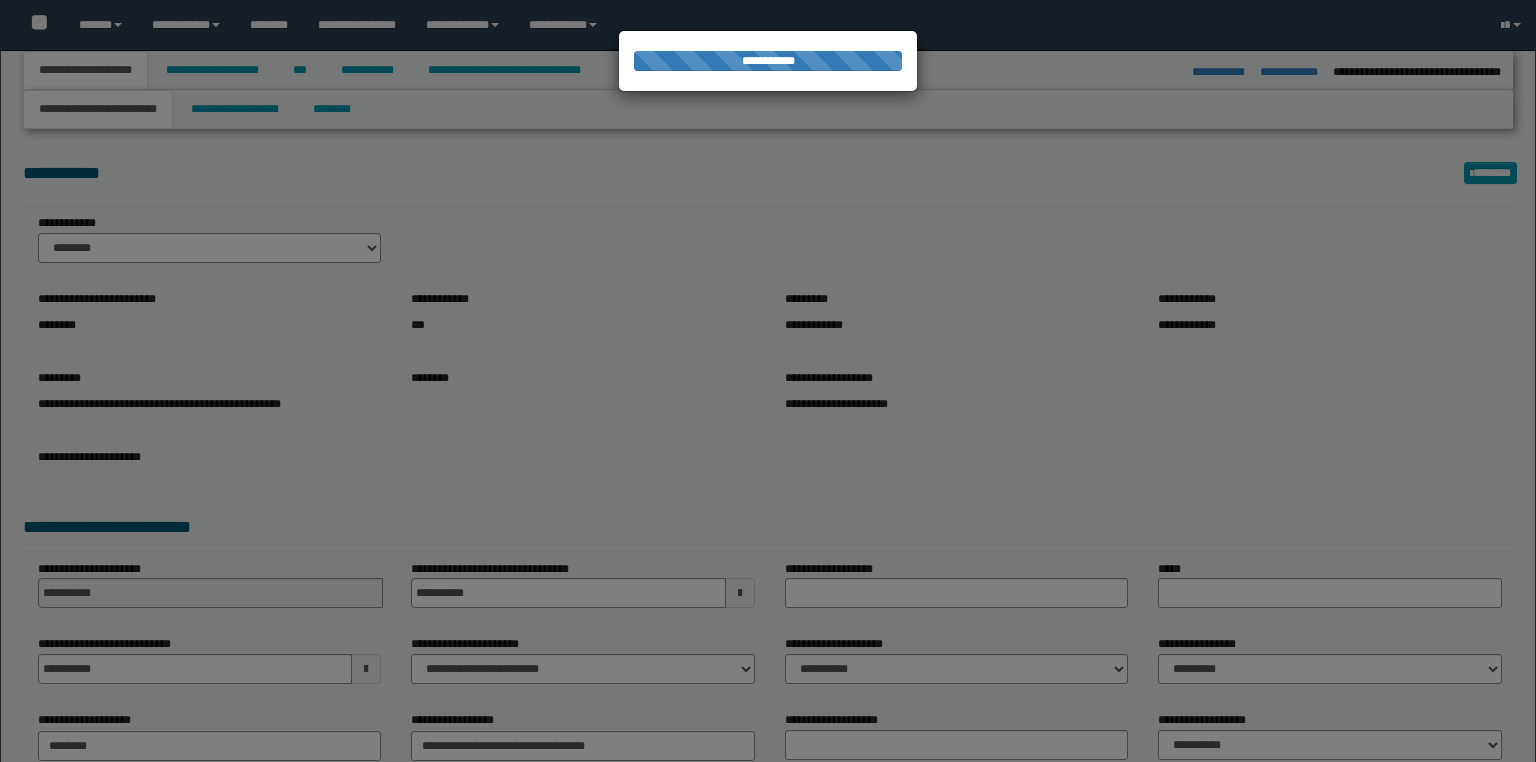 select on "*" 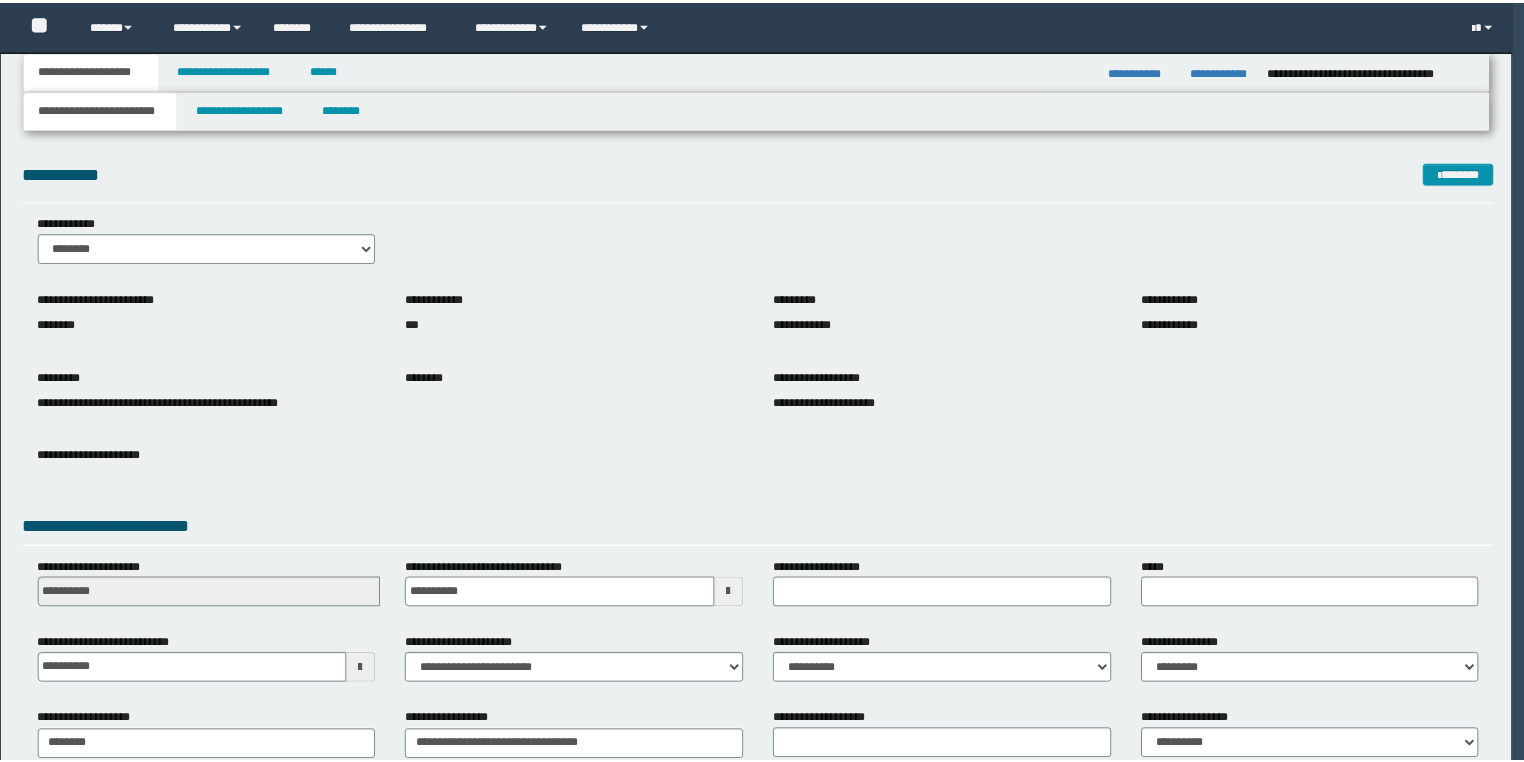 scroll, scrollTop: 0, scrollLeft: 0, axis: both 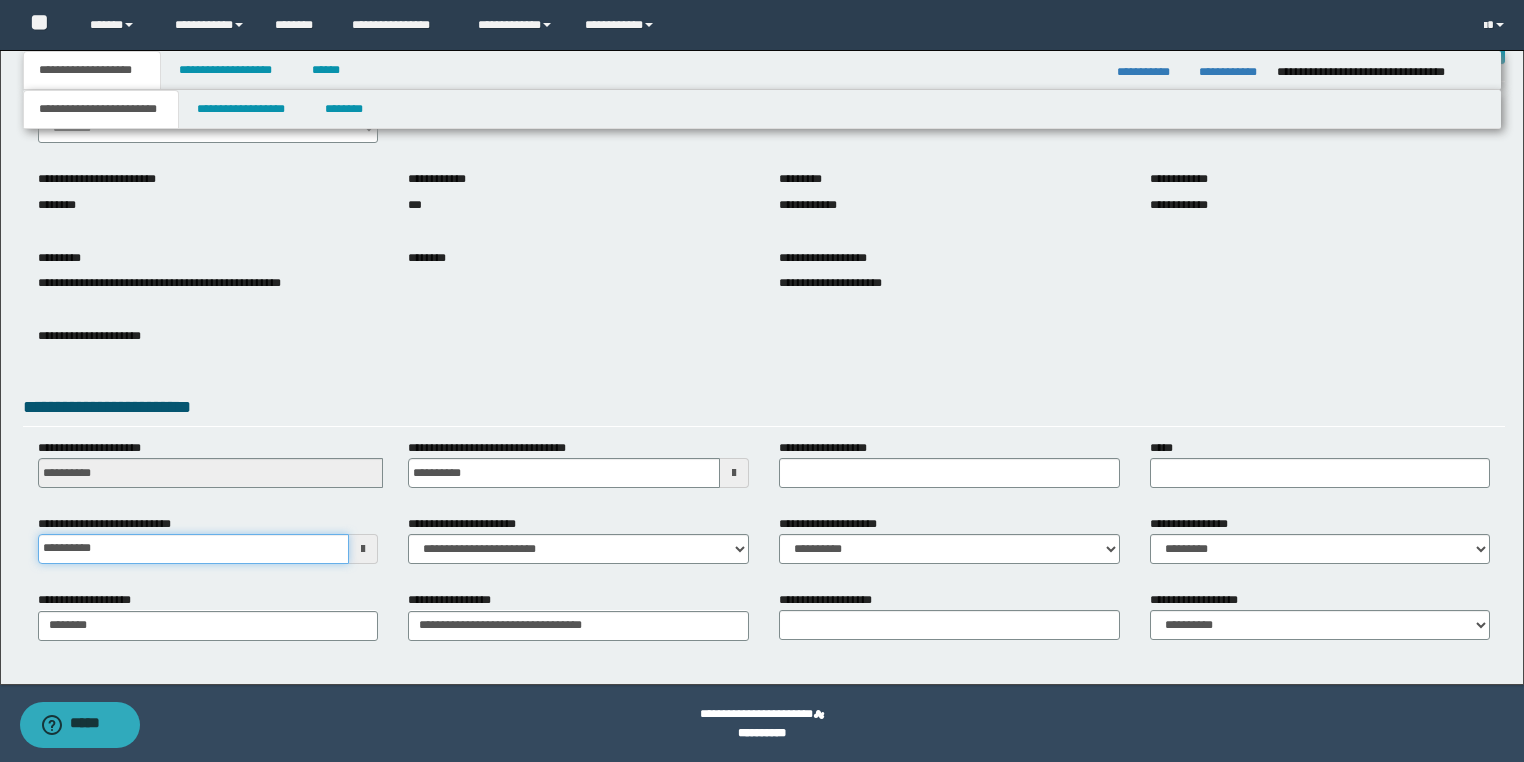 click on "**********" at bounding box center (194, 549) 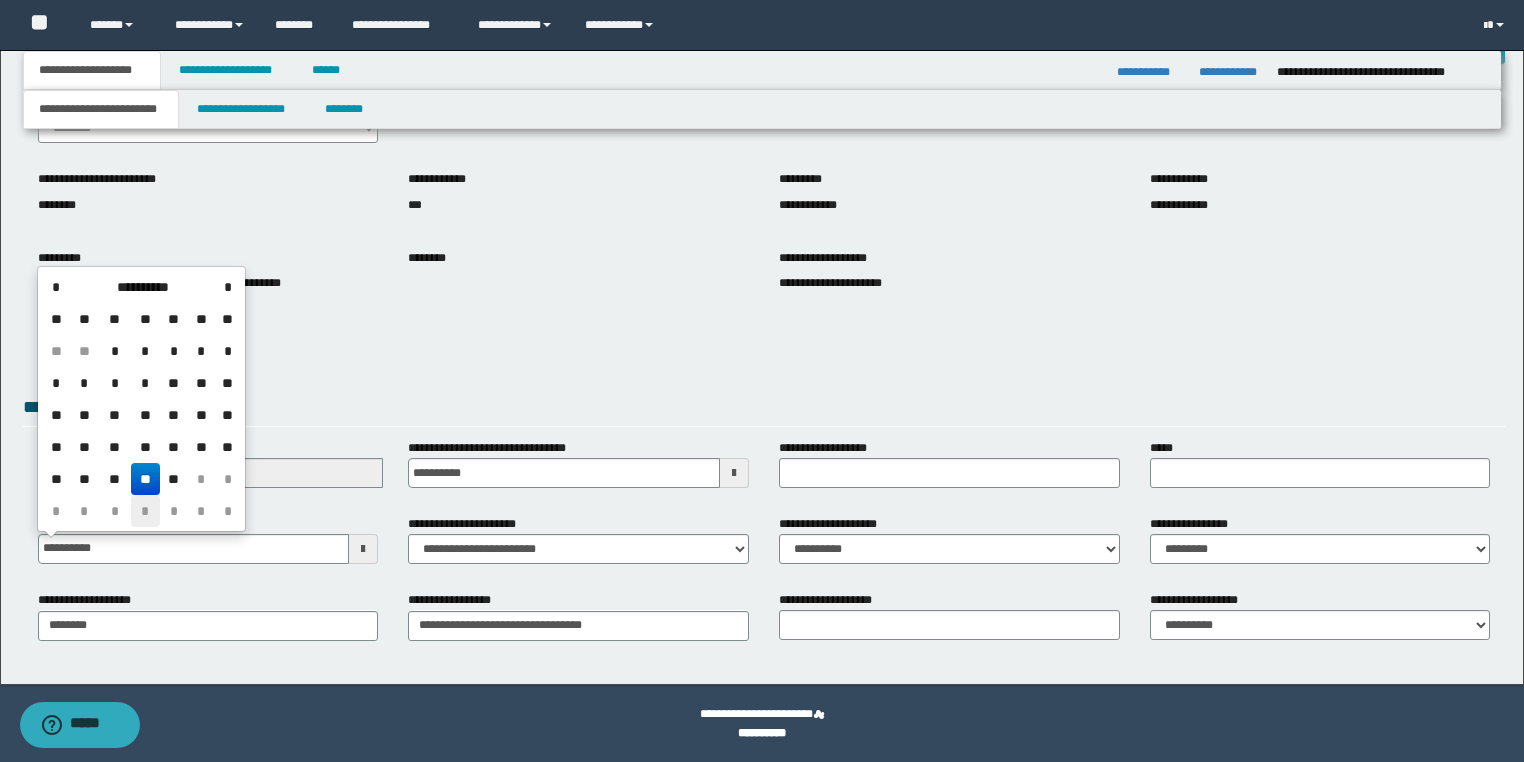 click on "*" at bounding box center [145, 511] 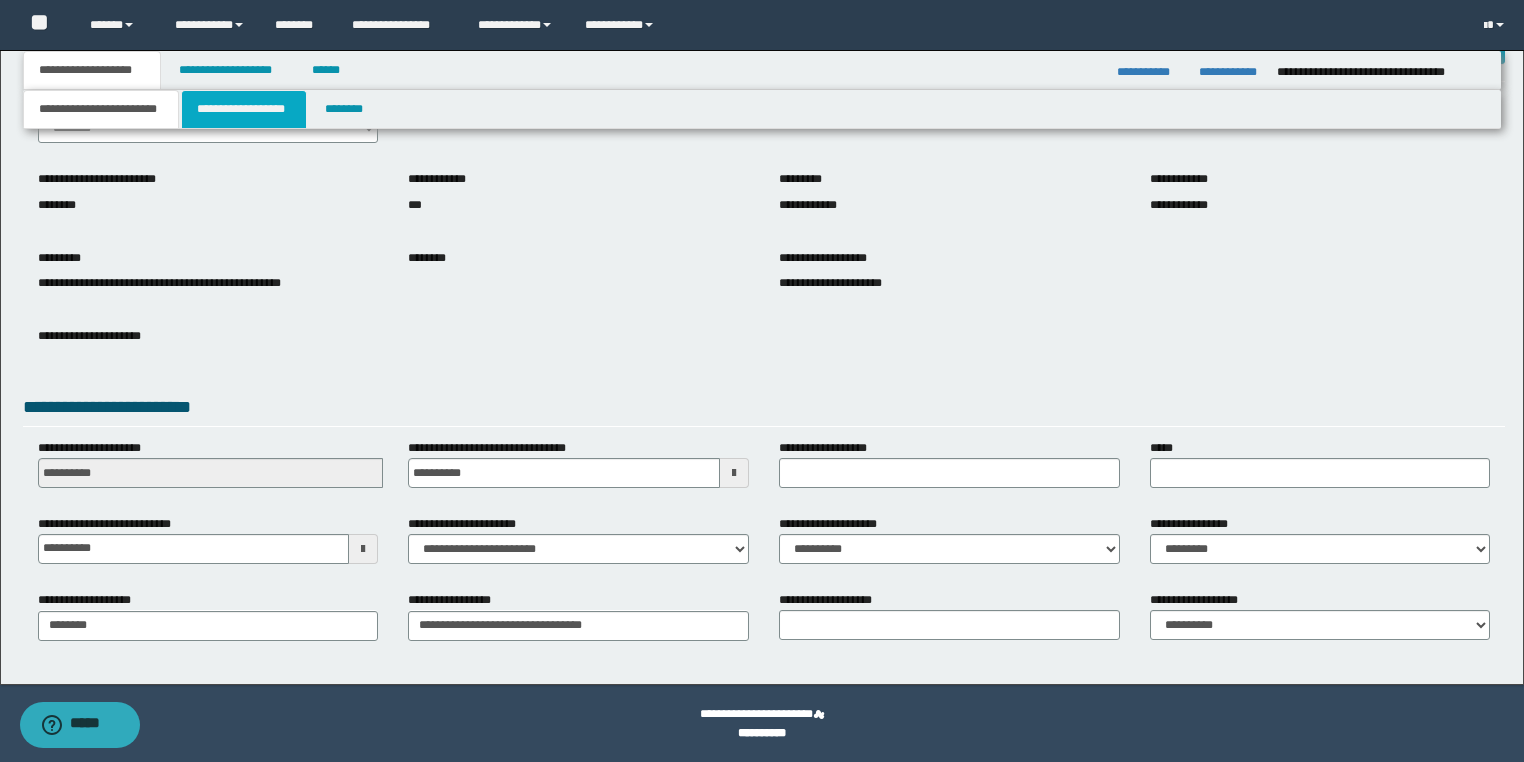 click on "**********" at bounding box center (244, 109) 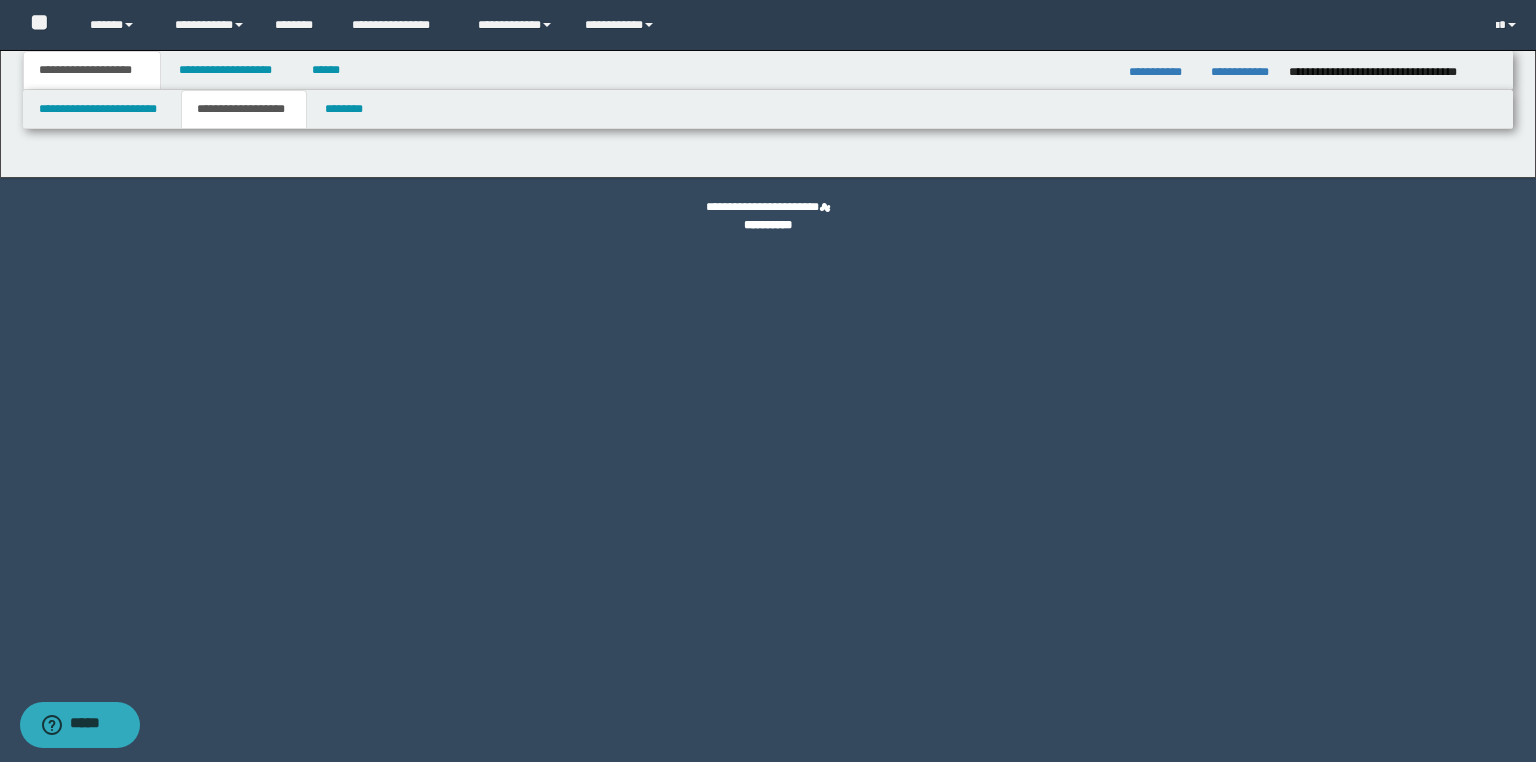 type on "********" 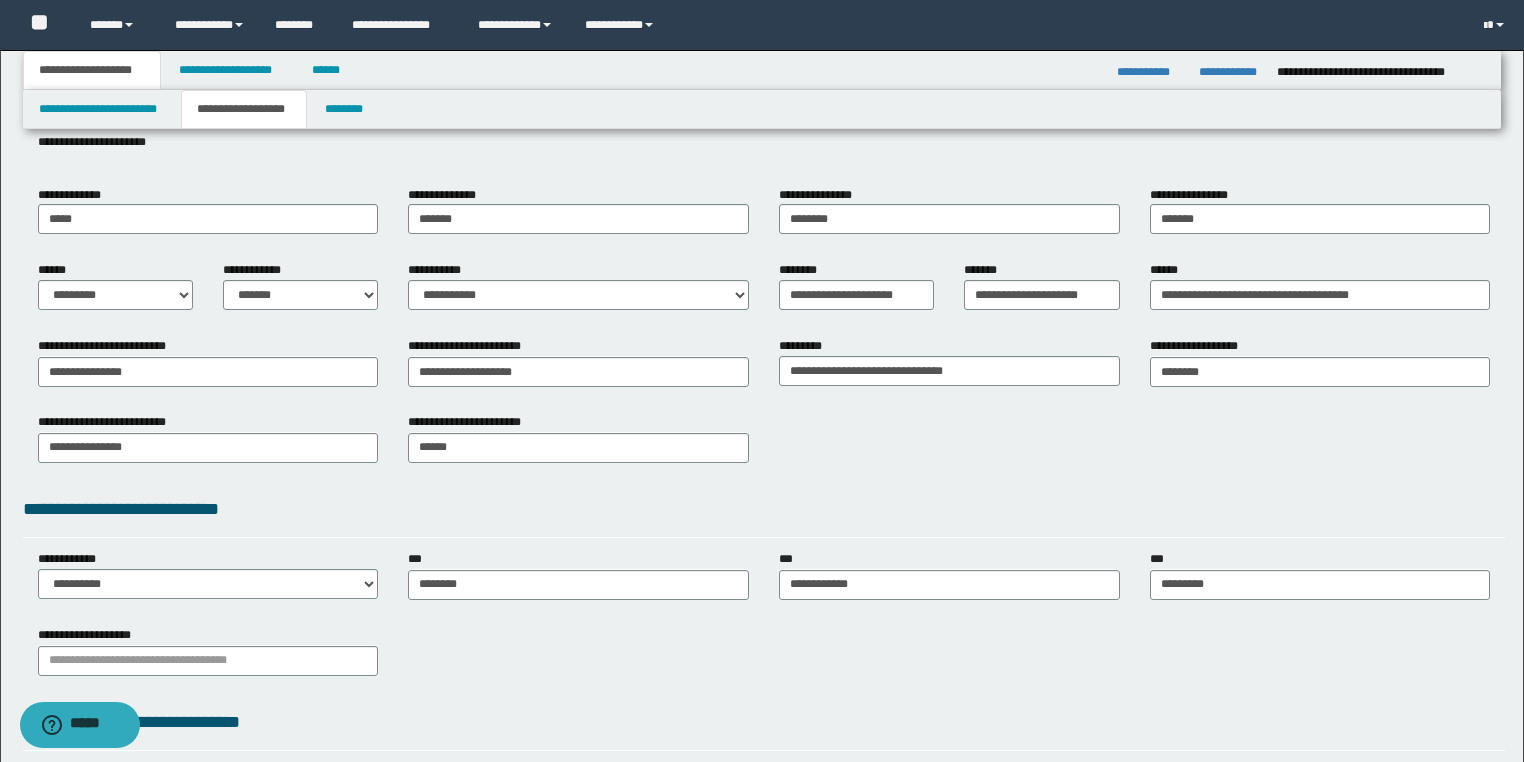 scroll, scrollTop: 0, scrollLeft: 0, axis: both 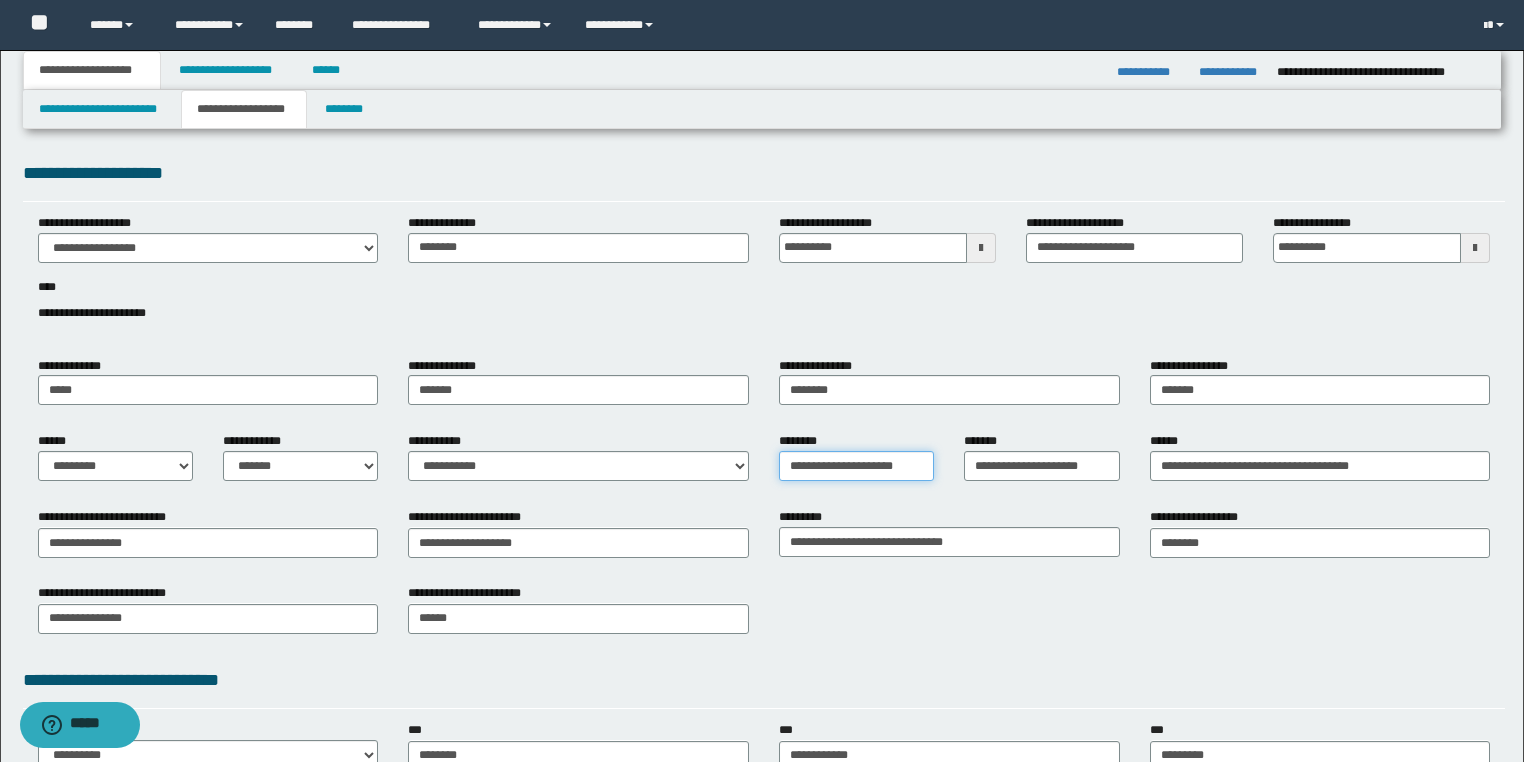 drag, startPoint x: 812, startPoint y: 472, endPoint x: 1079, endPoint y: 503, distance: 268.7936 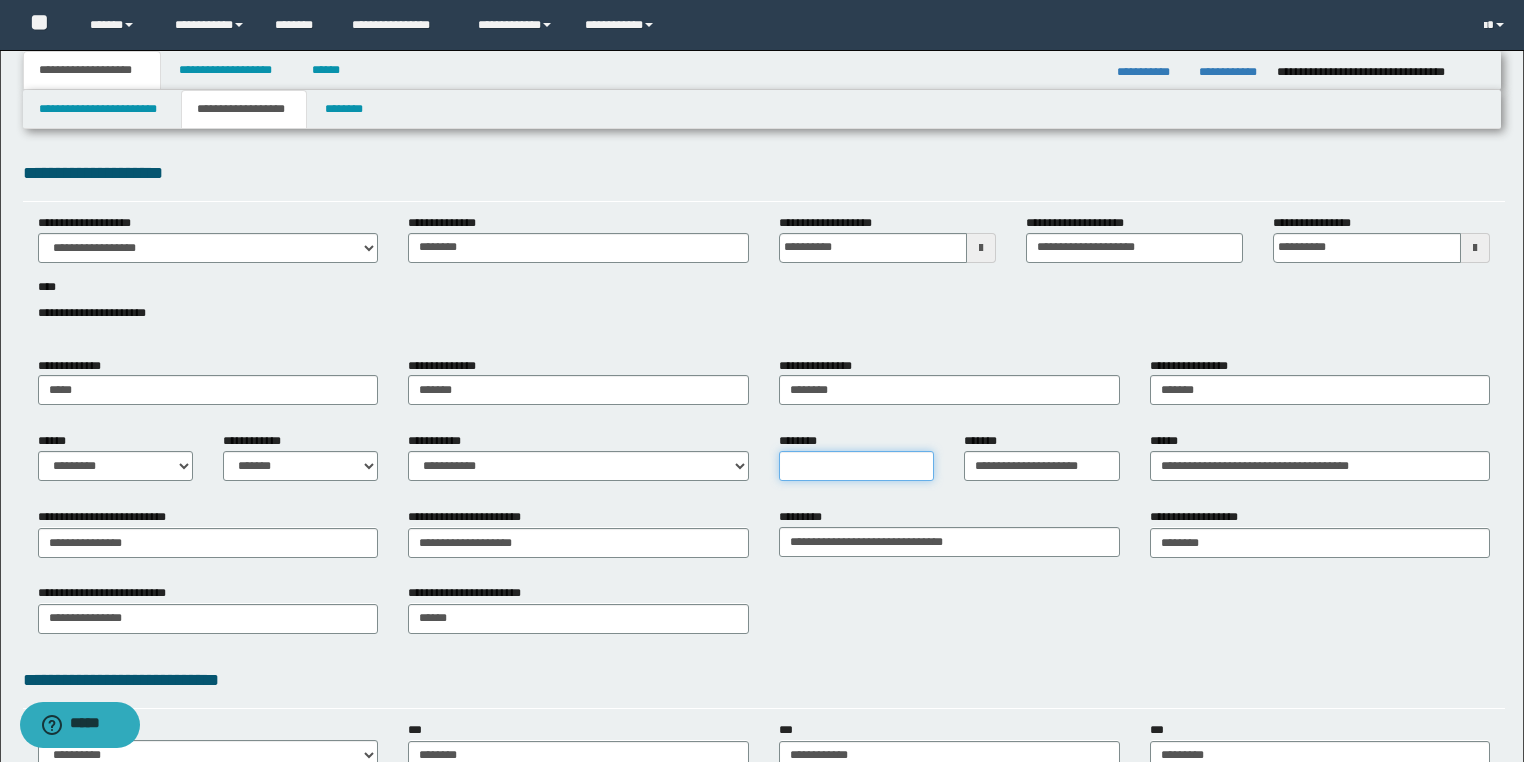 scroll, scrollTop: 0, scrollLeft: 0, axis: both 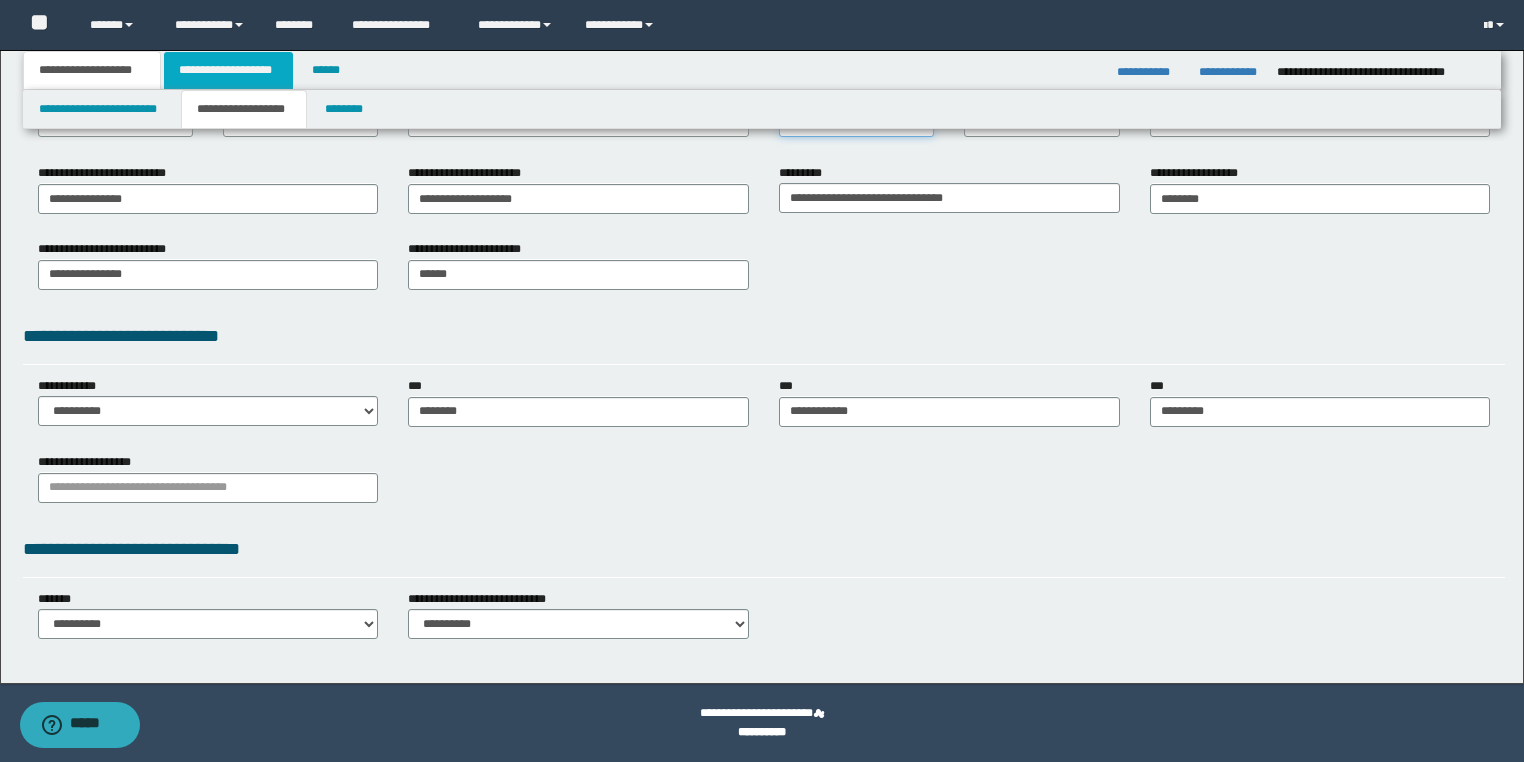 type 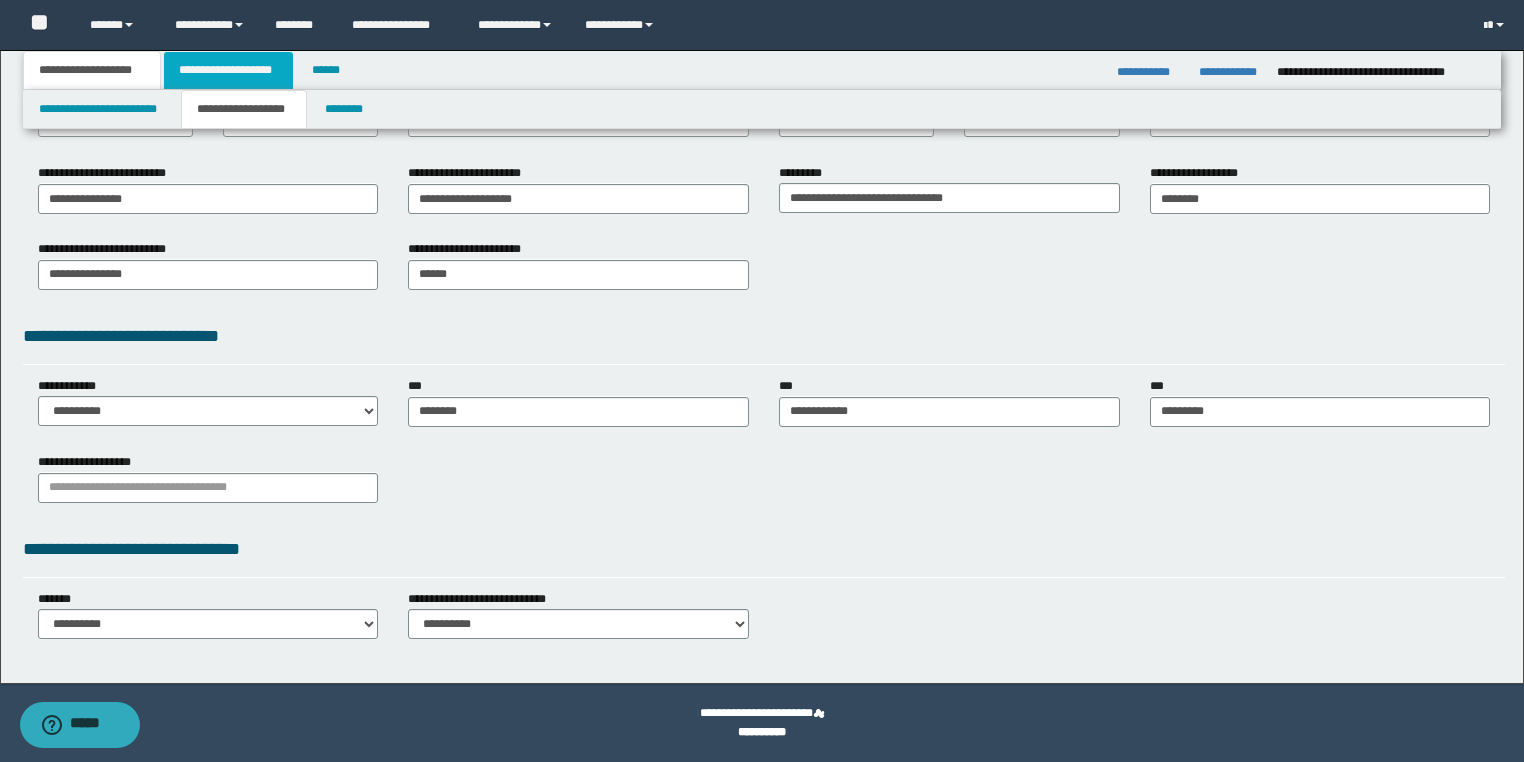 click on "**********" at bounding box center (228, 70) 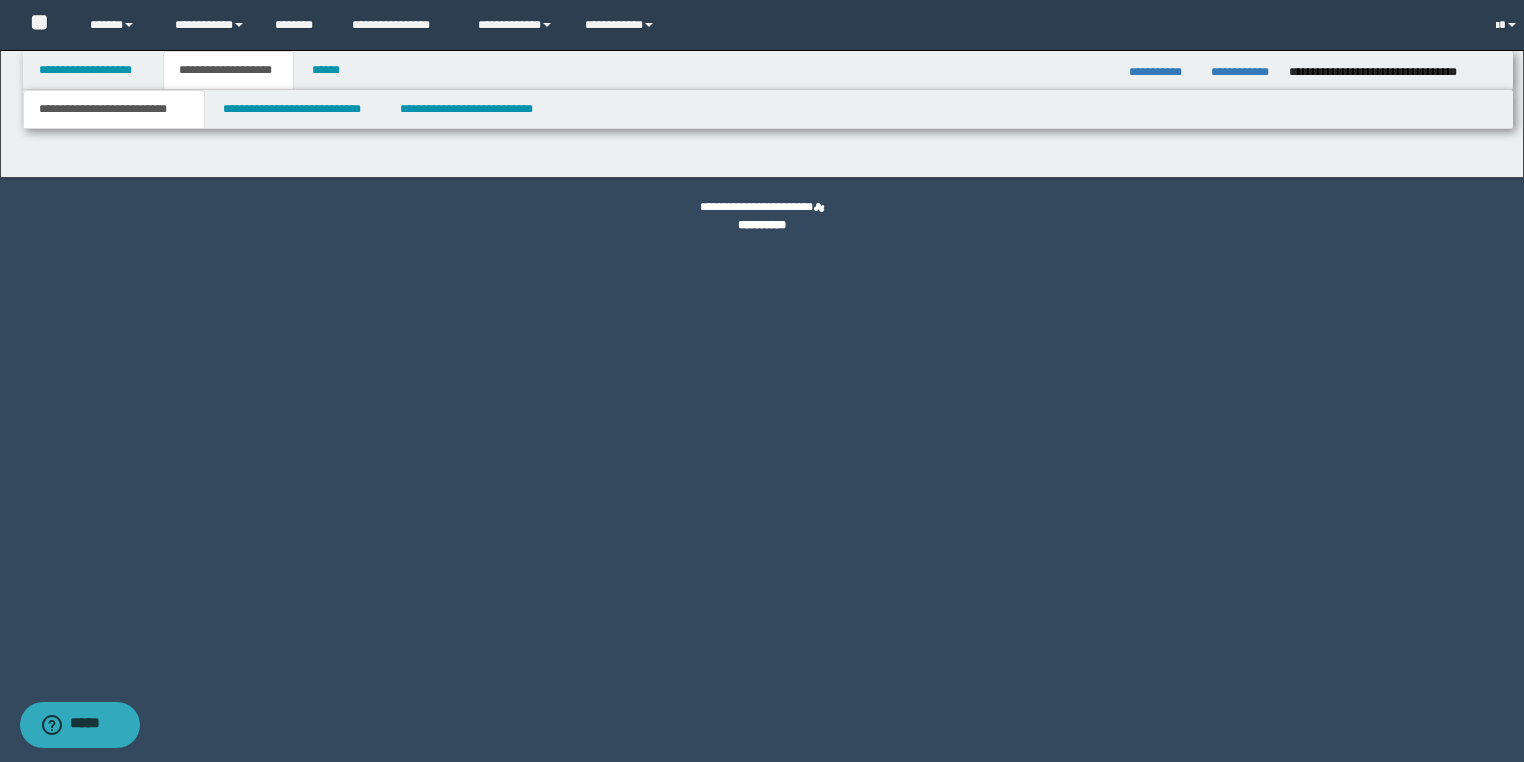 scroll, scrollTop: 0, scrollLeft: 0, axis: both 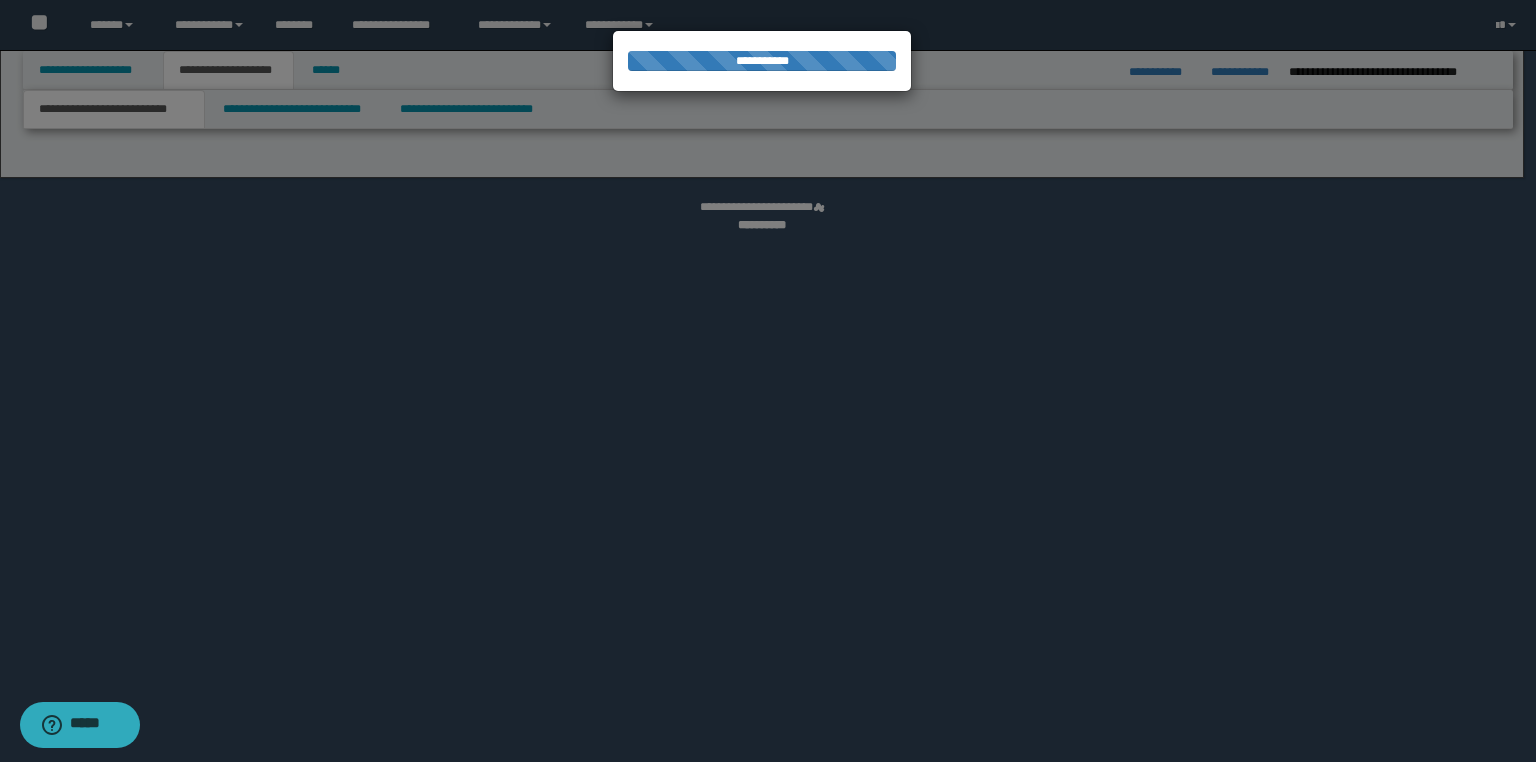 select on "*" 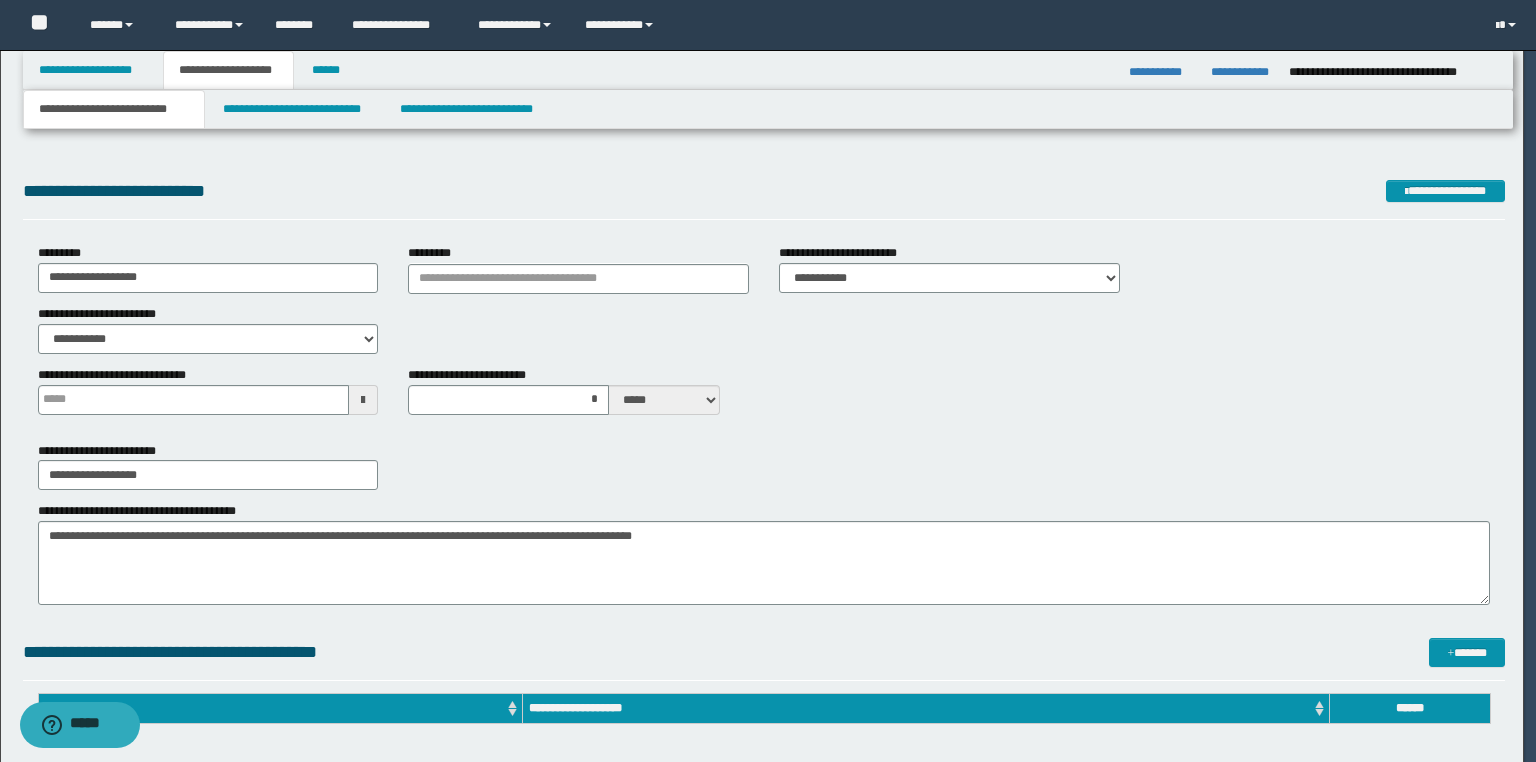 type 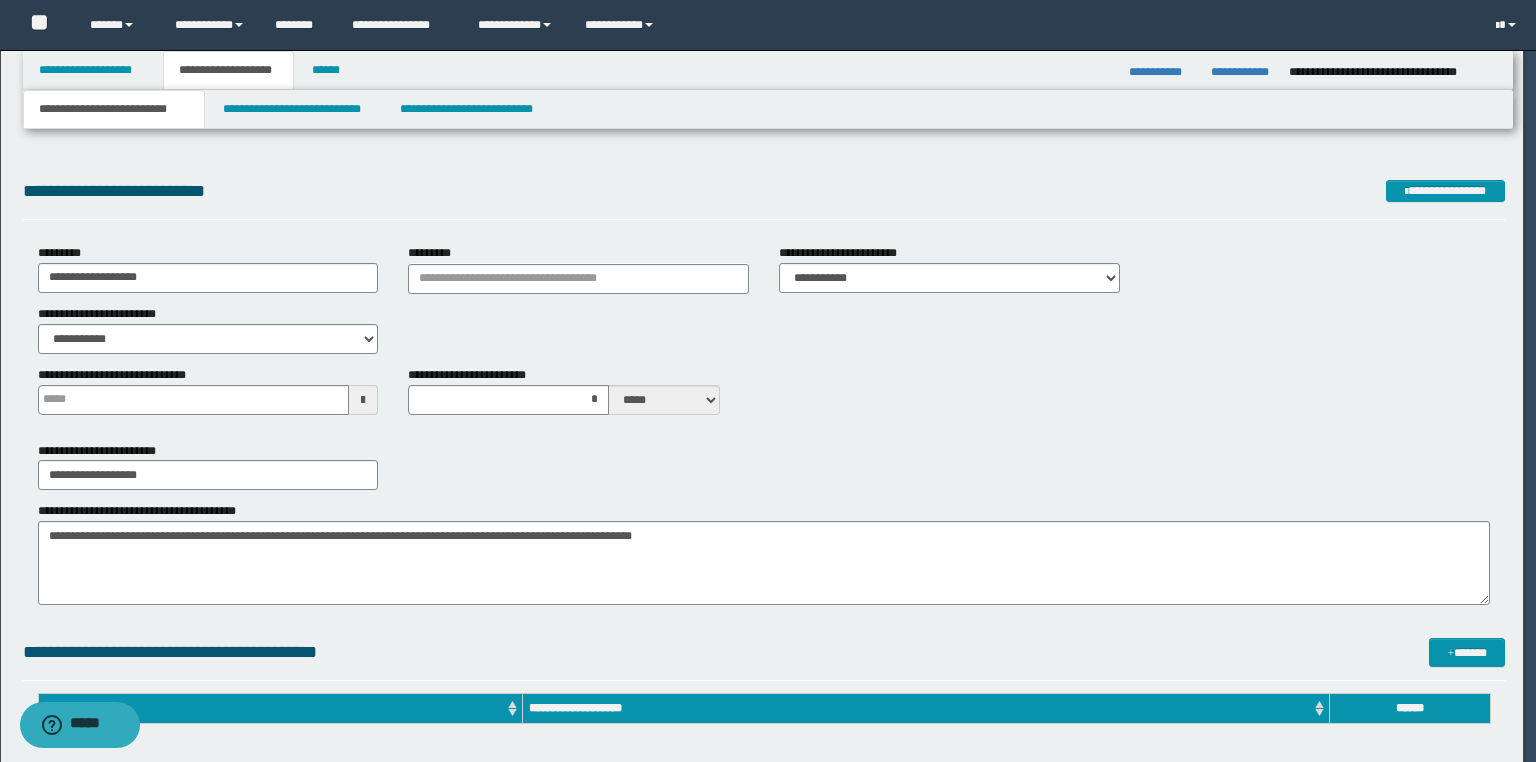 type on "*" 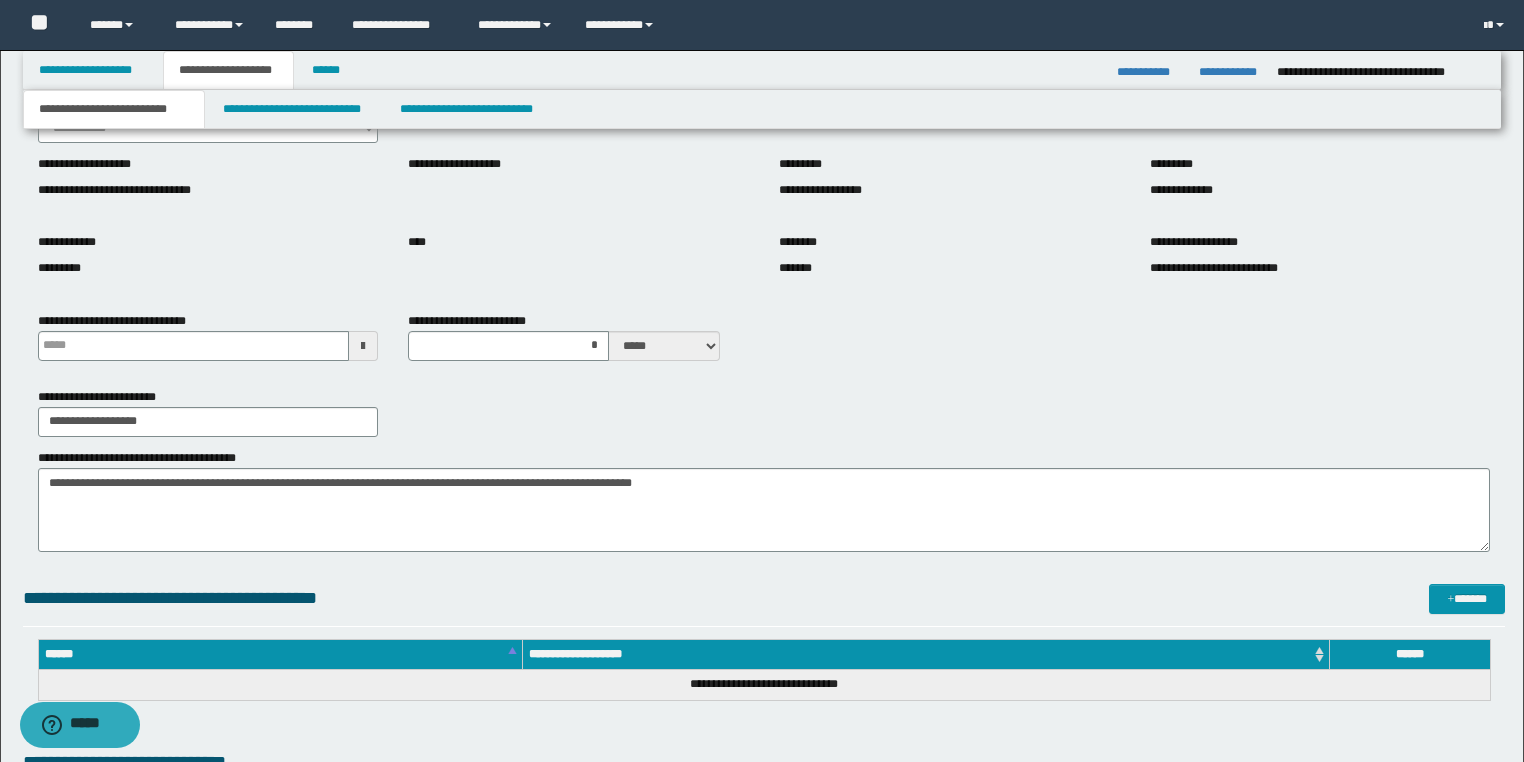 scroll, scrollTop: 240, scrollLeft: 0, axis: vertical 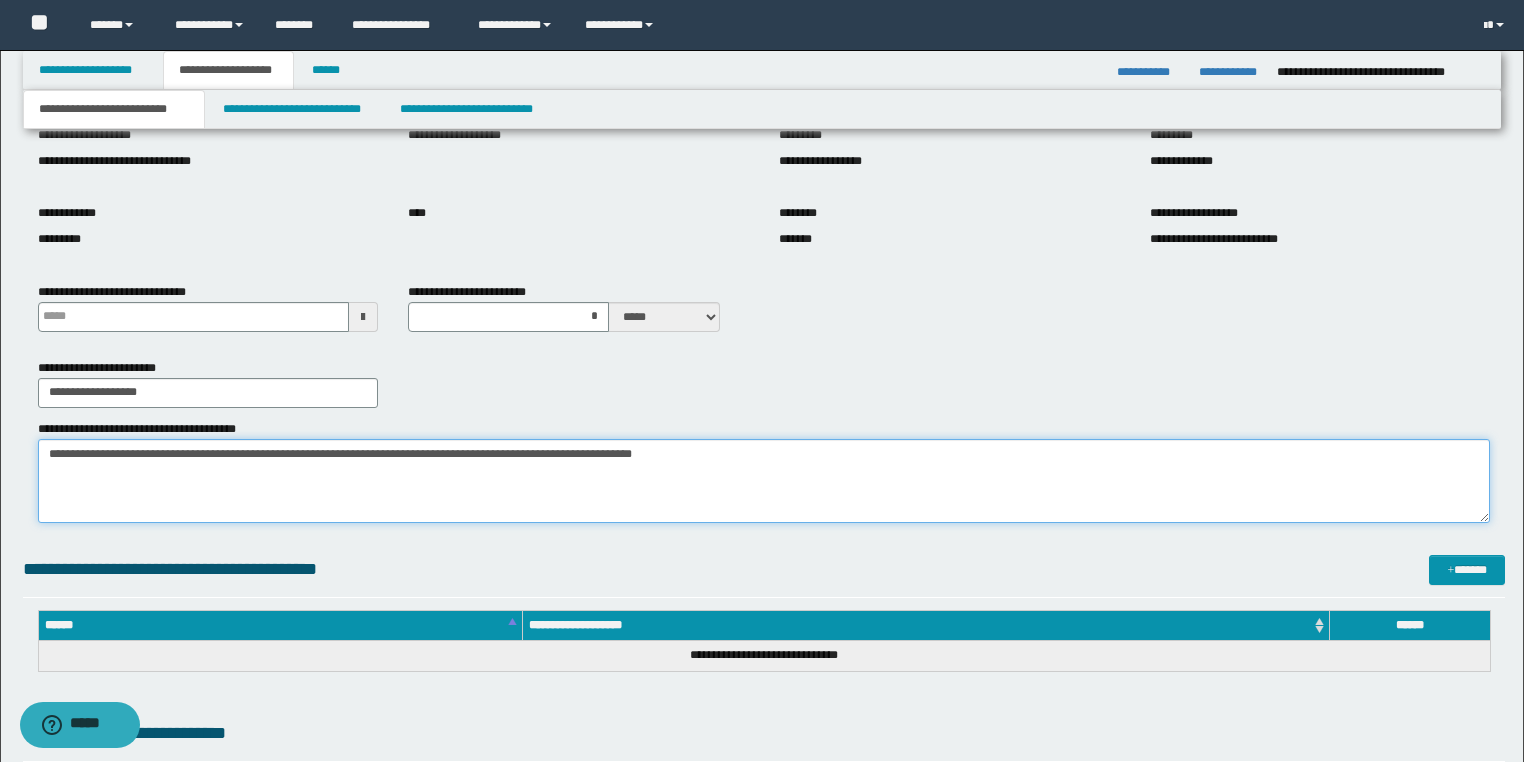 drag, startPoint x: 884, startPoint y: 448, endPoint x: 0, endPoint y: 408, distance: 884.90454 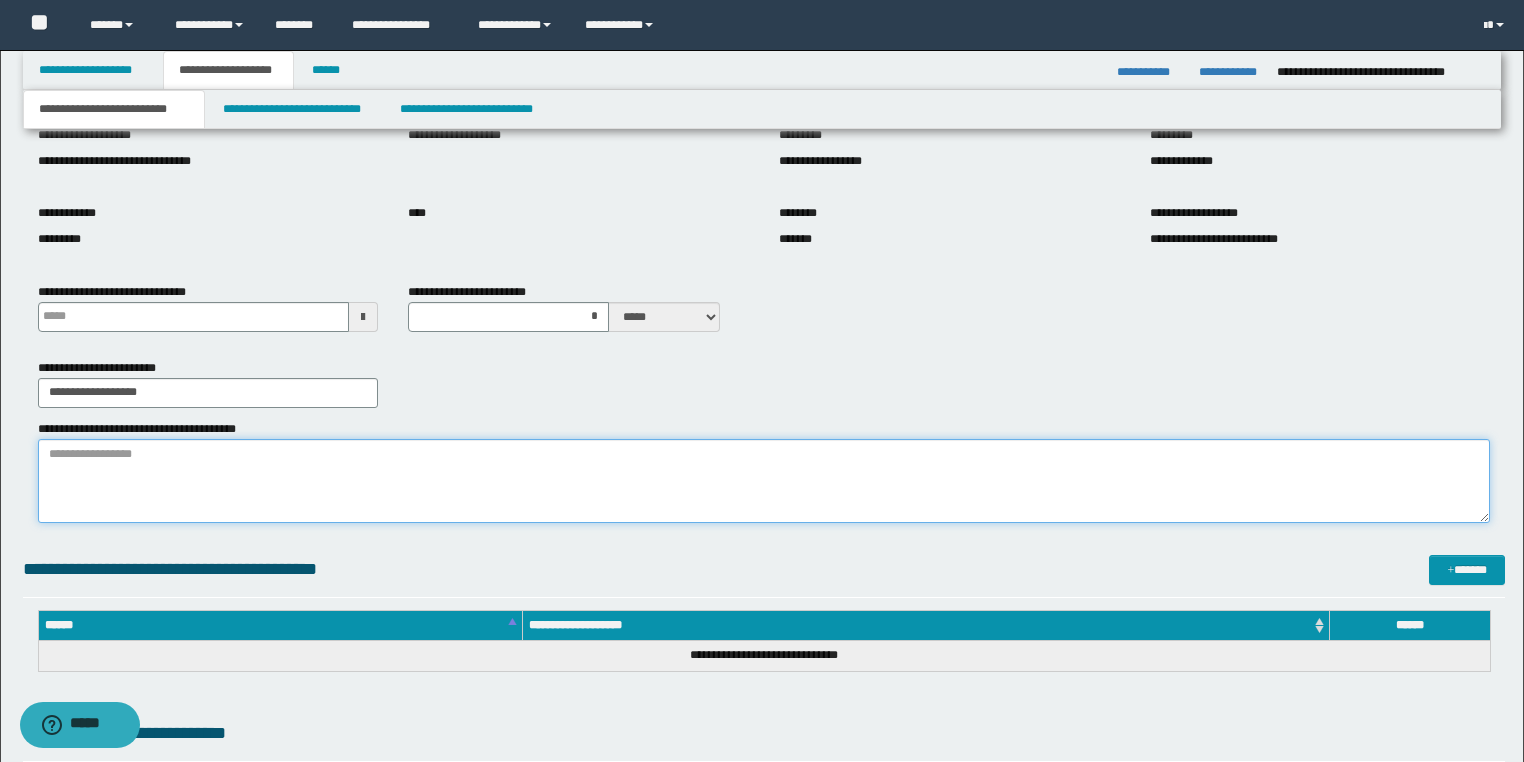 click on "**********" at bounding box center [764, 481] 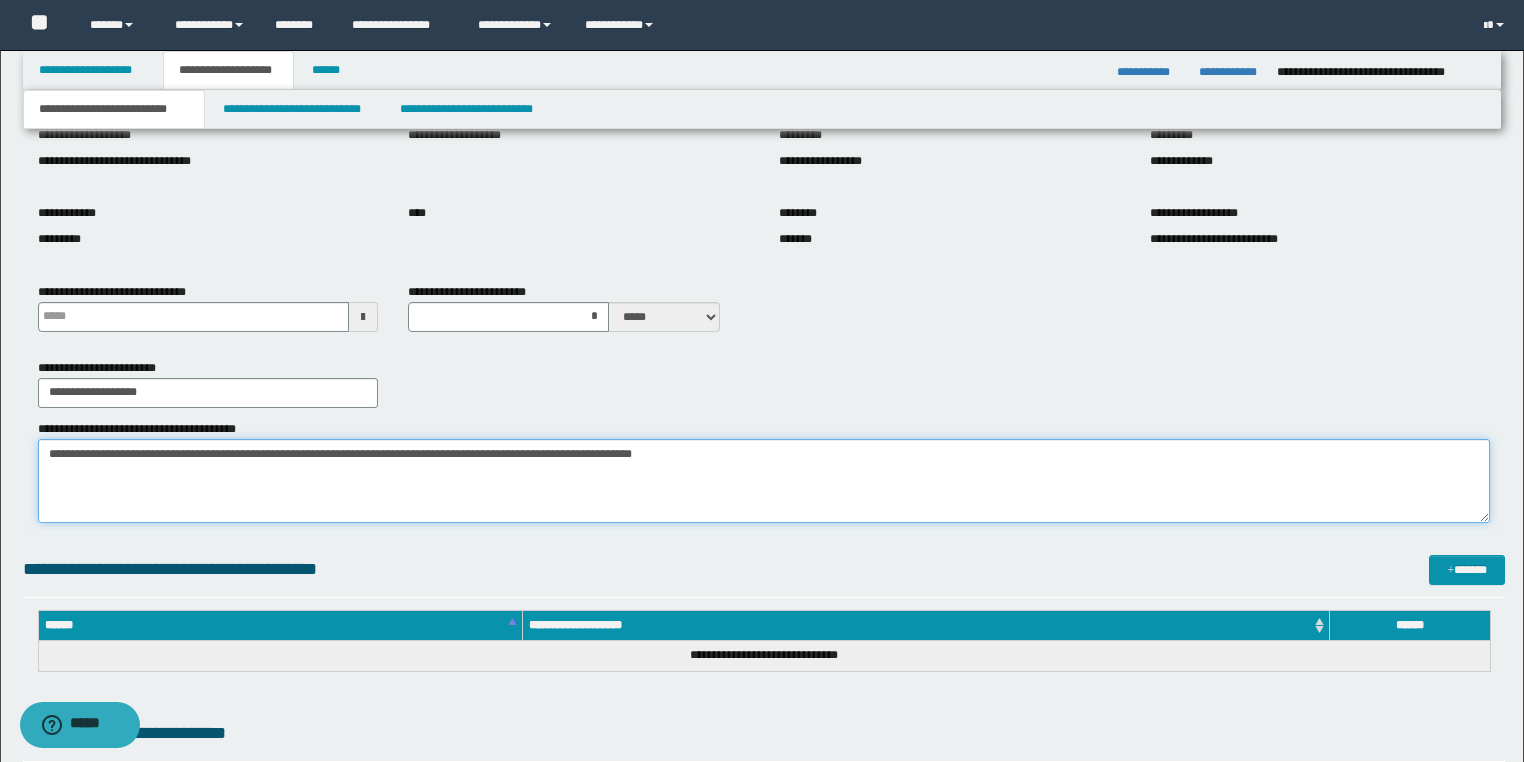 click on "**********" at bounding box center [764, 481] 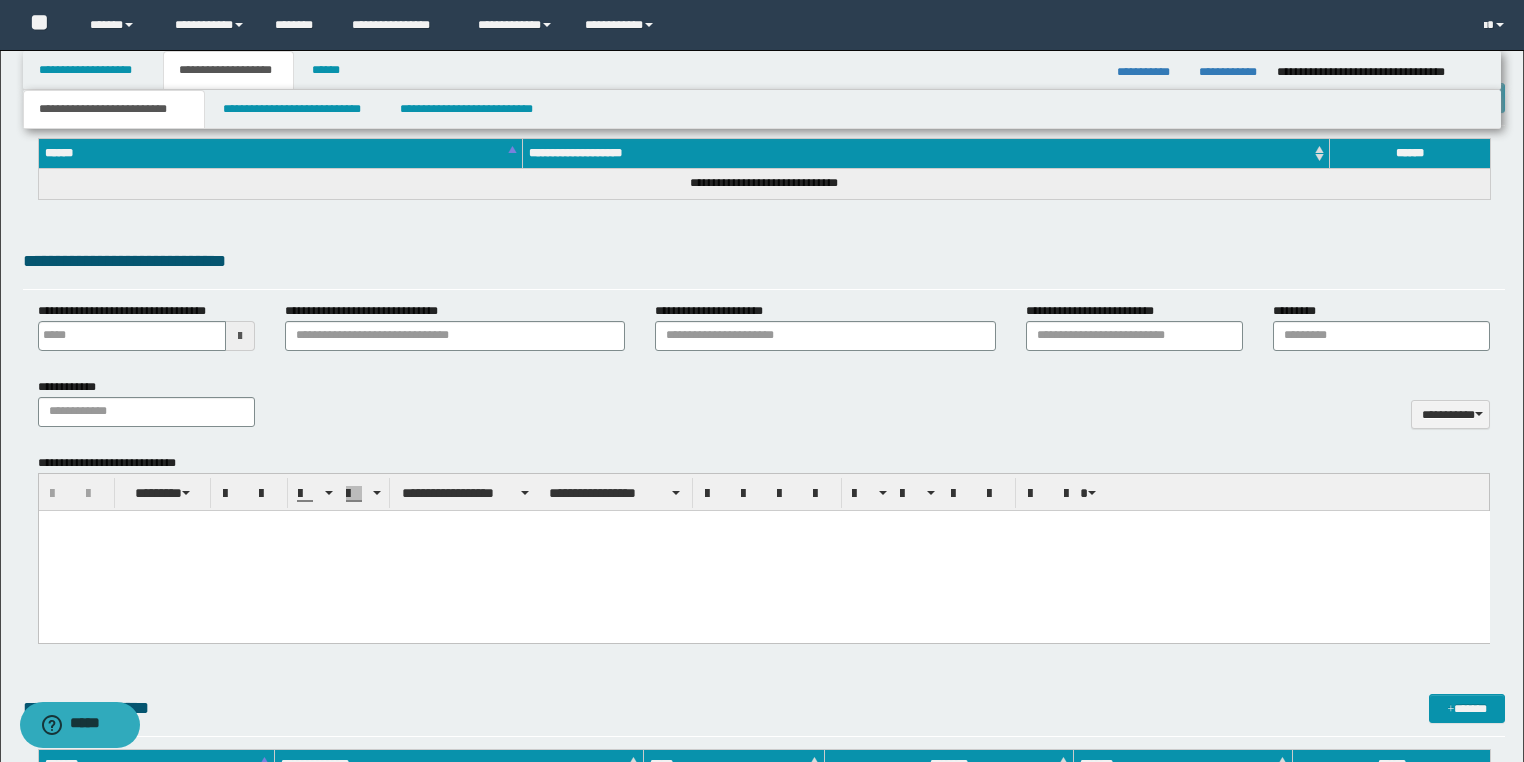 scroll, scrollTop: 880, scrollLeft: 0, axis: vertical 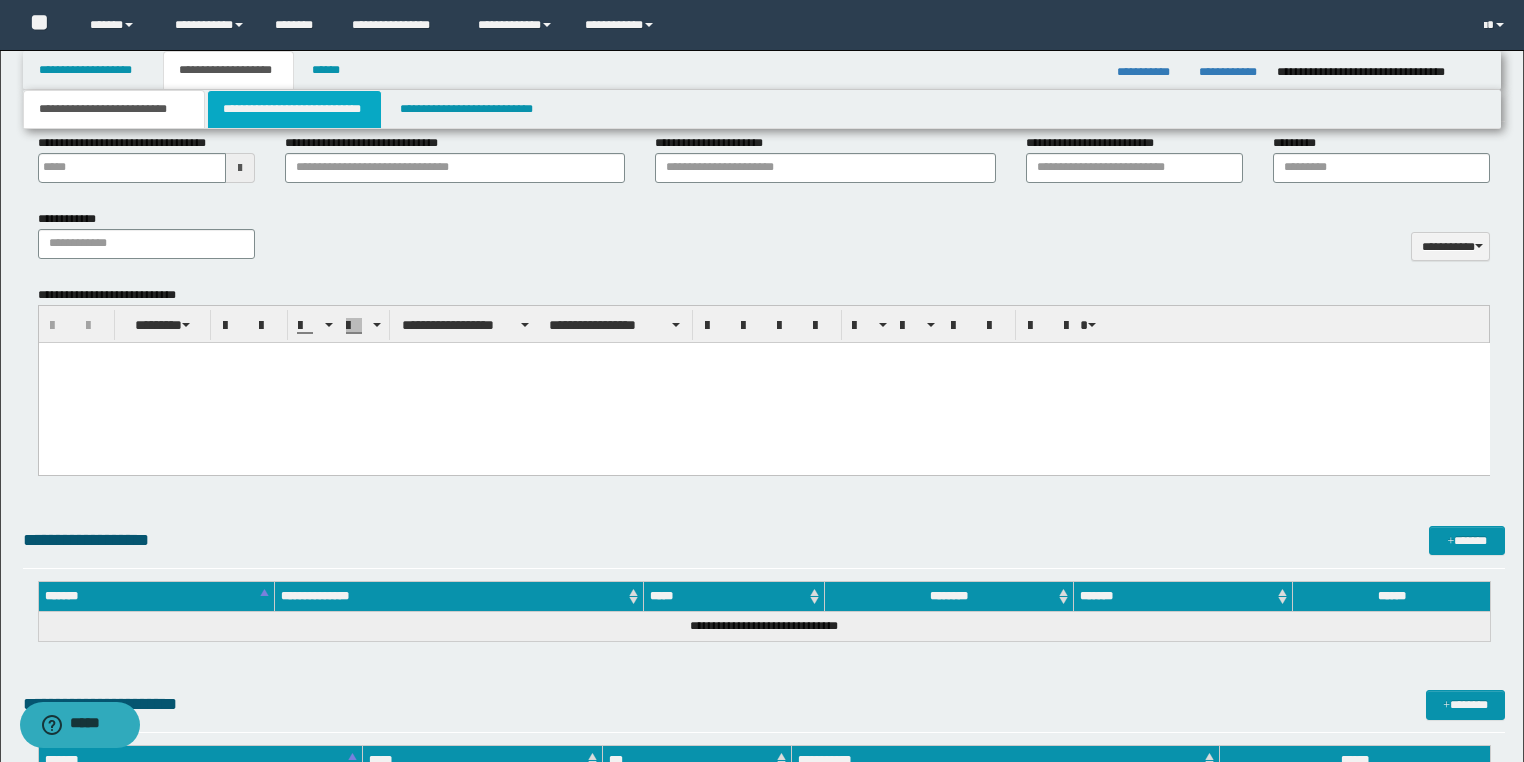 click on "**********" at bounding box center [294, 109] 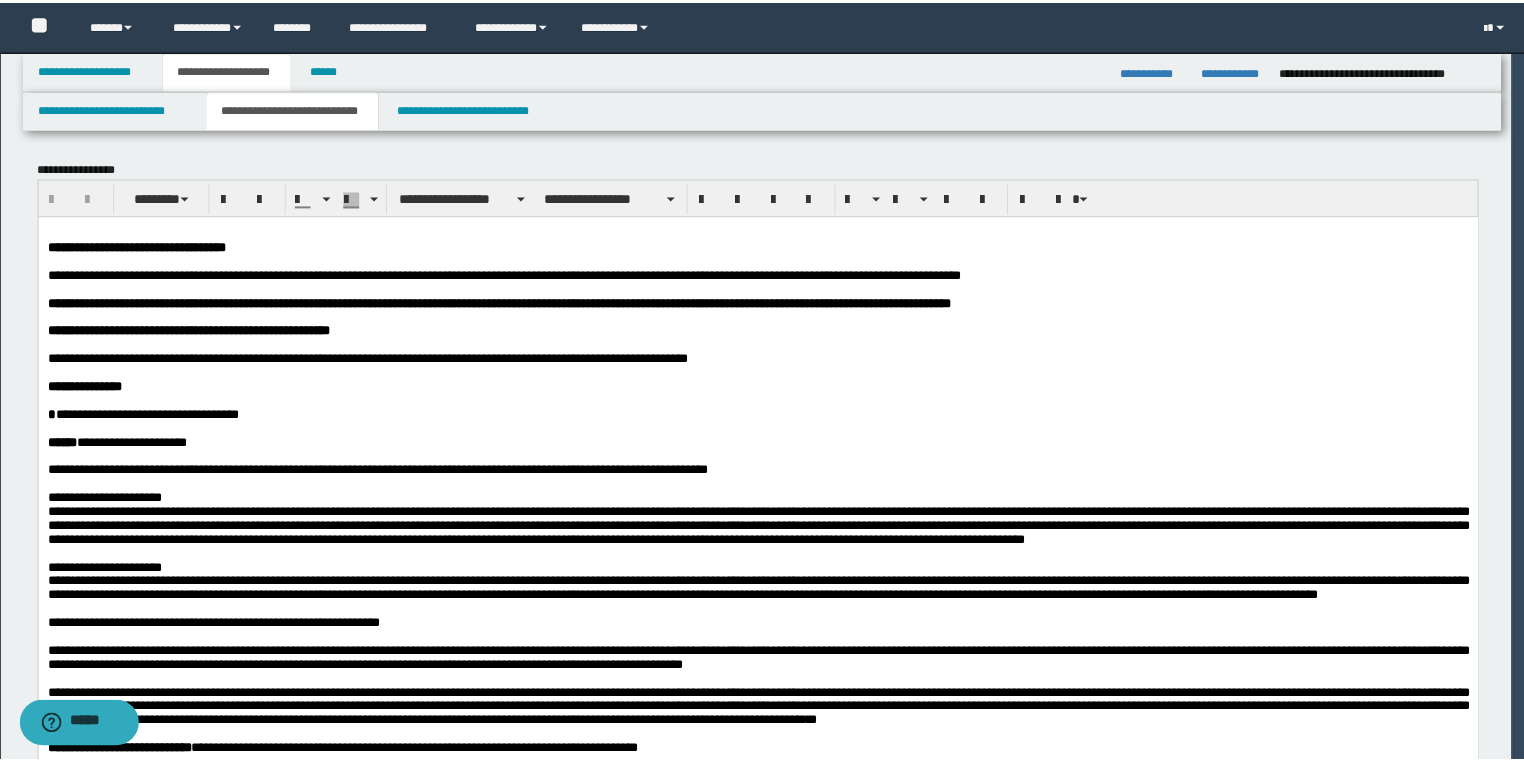 scroll, scrollTop: 0, scrollLeft: 0, axis: both 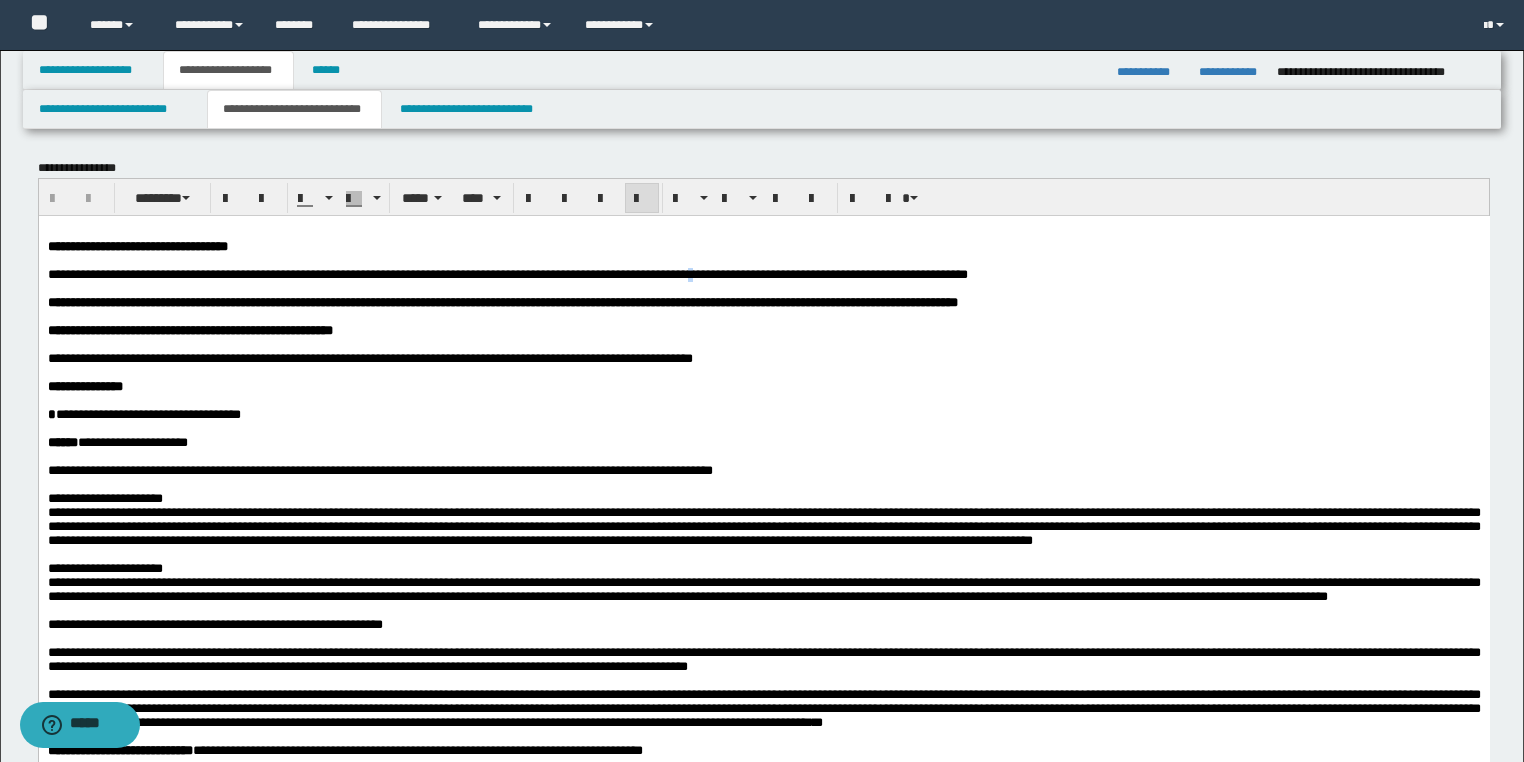 click on "**********" at bounding box center (507, 273) 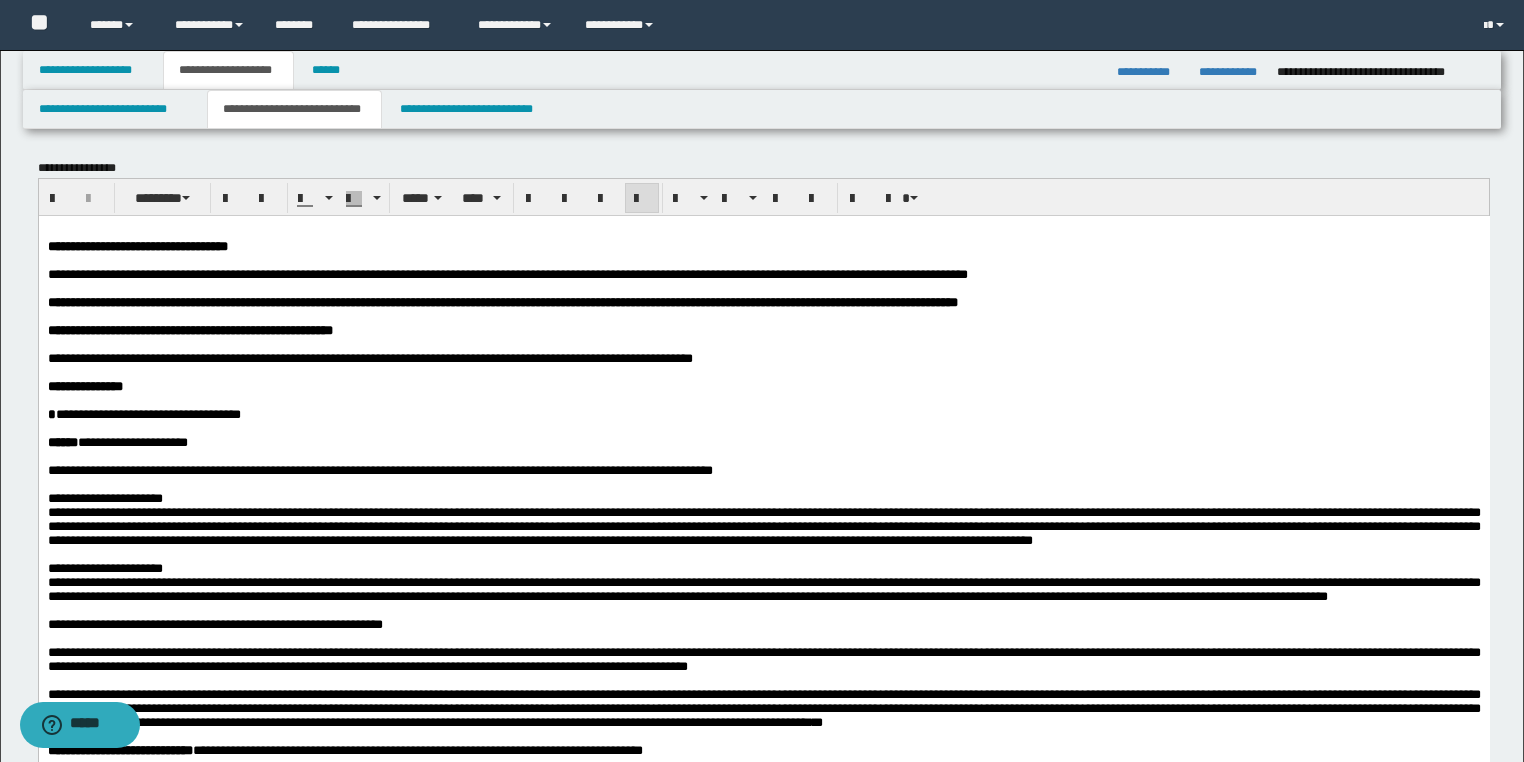 click at bounding box center (763, 288) 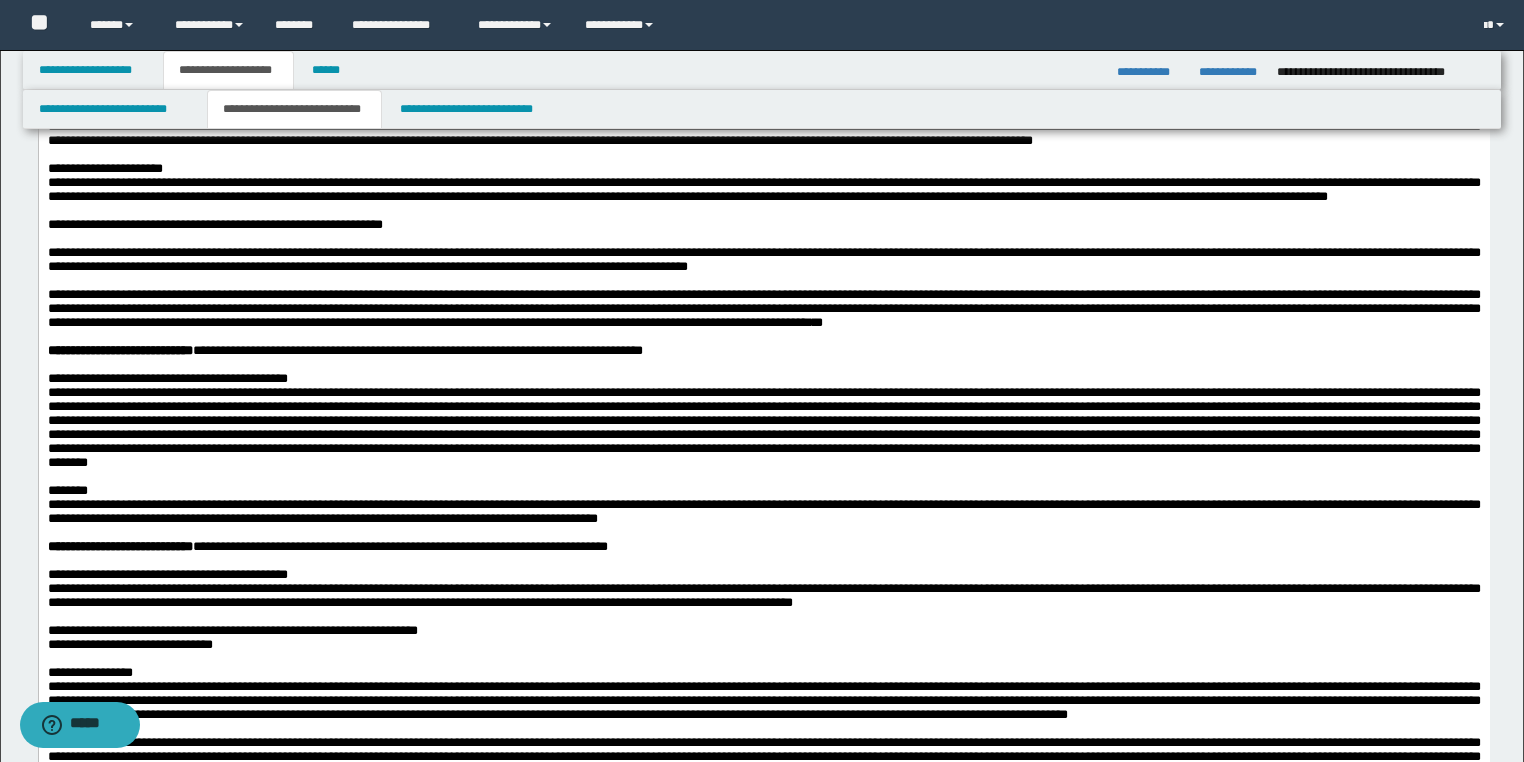 click at bounding box center (763, 281) 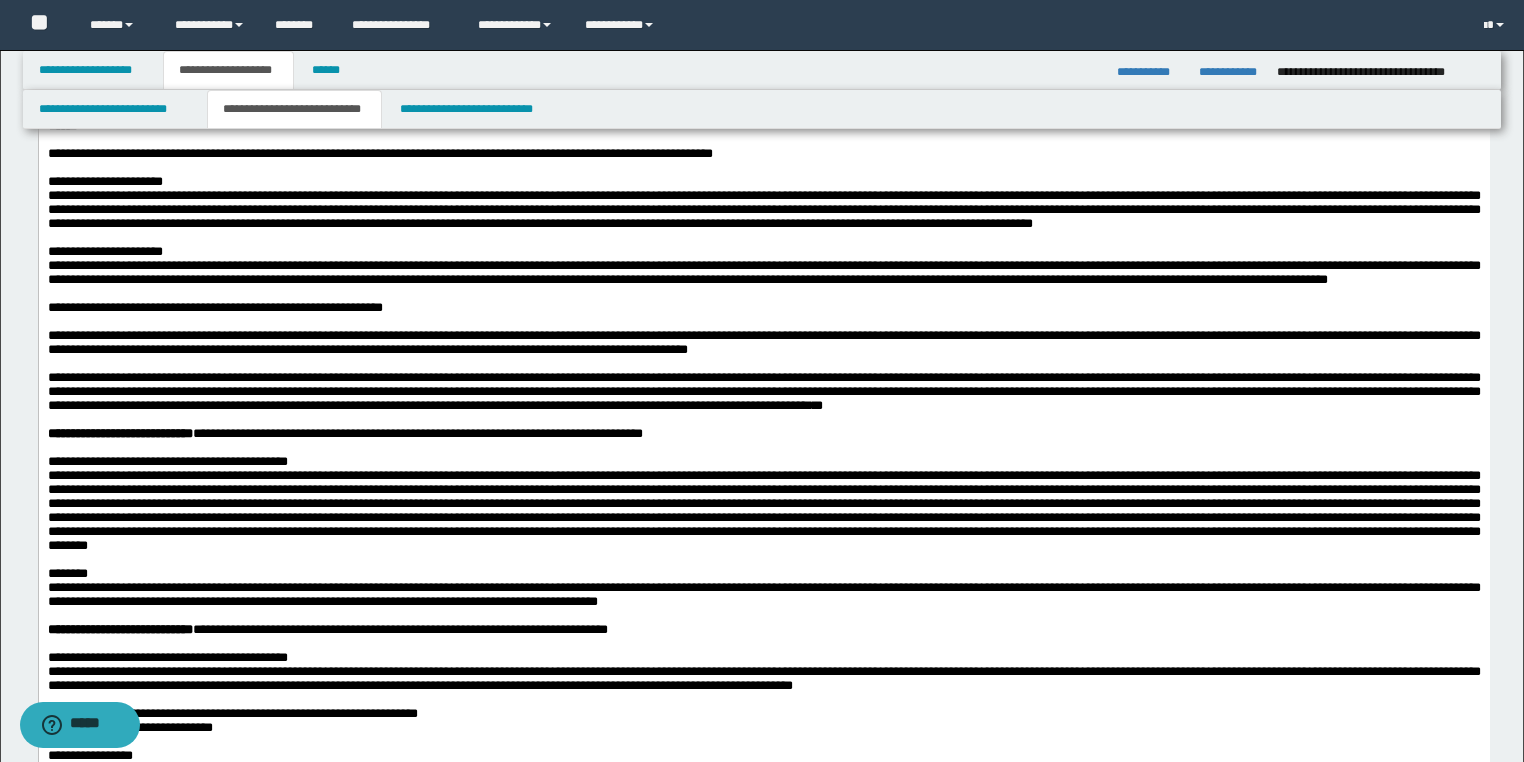 scroll, scrollTop: 240, scrollLeft: 0, axis: vertical 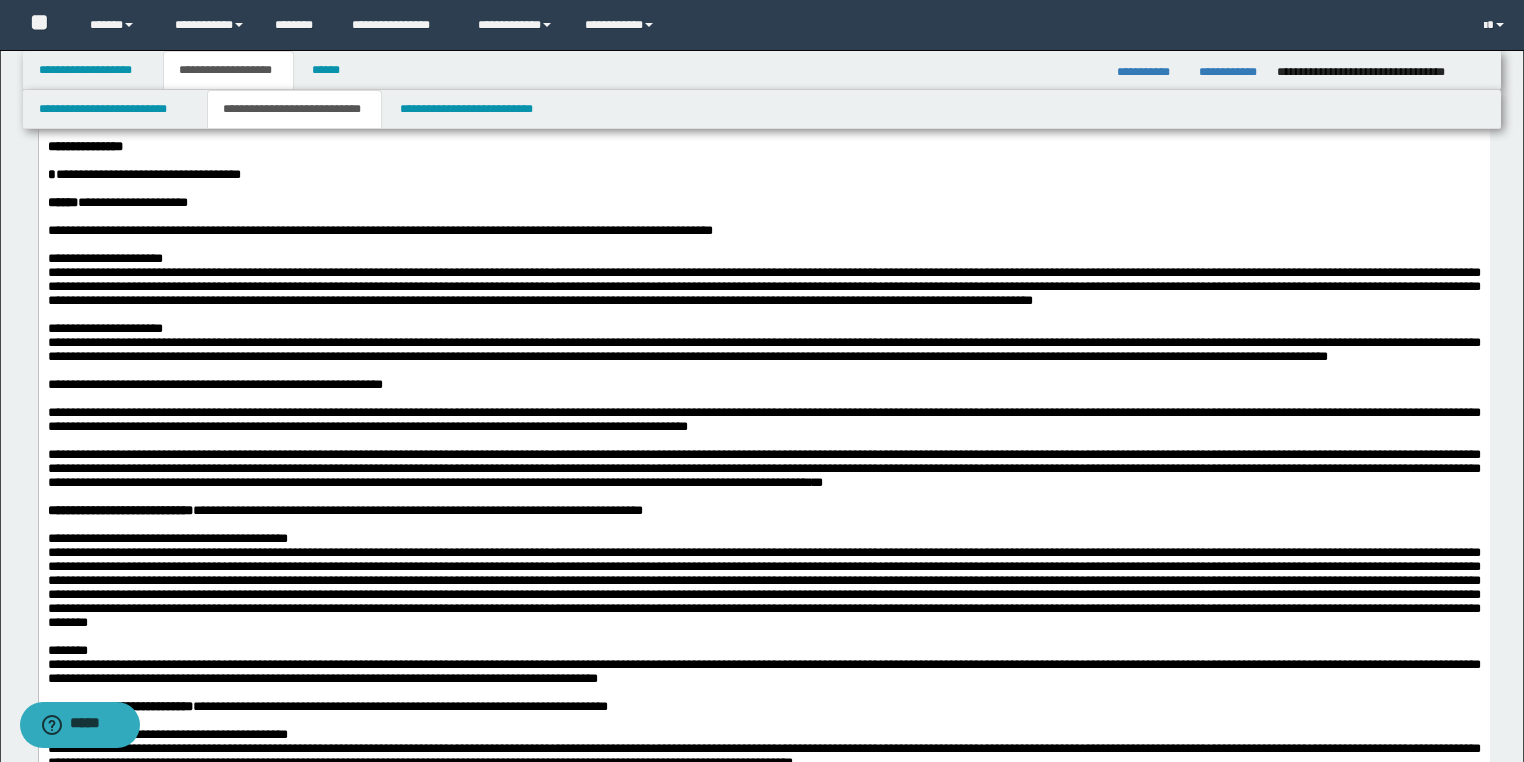 click on "**********" at bounding box center (763, 349) 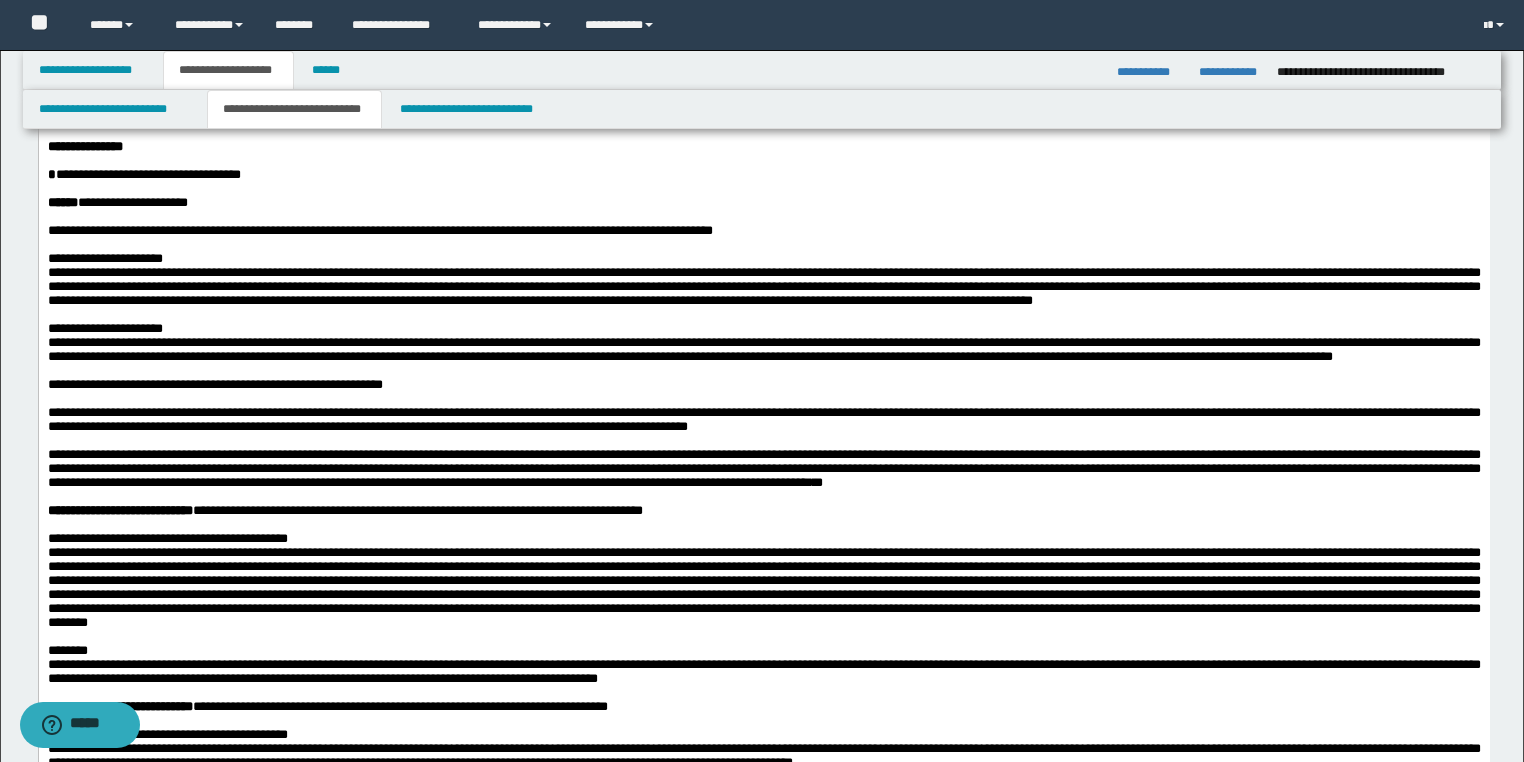 click on "**********" at bounding box center [763, 259] 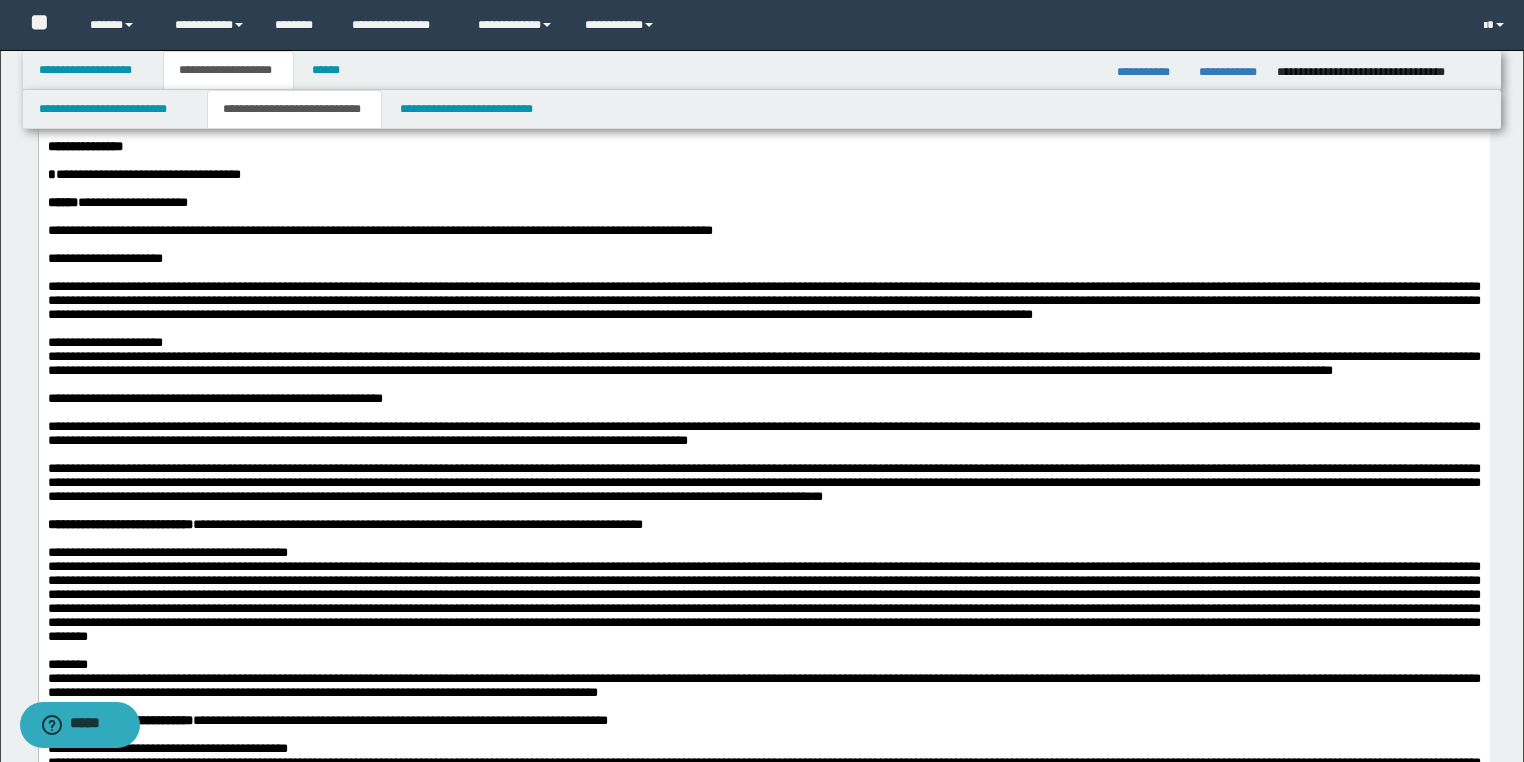 click on "**********" at bounding box center [763, 343] 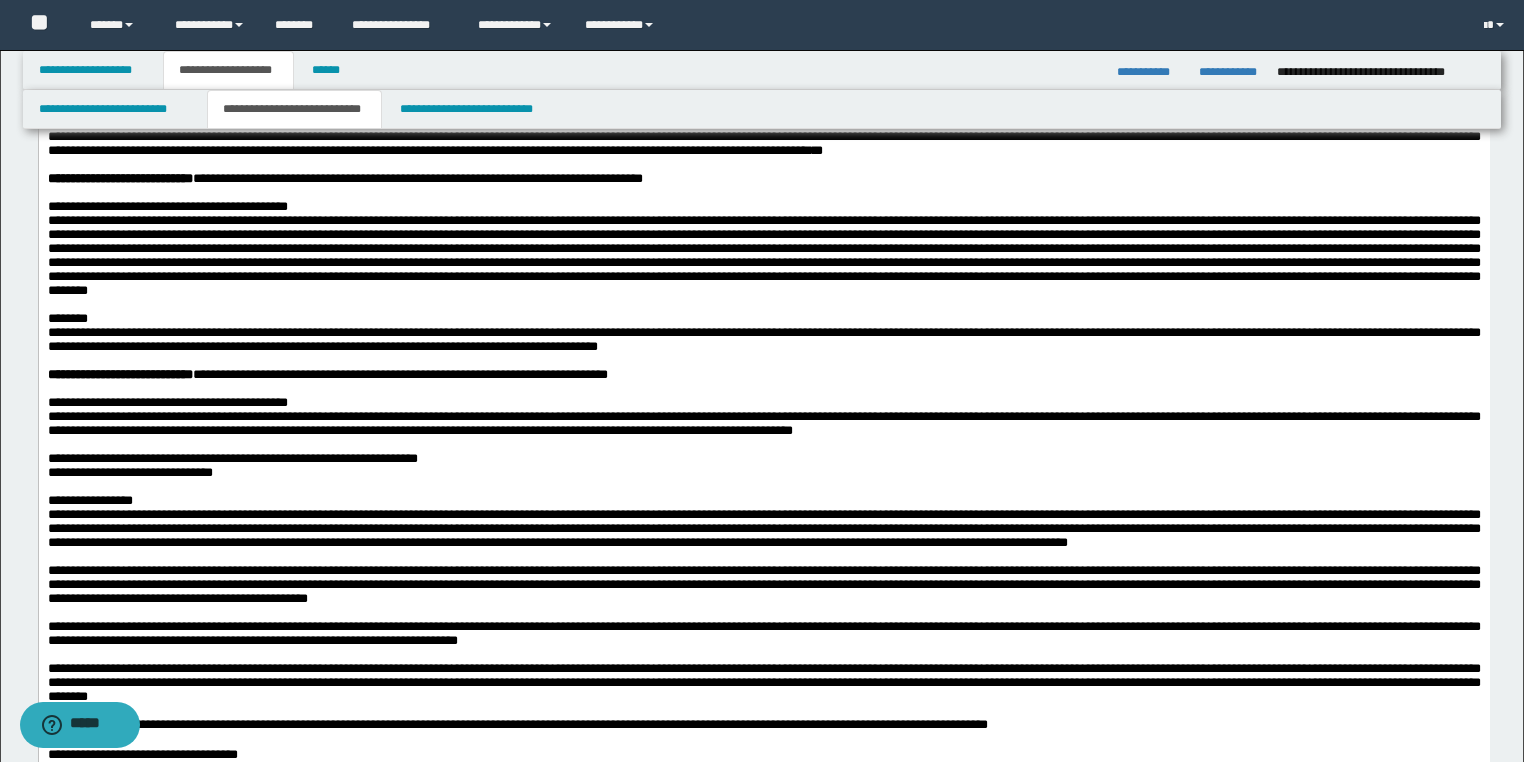 scroll, scrollTop: 720, scrollLeft: 0, axis: vertical 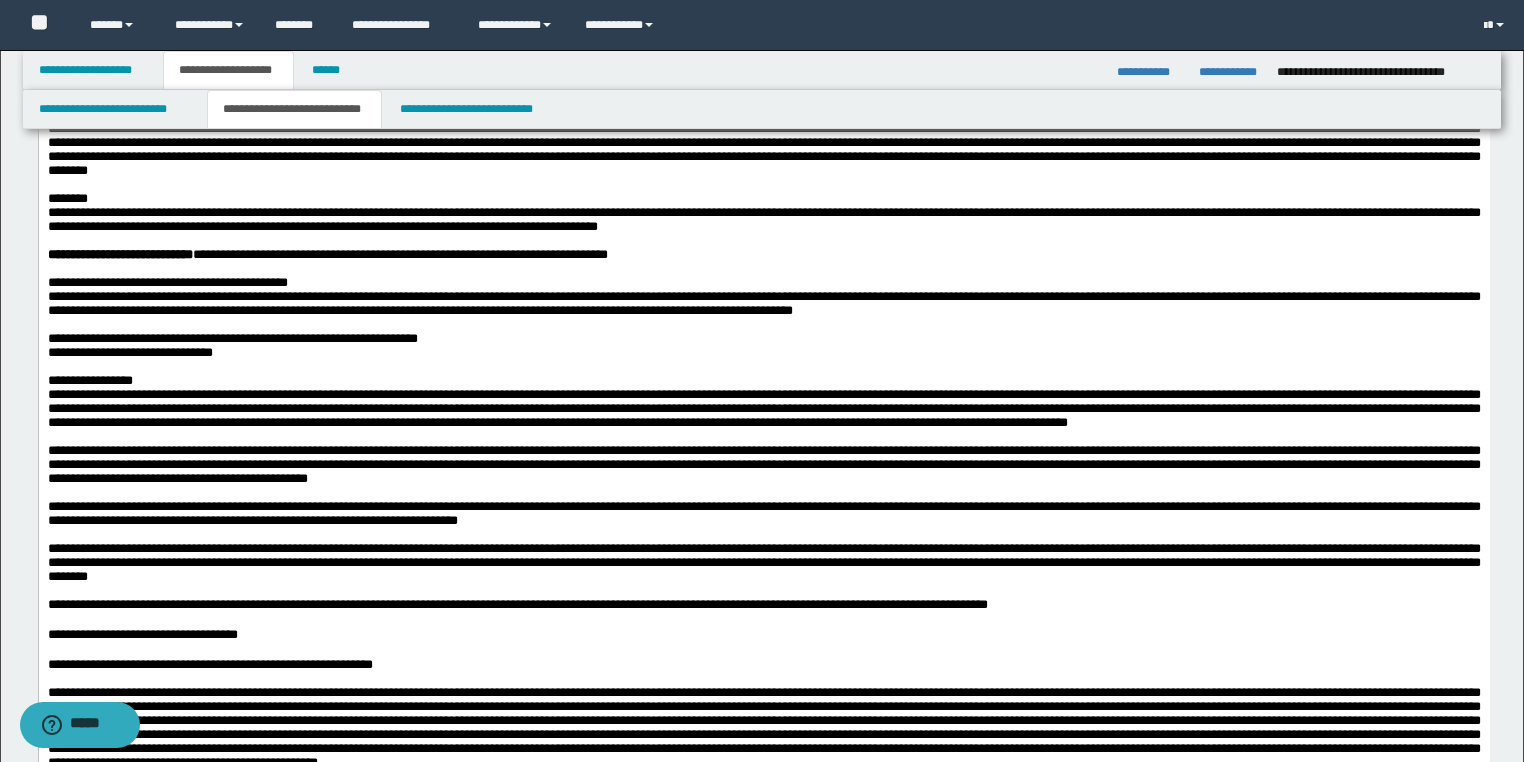 click at bounding box center [763, 135] 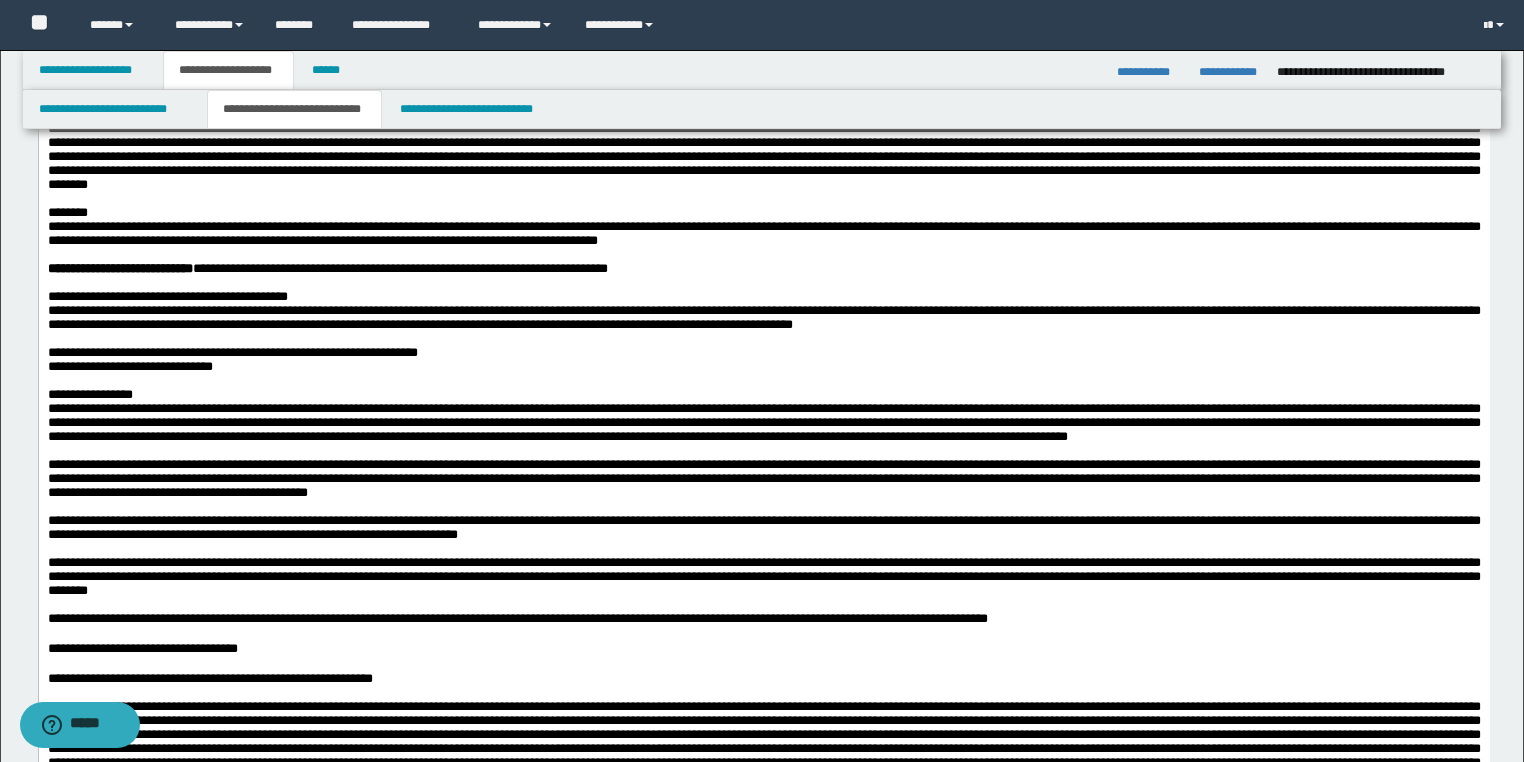 drag, startPoint x: 901, startPoint y: 465, endPoint x: 810, endPoint y: 494, distance: 95.50916 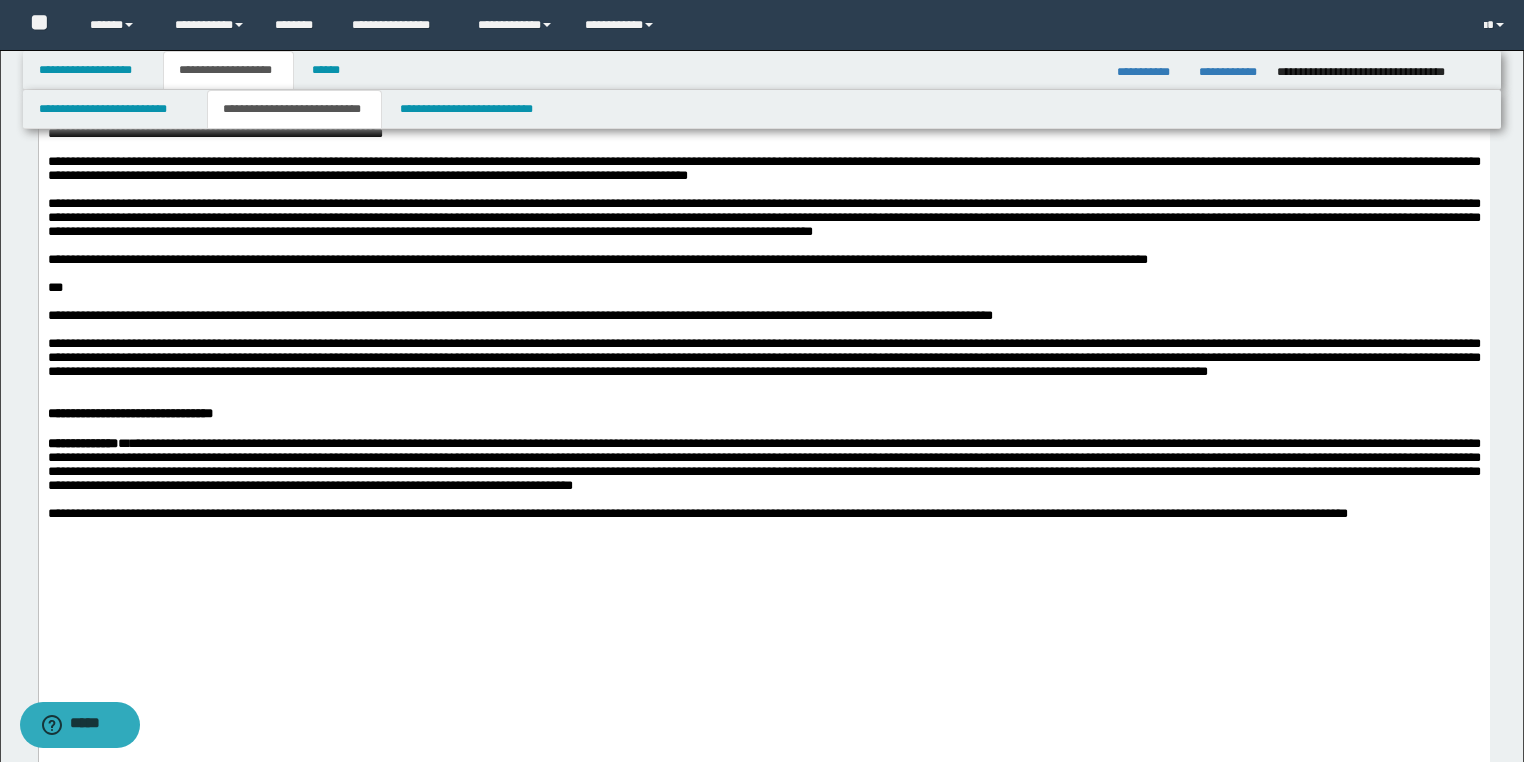 scroll, scrollTop: 2400, scrollLeft: 0, axis: vertical 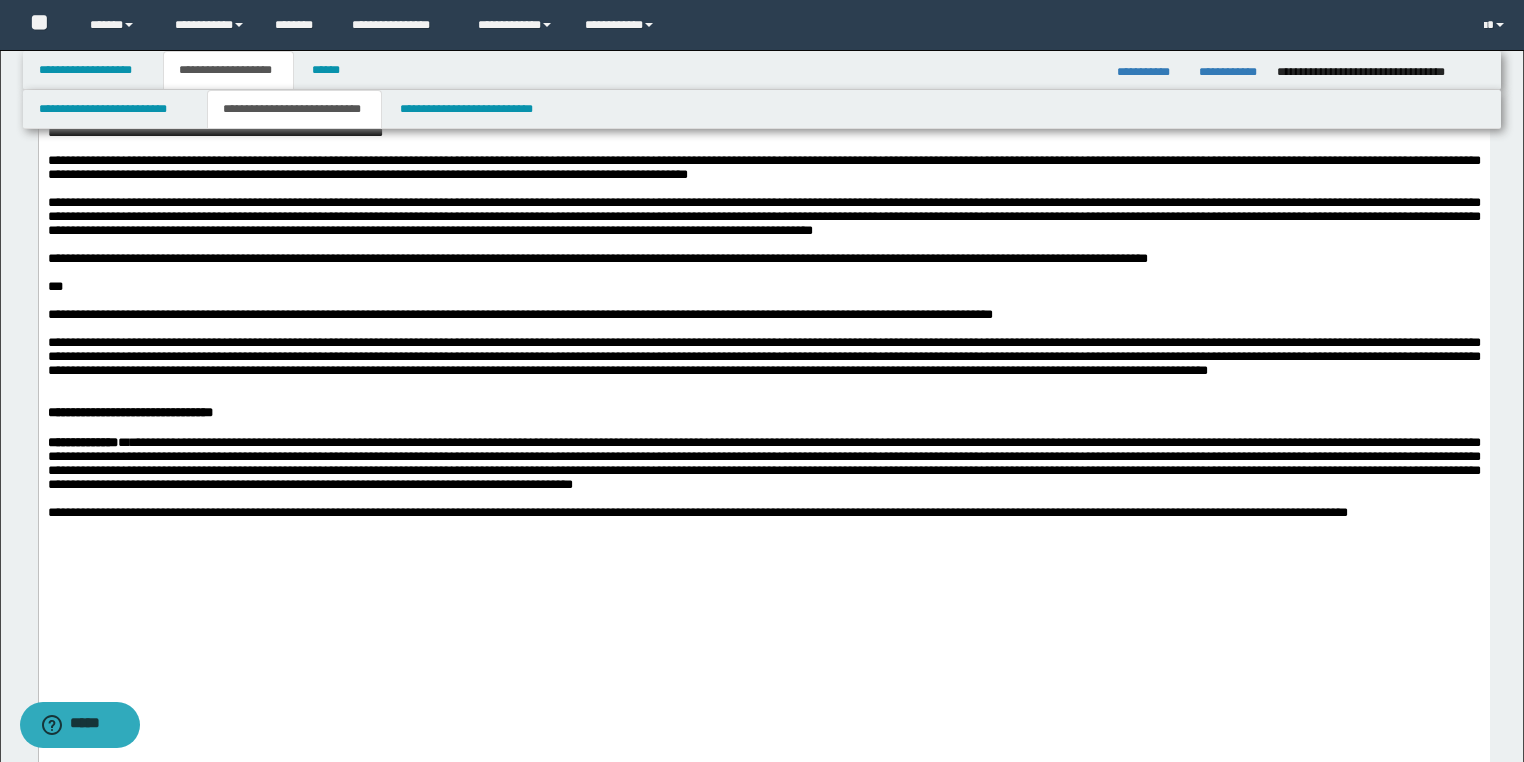 click on "**********" at bounding box center [763, -133] 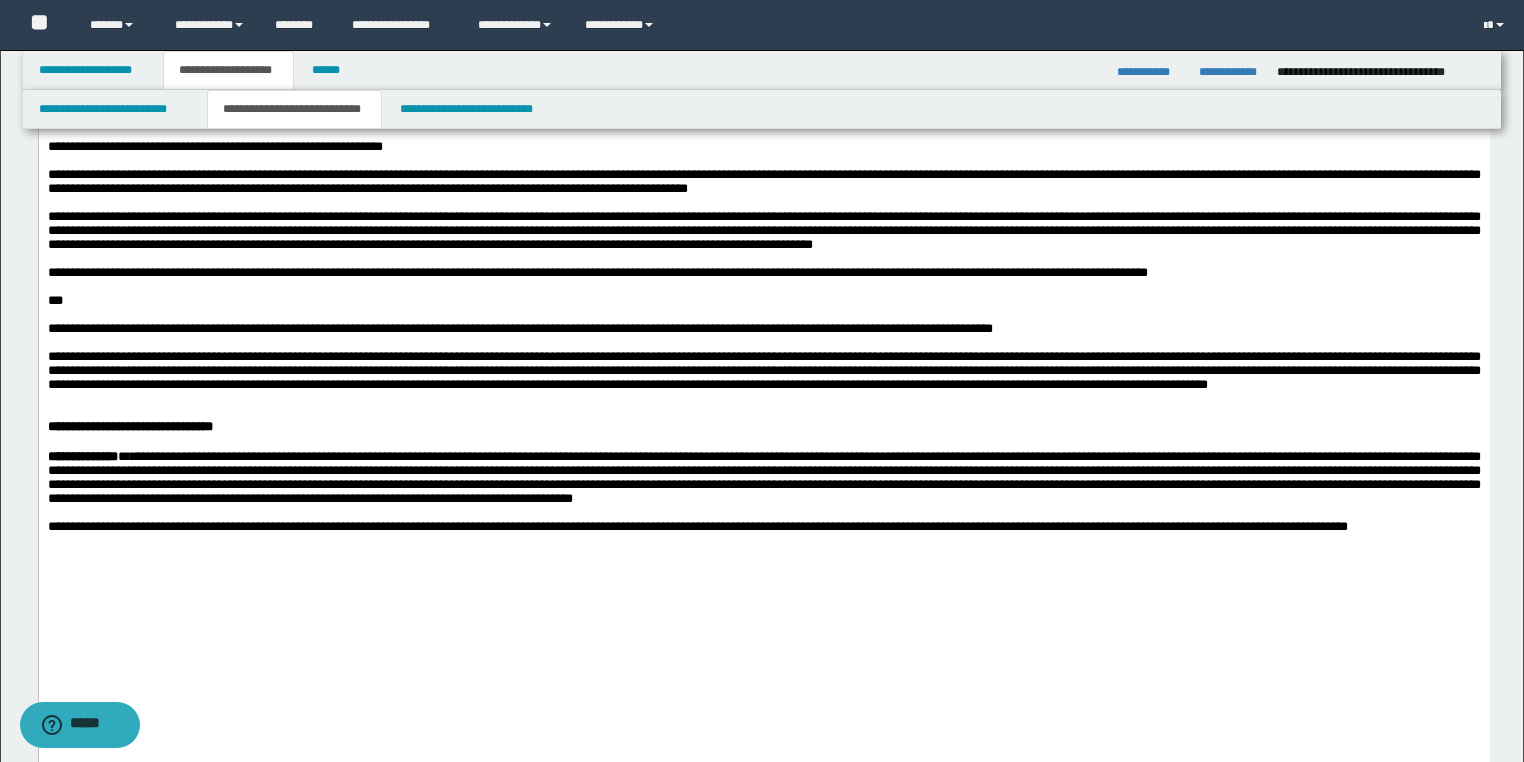 drag, startPoint x: 64, startPoint y: 270, endPoint x: -1, endPoint y: 249, distance: 68.30813 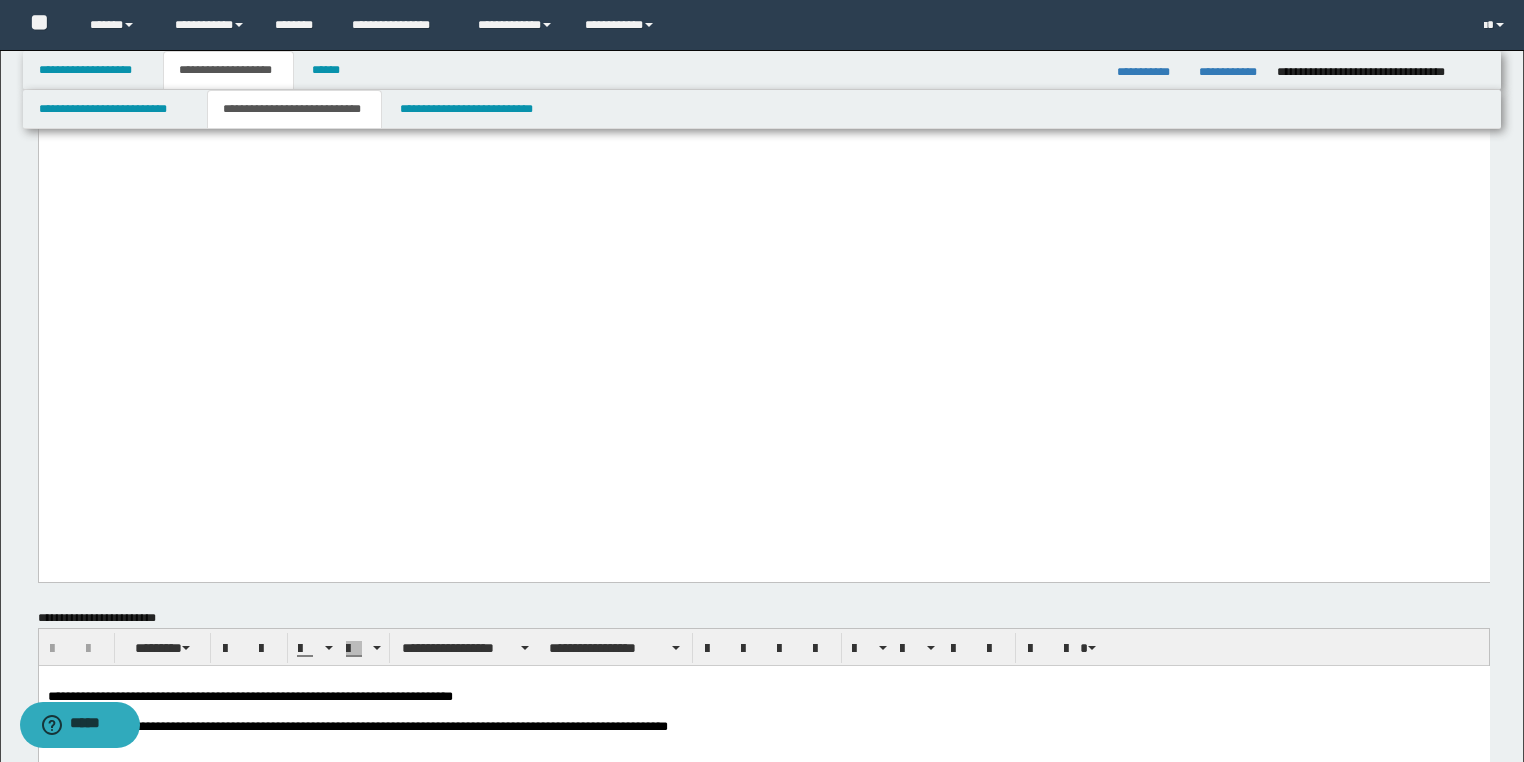 scroll, scrollTop: 3200, scrollLeft: 0, axis: vertical 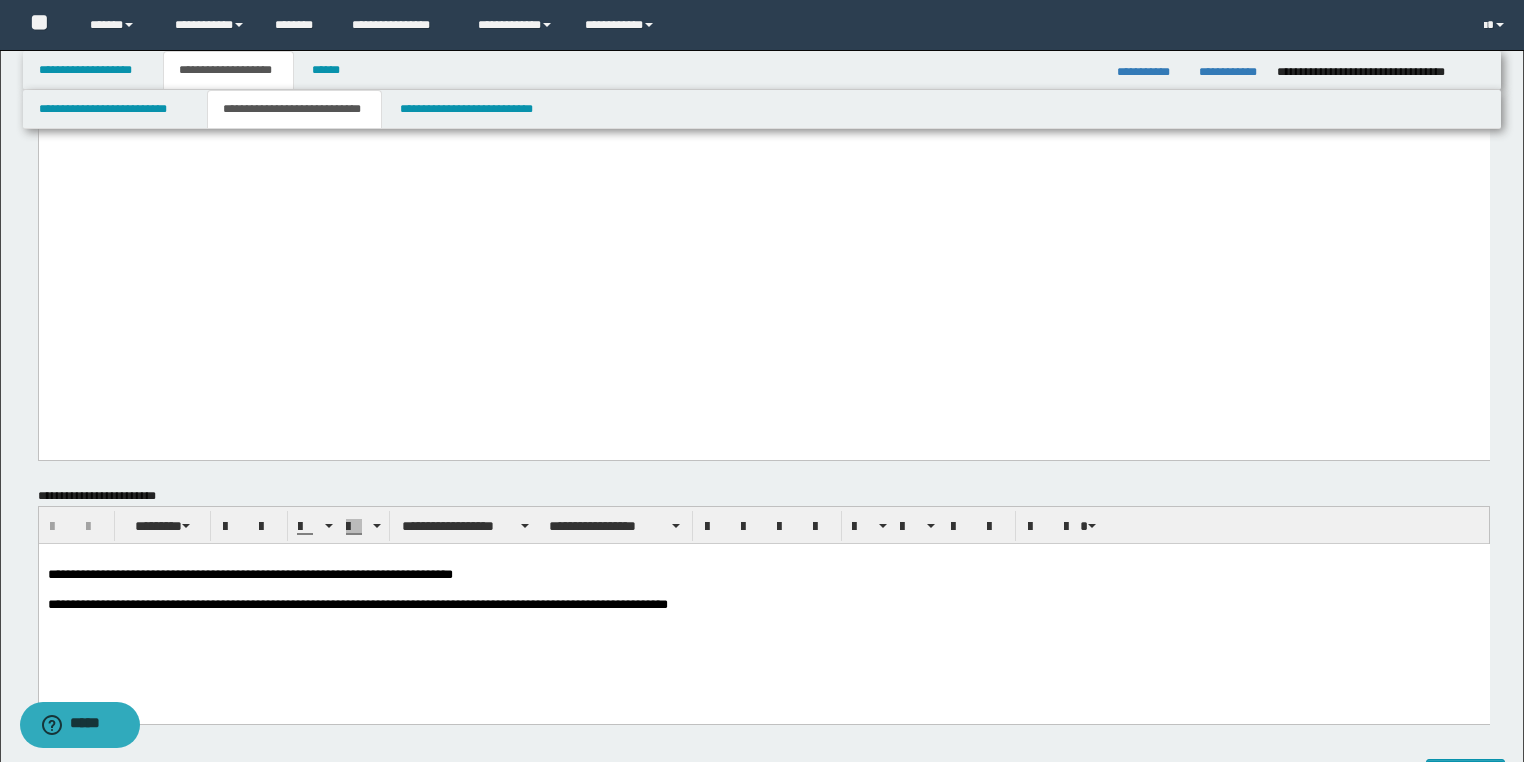 click on "**********" at bounding box center (763, -1596) 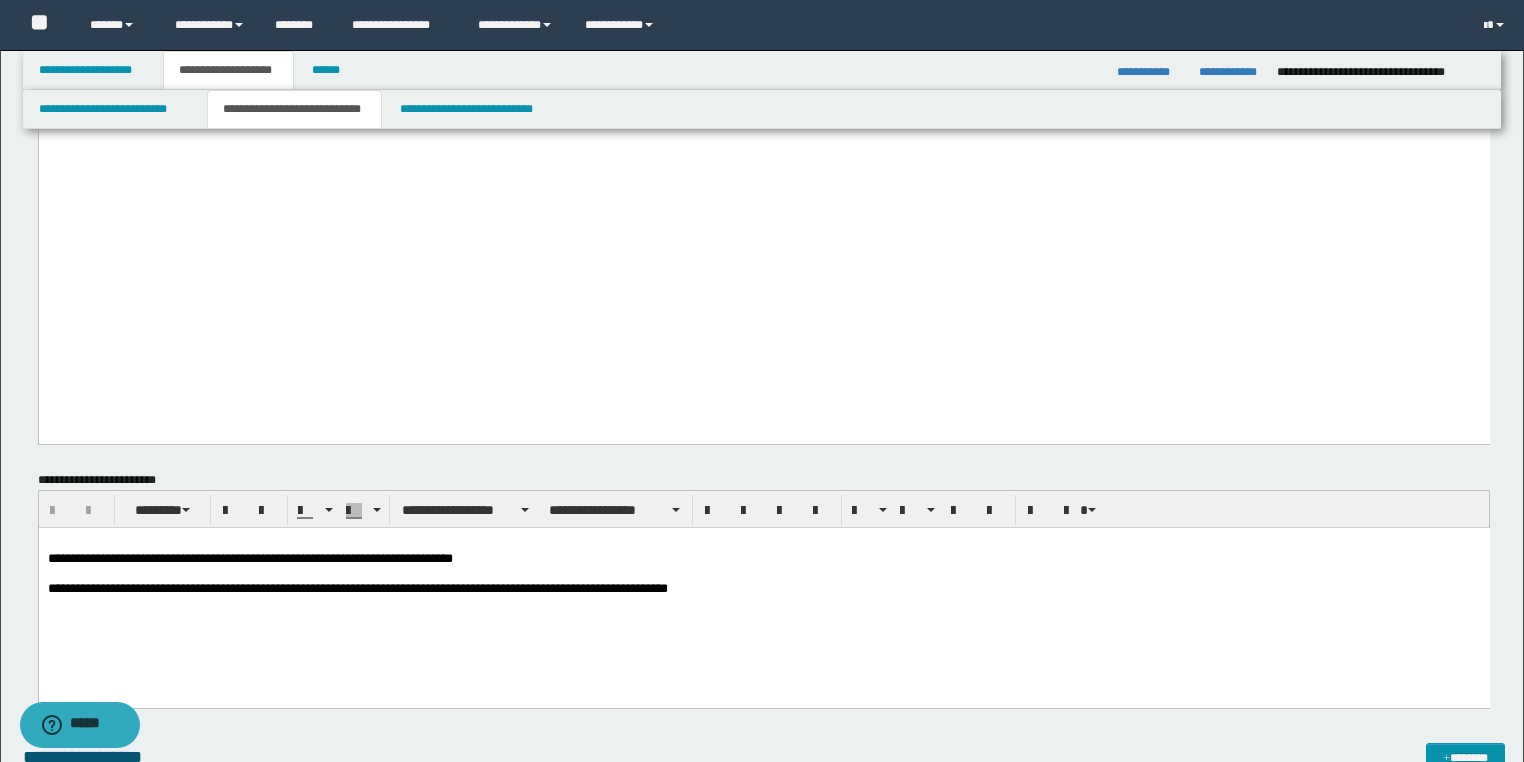 click on "**********" at bounding box center (697, -288) 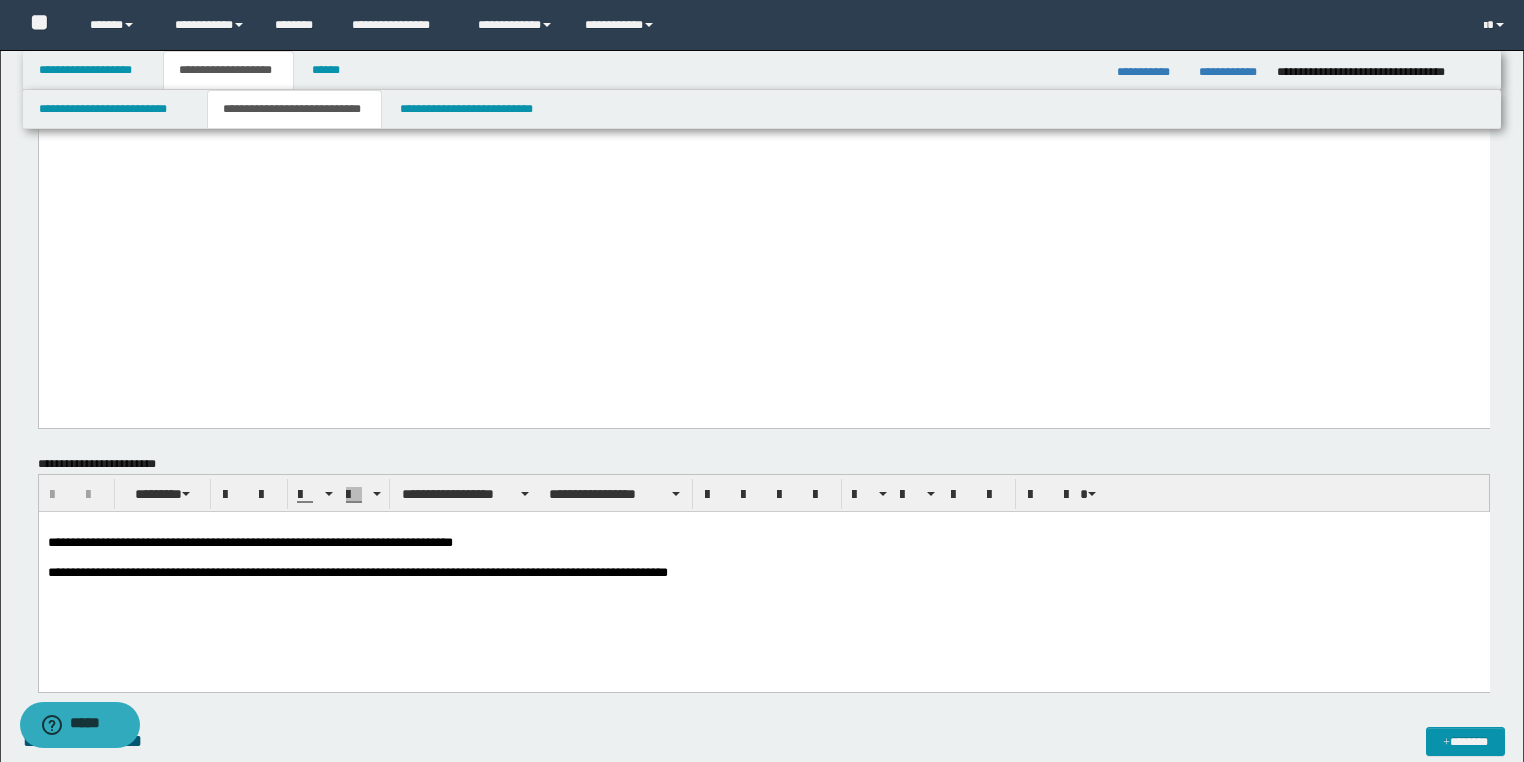 drag, startPoint x: 219, startPoint y: 309, endPoint x: 1072, endPoint y: 348, distance: 853.8911 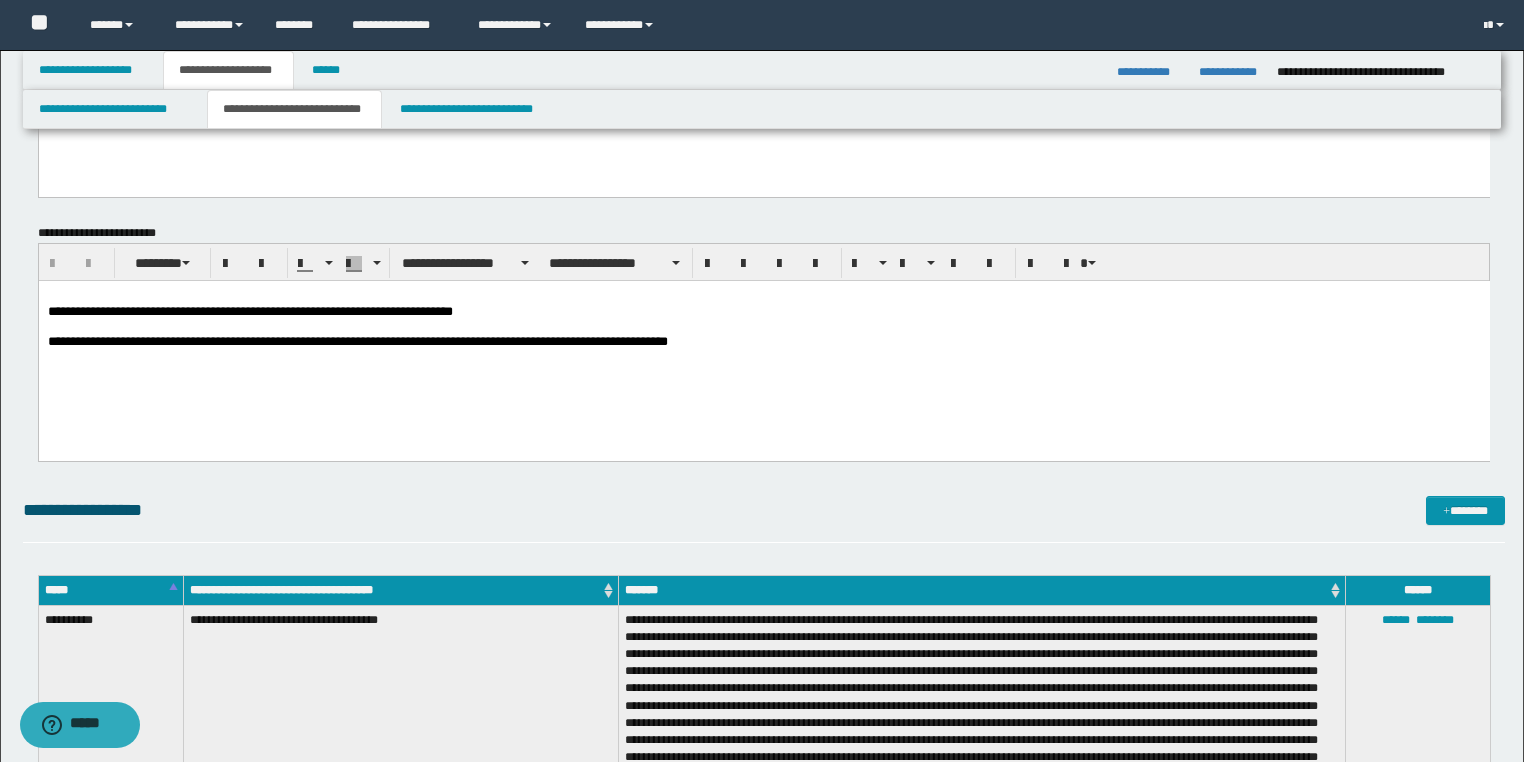scroll, scrollTop: 3520, scrollLeft: 0, axis: vertical 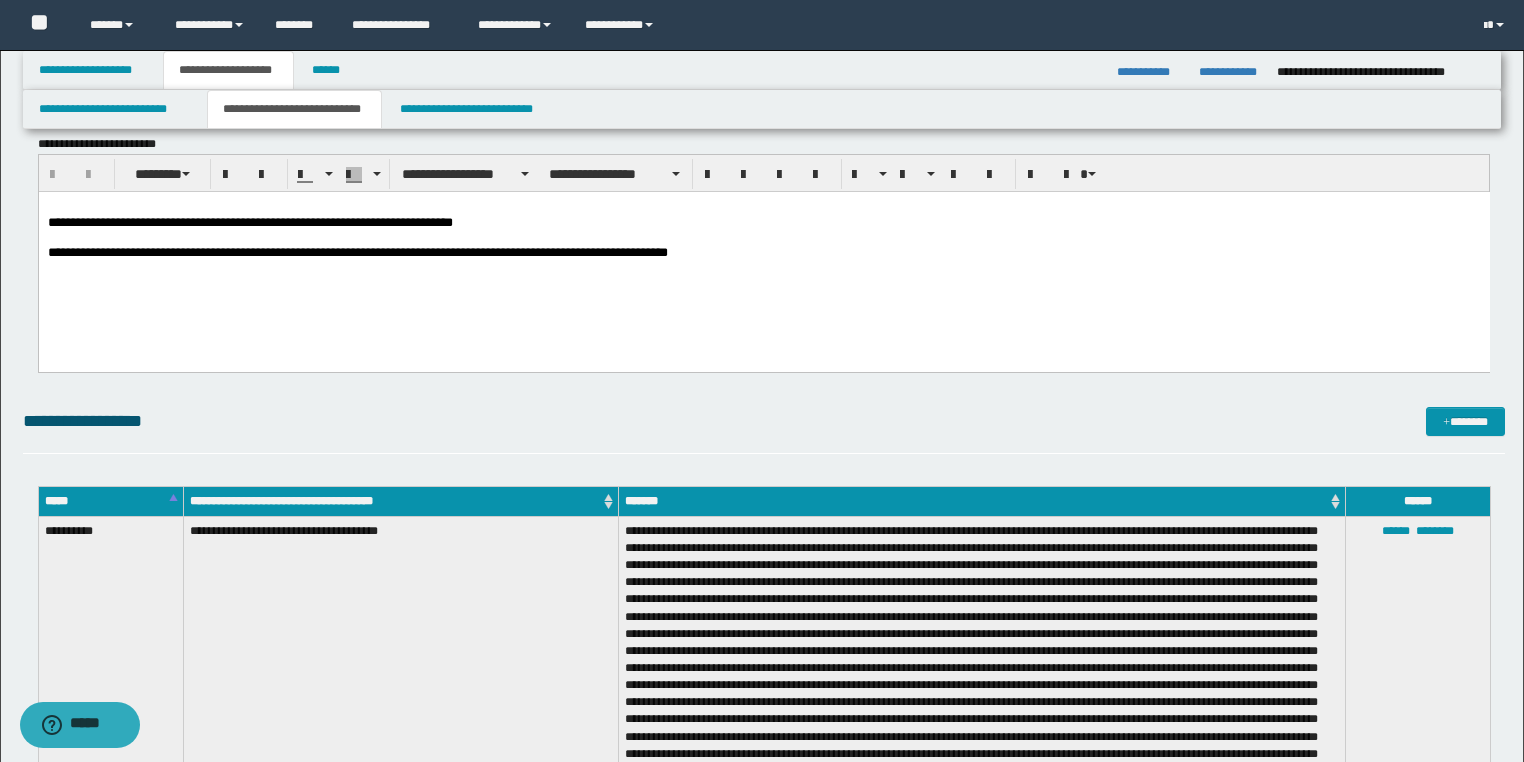click on "**********" at bounding box center [763, 254] 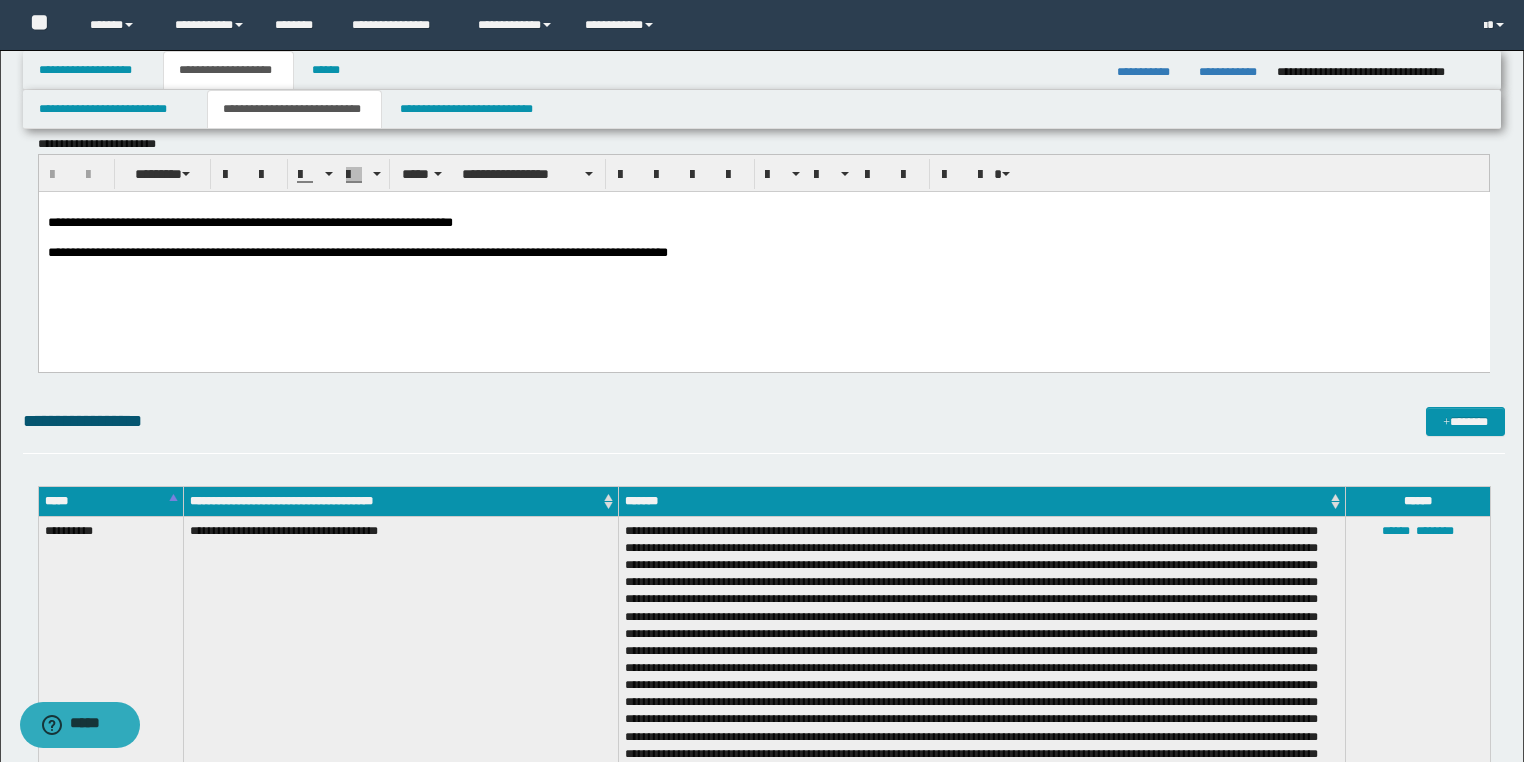 click on "**********" at bounding box center [763, 254] 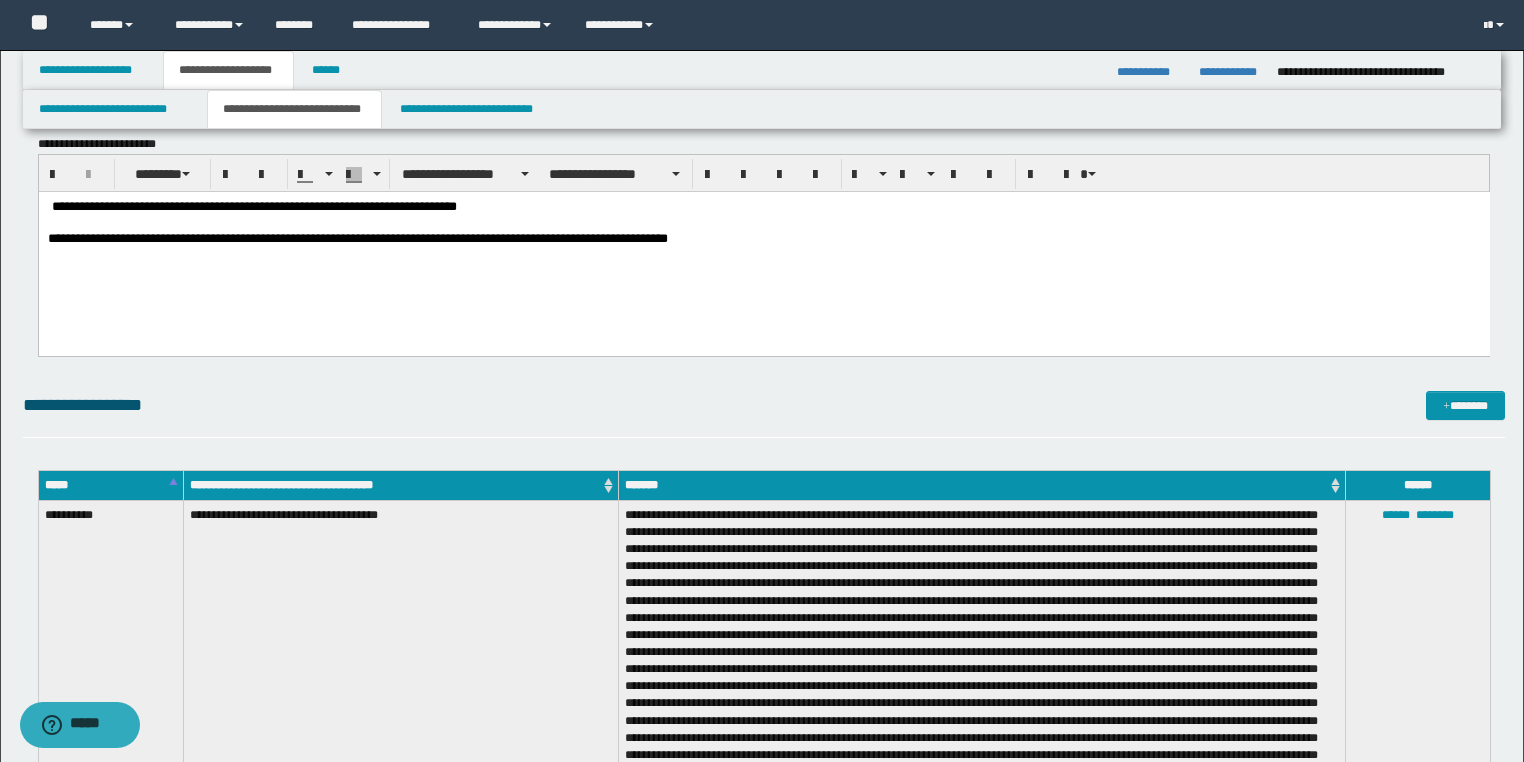 type 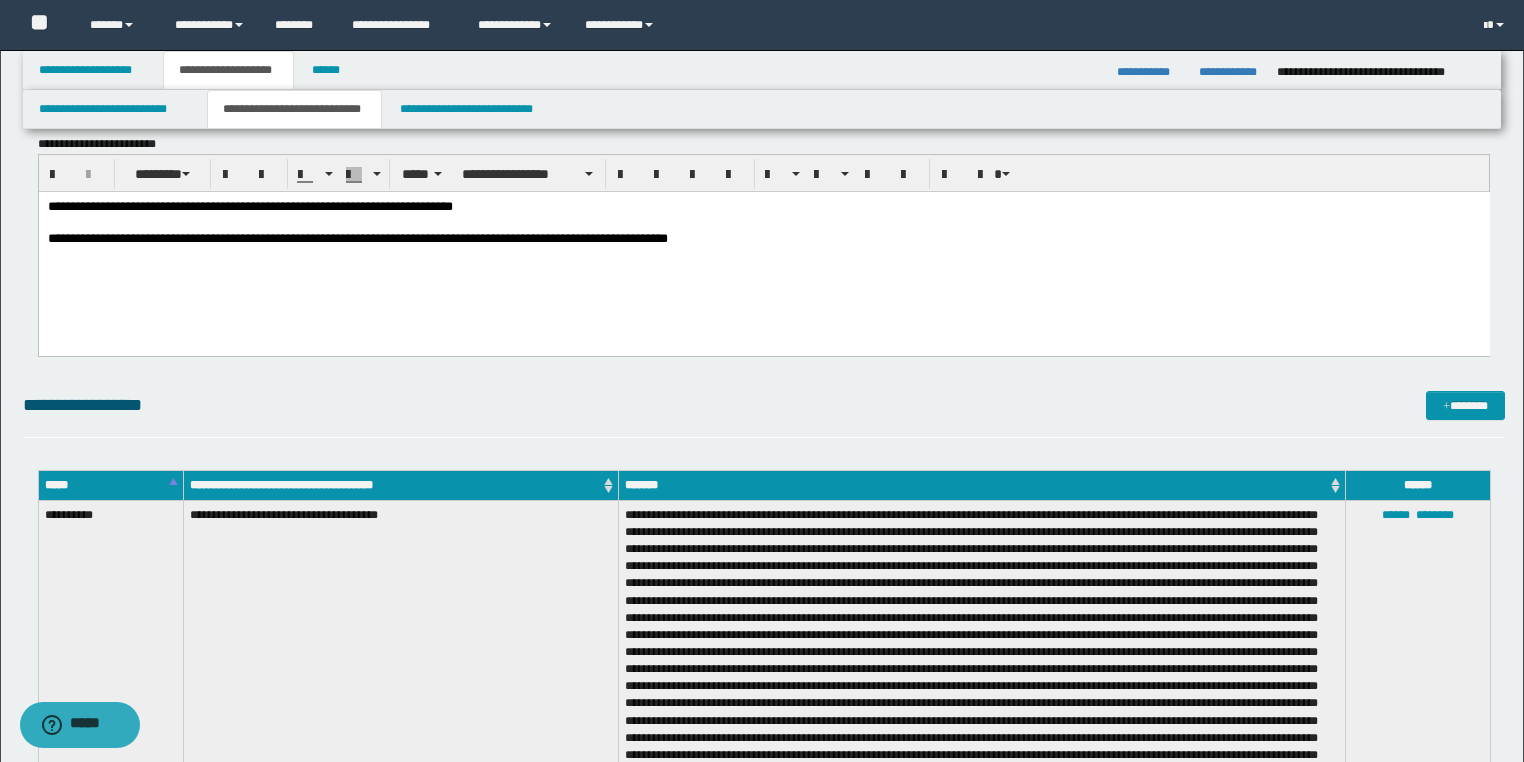 click on "**********" at bounding box center [763, 247] 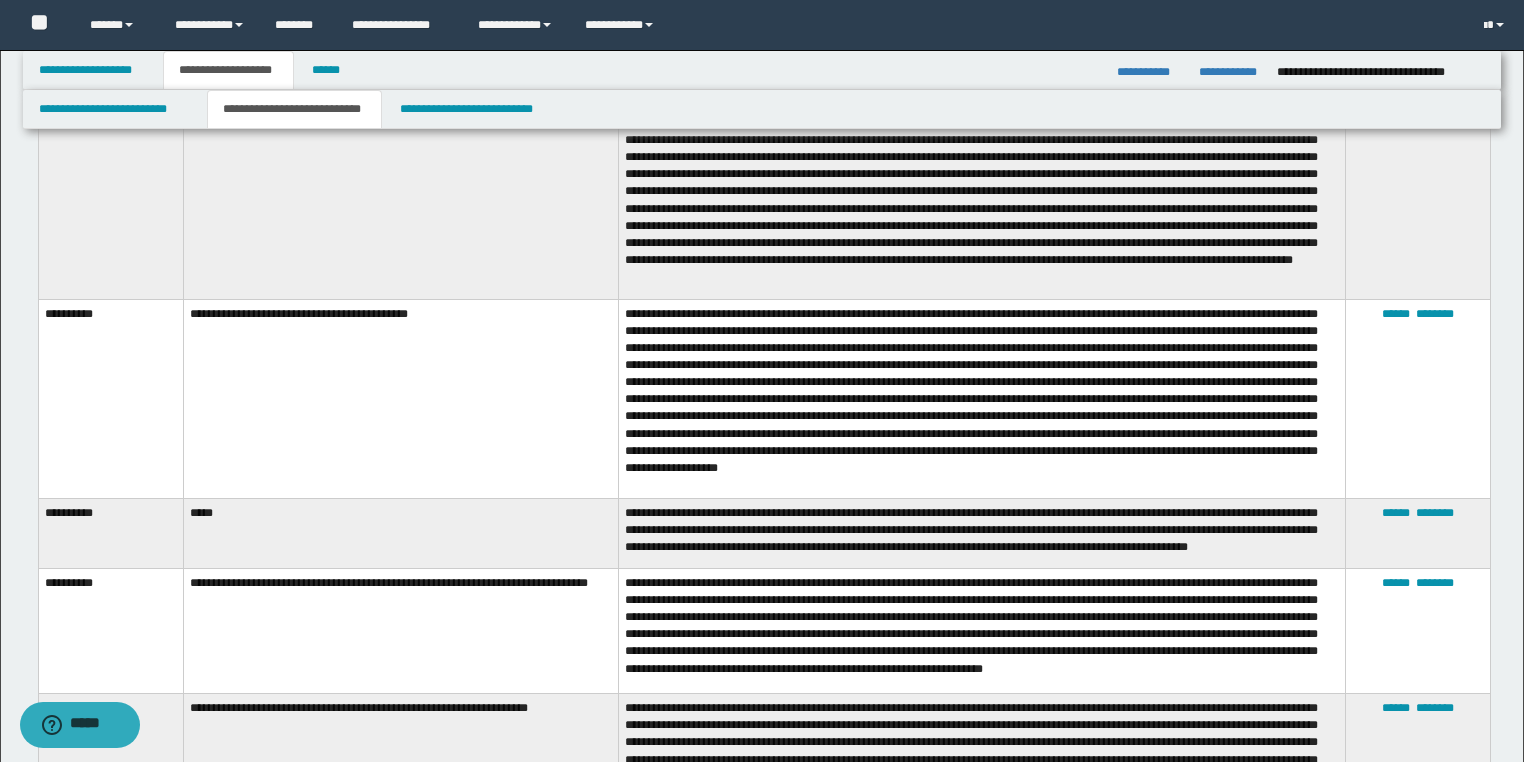 scroll, scrollTop: 4240, scrollLeft: 0, axis: vertical 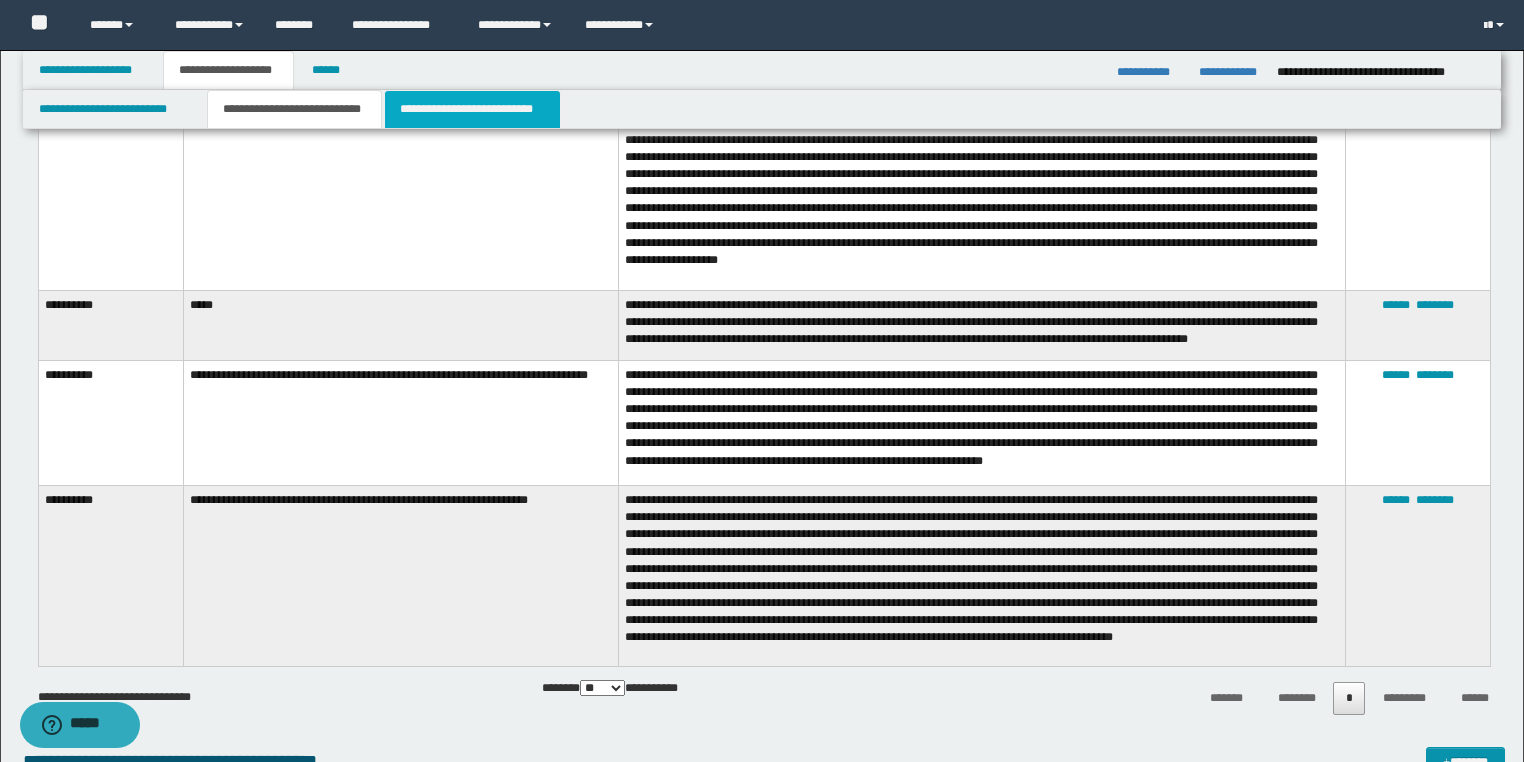 click on "**********" at bounding box center (472, 109) 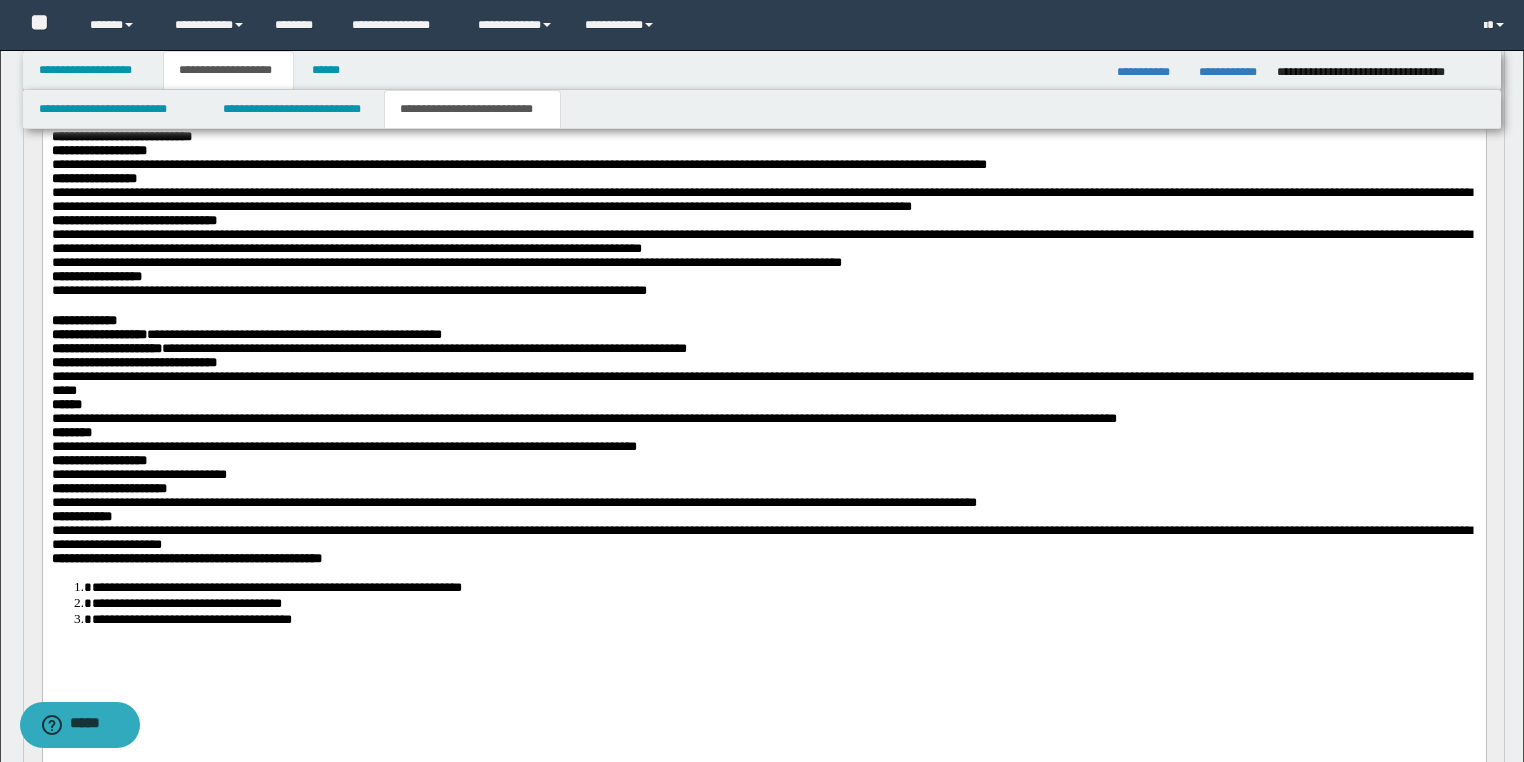 scroll, scrollTop: 160, scrollLeft: 0, axis: vertical 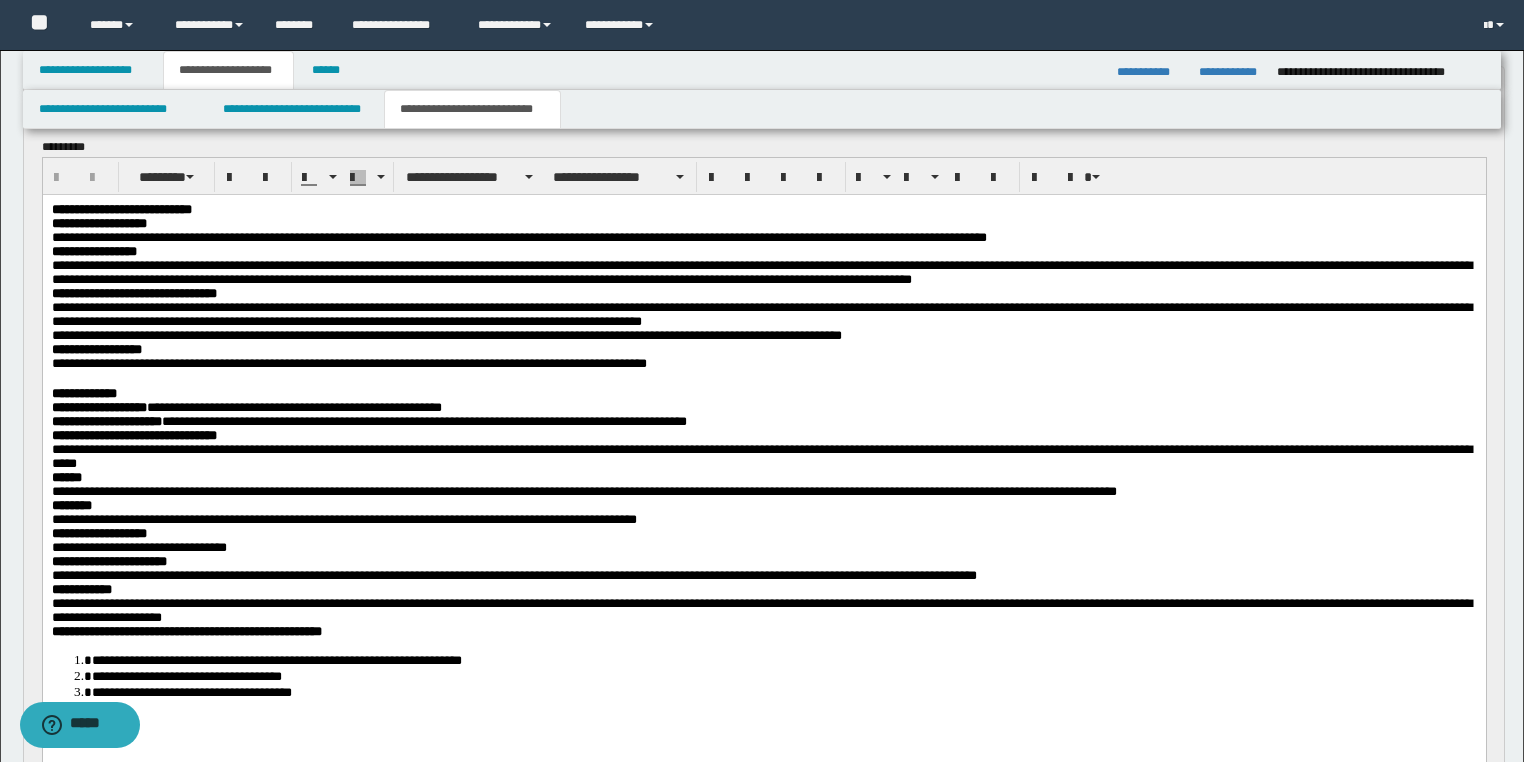 click on "**********" at bounding box center (763, 223) 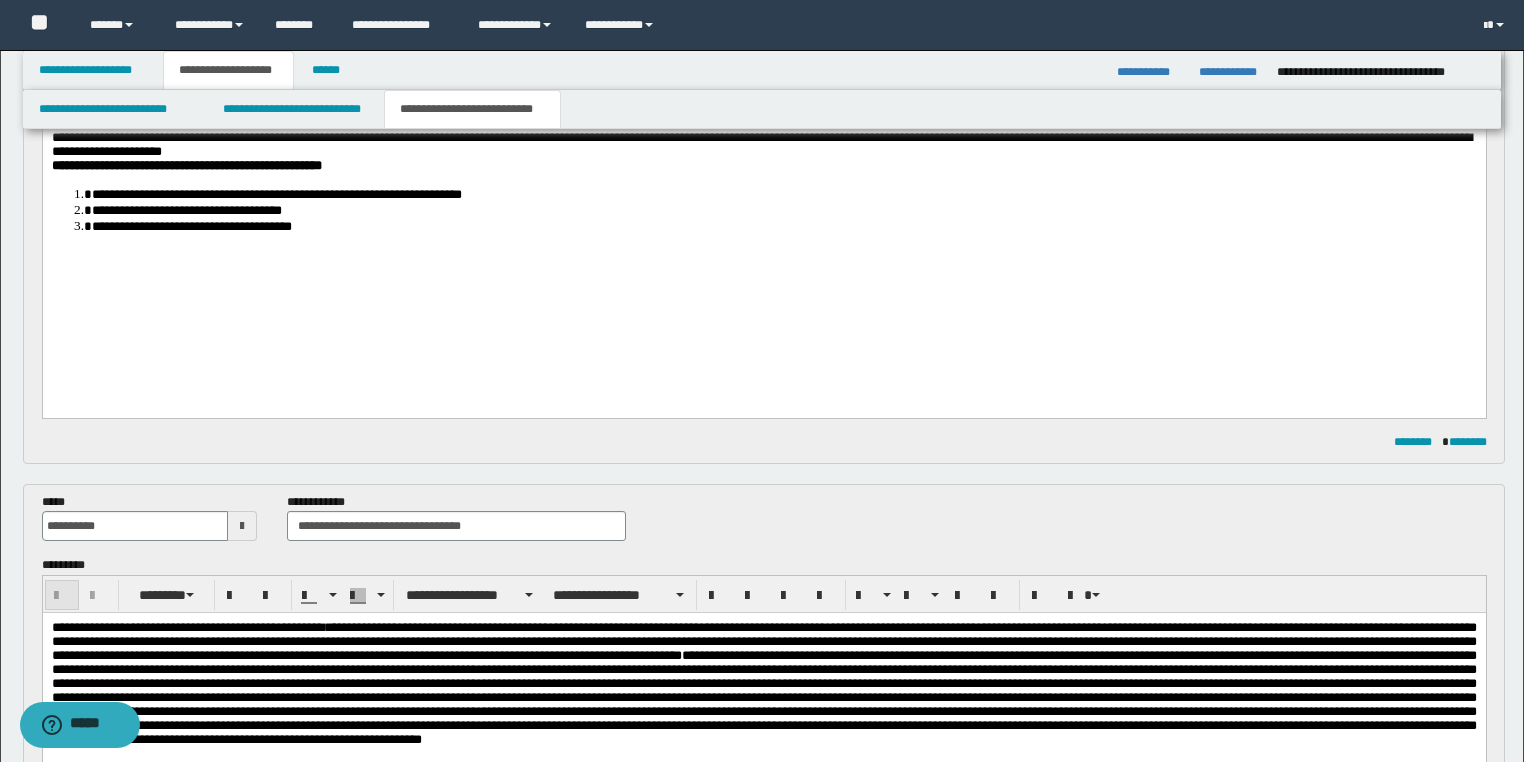 scroll, scrollTop: 960, scrollLeft: 0, axis: vertical 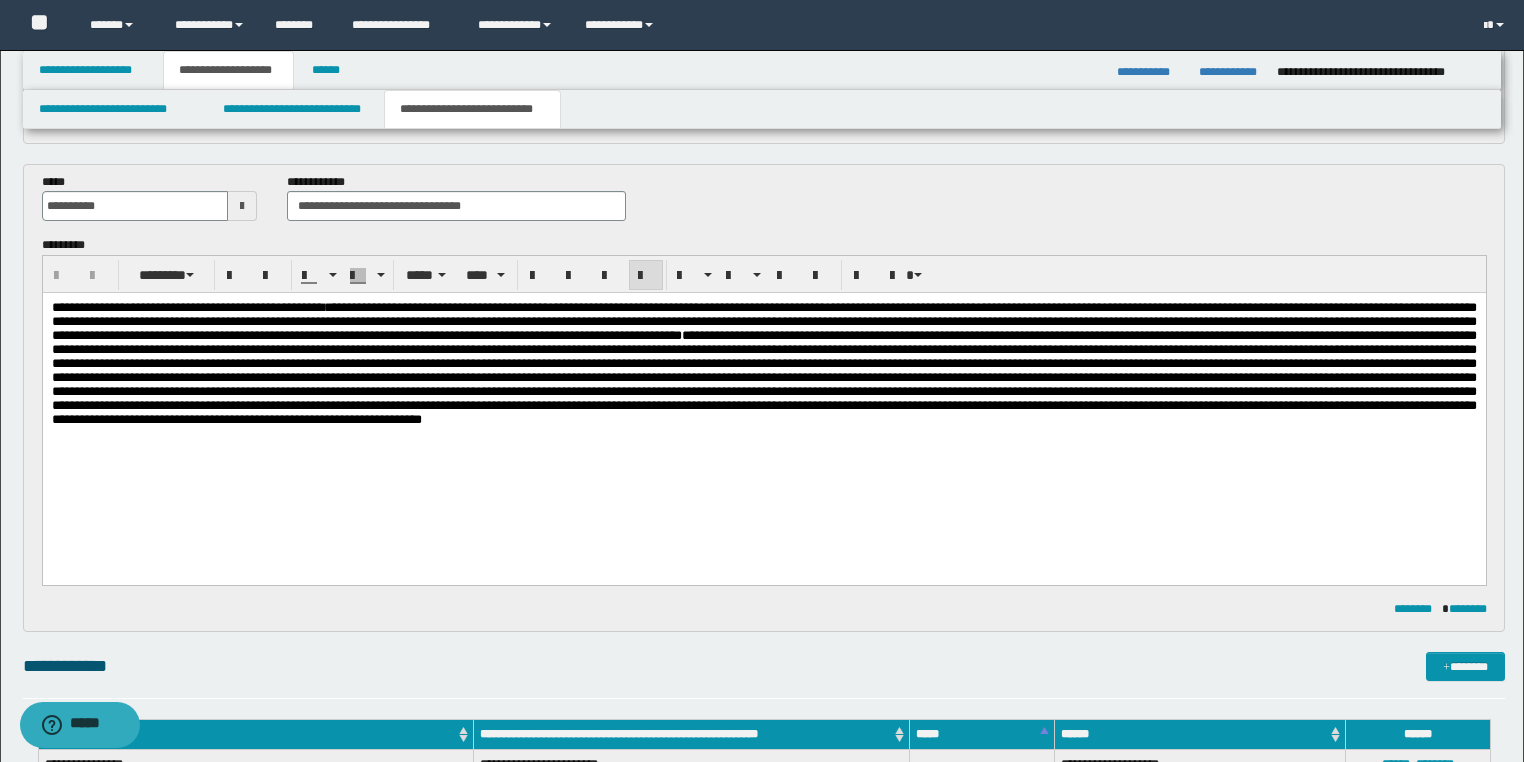 click on "**********" at bounding box center [763, 389] 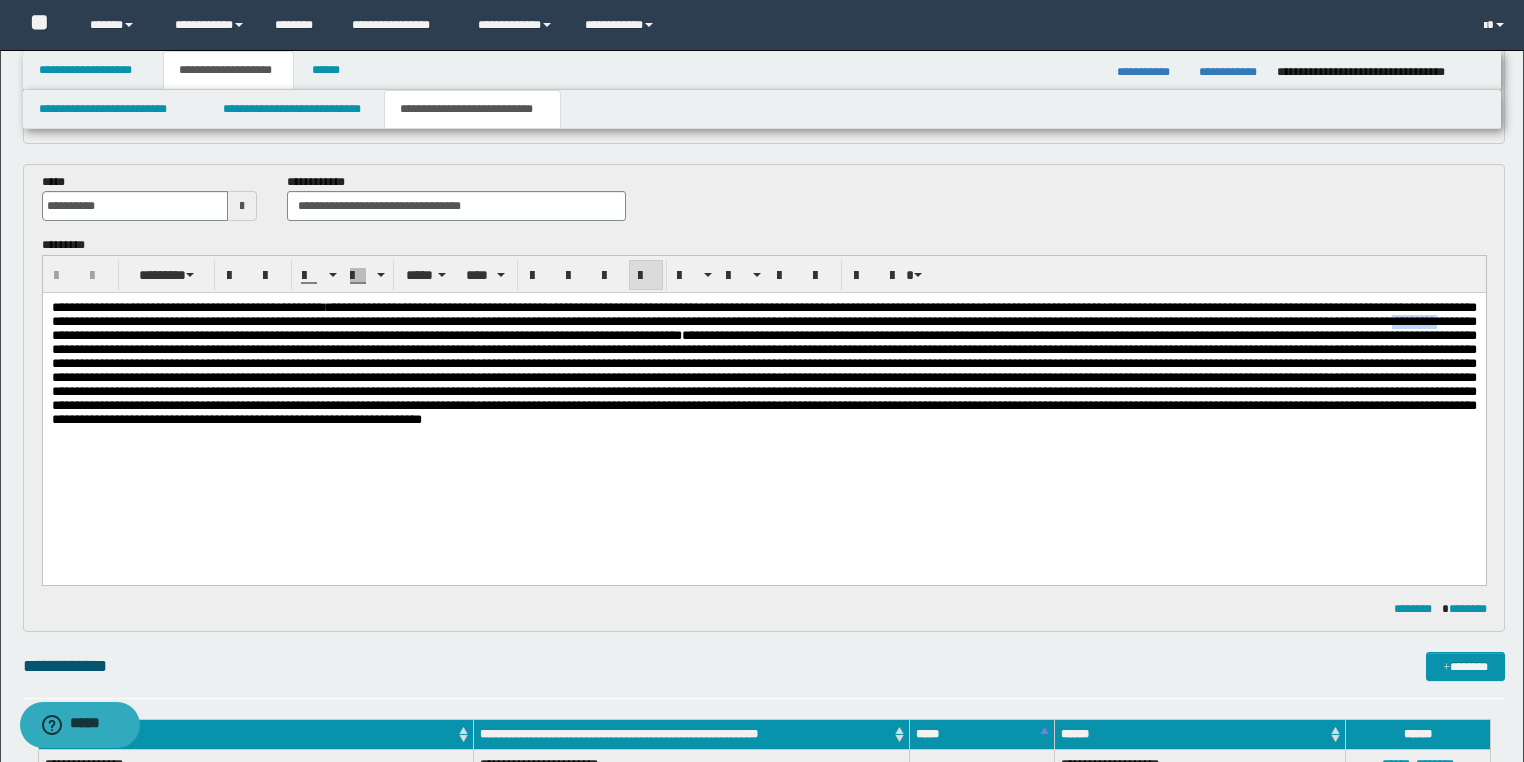 type 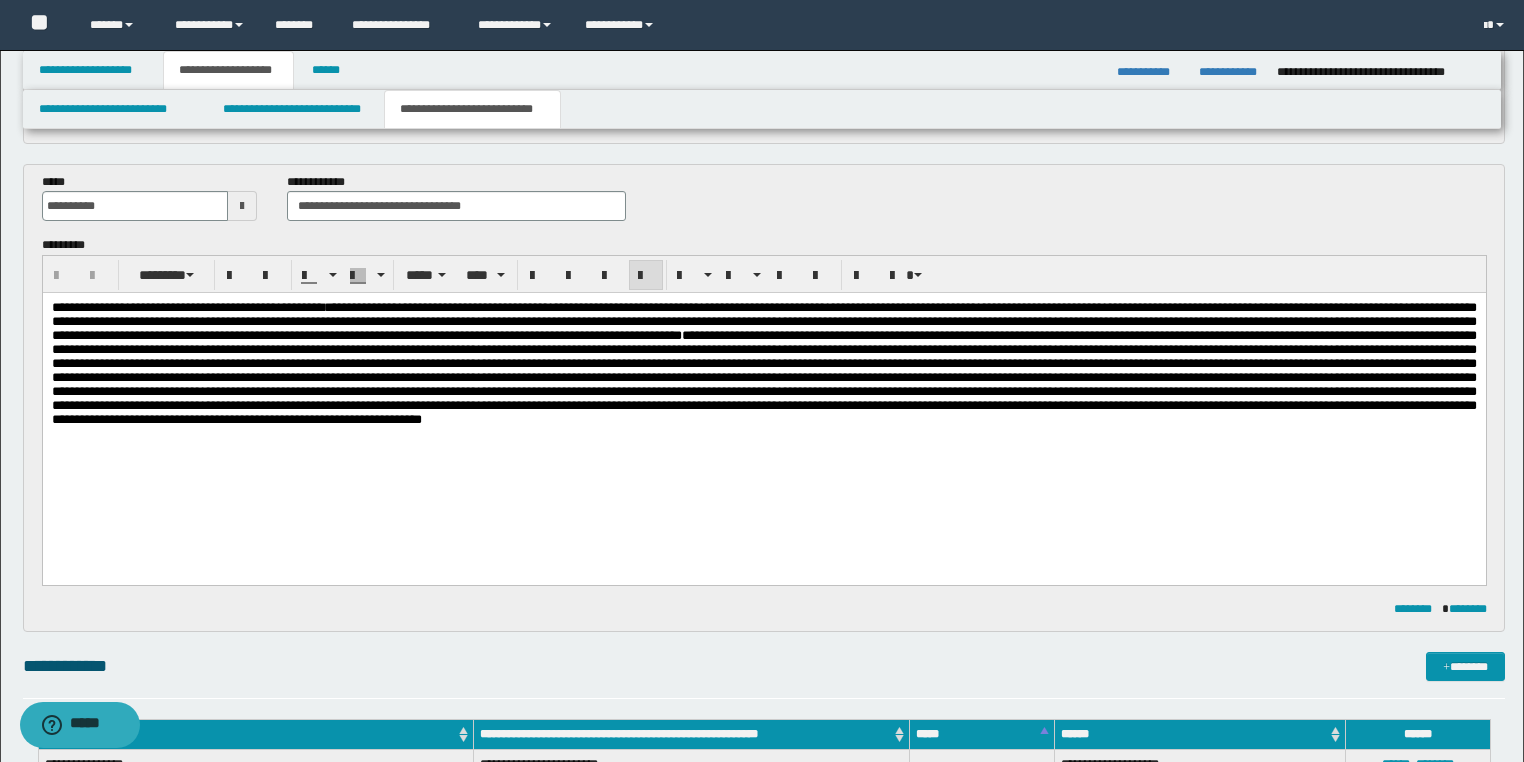 drag, startPoint x: 534, startPoint y: 364, endPoint x: 617, endPoint y: 364, distance: 83 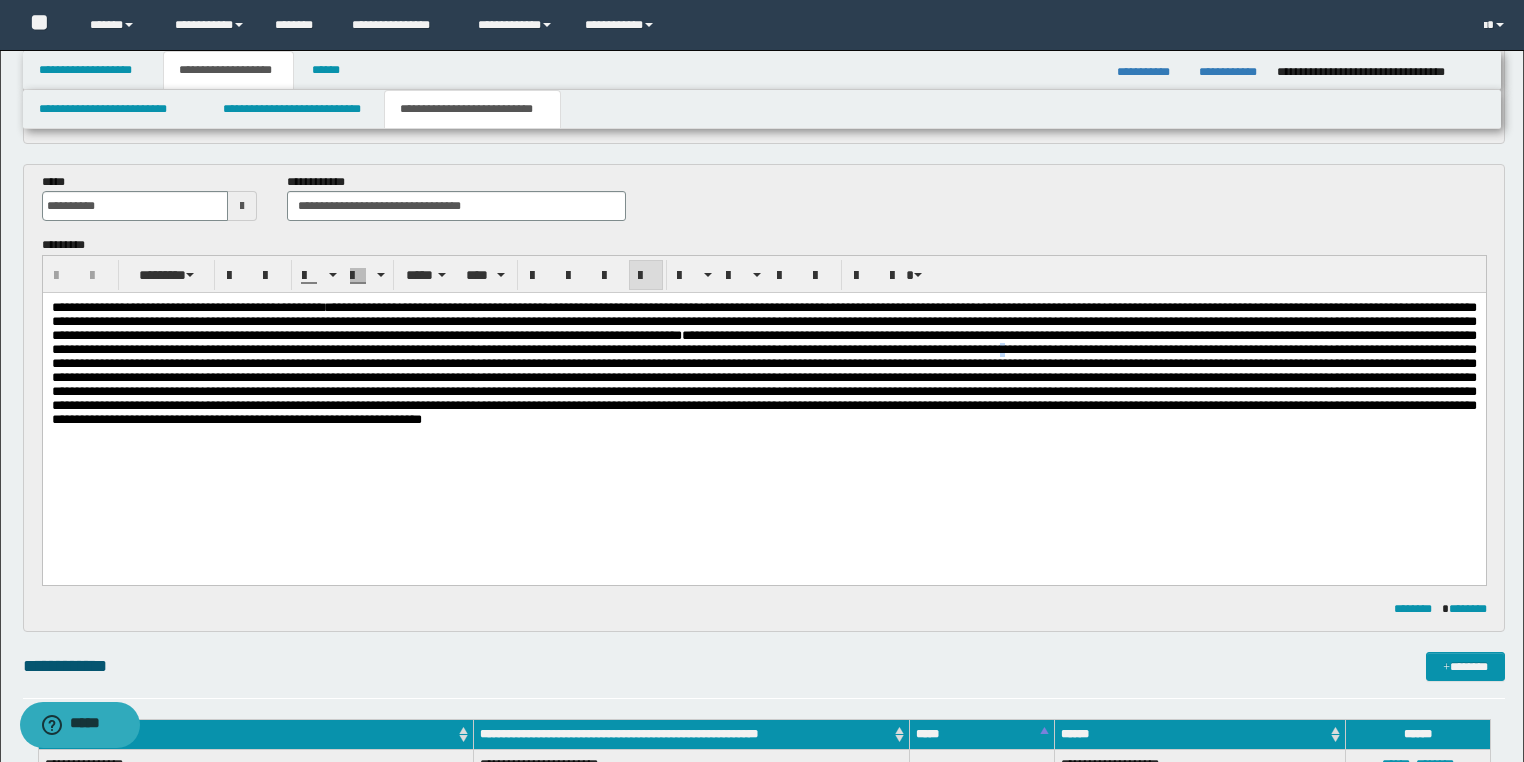 drag, startPoint x: 640, startPoint y: 380, endPoint x: 1197, endPoint y: 377, distance: 557.00806 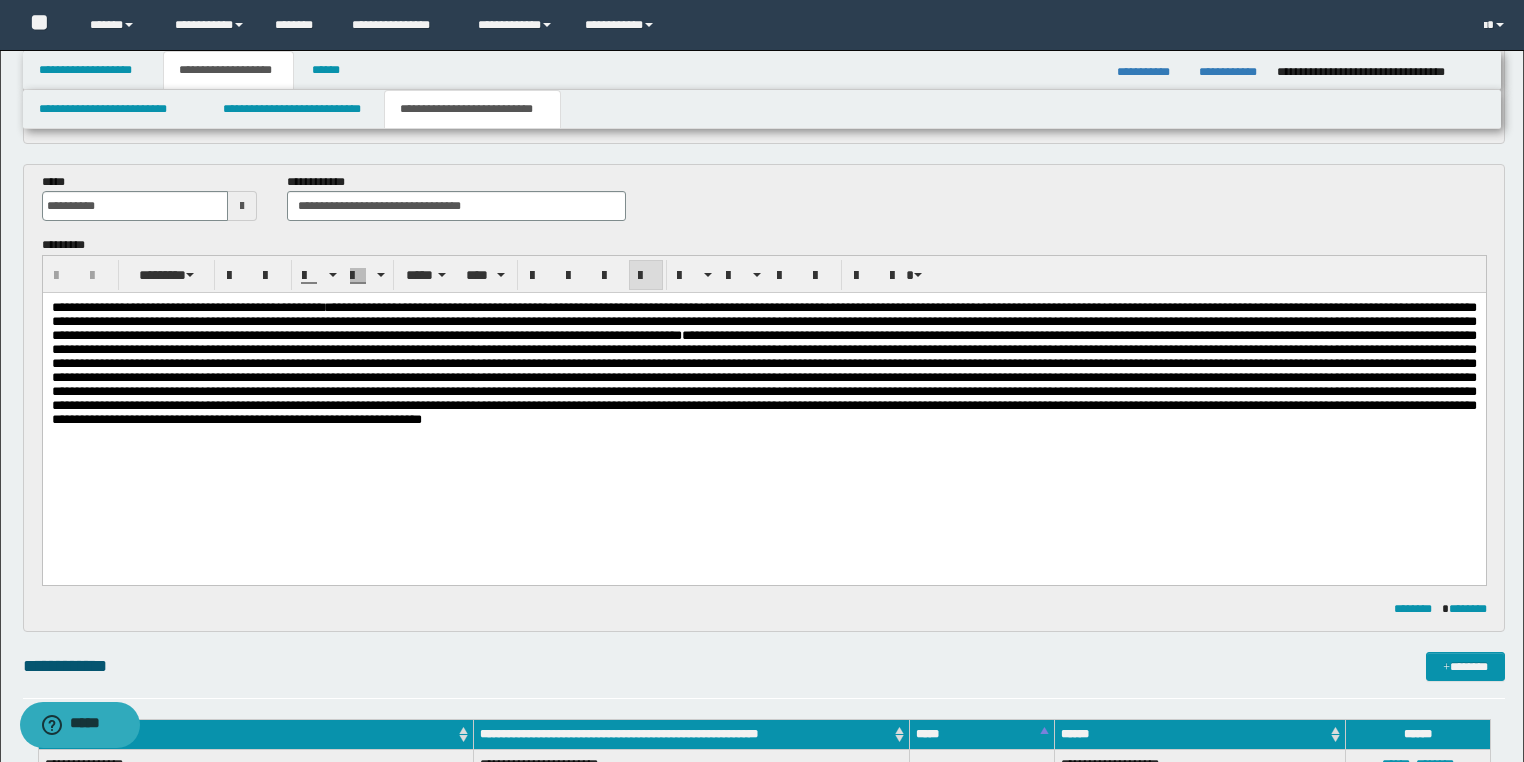 click at bounding box center (763, 377) 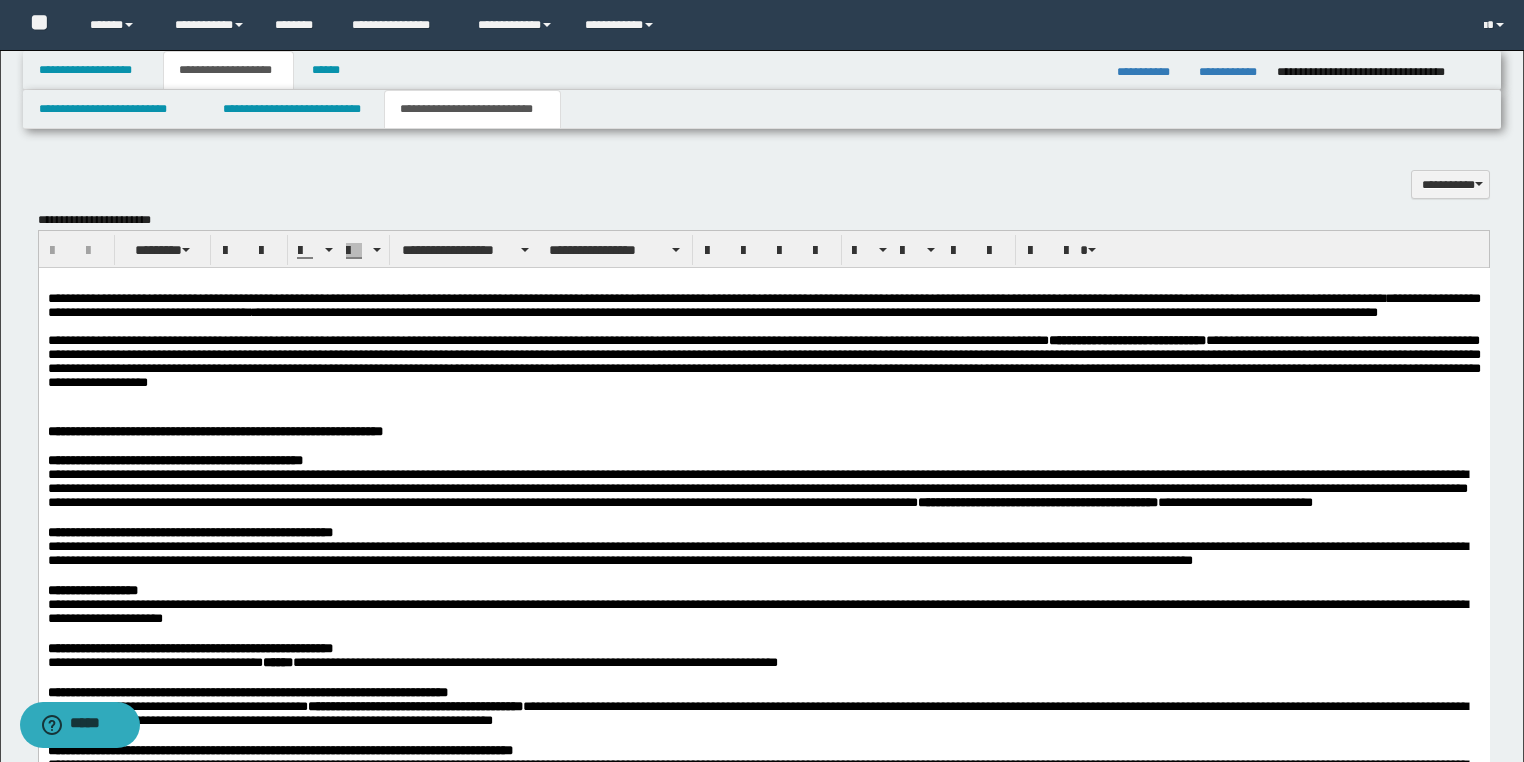scroll, scrollTop: 1600, scrollLeft: 0, axis: vertical 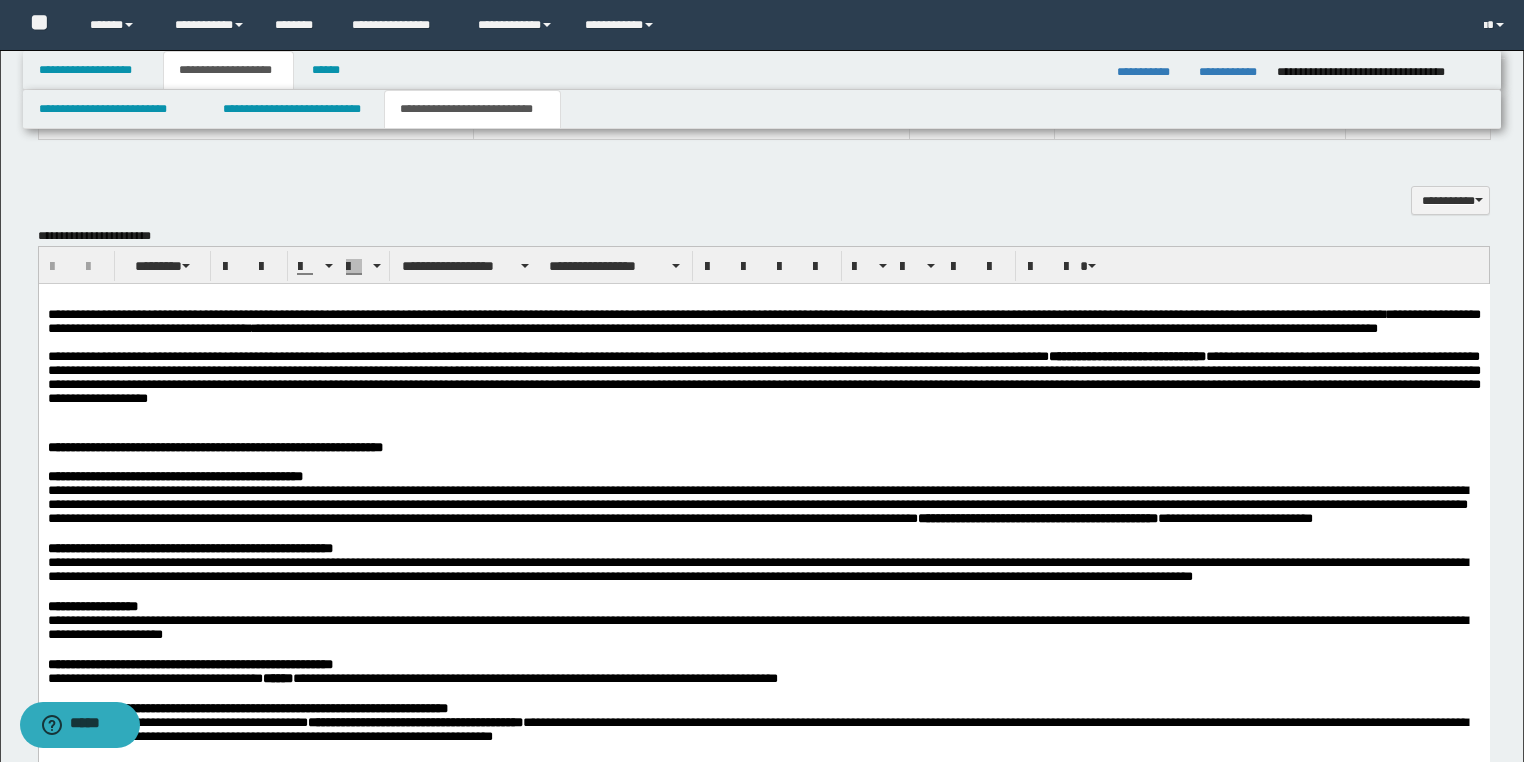 click on "**********" at bounding box center [476, 314] 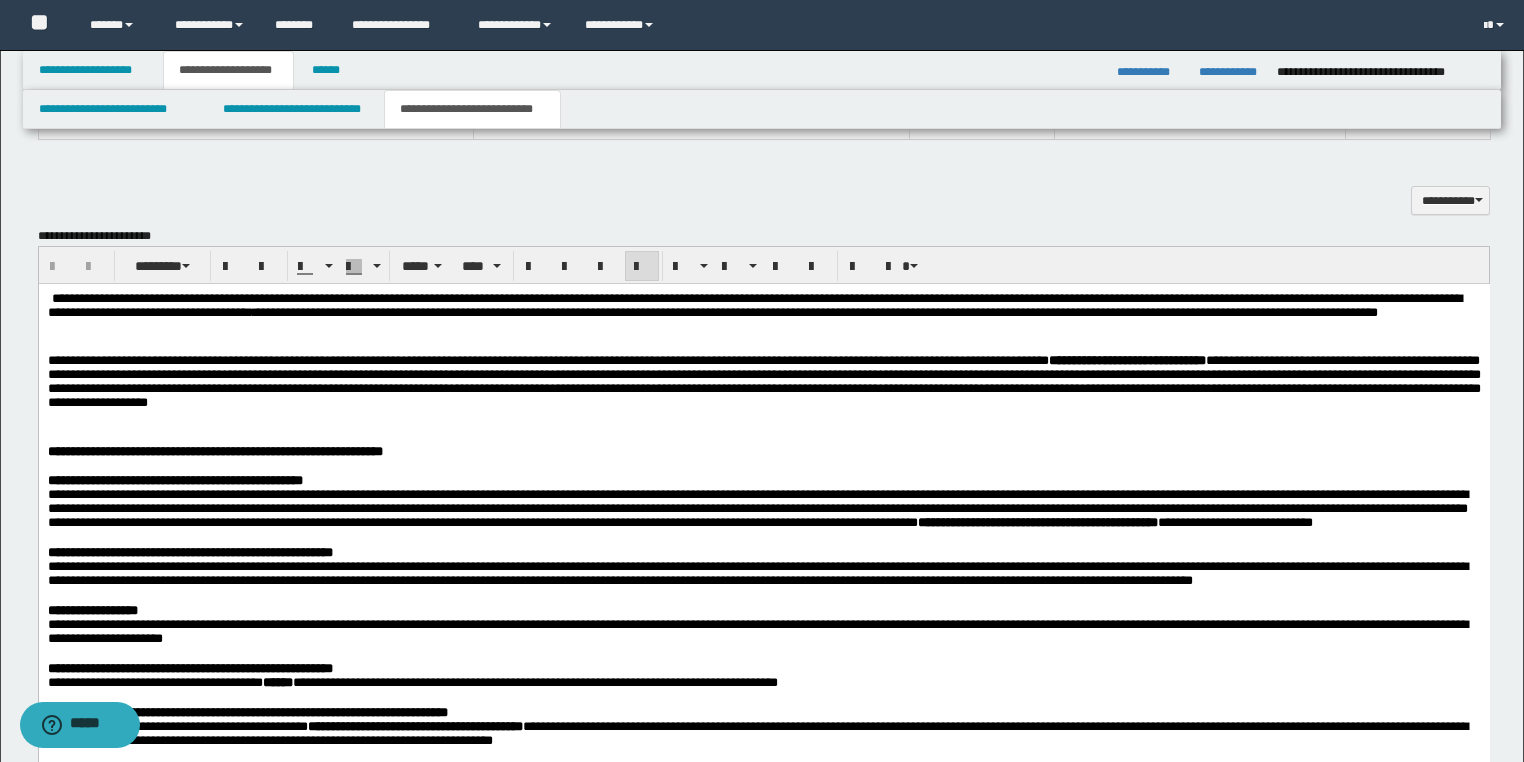 type 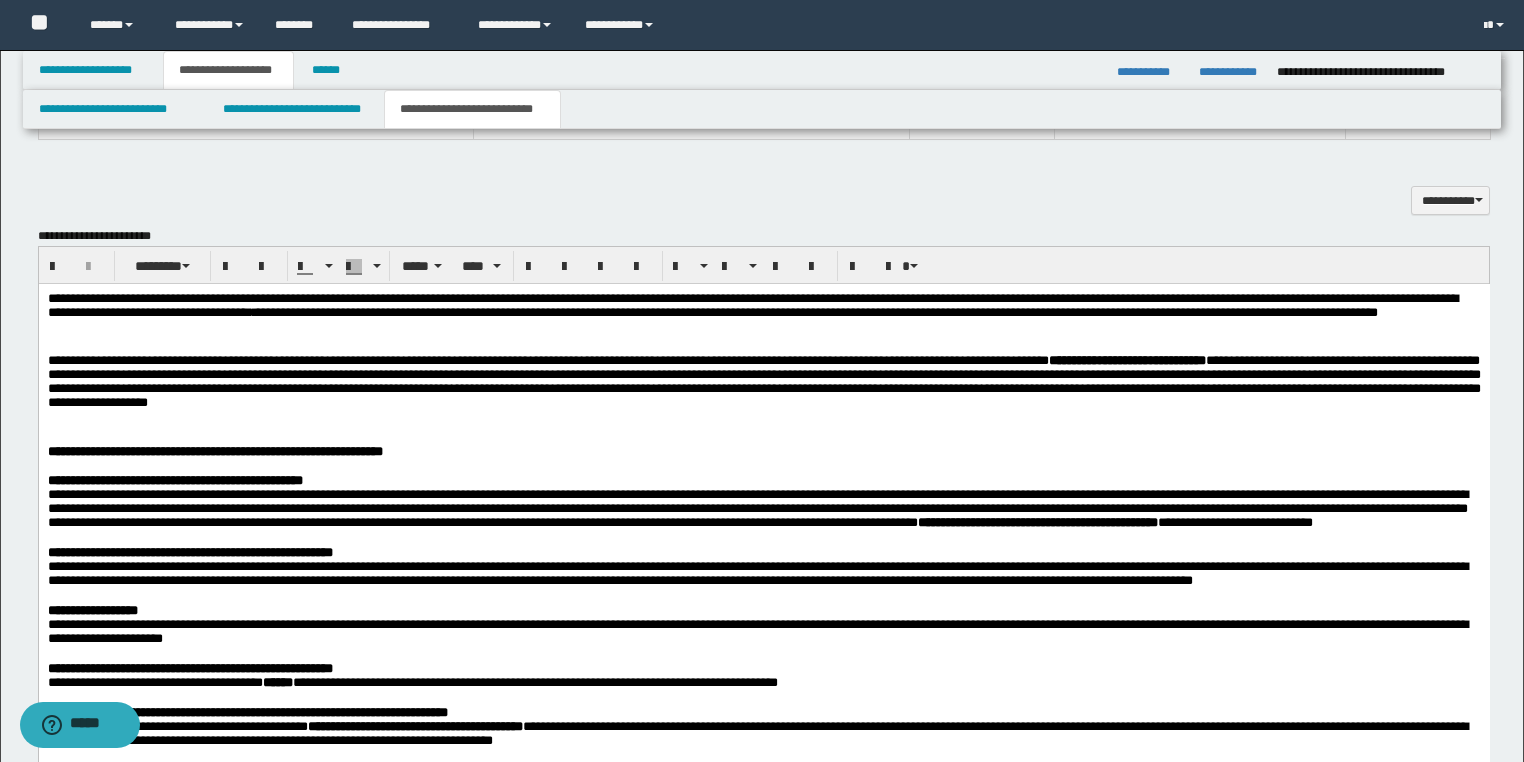 click at bounding box center (763, 418) 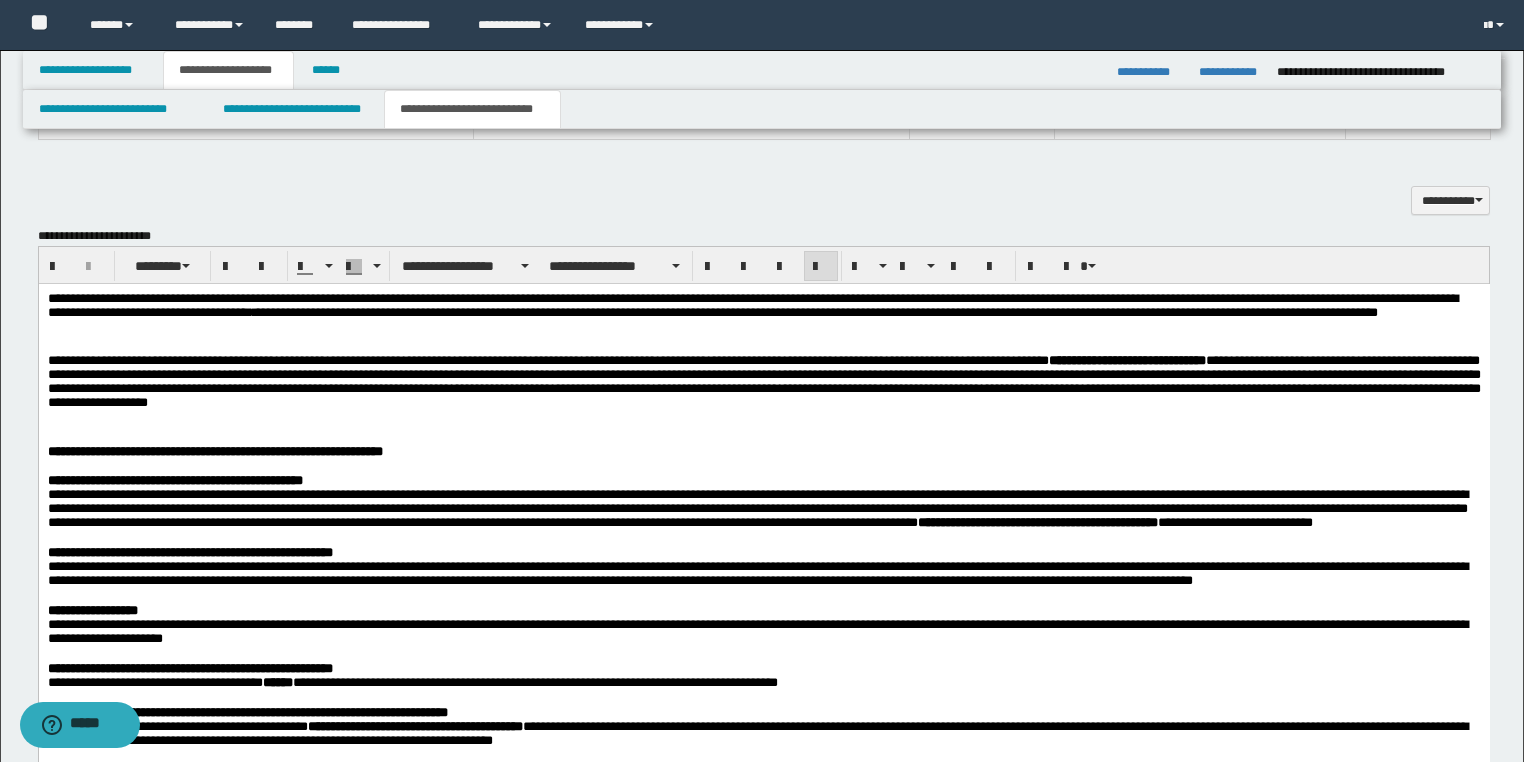 click on "**********" at bounding box center (763, 1396) 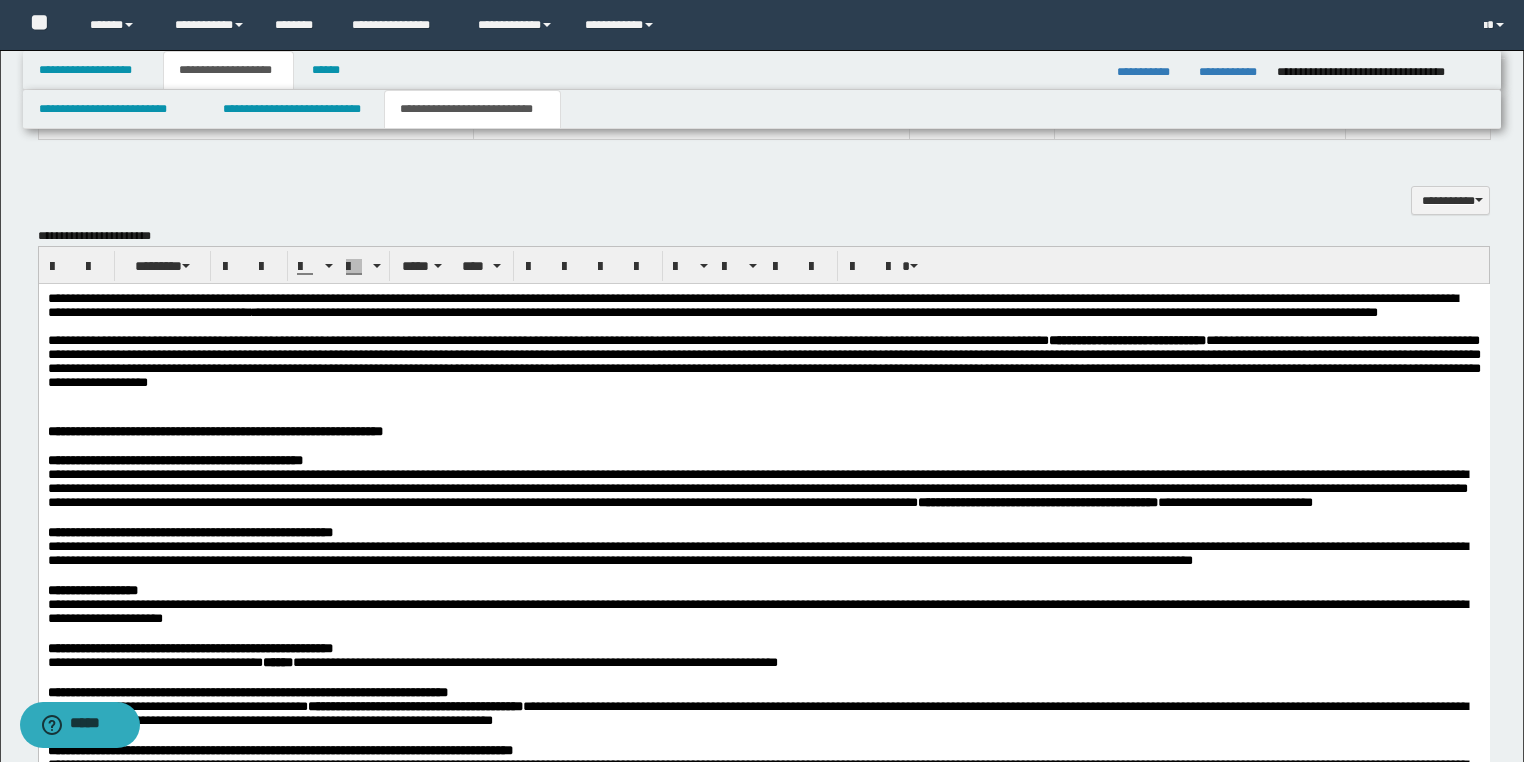 click at bounding box center [763, 398] 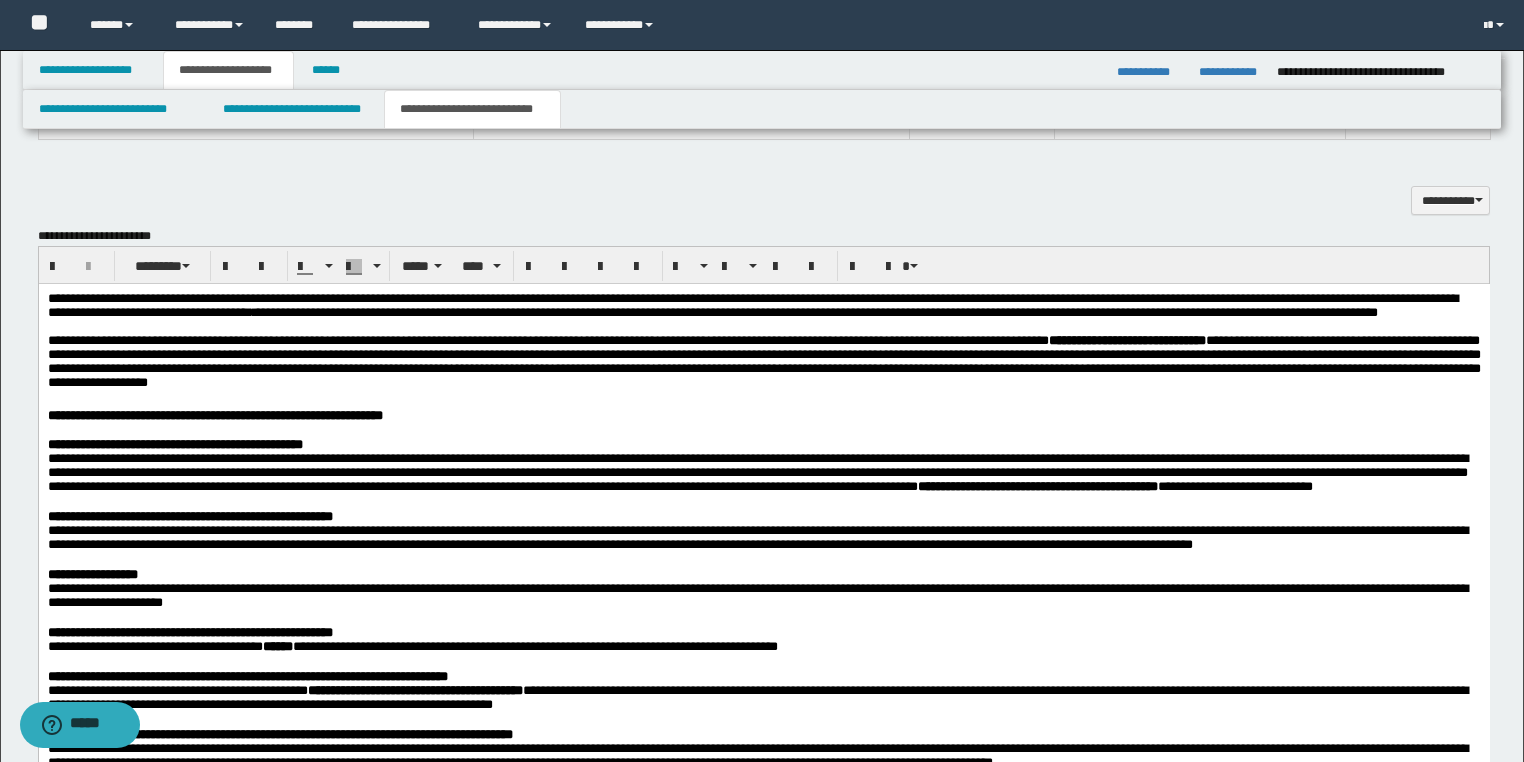 click on "**********" at bounding box center (214, 415) 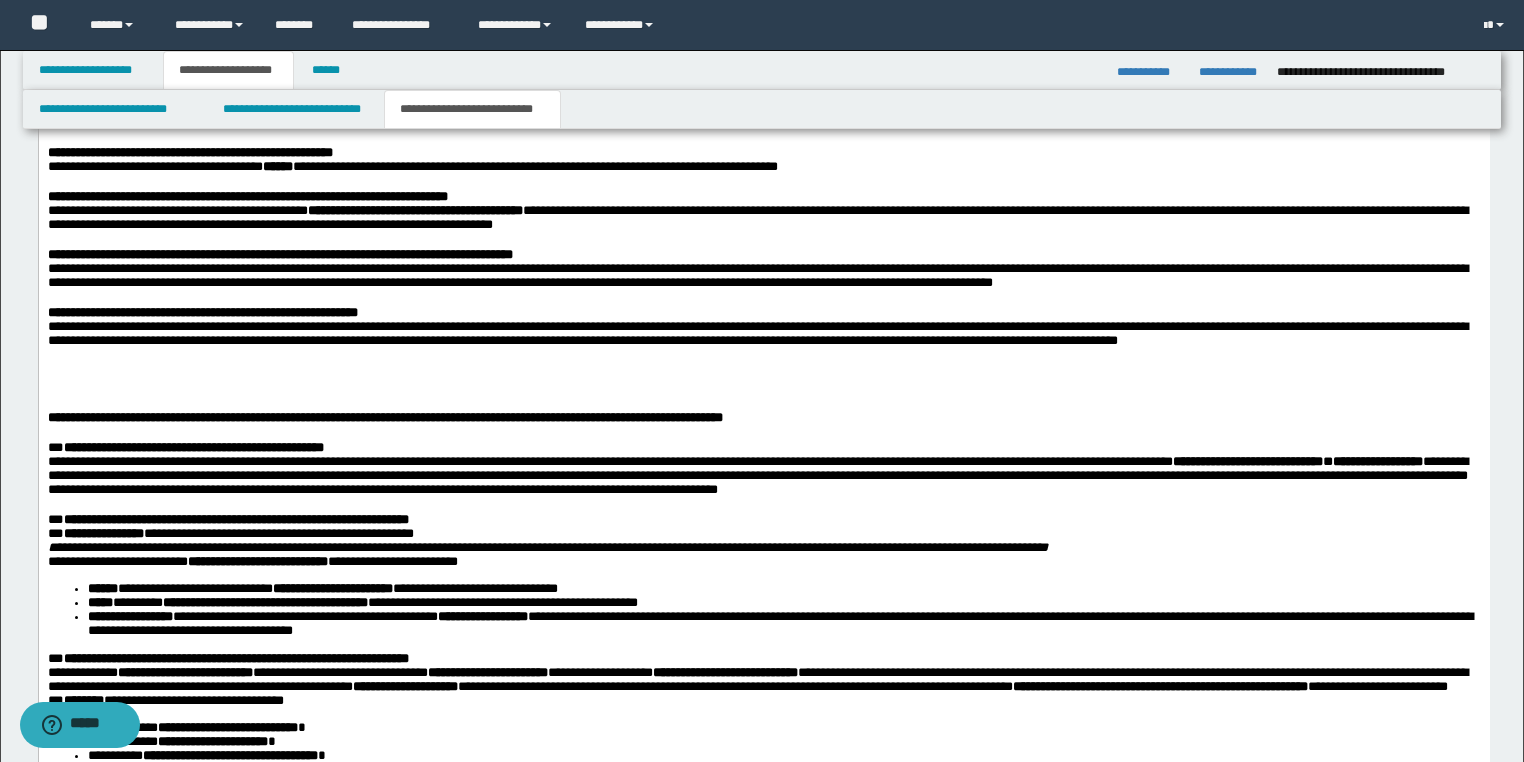 scroll, scrollTop: 2320, scrollLeft: 0, axis: vertical 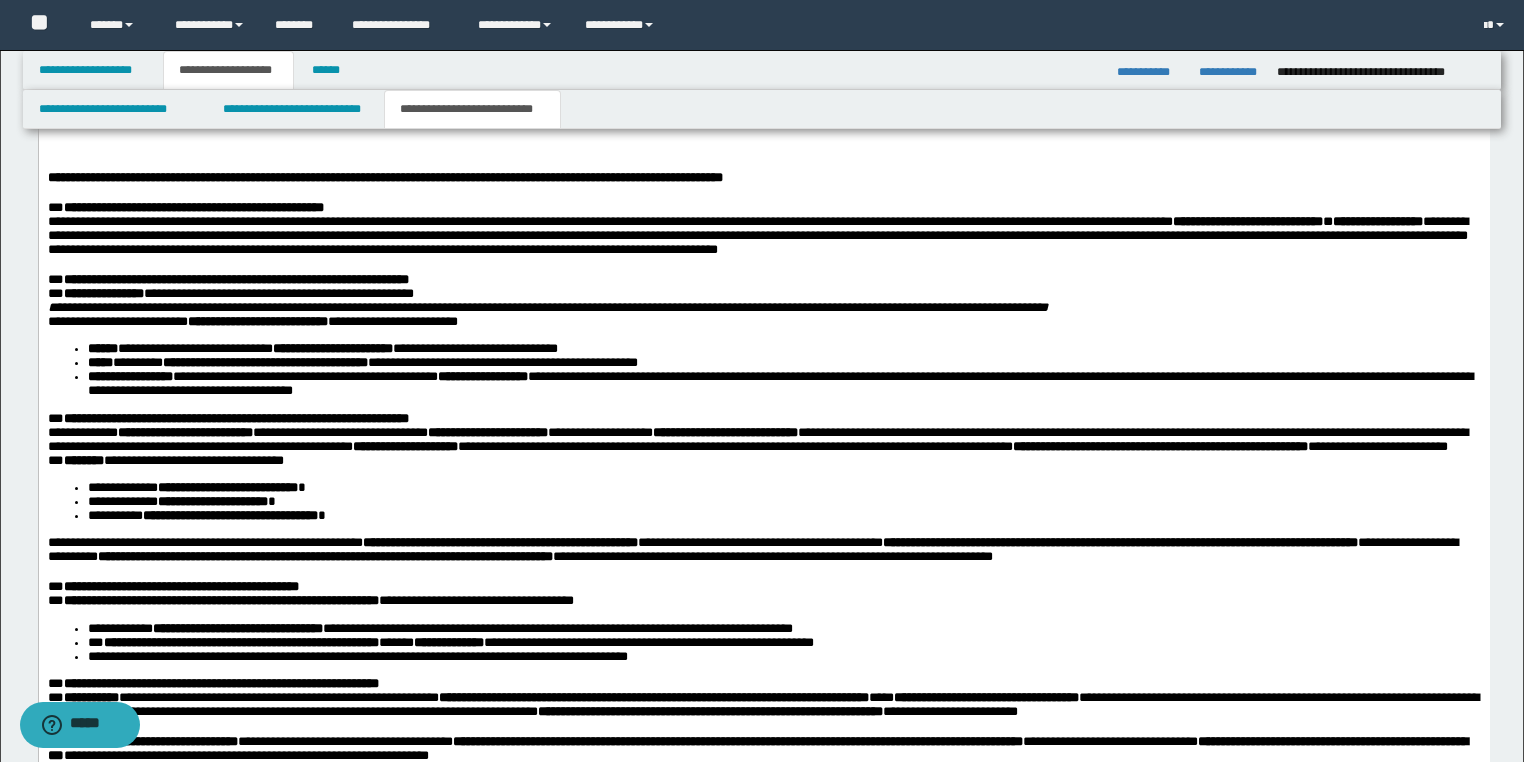 click on "**********" at bounding box center (763, 659) 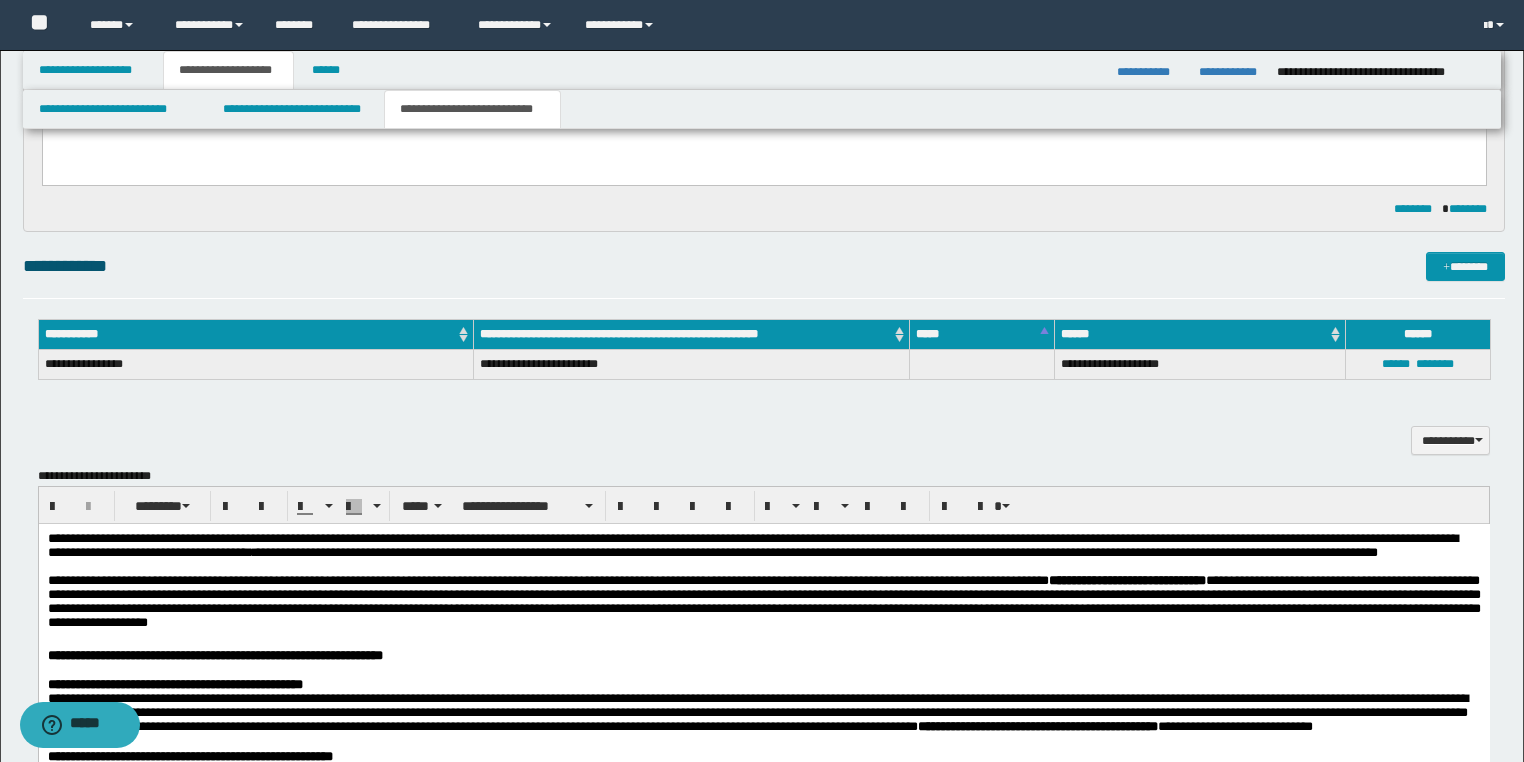 scroll, scrollTop: 1280, scrollLeft: 0, axis: vertical 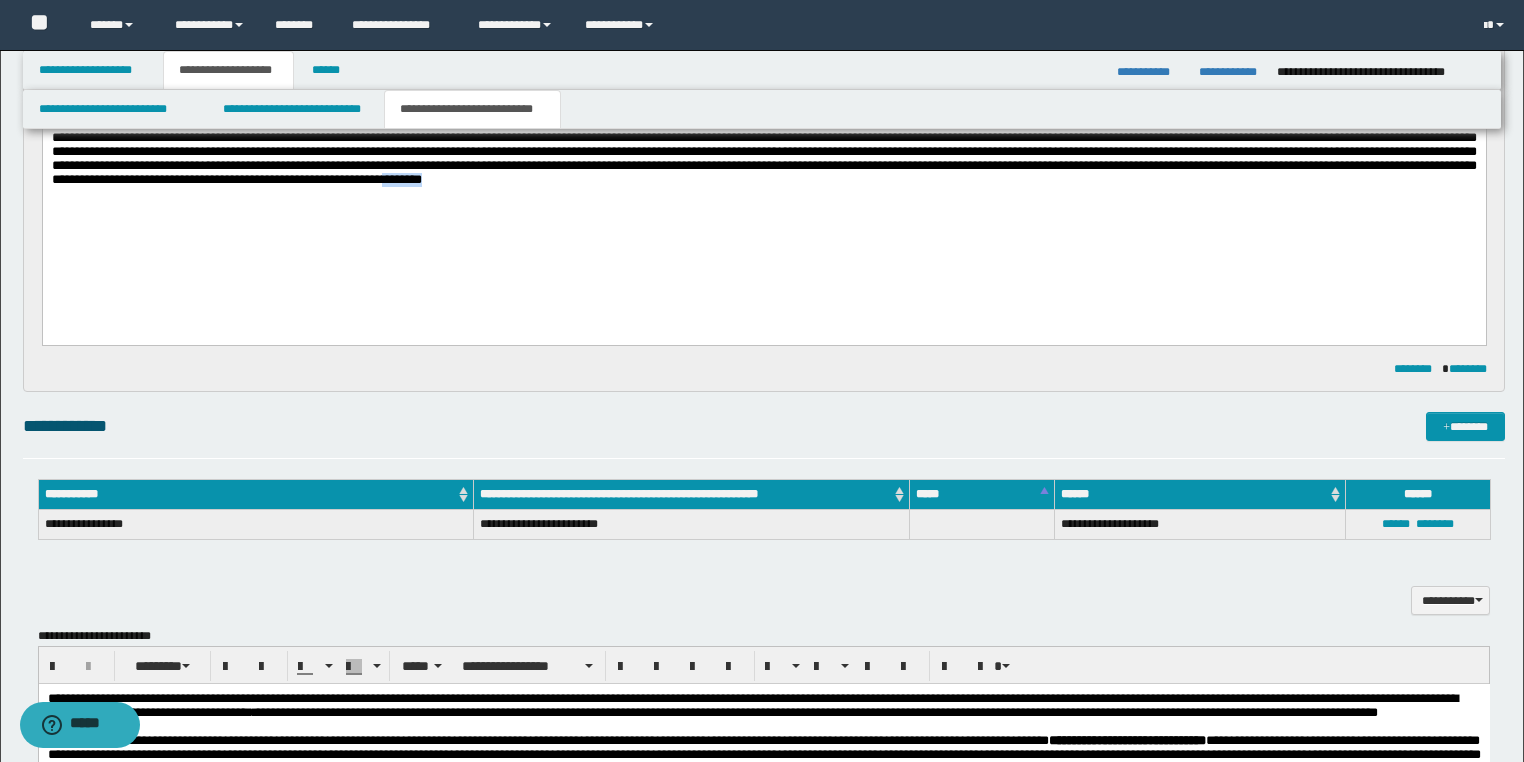 drag, startPoint x: 109, startPoint y: 239, endPoint x: 19, endPoint y: 232, distance: 90.27181 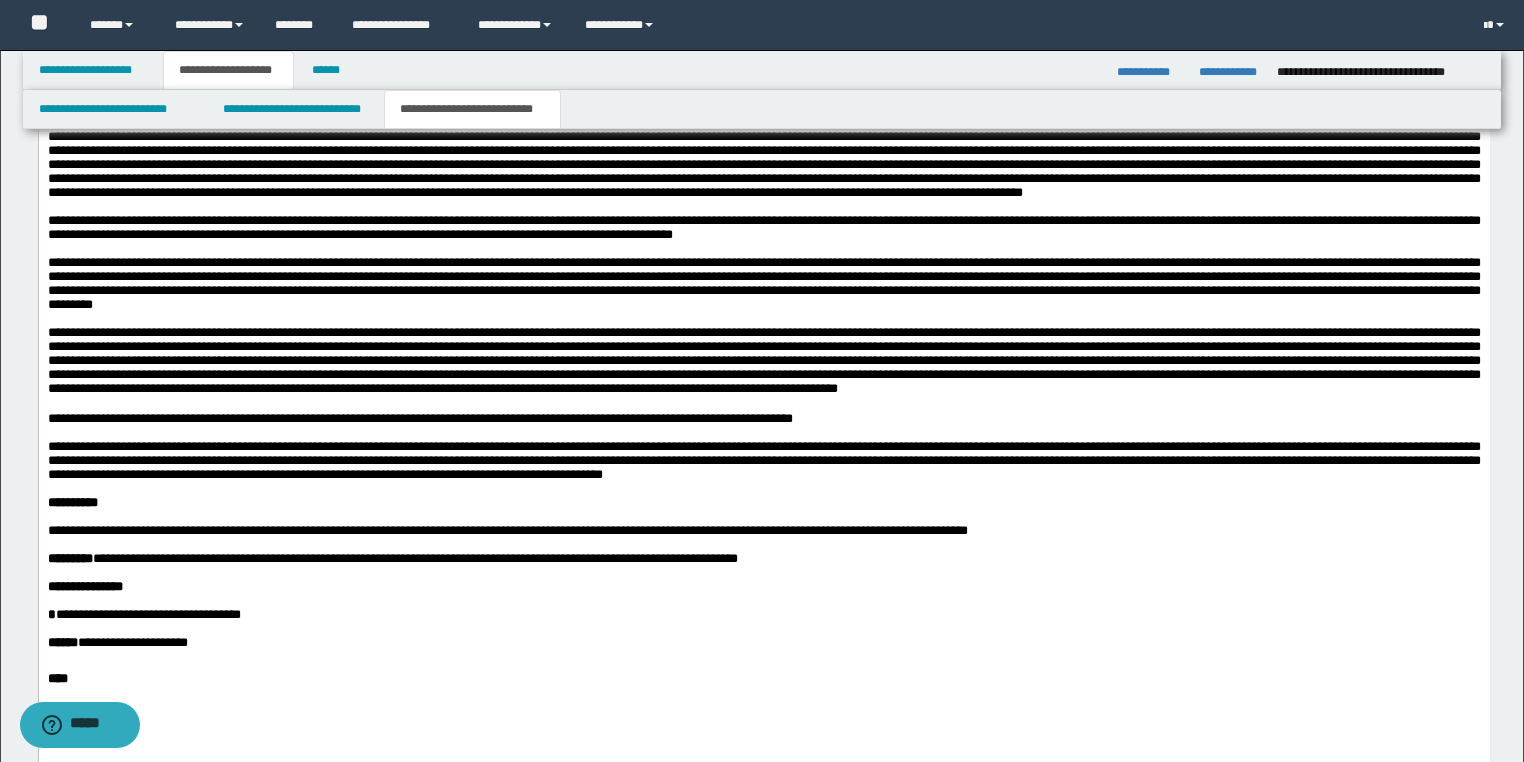 scroll, scrollTop: 3200, scrollLeft: 0, axis: vertical 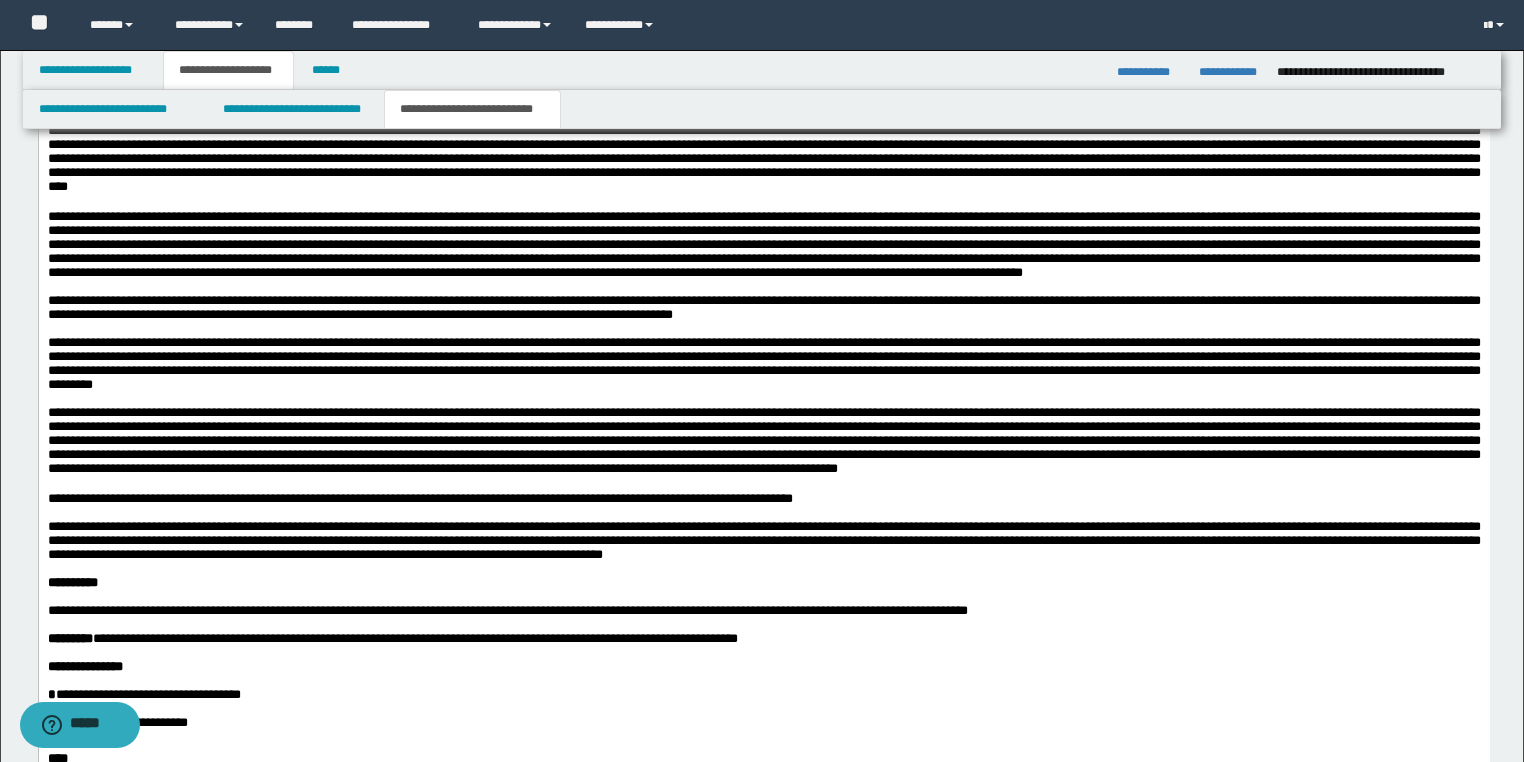 click at bounding box center [763, -67] 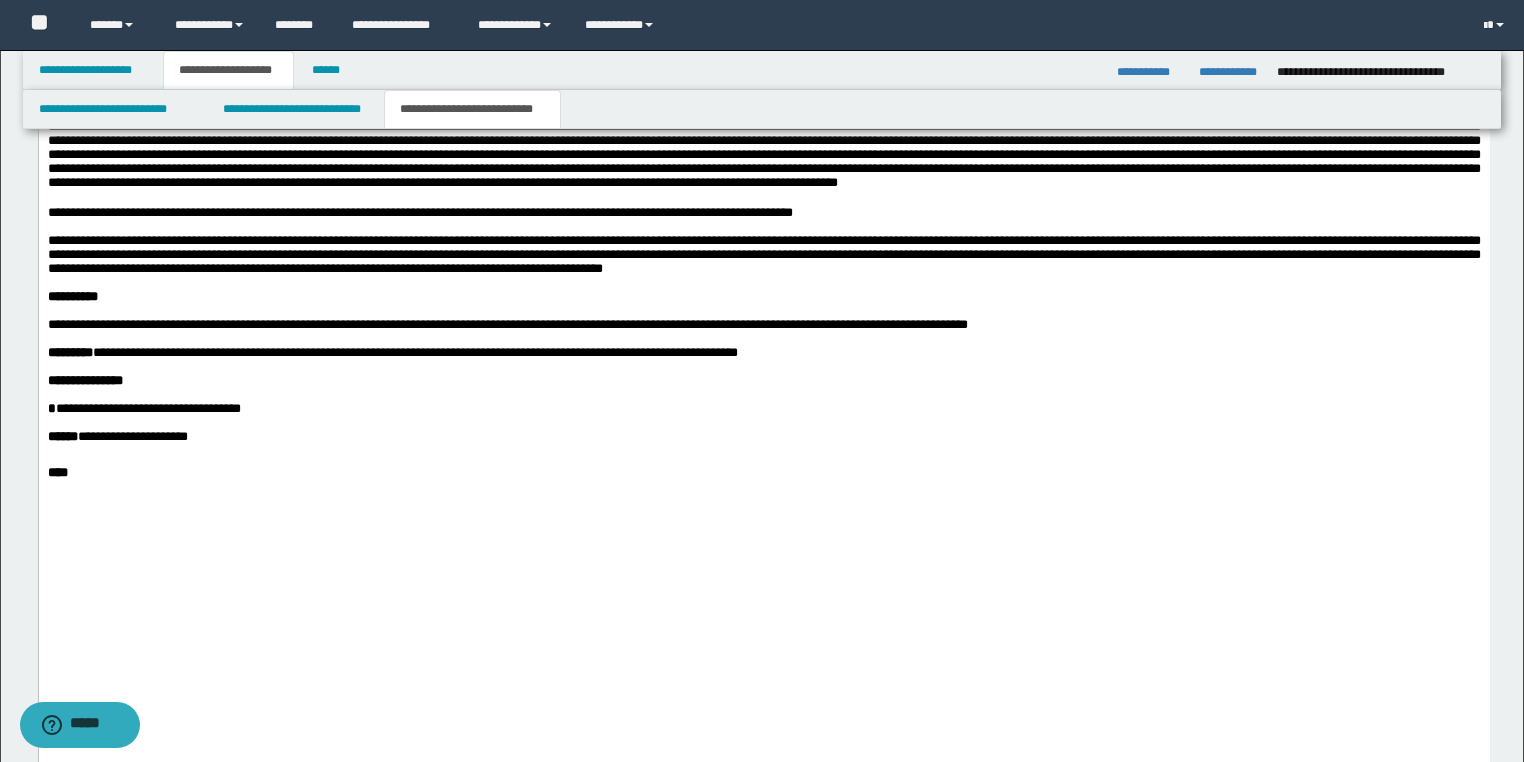 scroll, scrollTop: 3600, scrollLeft: 0, axis: vertical 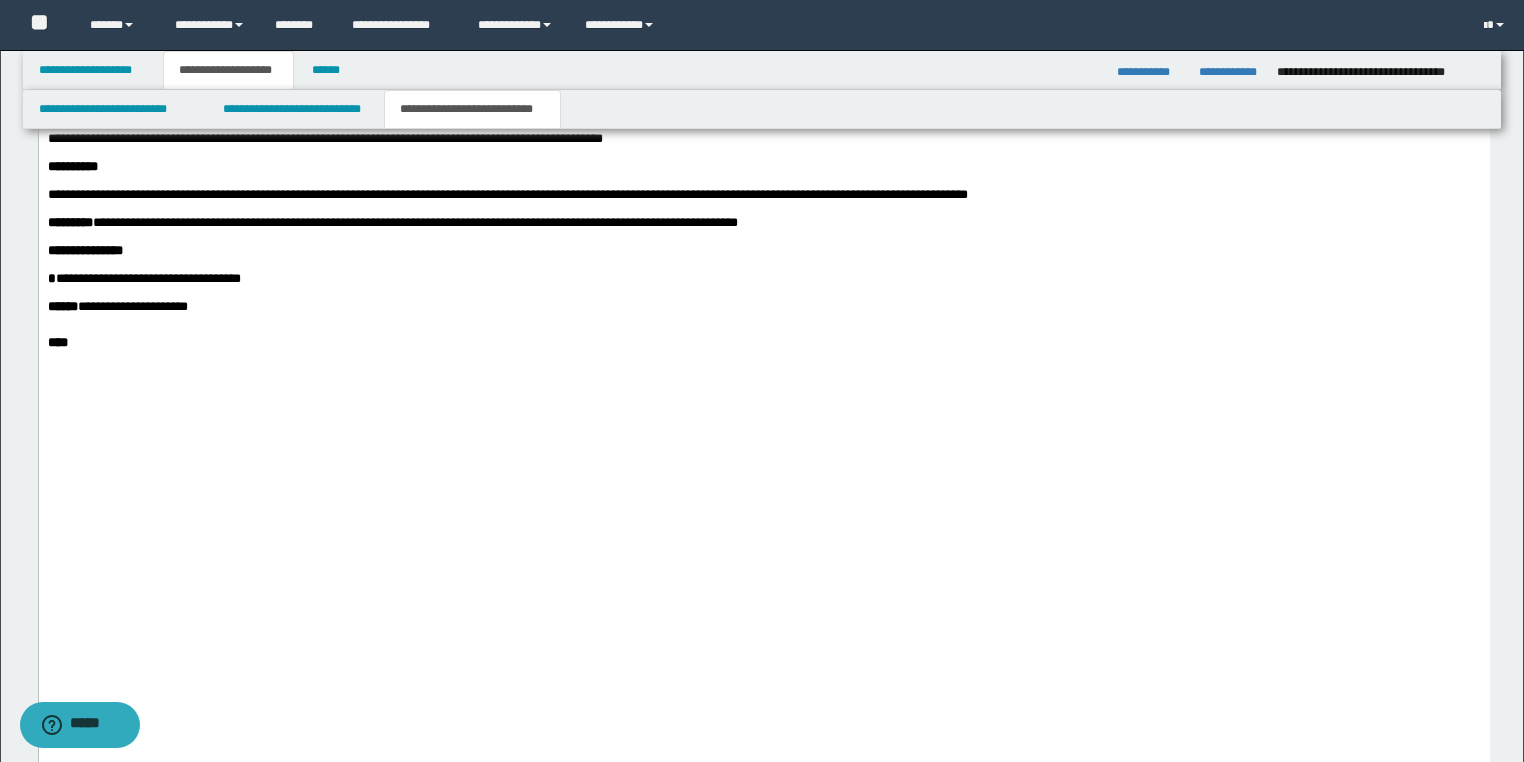 drag, startPoint x: 80, startPoint y: 497, endPoint x: 132, endPoint y: 481, distance: 54.405884 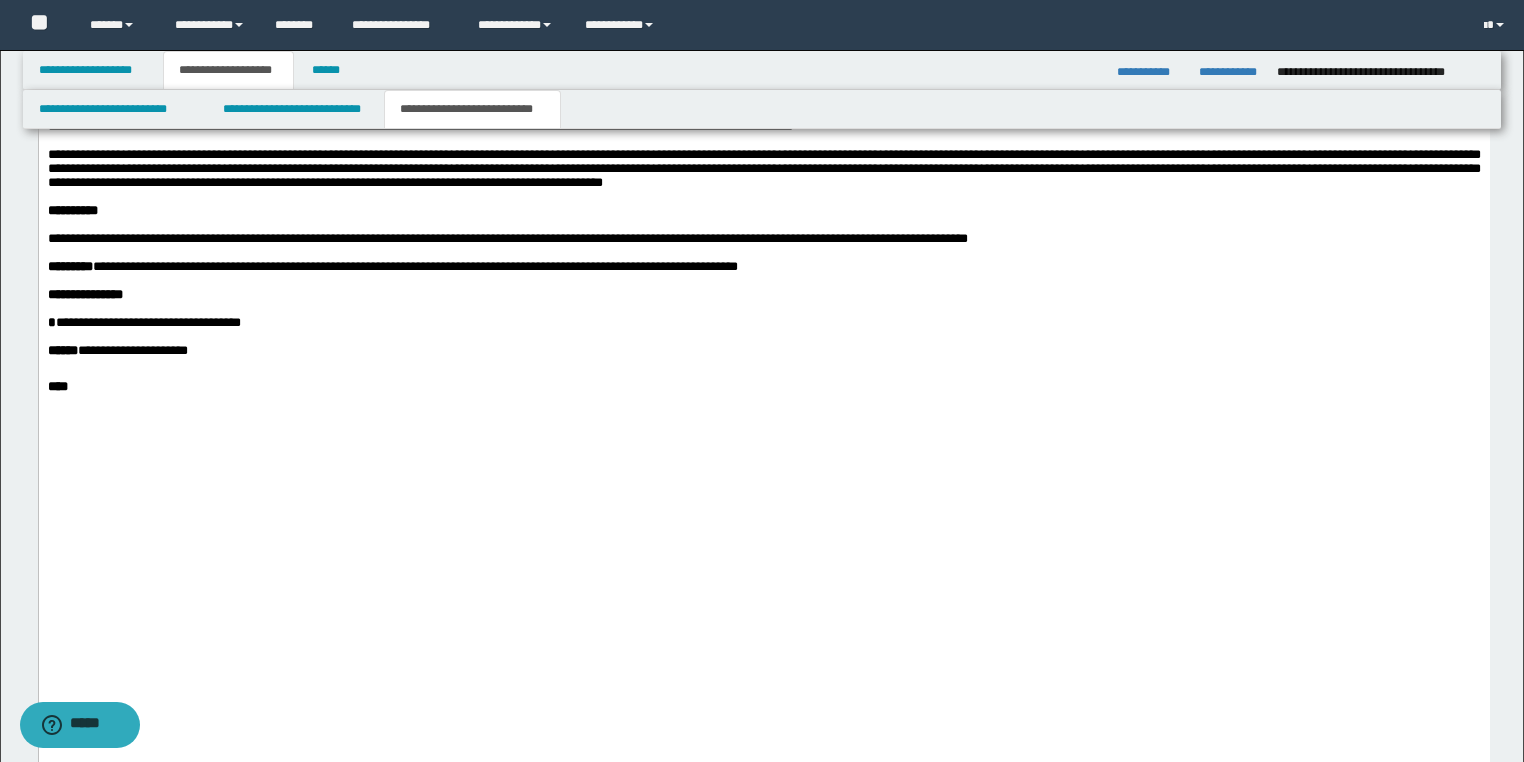scroll, scrollTop: 3520, scrollLeft: 0, axis: vertical 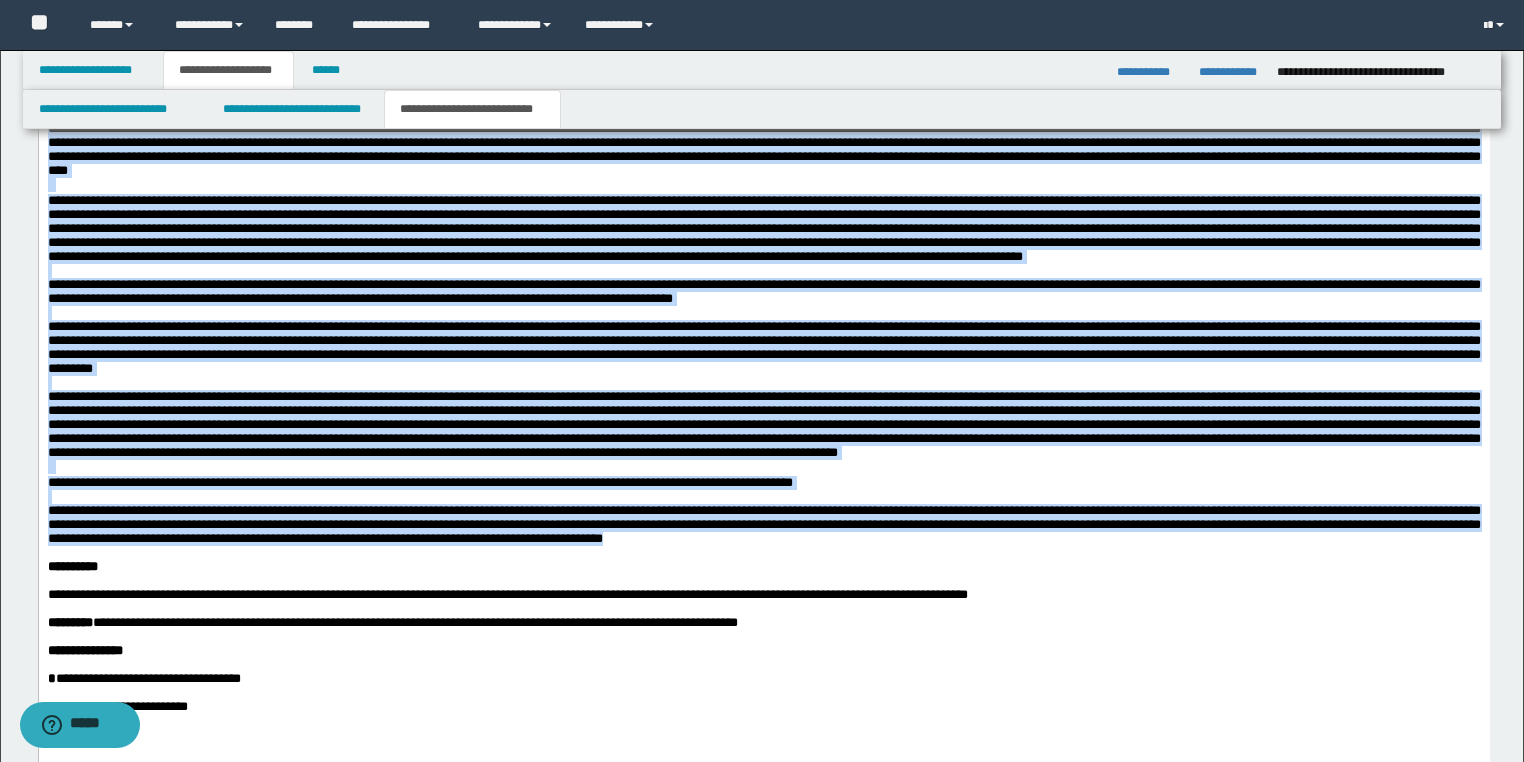 drag, startPoint x: 1191, startPoint y: 945, endPoint x: 58, endPoint y: -974, distance: 2228.5085 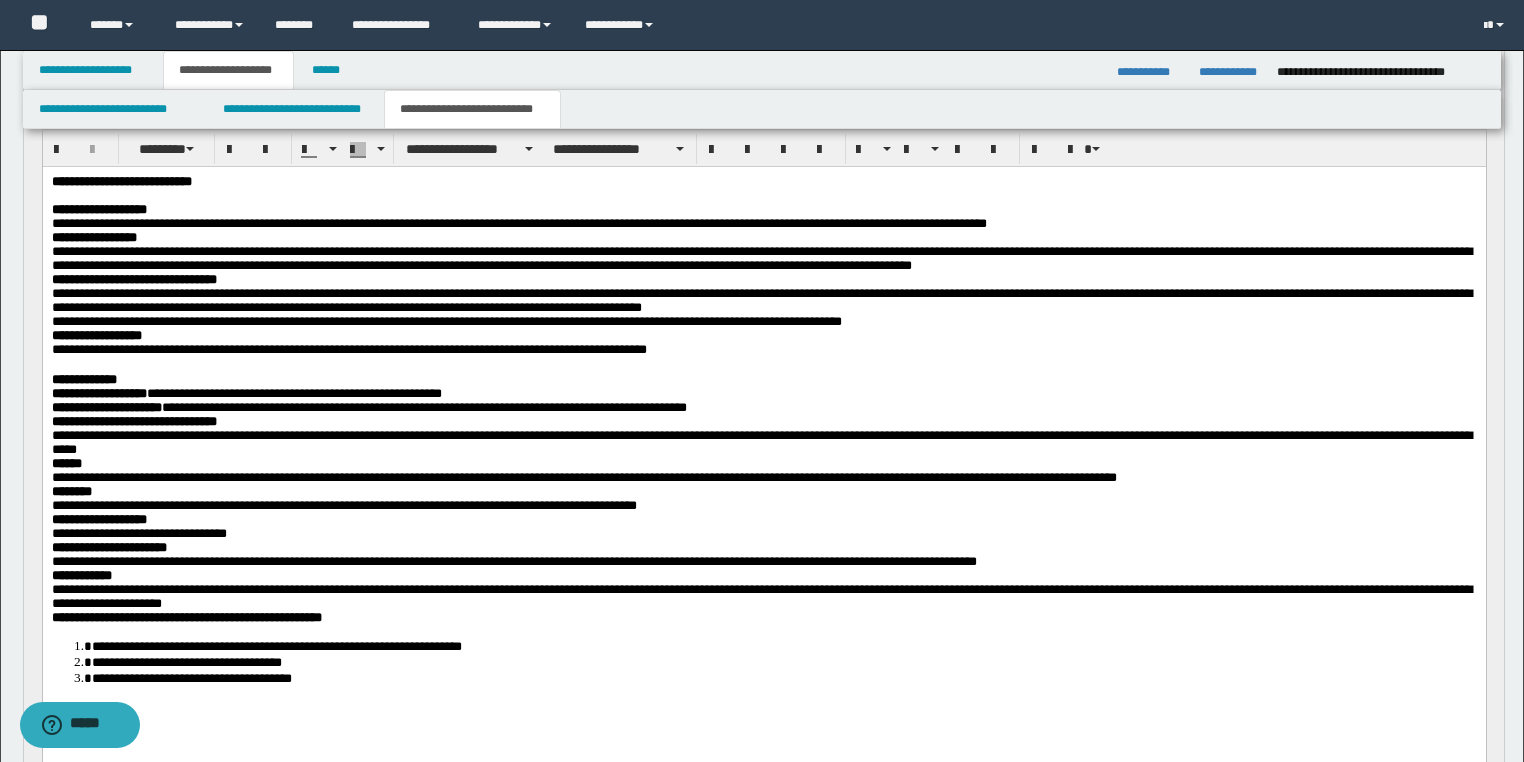 drag, startPoint x: 108, startPoint y: 3611, endPoint x: 11, endPoint y: 0, distance: 3612.3025 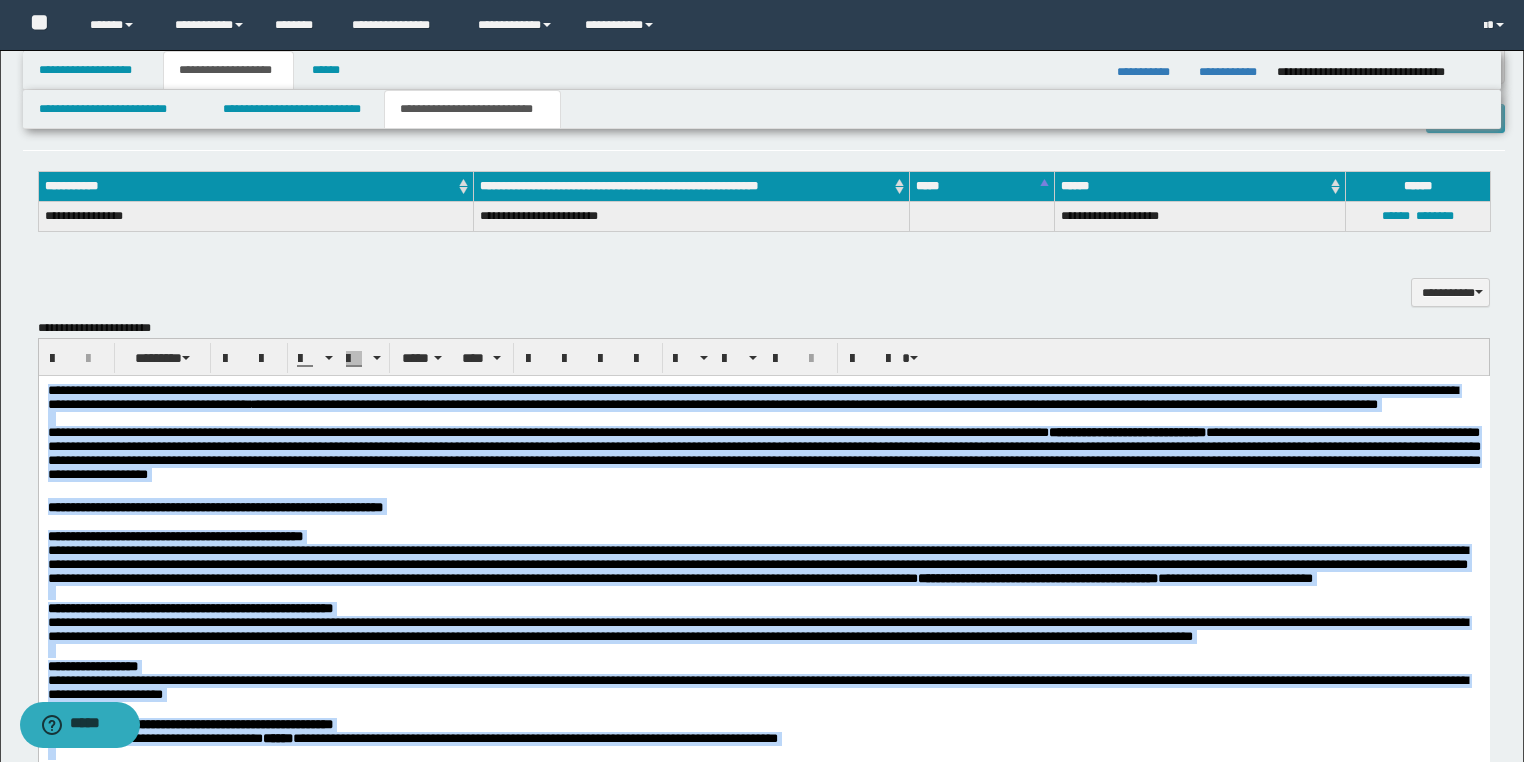 scroll, scrollTop: 1628, scrollLeft: 0, axis: vertical 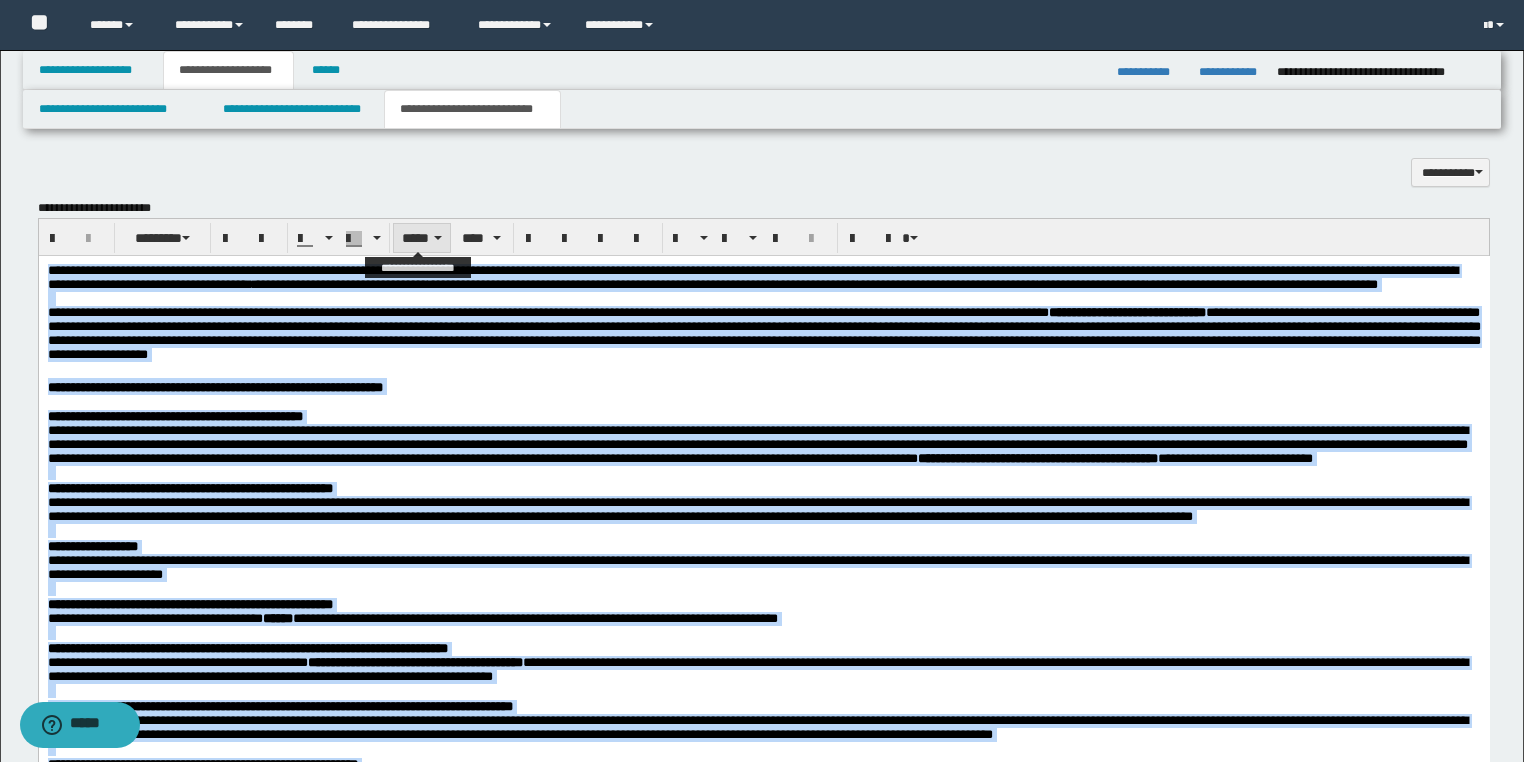 click on "*****" at bounding box center [422, 238] 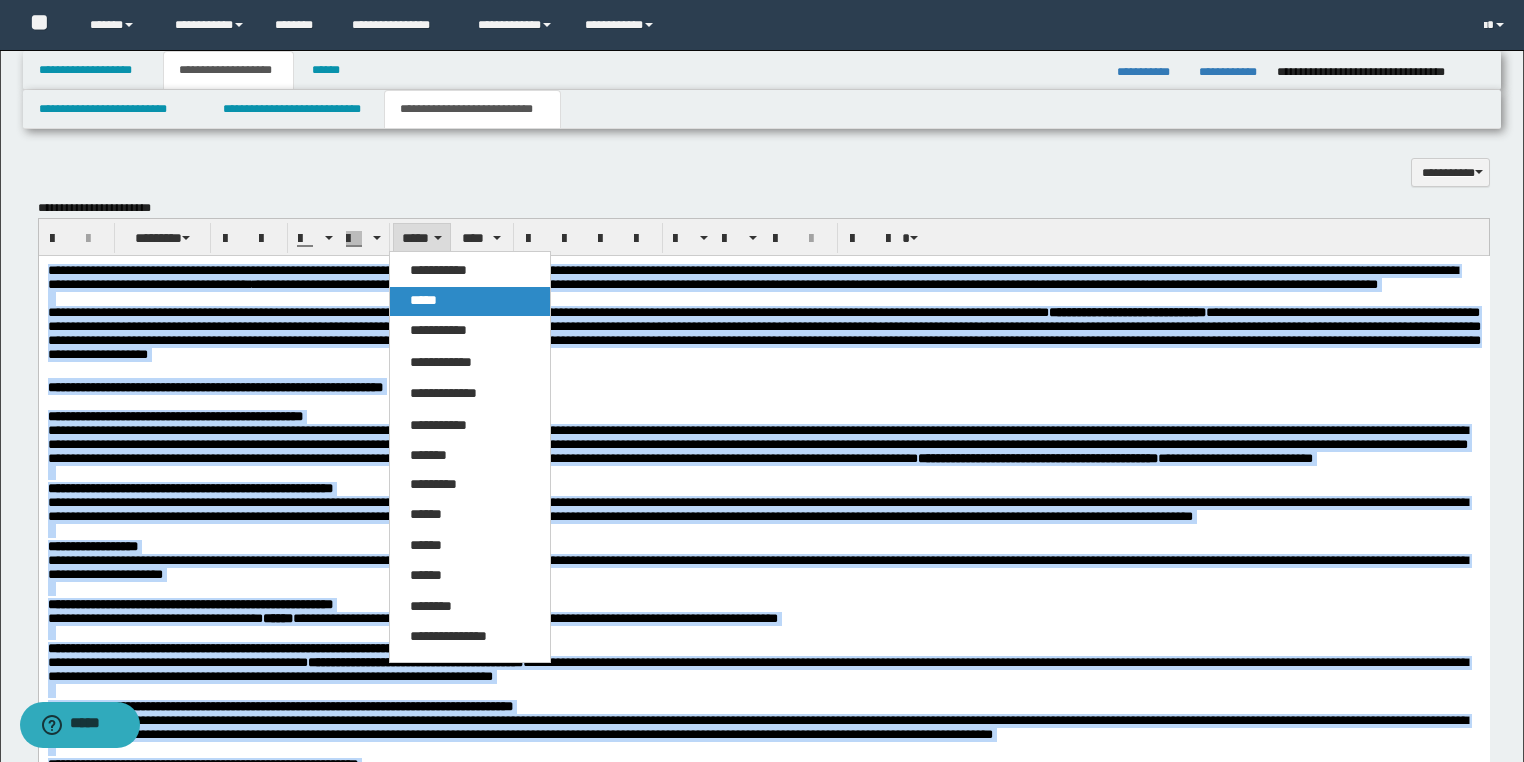 click on "*****" at bounding box center (423, 300) 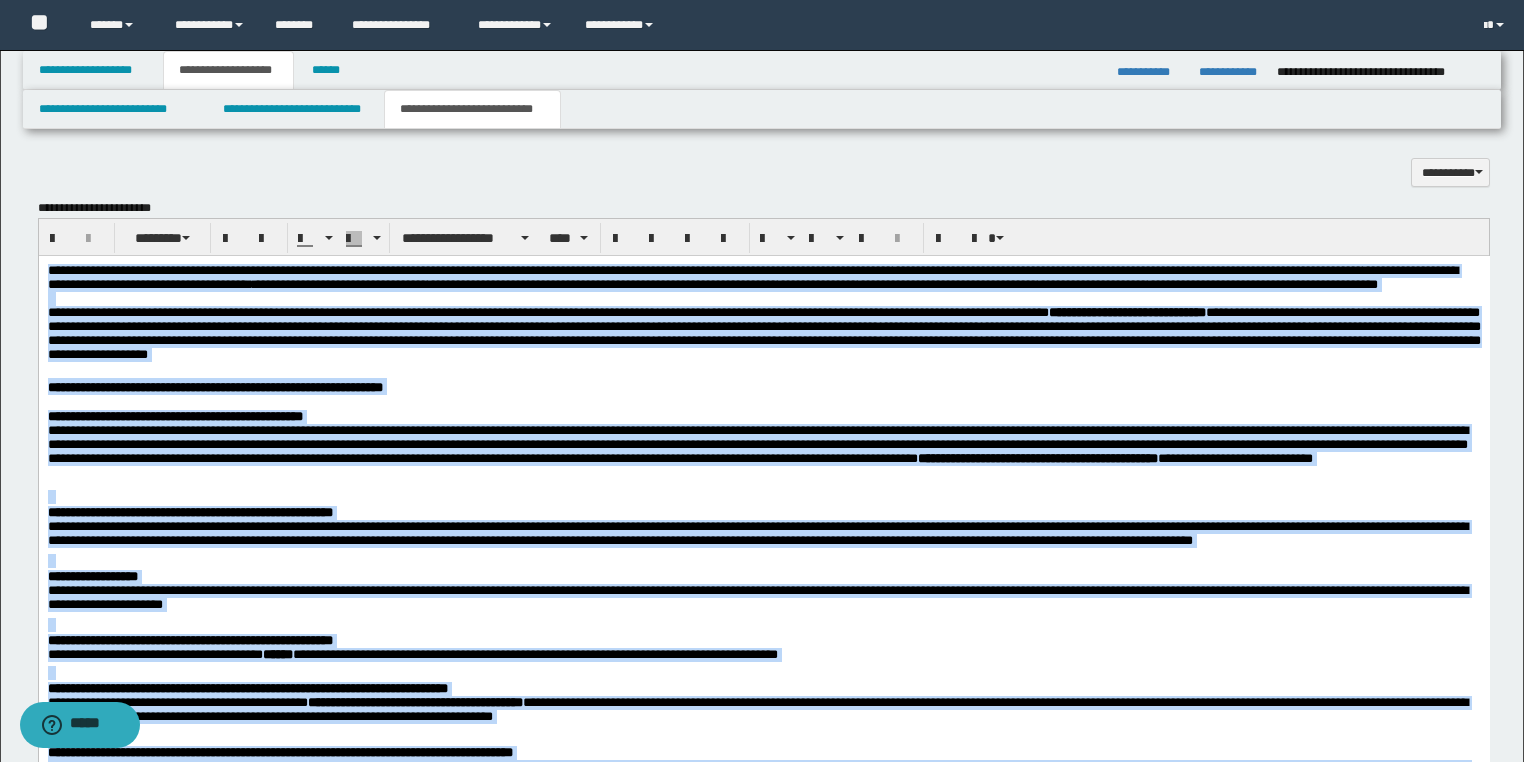 drag, startPoint x: 434, startPoint y: 235, endPoint x: 426, endPoint y: 284, distance: 49.648766 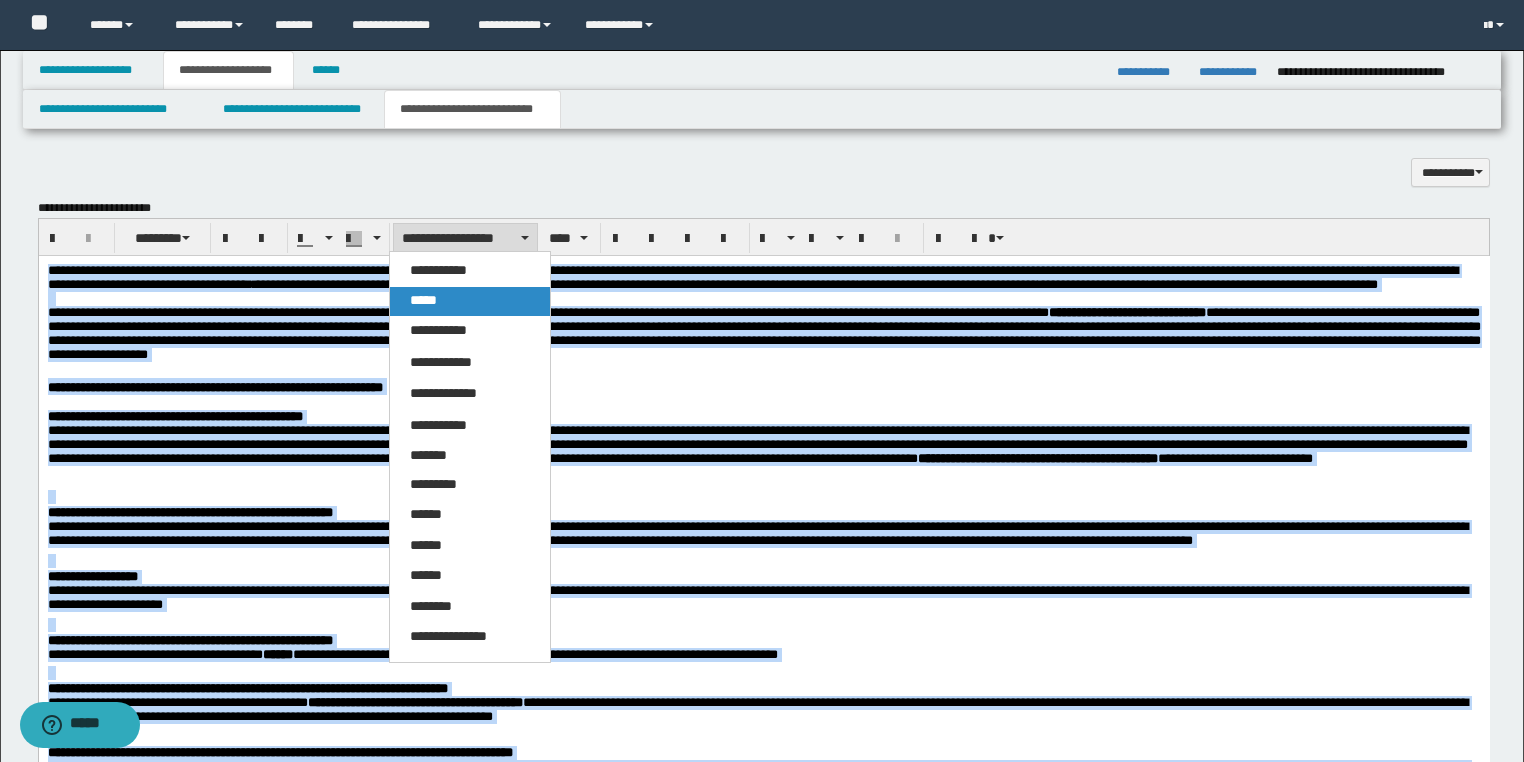 click on "*****" at bounding box center [423, 300] 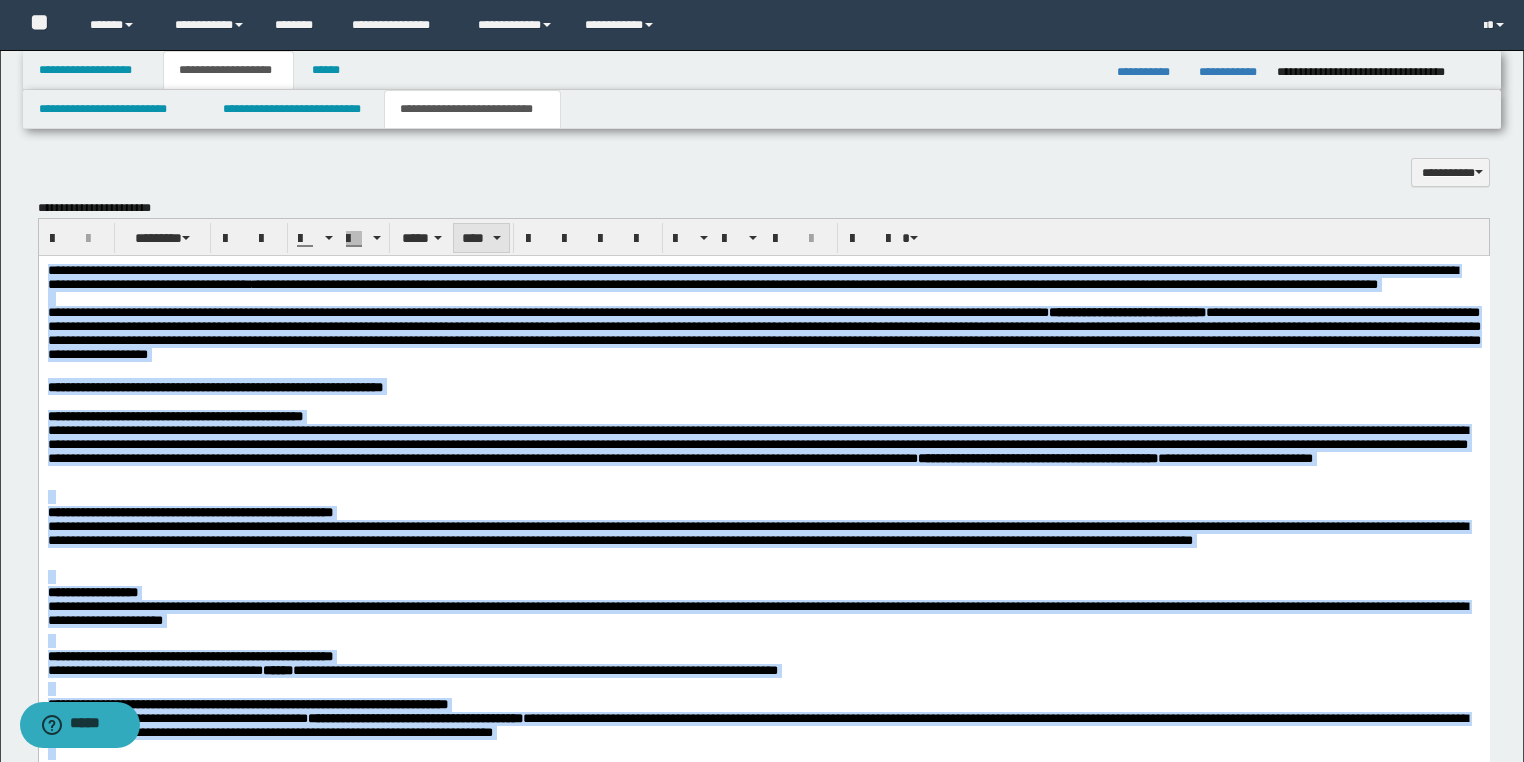 click on "****" at bounding box center (481, 238) 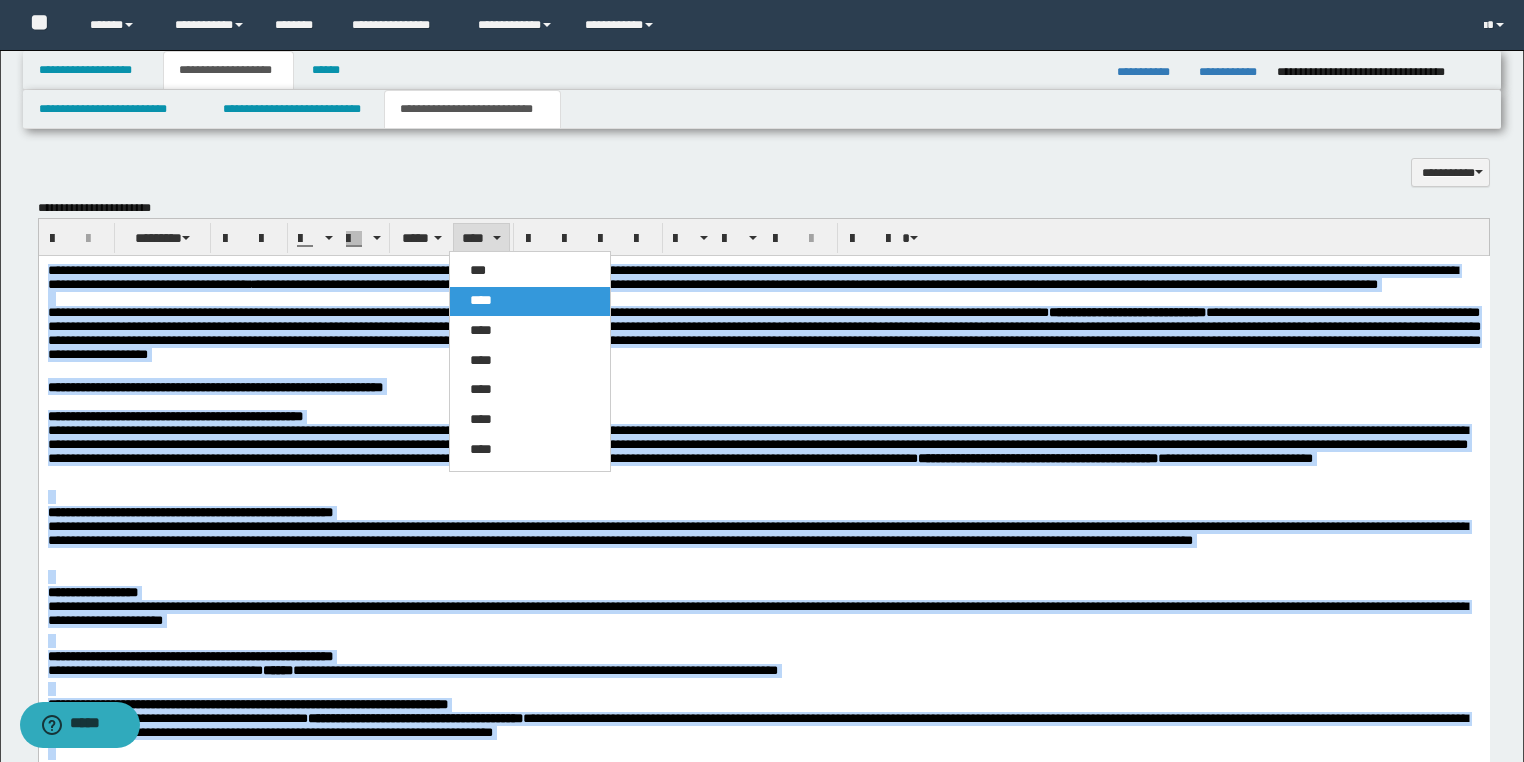 drag, startPoint x: 484, startPoint y: 300, endPoint x: 495, endPoint y: 251, distance: 50.219517 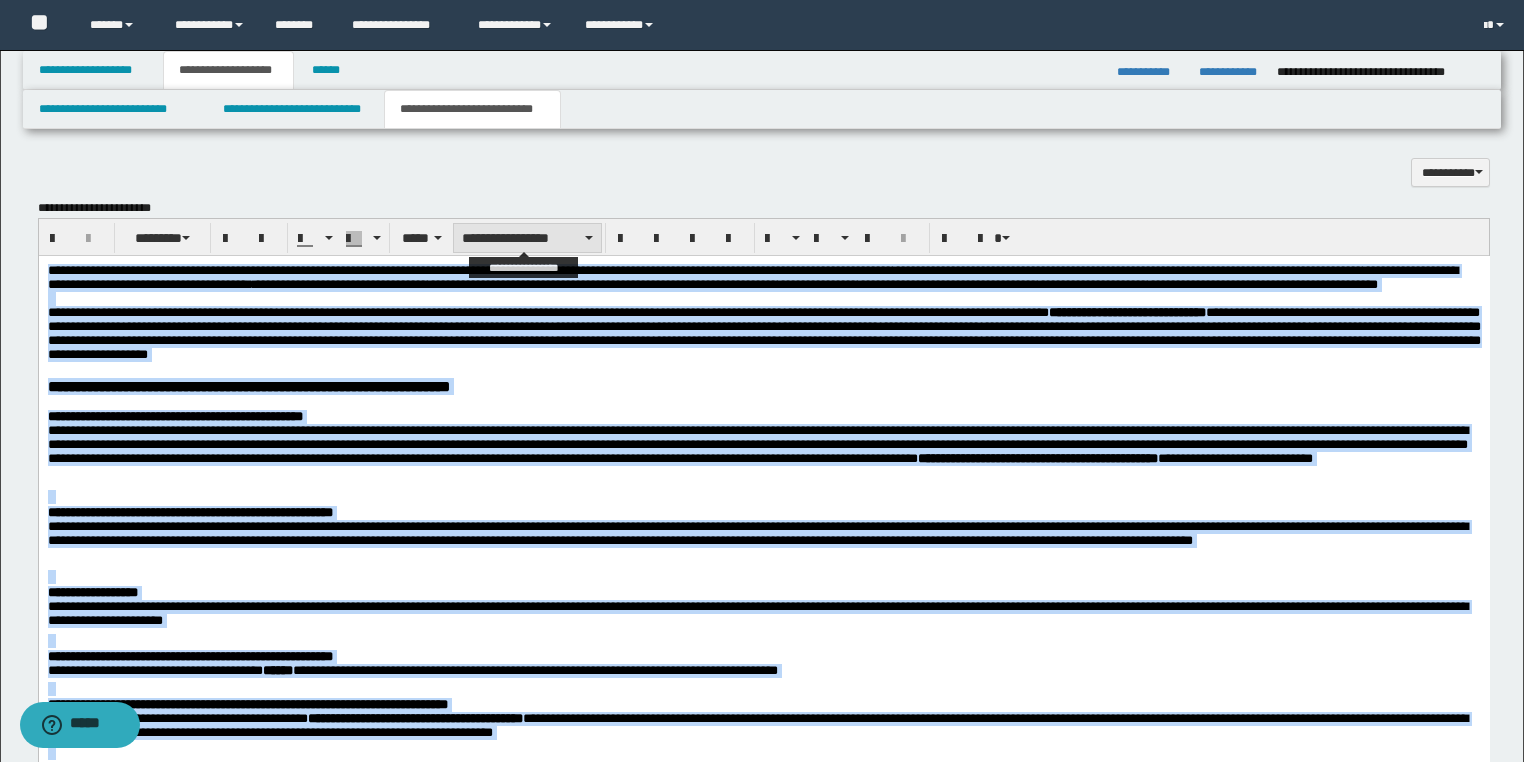 click on "**********" at bounding box center (527, 238) 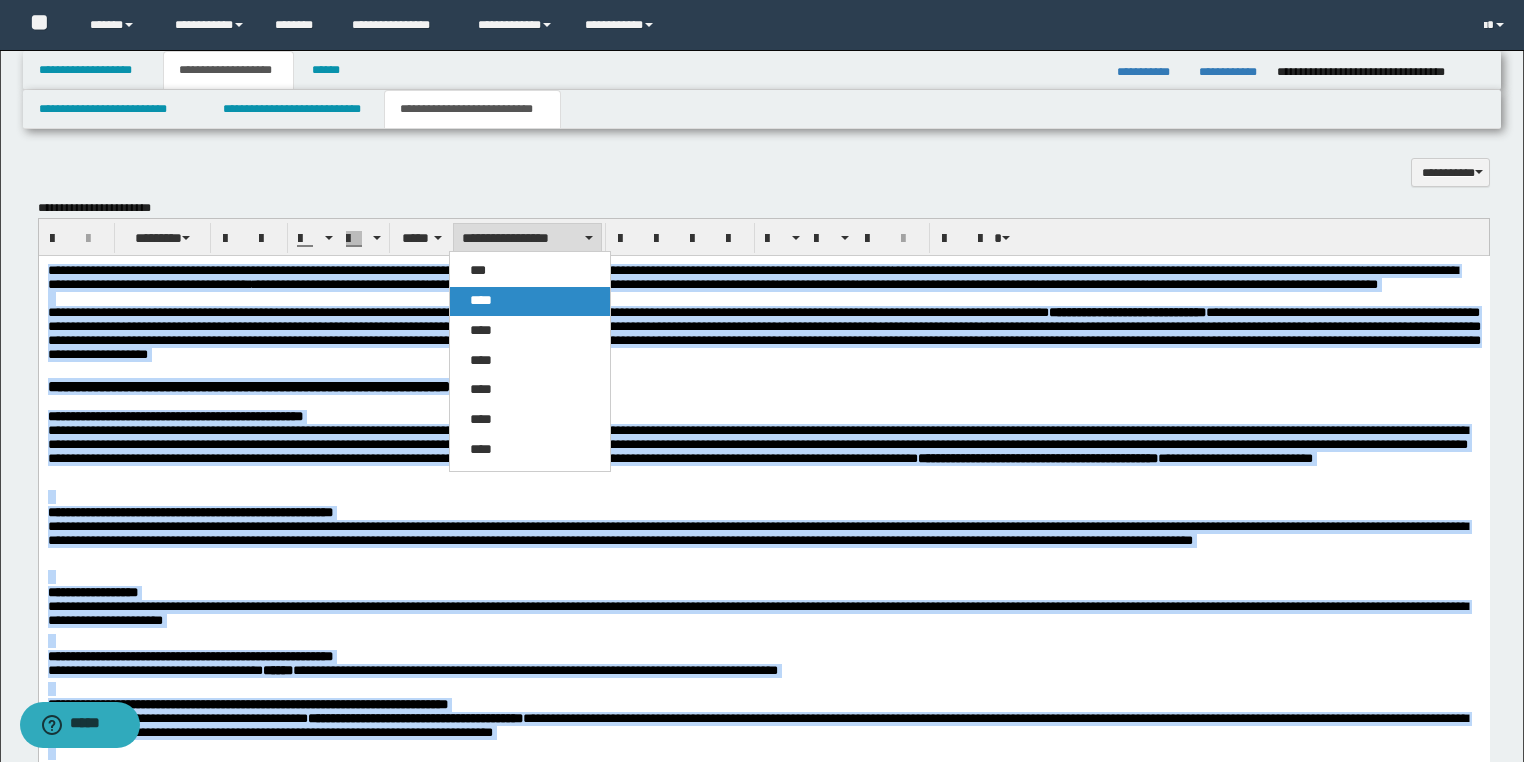 click on "****" at bounding box center (530, 301) 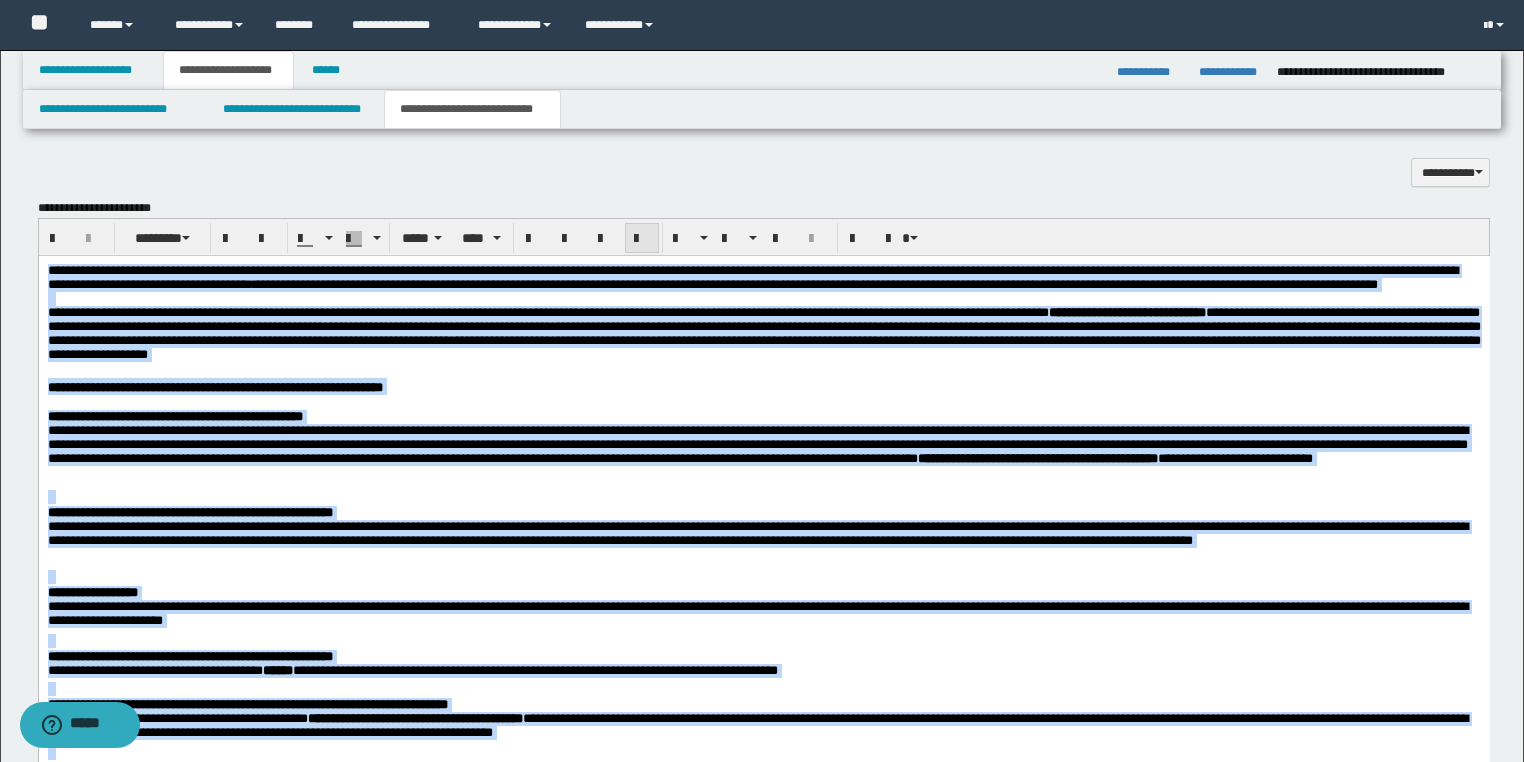 click at bounding box center (642, 238) 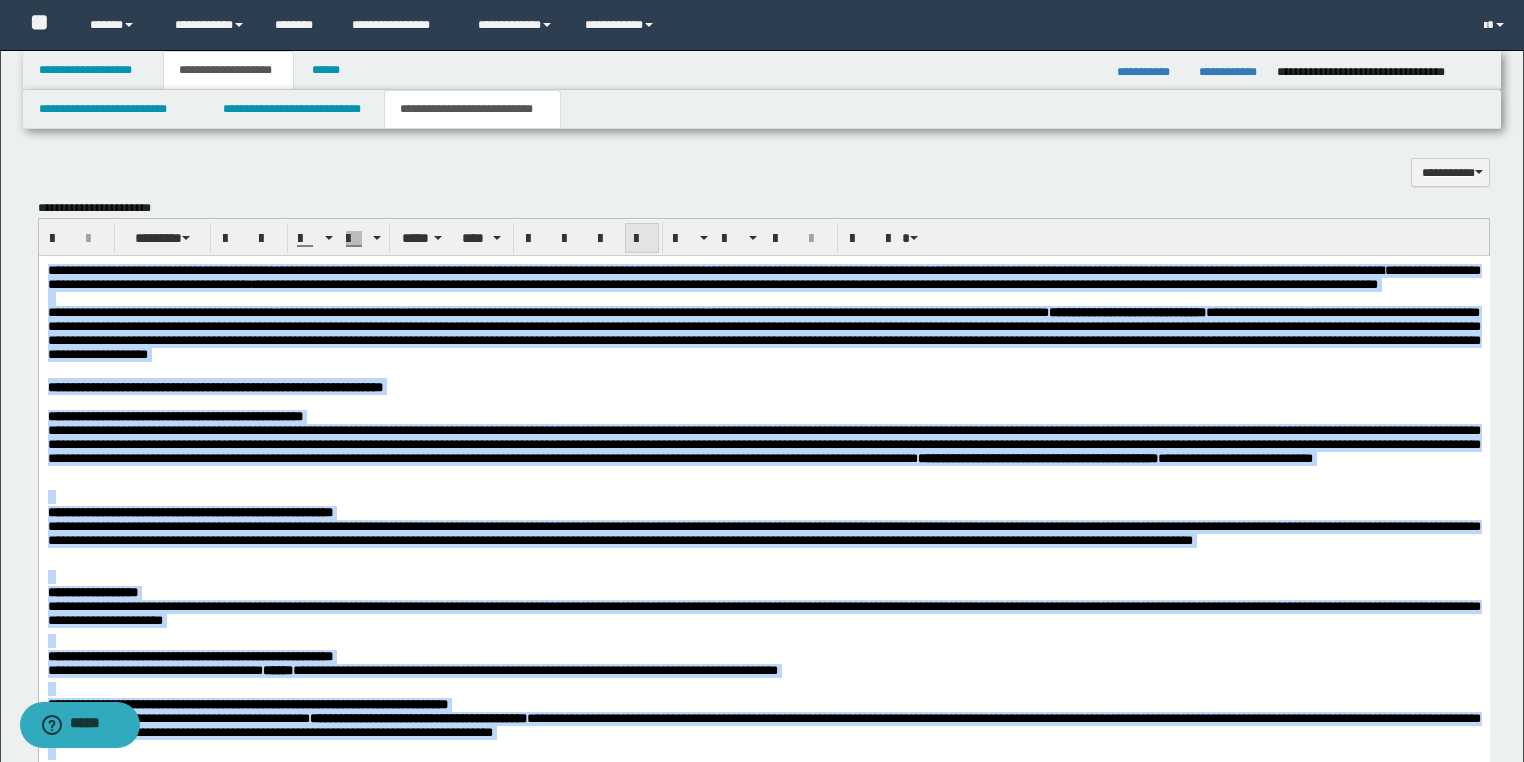click at bounding box center [642, 238] 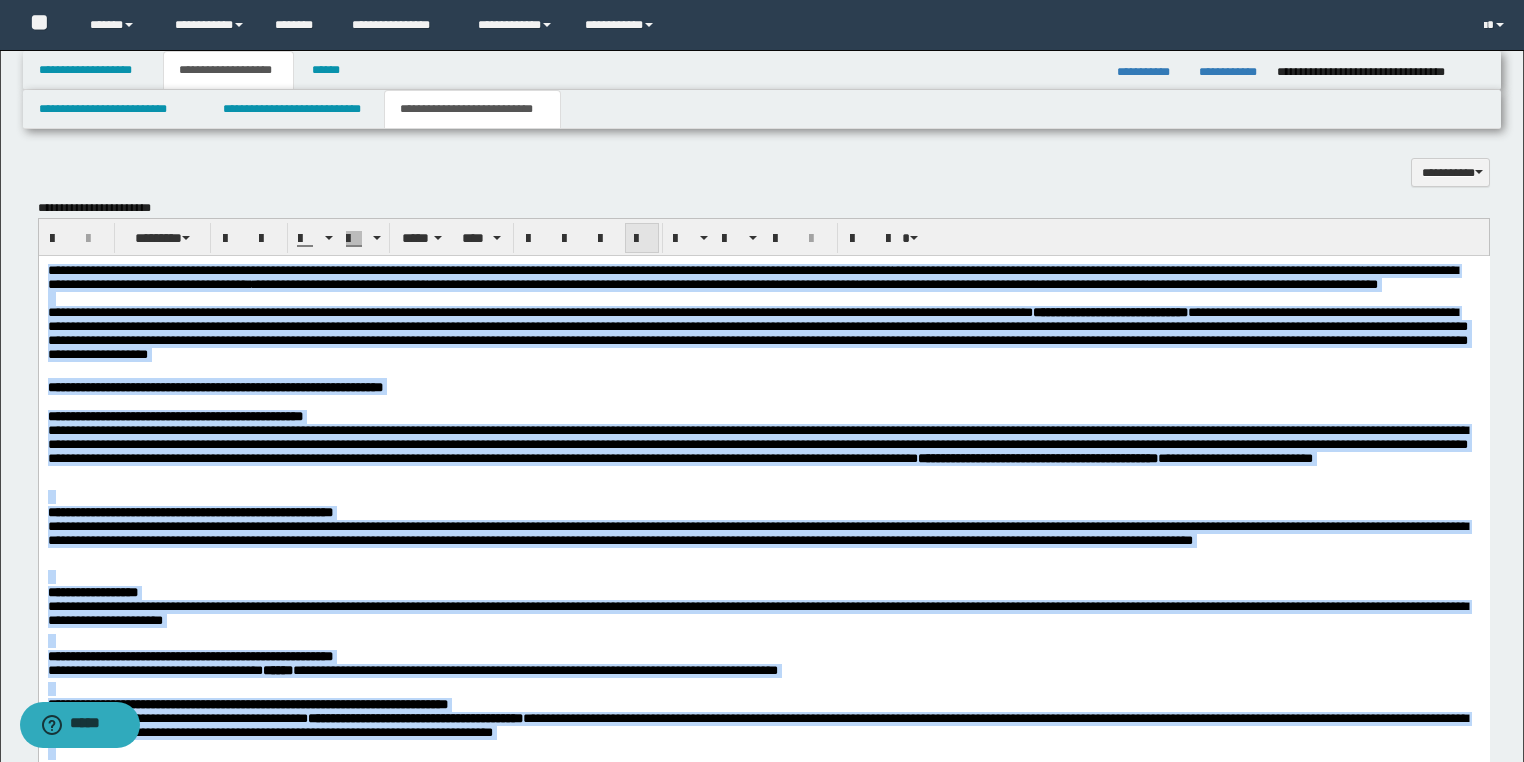 click at bounding box center [642, 238] 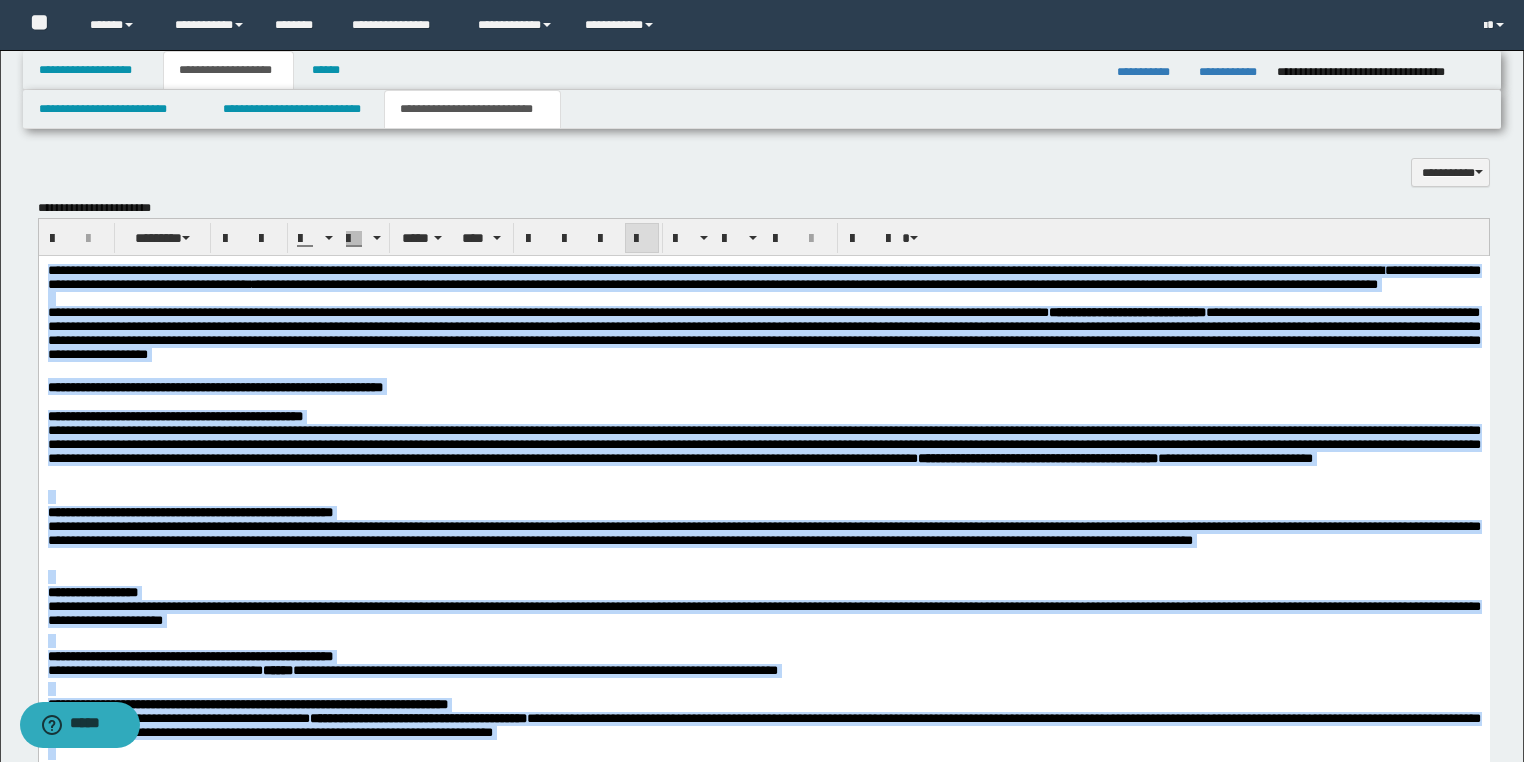 click on "**********" at bounding box center (763, 533) 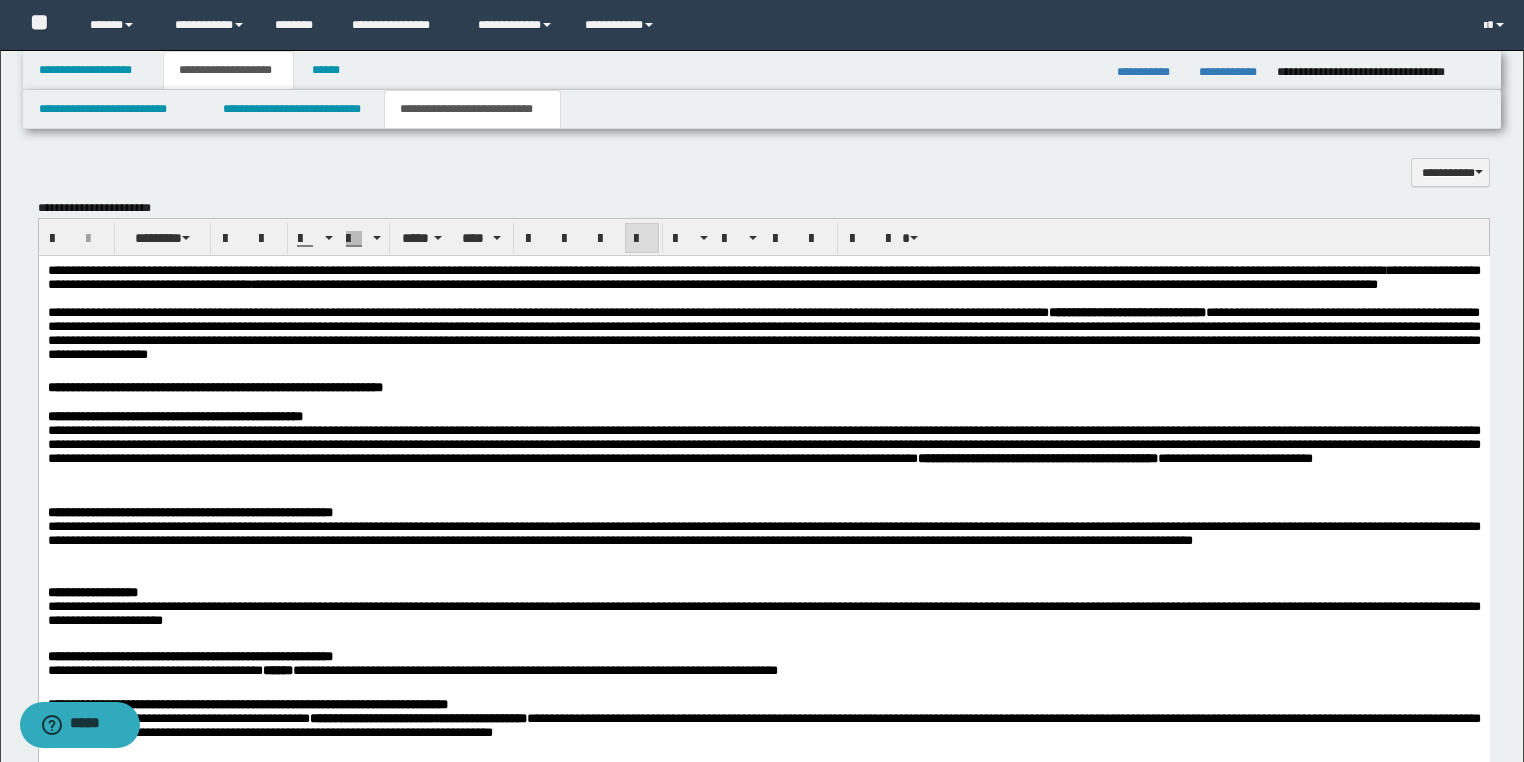 click on "**********" at bounding box center [763, 533] 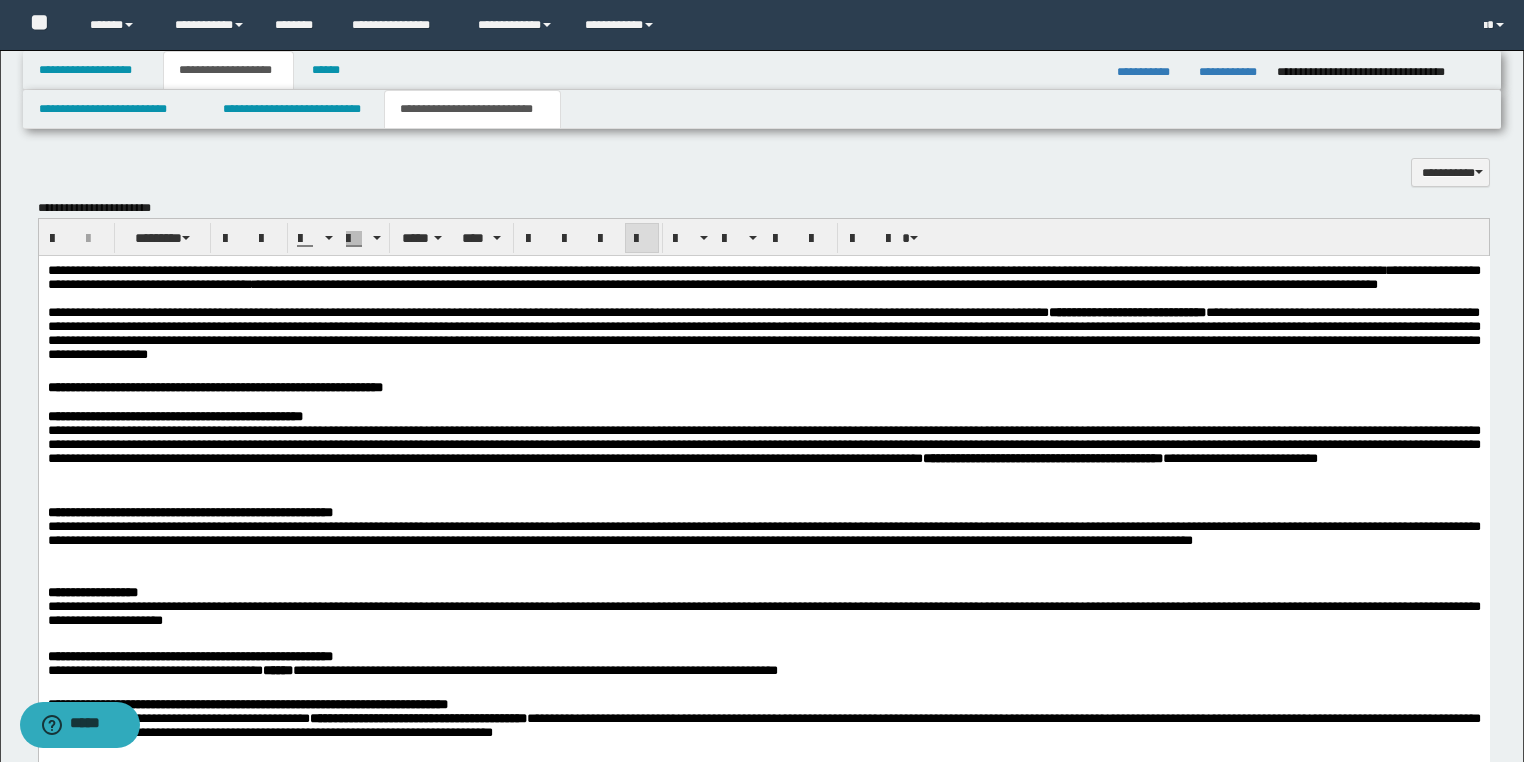 click on "**********" at bounding box center (763, 386) 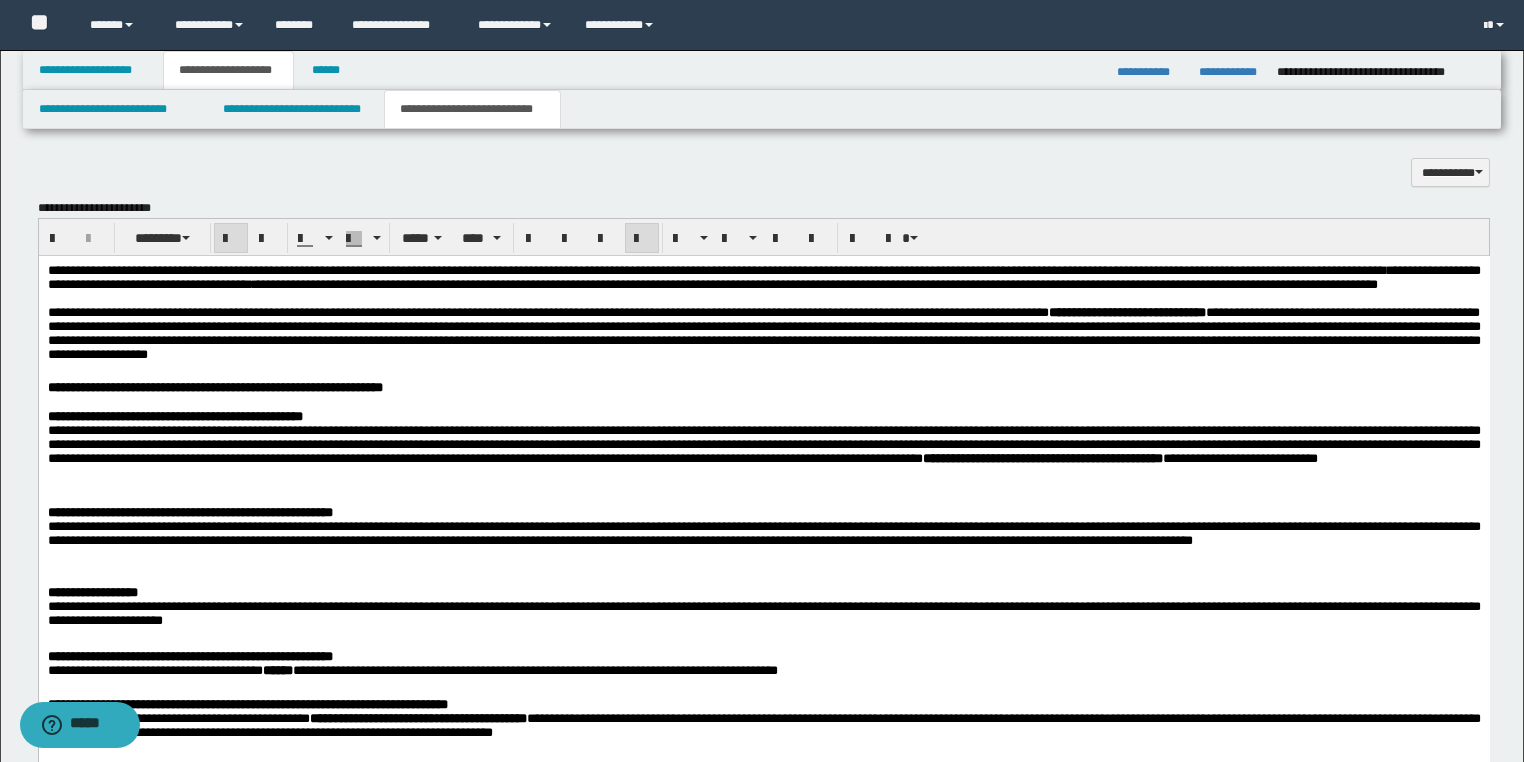 drag, startPoint x: 956, startPoint y: 404, endPoint x: 1030, endPoint y: 411, distance: 74.330345 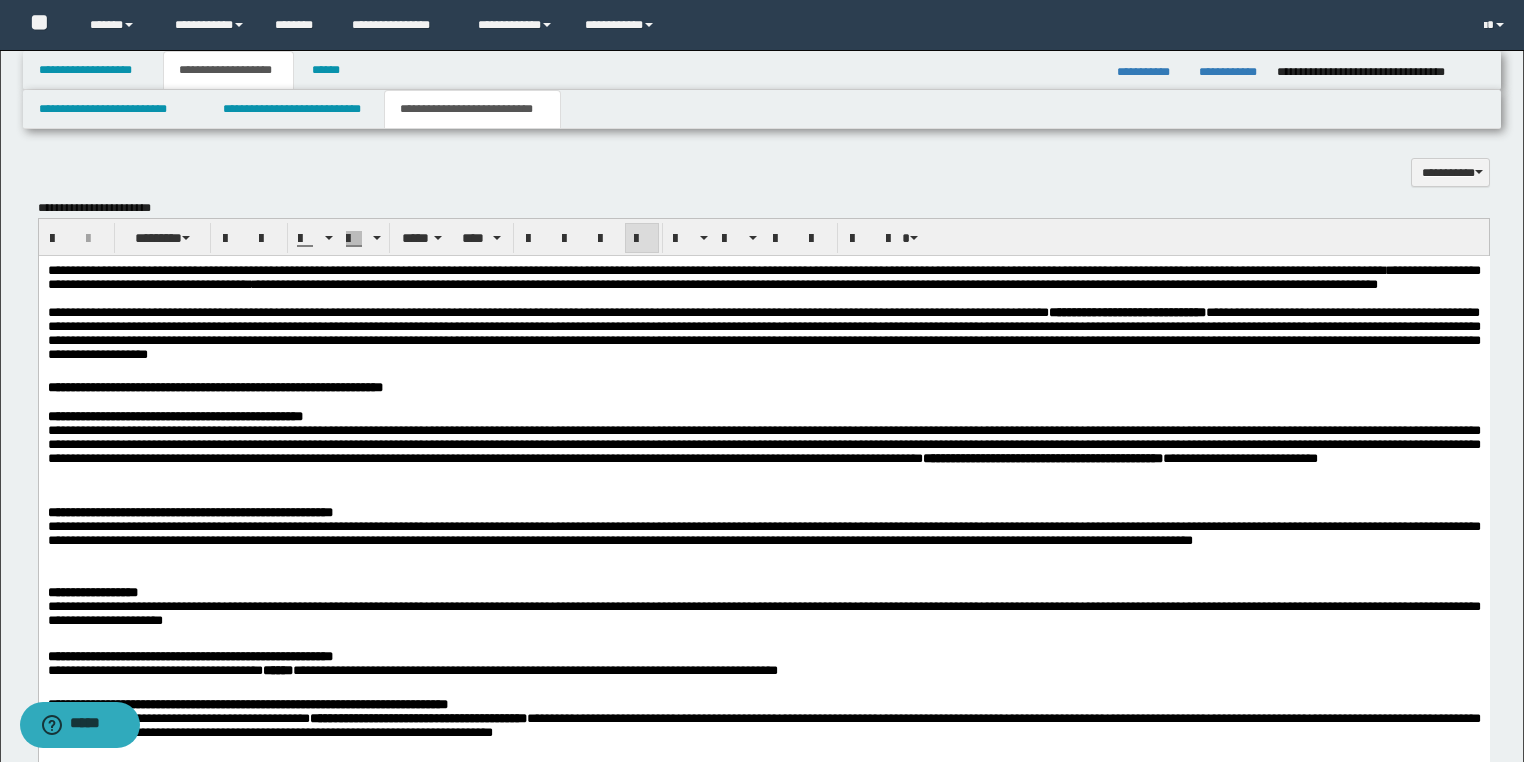 click on "**********" at bounding box center (763, 450) 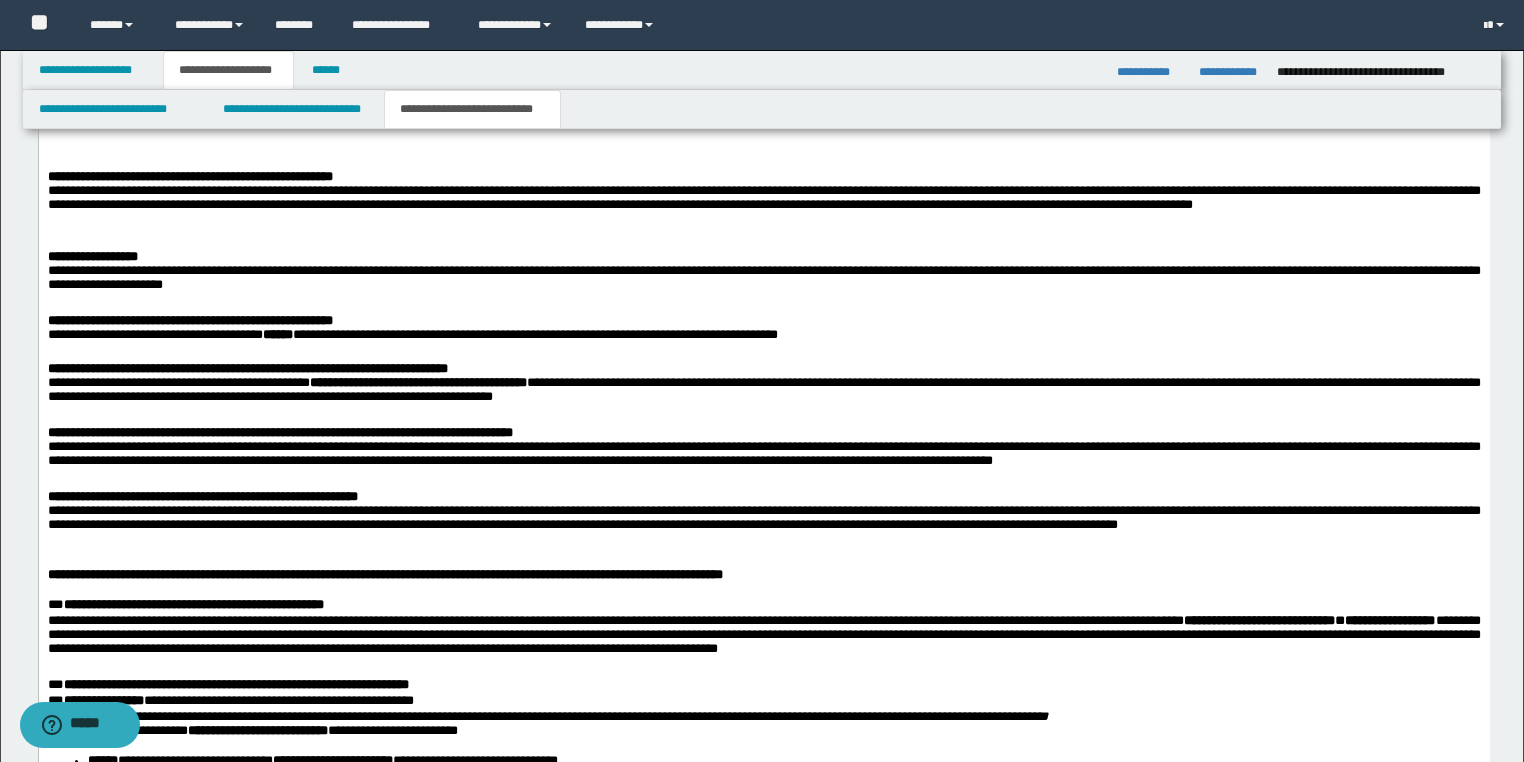 scroll, scrollTop: 1948, scrollLeft: 0, axis: vertical 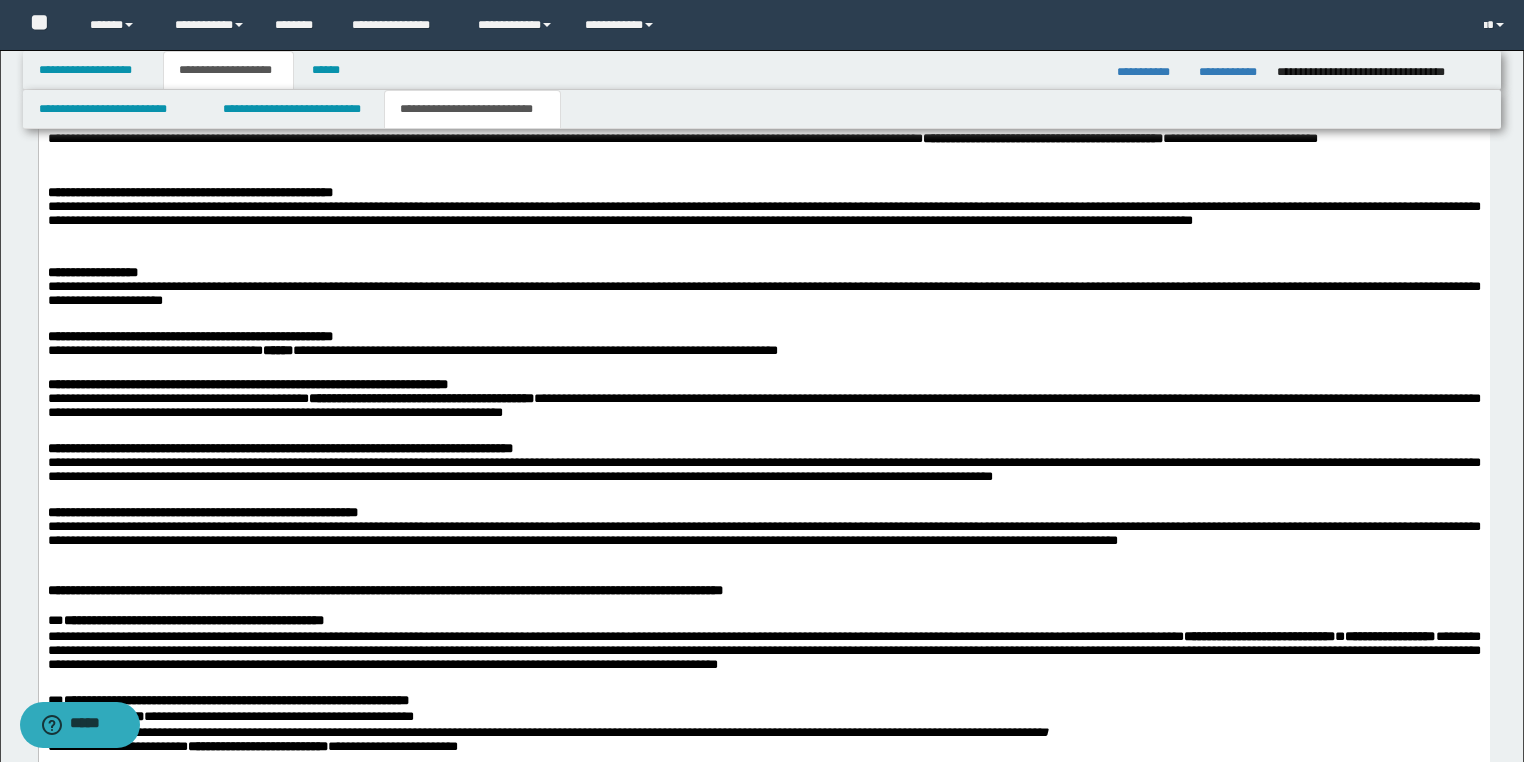 drag, startPoint x: 737, startPoint y: 480, endPoint x: 475, endPoint y: 477, distance: 262.01718 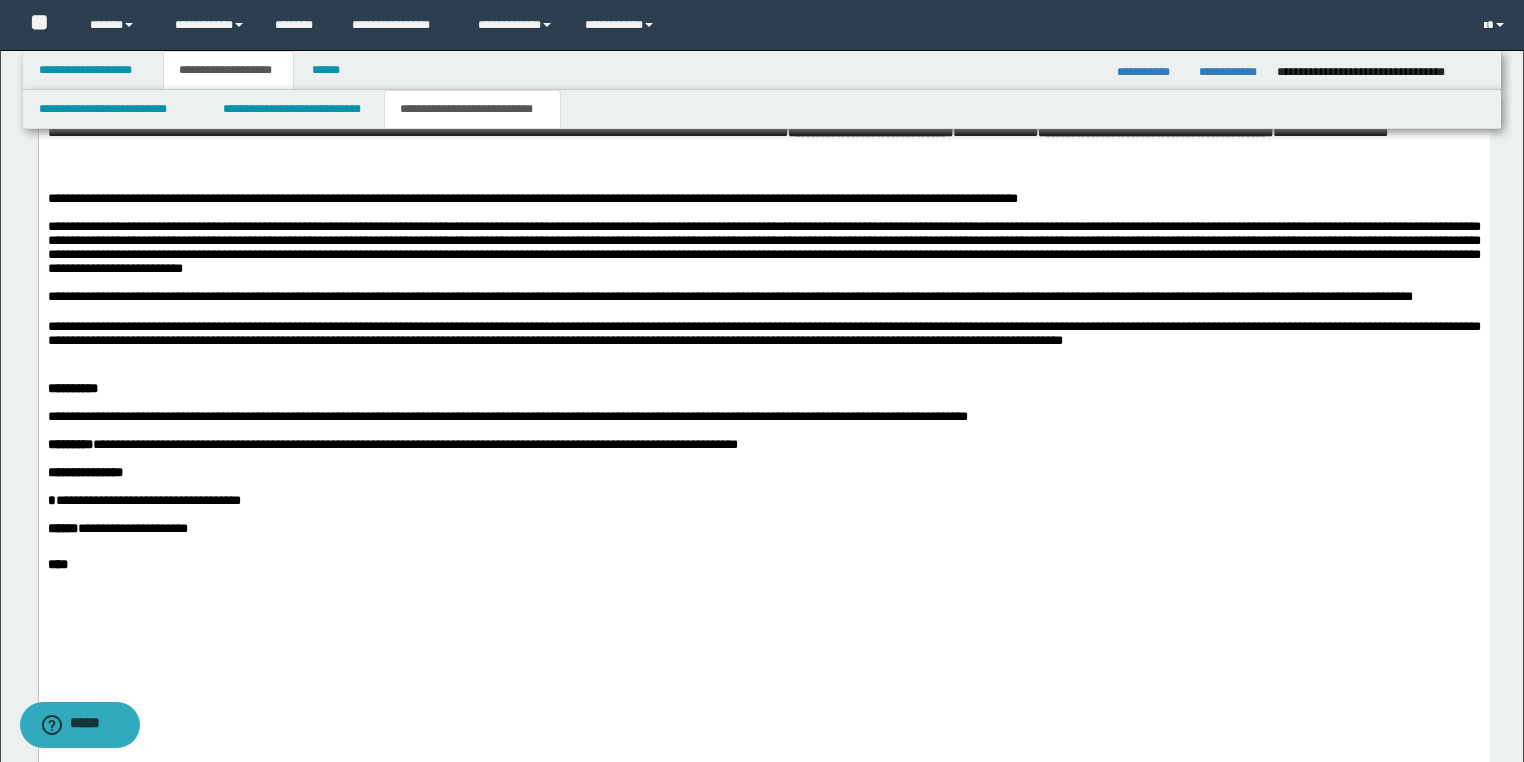 scroll, scrollTop: 3228, scrollLeft: 0, axis: vertical 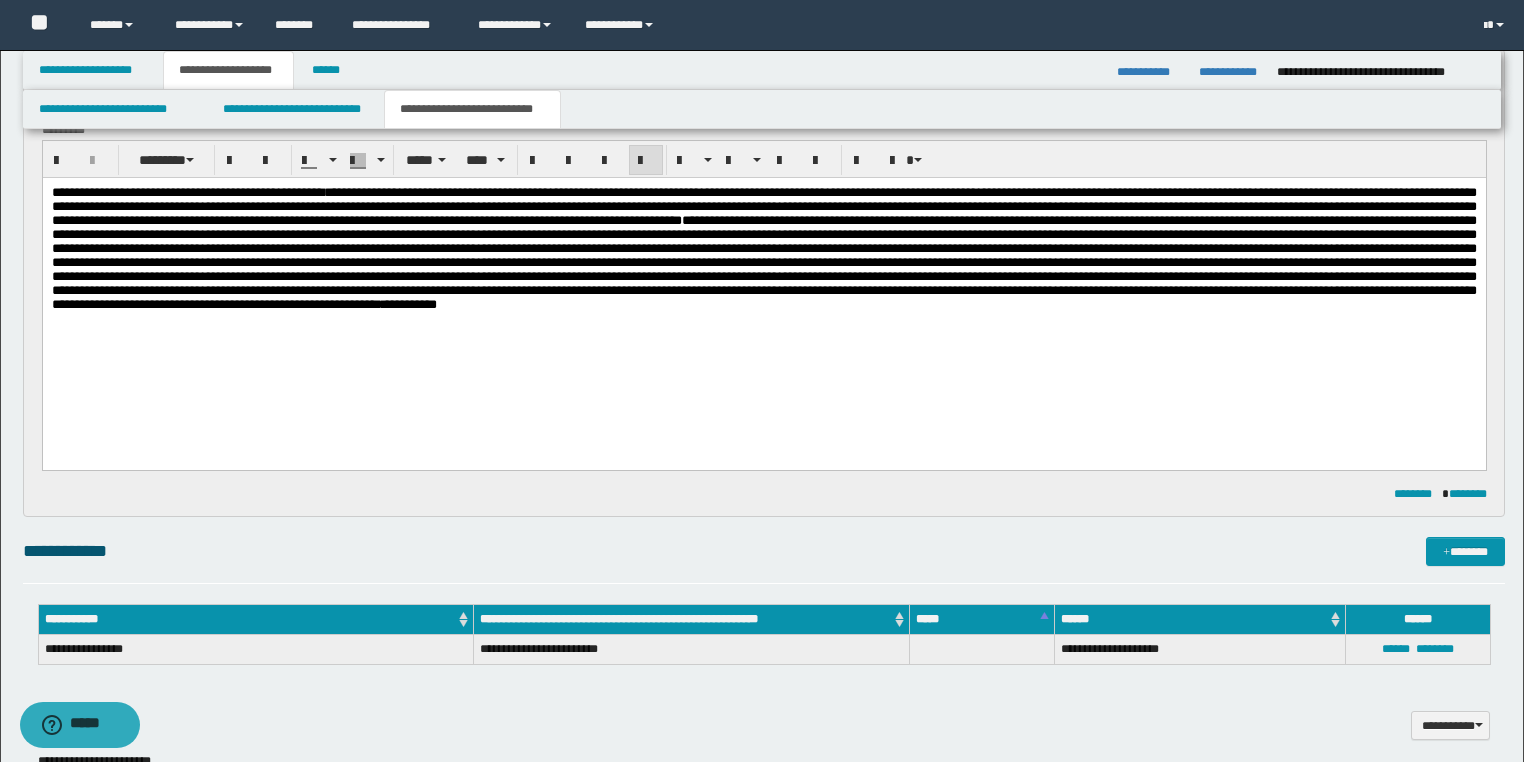 drag, startPoint x: 111, startPoint y: 2741, endPoint x: -1, endPoint y: -119, distance: 2862.1921 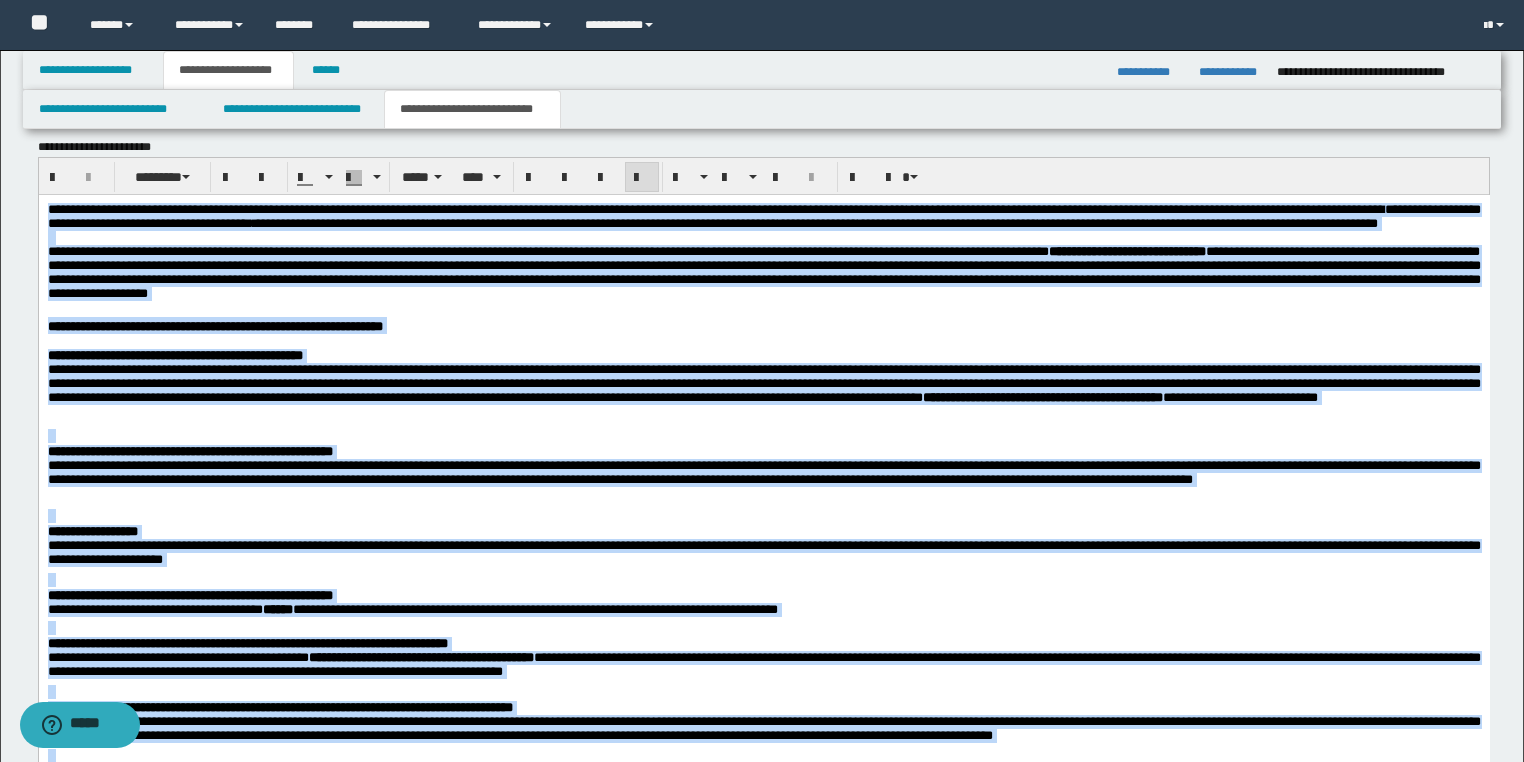 scroll, scrollTop: 1529, scrollLeft: 0, axis: vertical 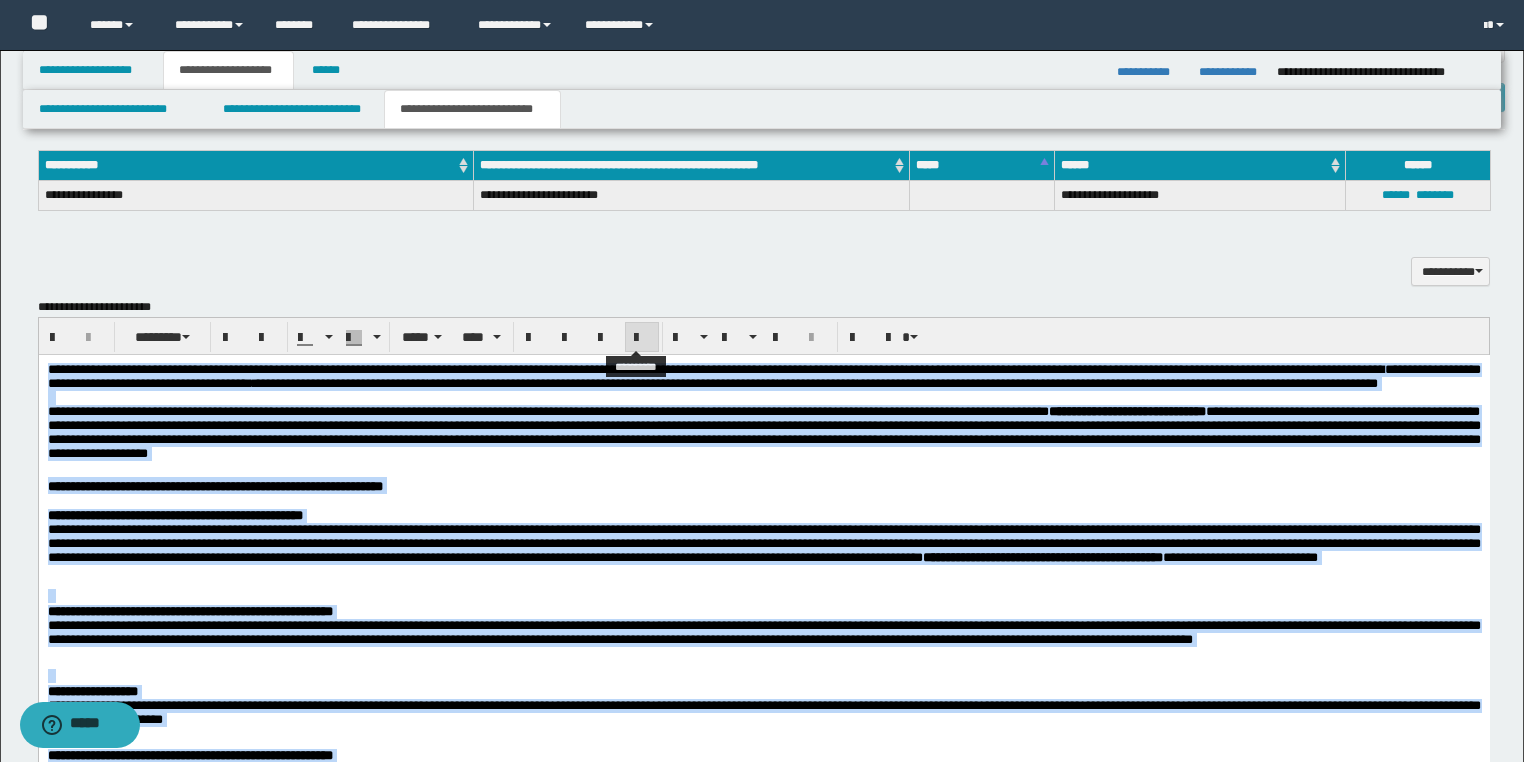 click at bounding box center (642, 337) 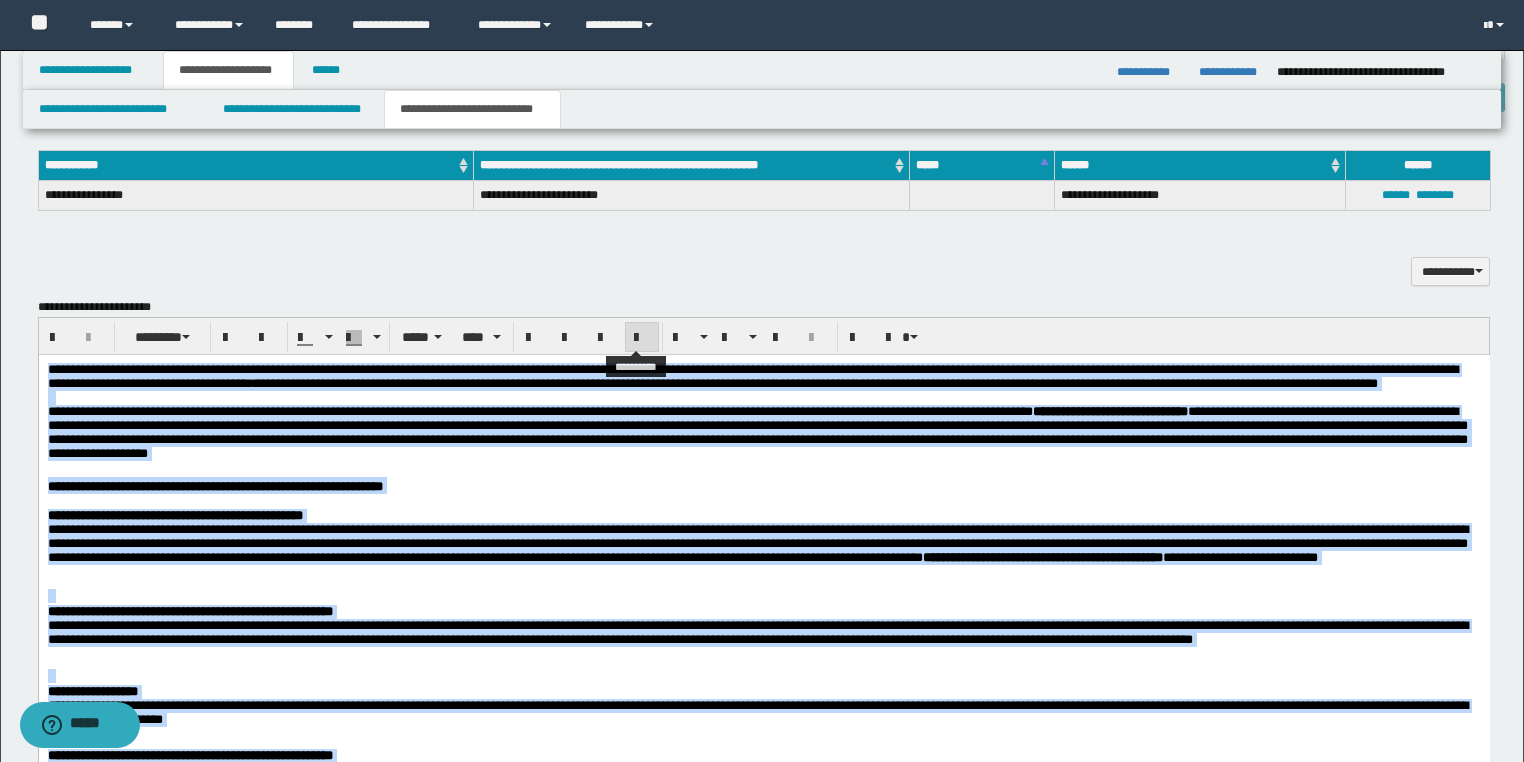 click at bounding box center (642, 337) 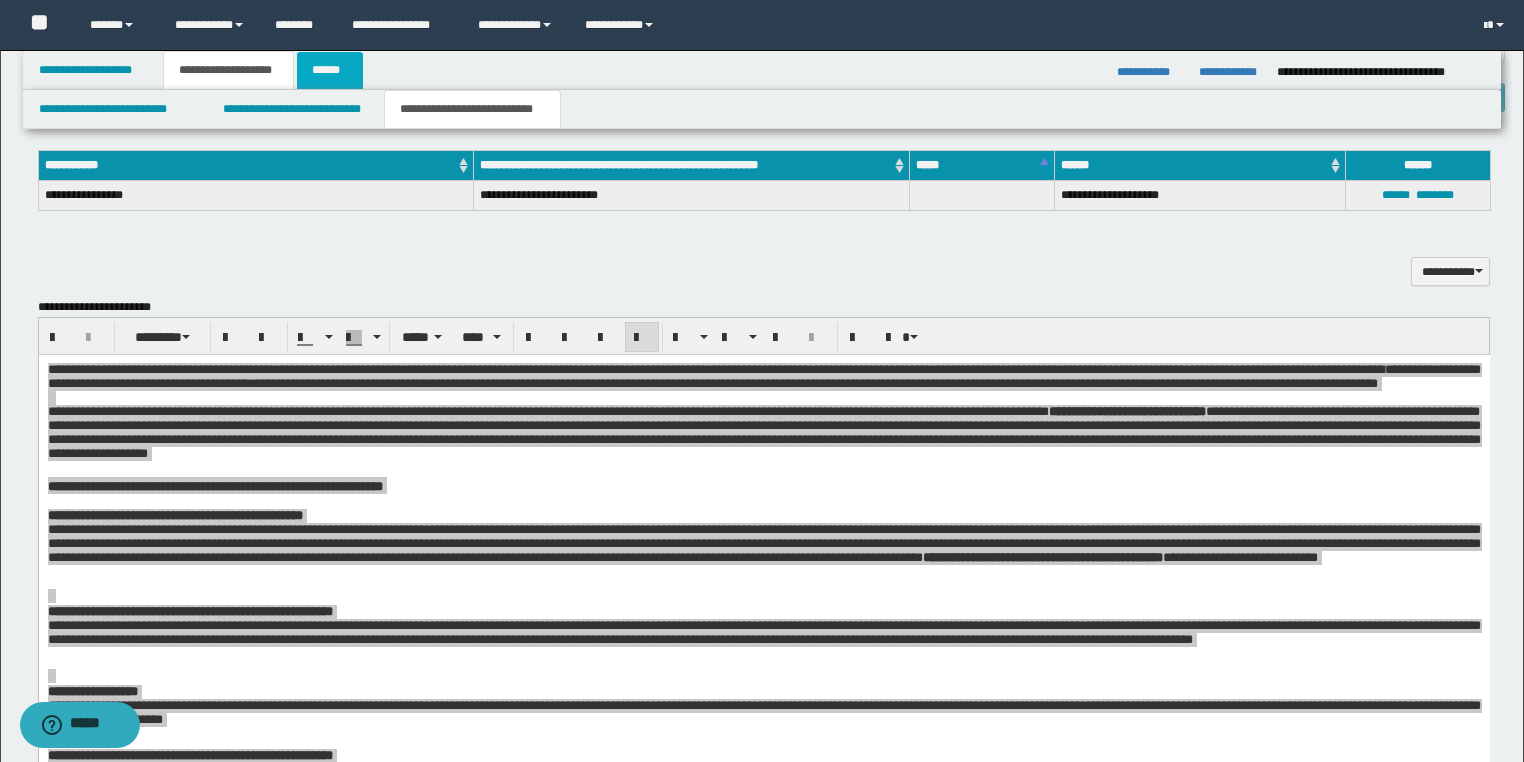 click on "******" at bounding box center (330, 70) 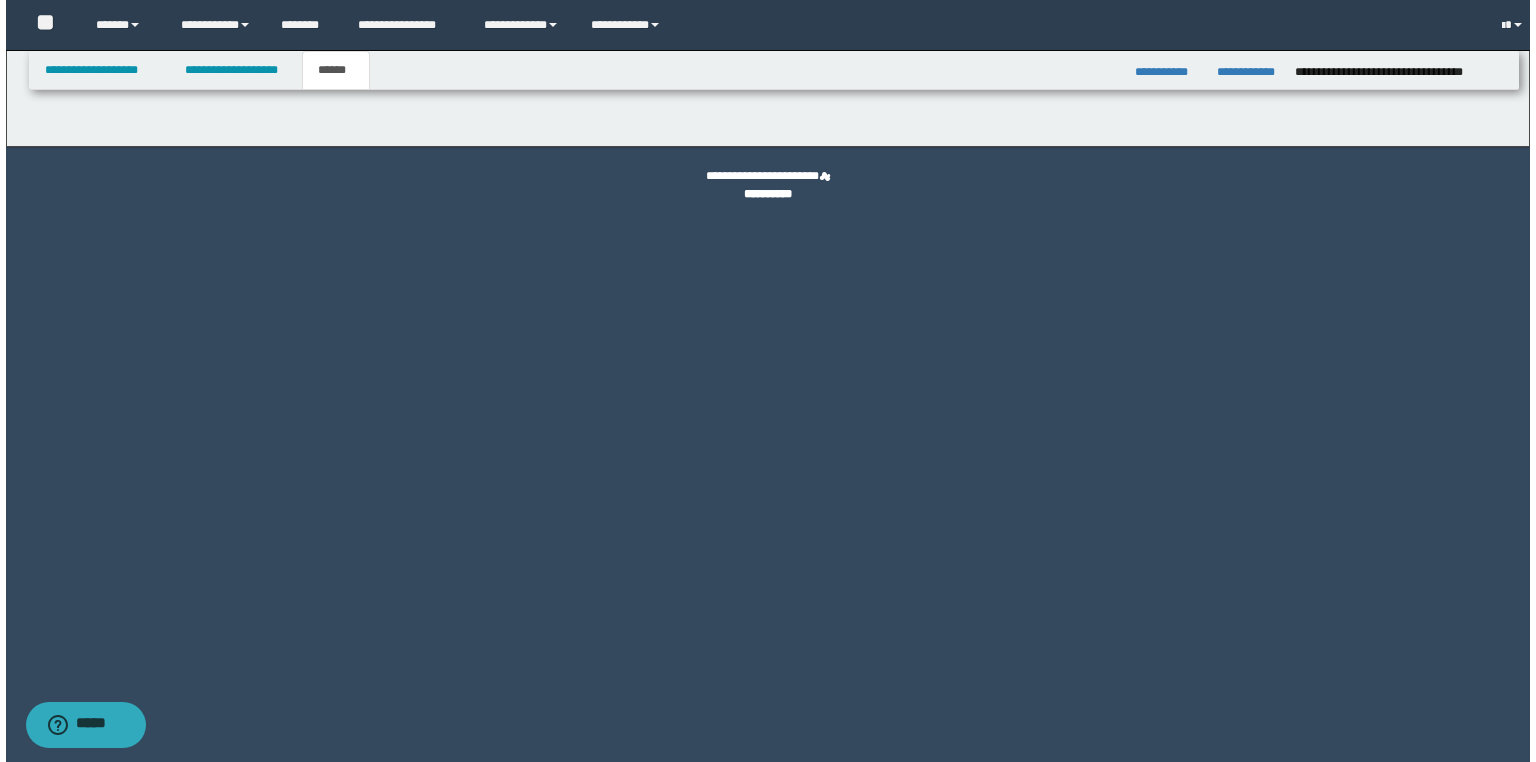 scroll, scrollTop: 0, scrollLeft: 0, axis: both 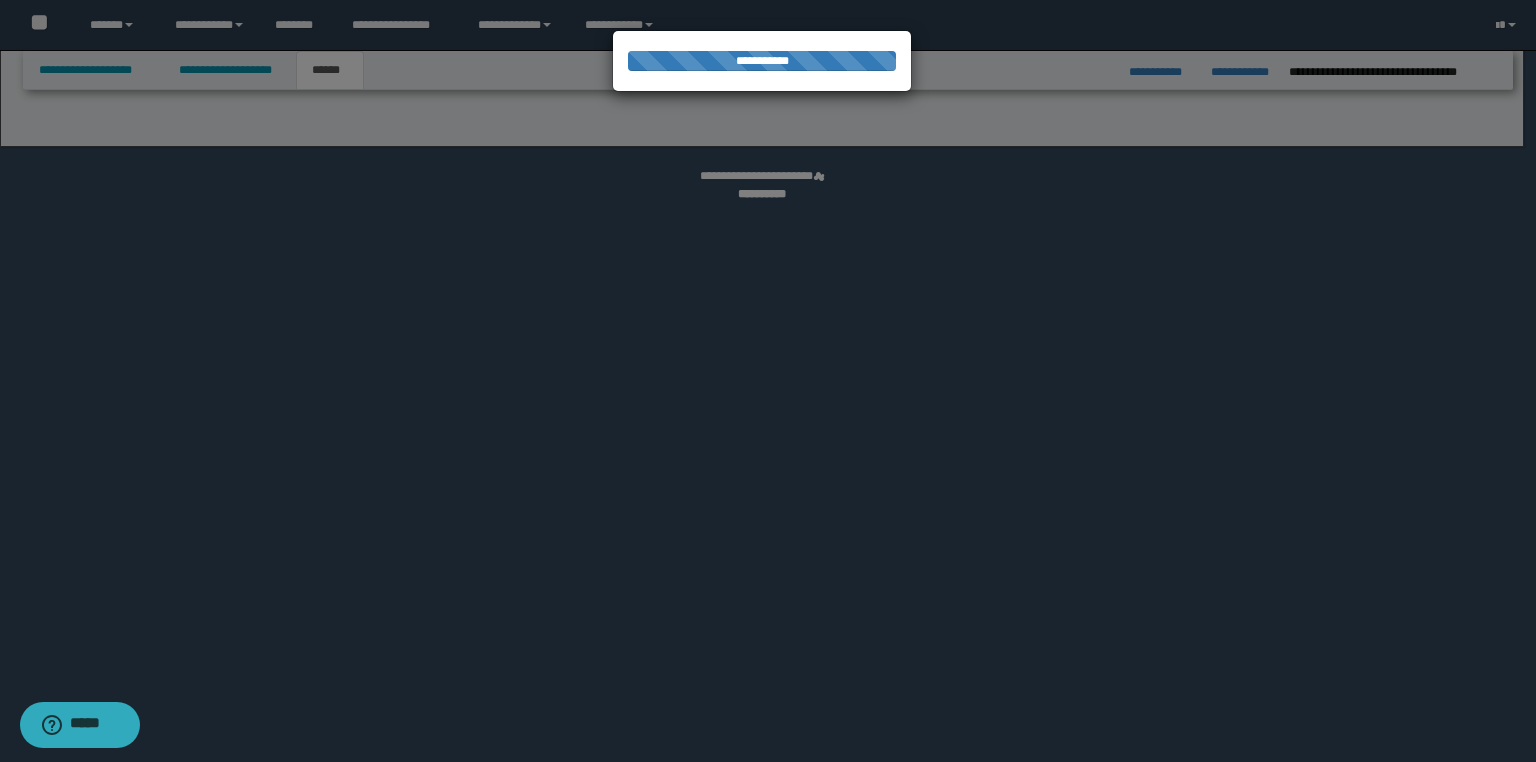 select on "*" 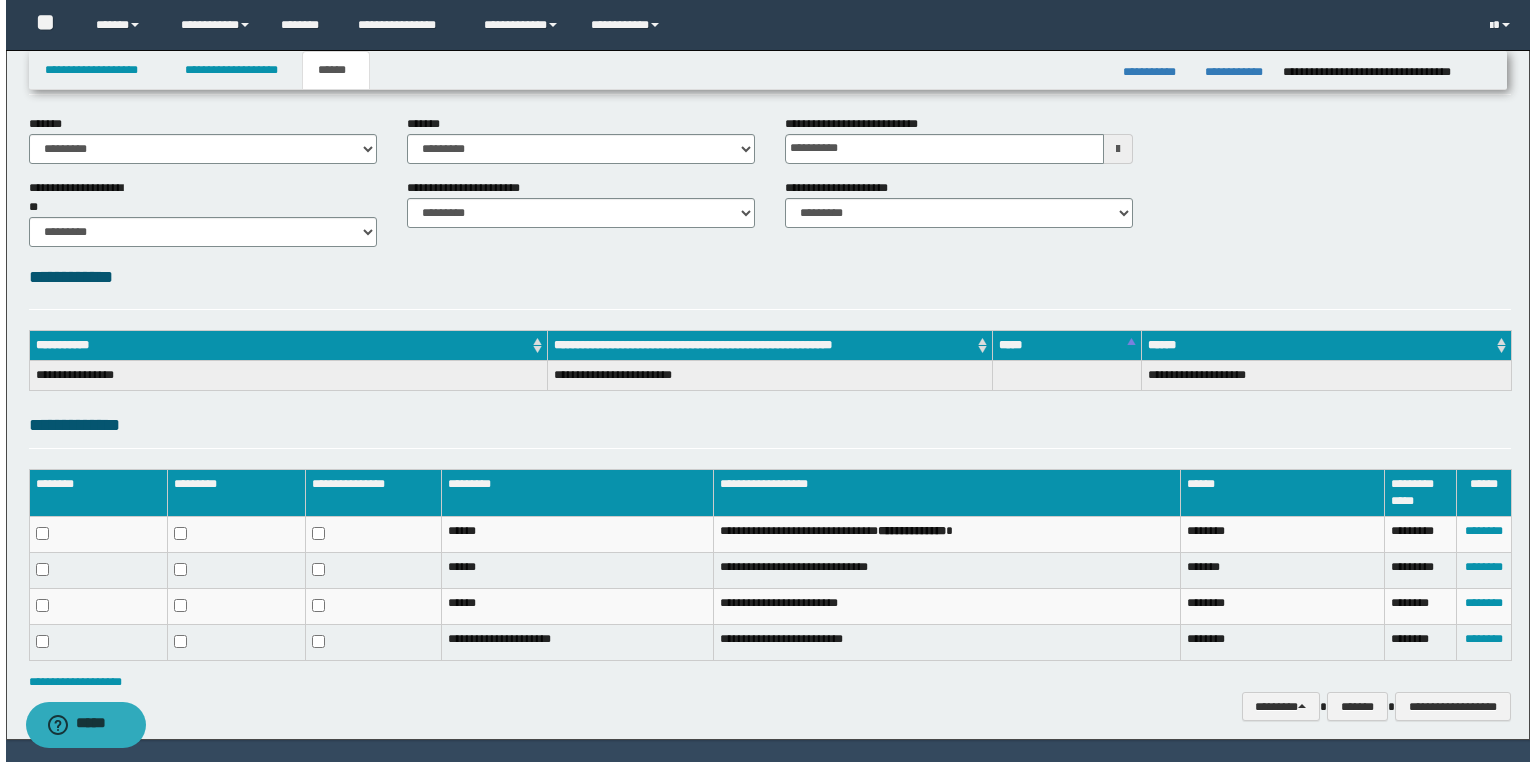 scroll, scrollTop: 135, scrollLeft: 0, axis: vertical 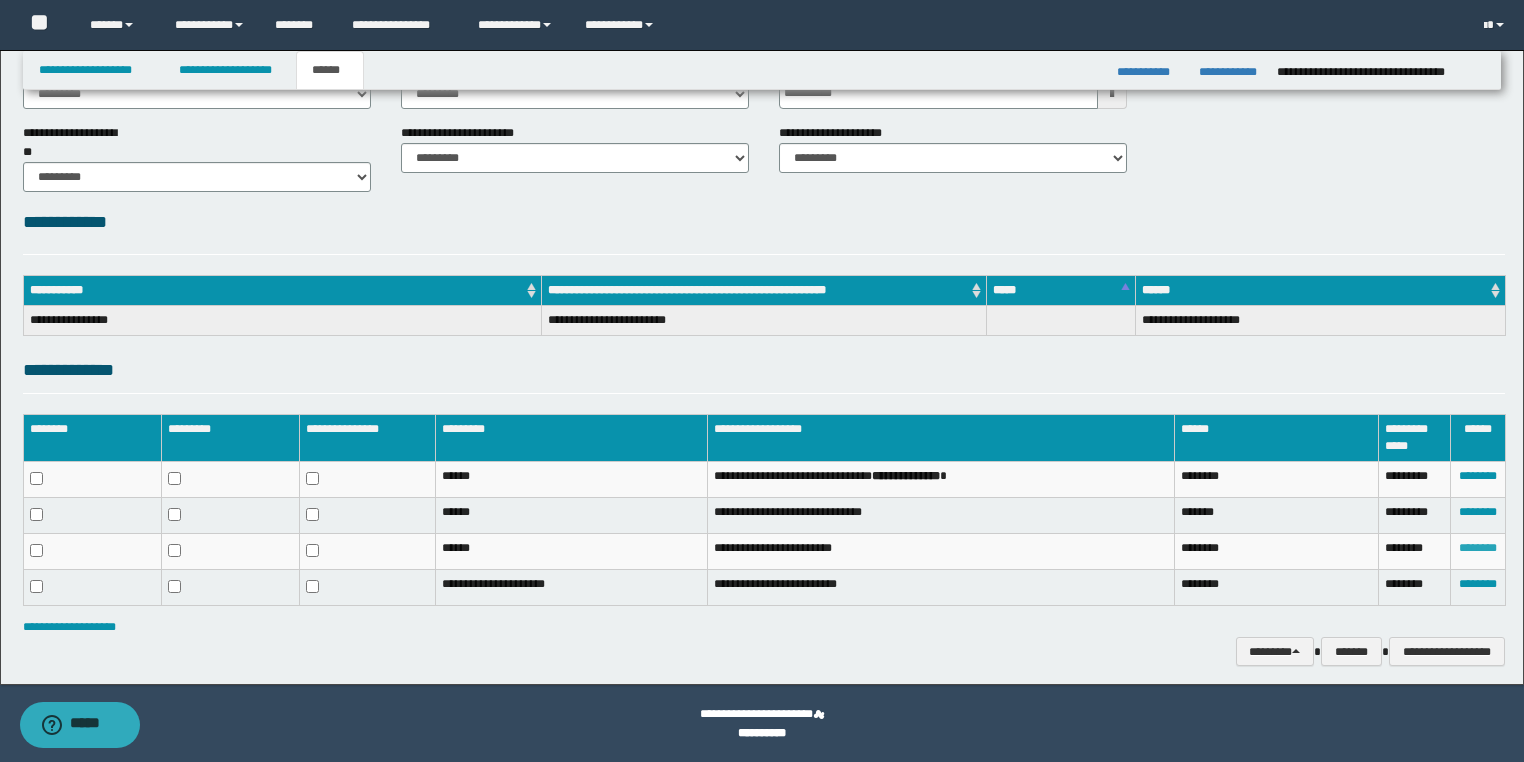 click on "********" at bounding box center (1478, 548) 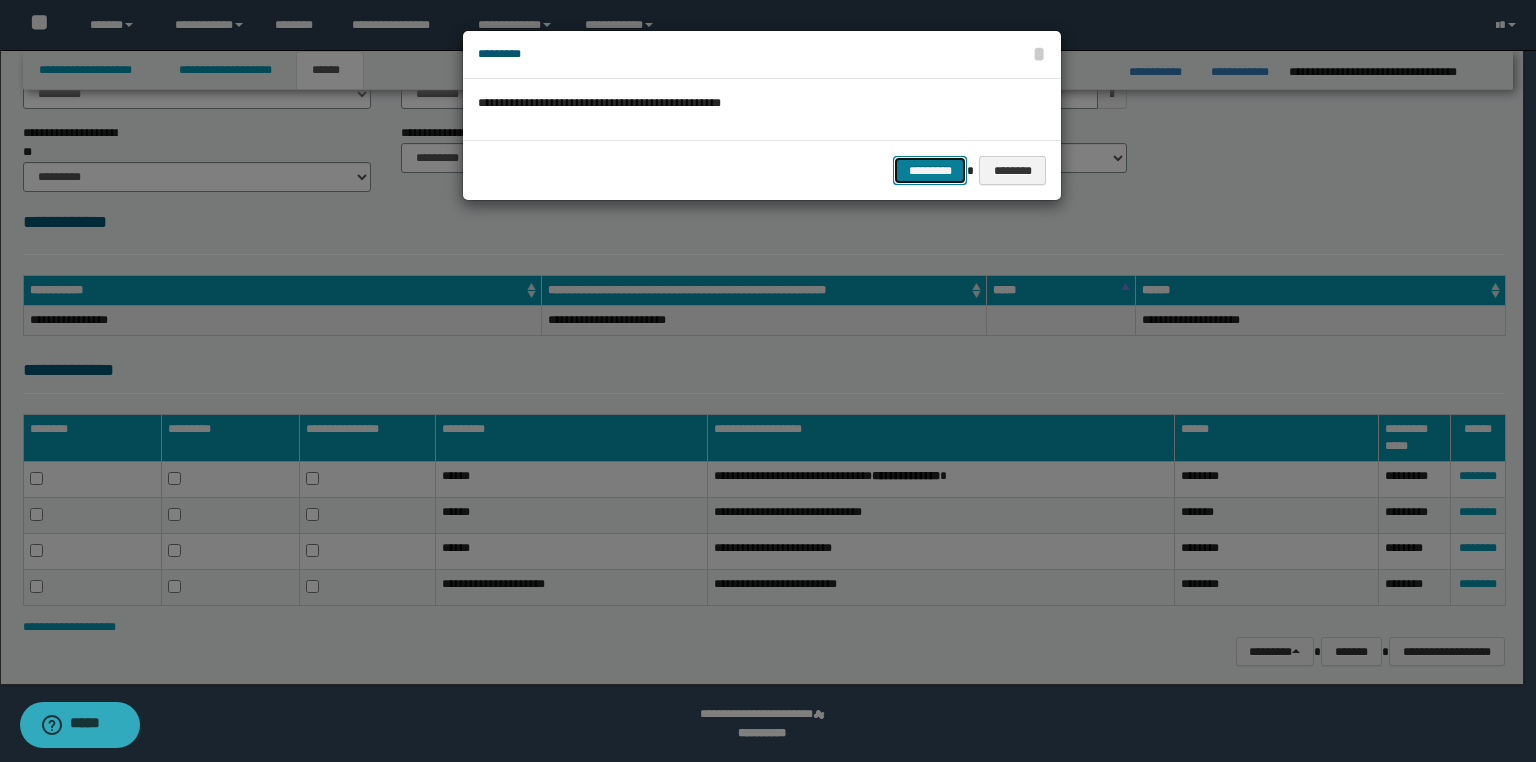 click on "*********" at bounding box center [930, 171] 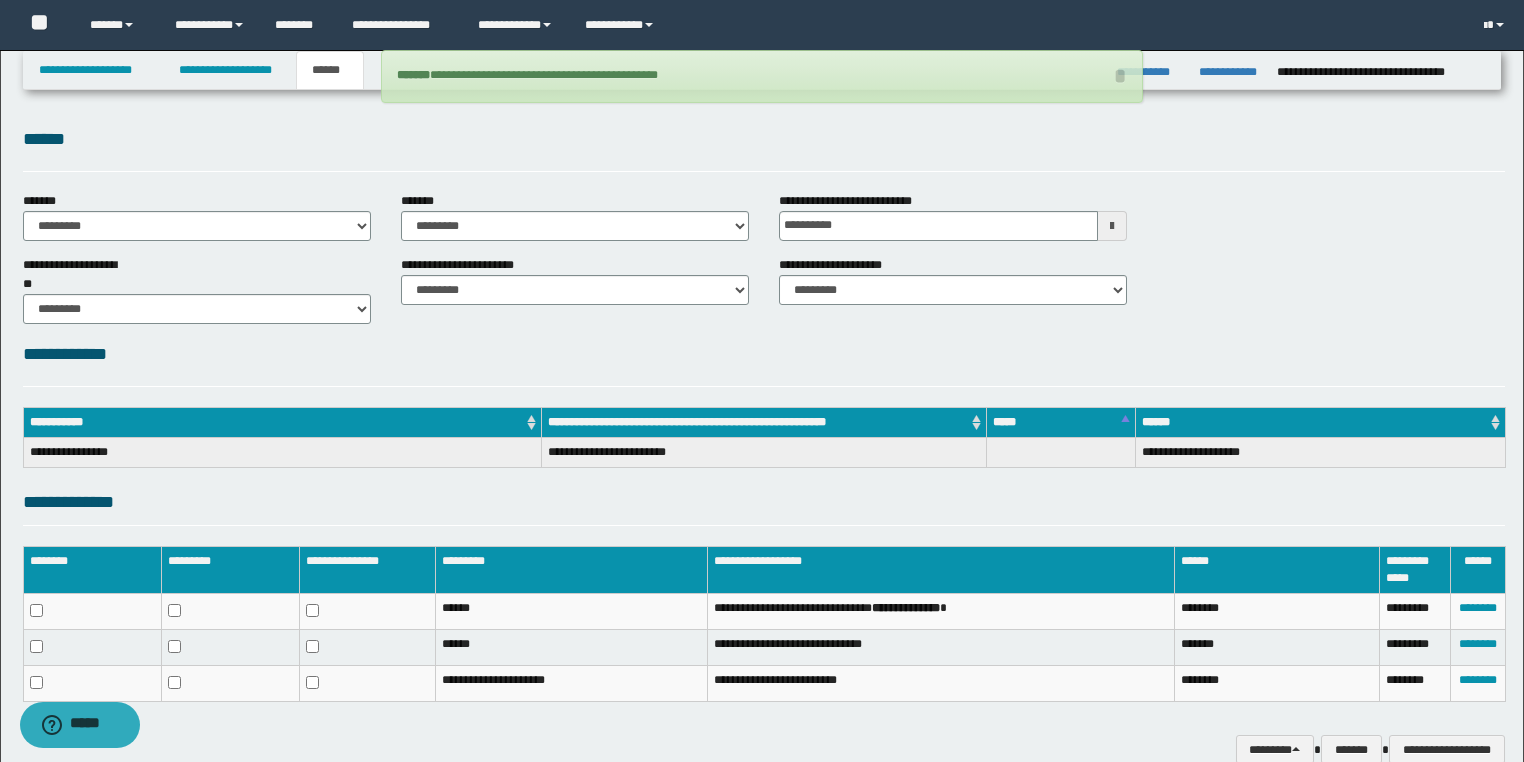 scroll, scrollTop: 0, scrollLeft: 0, axis: both 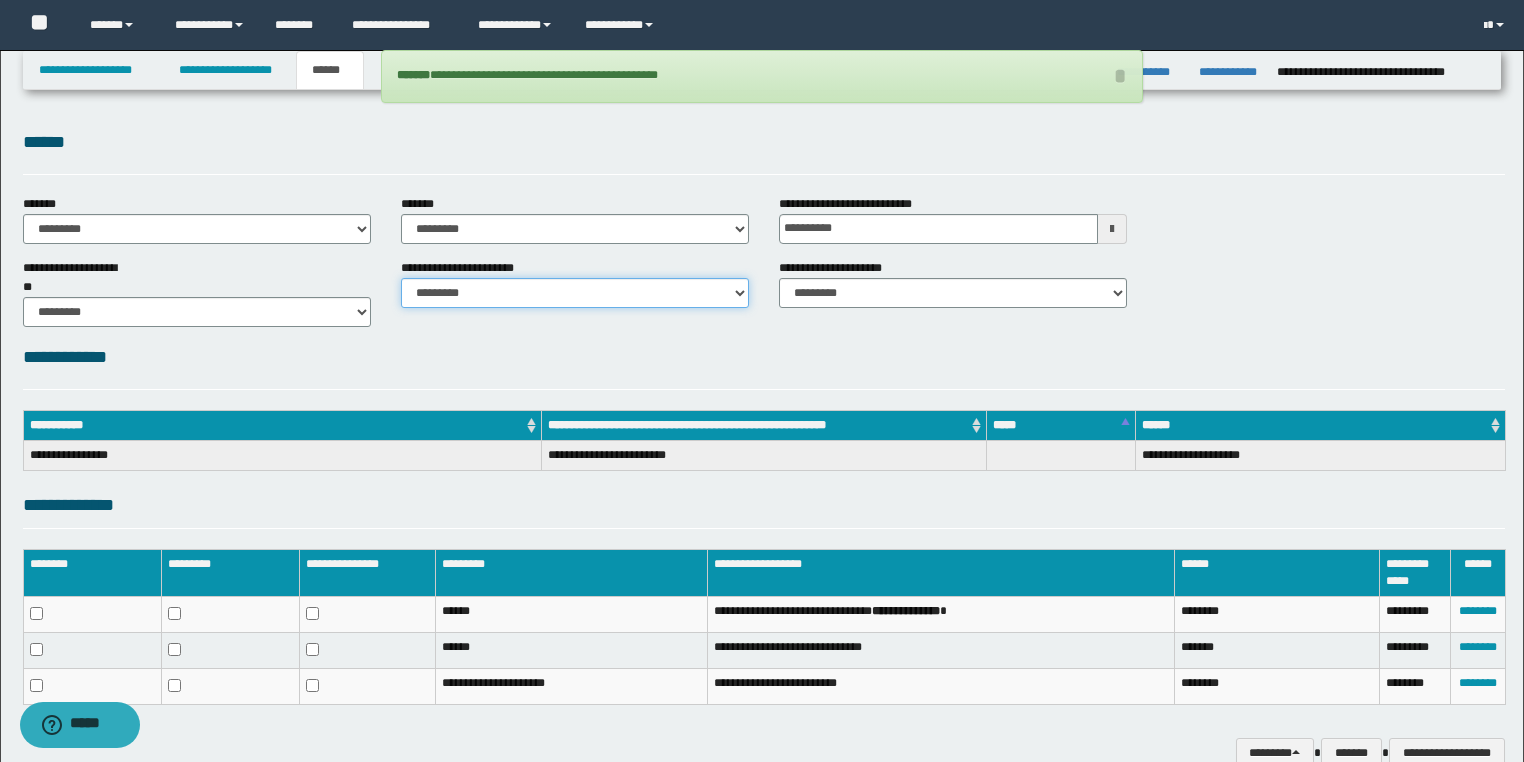 click on "*********
*********
*********" at bounding box center [575, 293] 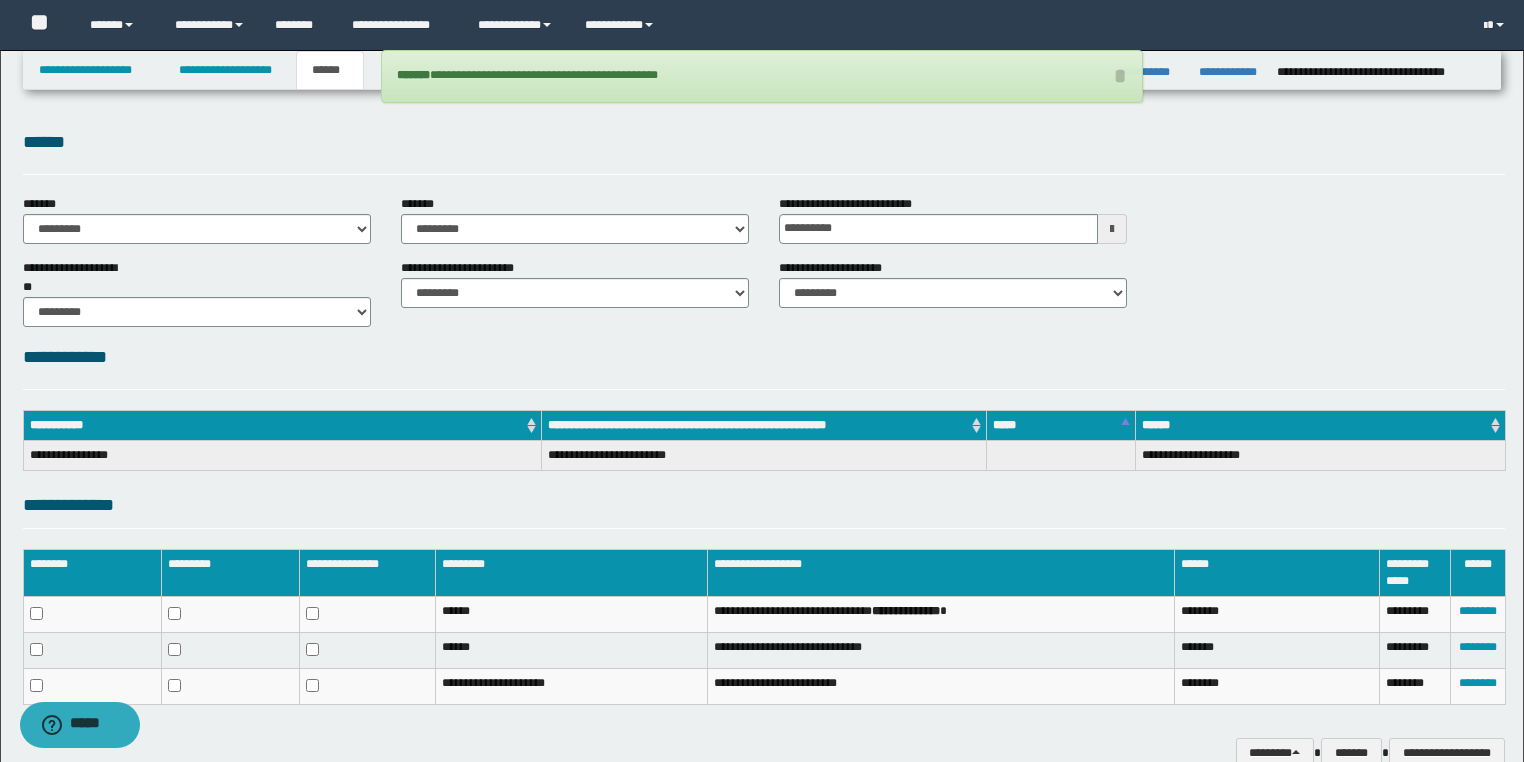 drag, startPoint x: 321, startPoint y: 367, endPoint x: 368, endPoint y: 248, distance: 127.9453 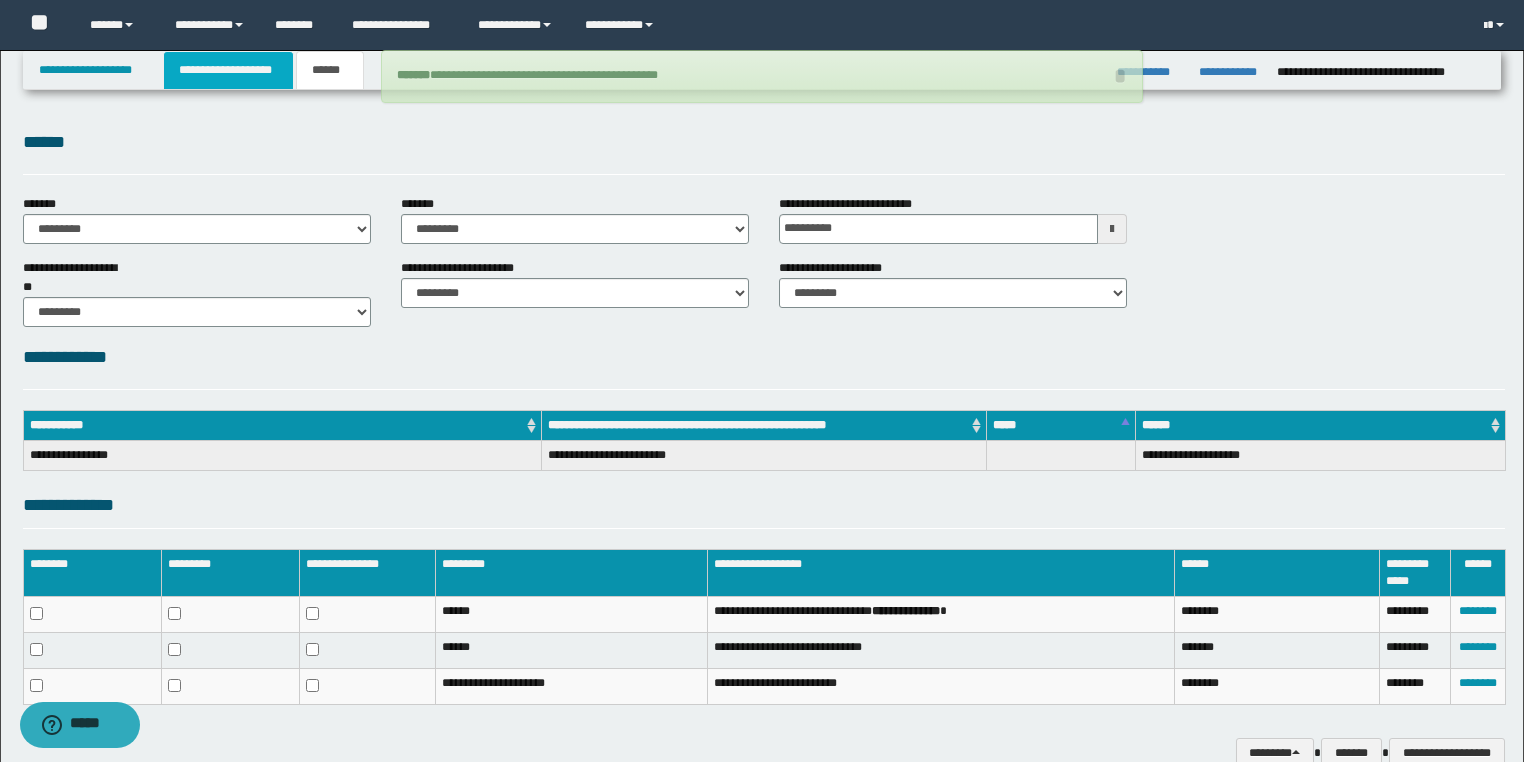 click on "**********" at bounding box center [228, 70] 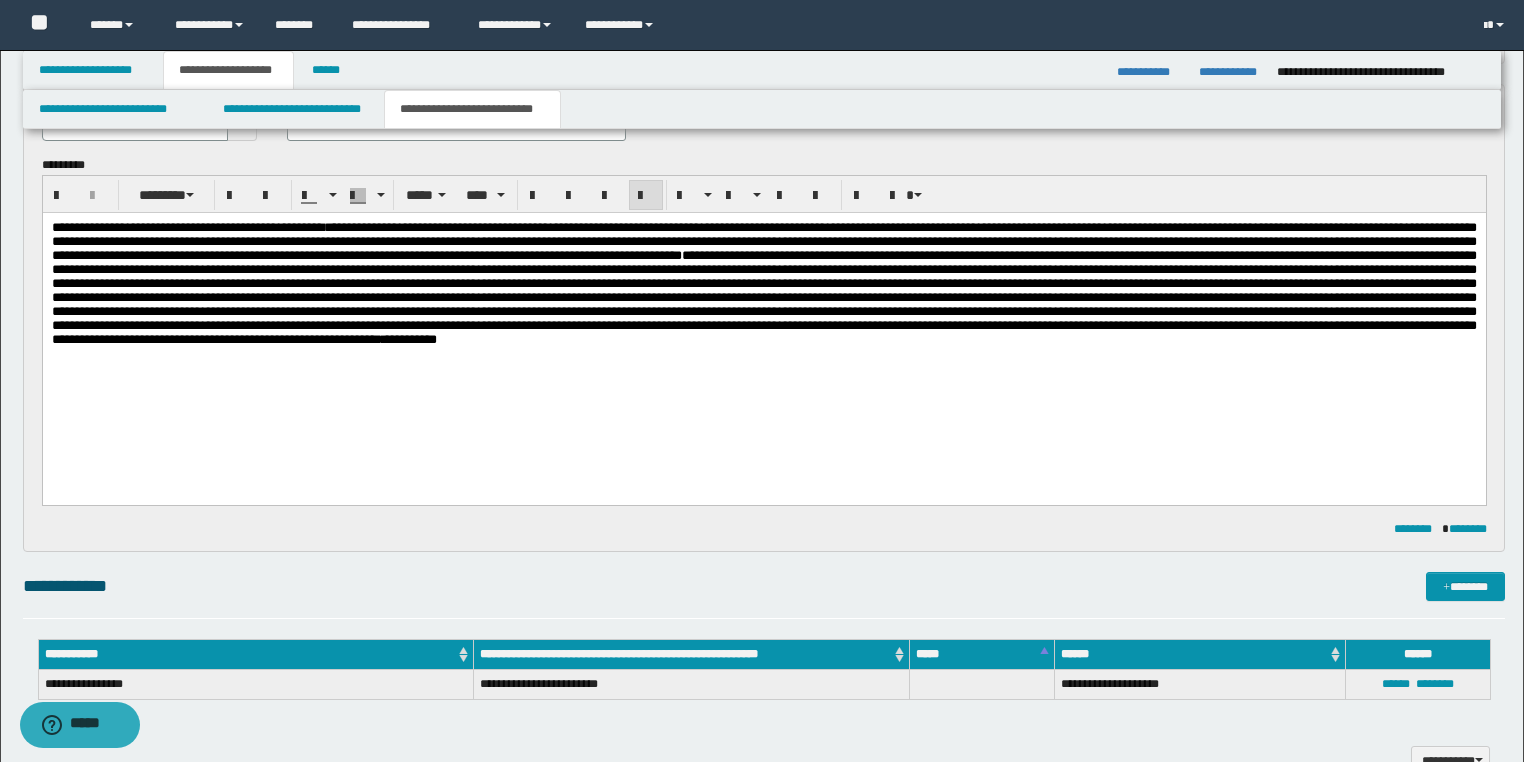 scroll, scrollTop: 1360, scrollLeft: 0, axis: vertical 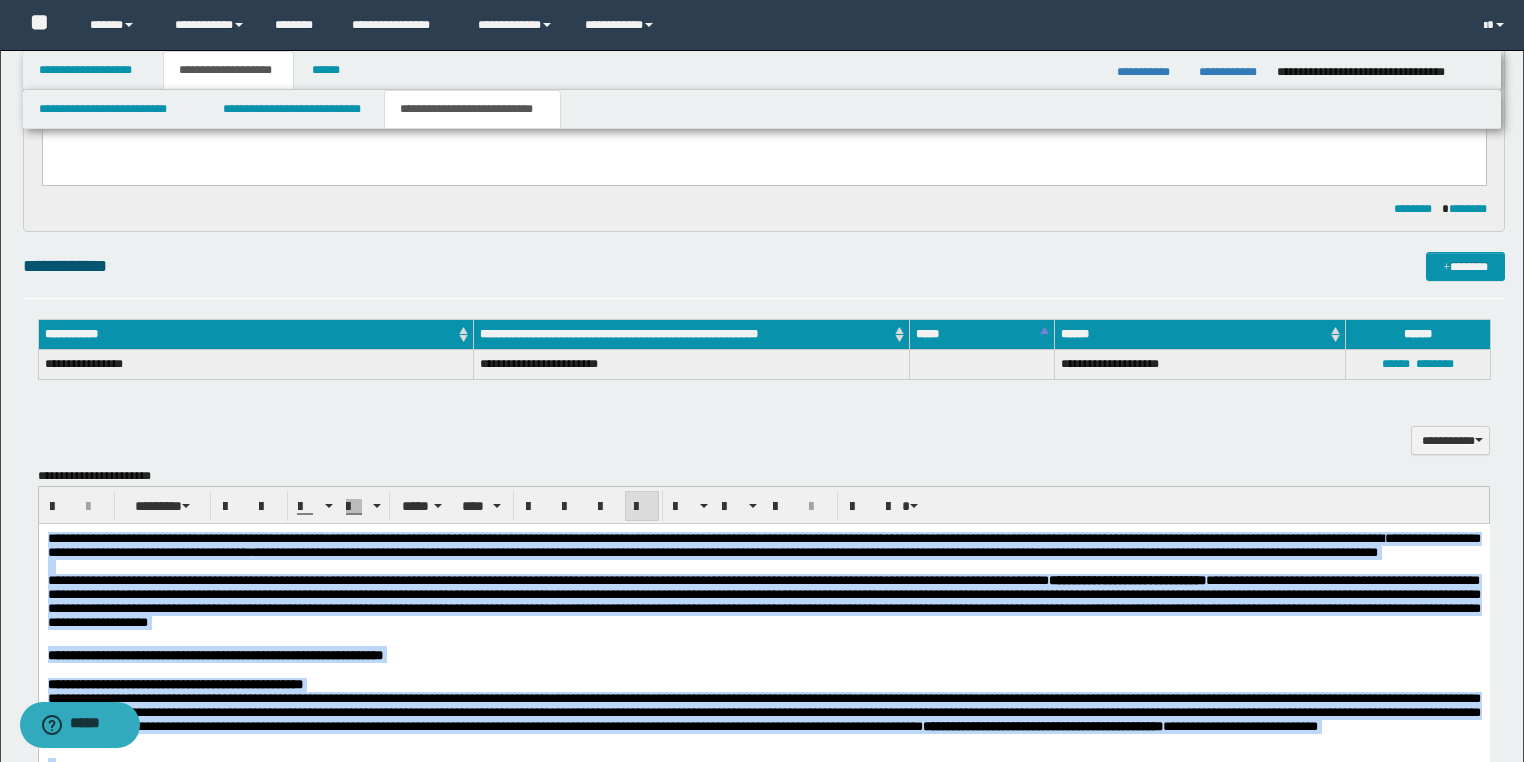 click on "**********" at bounding box center (763, 601) 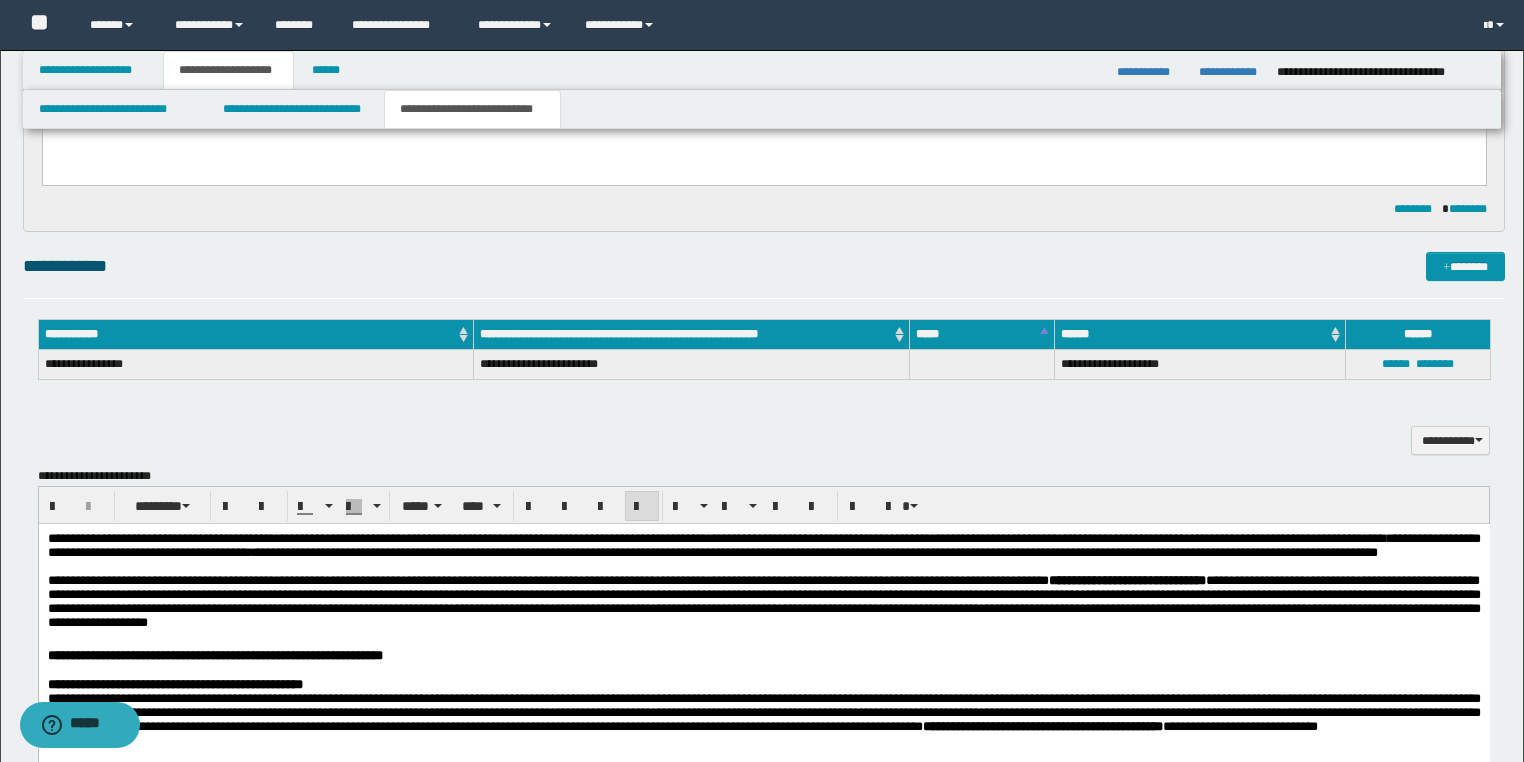 click on "**********" at bounding box center [763, 601] 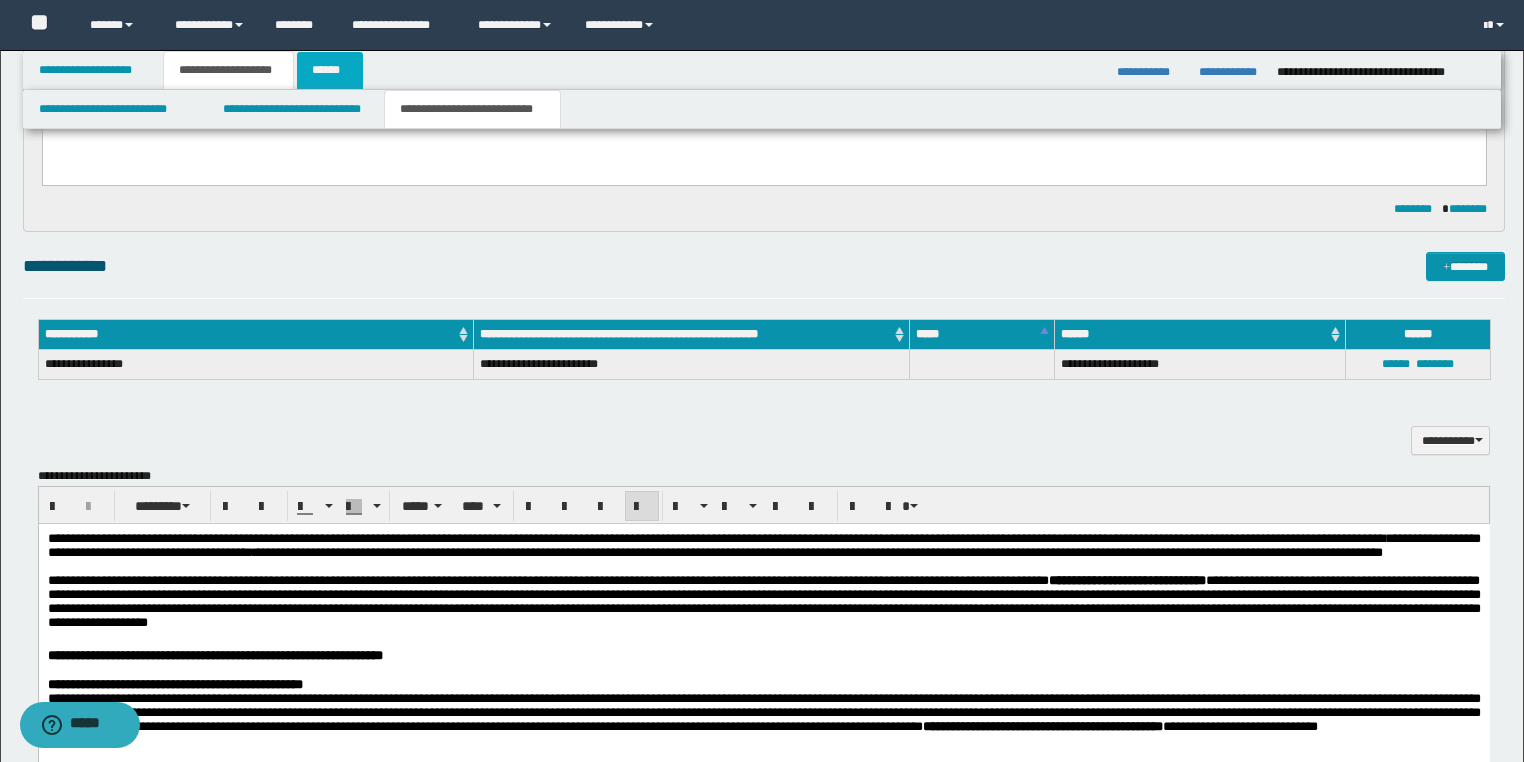click on "******" at bounding box center [330, 70] 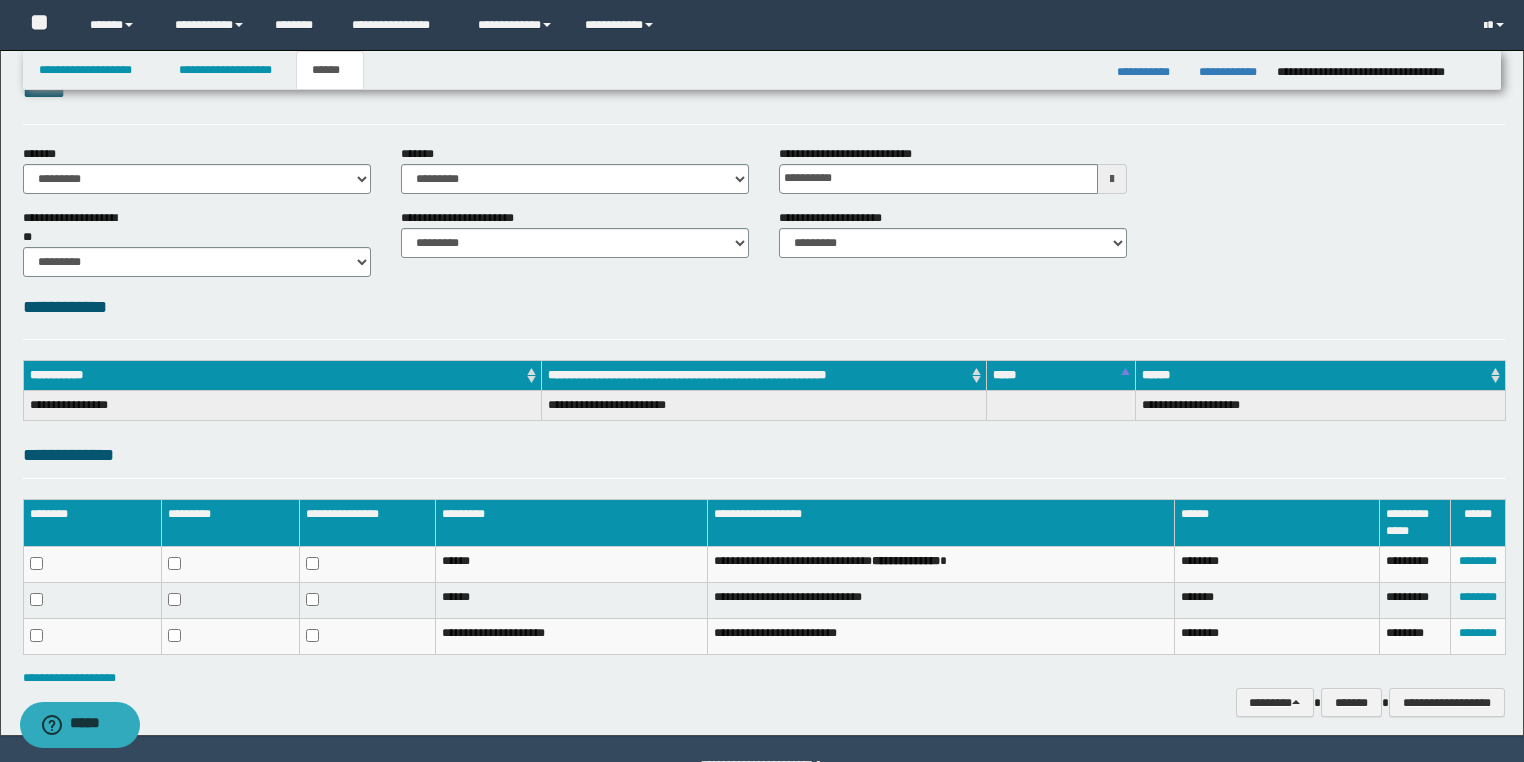 scroll, scrollTop: 101, scrollLeft: 0, axis: vertical 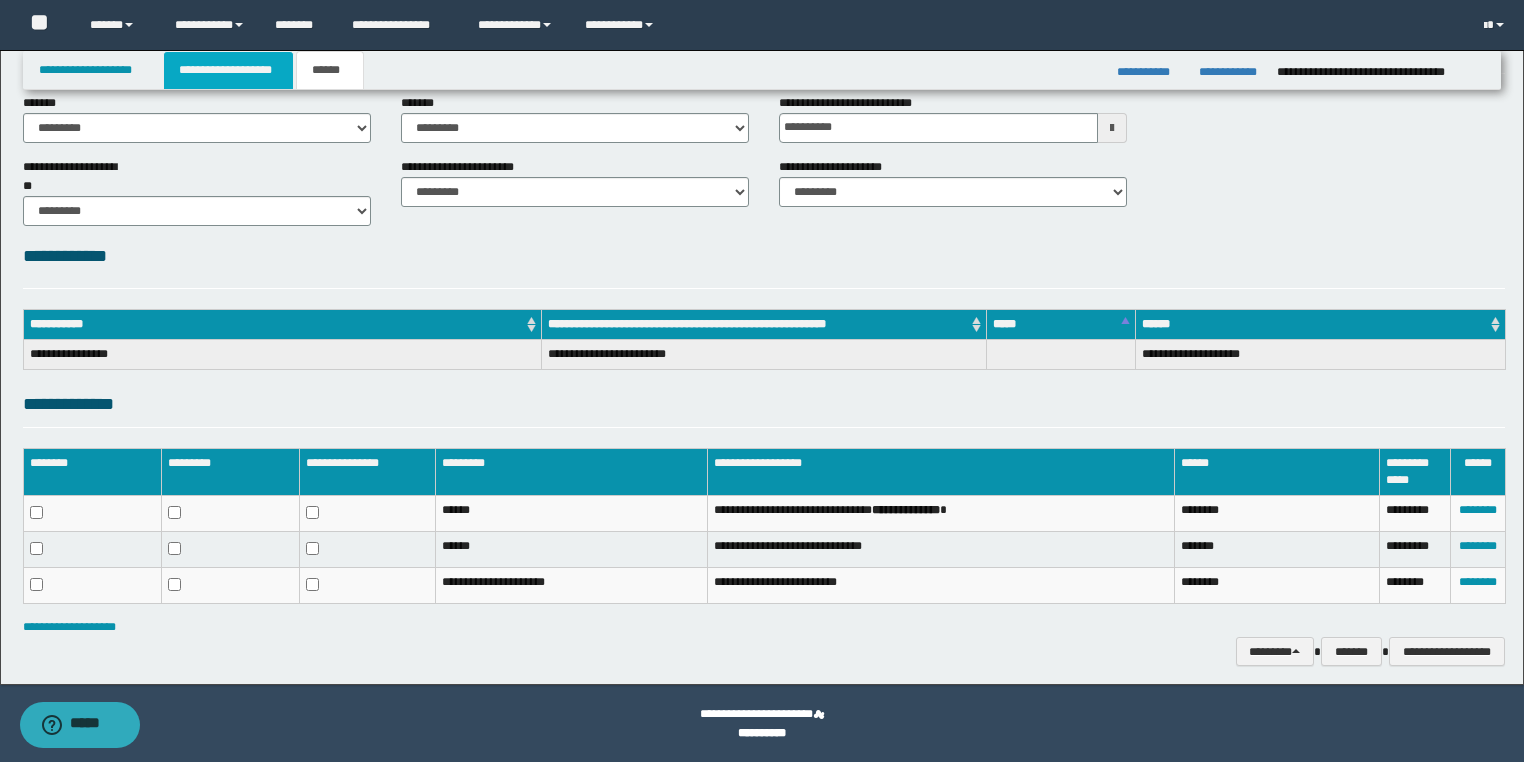 click on "**********" at bounding box center (228, 70) 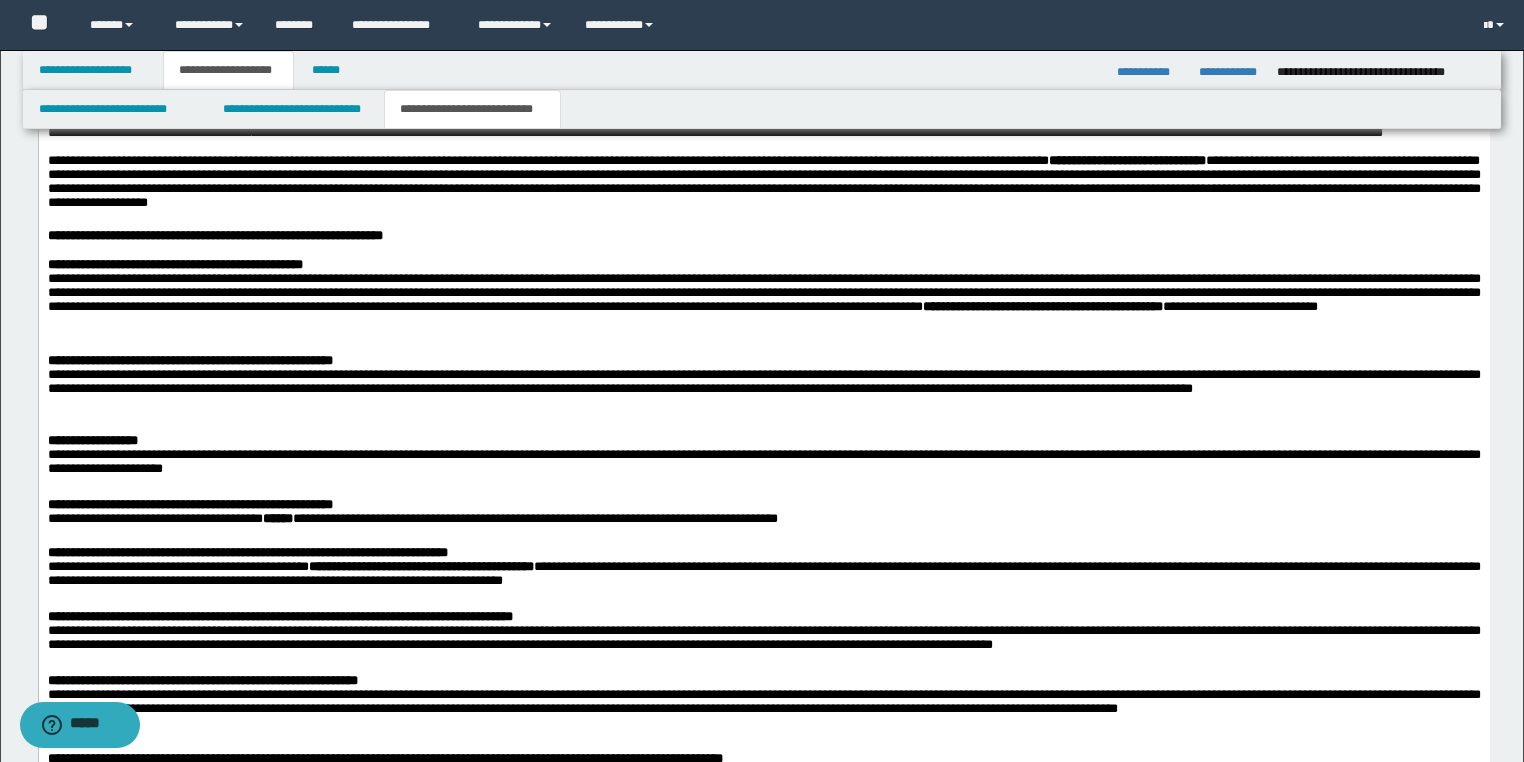 scroll, scrollTop: 1652, scrollLeft: 0, axis: vertical 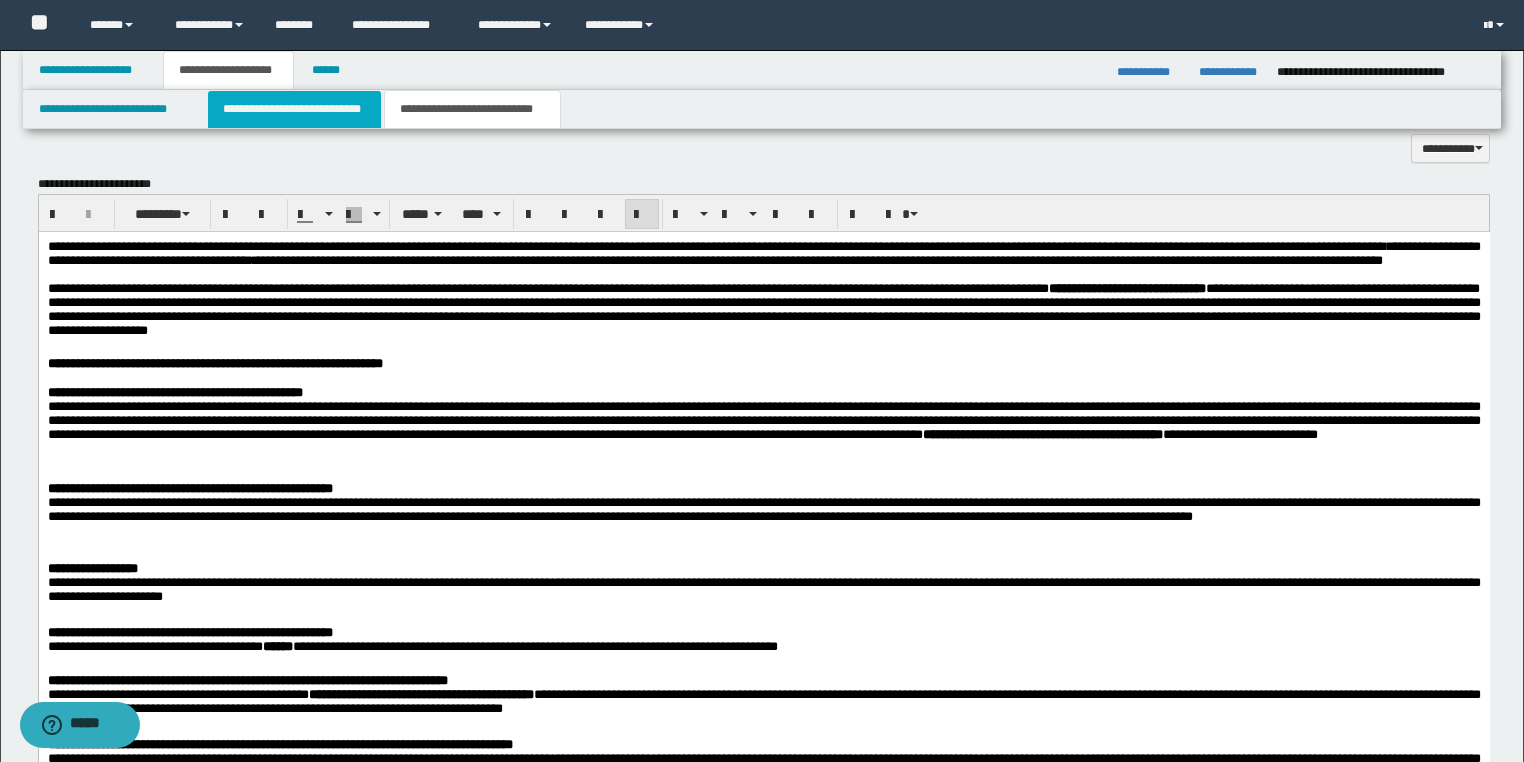 click on "**********" at bounding box center (294, 109) 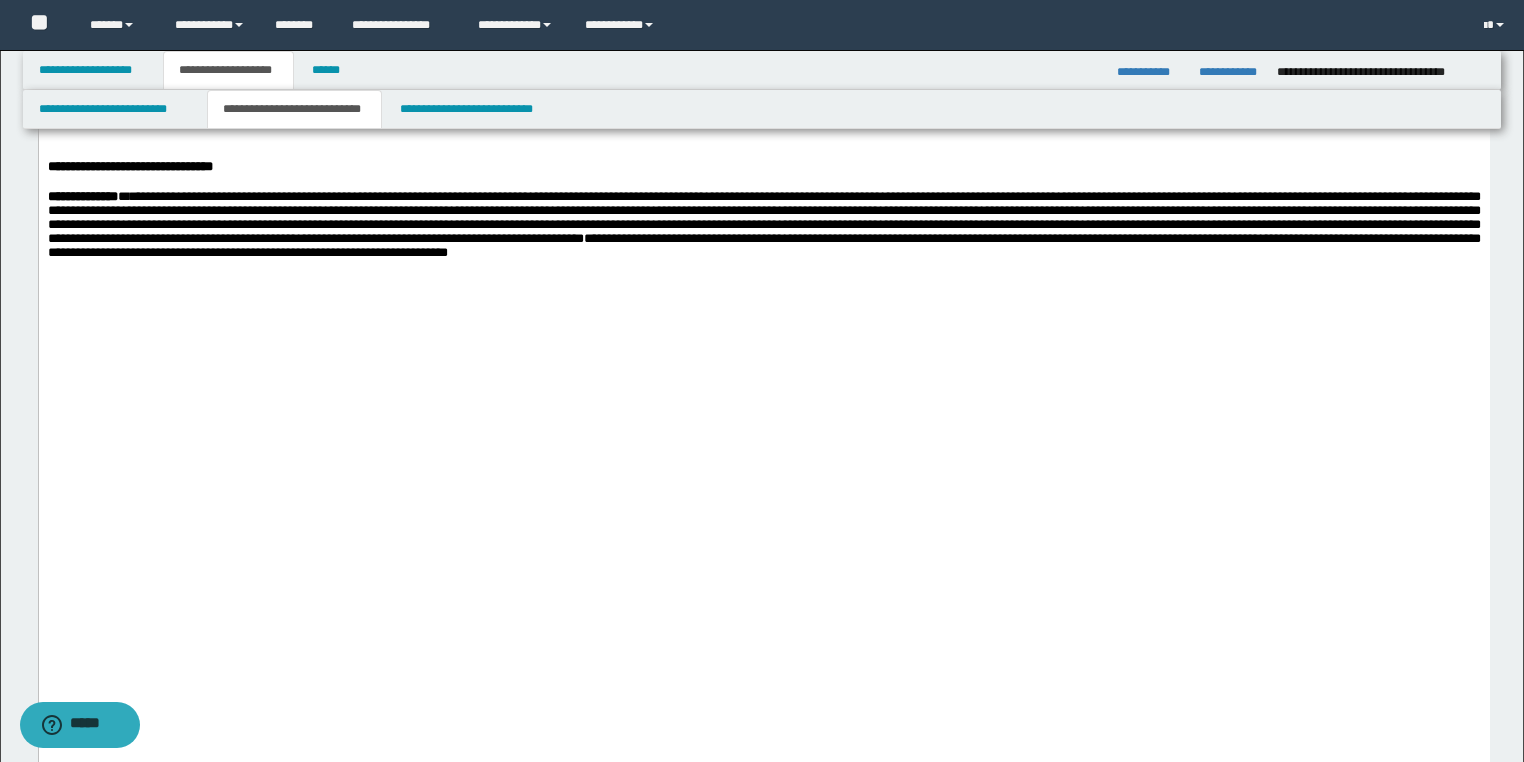 scroll, scrollTop: 2772, scrollLeft: 0, axis: vertical 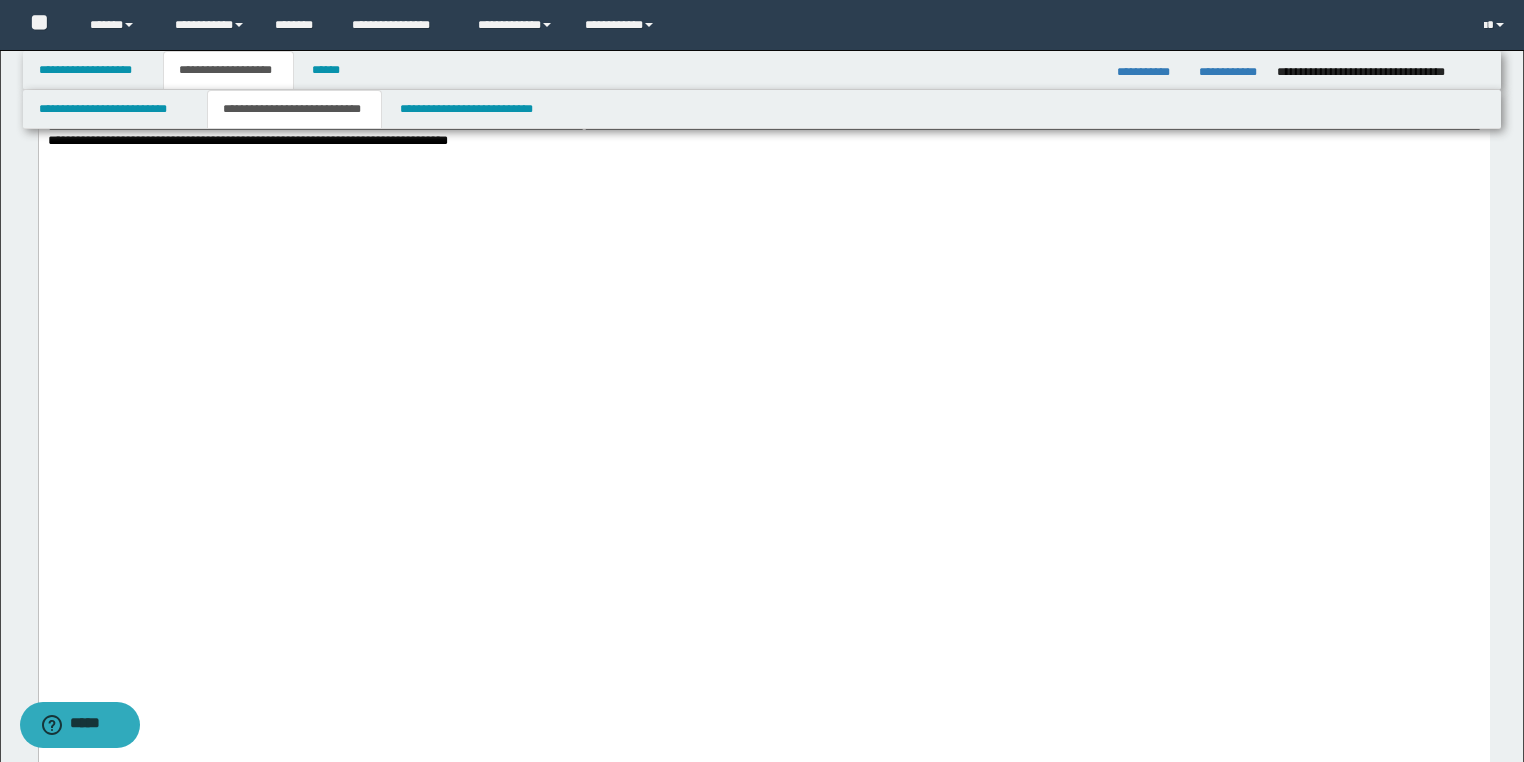 click at bounding box center (763, 41) 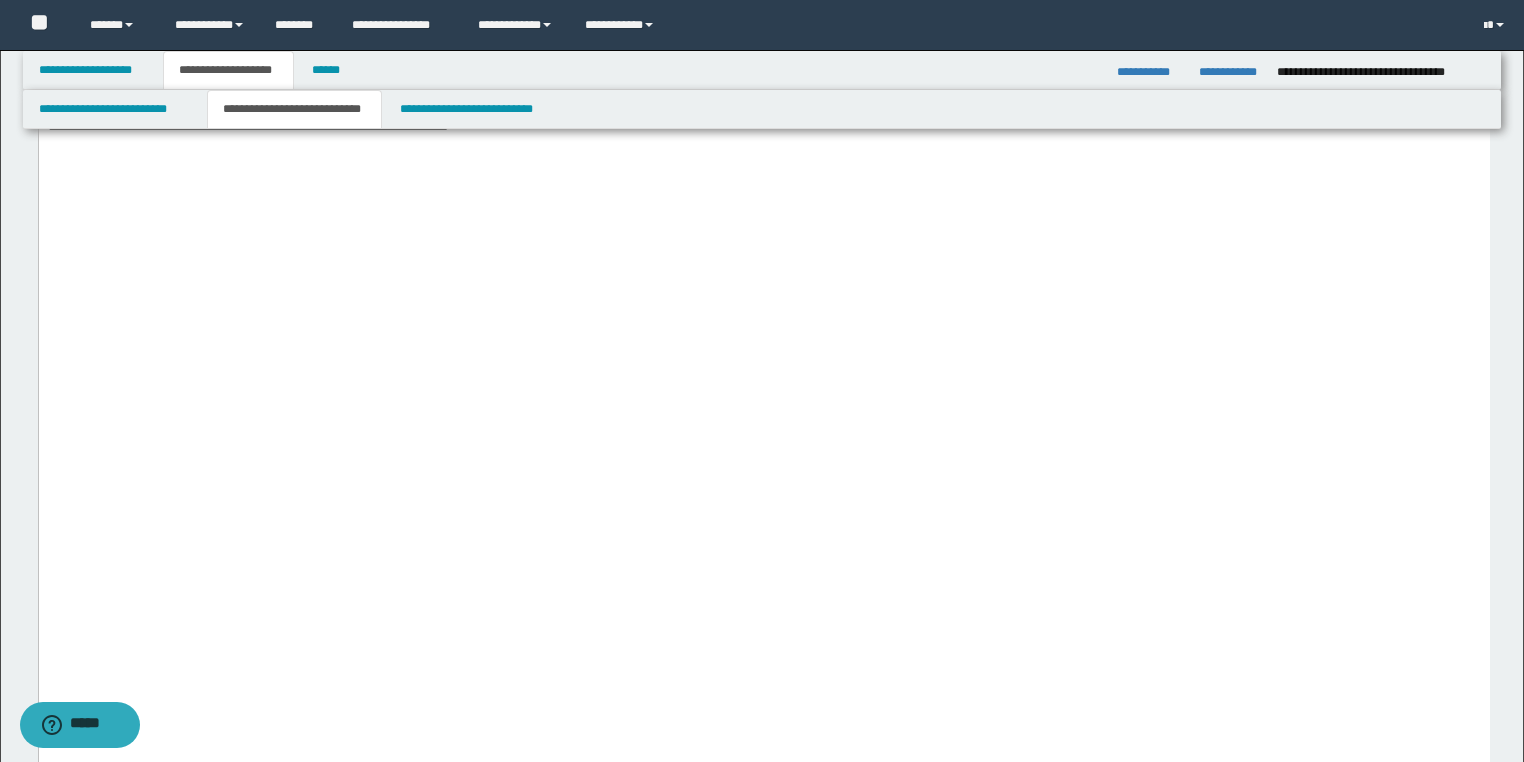 click on "**********" at bounding box center (763, -191) 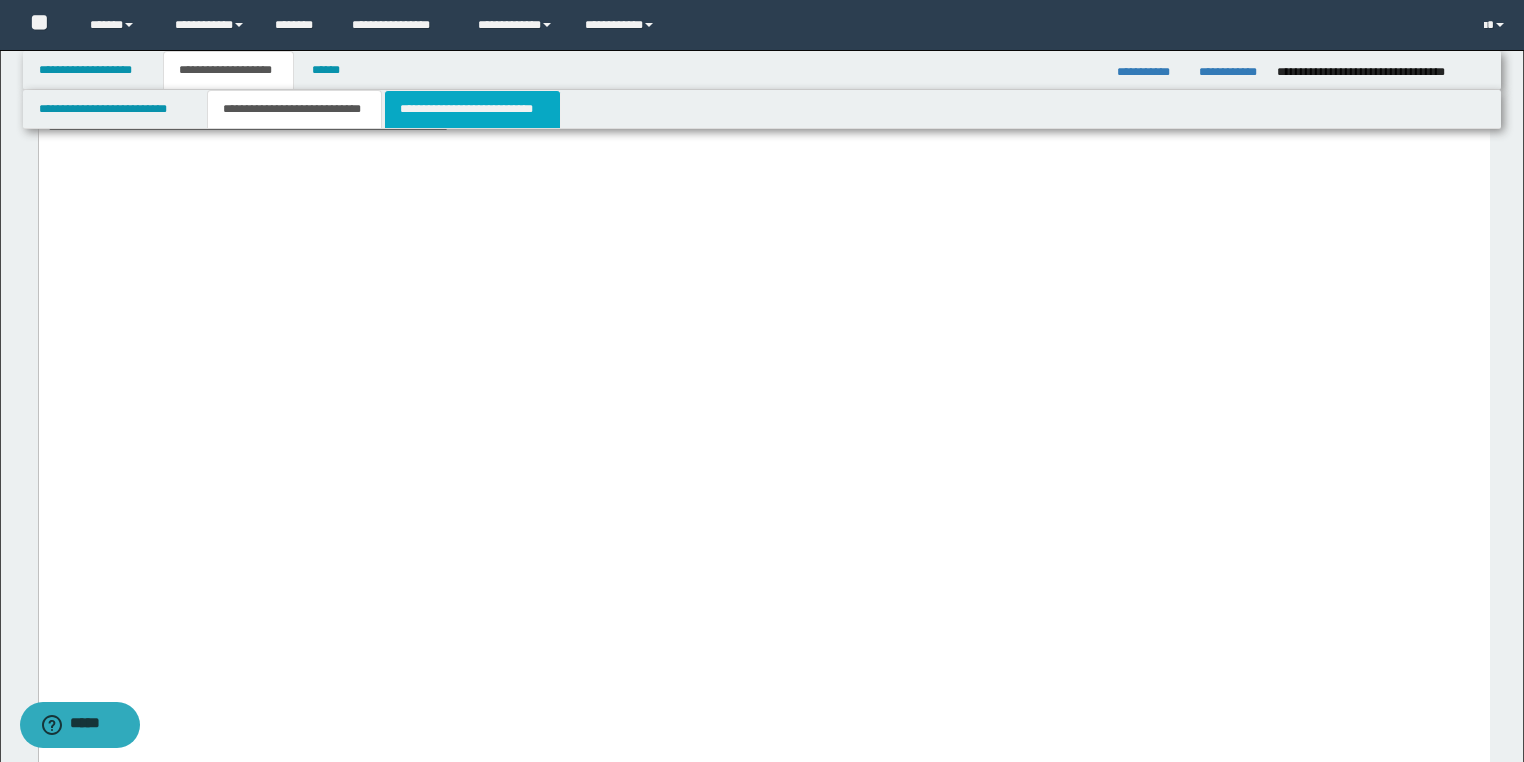 click on "**********" at bounding box center (472, 109) 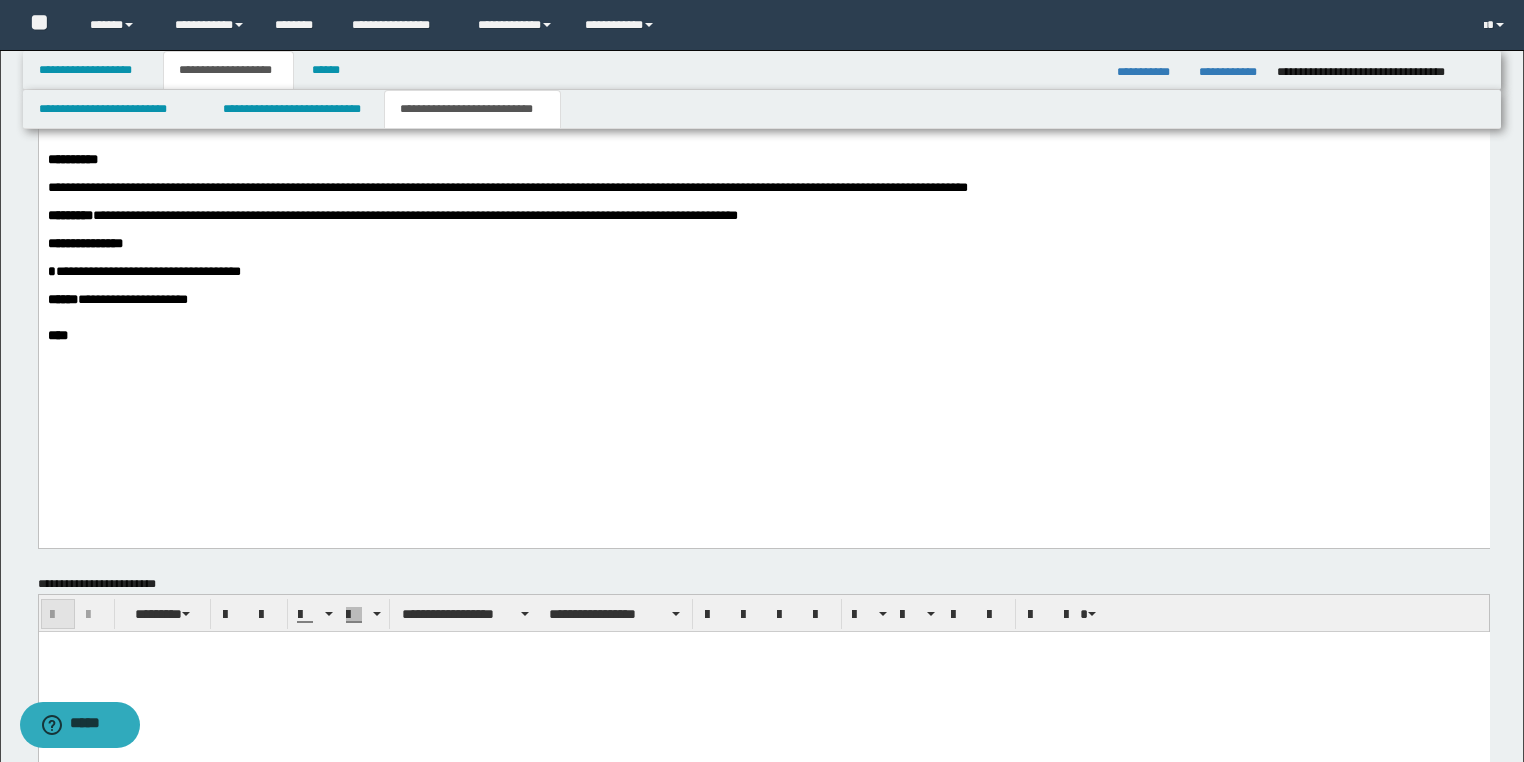 scroll, scrollTop: 3252, scrollLeft: 0, axis: vertical 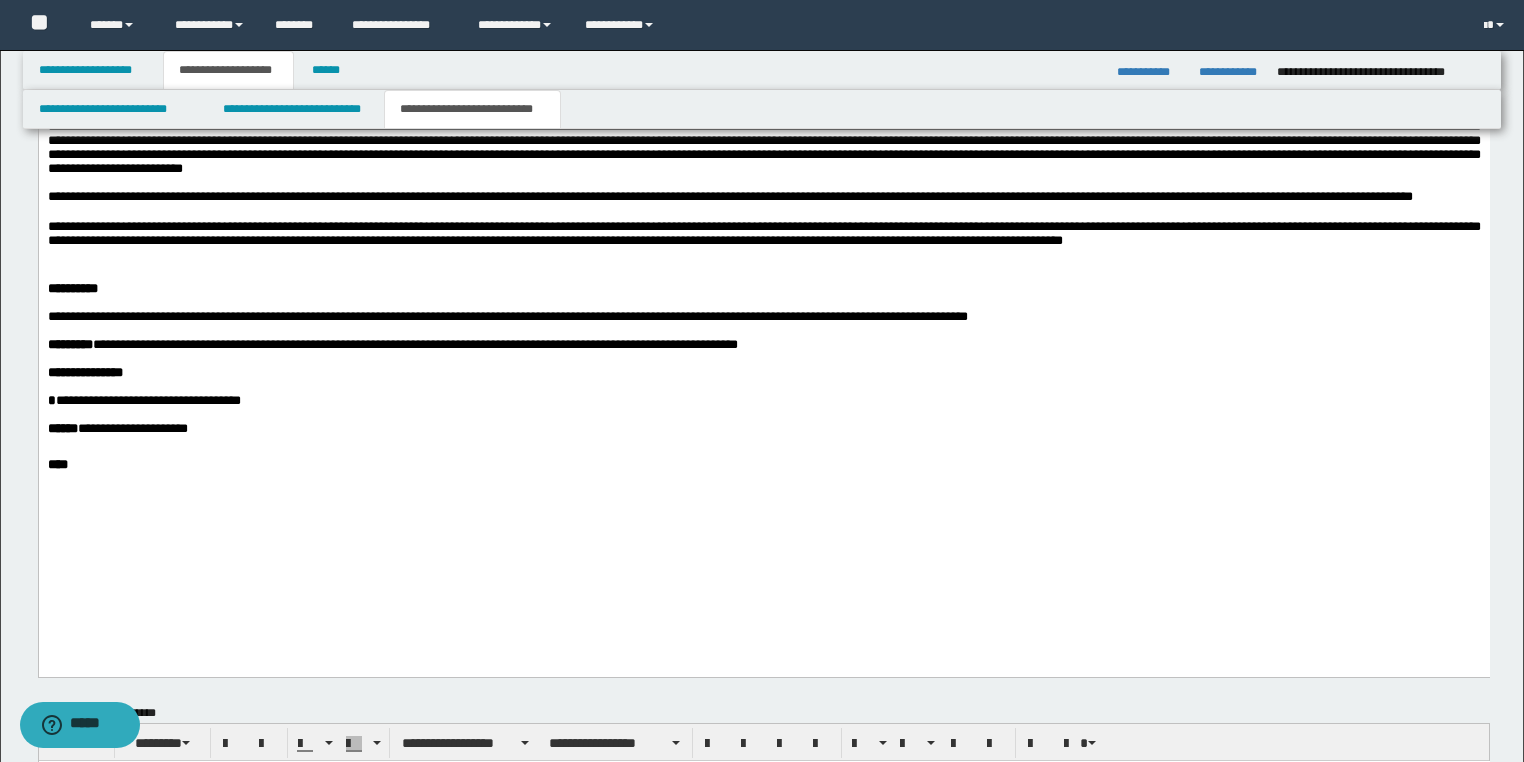 click at bounding box center [763, 444] 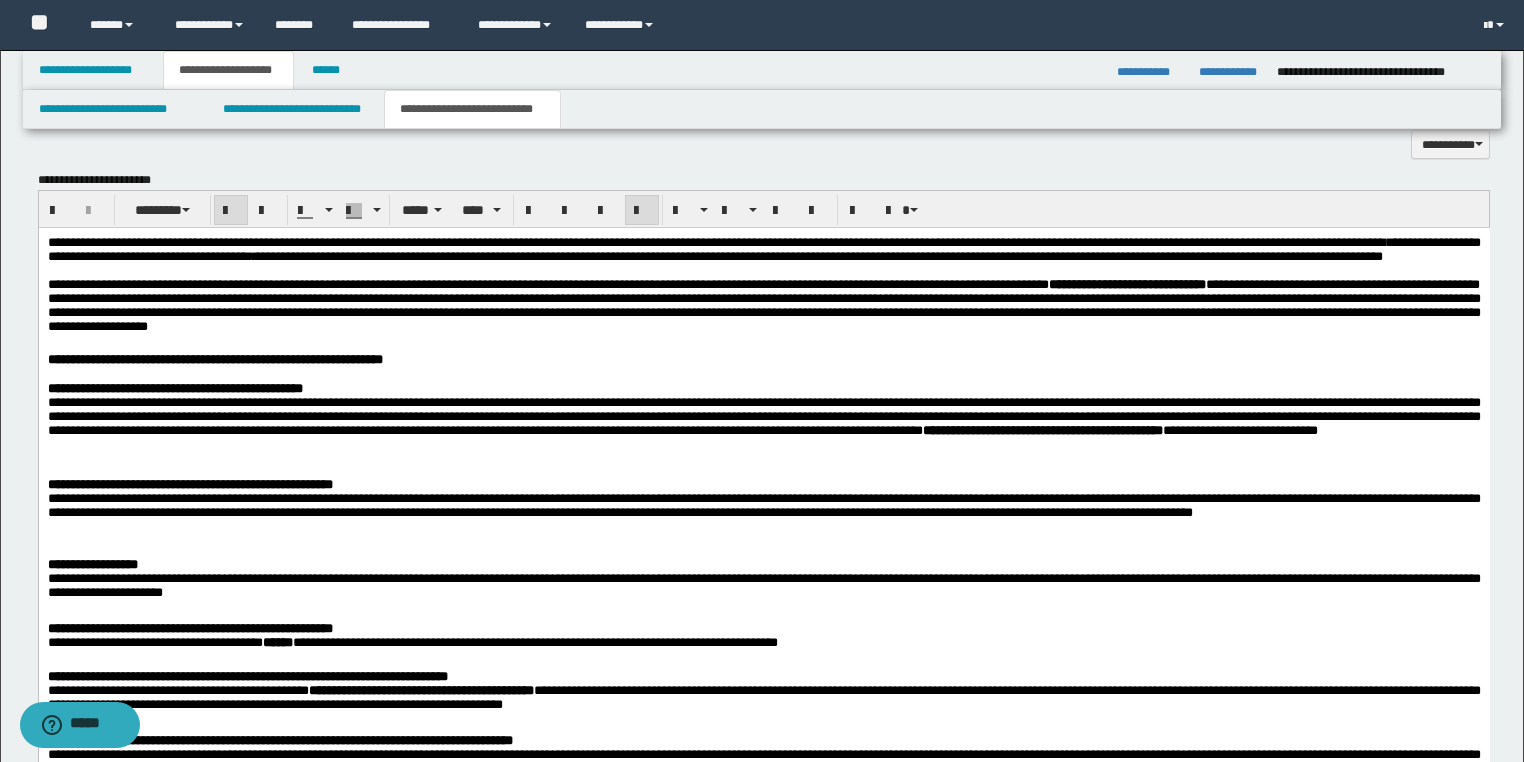 scroll, scrollTop: 1652, scrollLeft: 0, axis: vertical 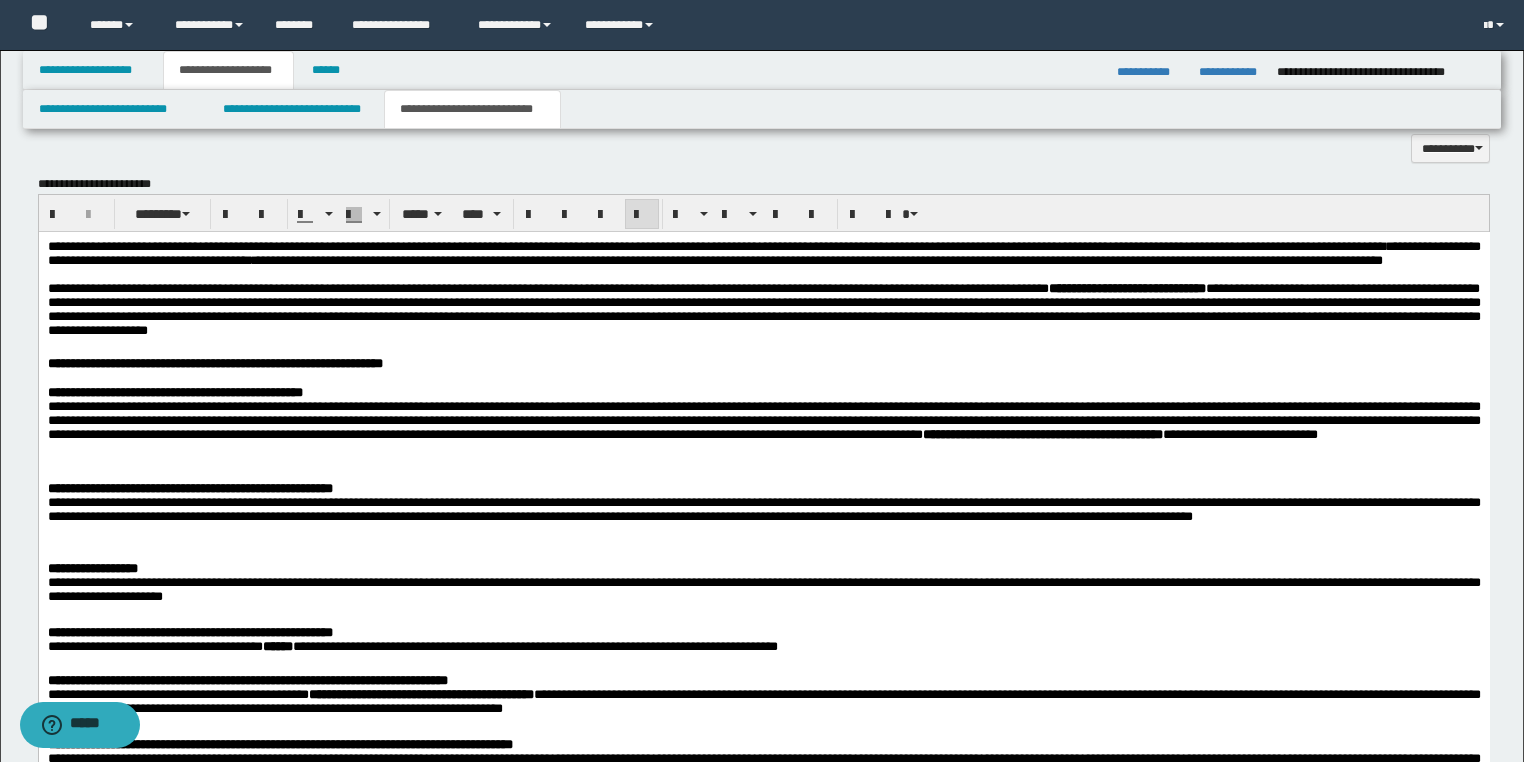 click on "**********" at bounding box center (763, 253) 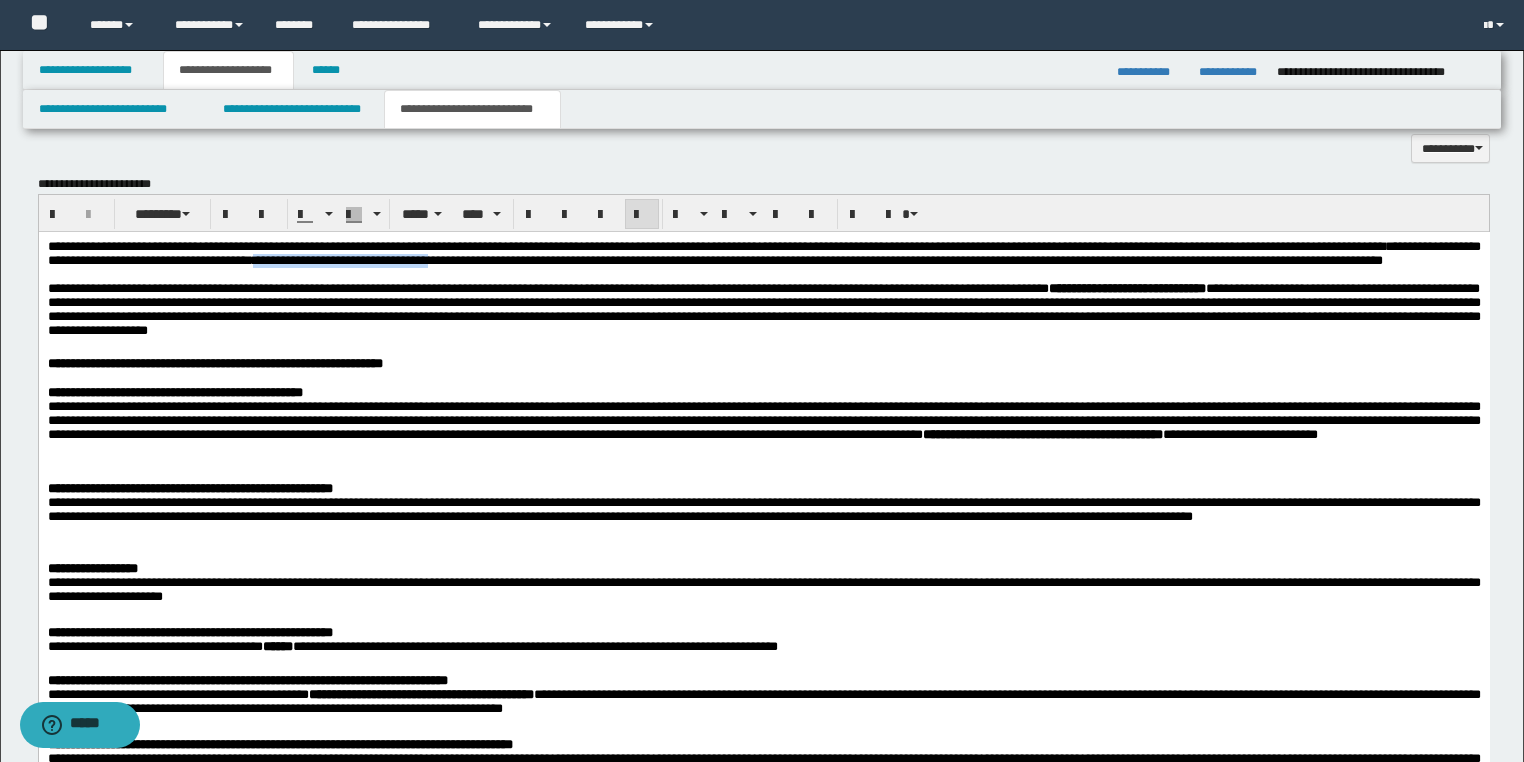 drag, startPoint x: 607, startPoint y: 267, endPoint x: 791, endPoint y: 263, distance: 184.04347 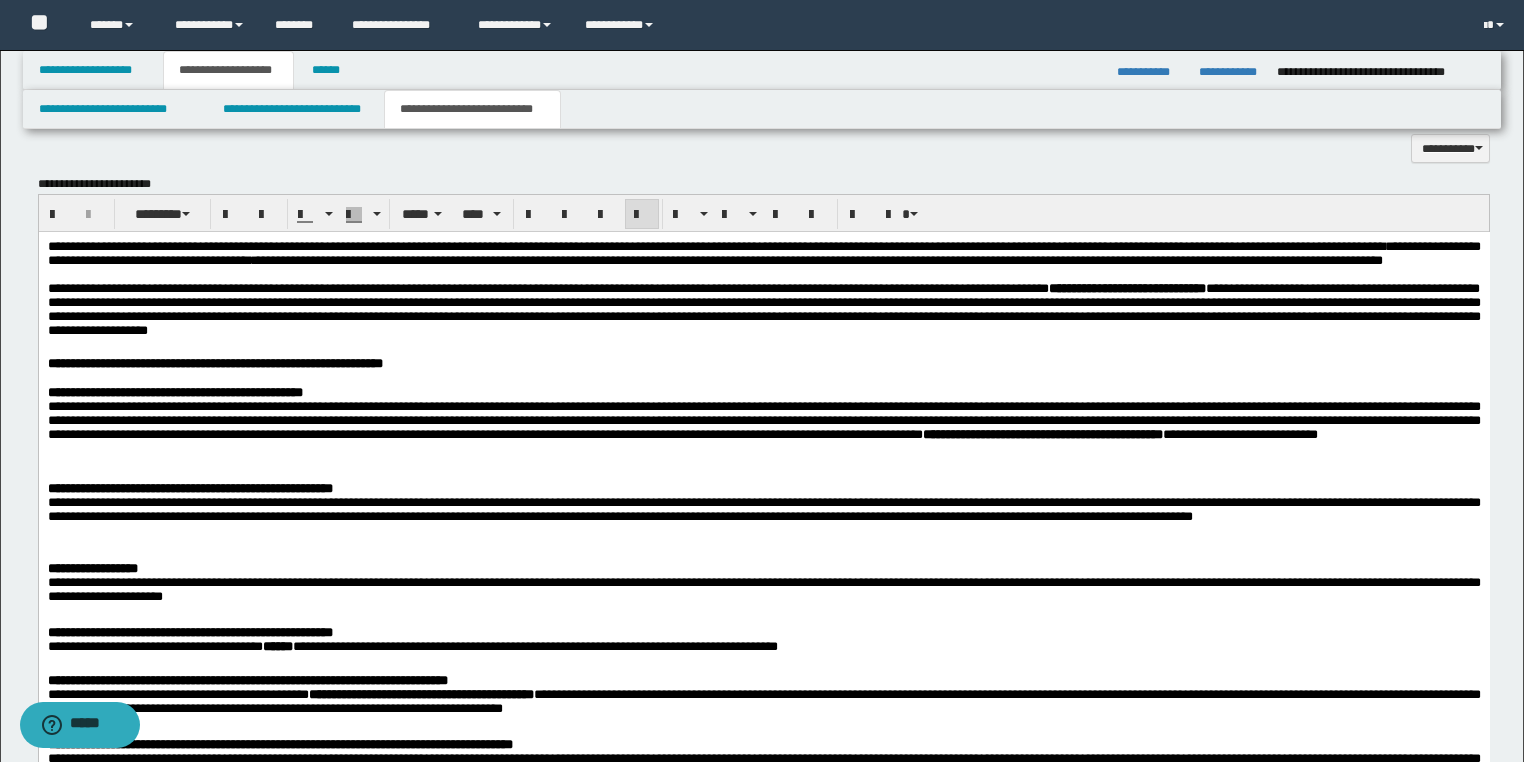 click on "**********" at bounding box center [763, 509] 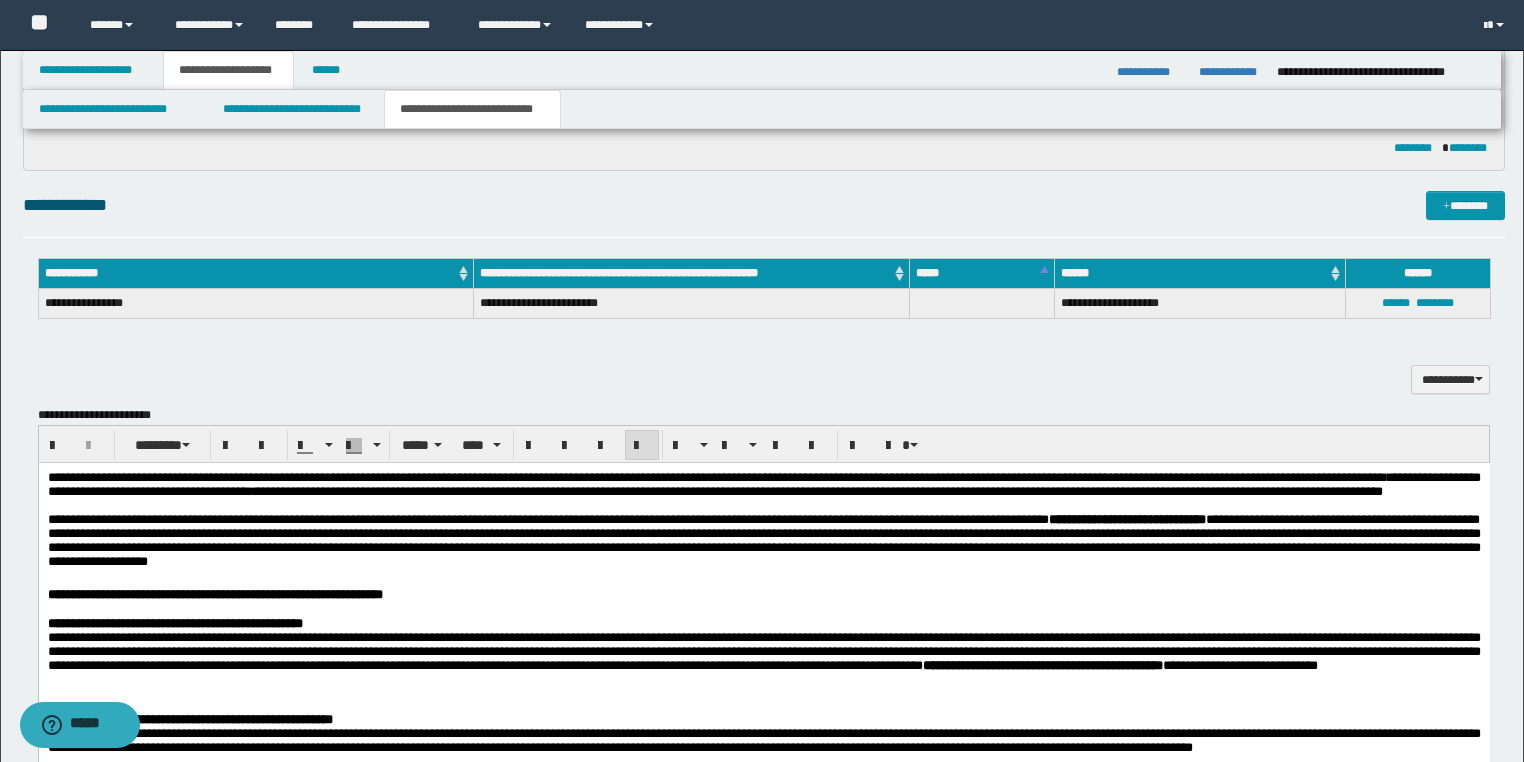 scroll, scrollTop: 1412, scrollLeft: 0, axis: vertical 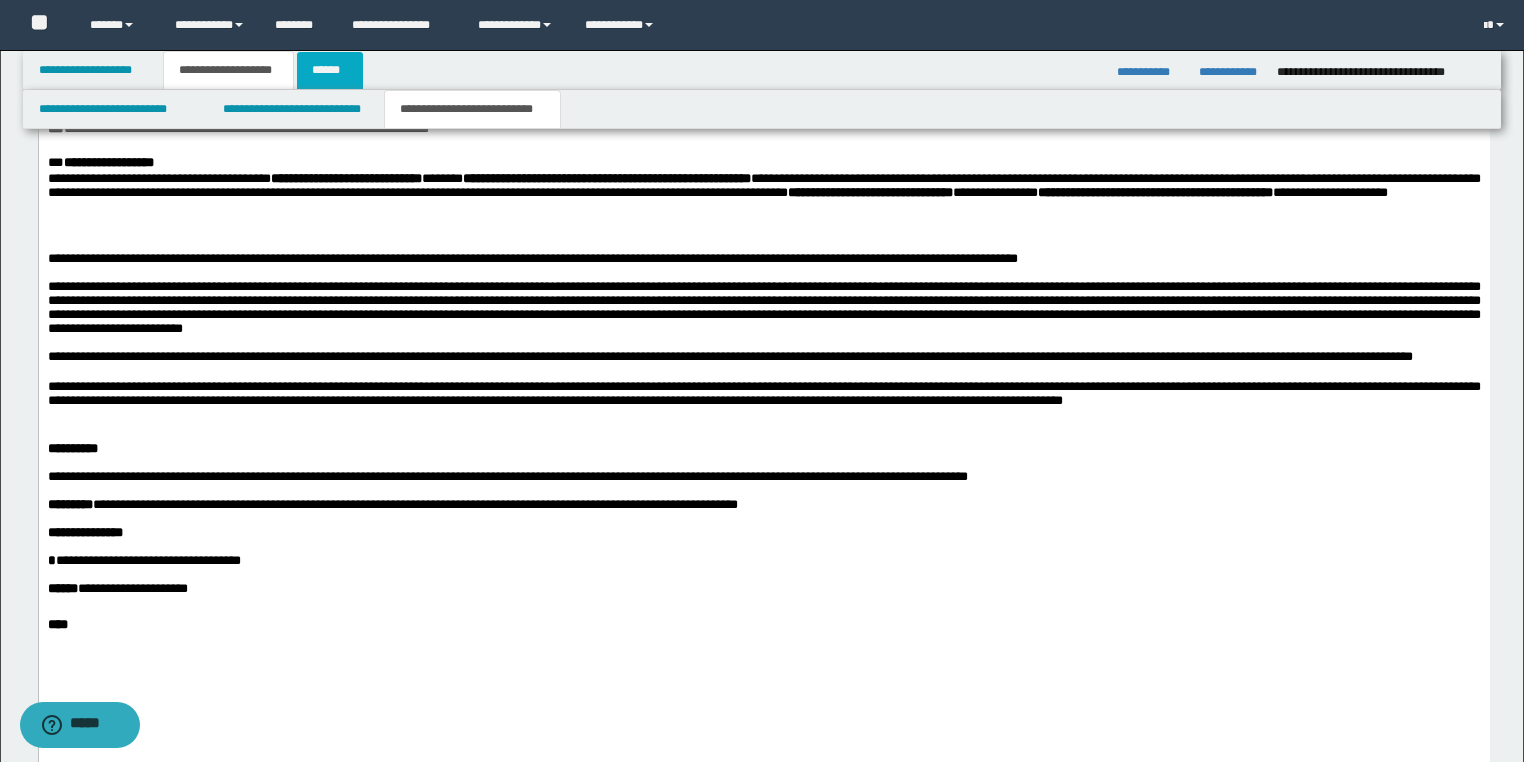 click on "******" at bounding box center (330, 70) 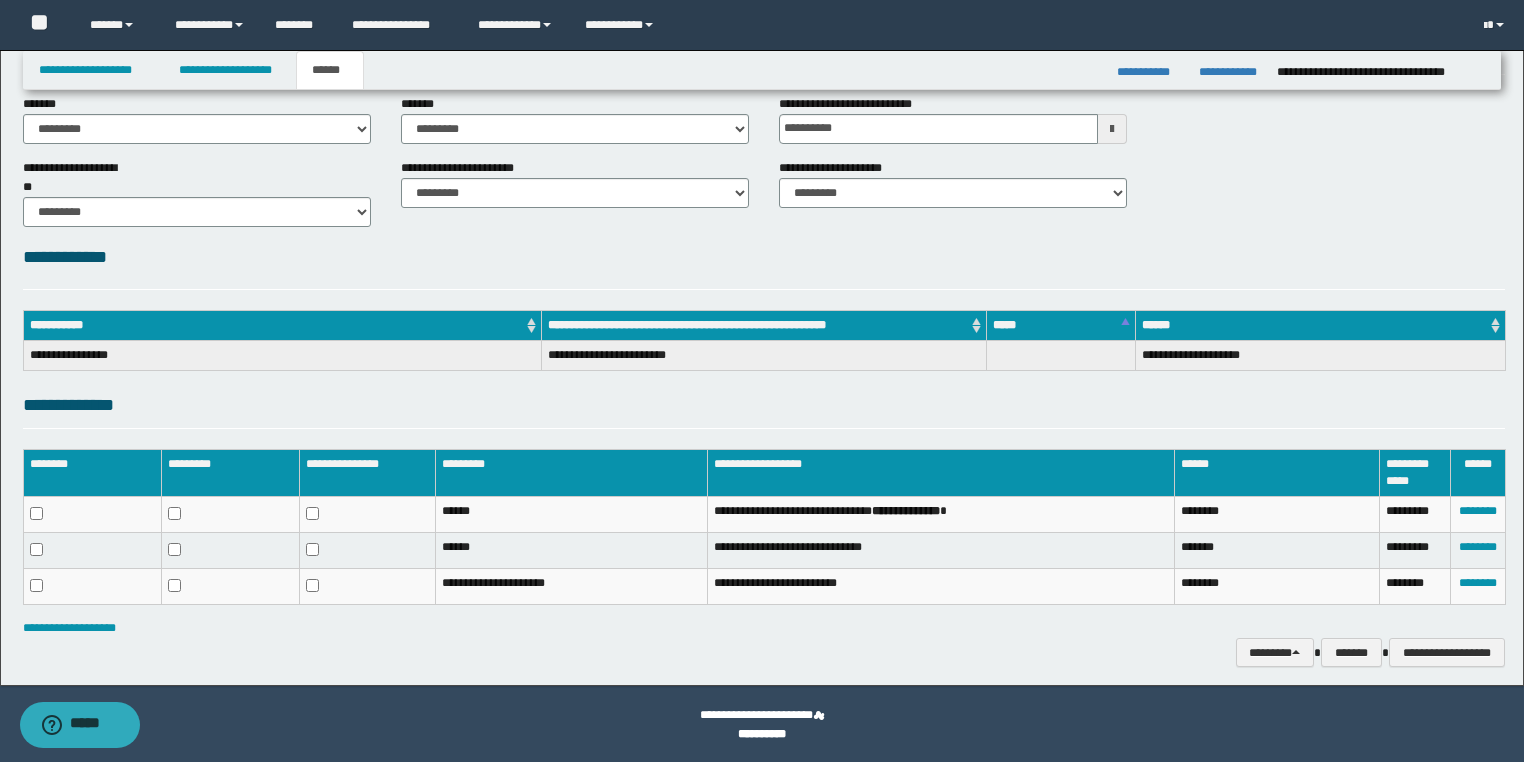 scroll, scrollTop: 101, scrollLeft: 0, axis: vertical 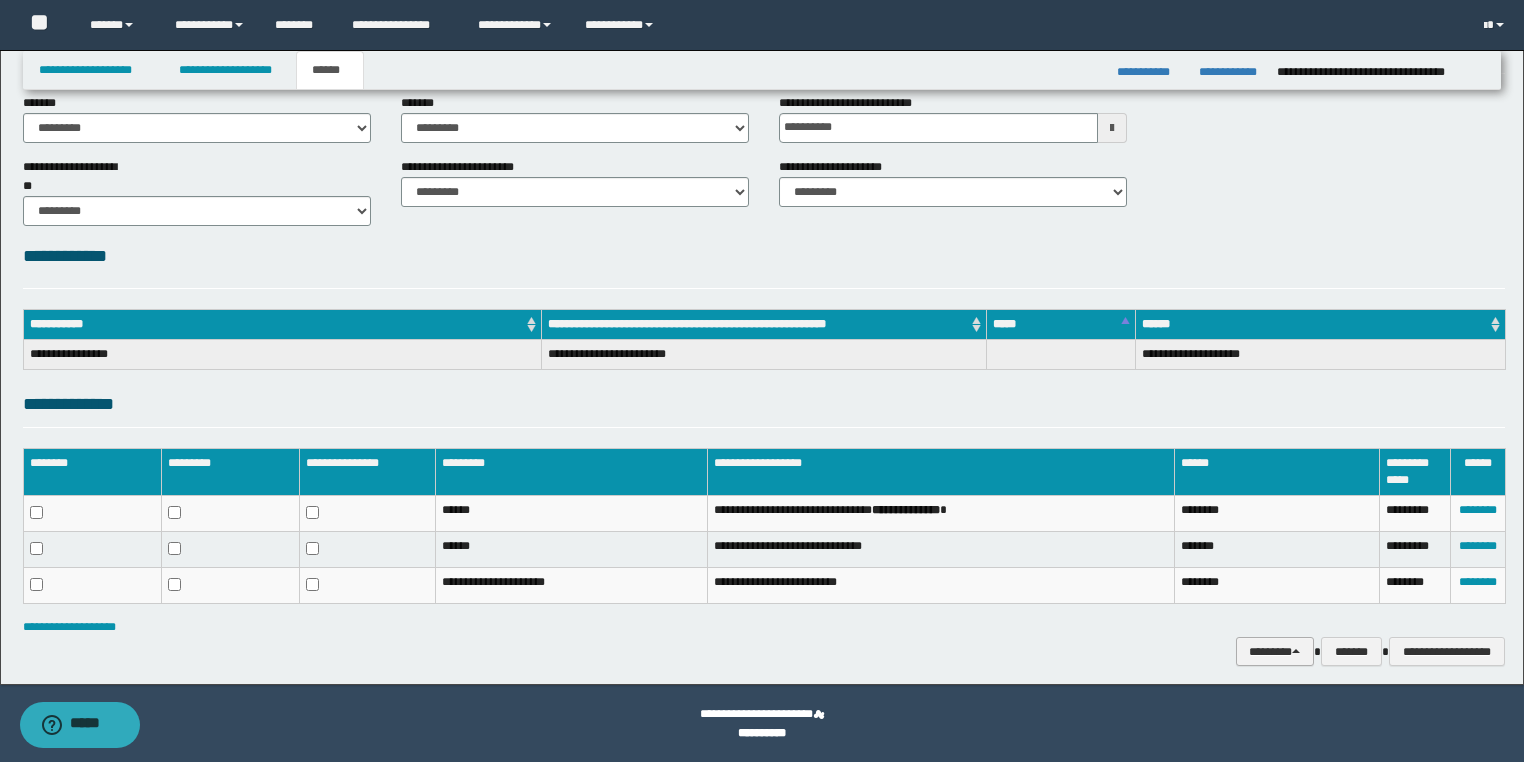 click on "********" at bounding box center (1275, 652) 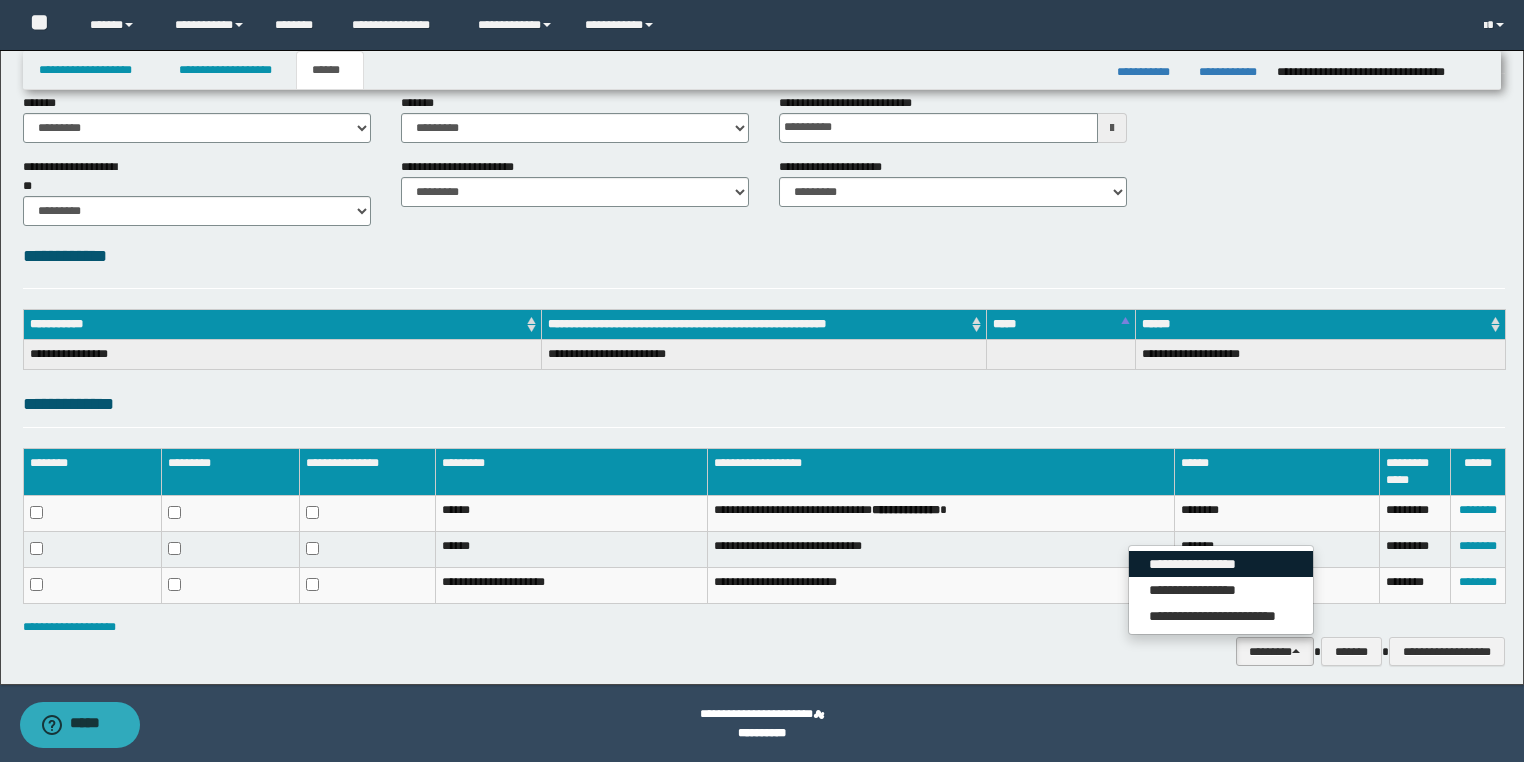 click on "**********" at bounding box center [1221, 564] 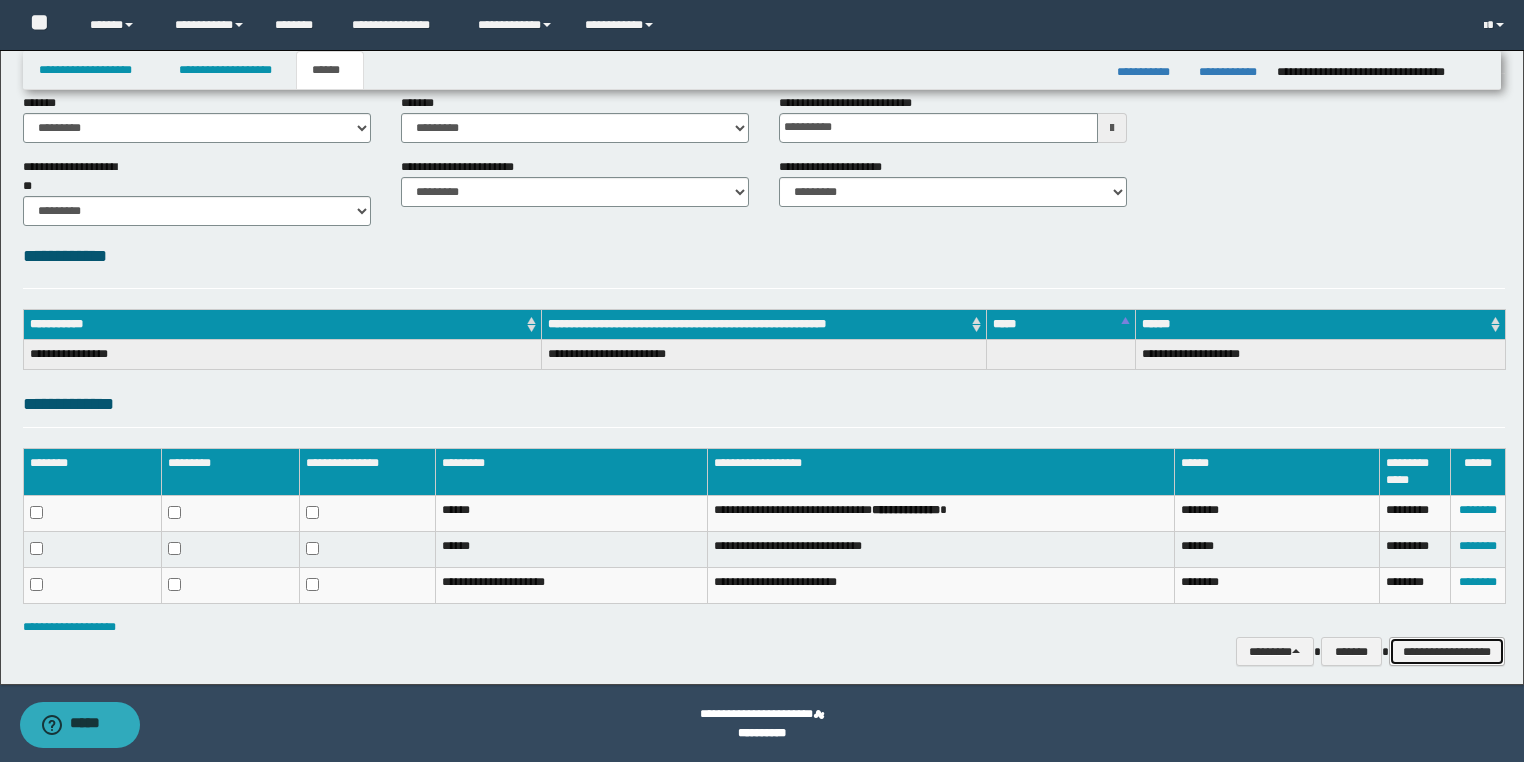 click on "**********" at bounding box center (1447, 652) 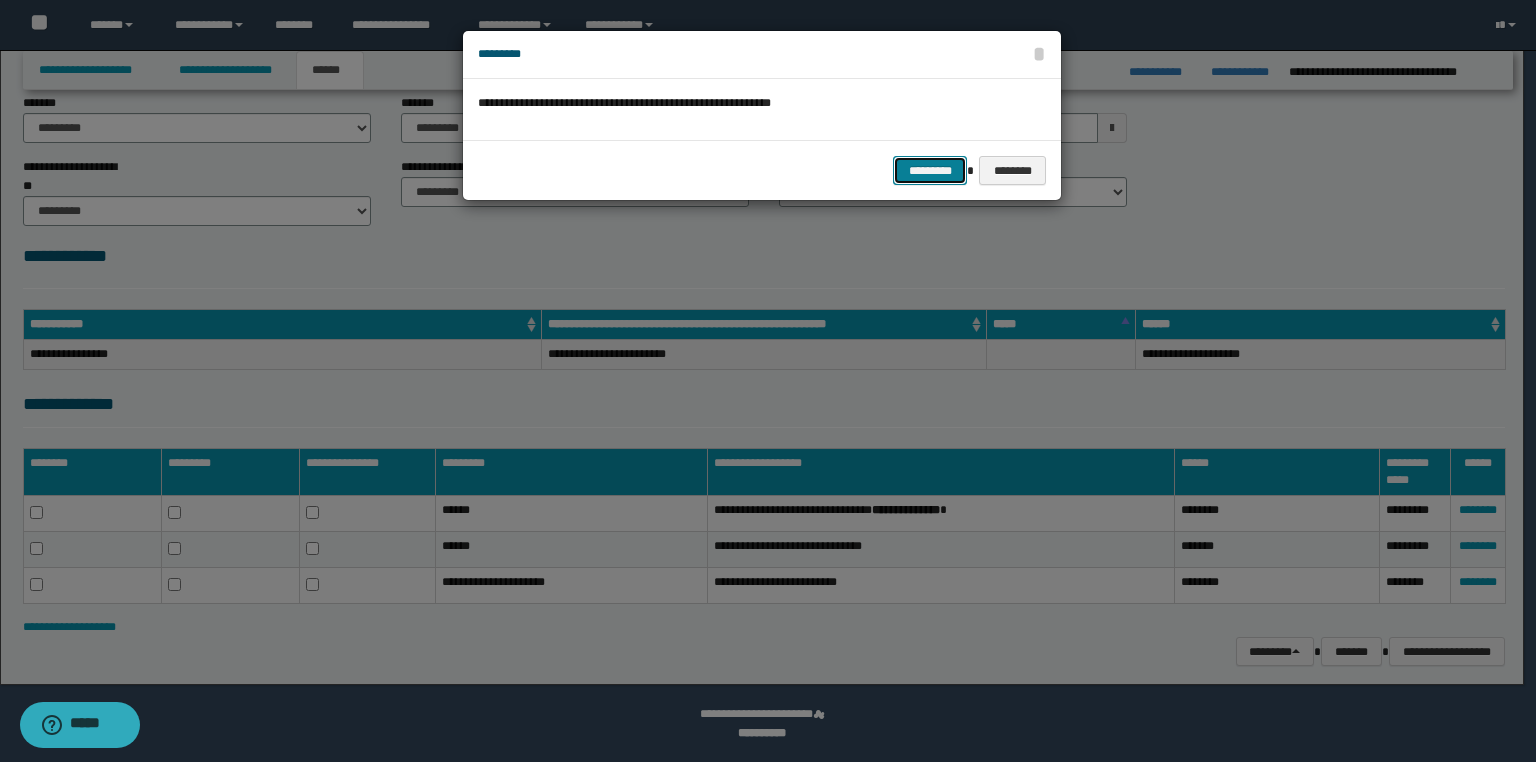 drag, startPoint x: 920, startPoint y: 164, endPoint x: 928, endPoint y: 197, distance: 33.955853 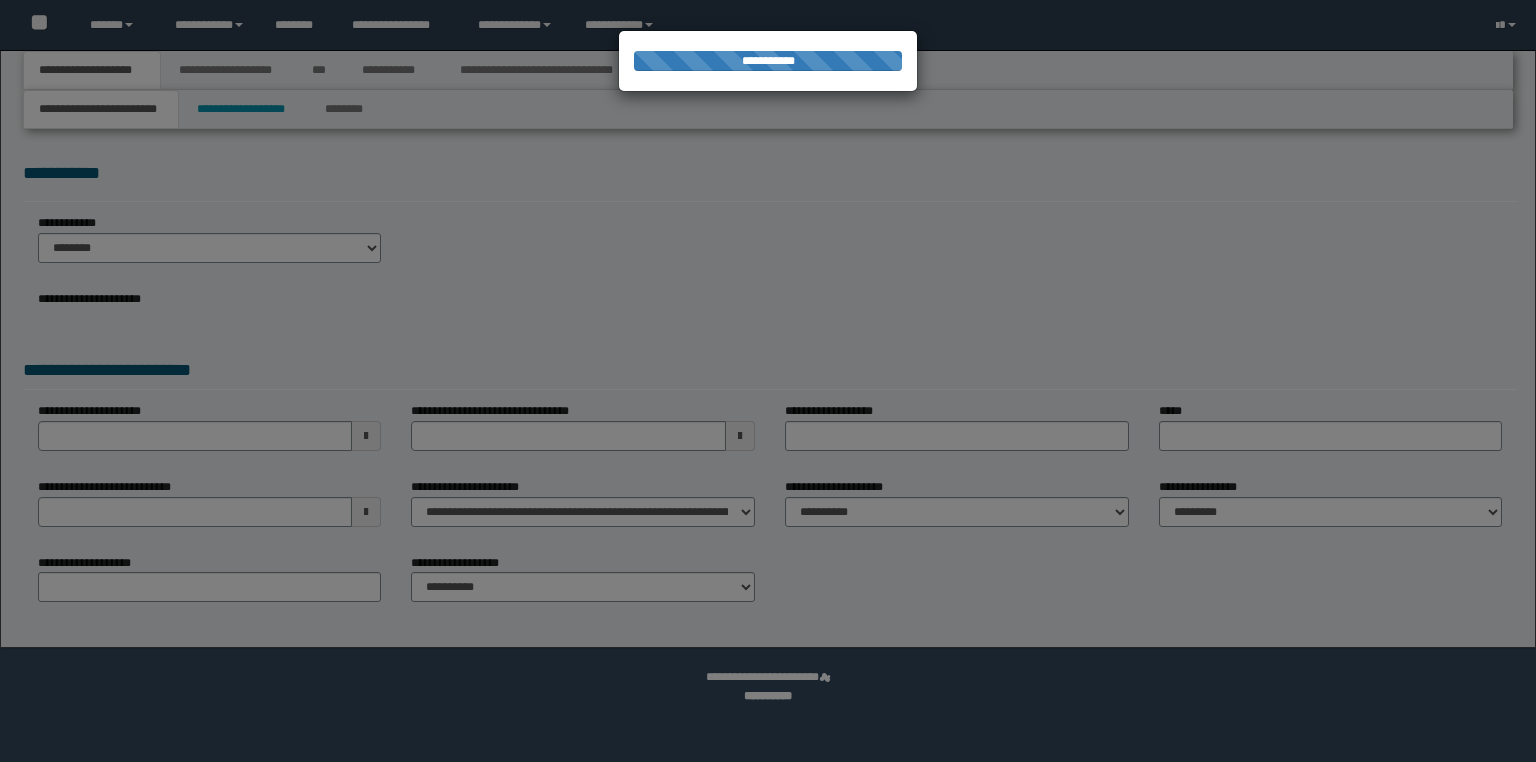 scroll, scrollTop: 0, scrollLeft: 0, axis: both 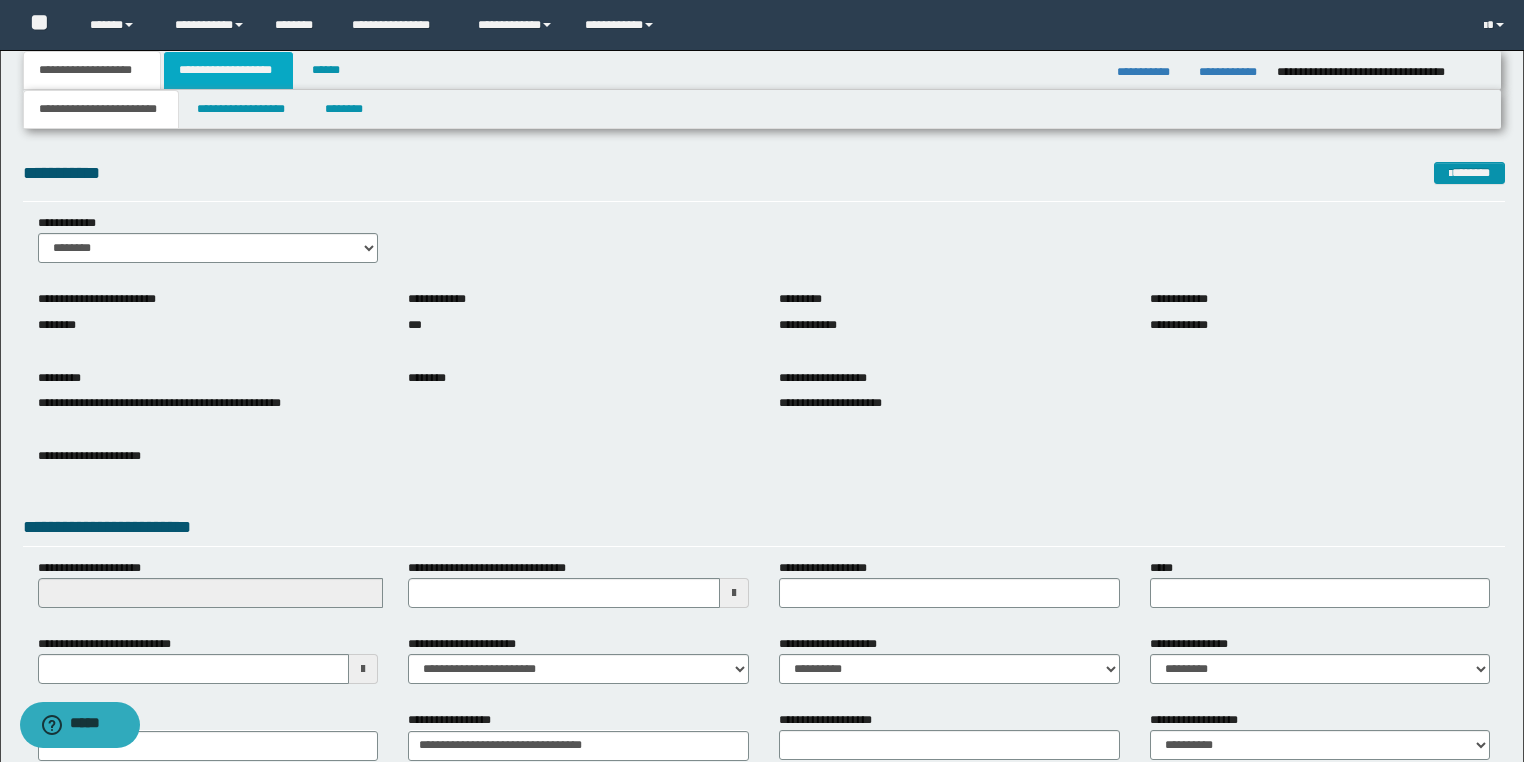 click on "**********" at bounding box center [228, 70] 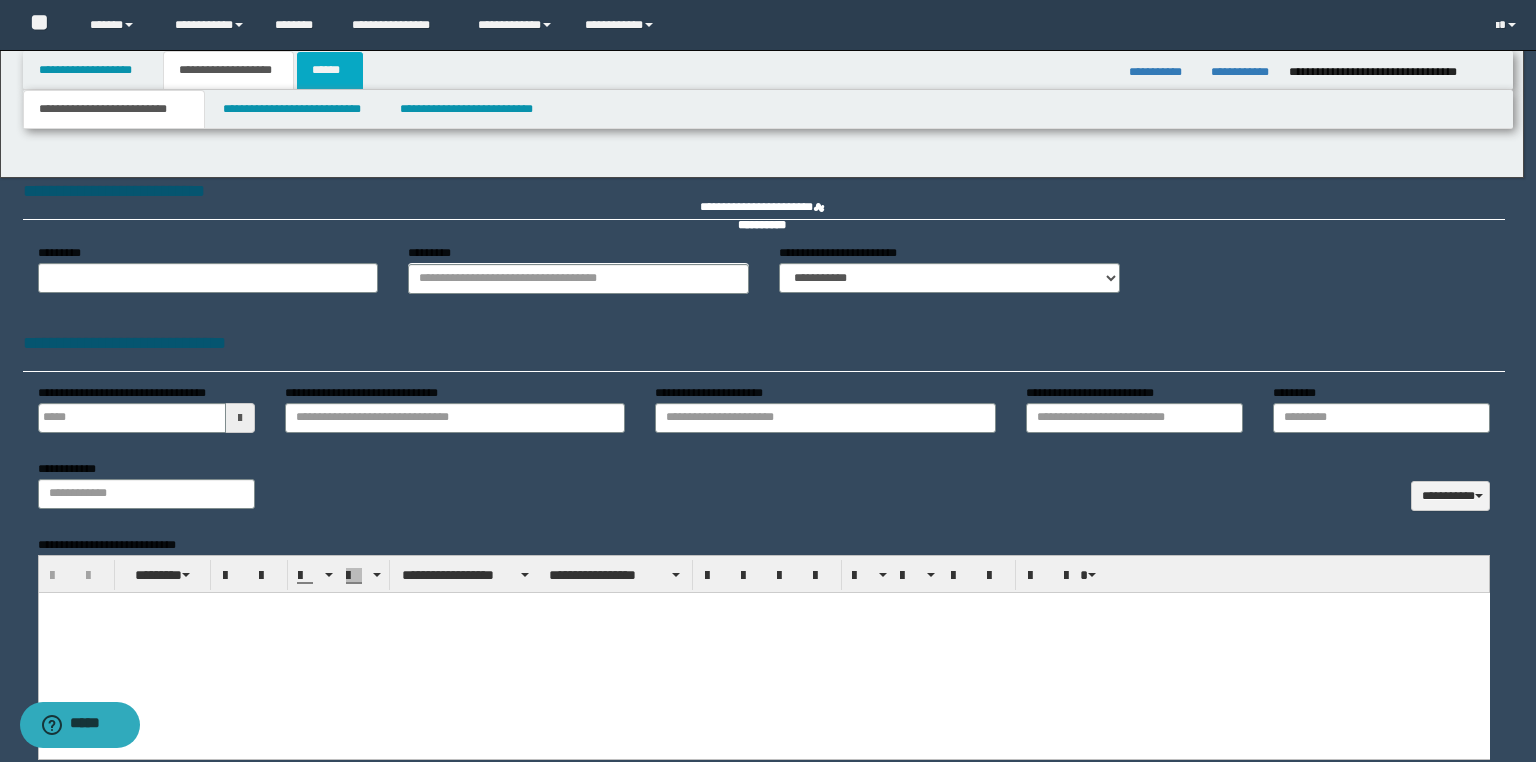 type 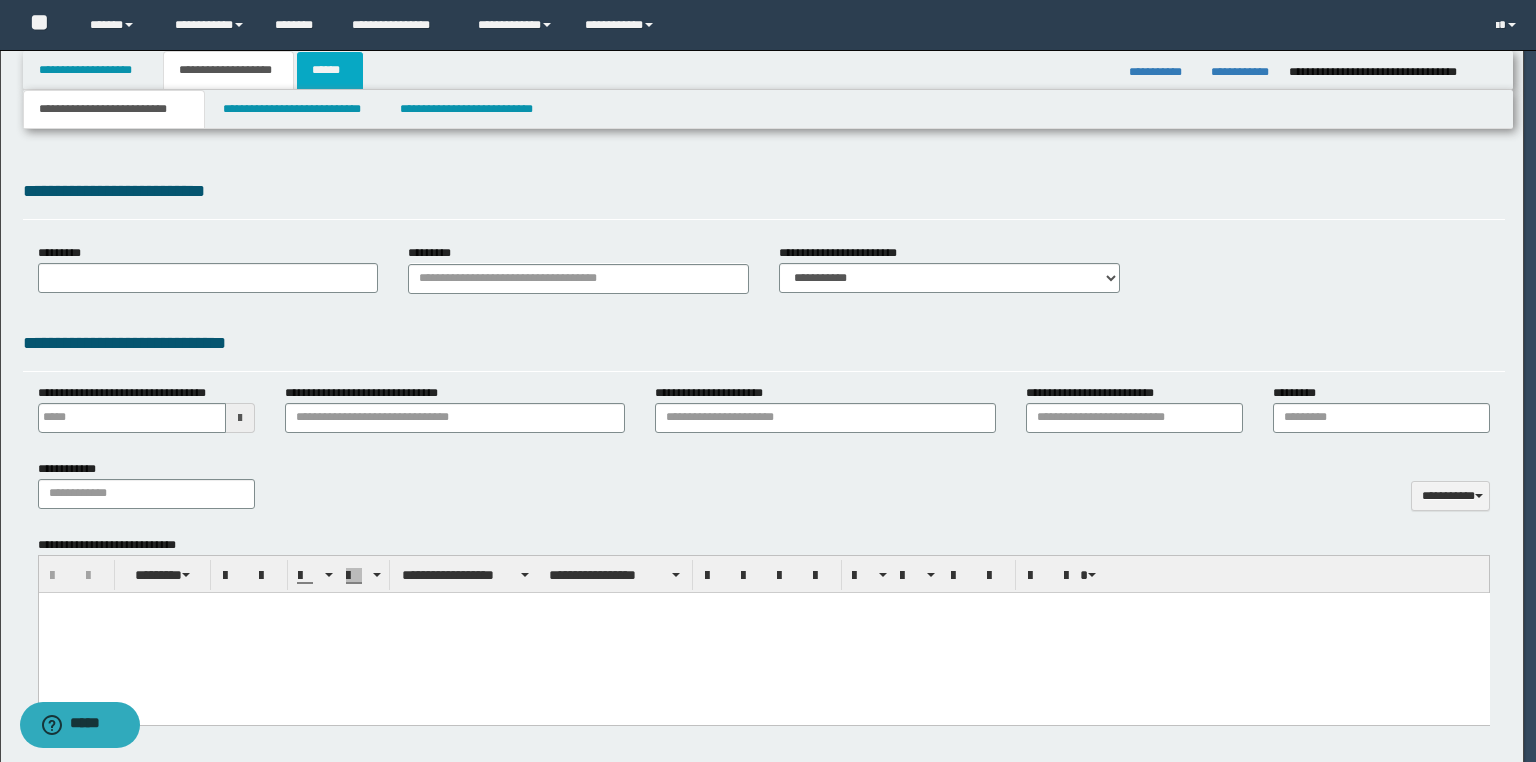 type on "**********" 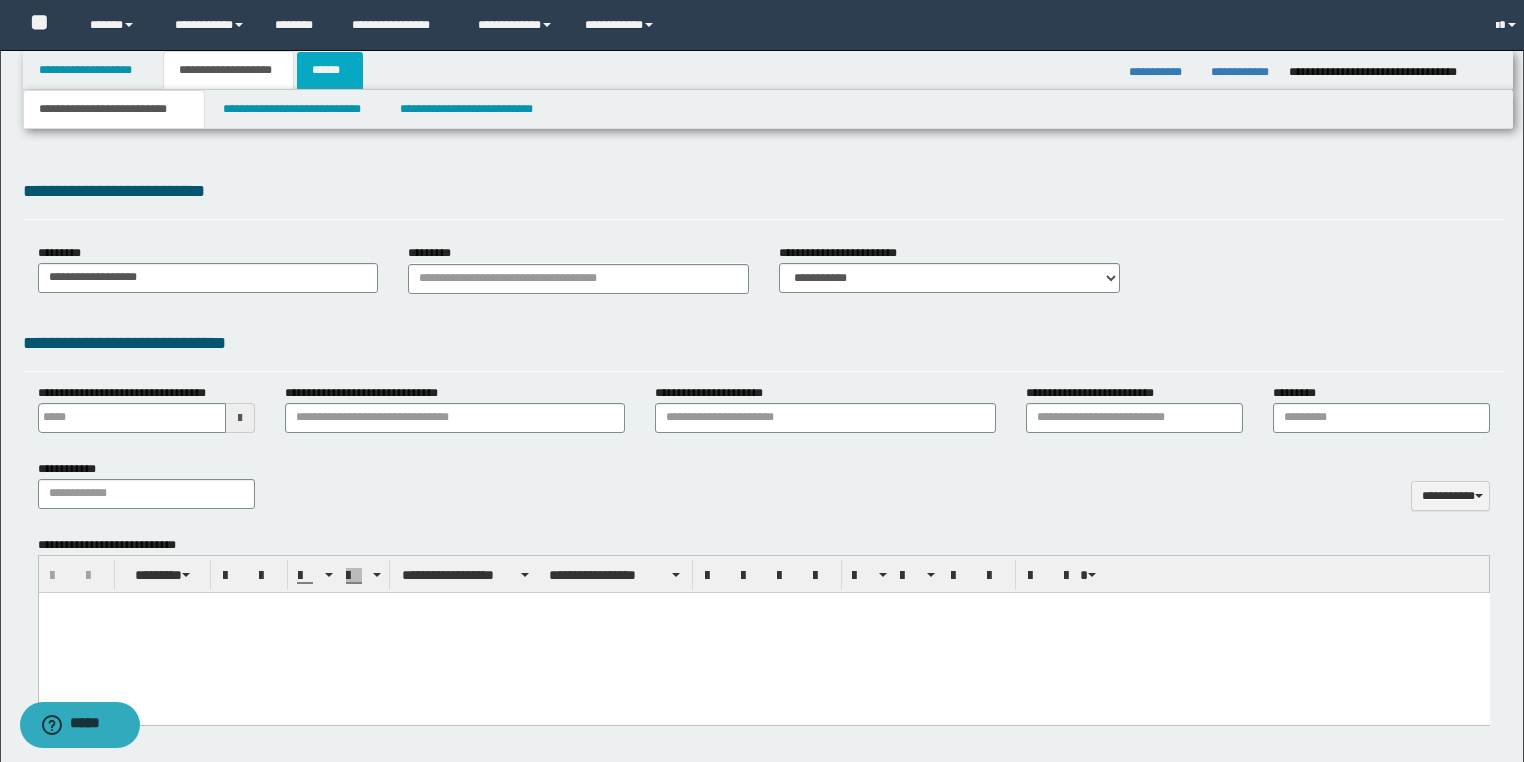 click on "******" at bounding box center (330, 70) 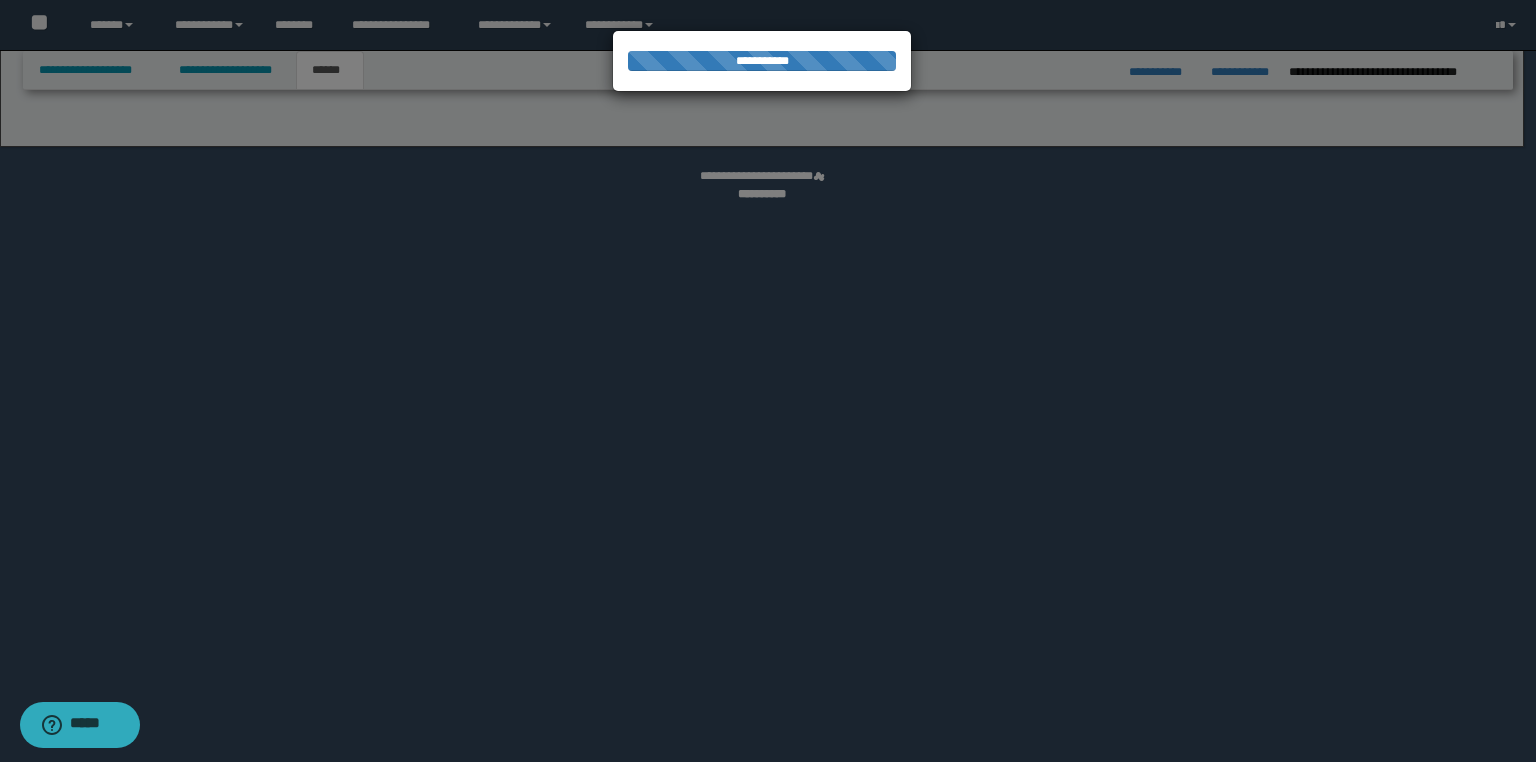 select on "*" 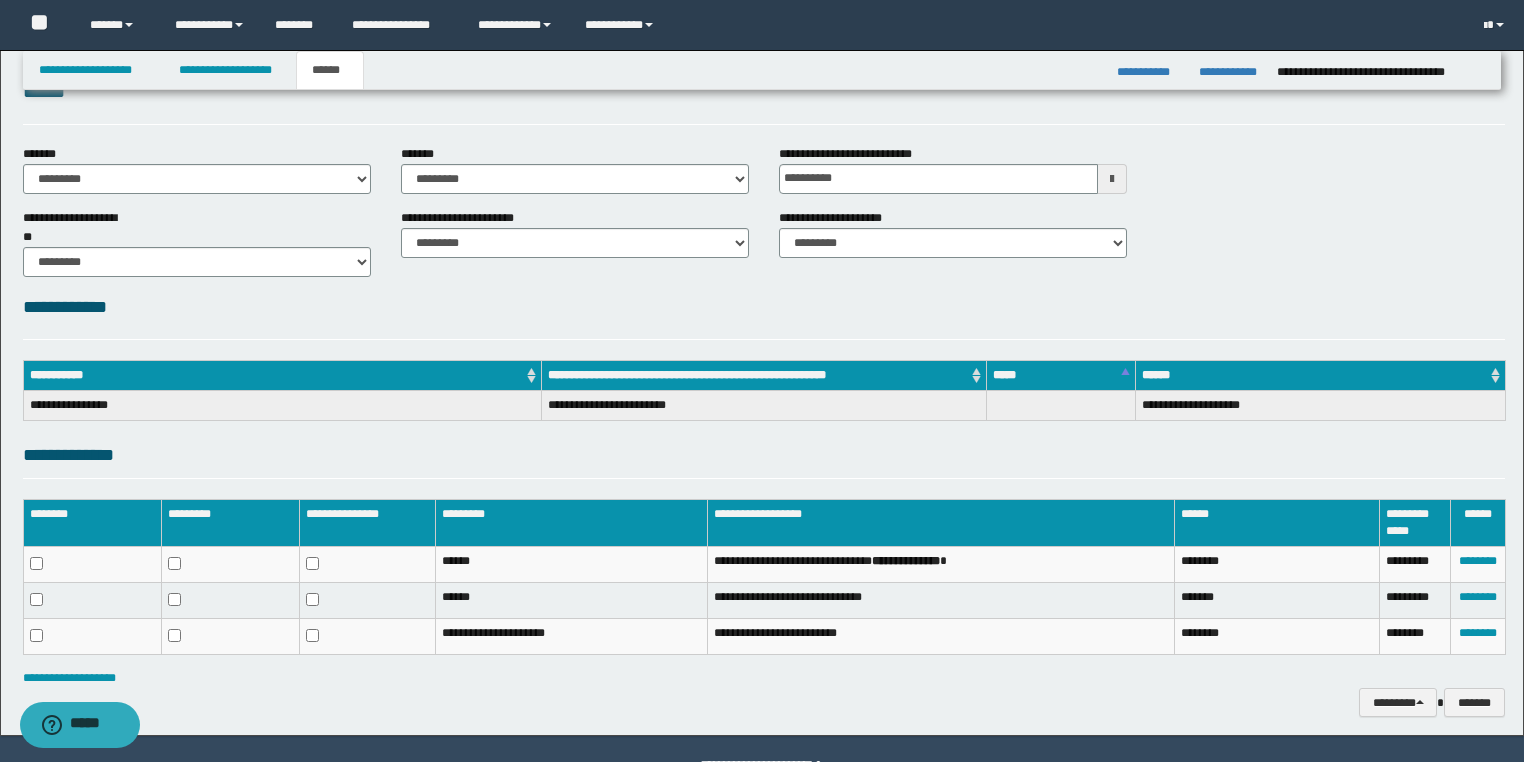 scroll, scrollTop: 101, scrollLeft: 0, axis: vertical 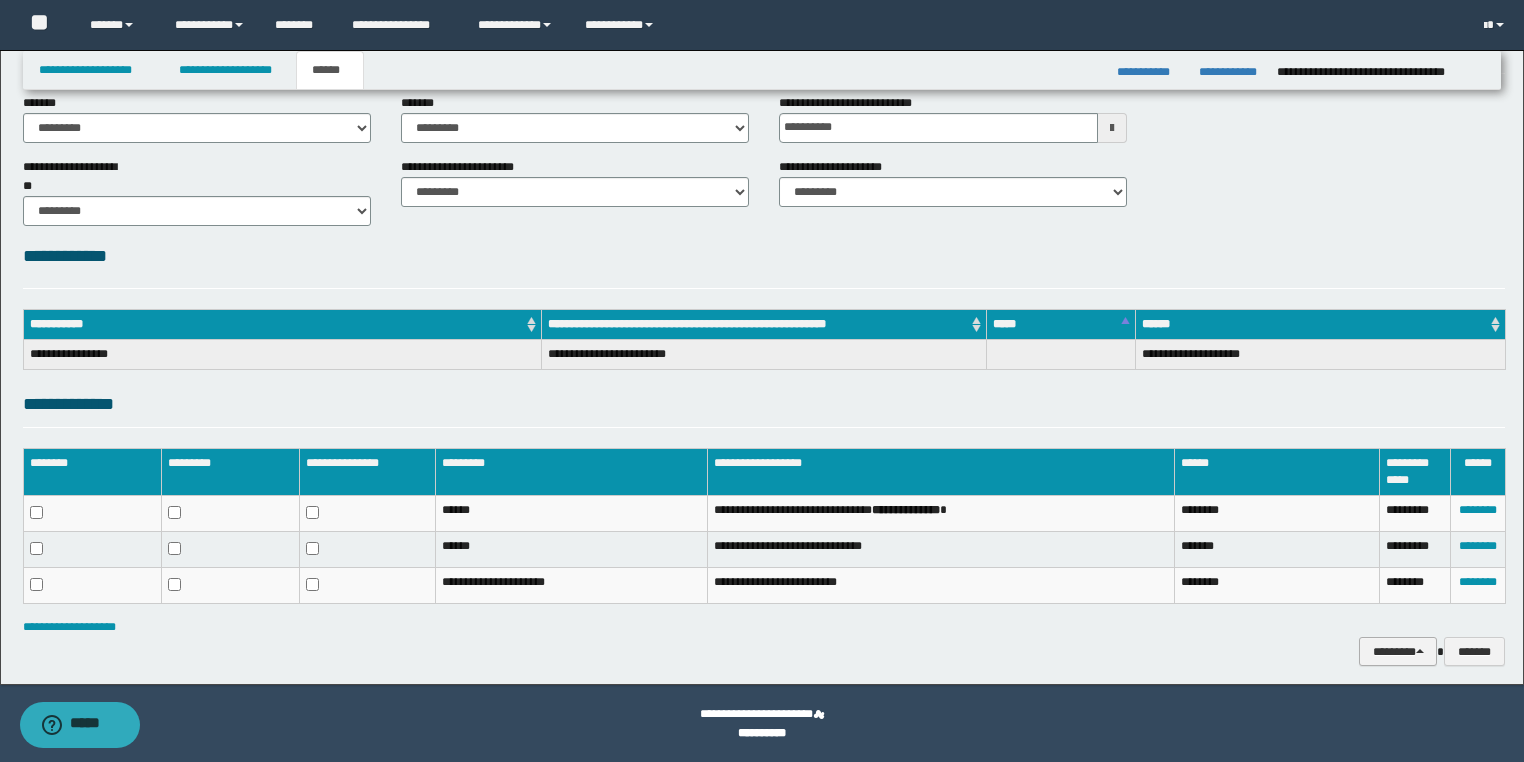click on "********" at bounding box center (1398, 652) 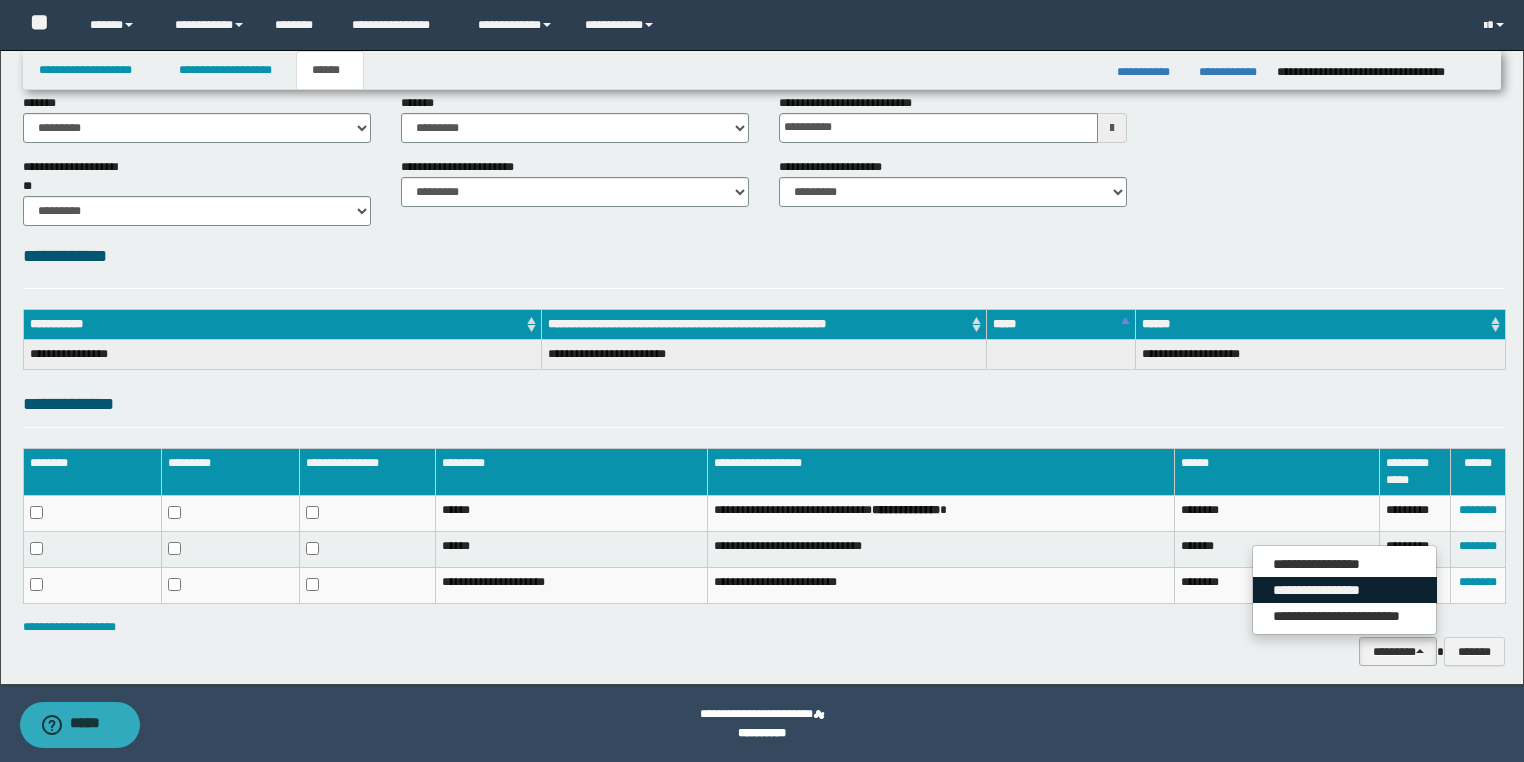 click on "**********" at bounding box center [1345, 590] 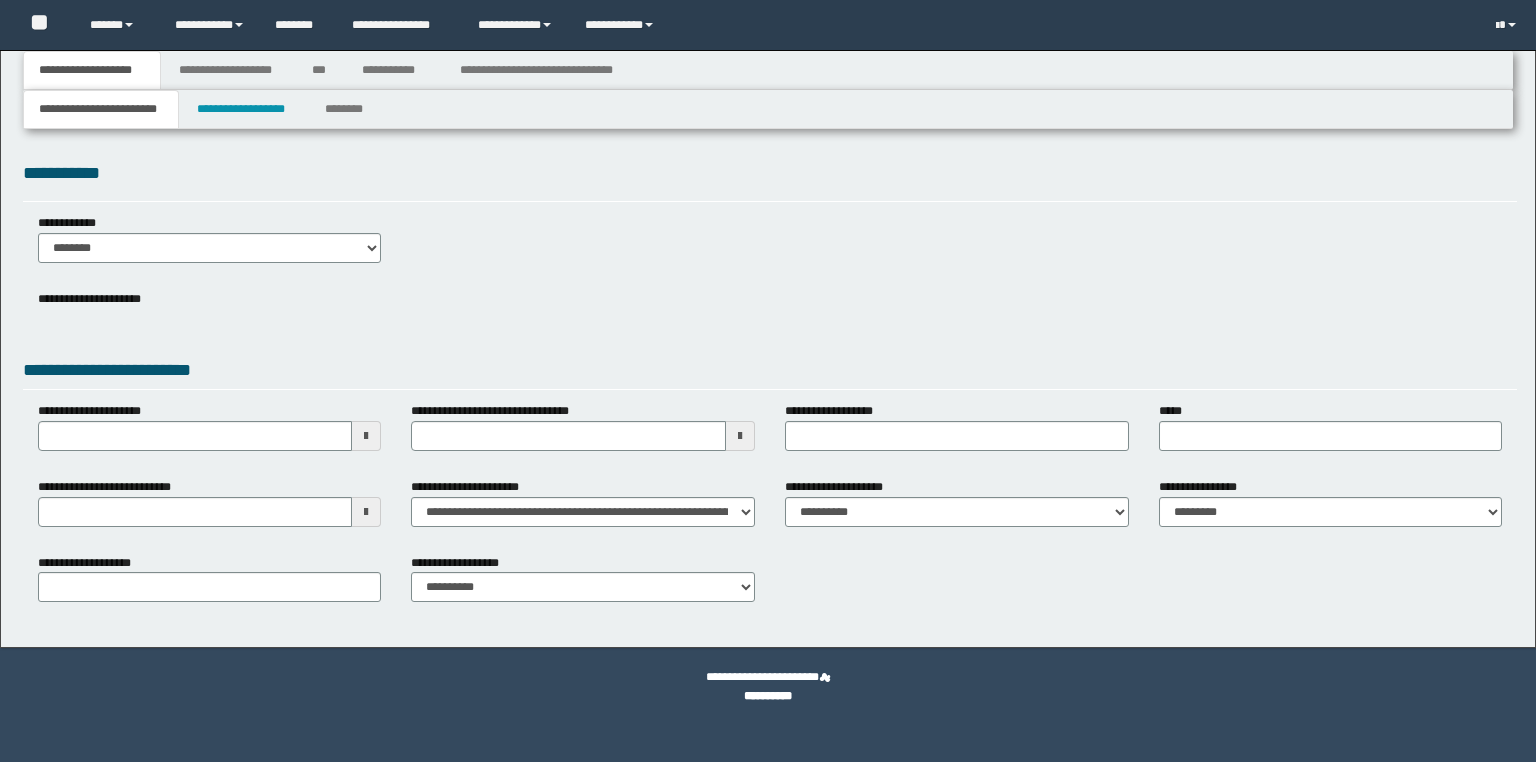 scroll, scrollTop: 0, scrollLeft: 0, axis: both 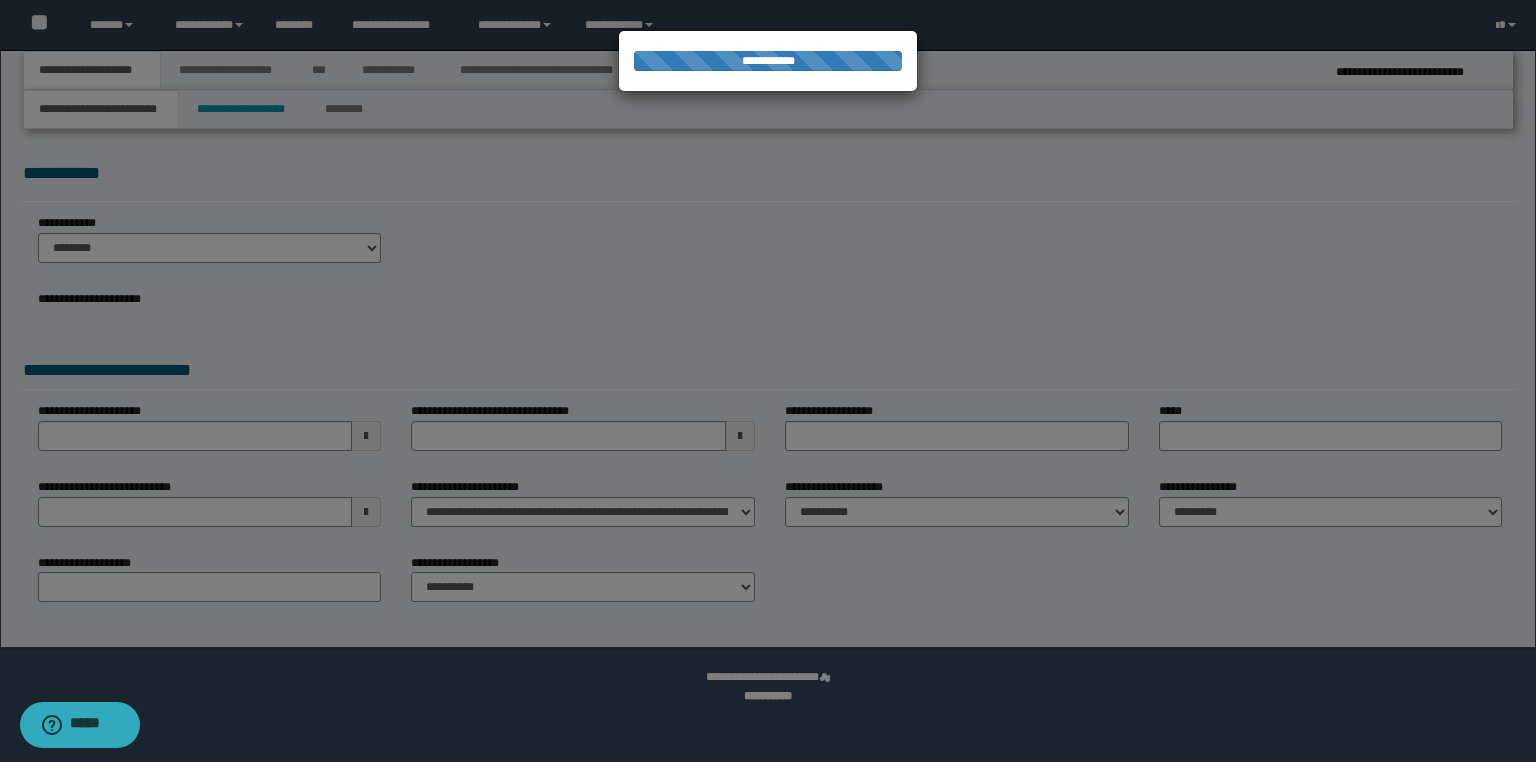 select on "*" 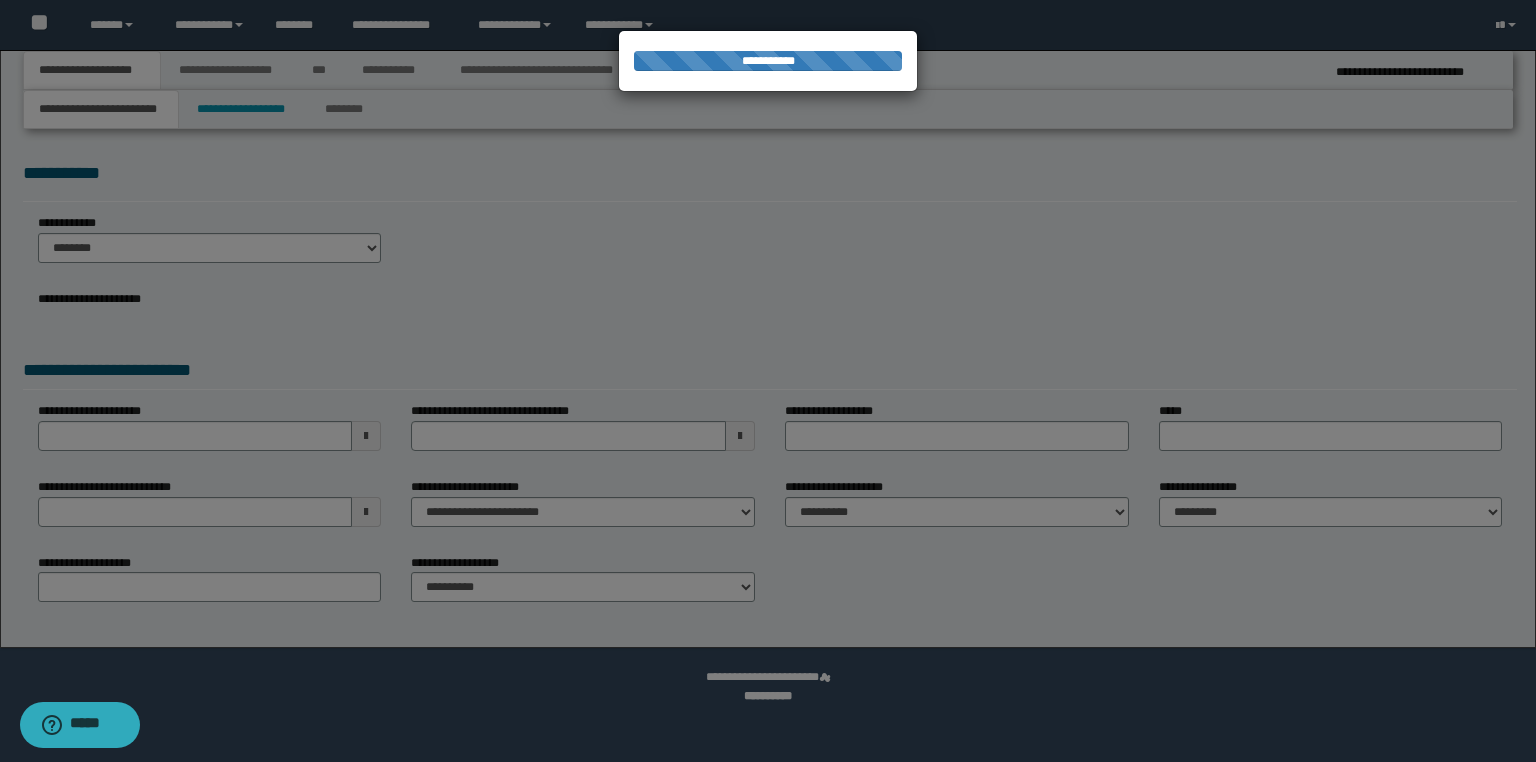select on "*" 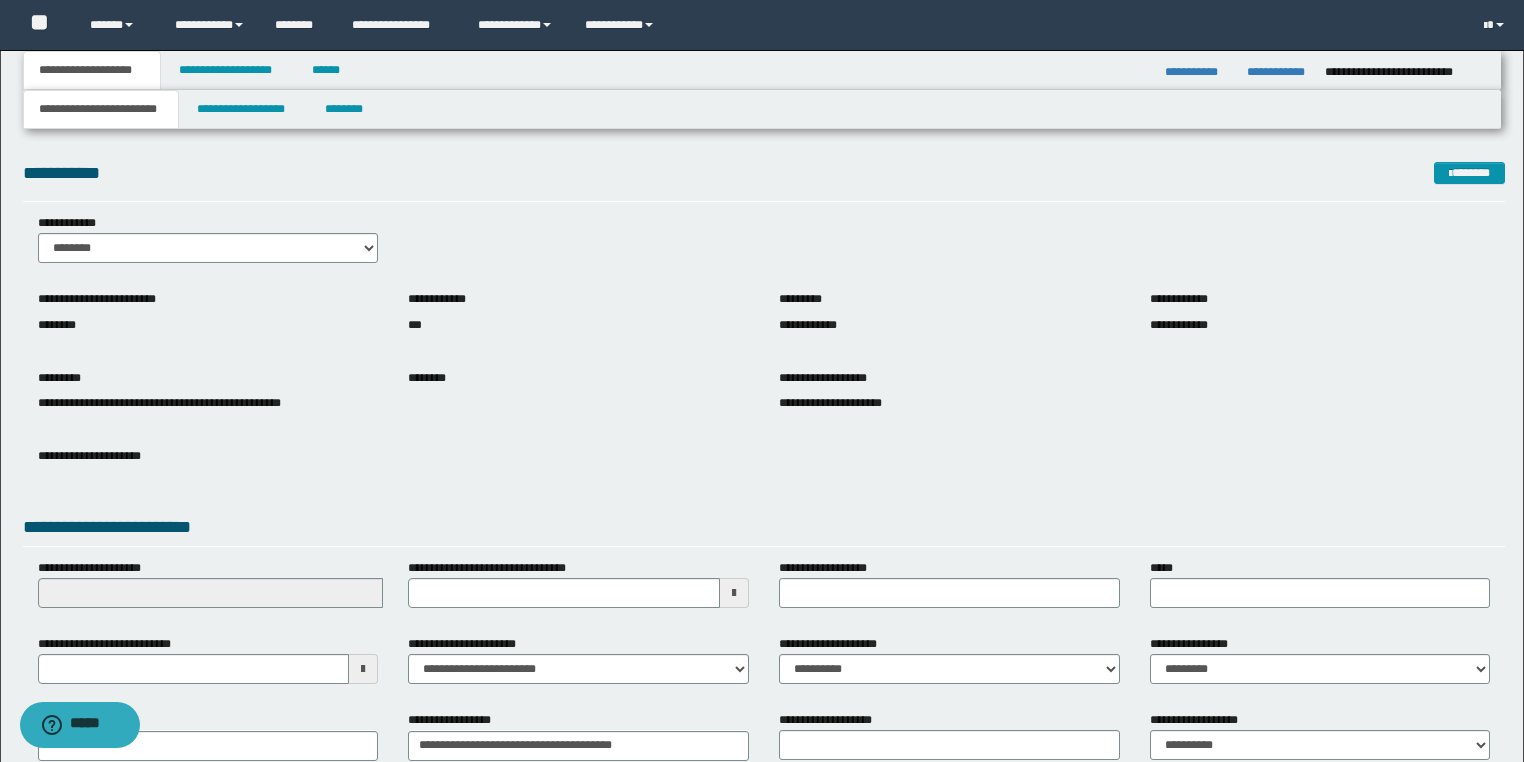 click on "**********" at bounding box center (1320, 323) 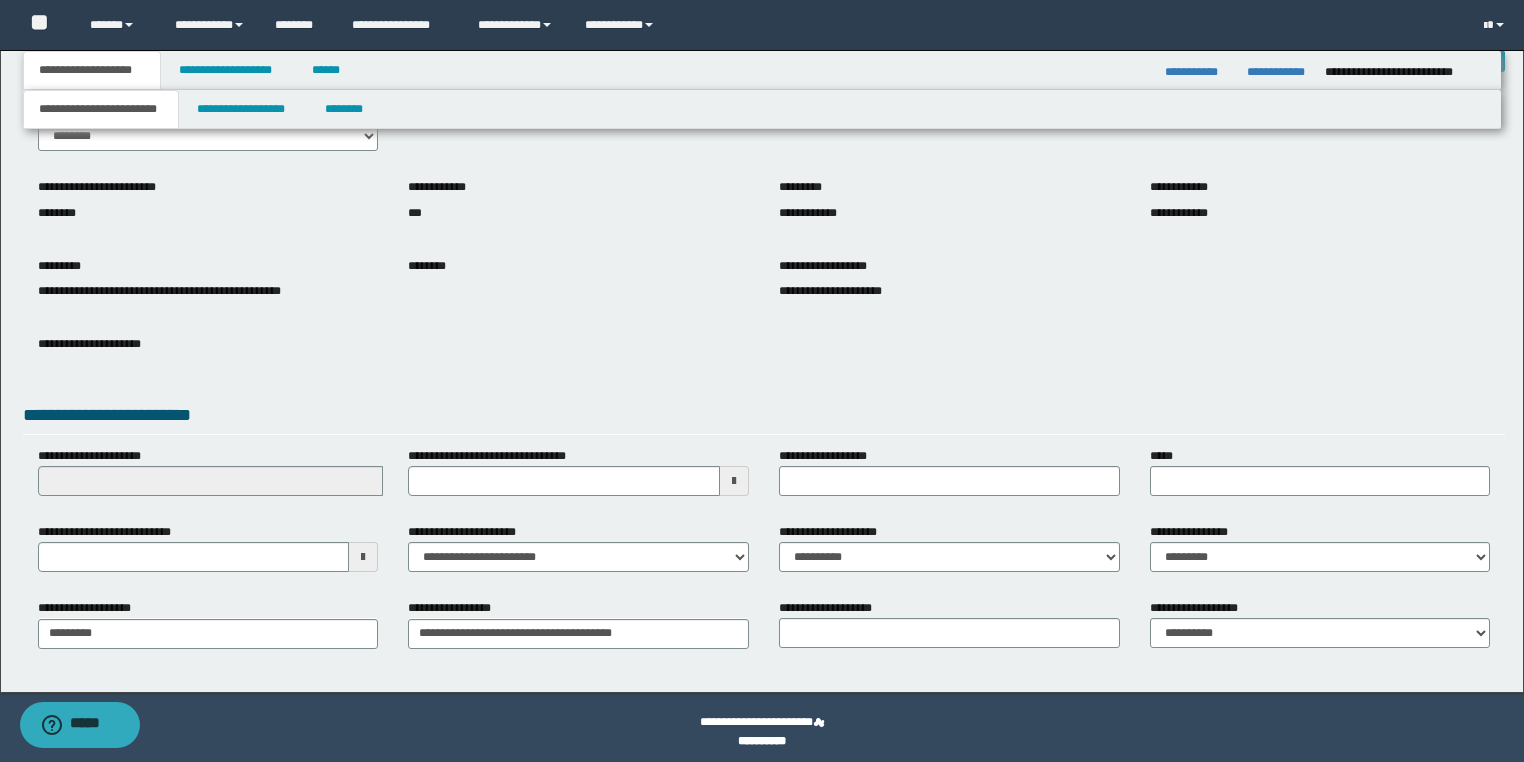 scroll, scrollTop: 120, scrollLeft: 0, axis: vertical 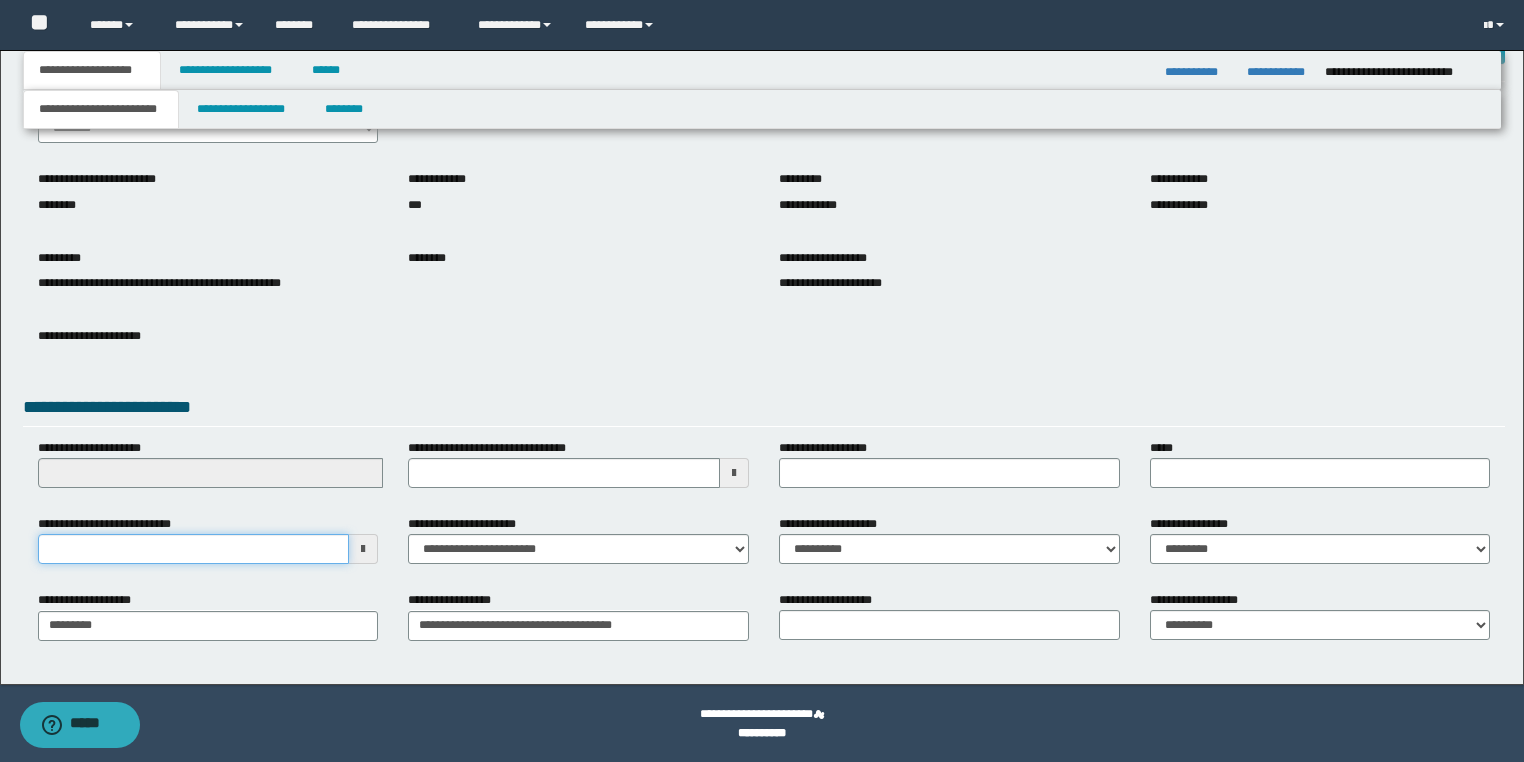 click on "**********" at bounding box center [194, 549] 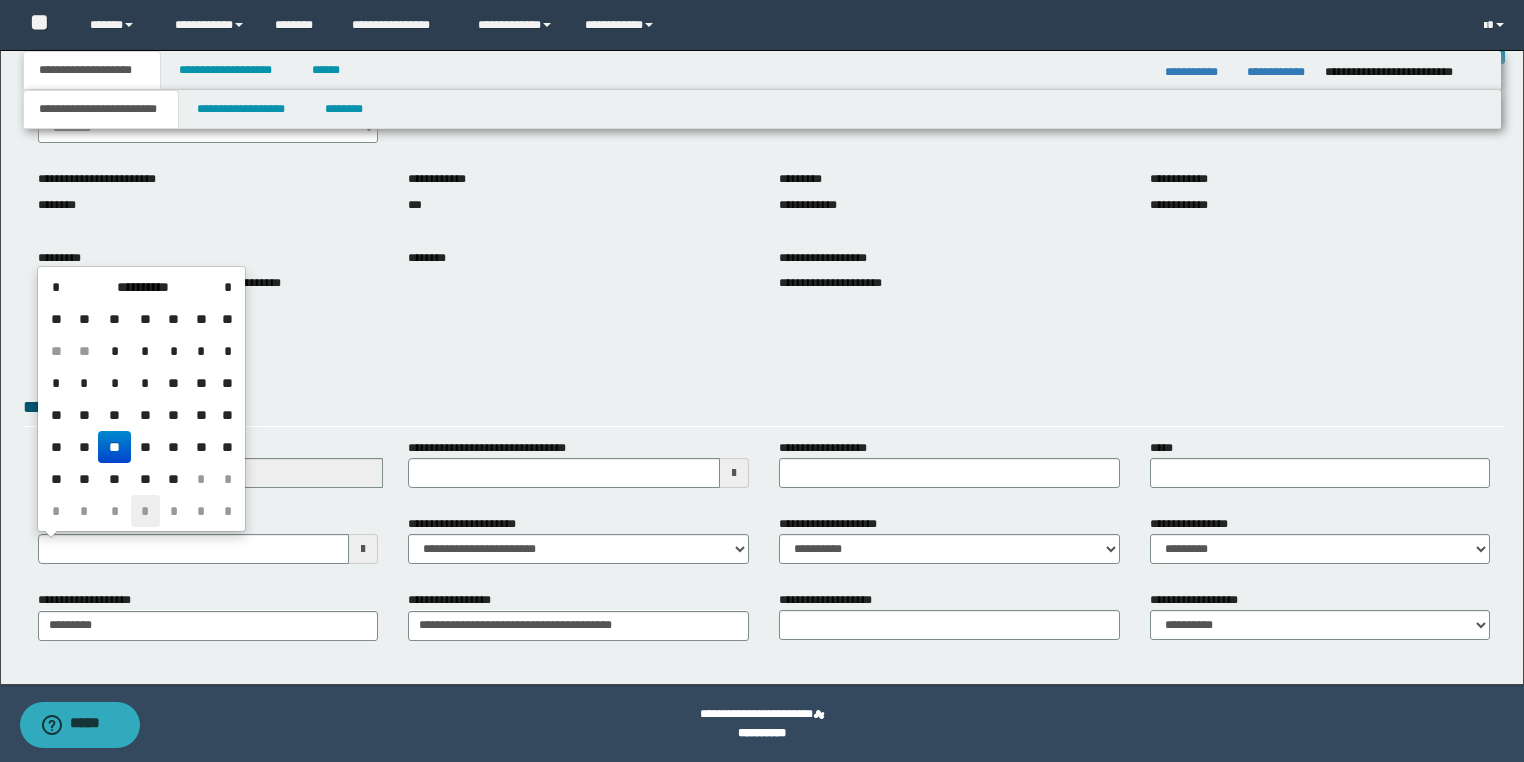 click on "*" at bounding box center [145, 511] 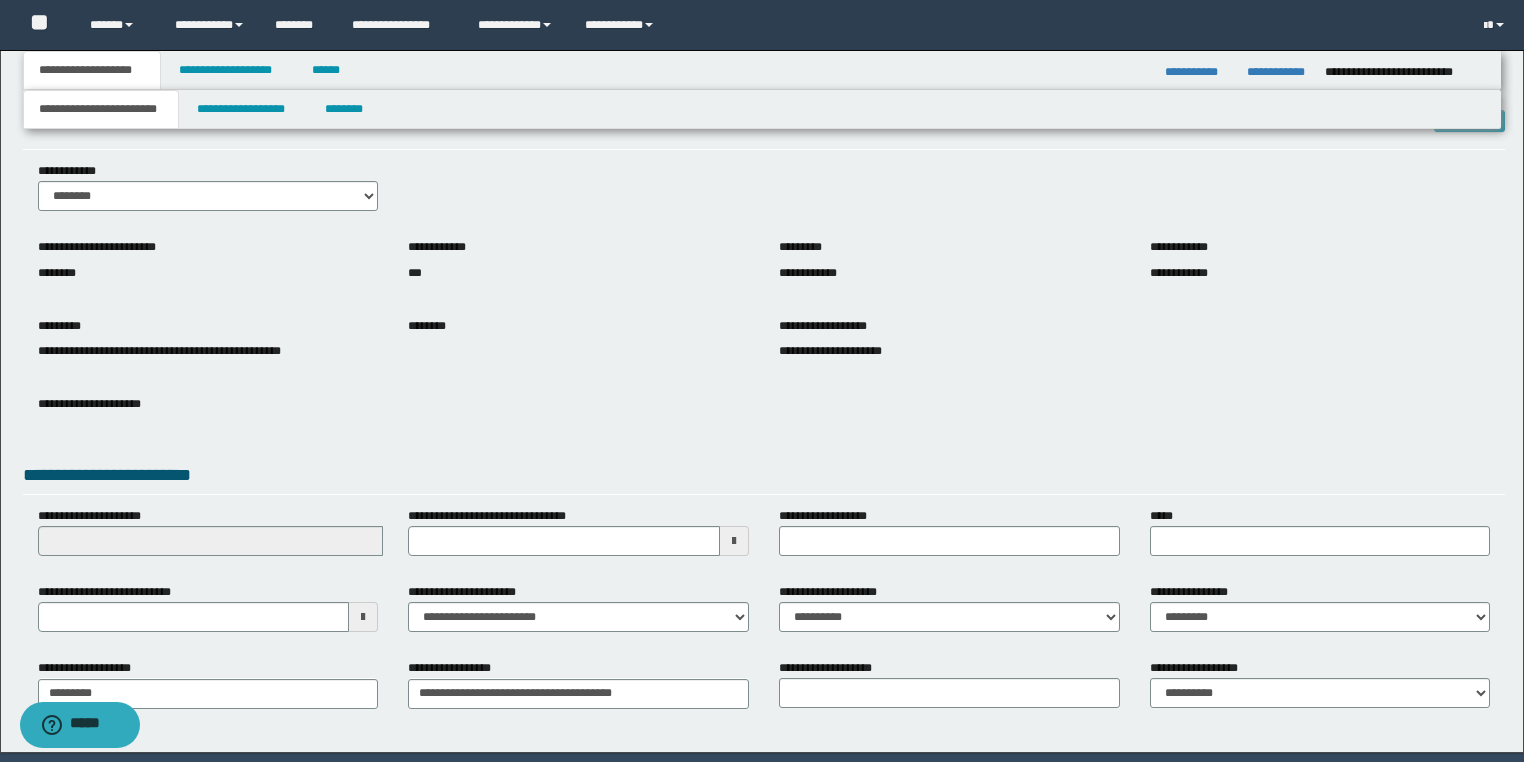 scroll, scrollTop: 0, scrollLeft: 0, axis: both 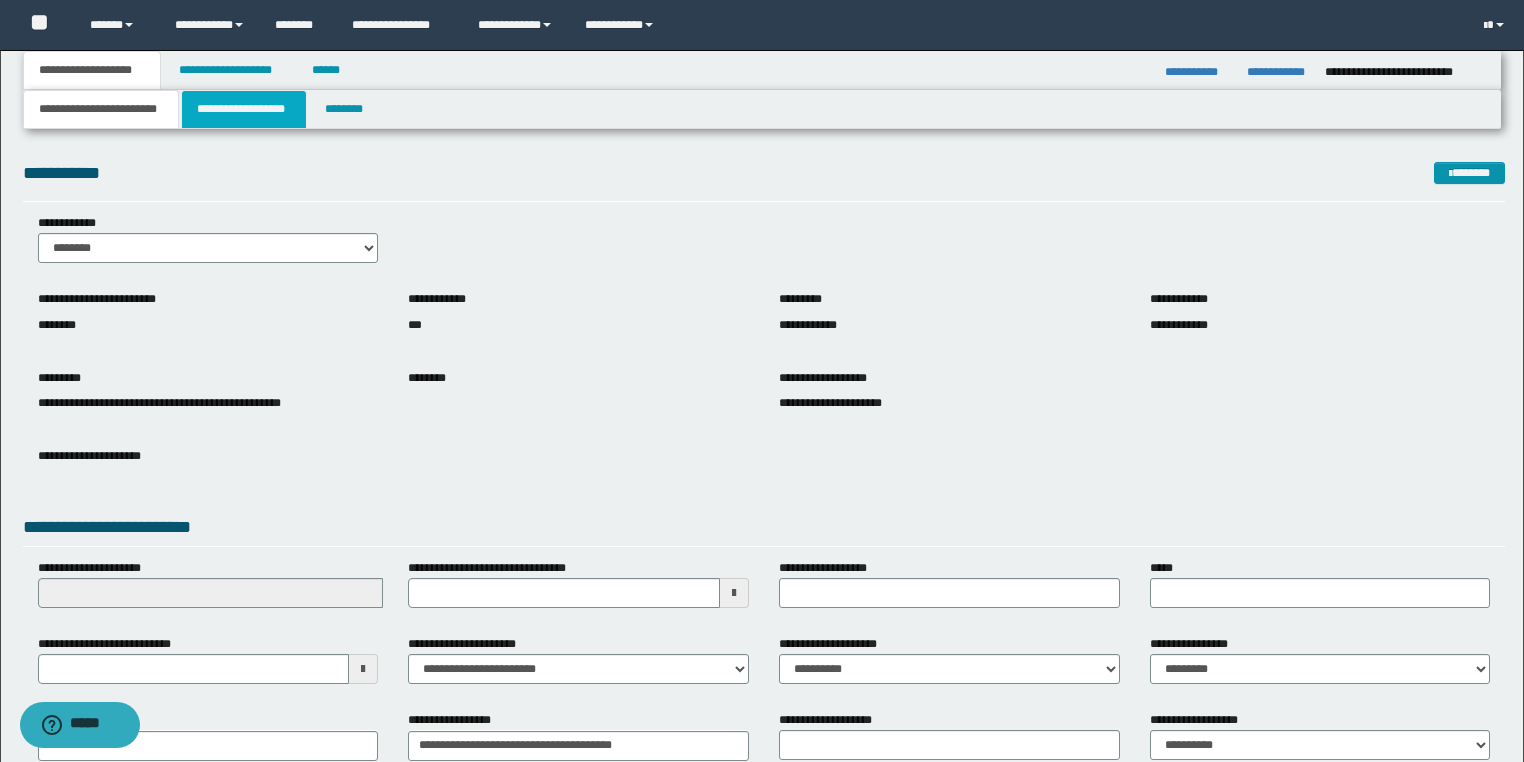 drag, startPoint x: 252, startPoint y: 130, endPoint x: 258, endPoint y: 116, distance: 15.231546 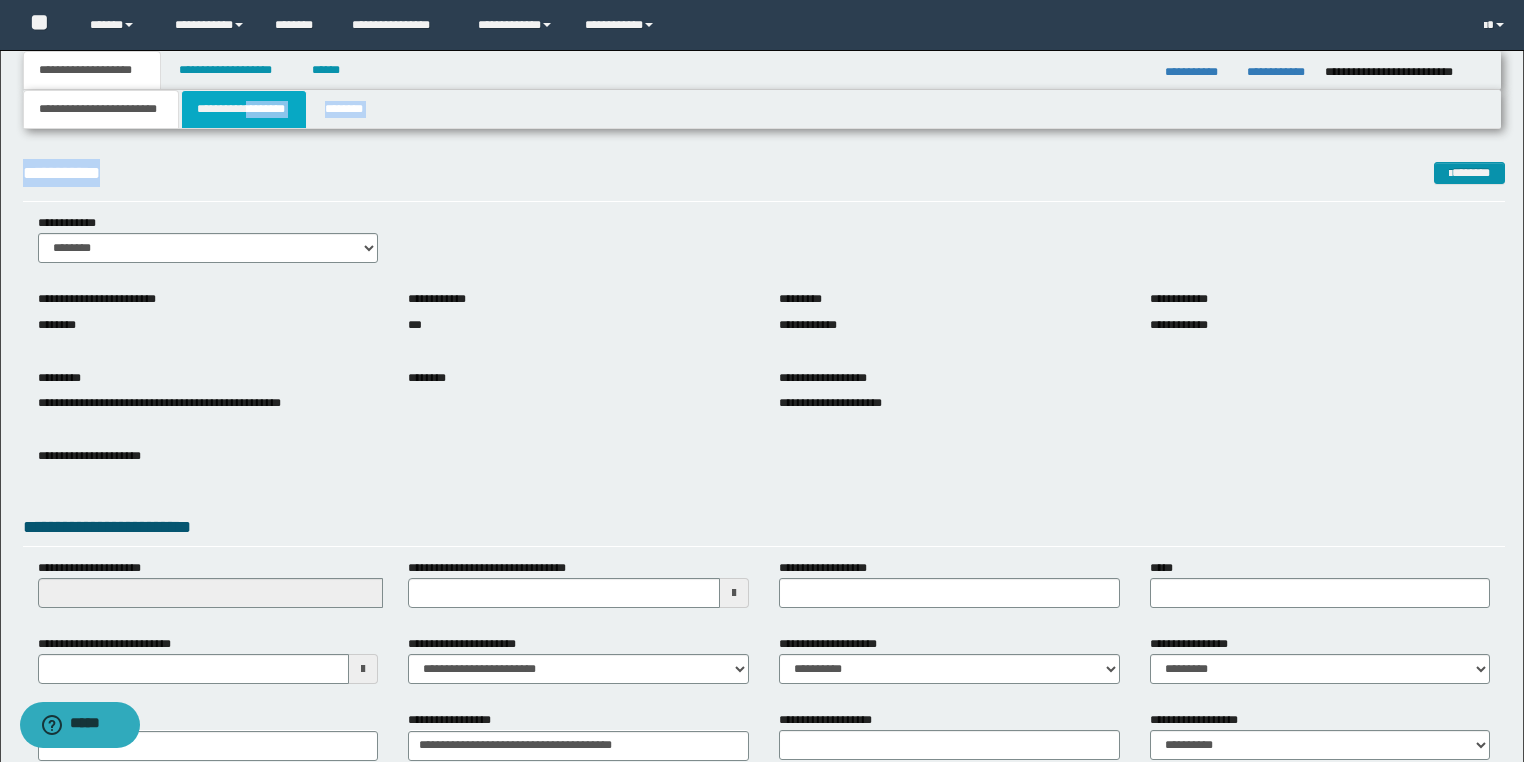 click on "**********" at bounding box center (244, 109) 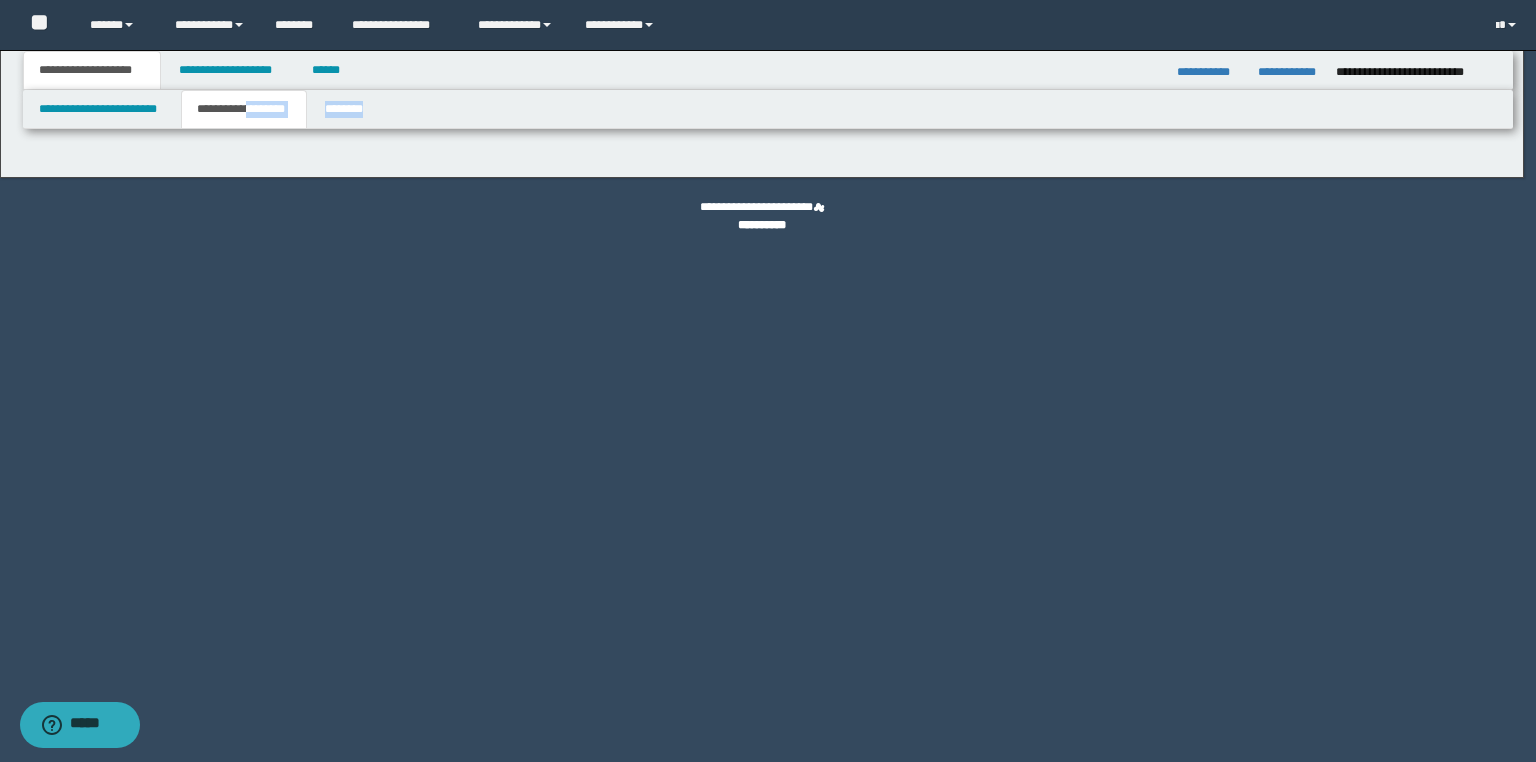 type on "********" 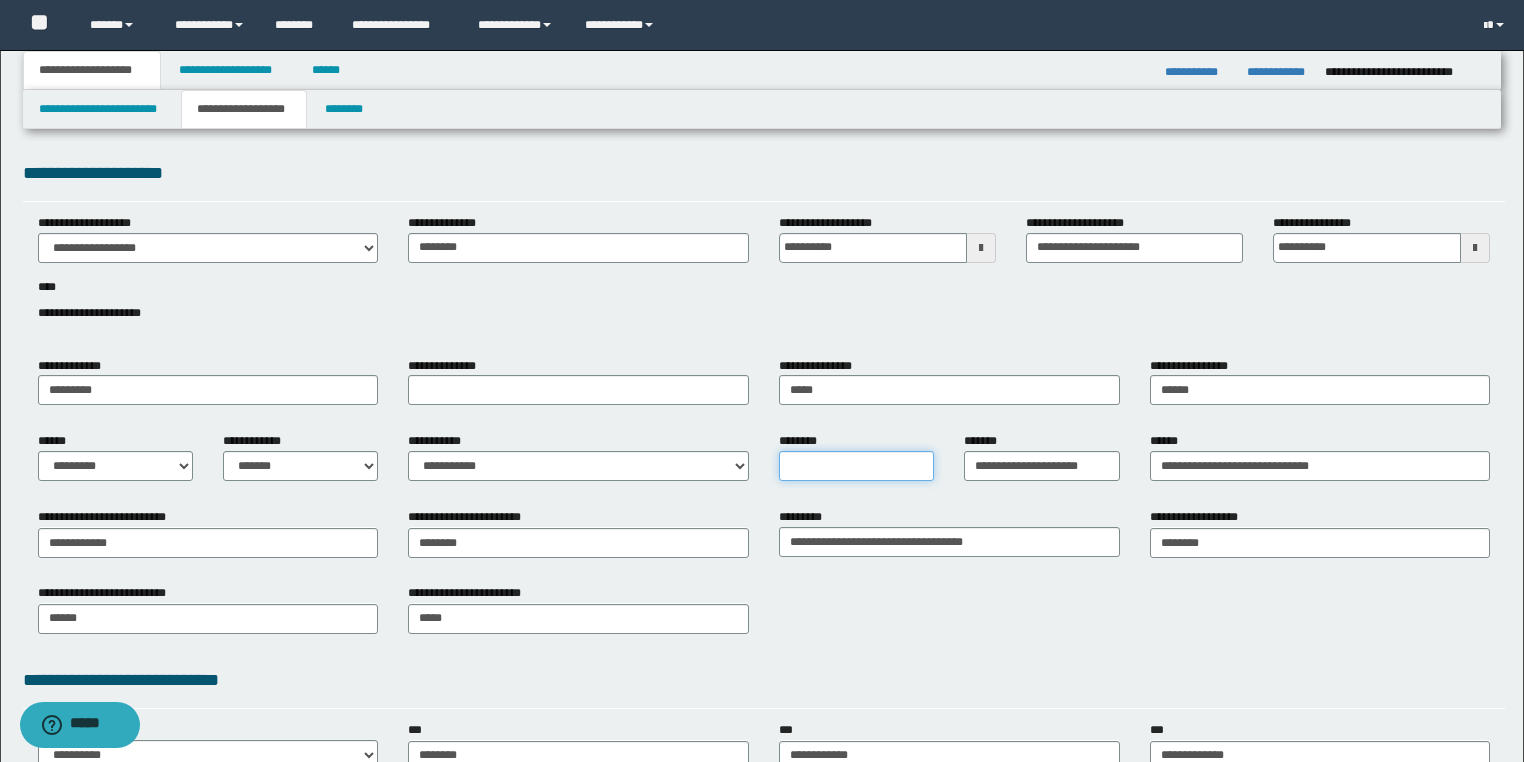 drag, startPoint x: 791, startPoint y: 464, endPoint x: 1100, endPoint y: 550, distance: 320.74445 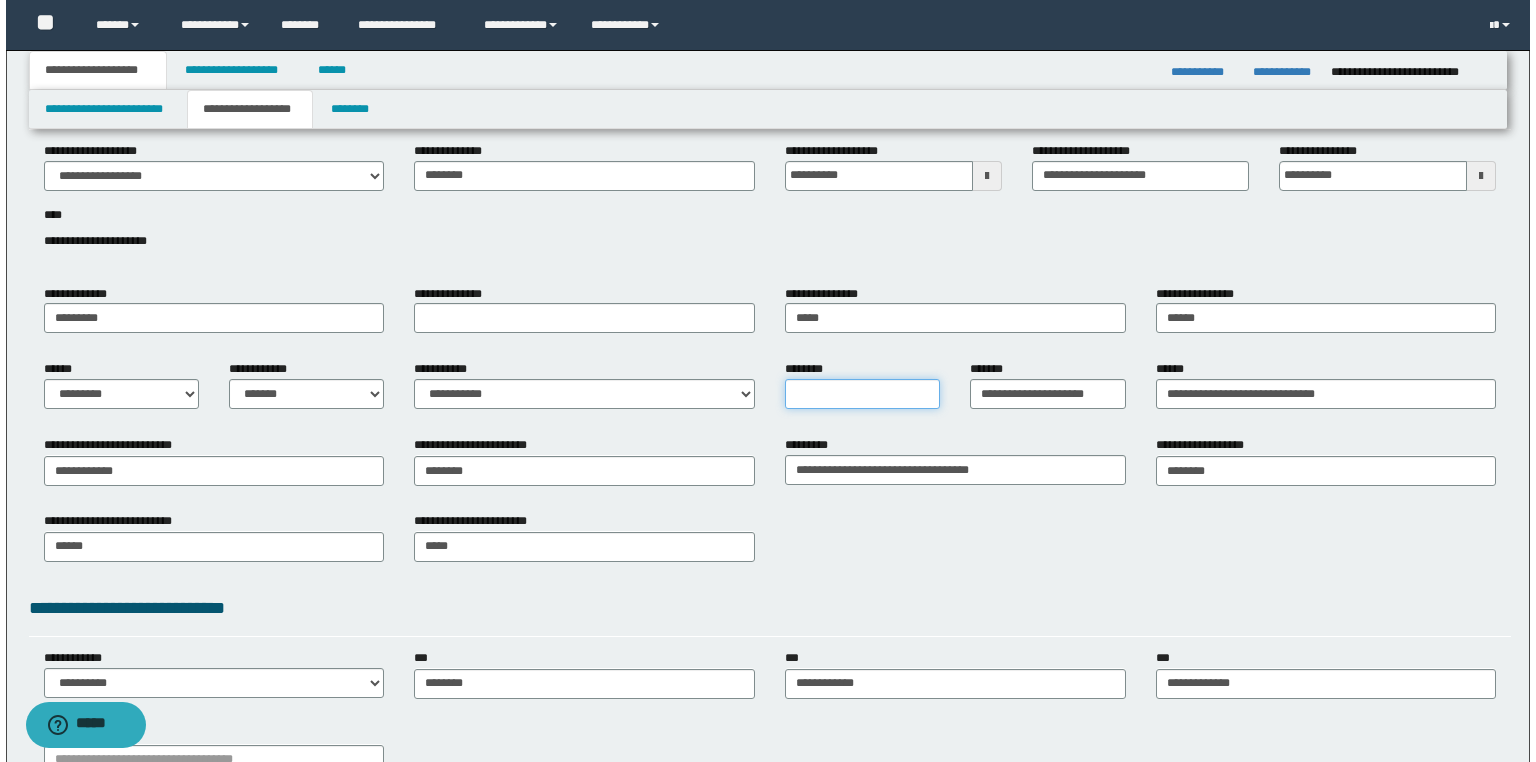 scroll, scrollTop: 0, scrollLeft: 0, axis: both 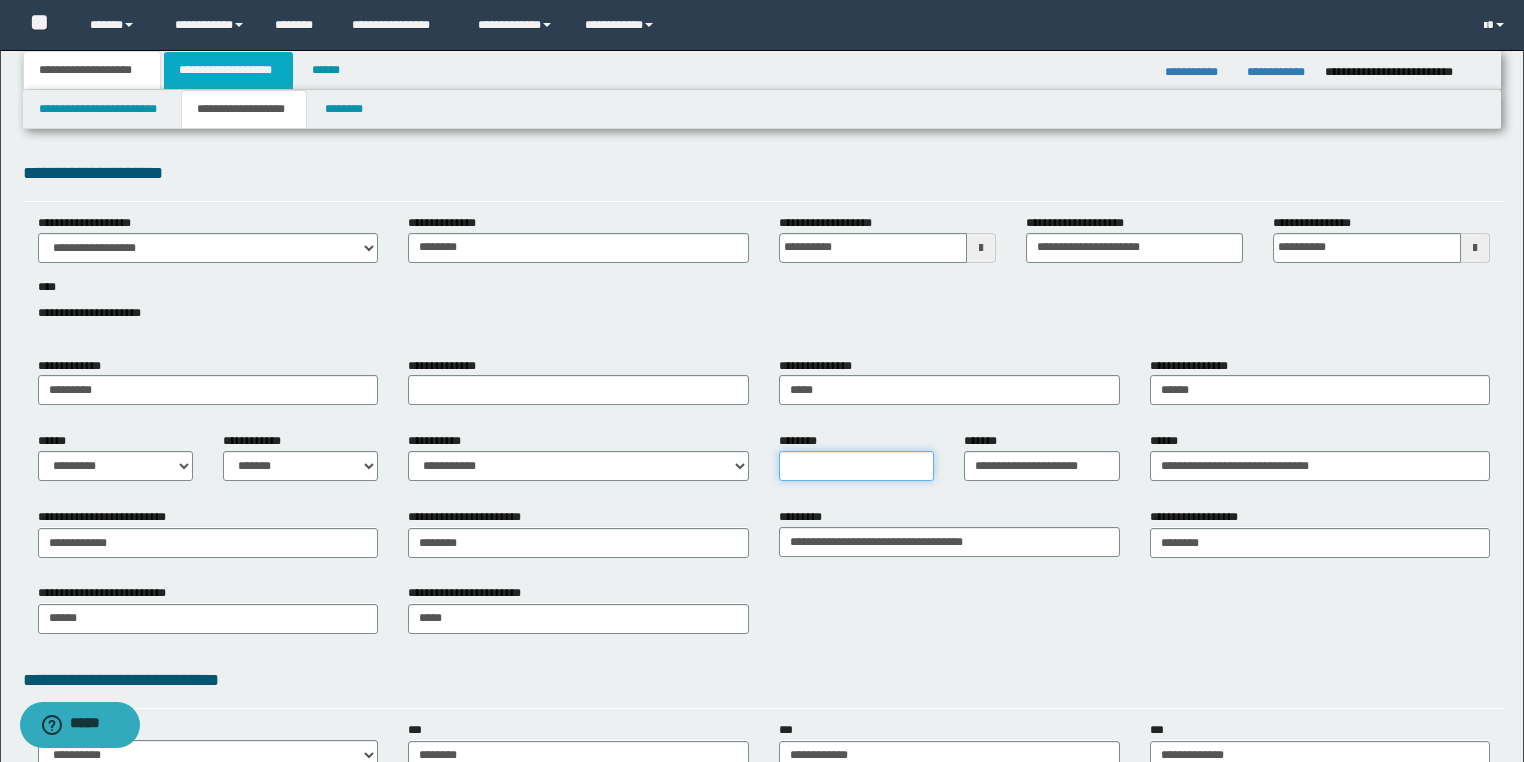 type 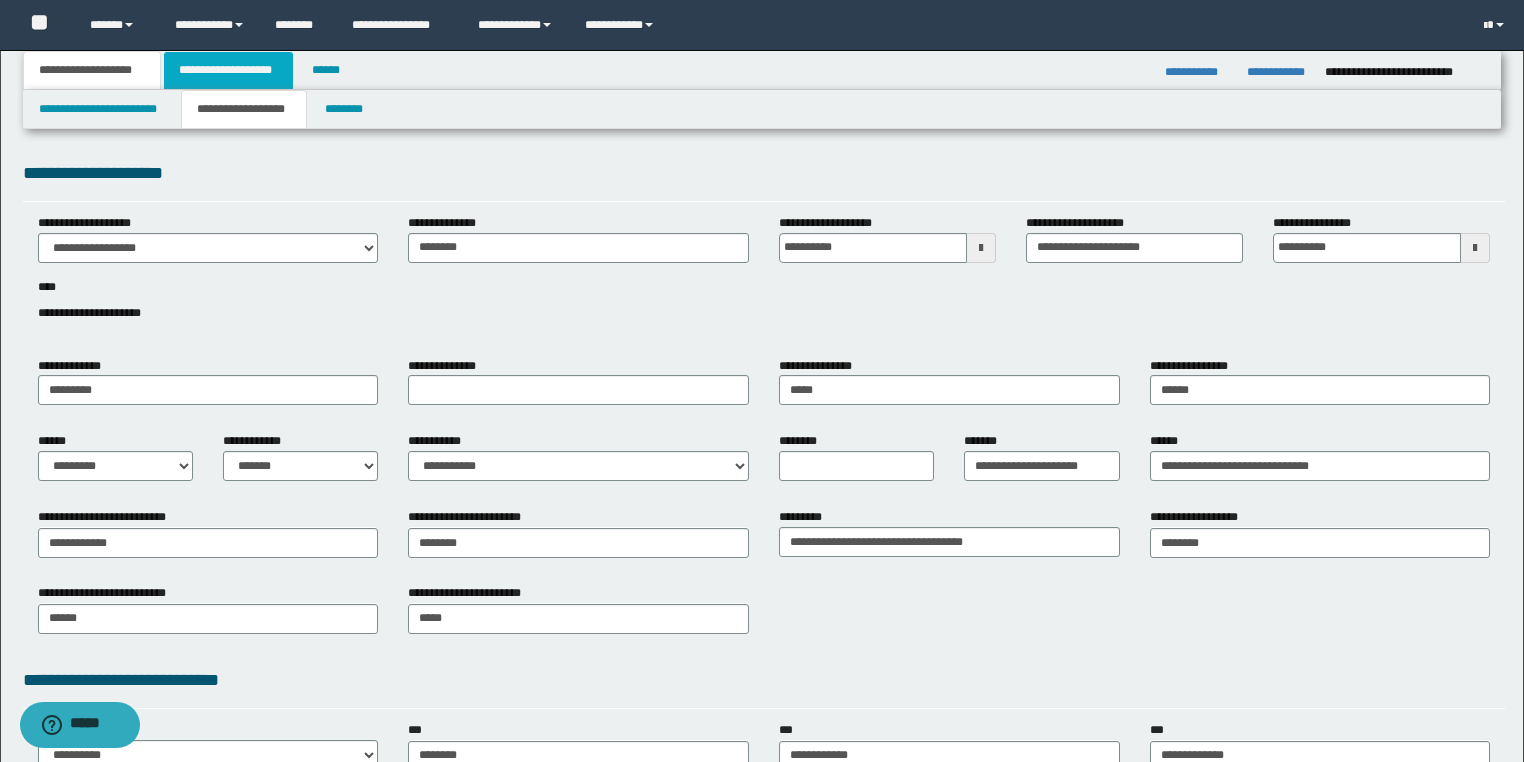 click on "**********" at bounding box center (228, 70) 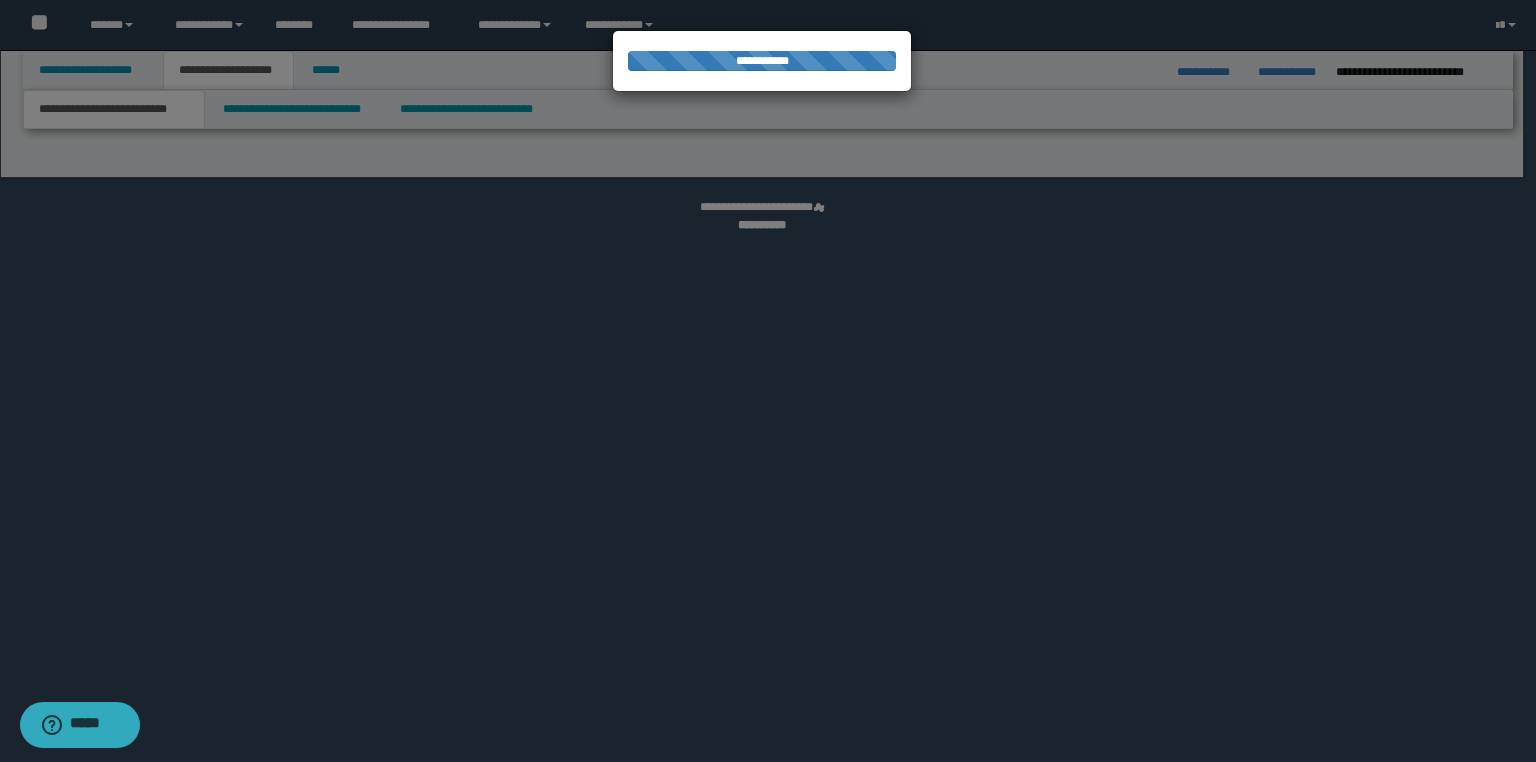 select on "*" 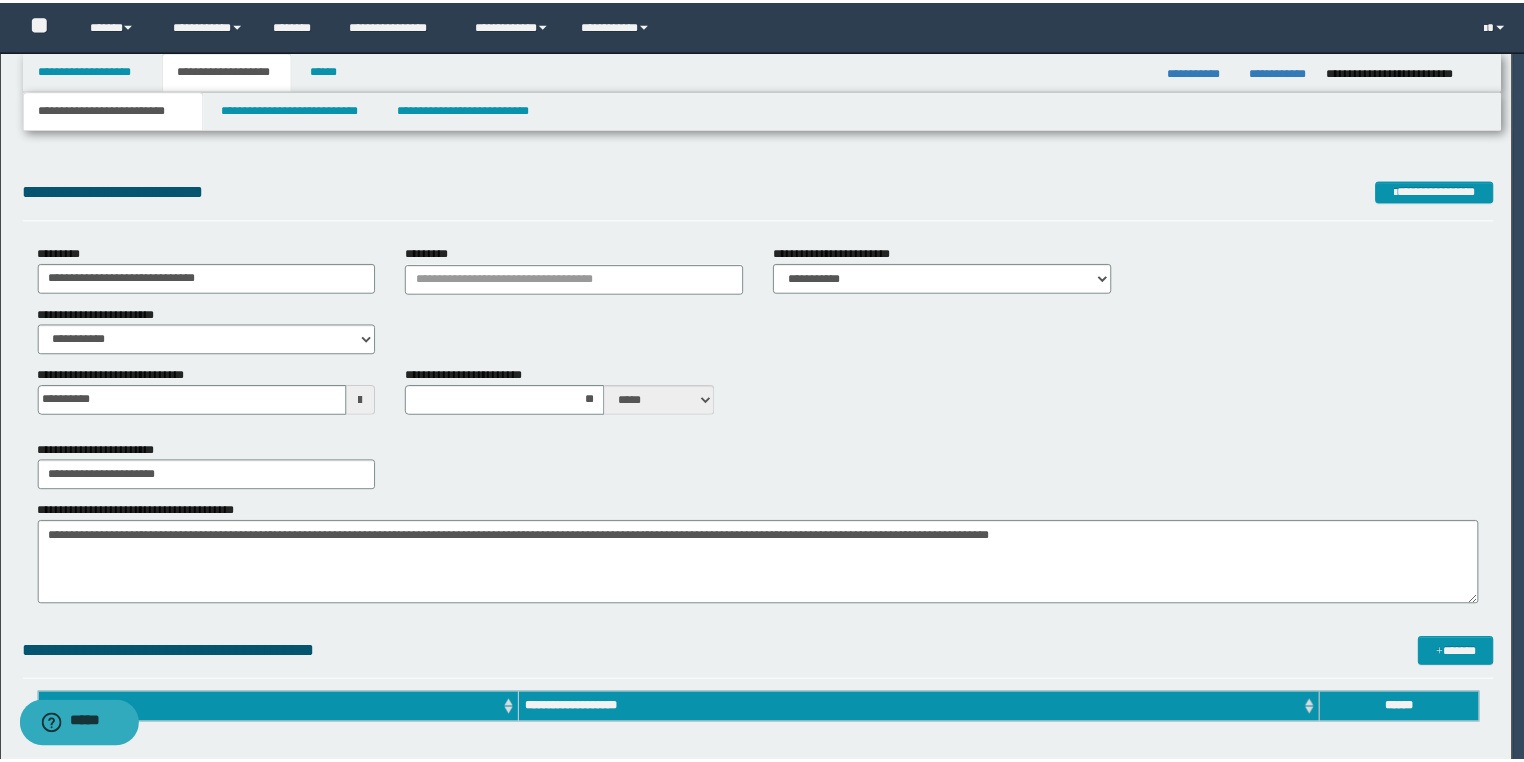 scroll, scrollTop: 0, scrollLeft: 0, axis: both 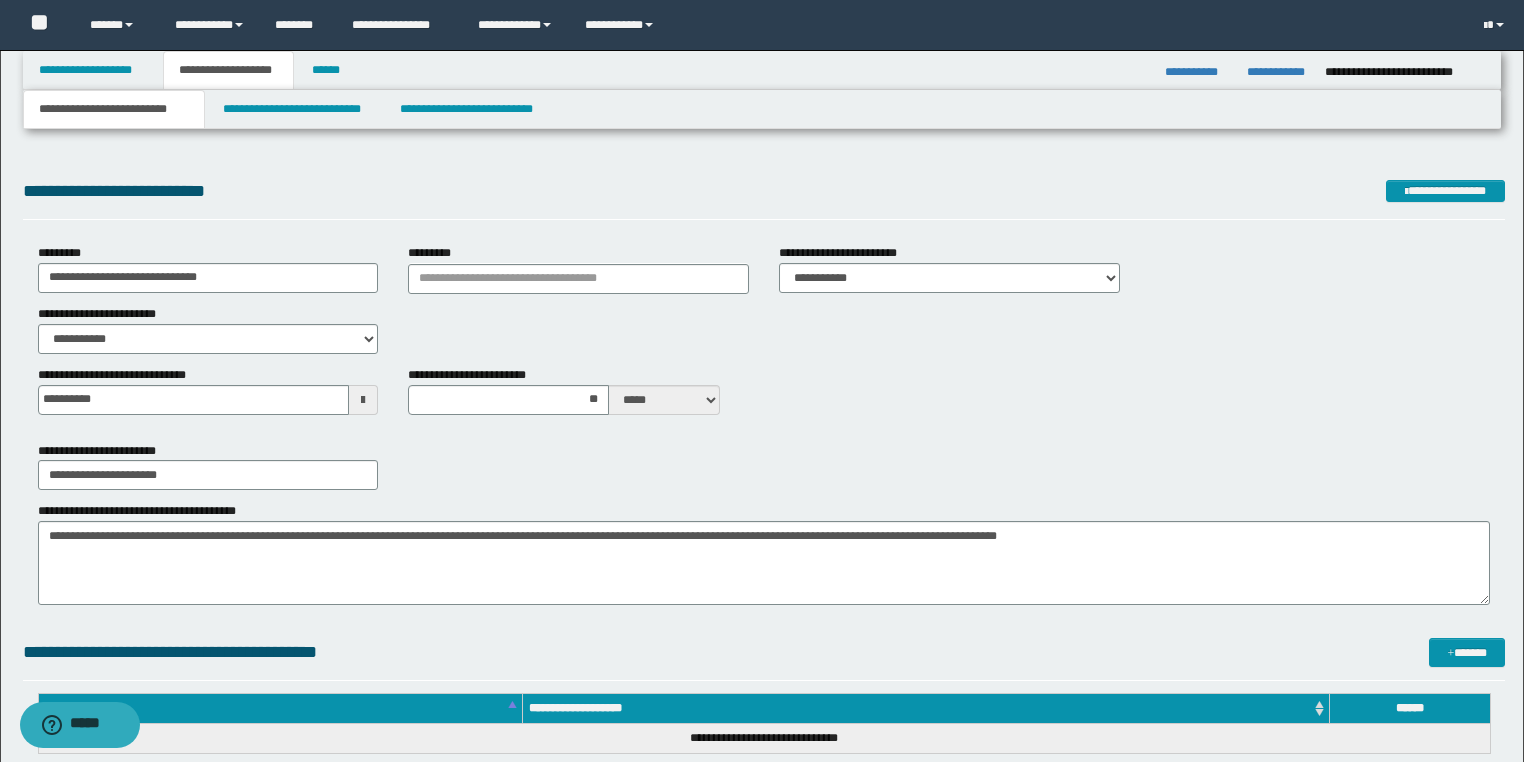 type on "**********" 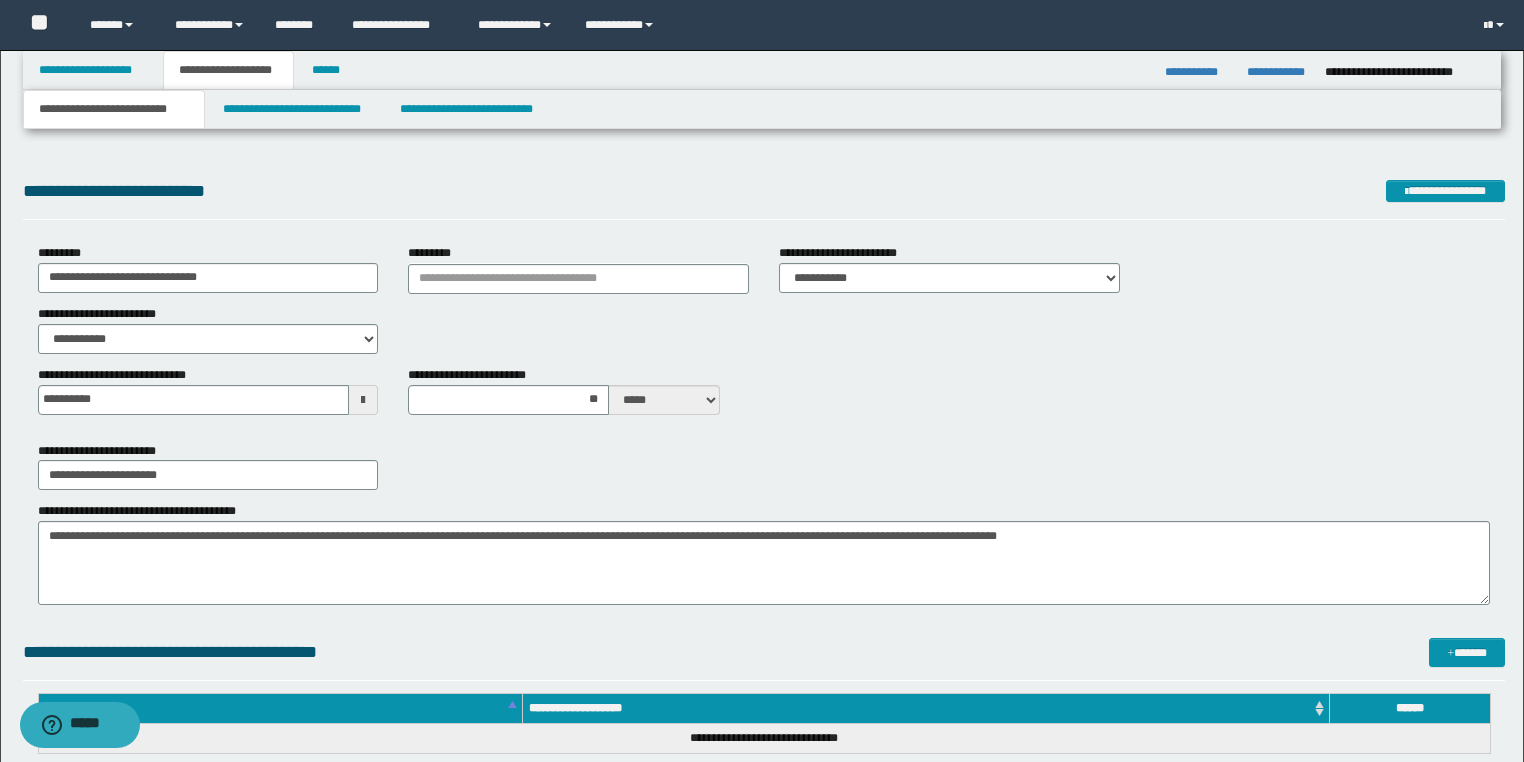 type on "**" 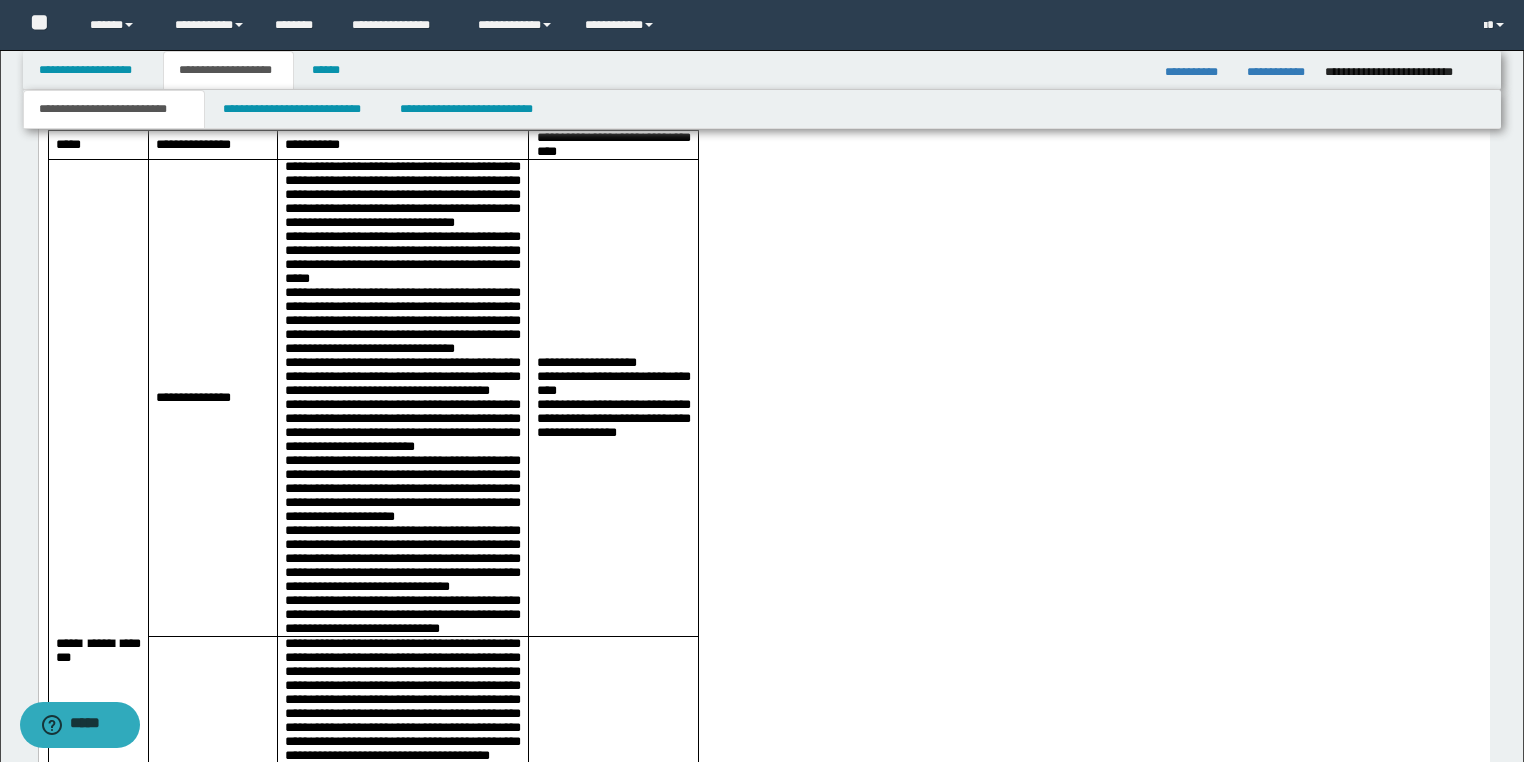 scroll, scrollTop: 1040, scrollLeft: 0, axis: vertical 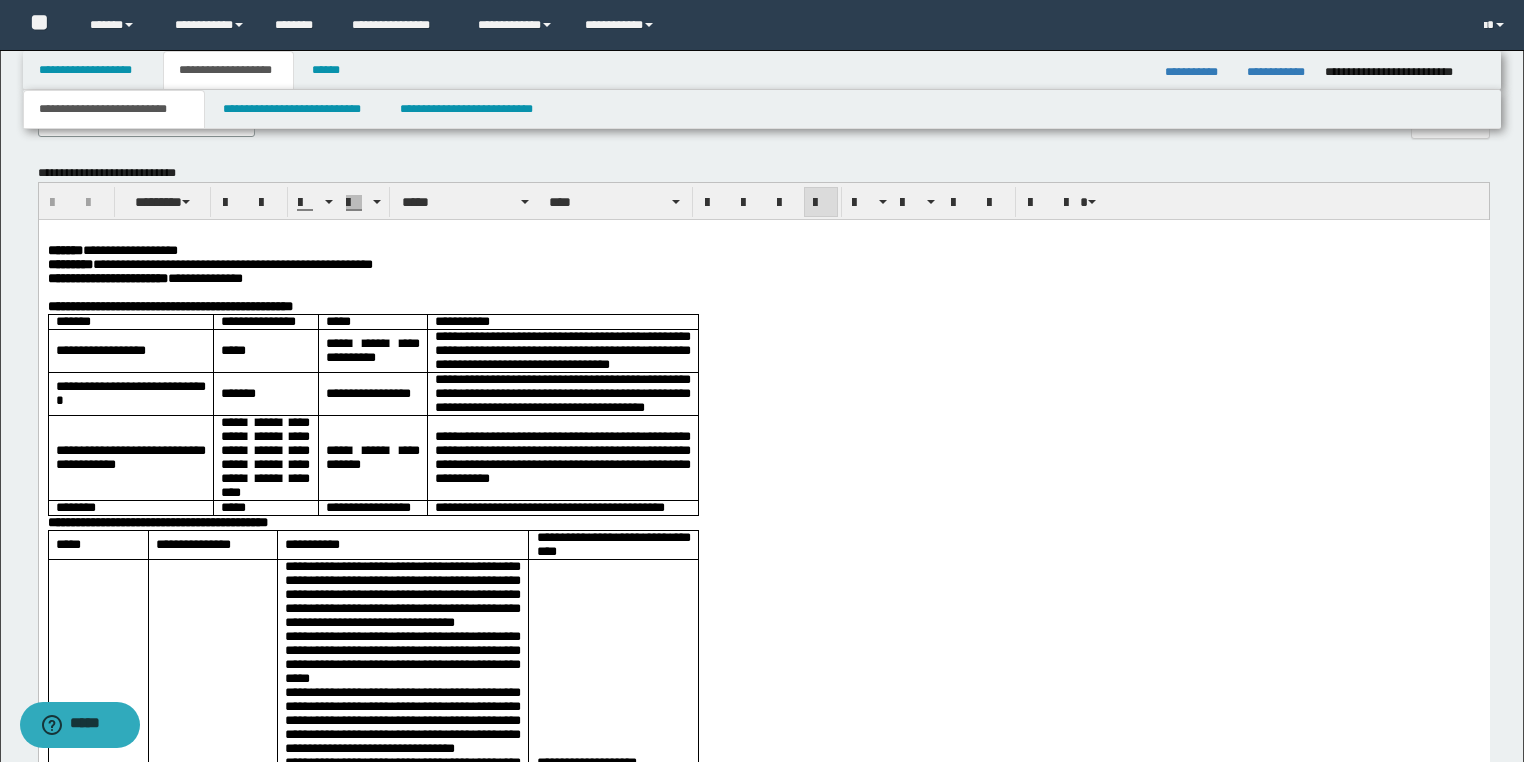 click on "**********" at bounding box center [561, 393] 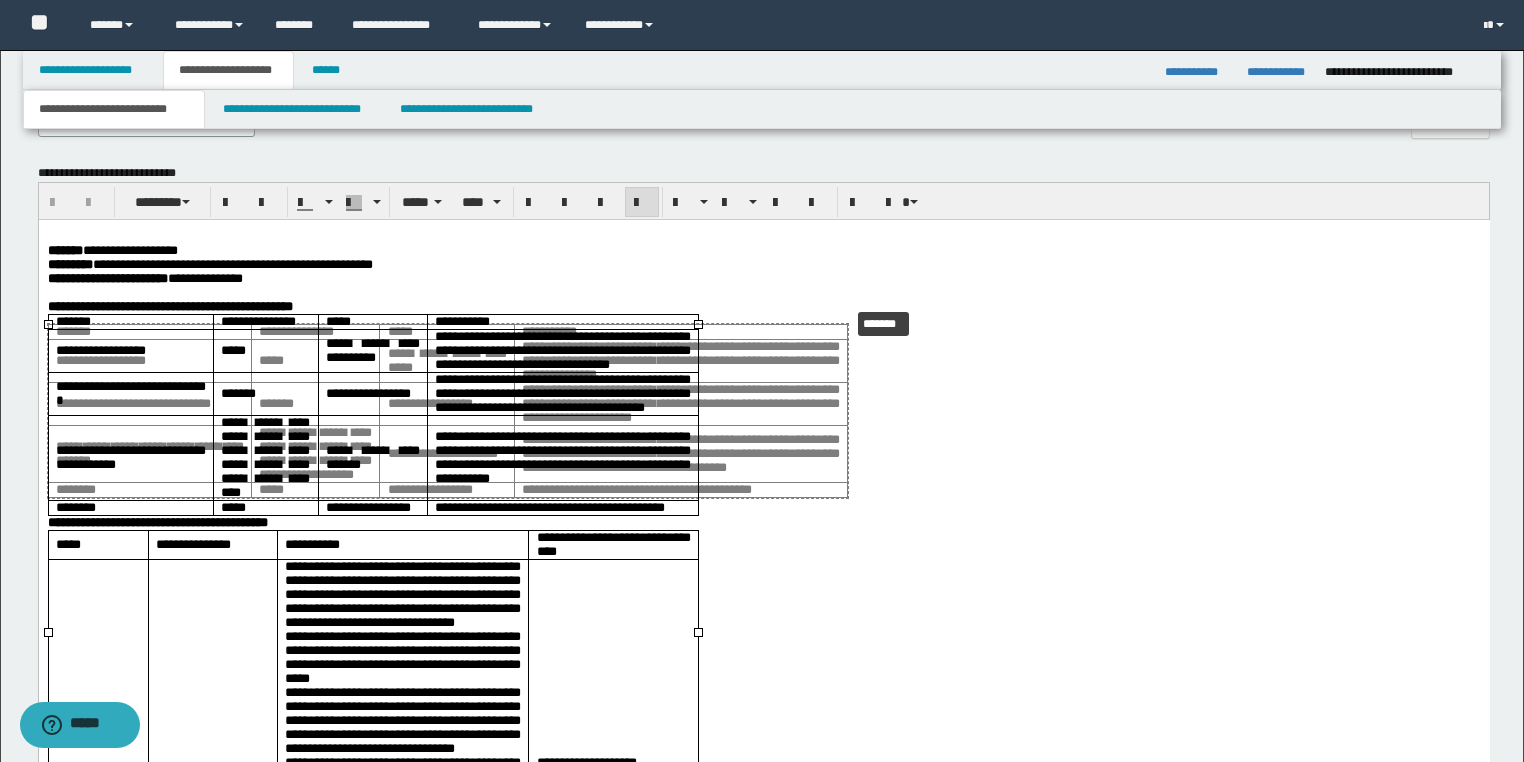 drag, startPoint x: 692, startPoint y: 635, endPoint x: 812, endPoint y: 374, distance: 287.26468 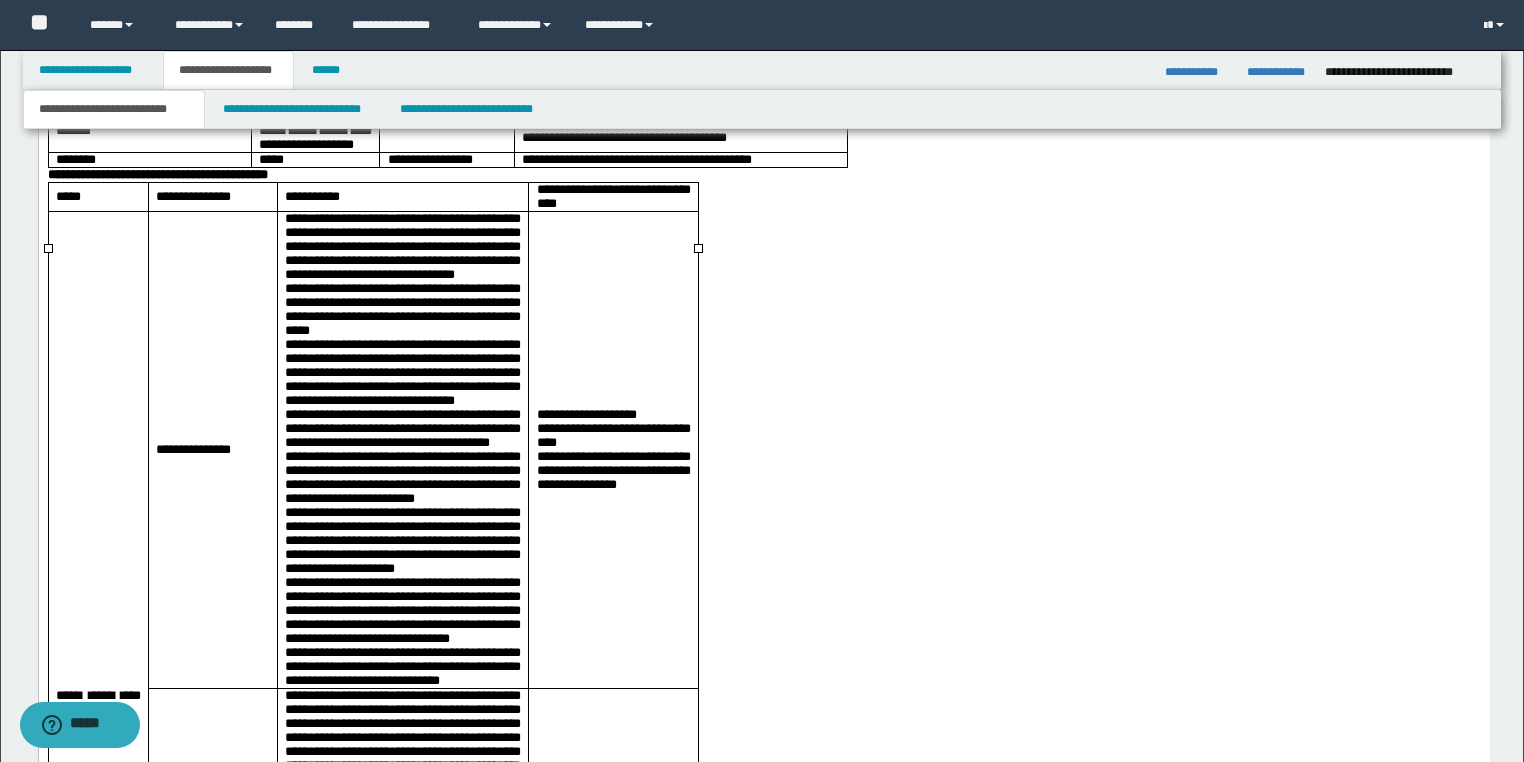 click on "**********" at bounding box center [613, 451] 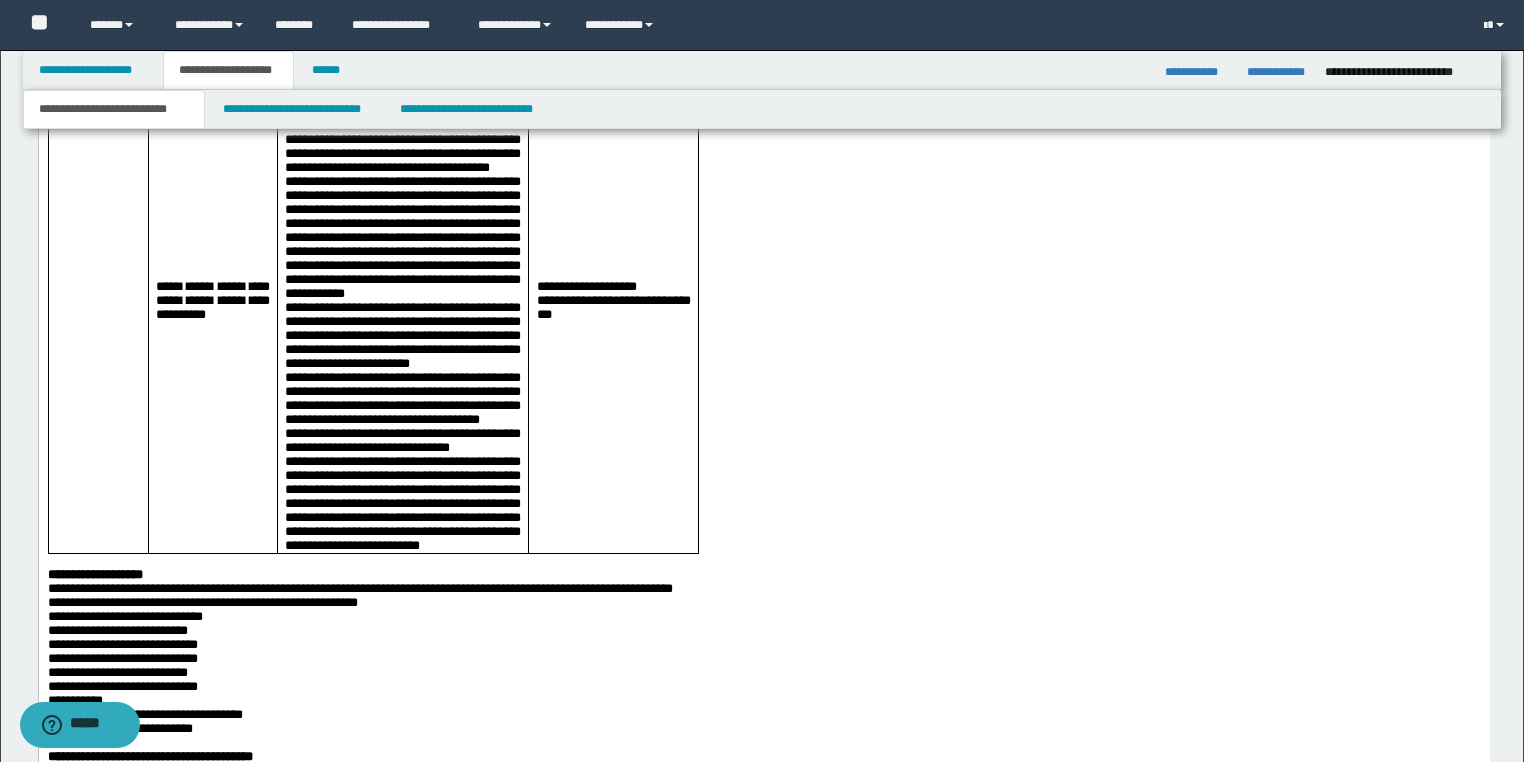 scroll, scrollTop: 2400, scrollLeft: 0, axis: vertical 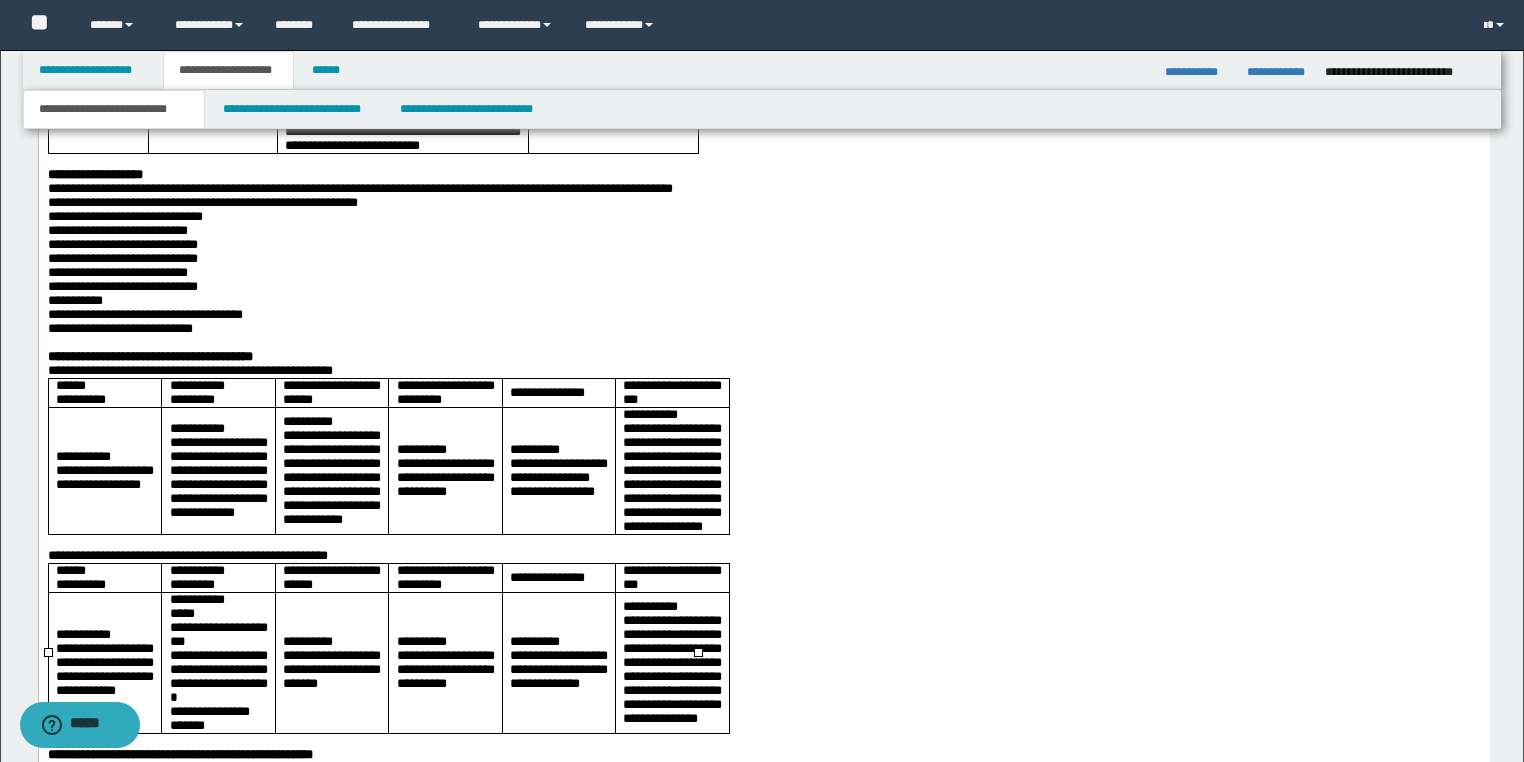 drag, startPoint x: 696, startPoint y: 653, endPoint x: 839, endPoint y: 172, distance: 501.80673 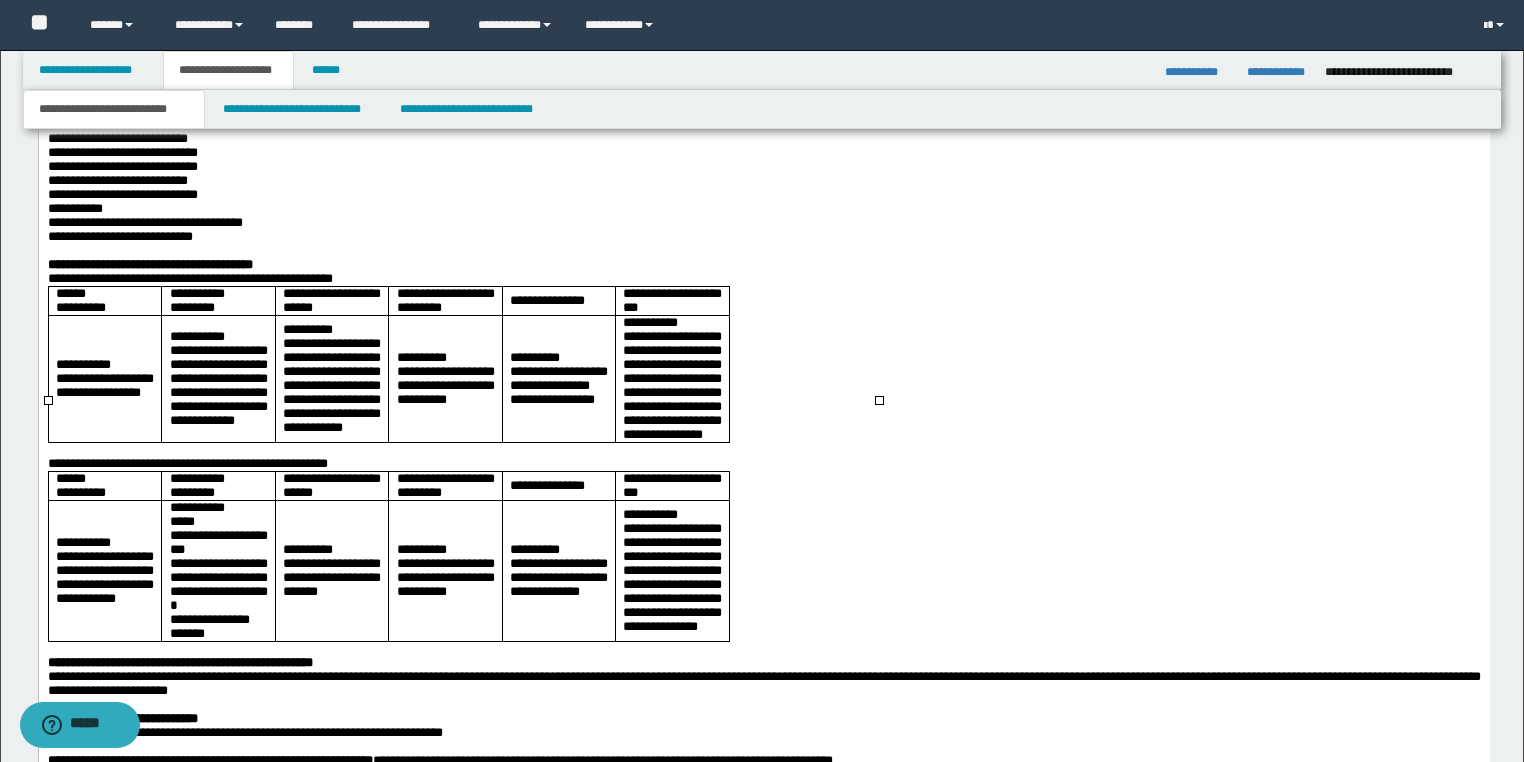 scroll, scrollTop: 2240, scrollLeft: 0, axis: vertical 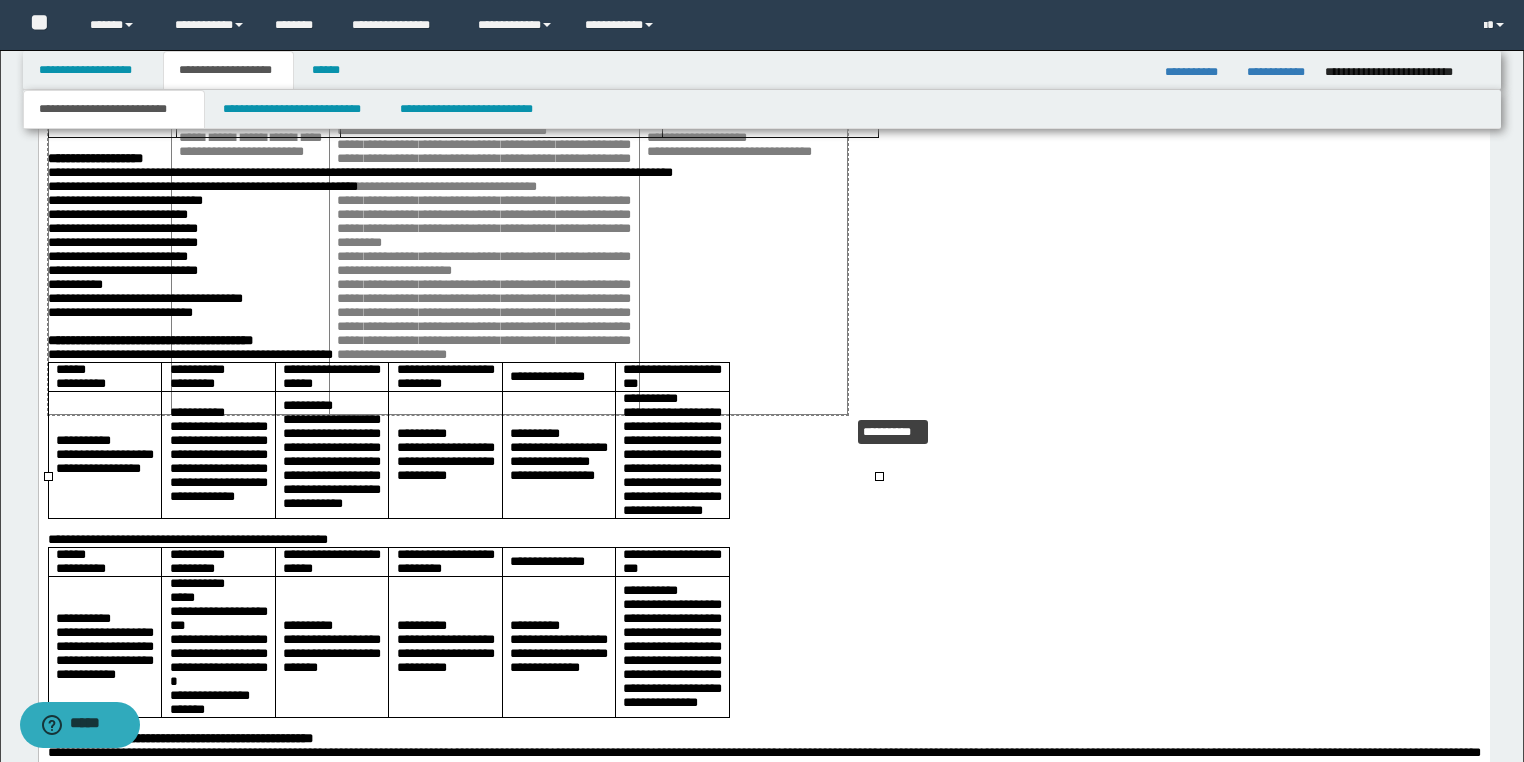 drag, startPoint x: 875, startPoint y: 476, endPoint x: 851, endPoint y: 427, distance: 54.56189 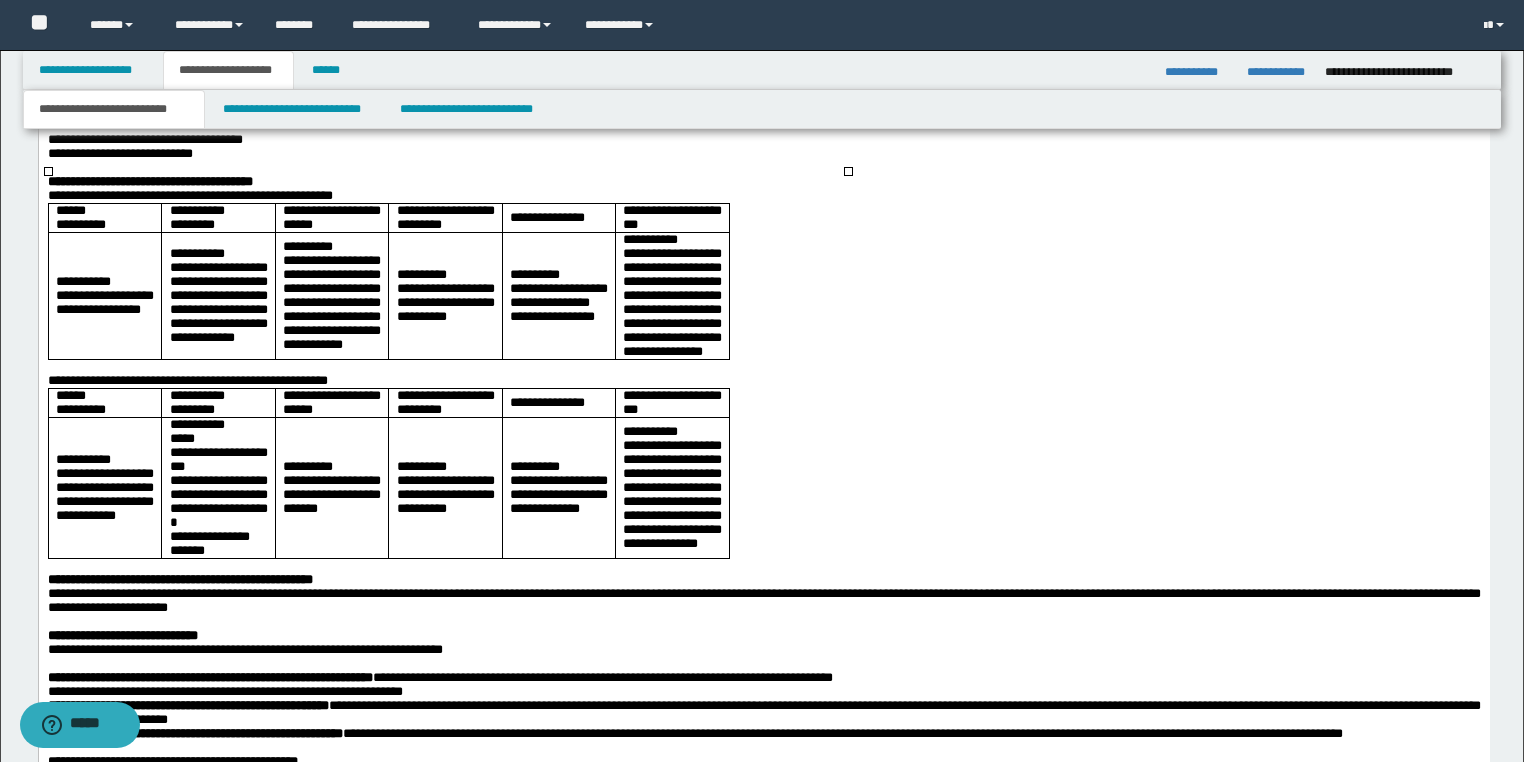 scroll, scrollTop: 2800, scrollLeft: 0, axis: vertical 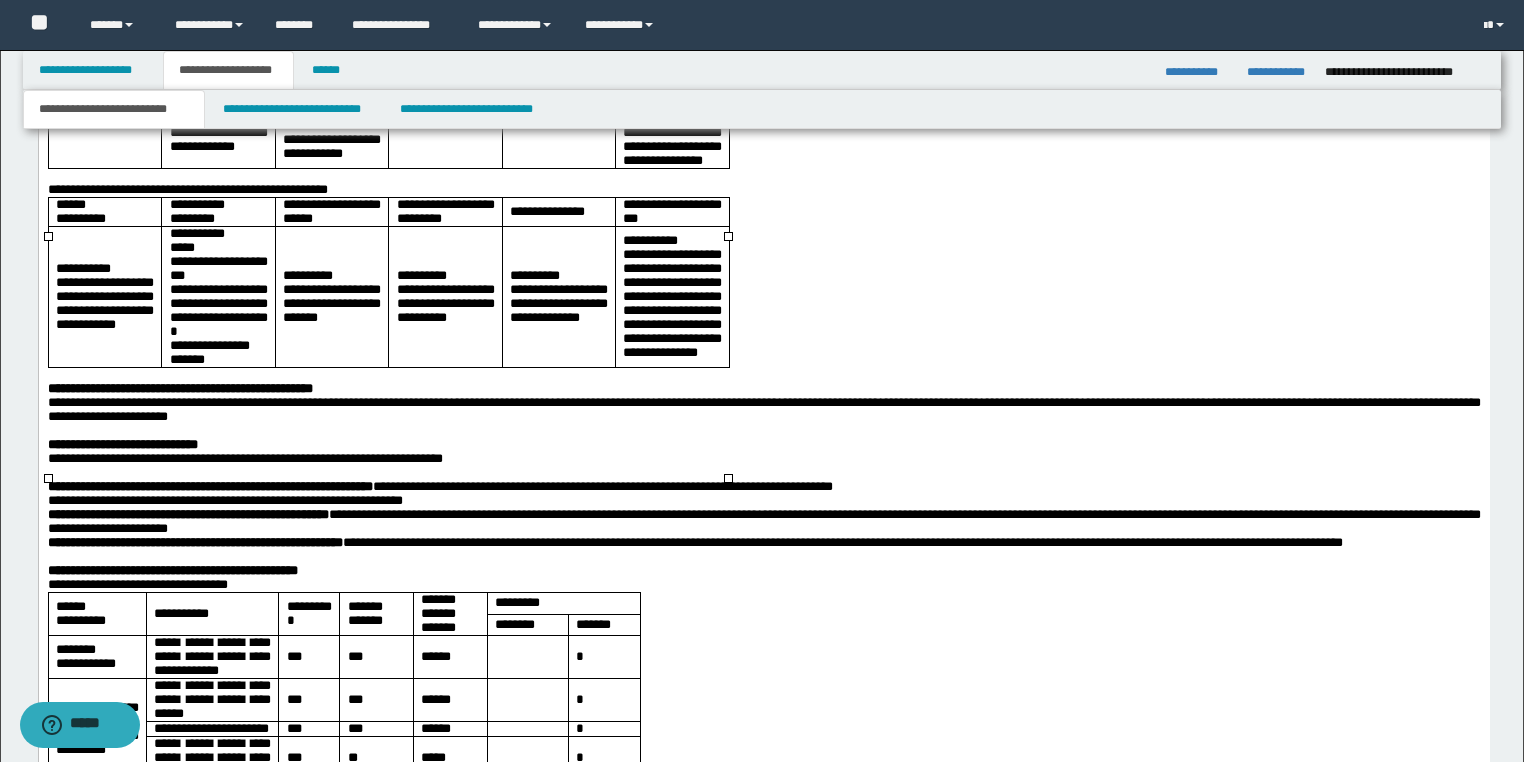 click on "**********" at bounding box center (671, 112) 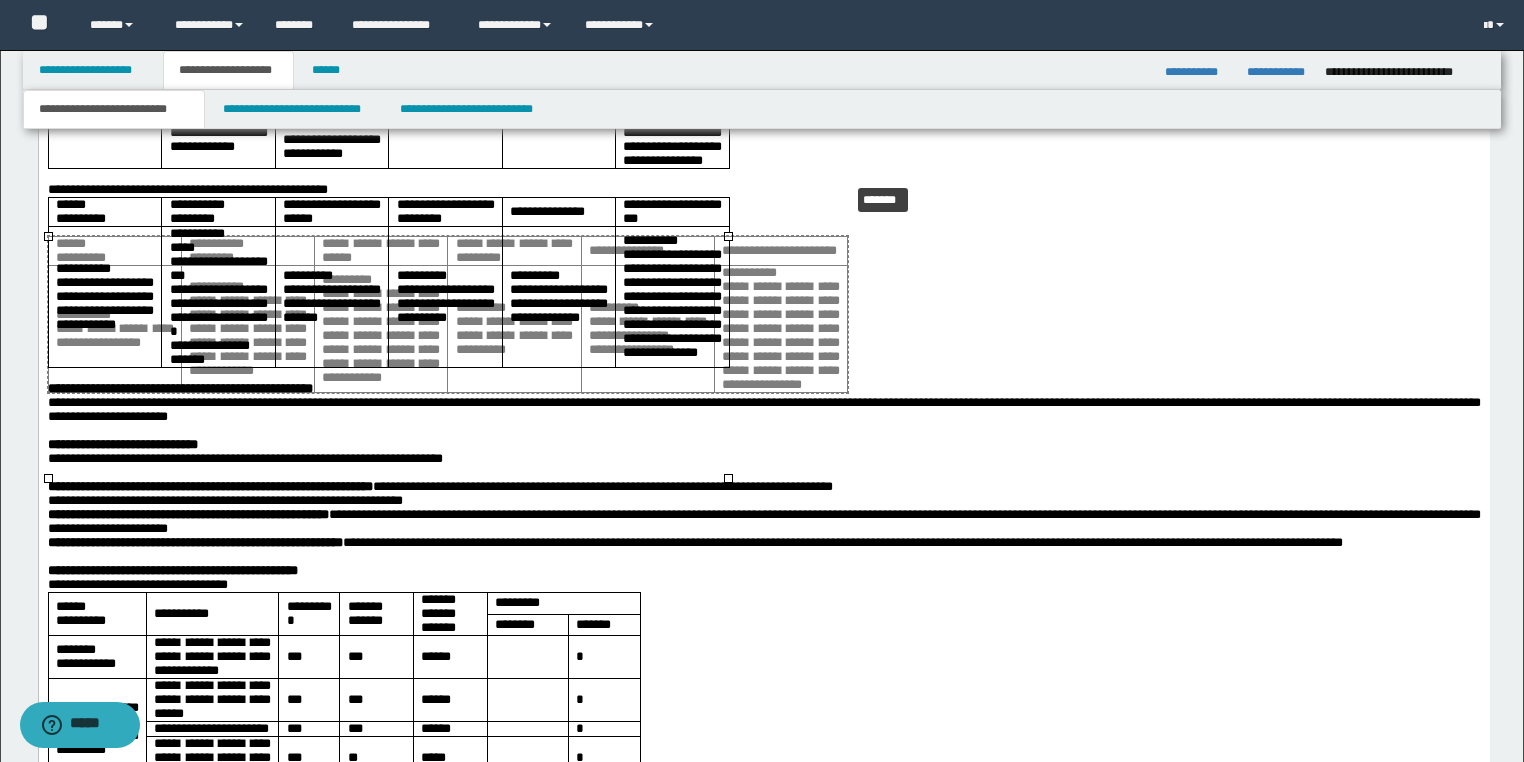drag, startPoint x: 726, startPoint y: 479, endPoint x: 821, endPoint y: 243, distance: 254.40323 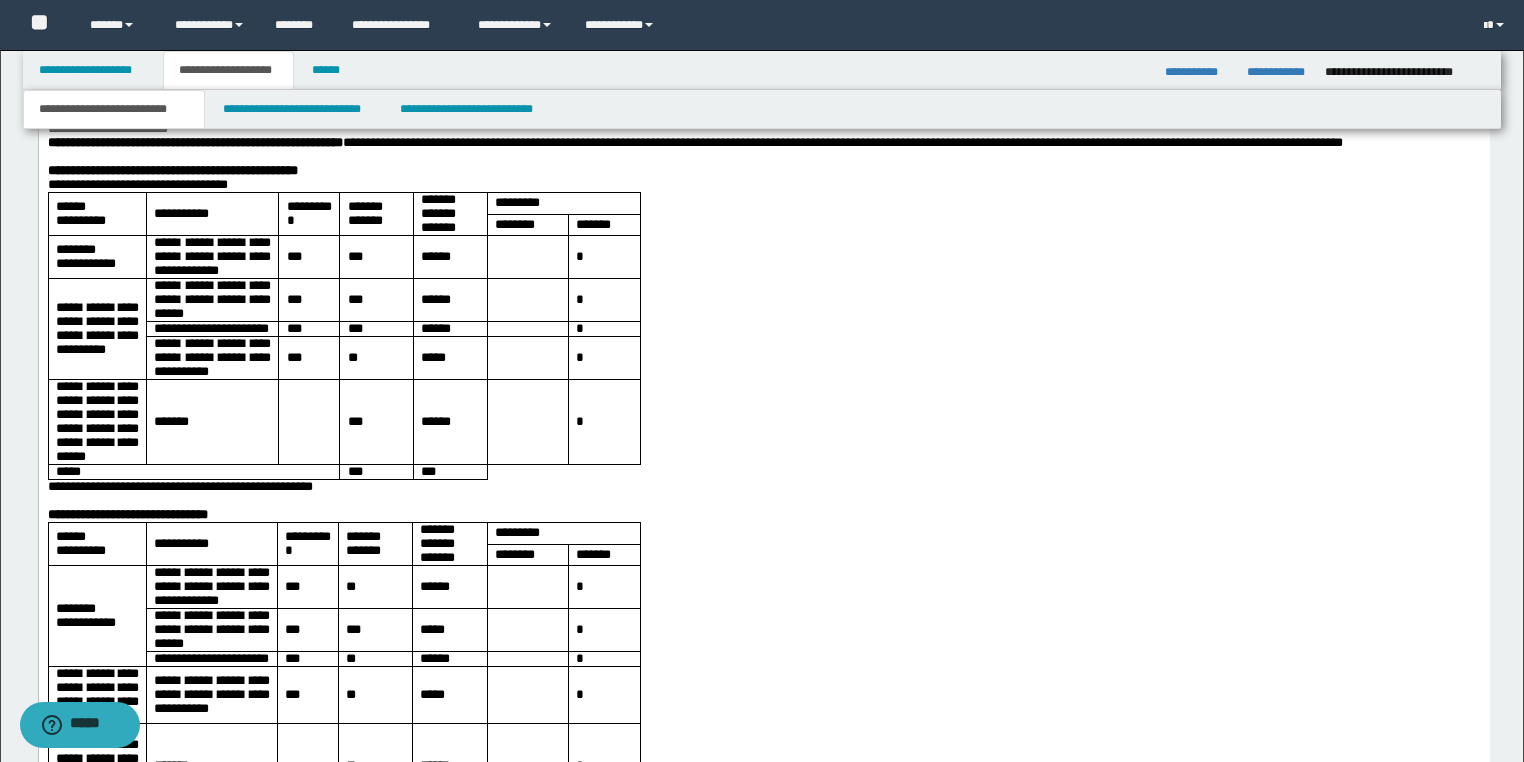 click on "**********" at bounding box center [671, -96] 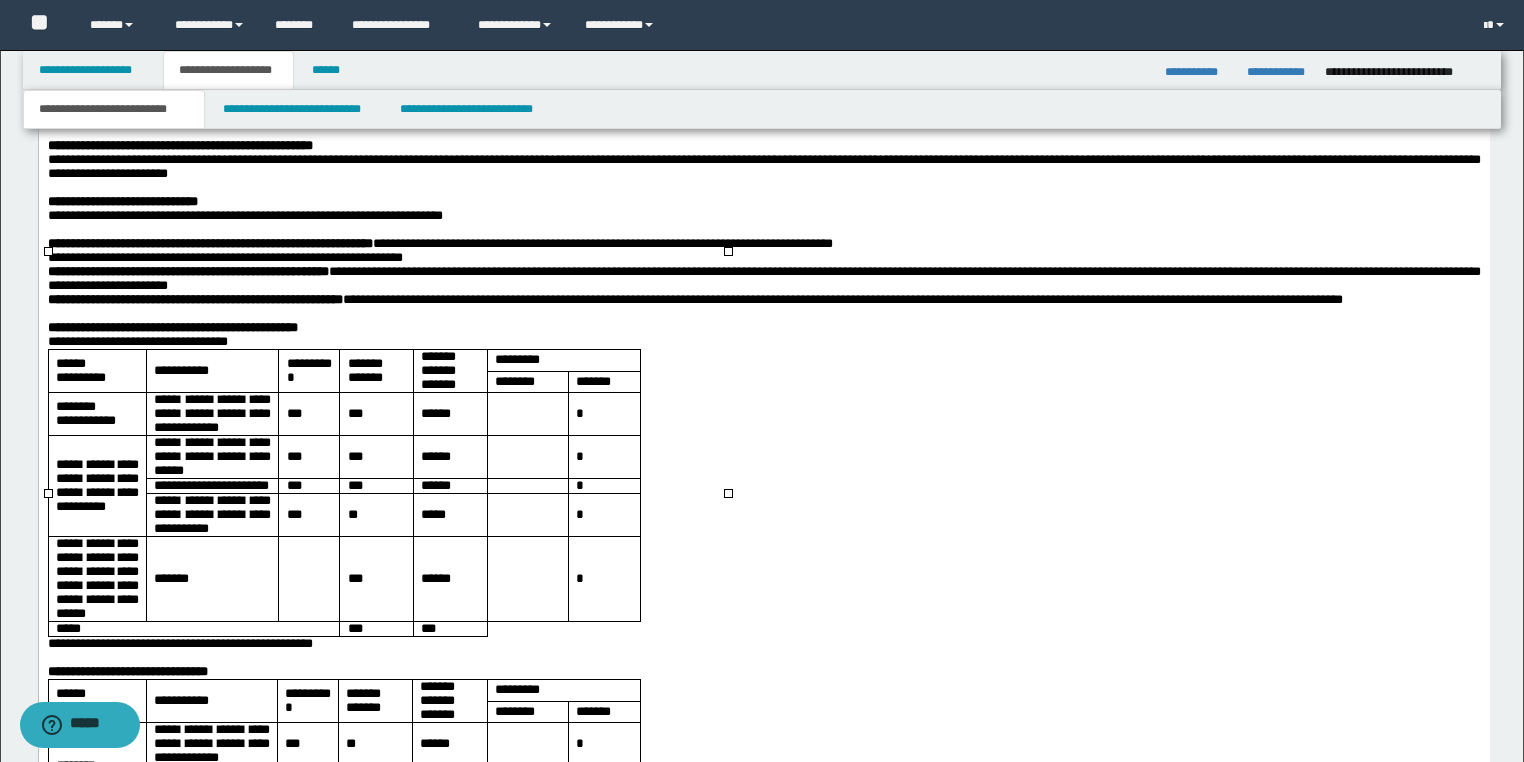 scroll, scrollTop: 3040, scrollLeft: 0, axis: vertical 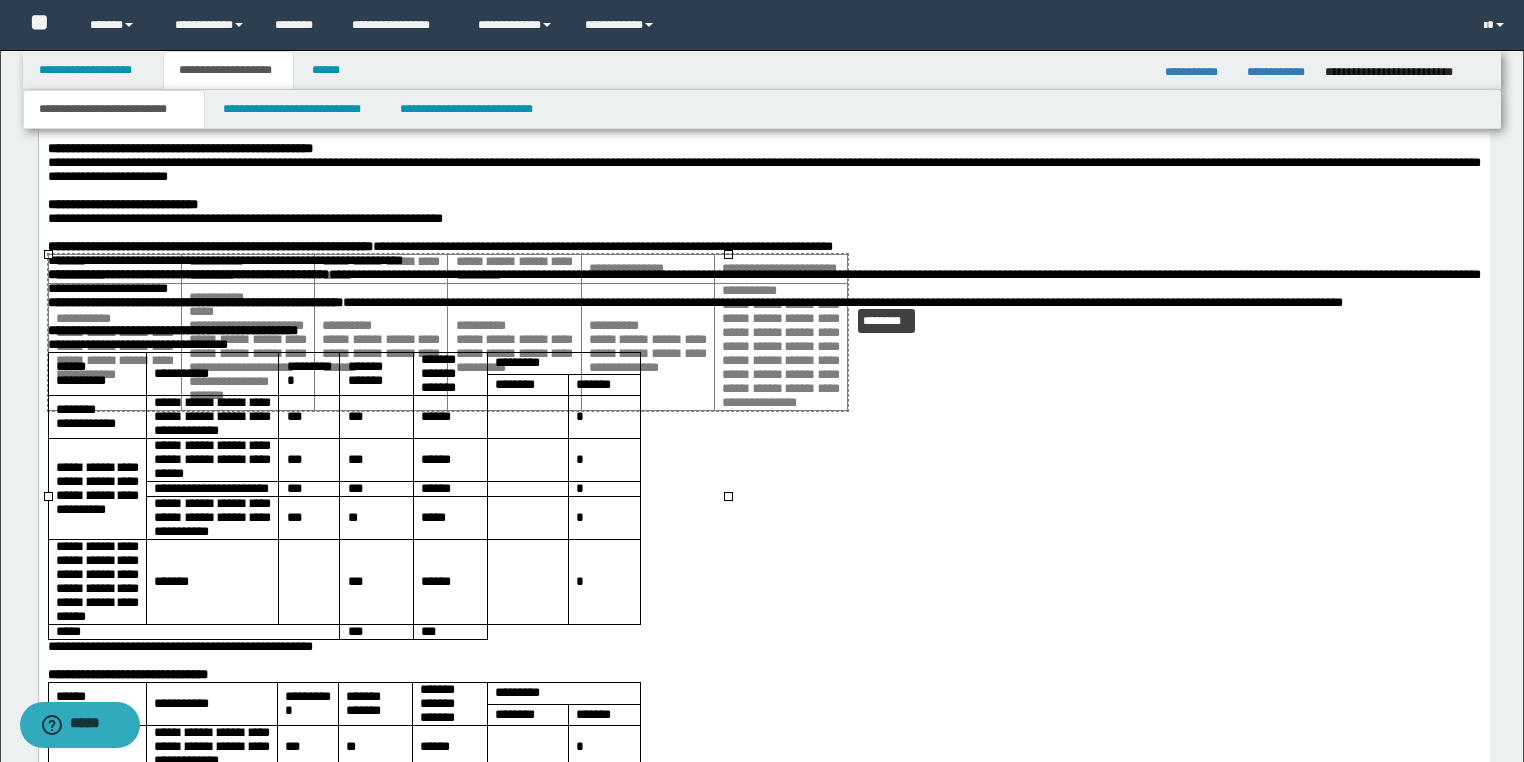 drag, startPoint x: 725, startPoint y: 497, endPoint x: 820, endPoint y: 343, distance: 180.94475 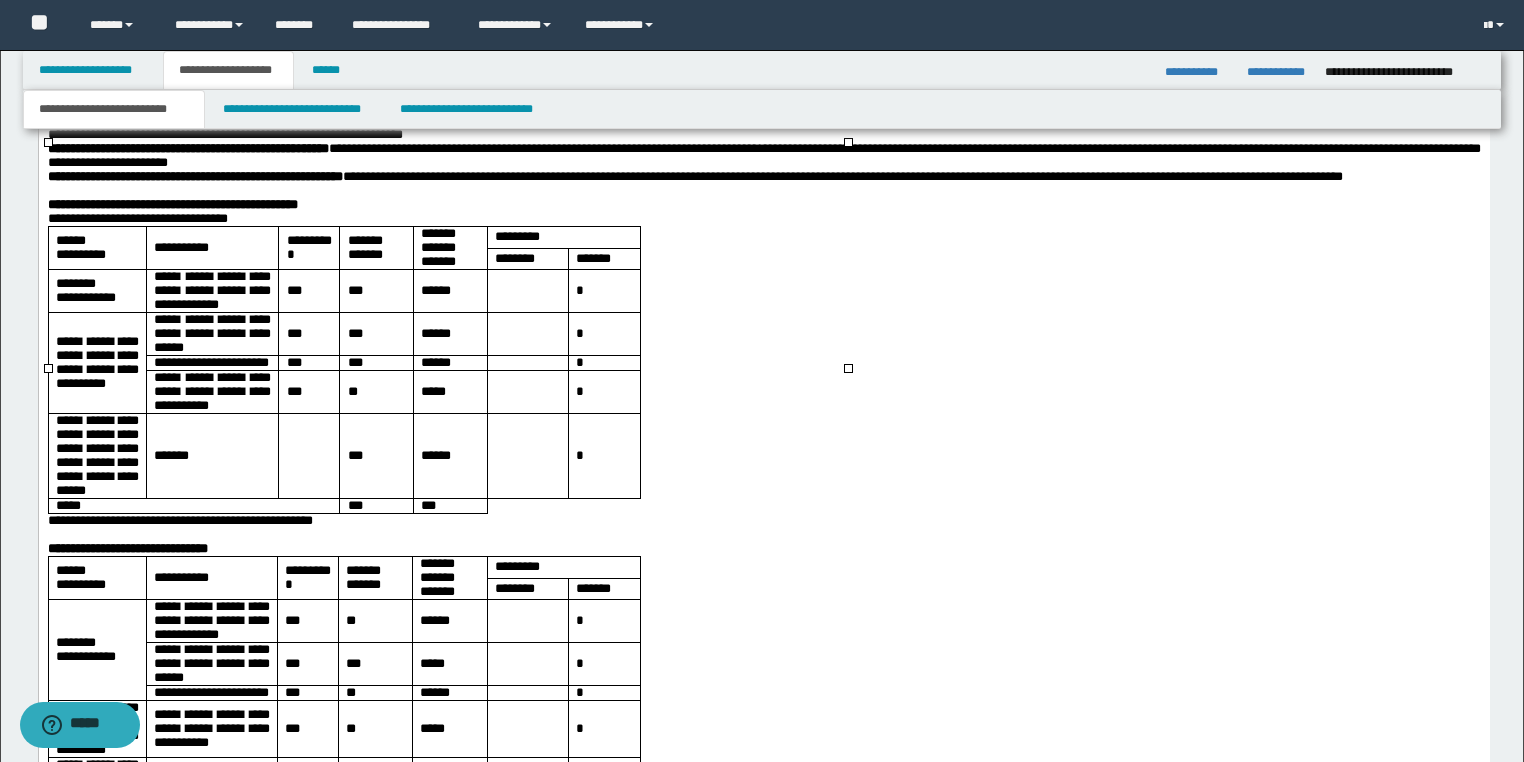 scroll, scrollTop: 3280, scrollLeft: 0, axis: vertical 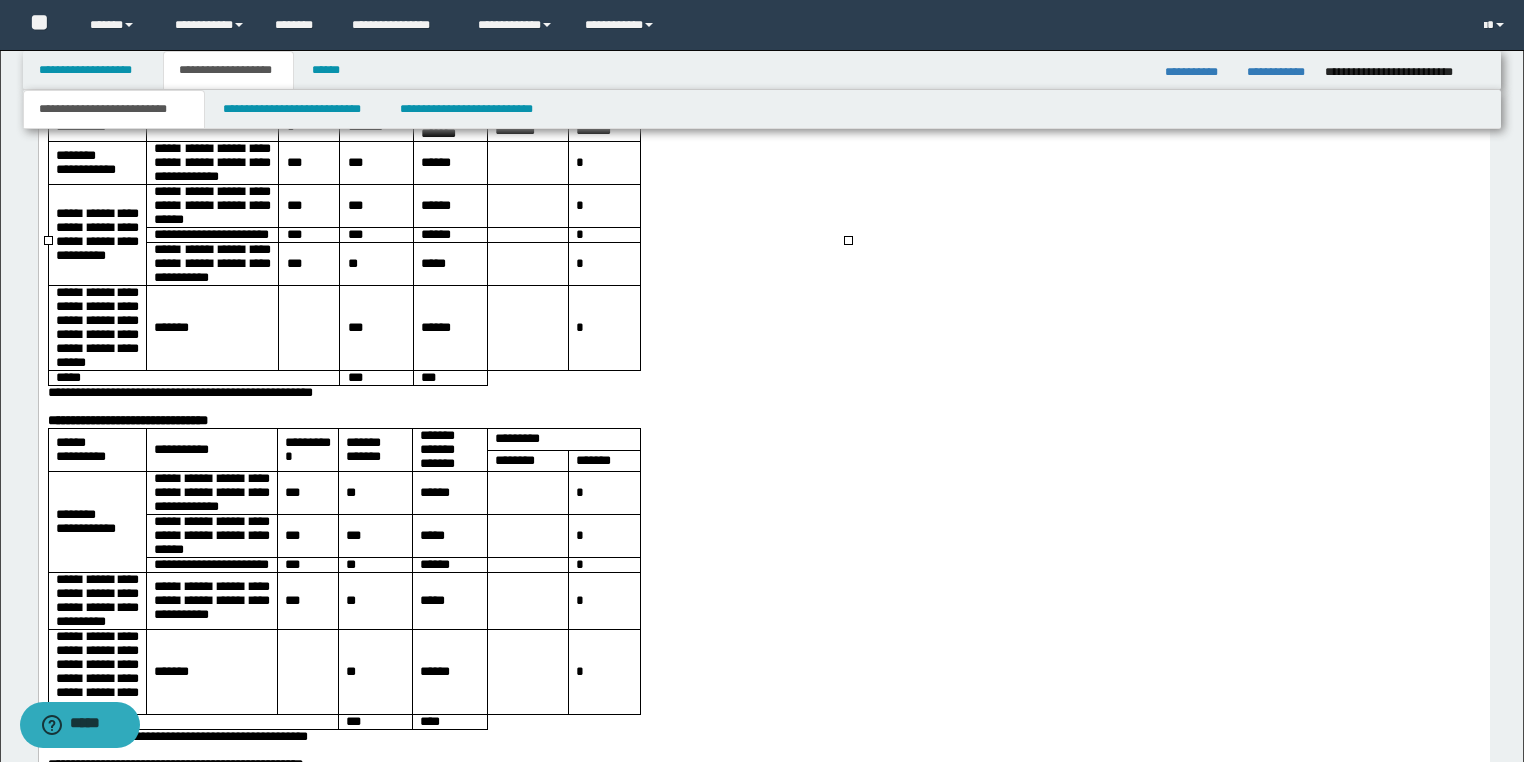 click on "**********" at bounding box center [763, -104] 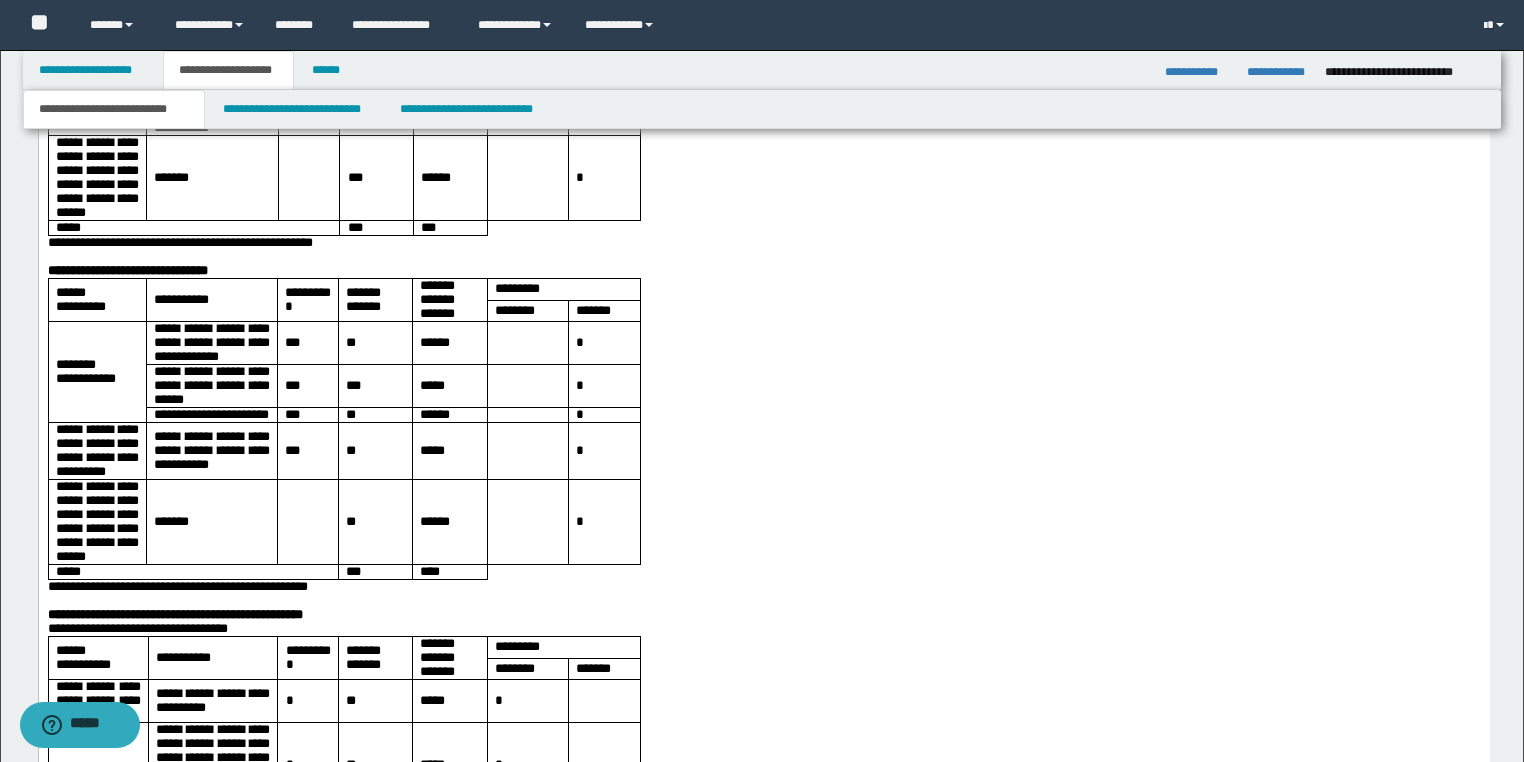 scroll, scrollTop: 3600, scrollLeft: 0, axis: vertical 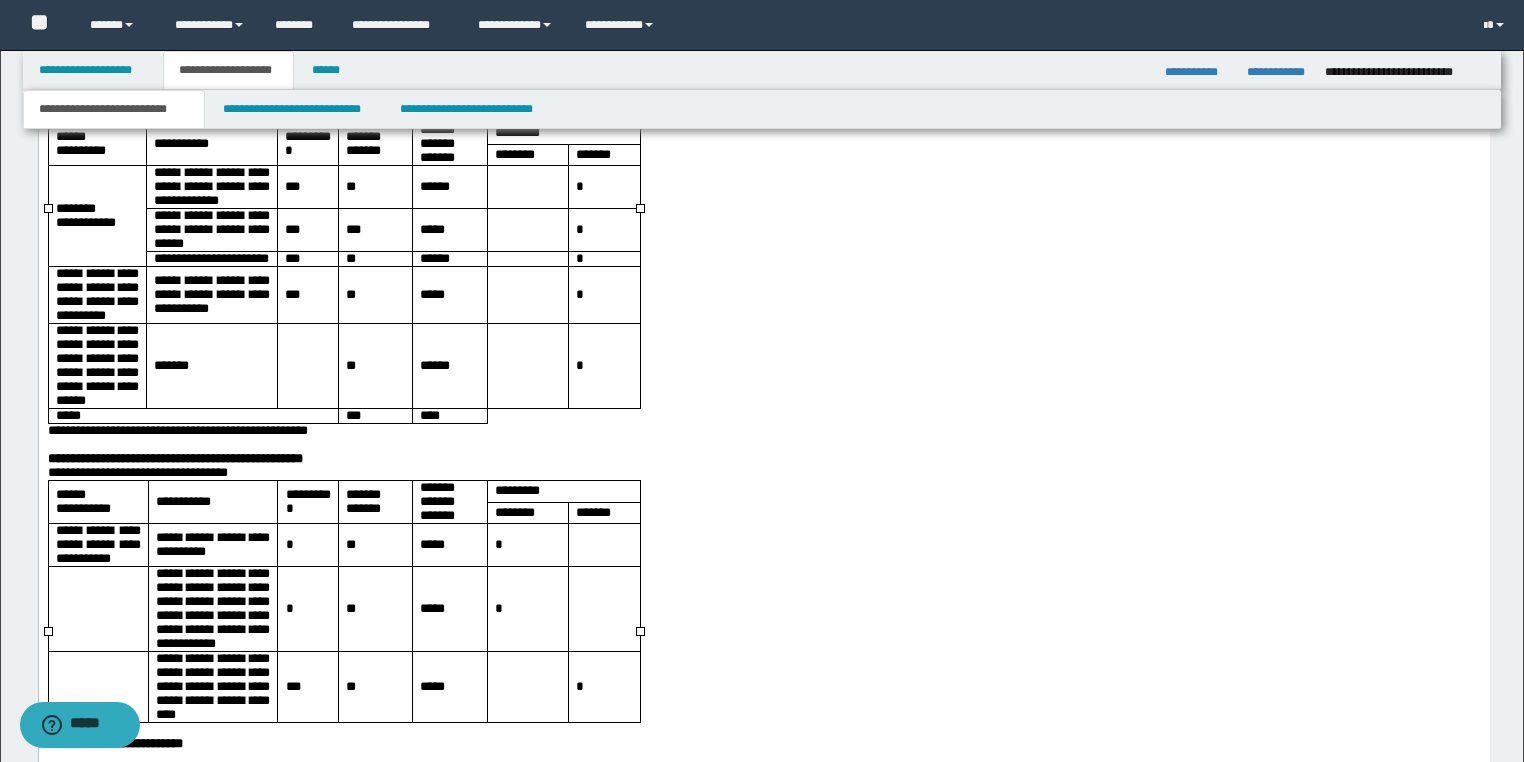 click on "*" at bounding box center [603, -41] 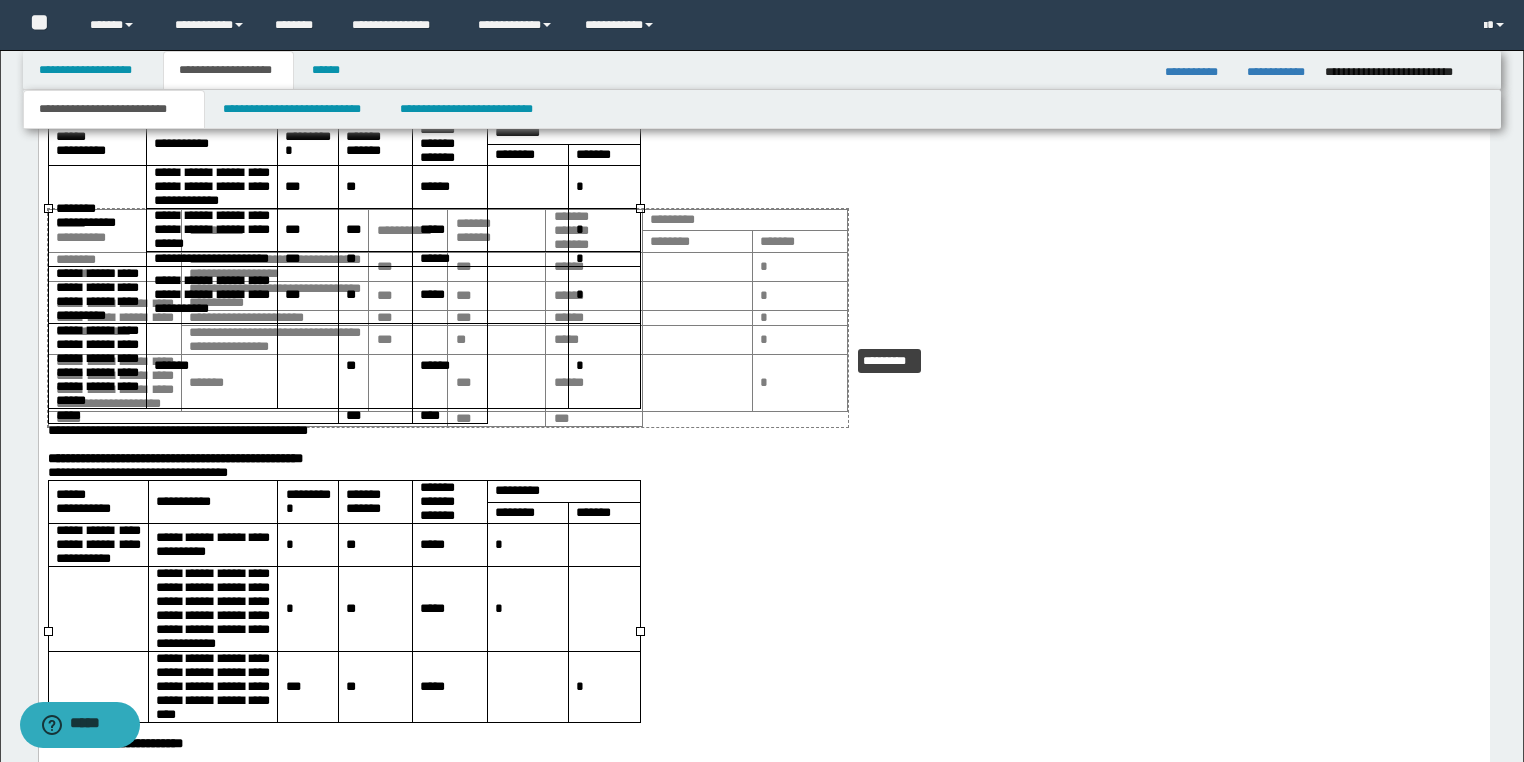 drag, startPoint x: 647, startPoint y: 624, endPoint x: 803, endPoint y: 404, distance: 269.69614 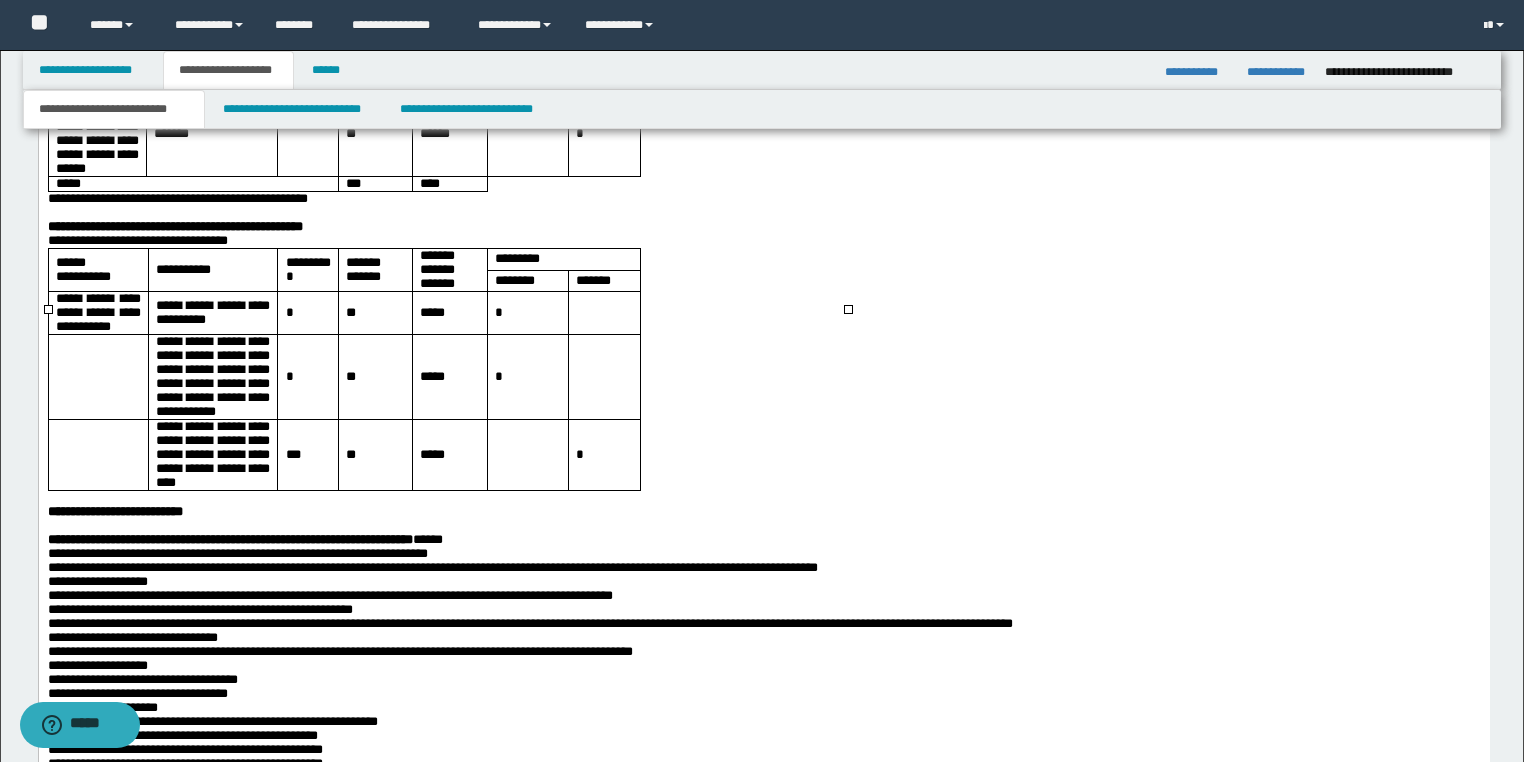 scroll, scrollTop: 3920, scrollLeft: 0, axis: vertical 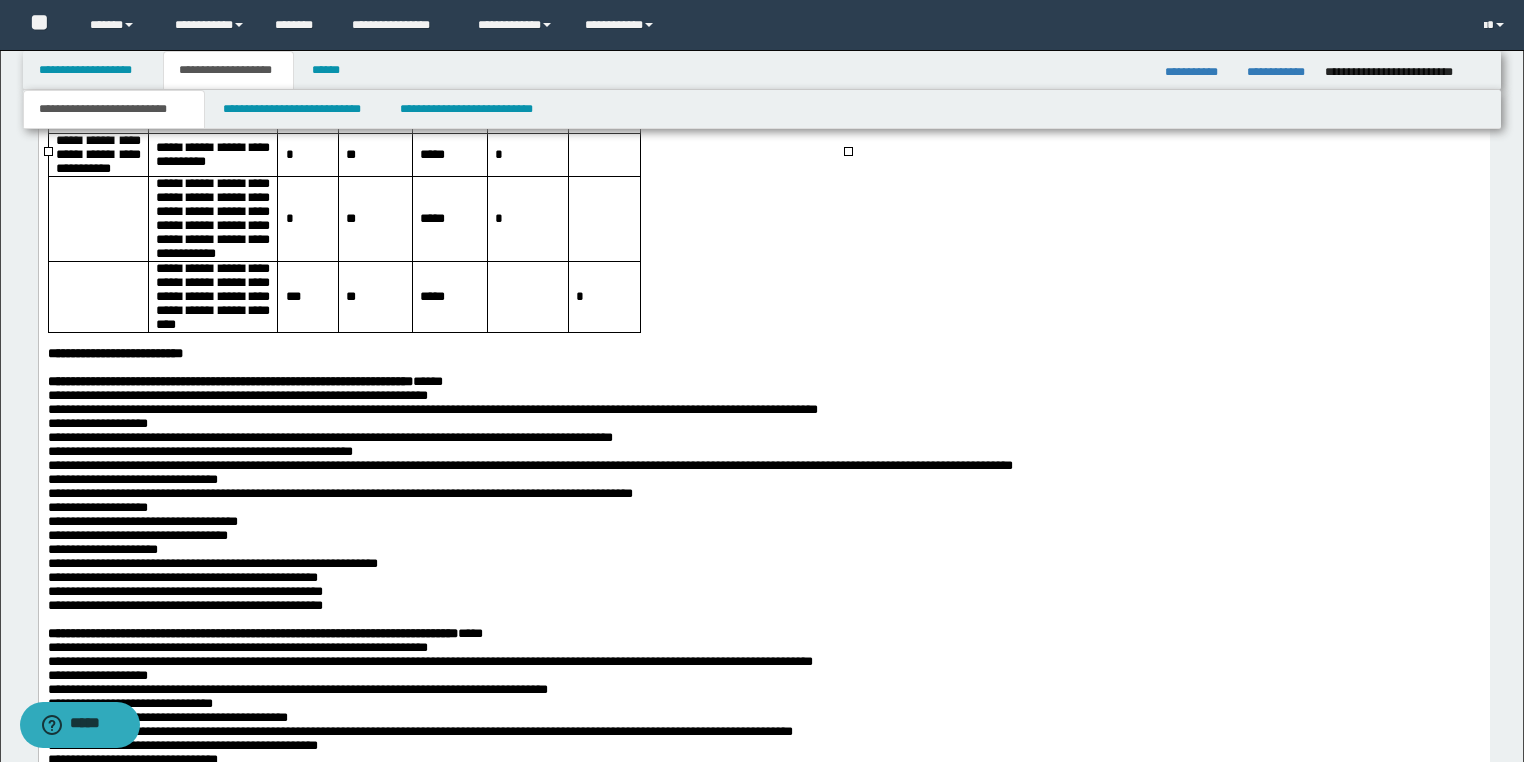 click on "*" at bounding box center (603, -23) 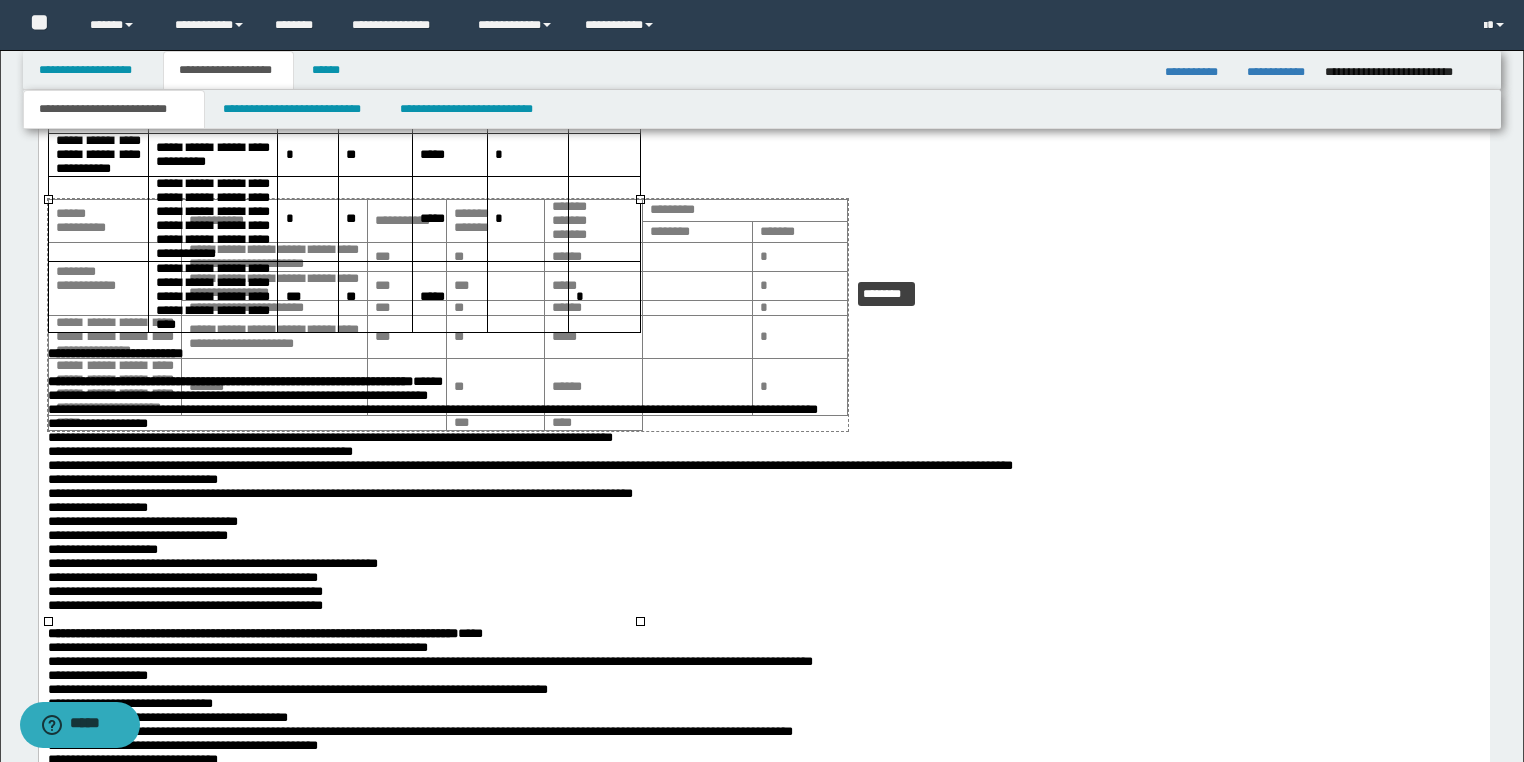 drag, startPoint x: 640, startPoint y: 621, endPoint x: 806, endPoint y: 345, distance: 322.07452 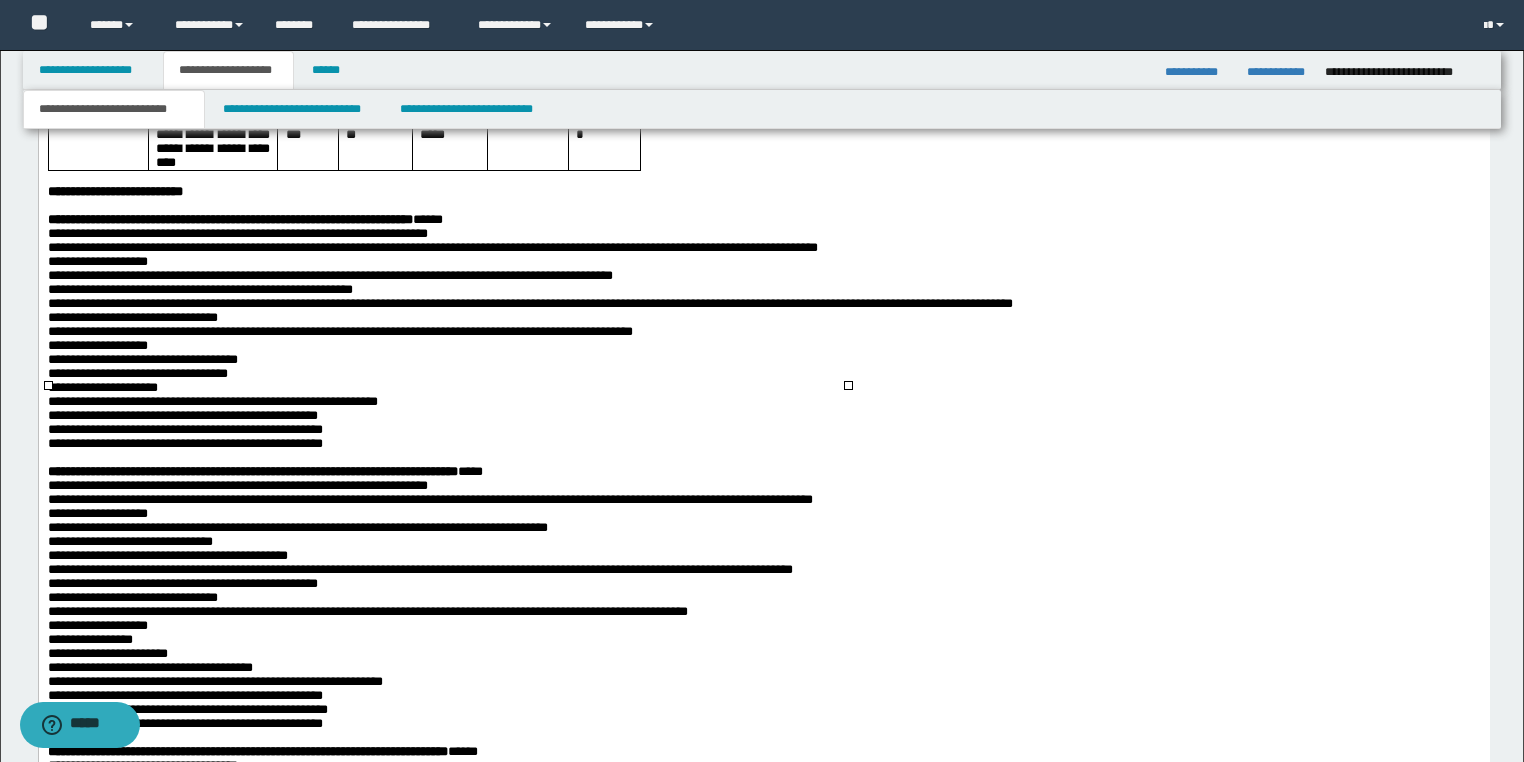 scroll, scrollTop: 4160, scrollLeft: 0, axis: vertical 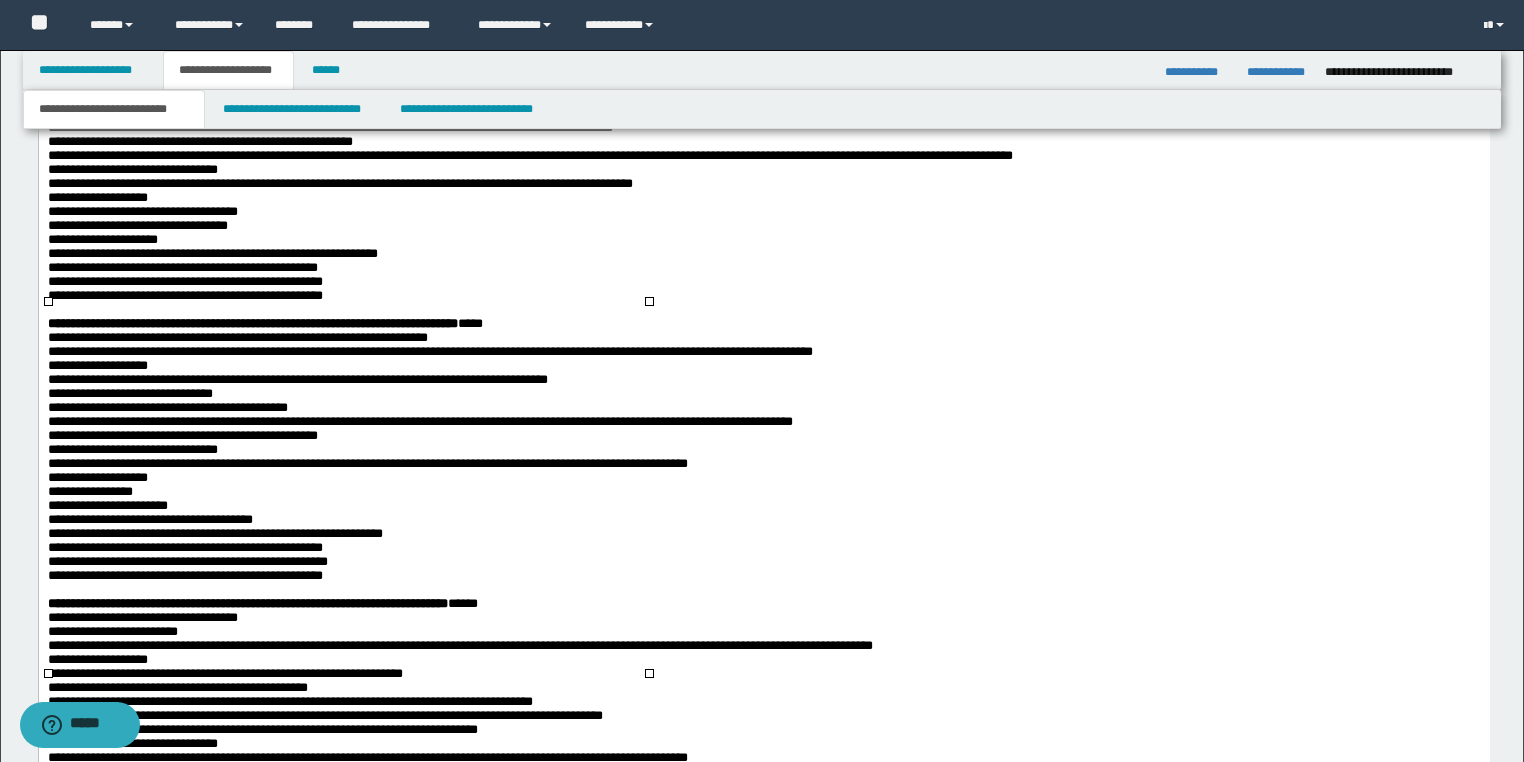click on "*" at bounding box center [526, -90] 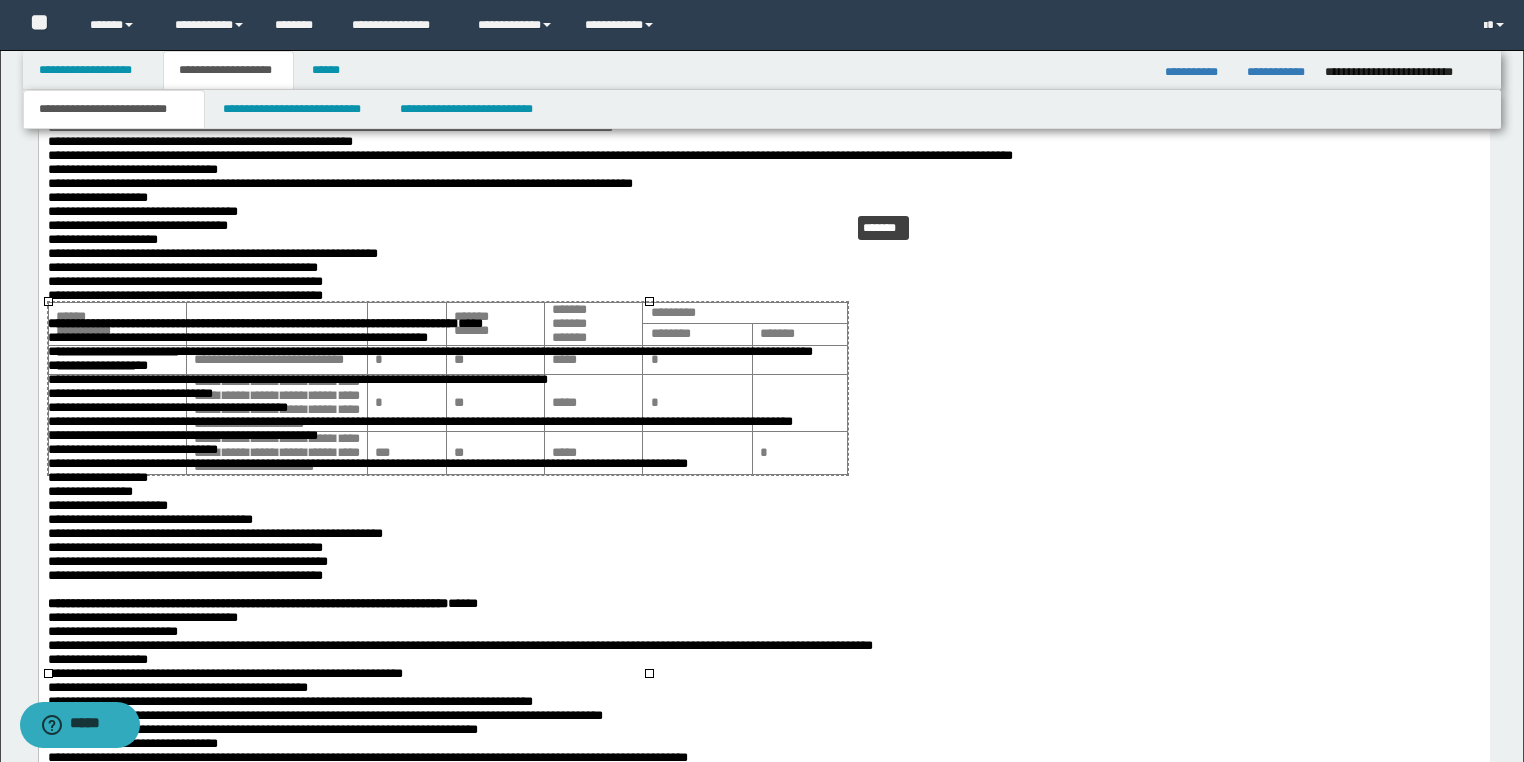 drag, startPoint x: 647, startPoint y: 674, endPoint x: 807, endPoint y: 304, distance: 403.11288 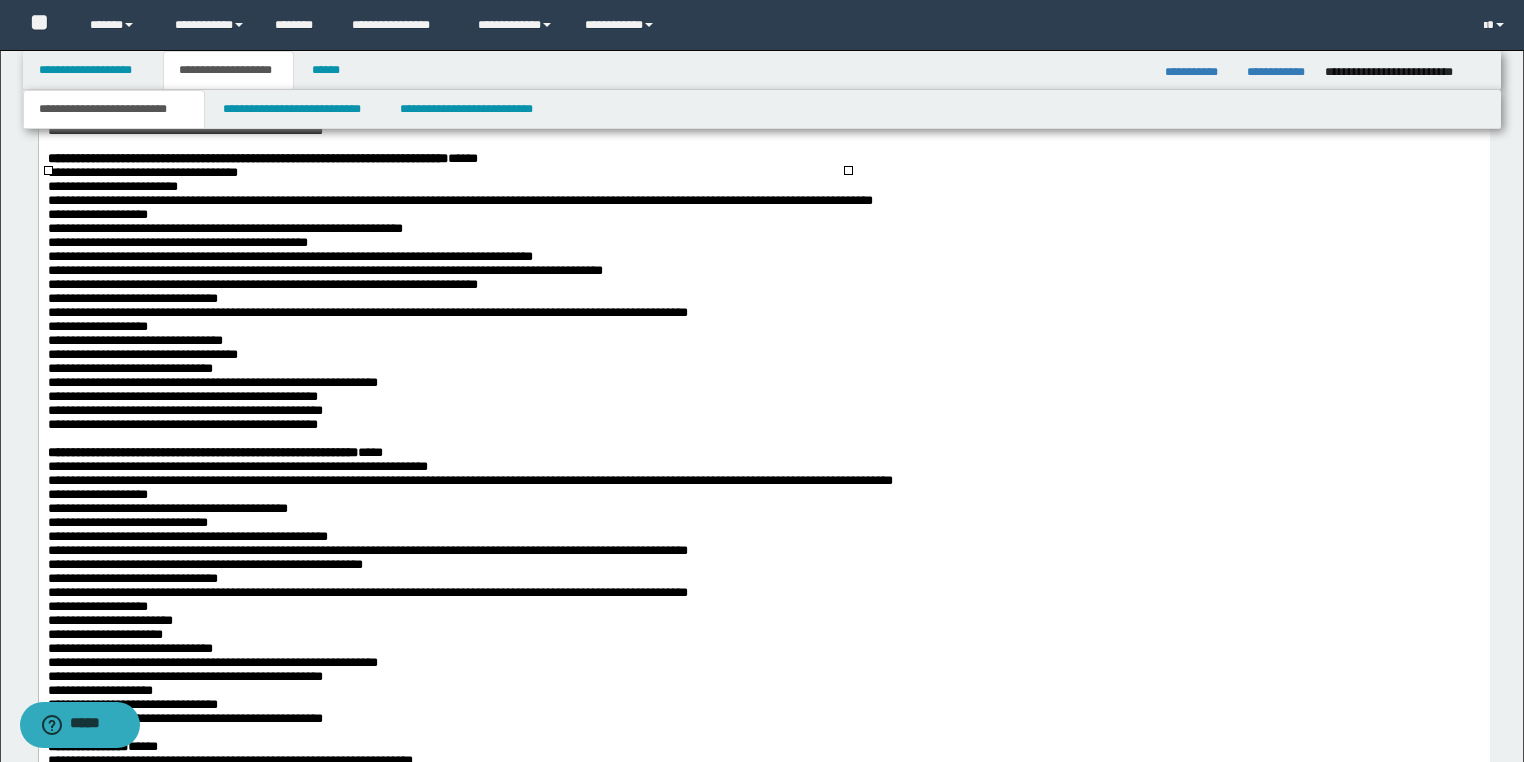 scroll, scrollTop: 4560, scrollLeft: 0, axis: vertical 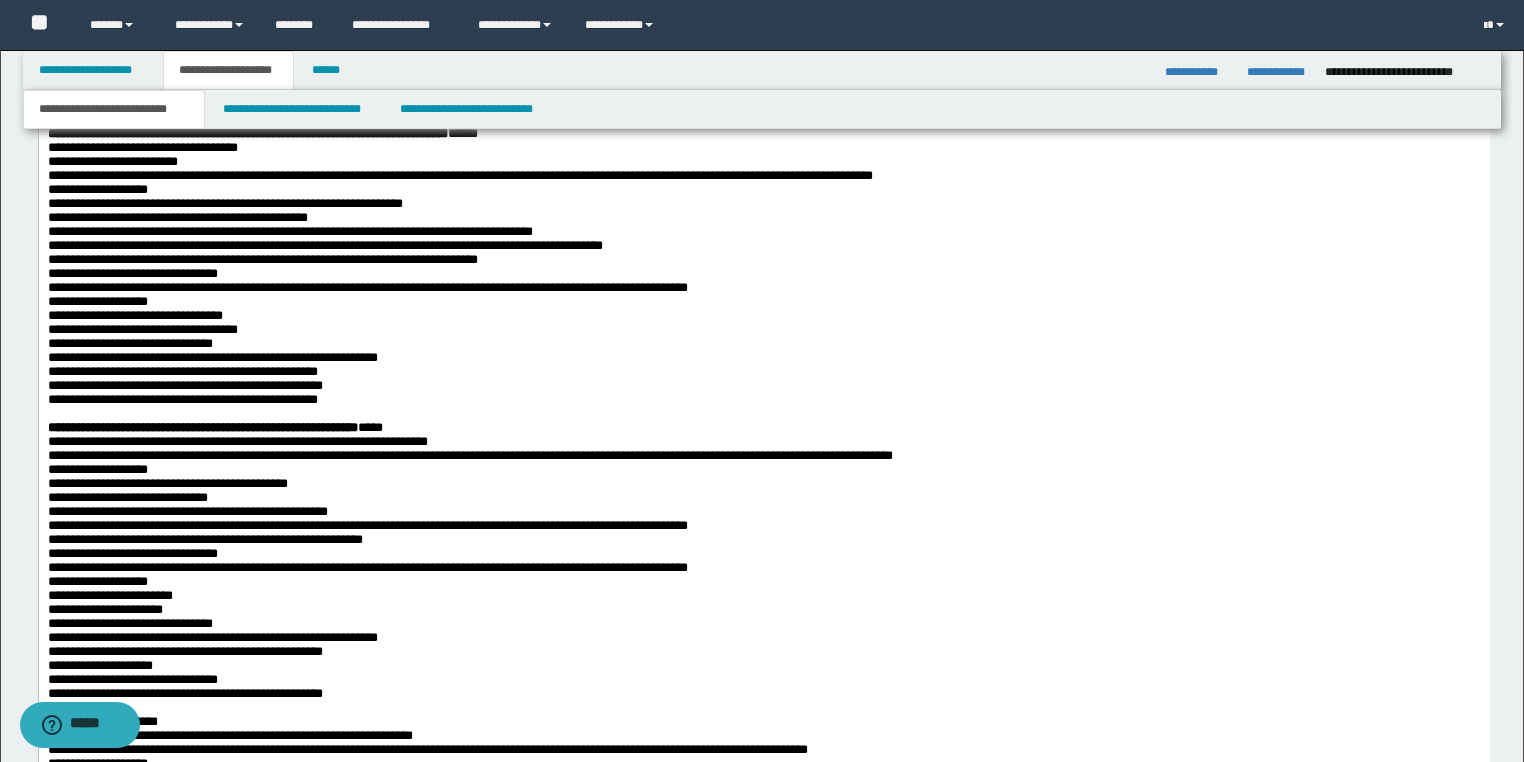drag, startPoint x: 69, startPoint y: 209, endPoint x: 55, endPoint y: 230, distance: 25.23886 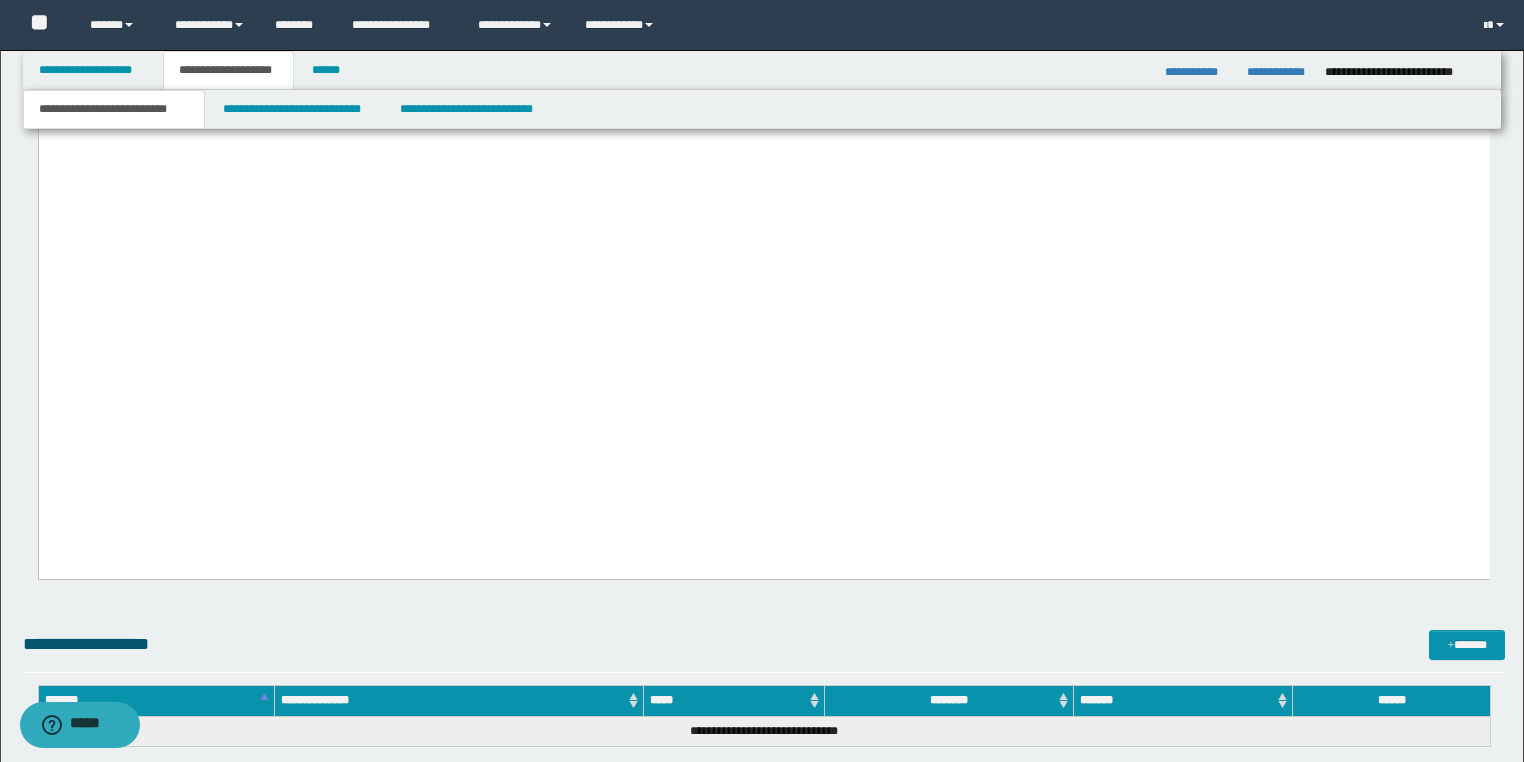 scroll, scrollTop: 6160, scrollLeft: 0, axis: vertical 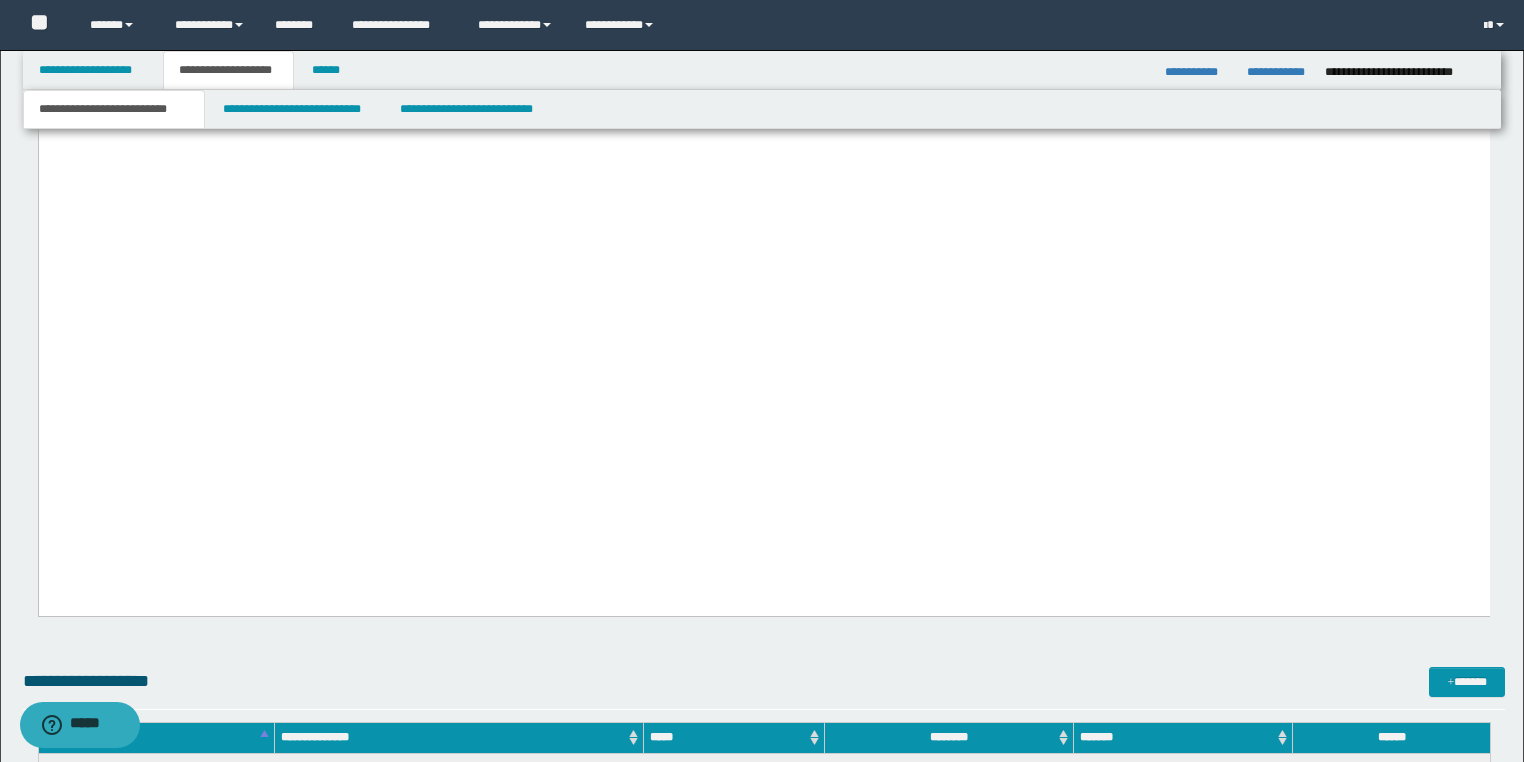 click on "**********" at bounding box center (763, -2583) 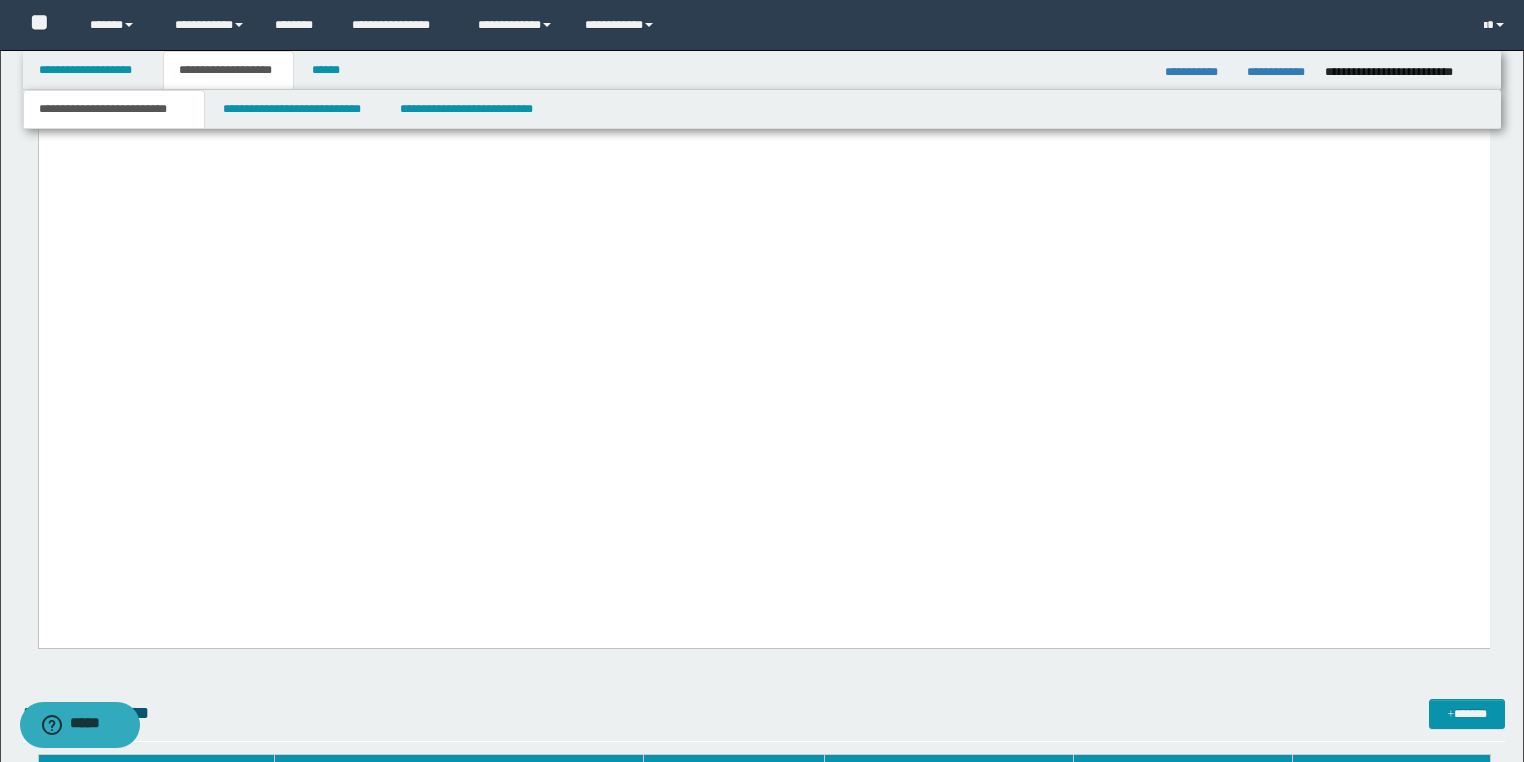 scroll, scrollTop: 6000, scrollLeft: 0, axis: vertical 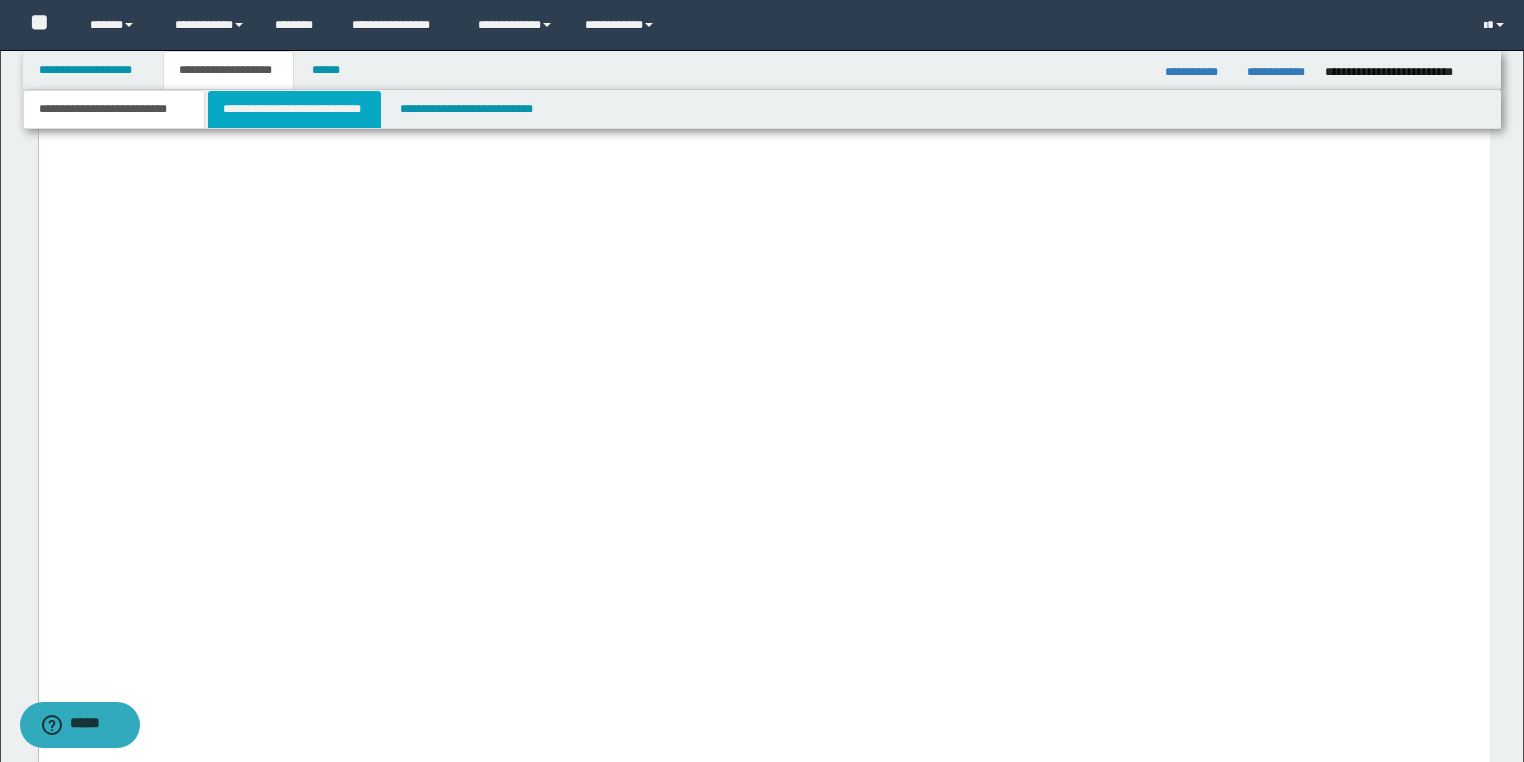 click on "**********" at bounding box center (294, 109) 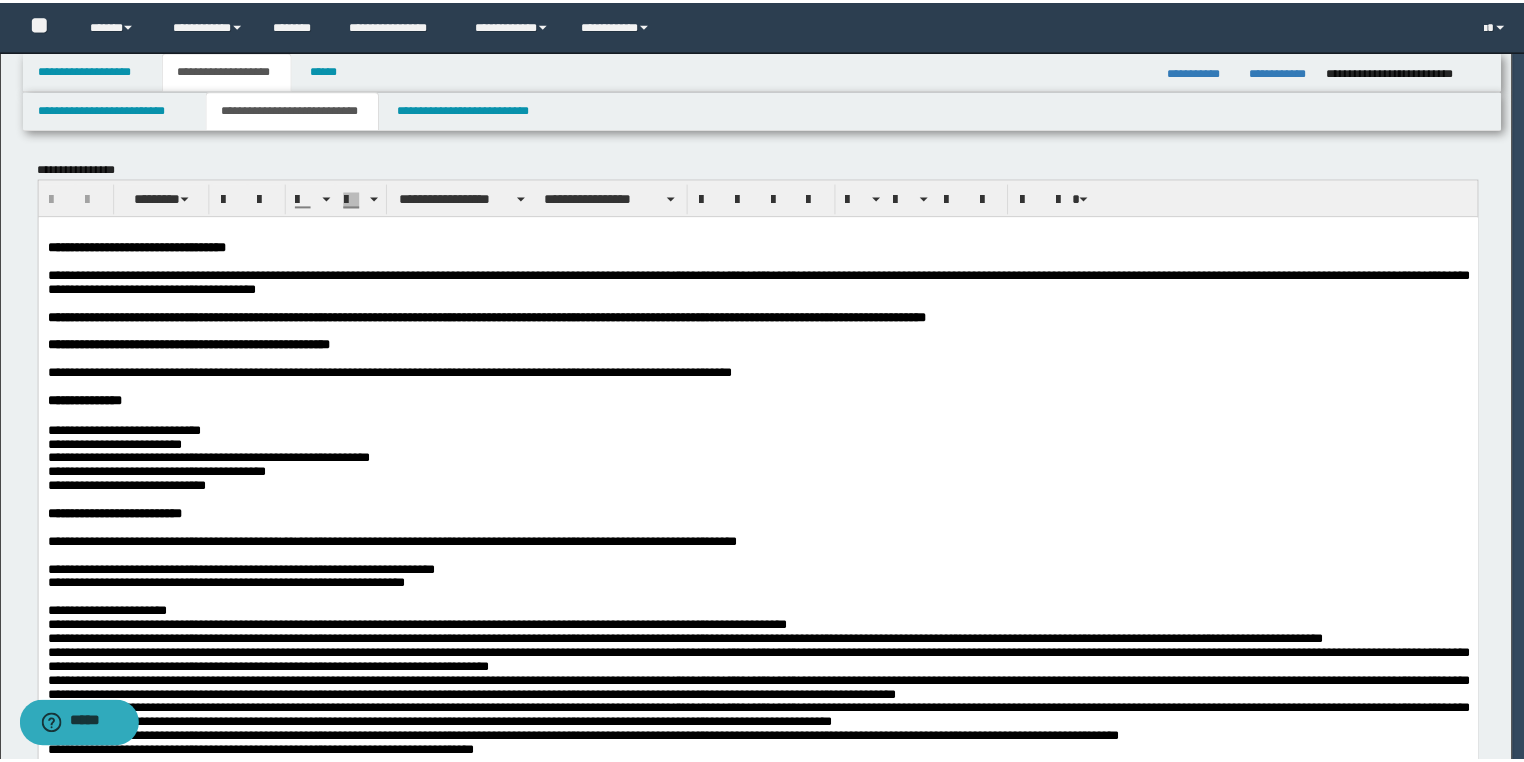 scroll, scrollTop: 0, scrollLeft: 0, axis: both 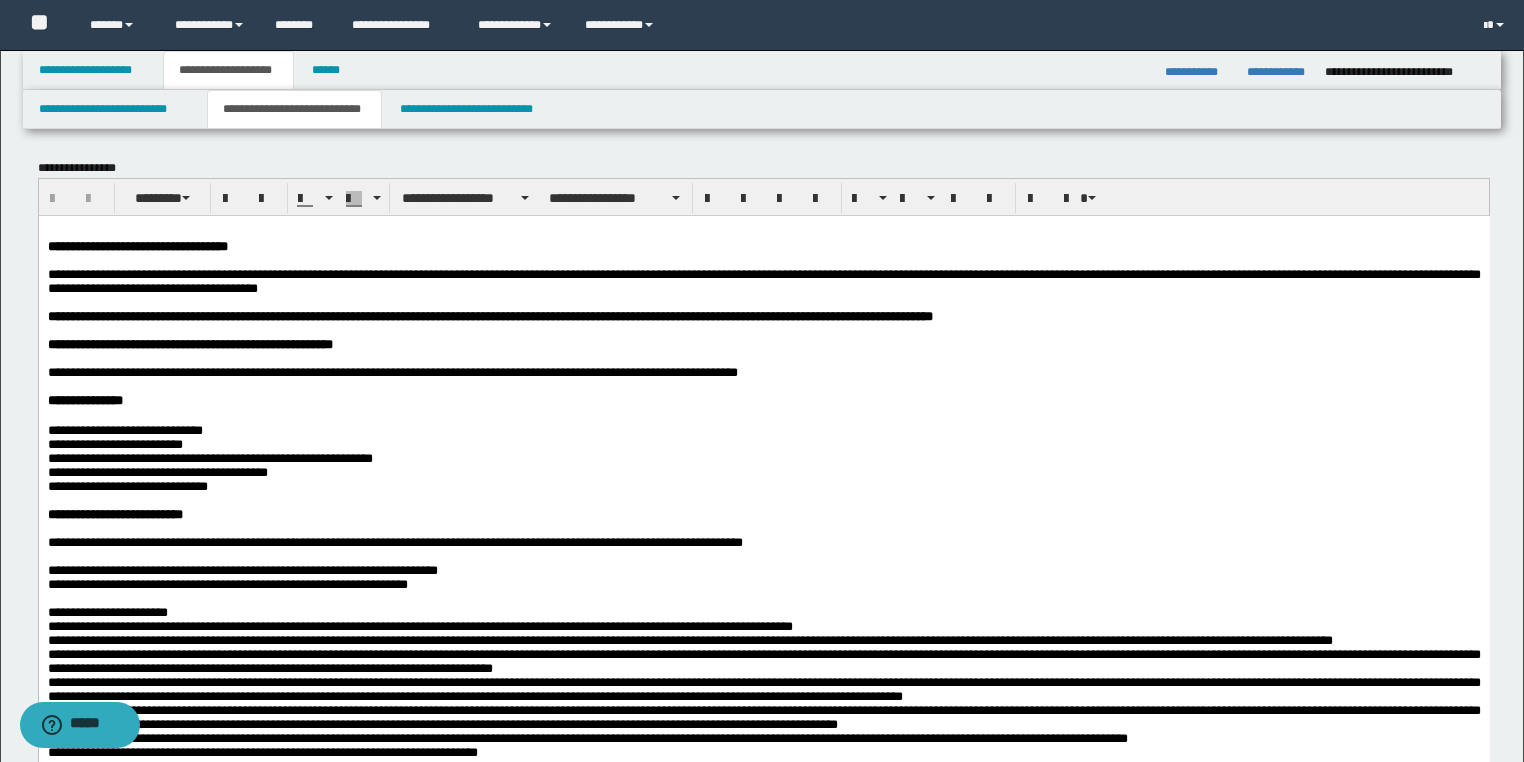 click on "**********" at bounding box center [763, 1835] 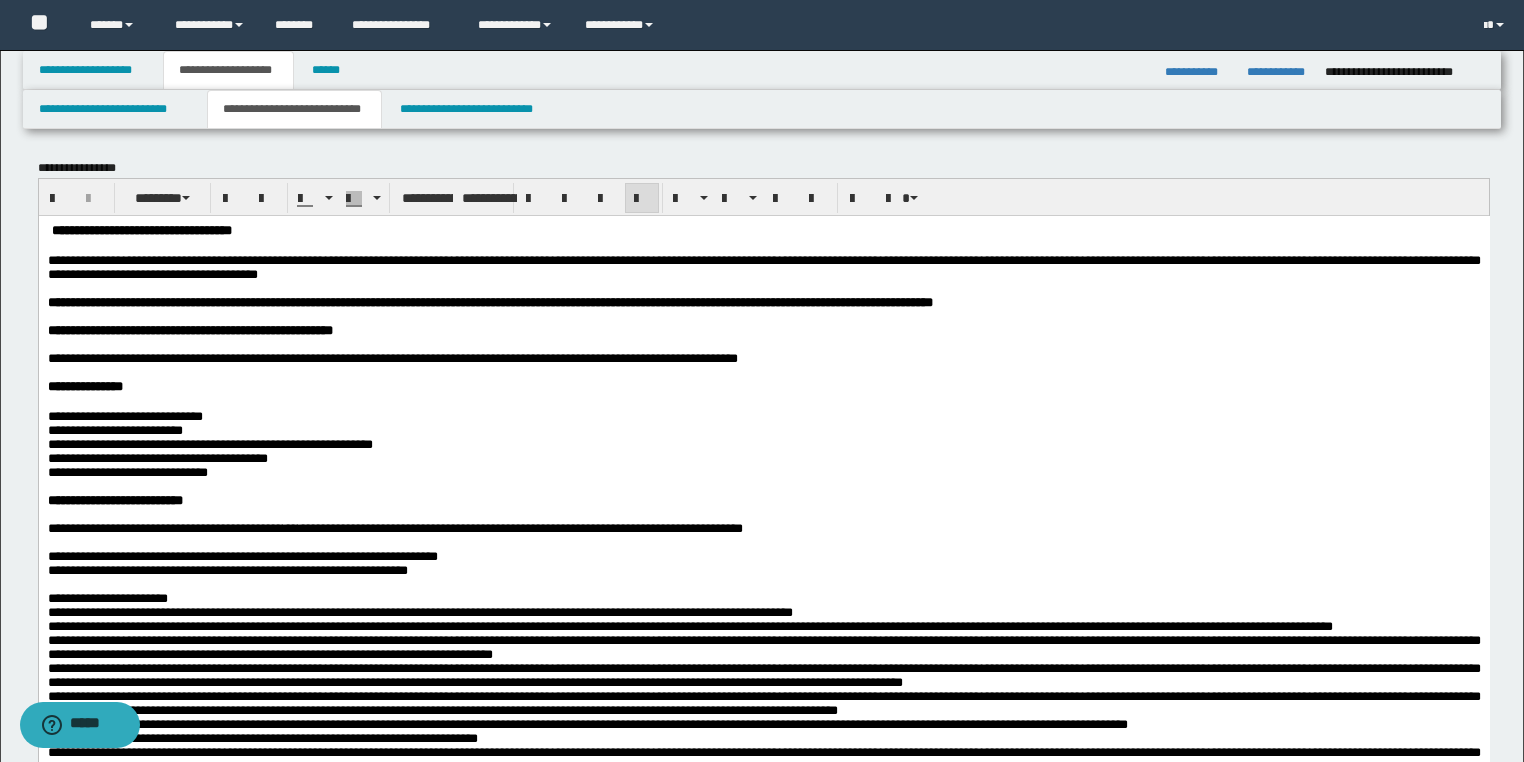 type 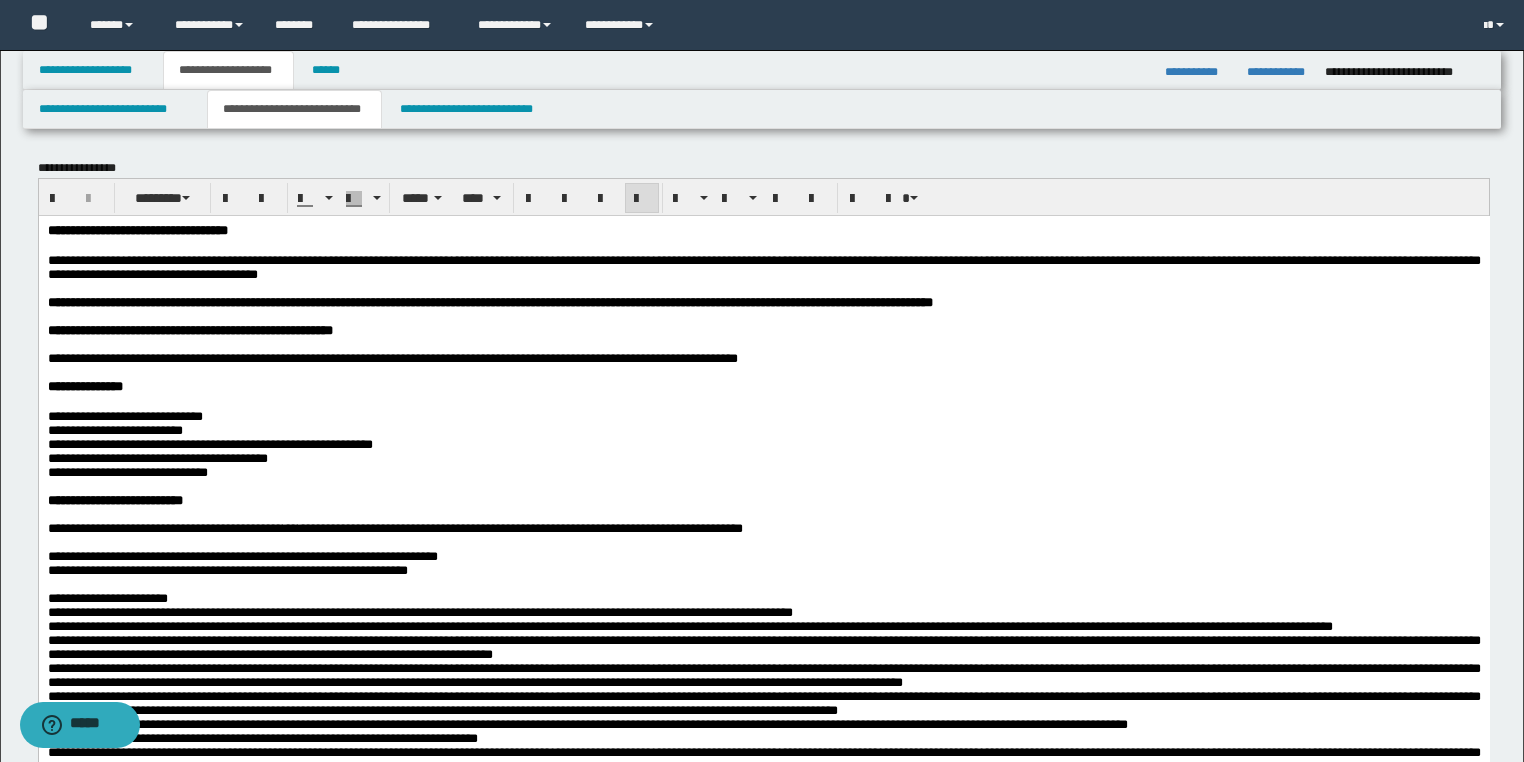 click at bounding box center [763, 344] 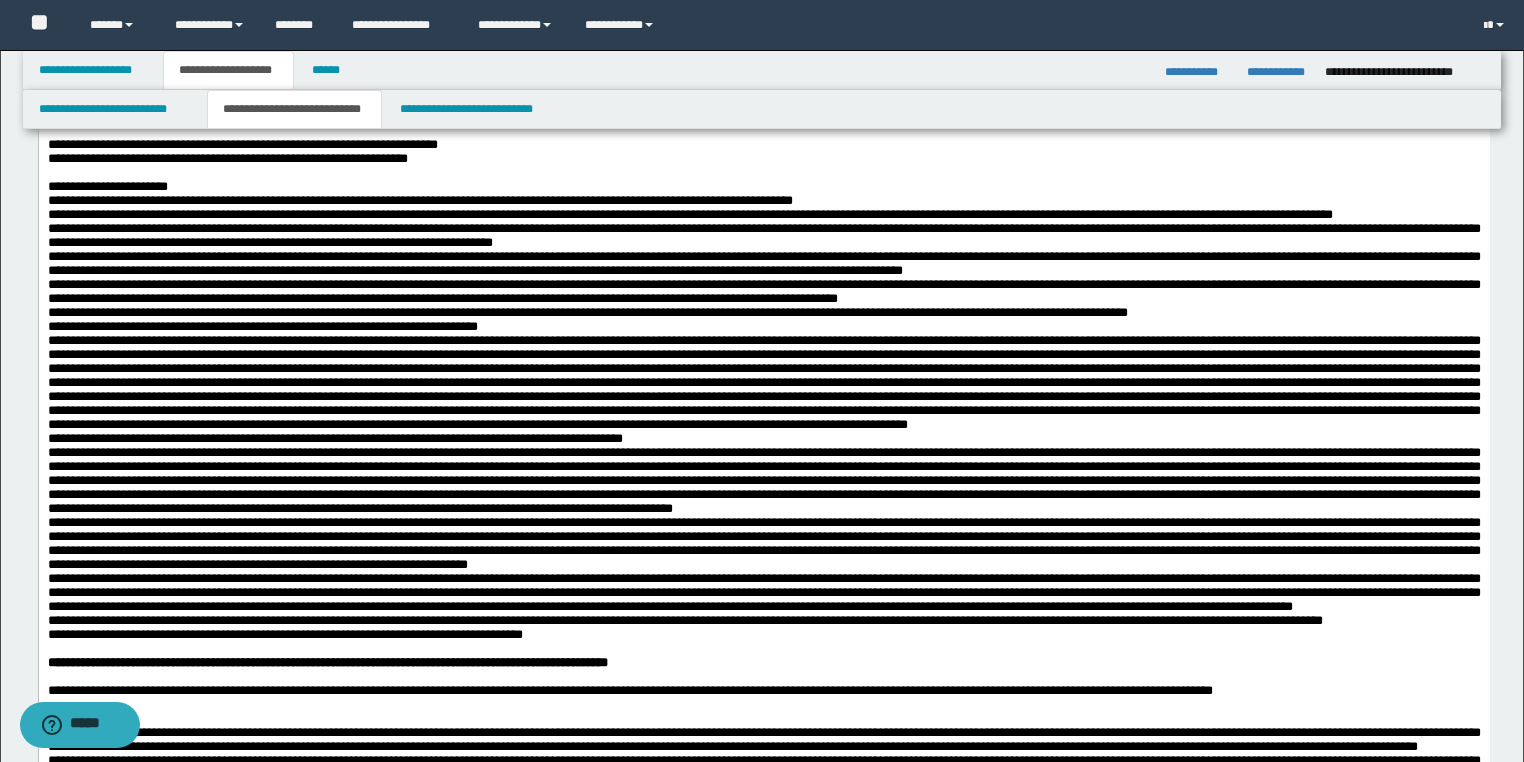 scroll, scrollTop: 400, scrollLeft: 0, axis: vertical 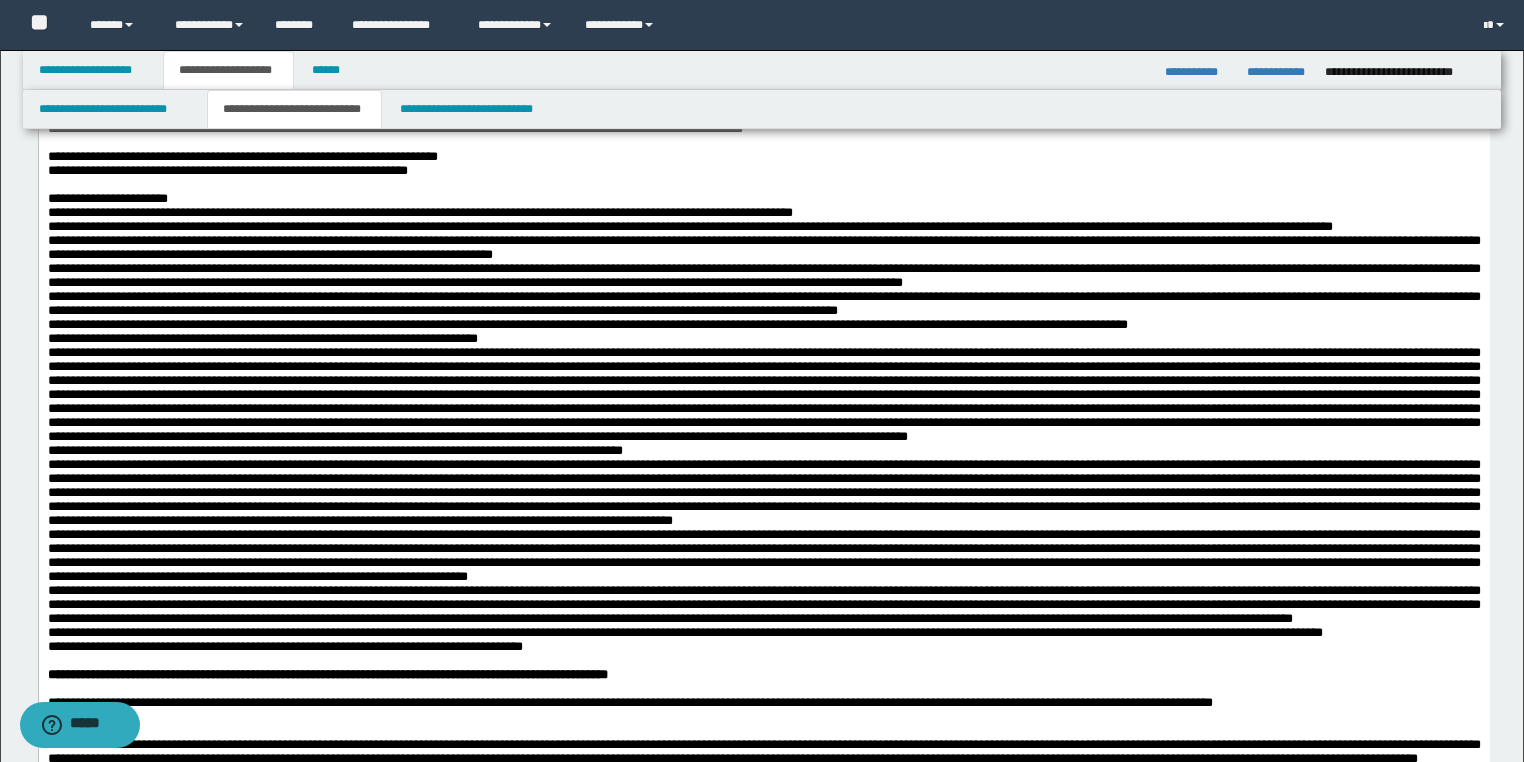 click on "**********" at bounding box center (763, 394) 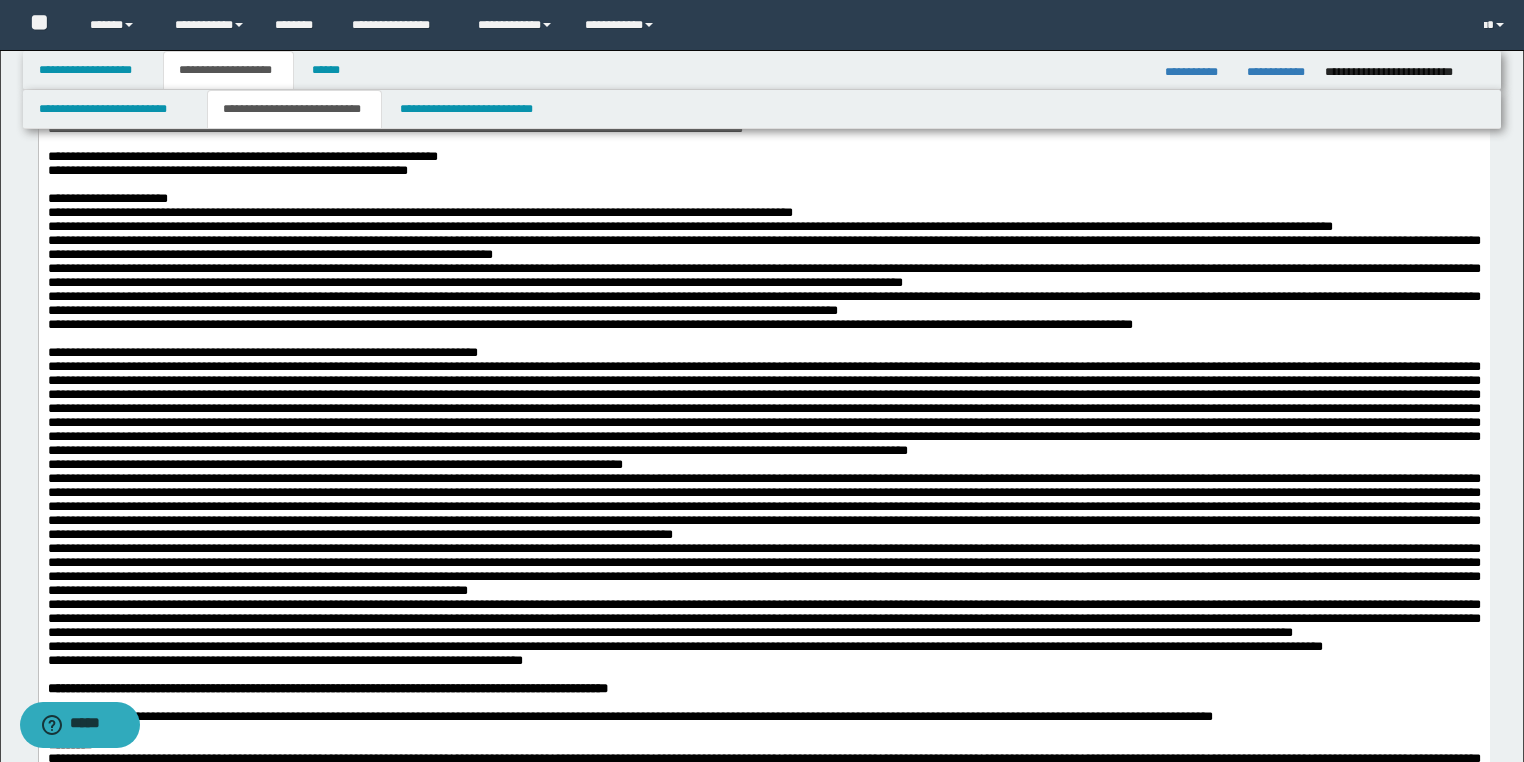 click on "**********" at bounding box center (763, 465) 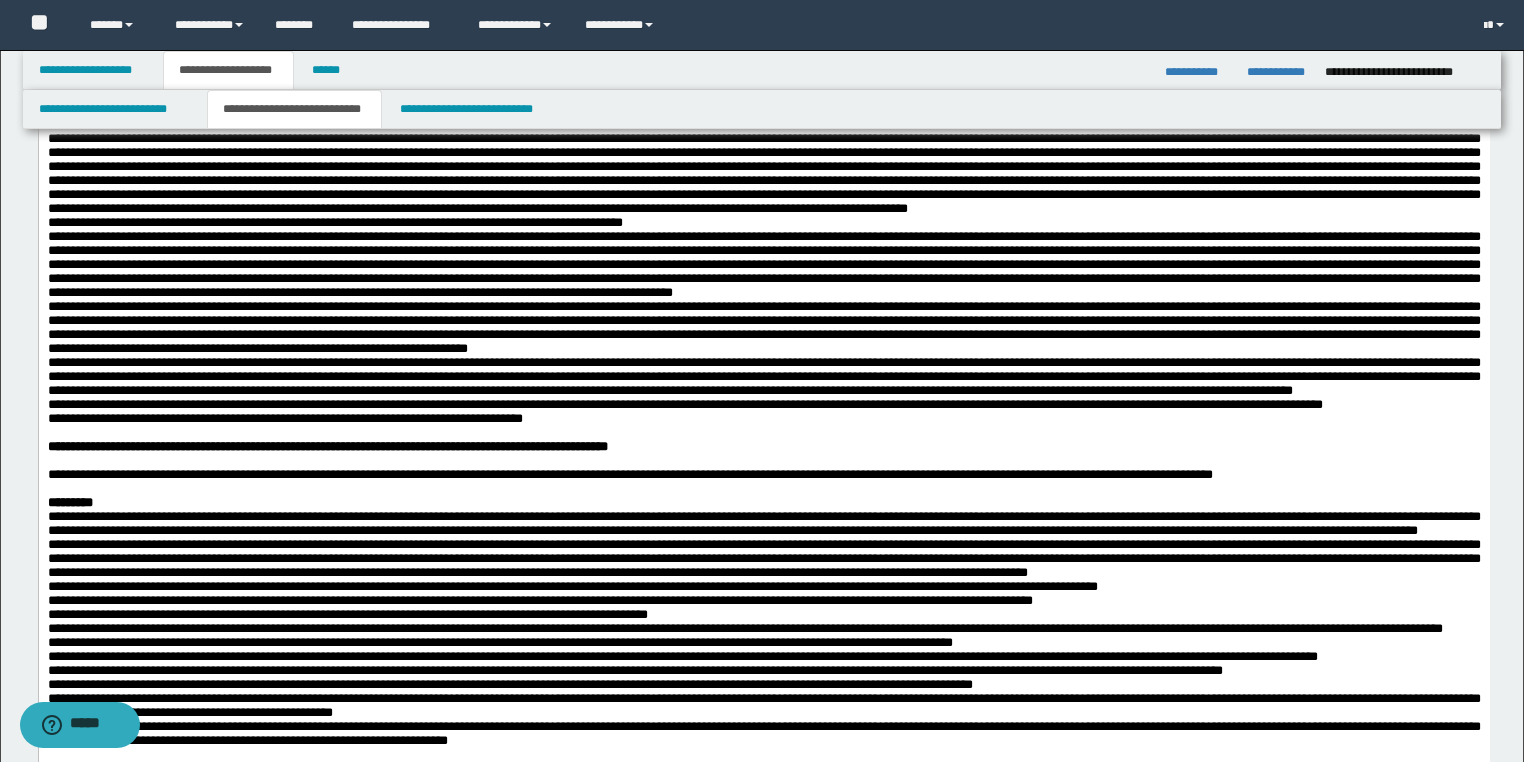 scroll, scrollTop: 800, scrollLeft: 0, axis: vertical 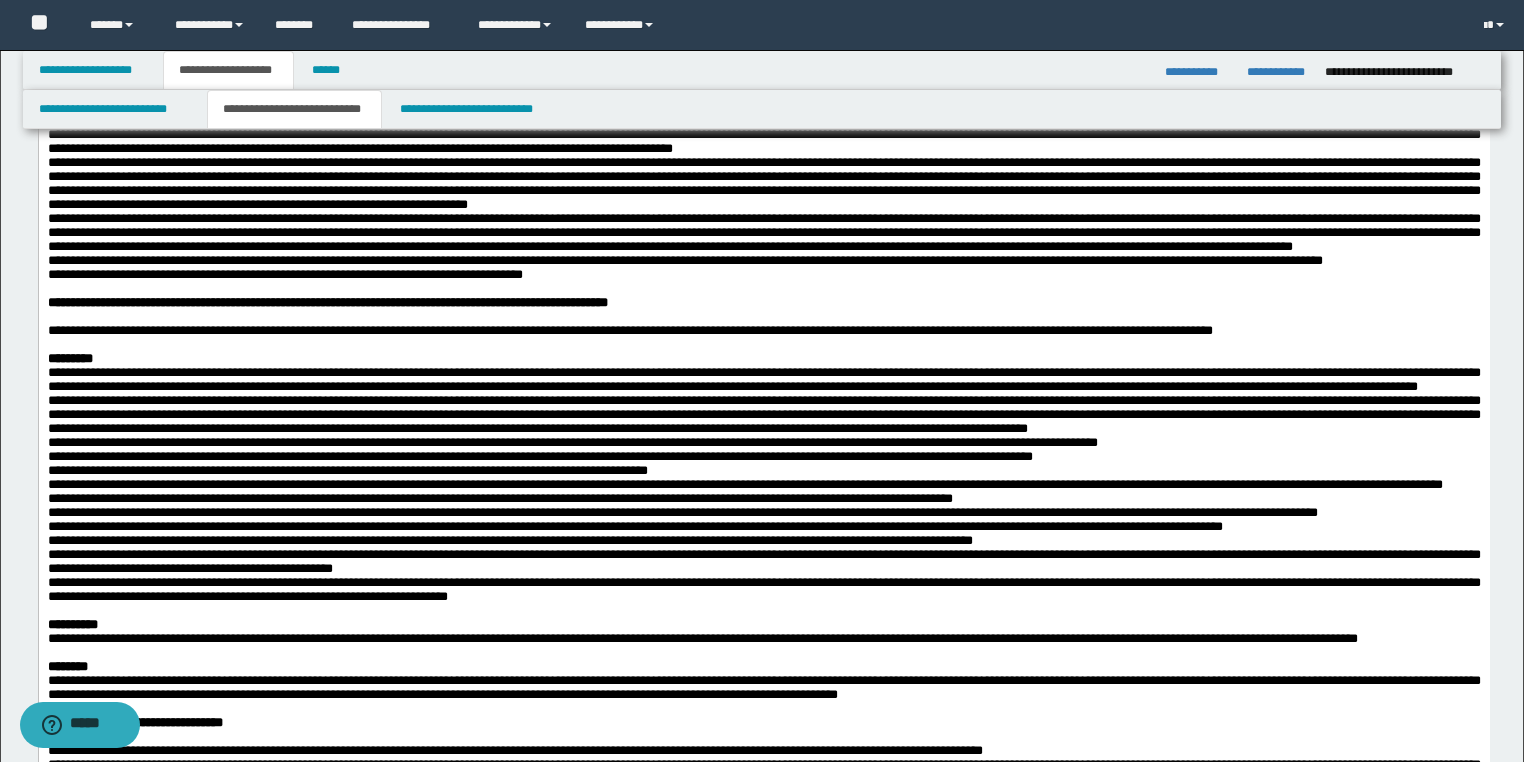 click on "**********" at bounding box center (763, 86) 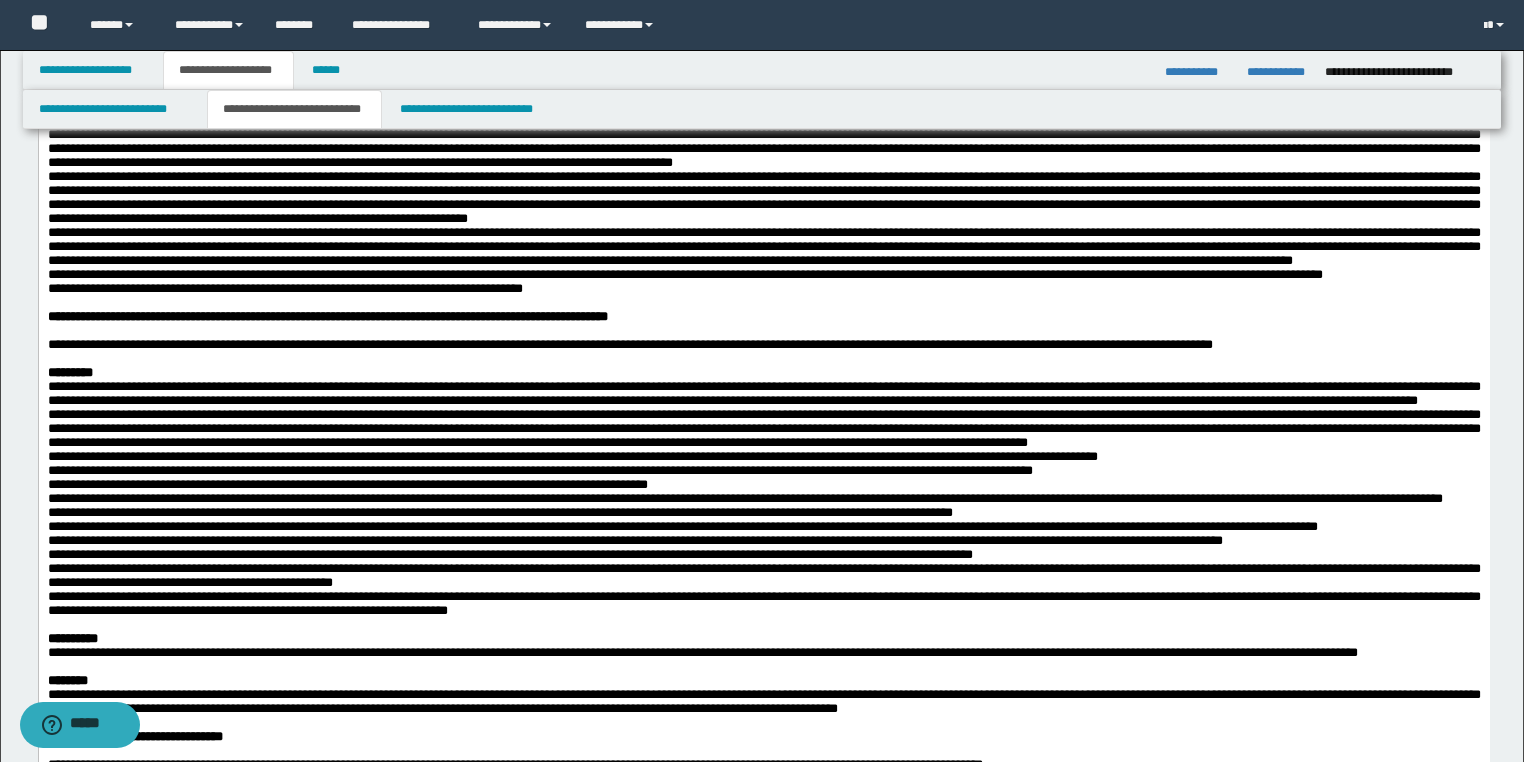click on "**********" at bounding box center [763, 156] 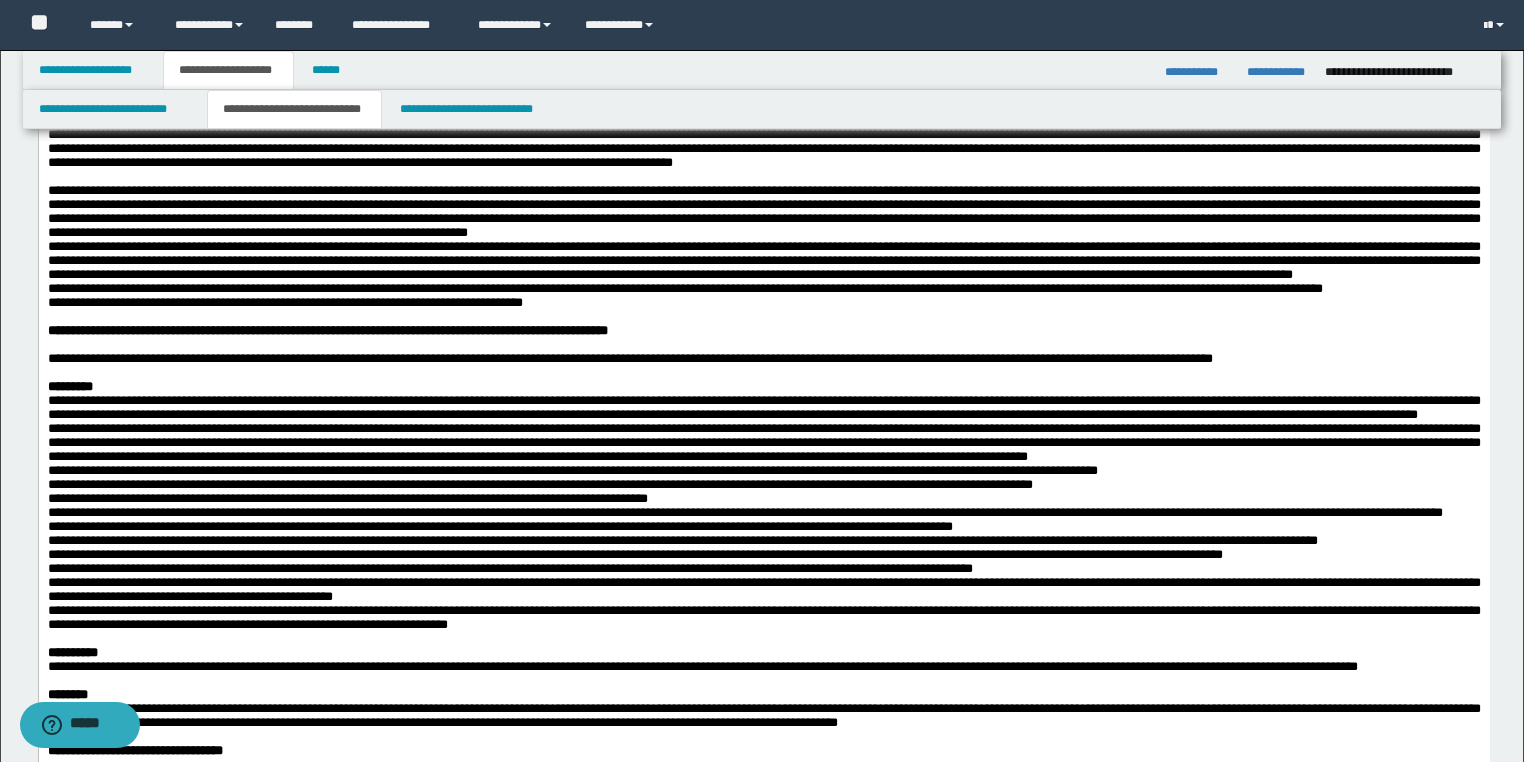 click on "**********" at bounding box center (763, 275) 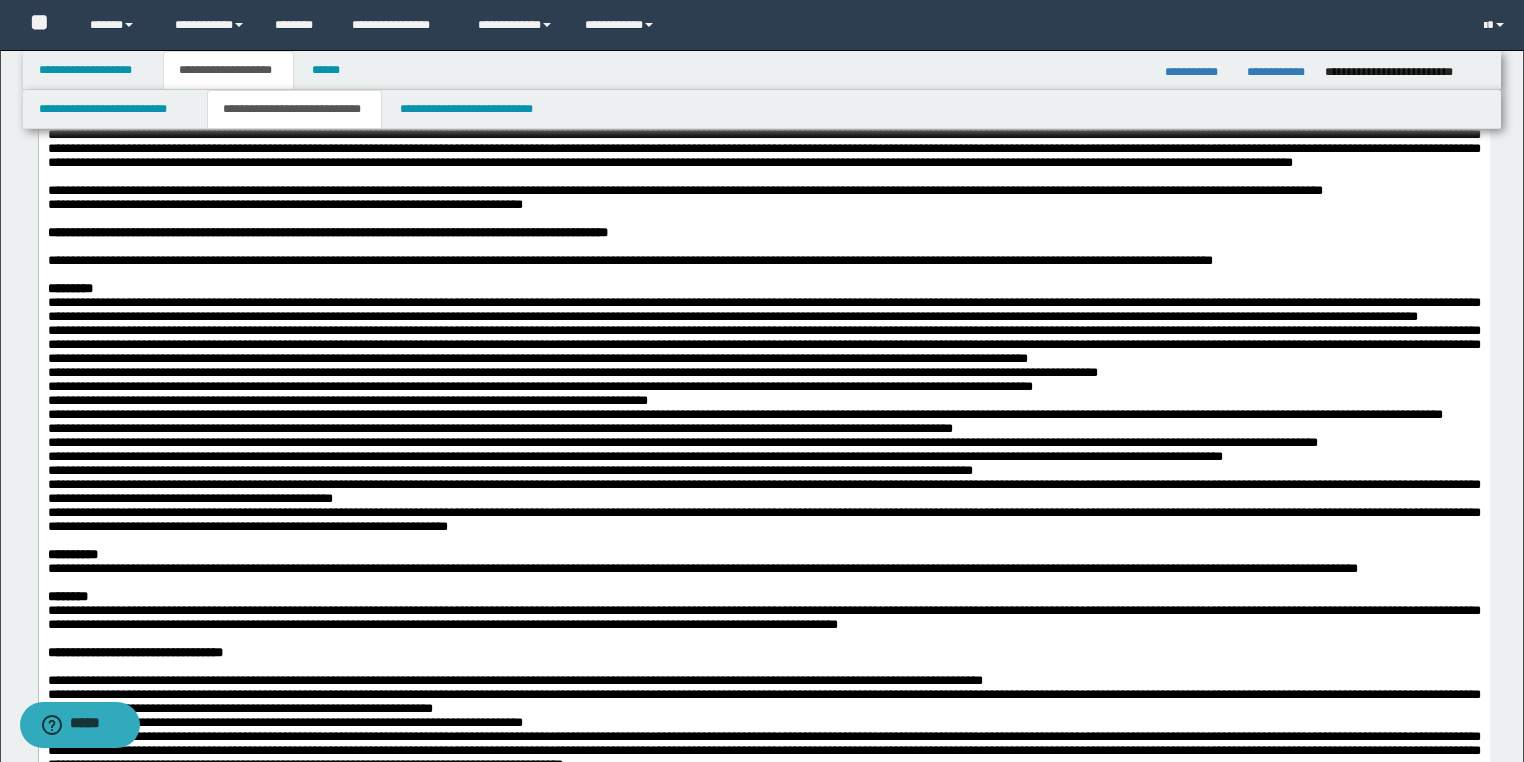 scroll, scrollTop: 1040, scrollLeft: 0, axis: vertical 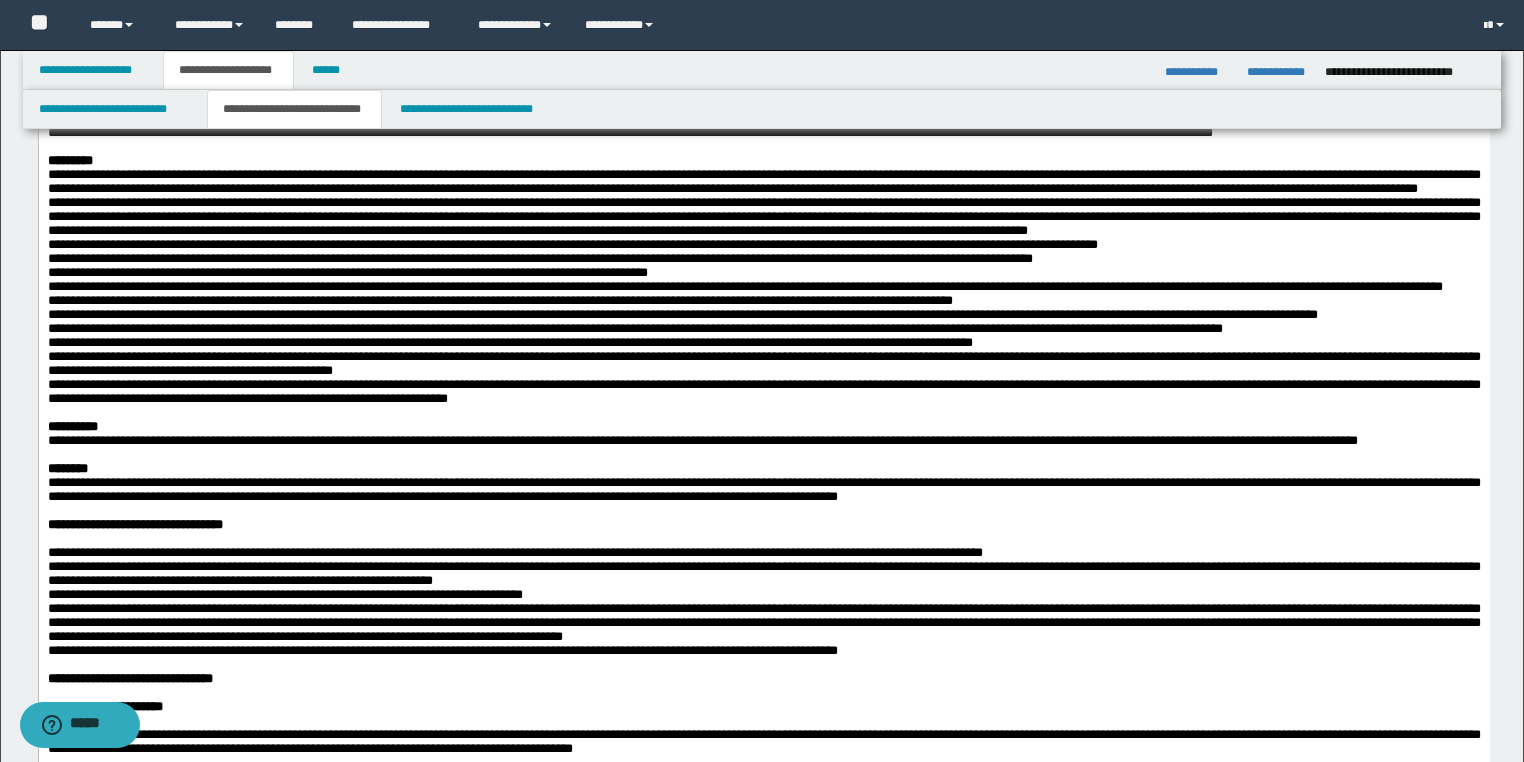 click on "**********" at bounding box center [763, 63] 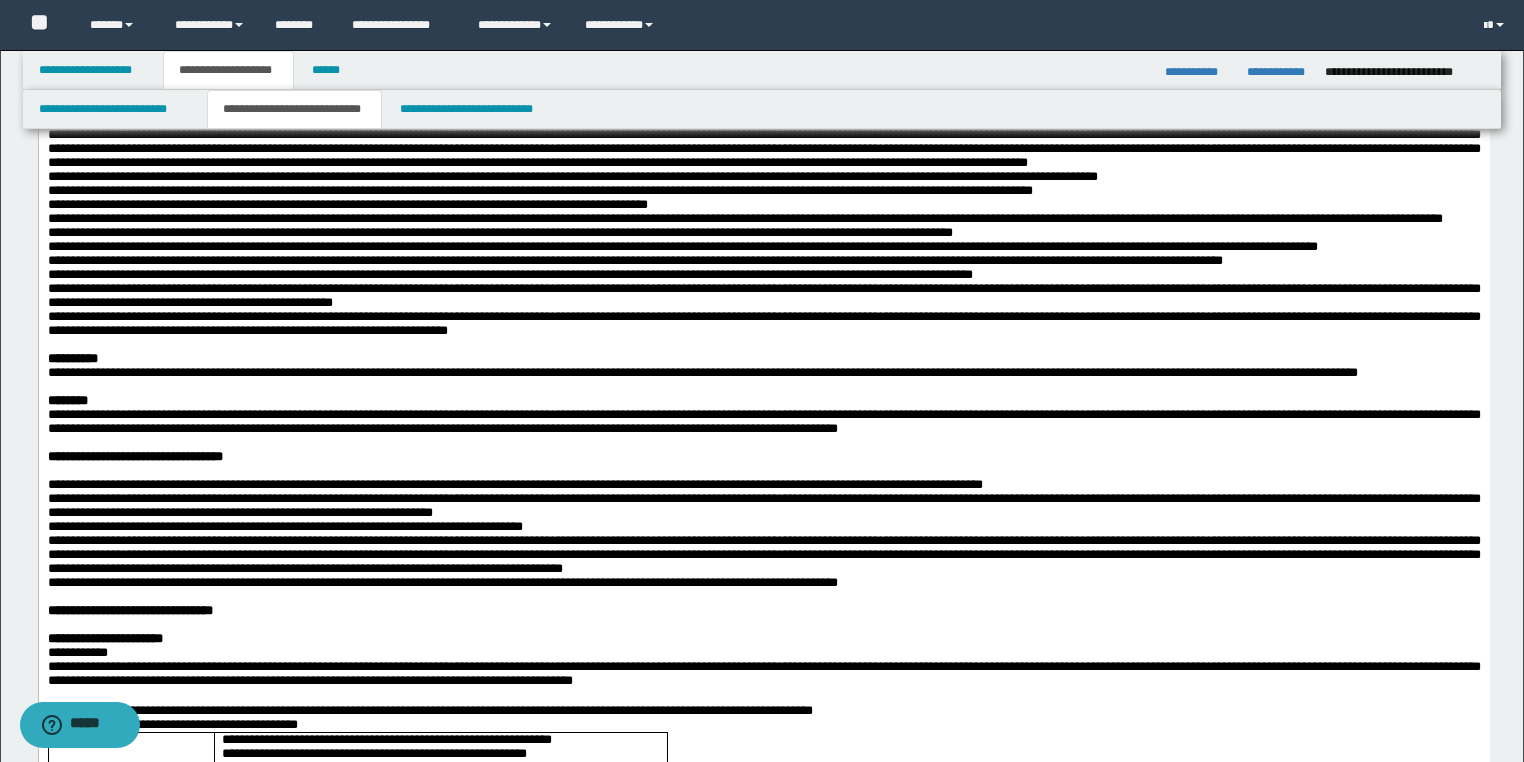 scroll, scrollTop: 1200, scrollLeft: 0, axis: vertical 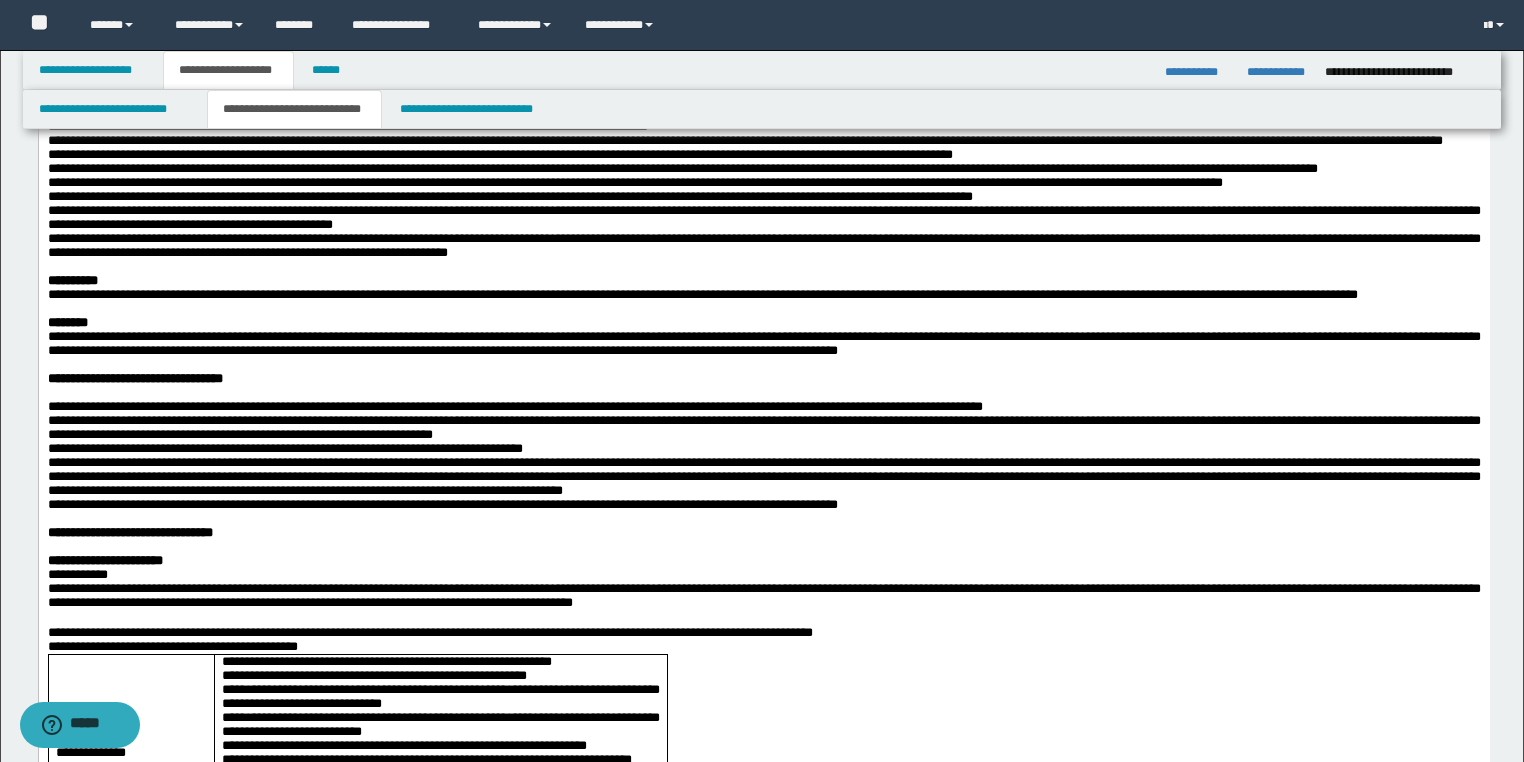 drag, startPoint x: 52, startPoint y: 299, endPoint x: 371, endPoint y: 357, distance: 324.22986 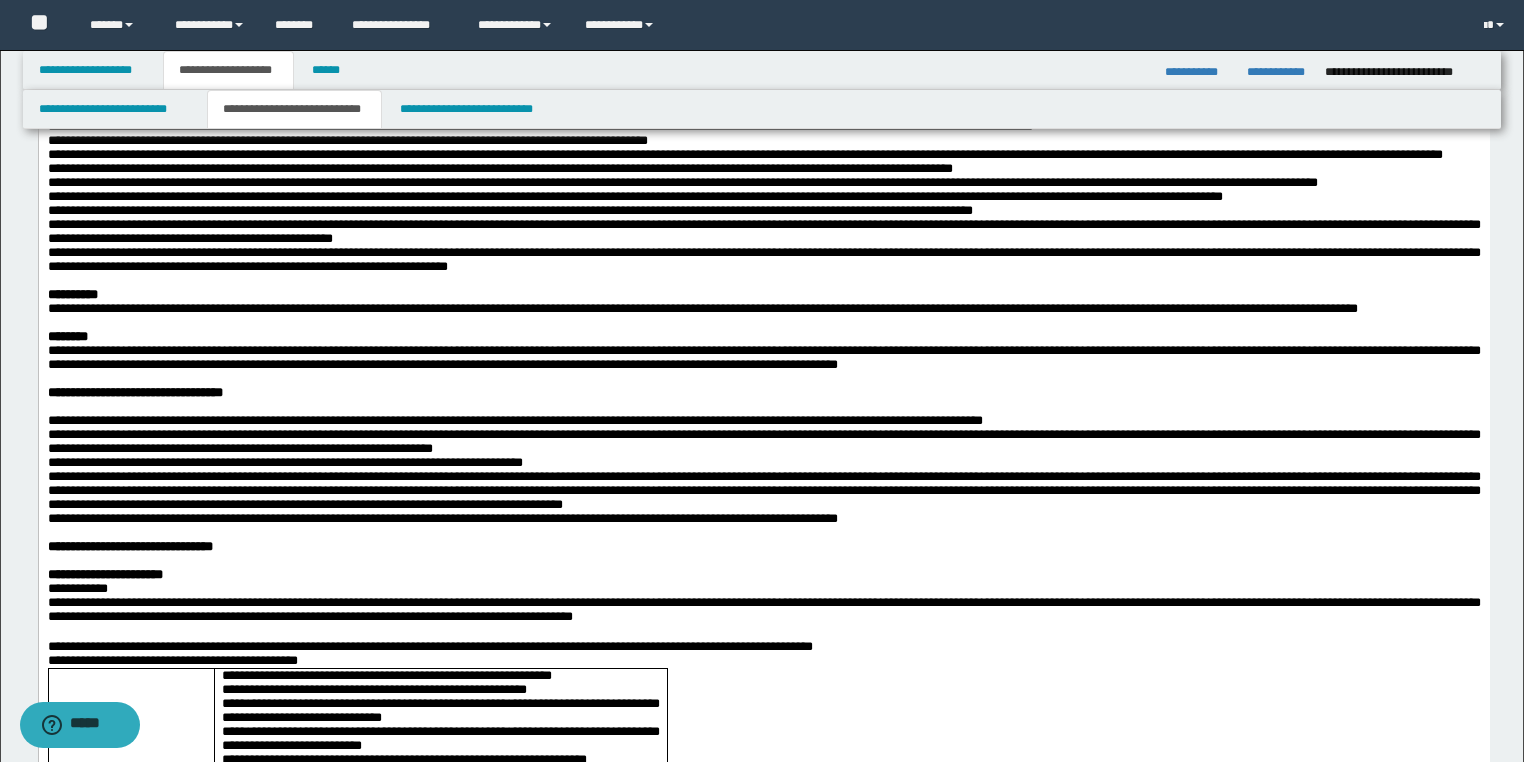 click on "**********" at bounding box center (763, 127) 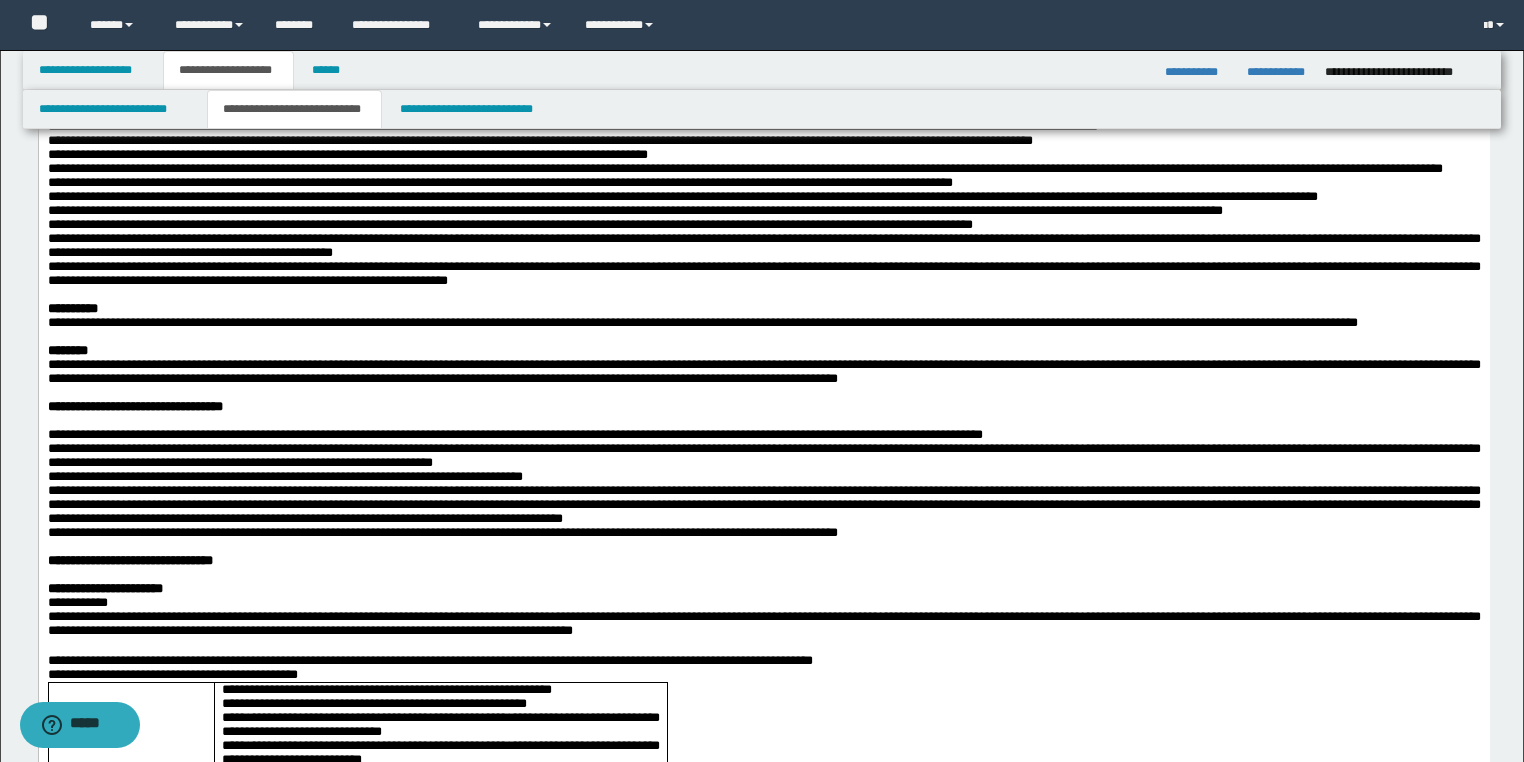 click on "**********" at bounding box center (763, 155) 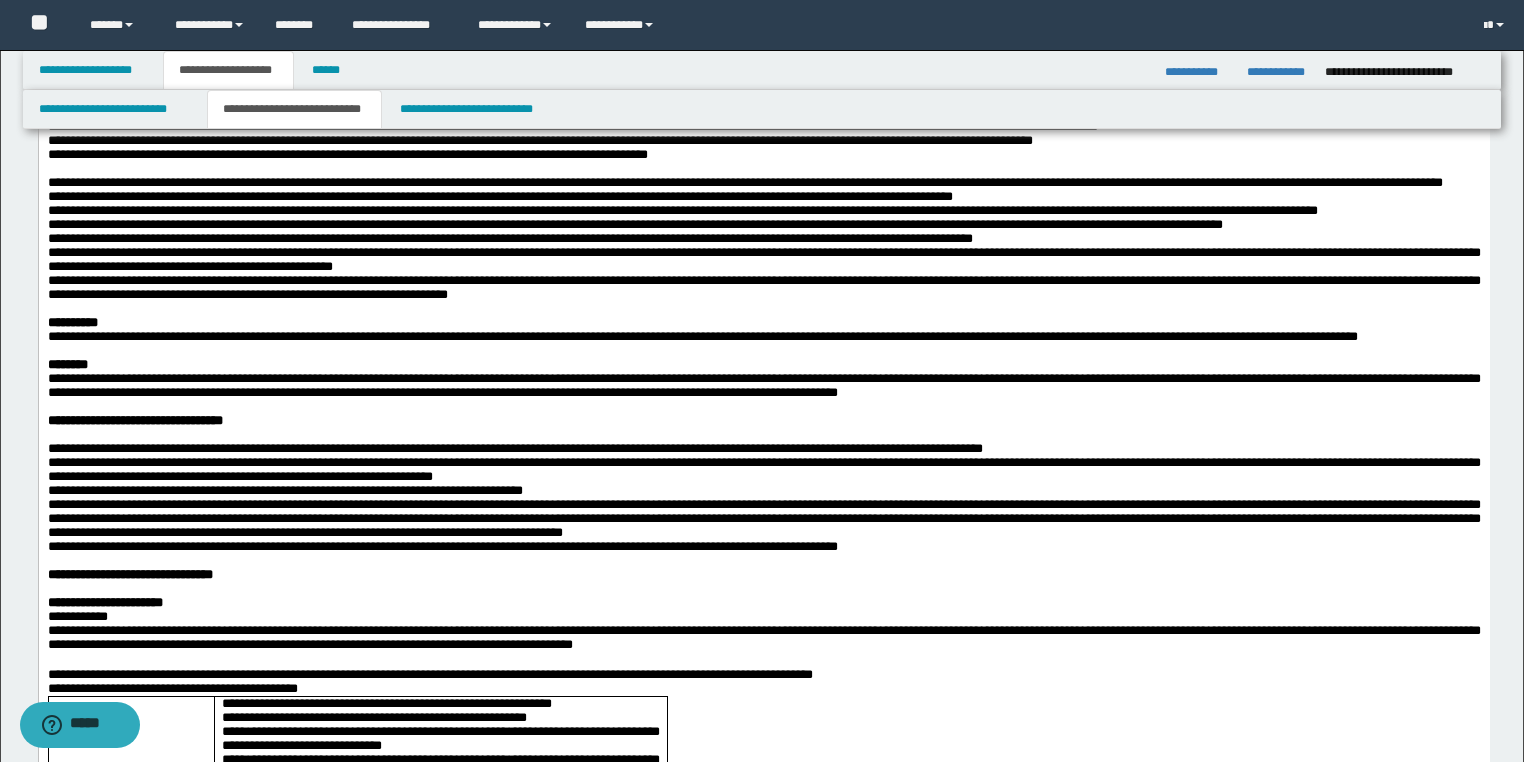click on "**********" at bounding box center [763, 190] 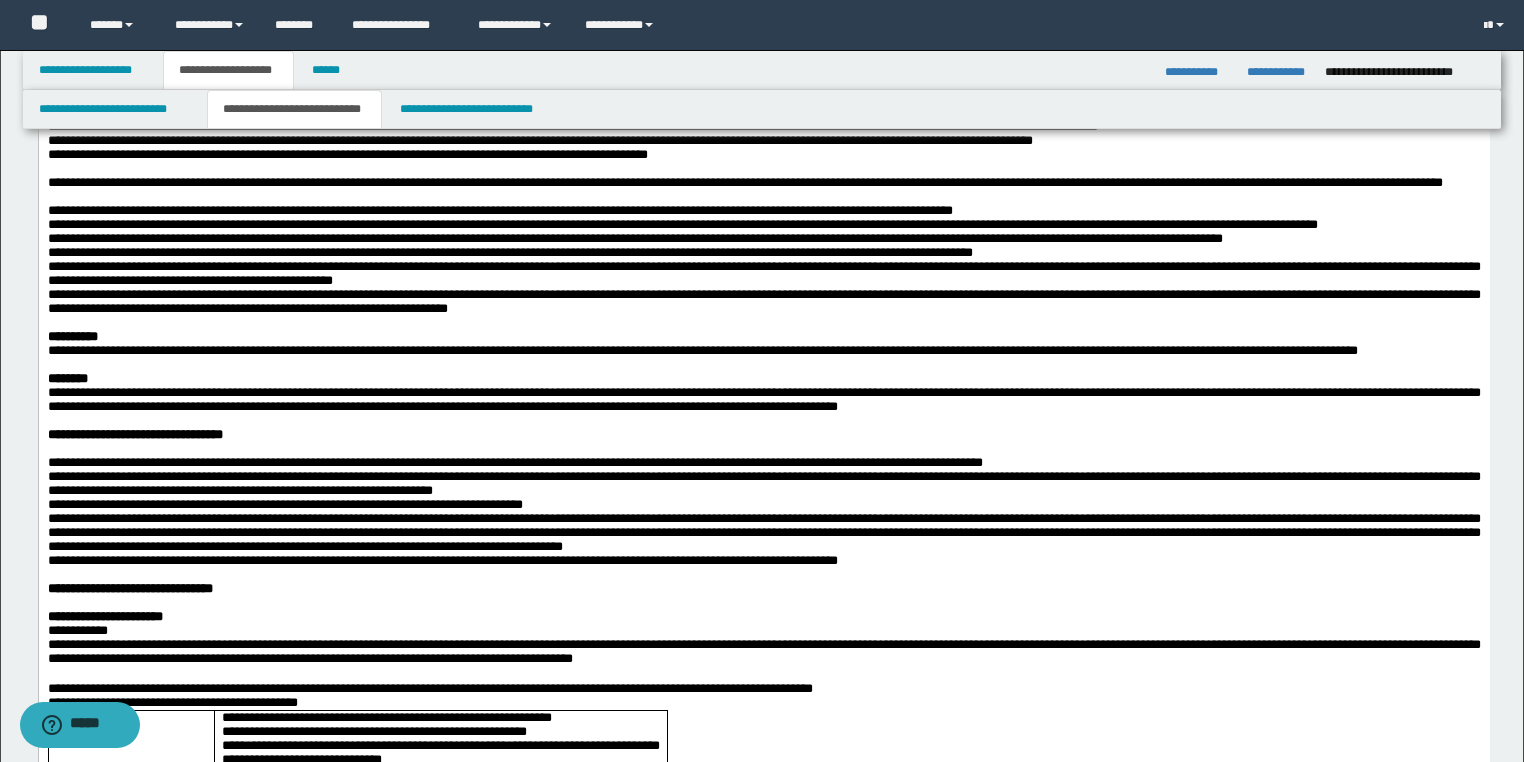 click on "**********" at bounding box center (763, 211) 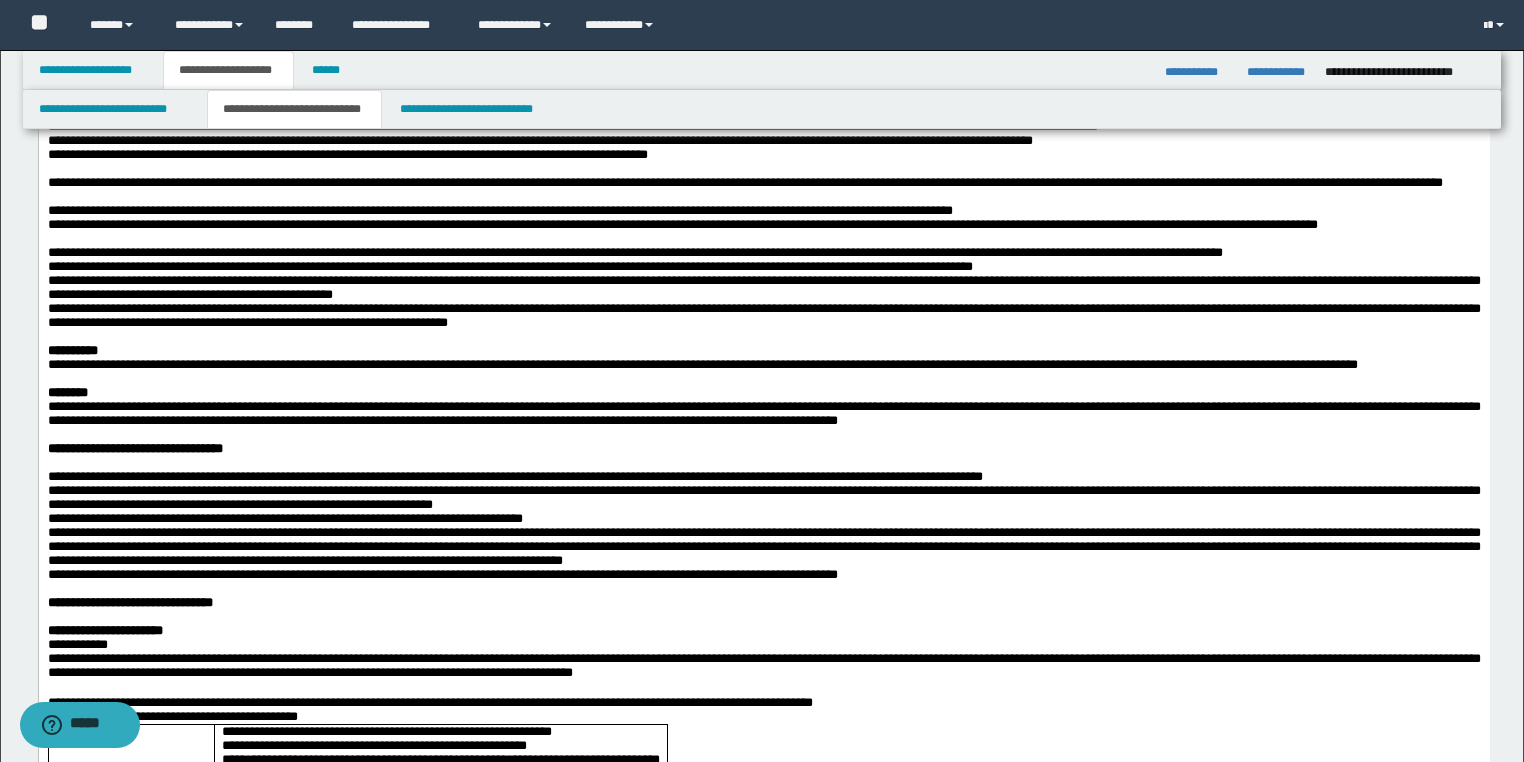 click on "**********" at bounding box center [763, 288] 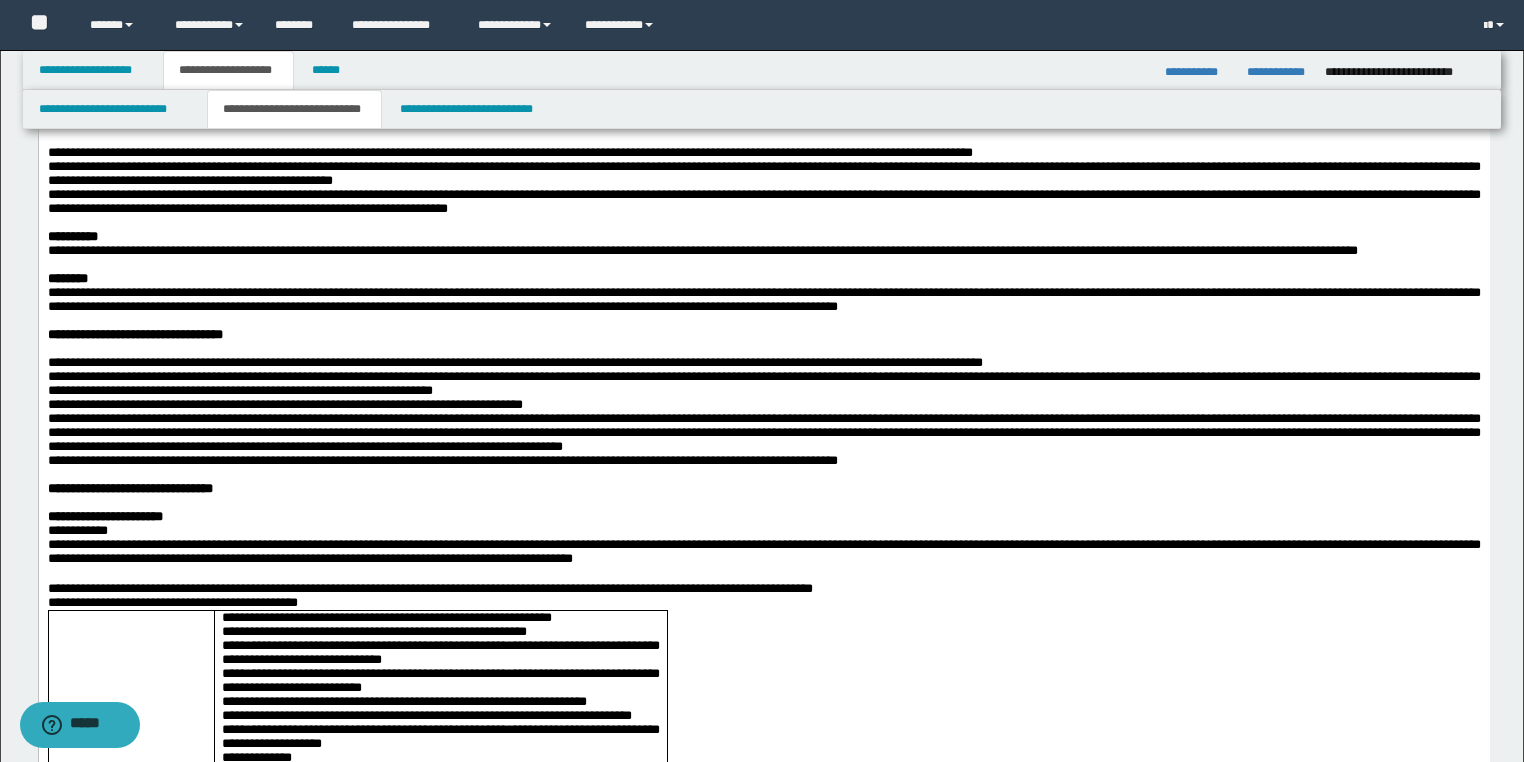 scroll, scrollTop: 1520, scrollLeft: 0, axis: vertical 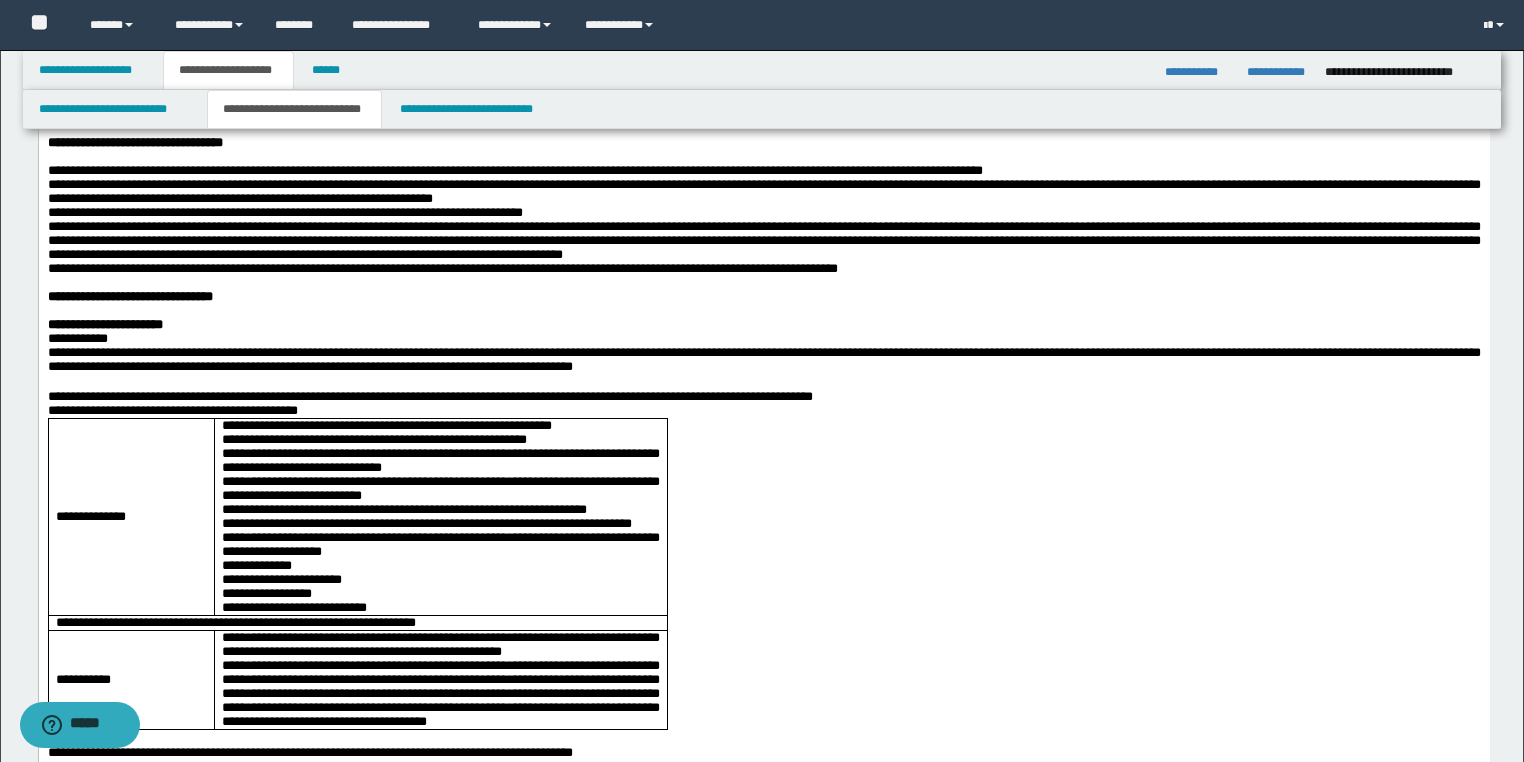 click on "**********" at bounding box center [763, -18] 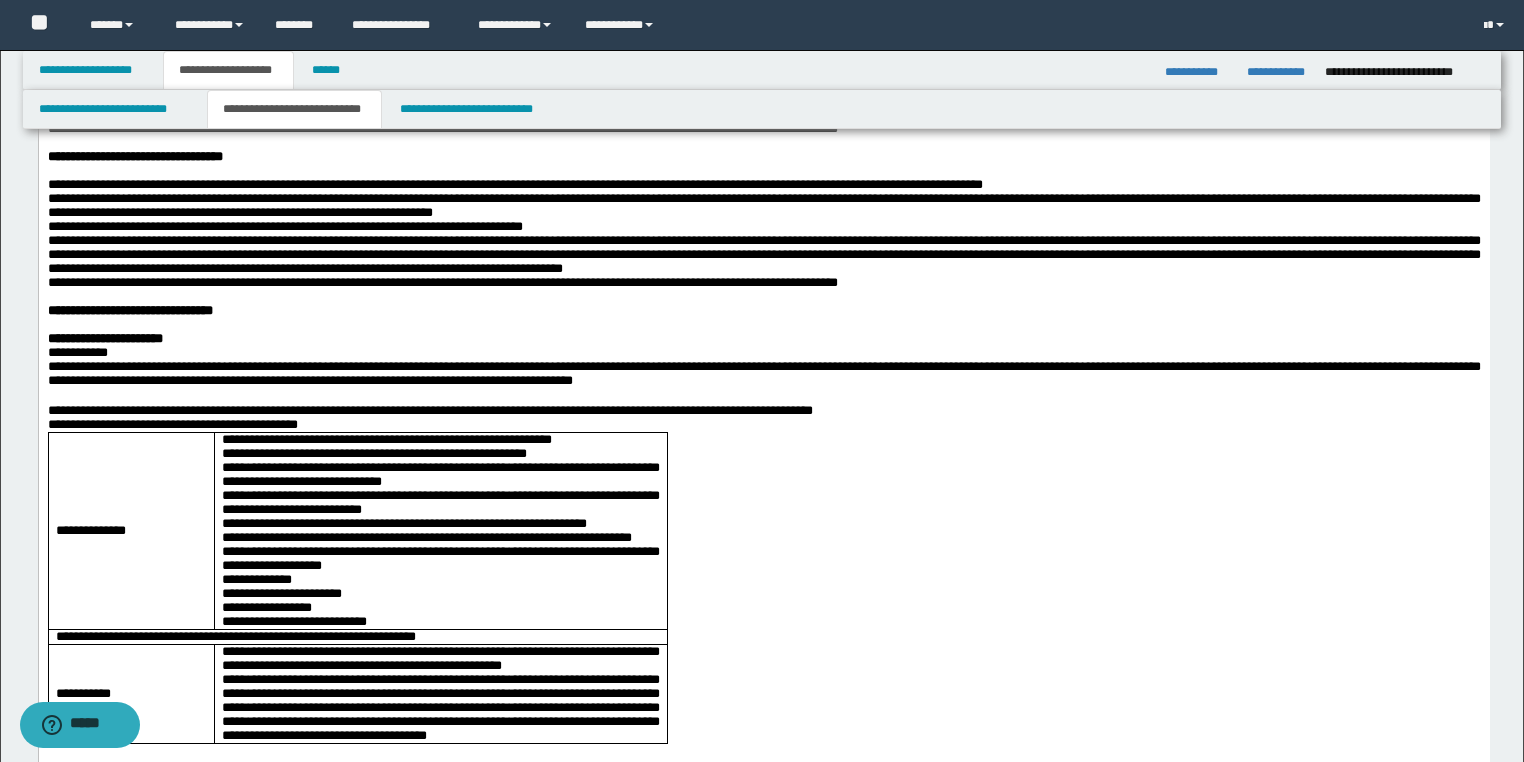 click on "**********" at bounding box center (763, -32) 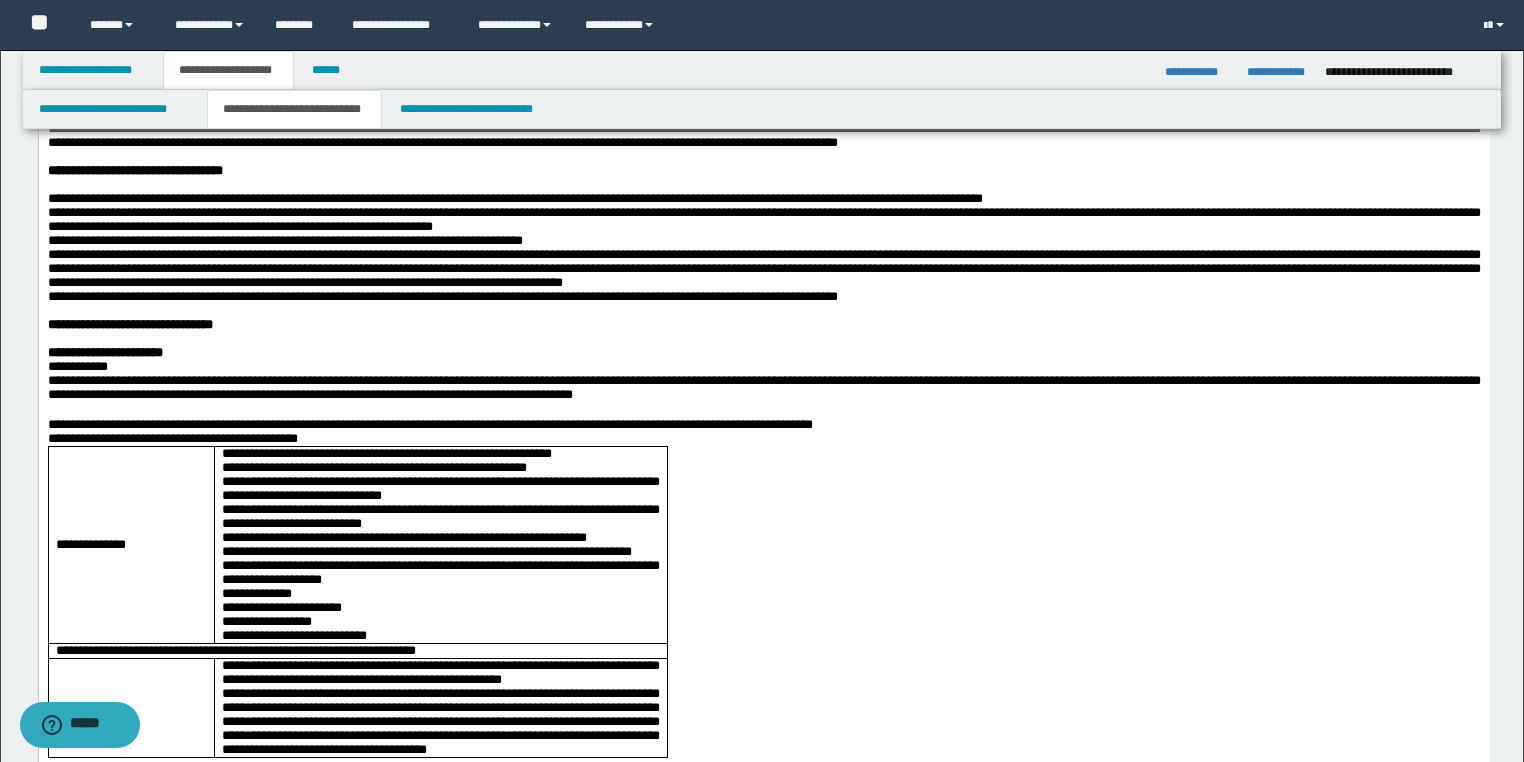 click on "**********" at bounding box center (763, -11) 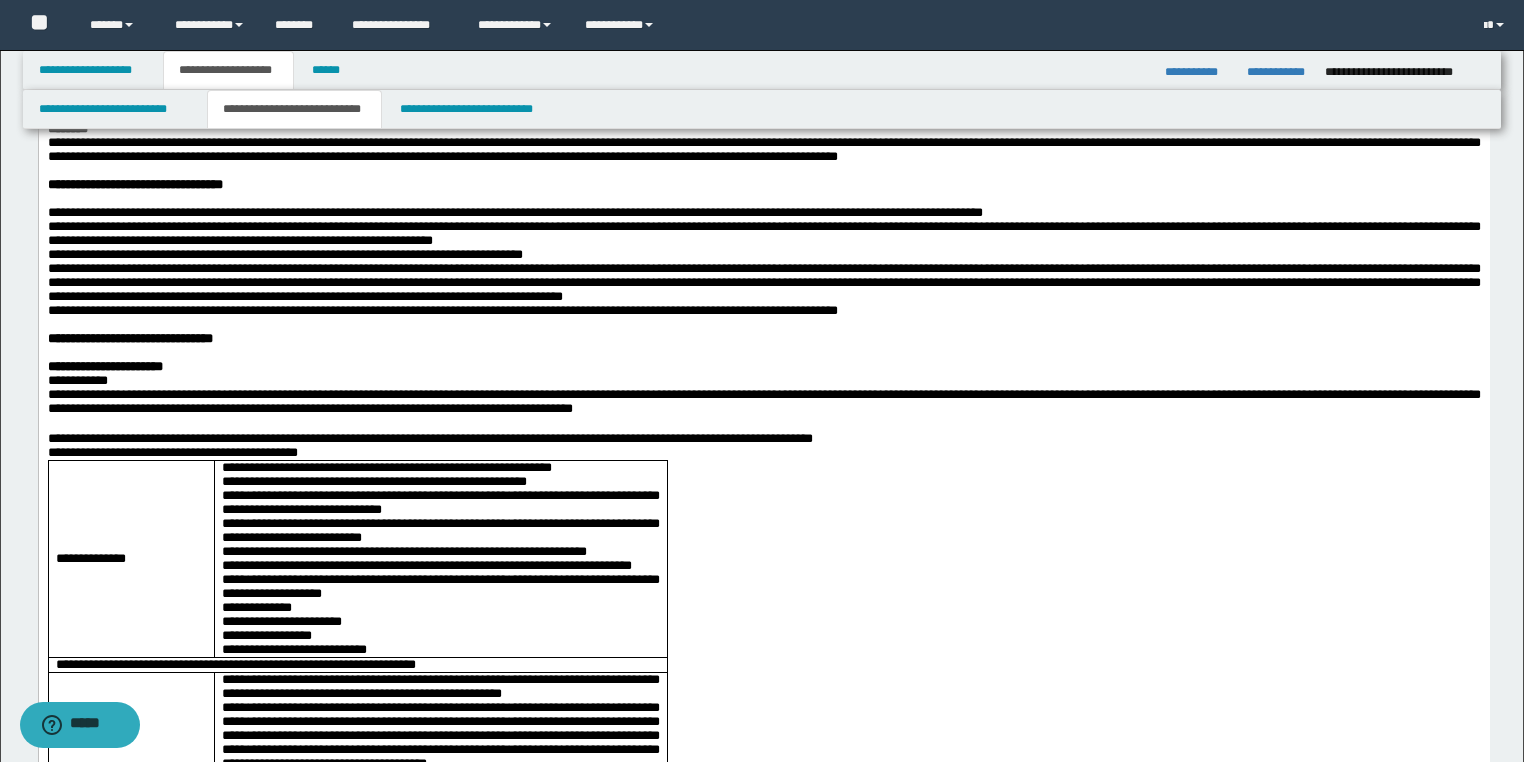 click on "**********" at bounding box center [763, 122] 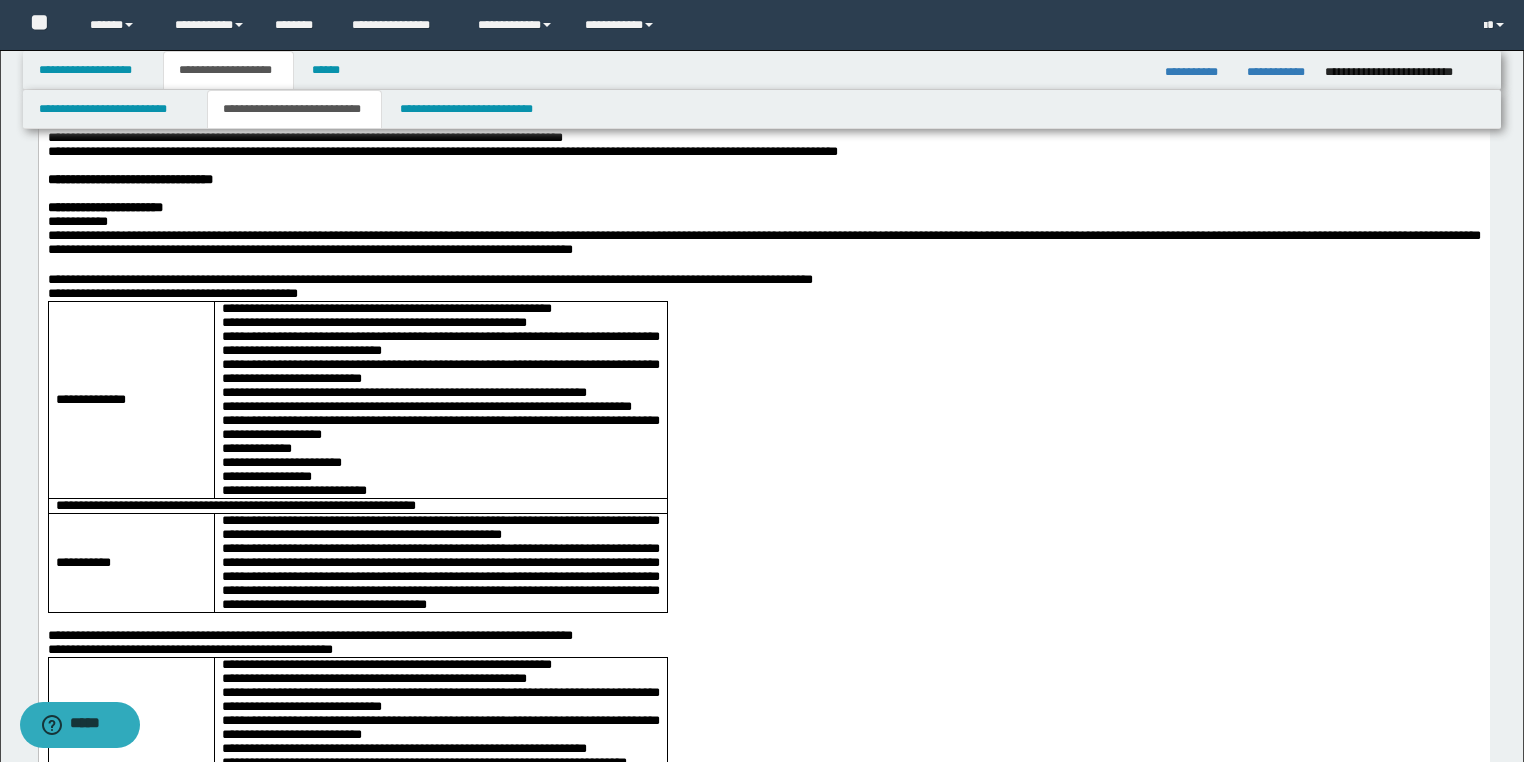 scroll, scrollTop: 1840, scrollLeft: 0, axis: vertical 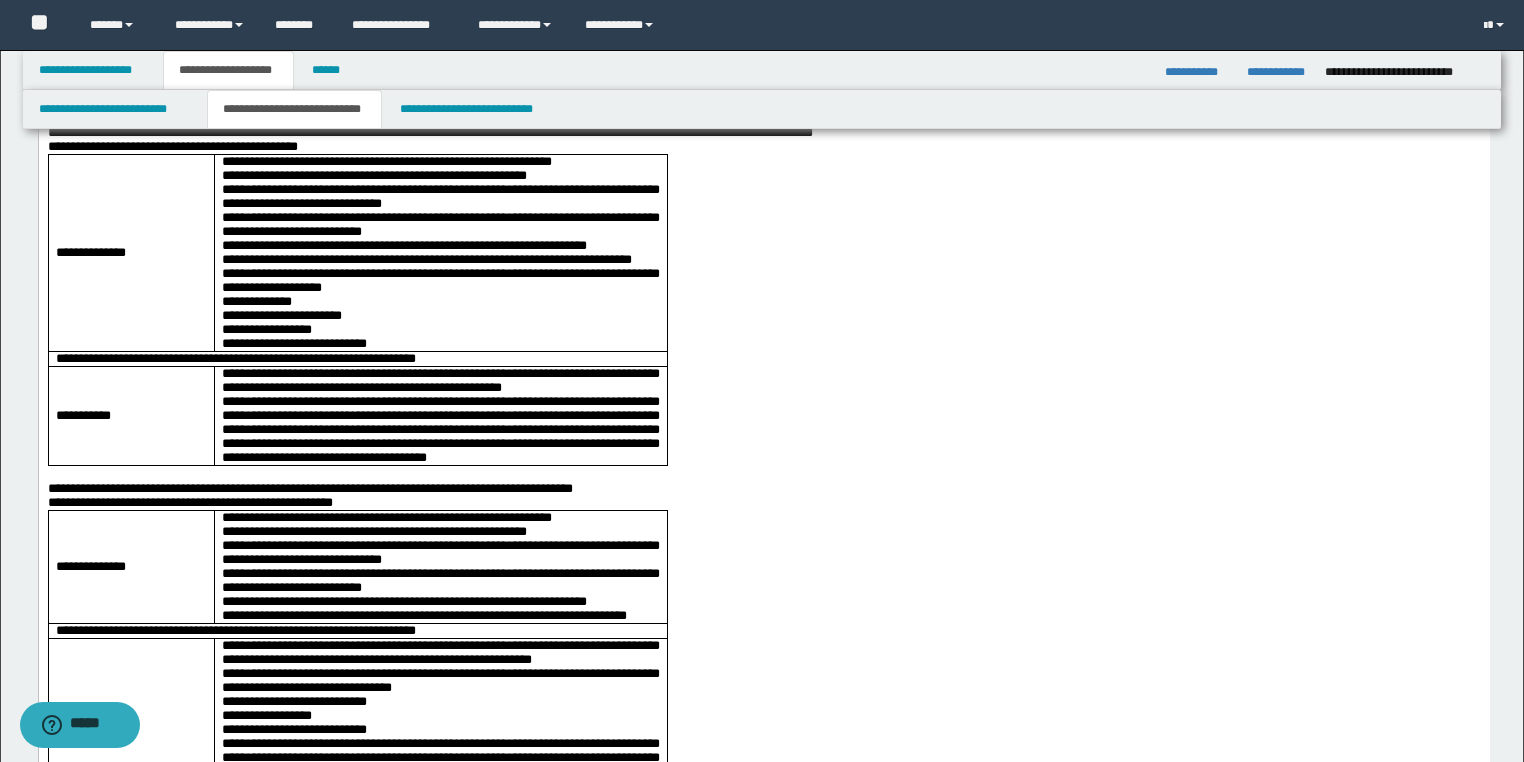 click on "**********" at bounding box center (763, -79) 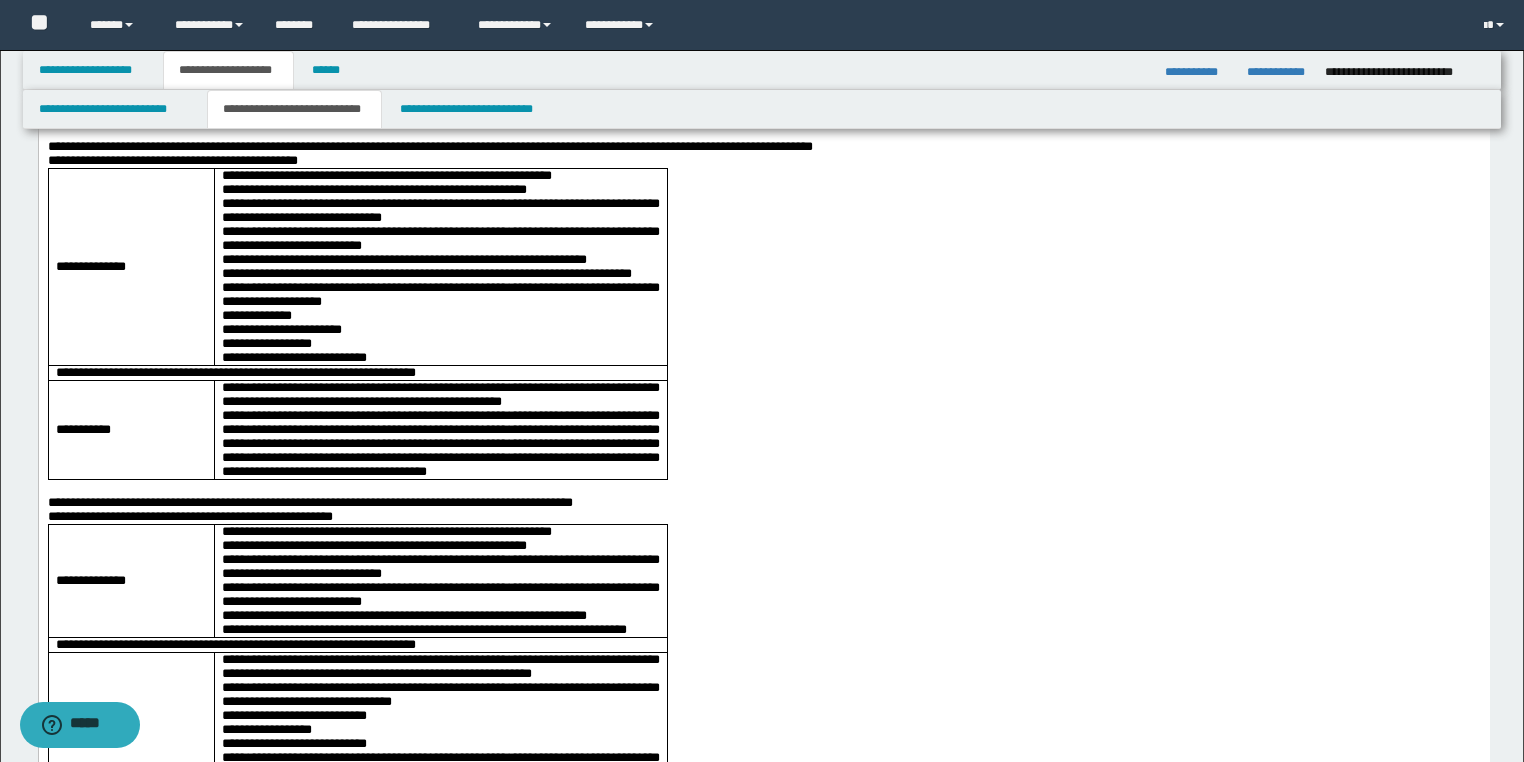 click on "**********" at bounding box center [763, -79] 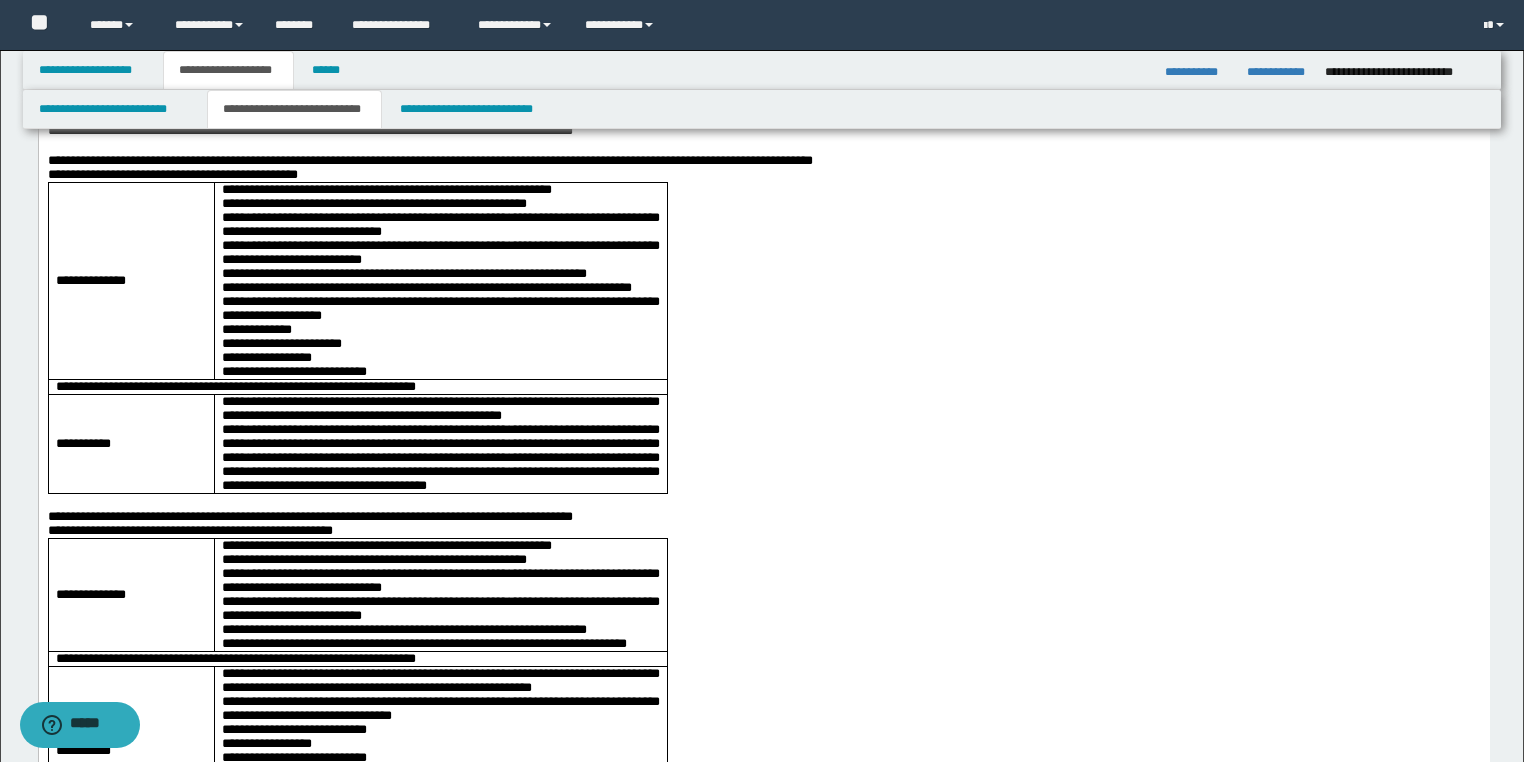 click on "**********" at bounding box center (763, 5) 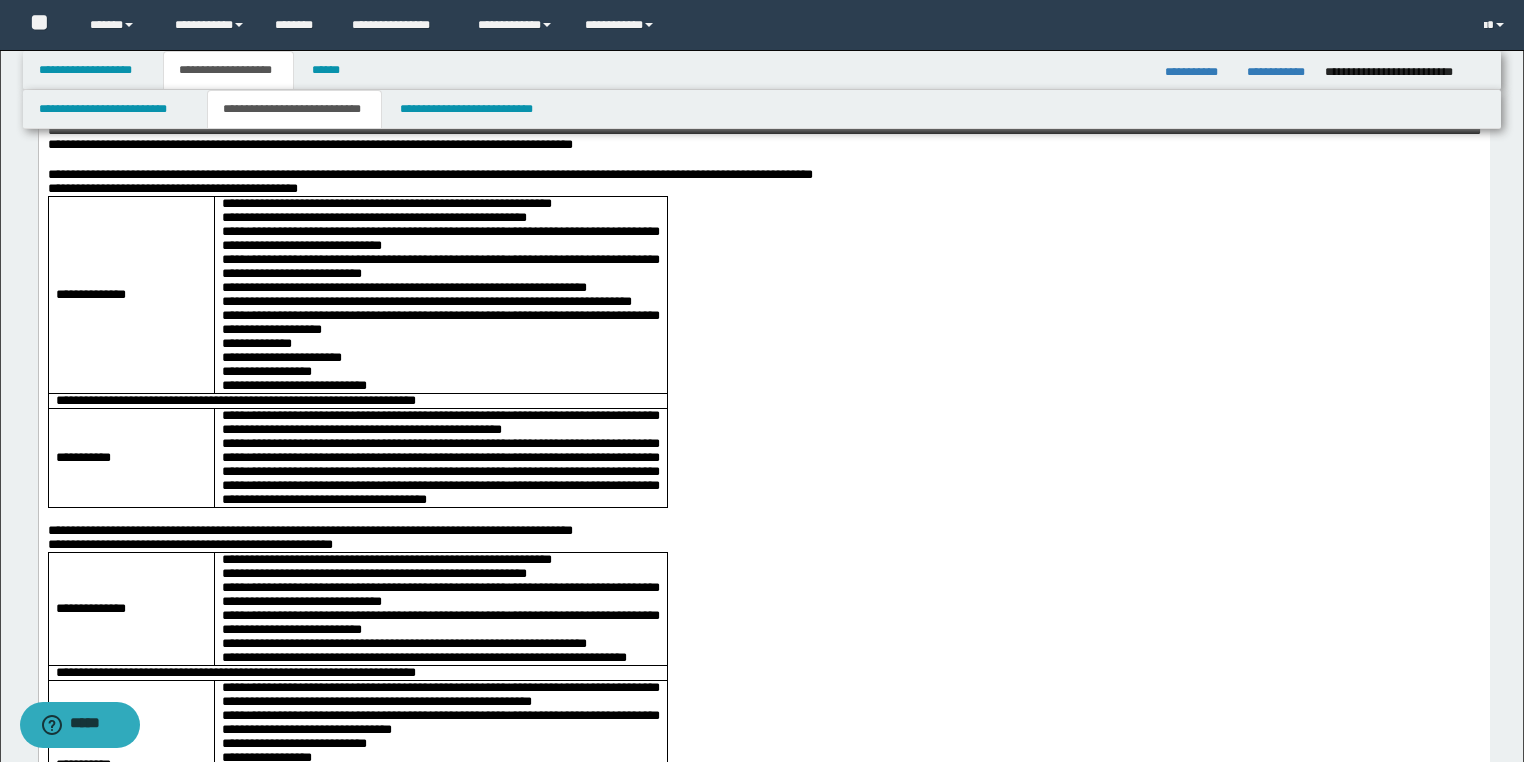 click on "**********" at bounding box center (763, 19) 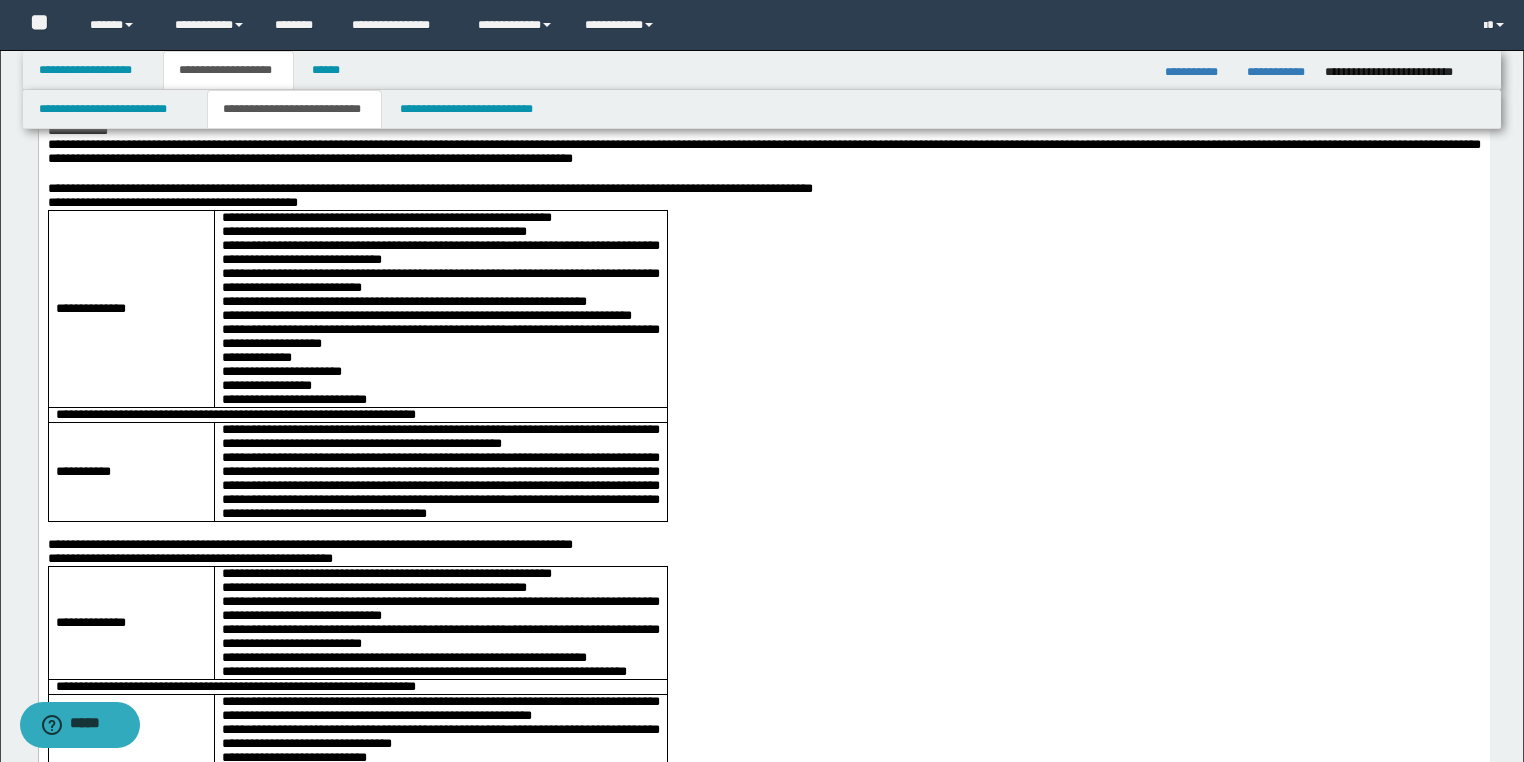 scroll, scrollTop: 1920, scrollLeft: 0, axis: vertical 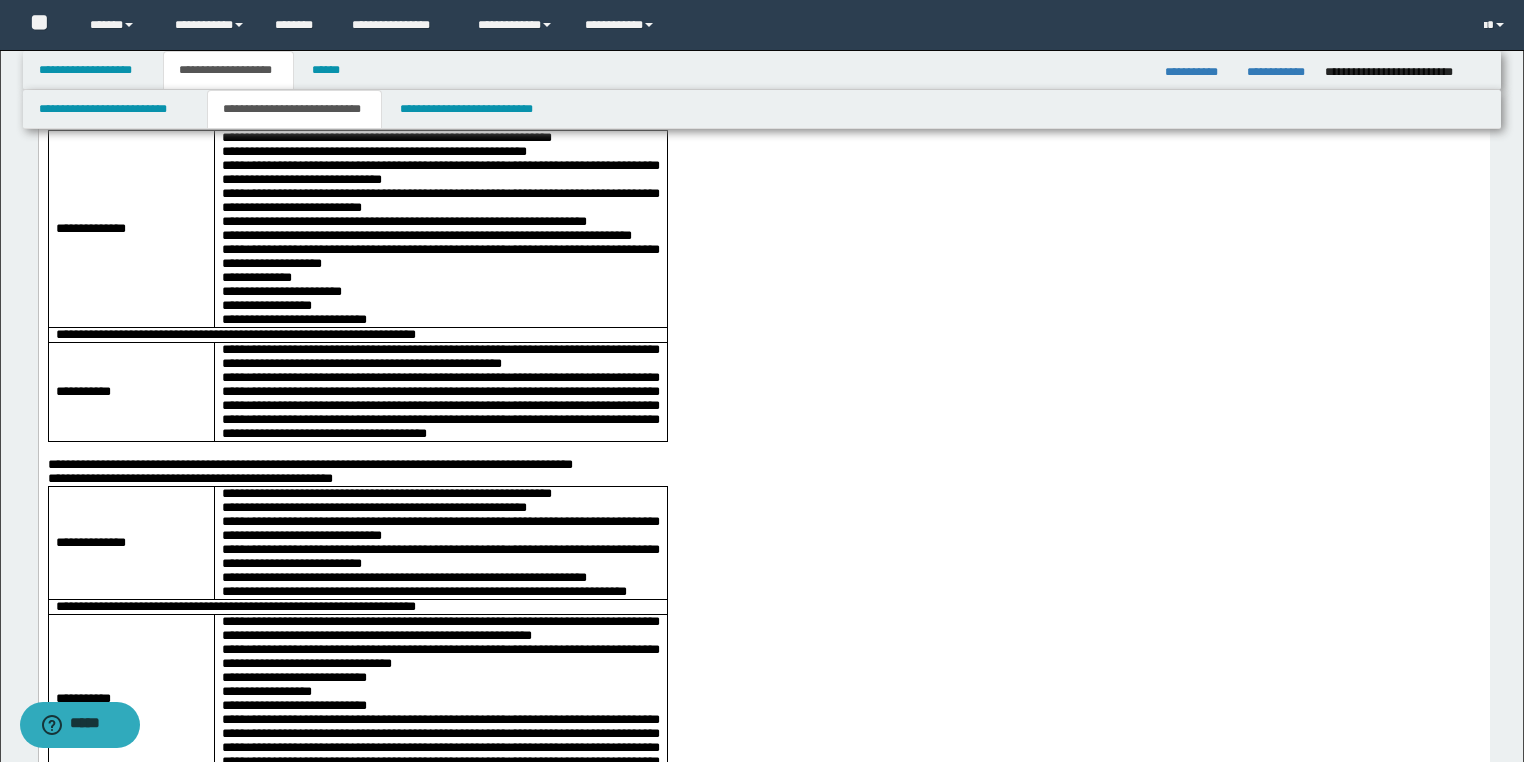 click on "**********" at bounding box center [763, 37] 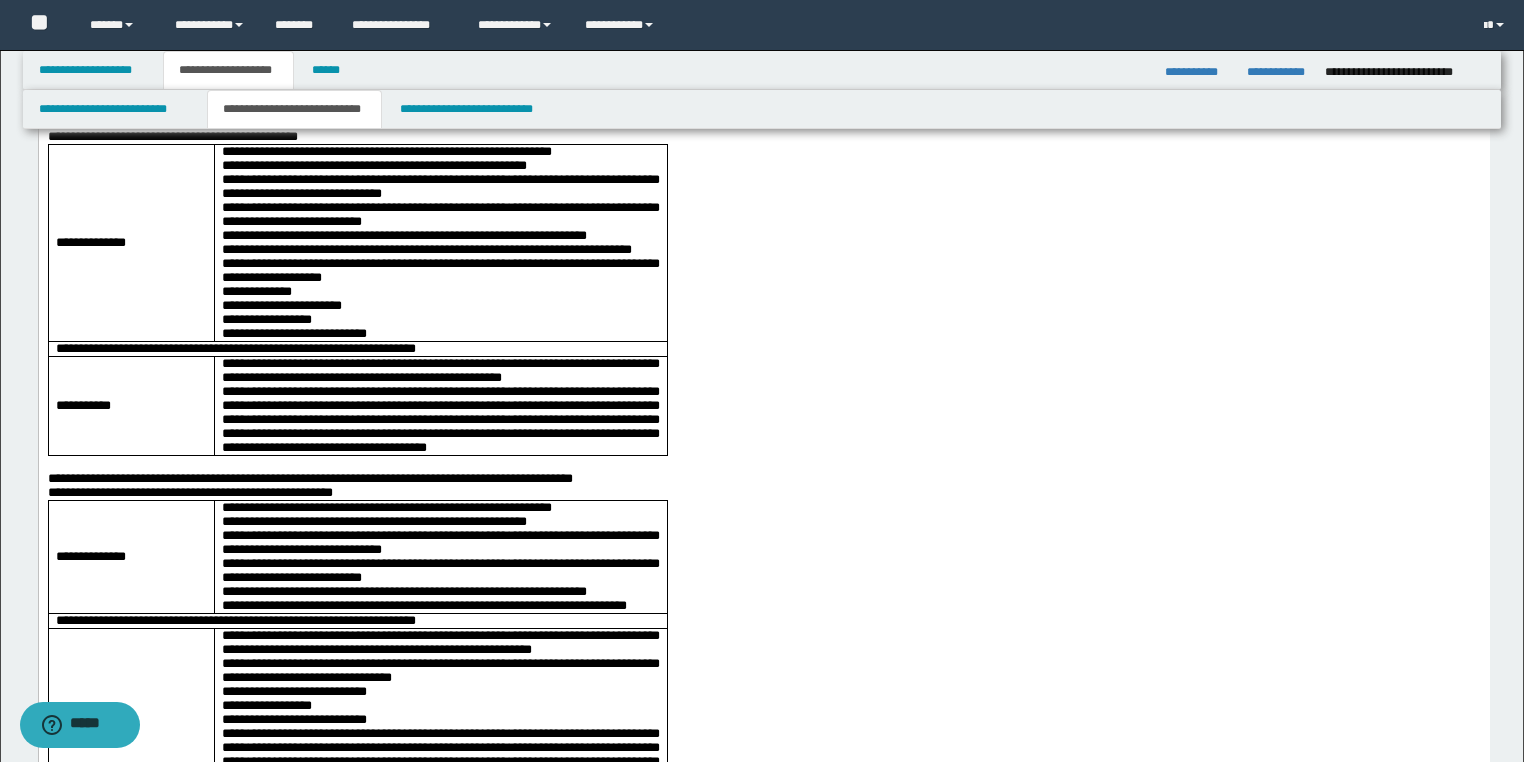 click on "**********" at bounding box center (763, 65) 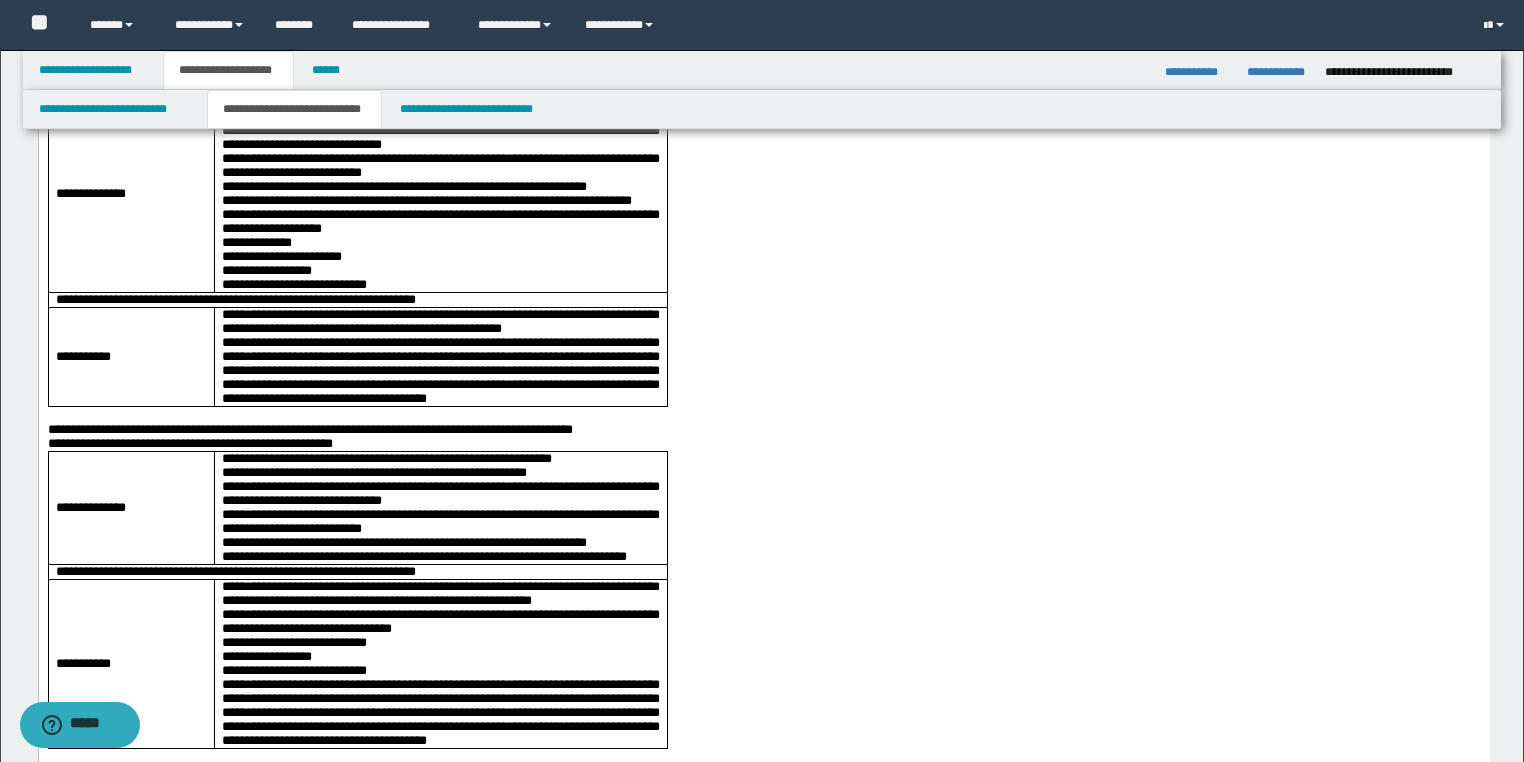 scroll, scrollTop: 2080, scrollLeft: 0, axis: vertical 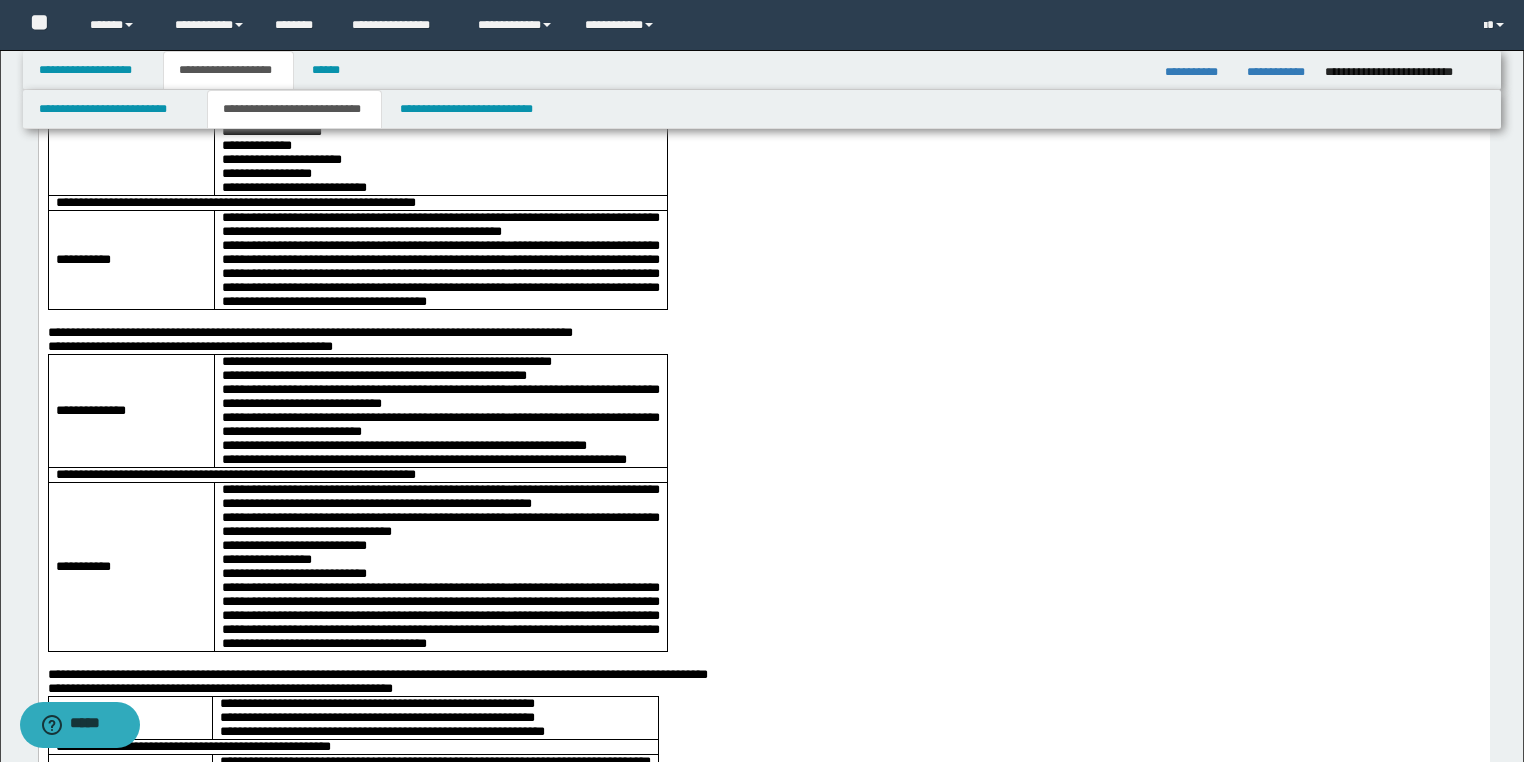 click on "**********" at bounding box center (763, -9) 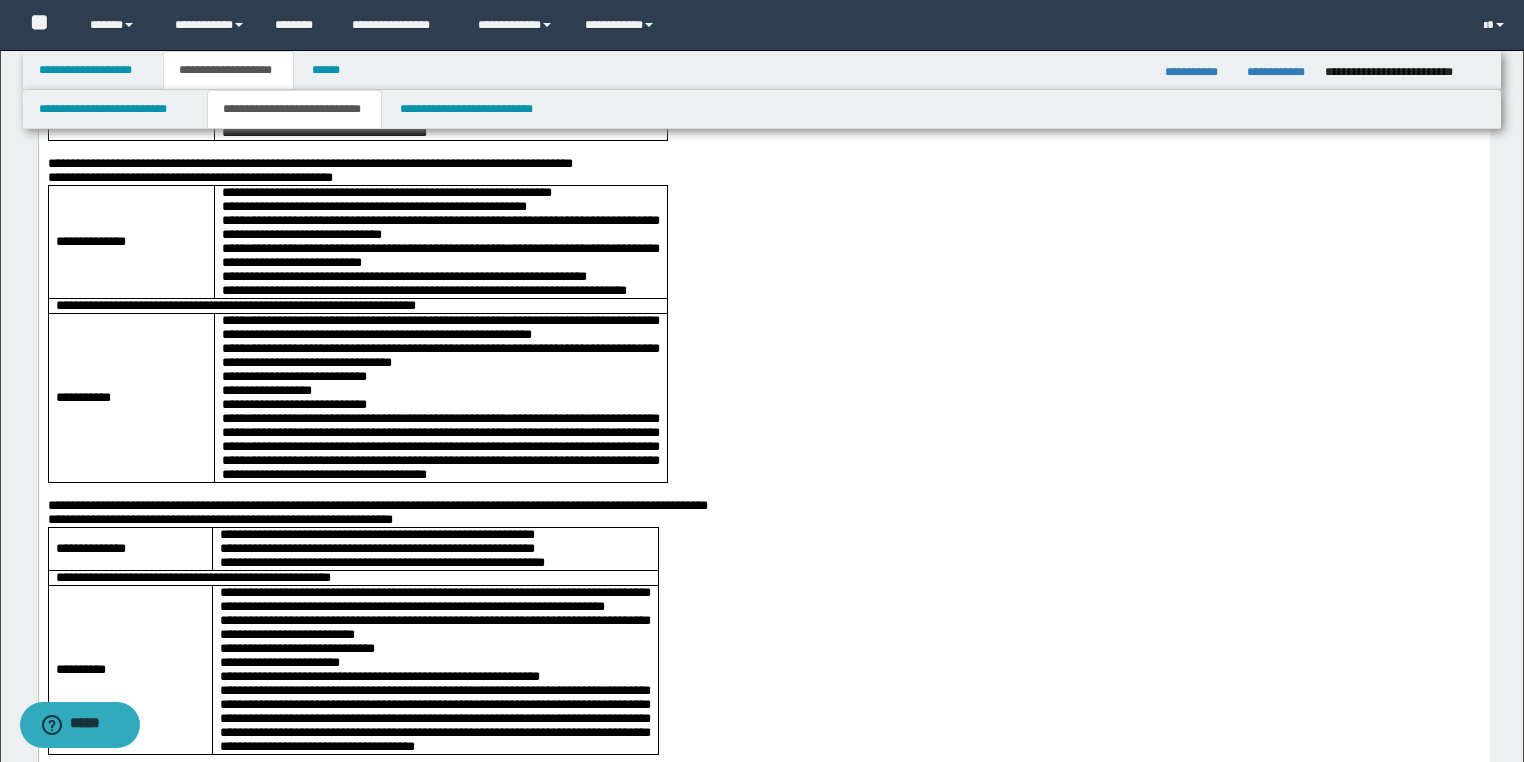 scroll, scrollTop: 2480, scrollLeft: 0, axis: vertical 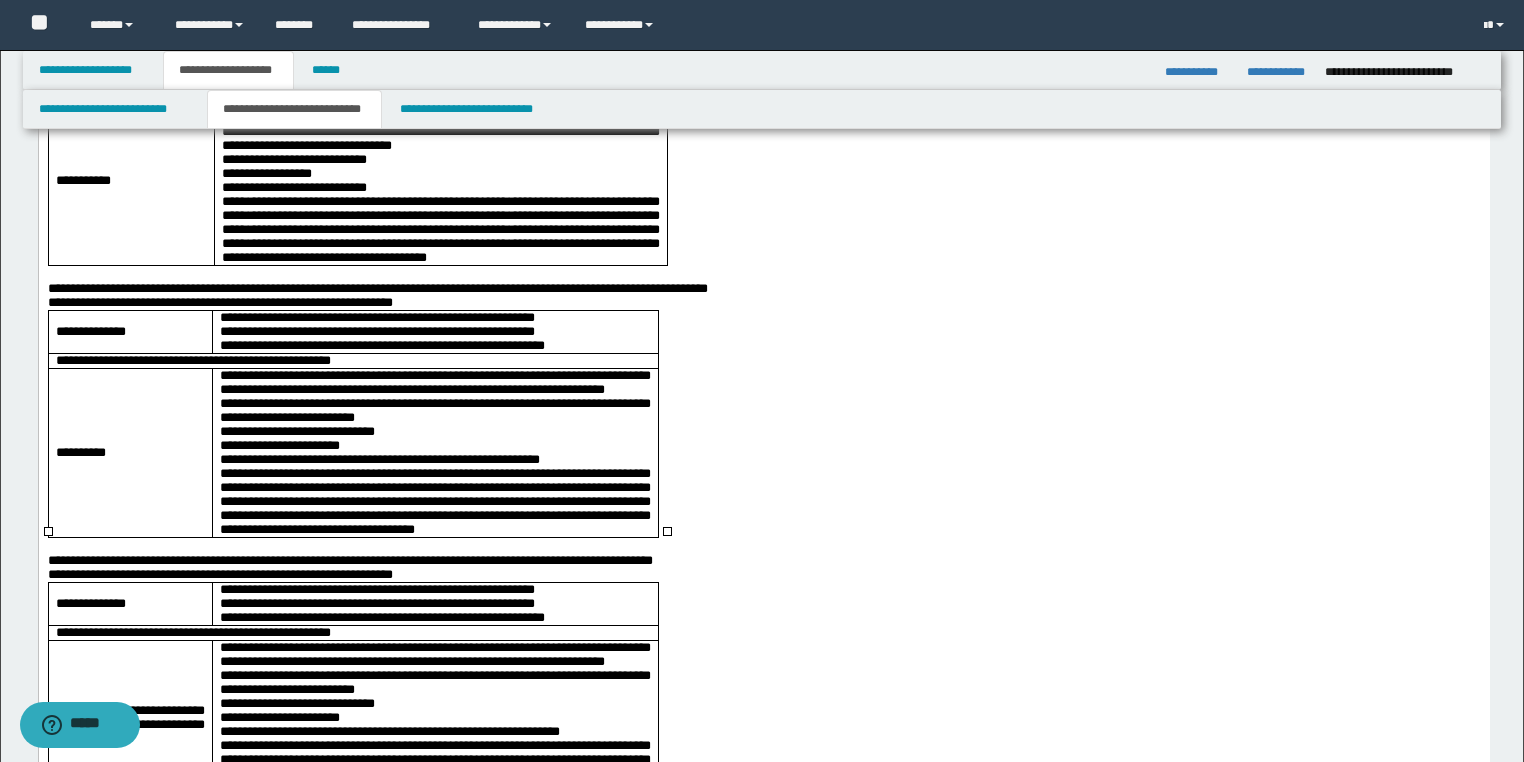 click on "**********" at bounding box center (440, -113) 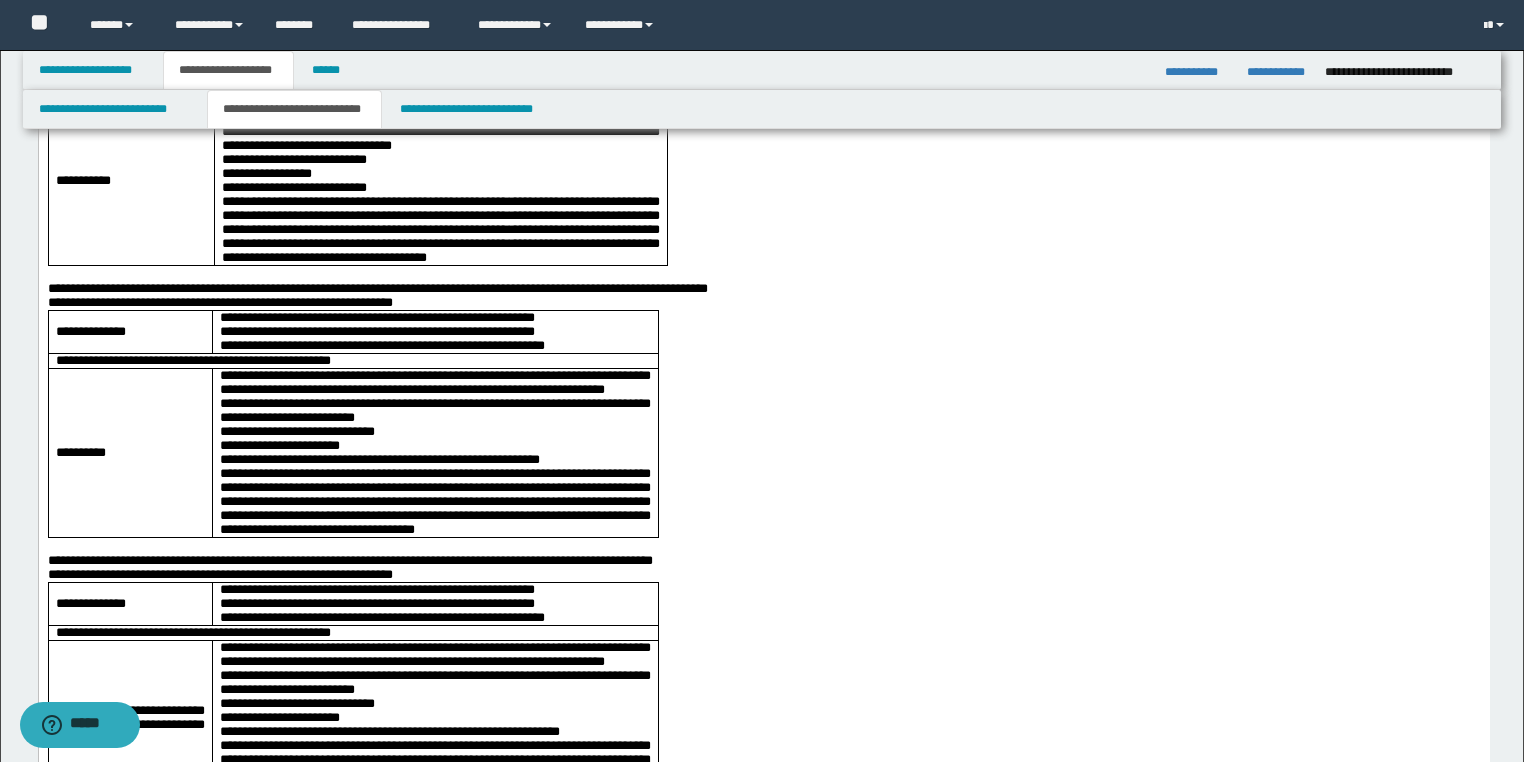 drag, startPoint x: 661, startPoint y: 531, endPoint x: 670, endPoint y: 521, distance: 13.453624 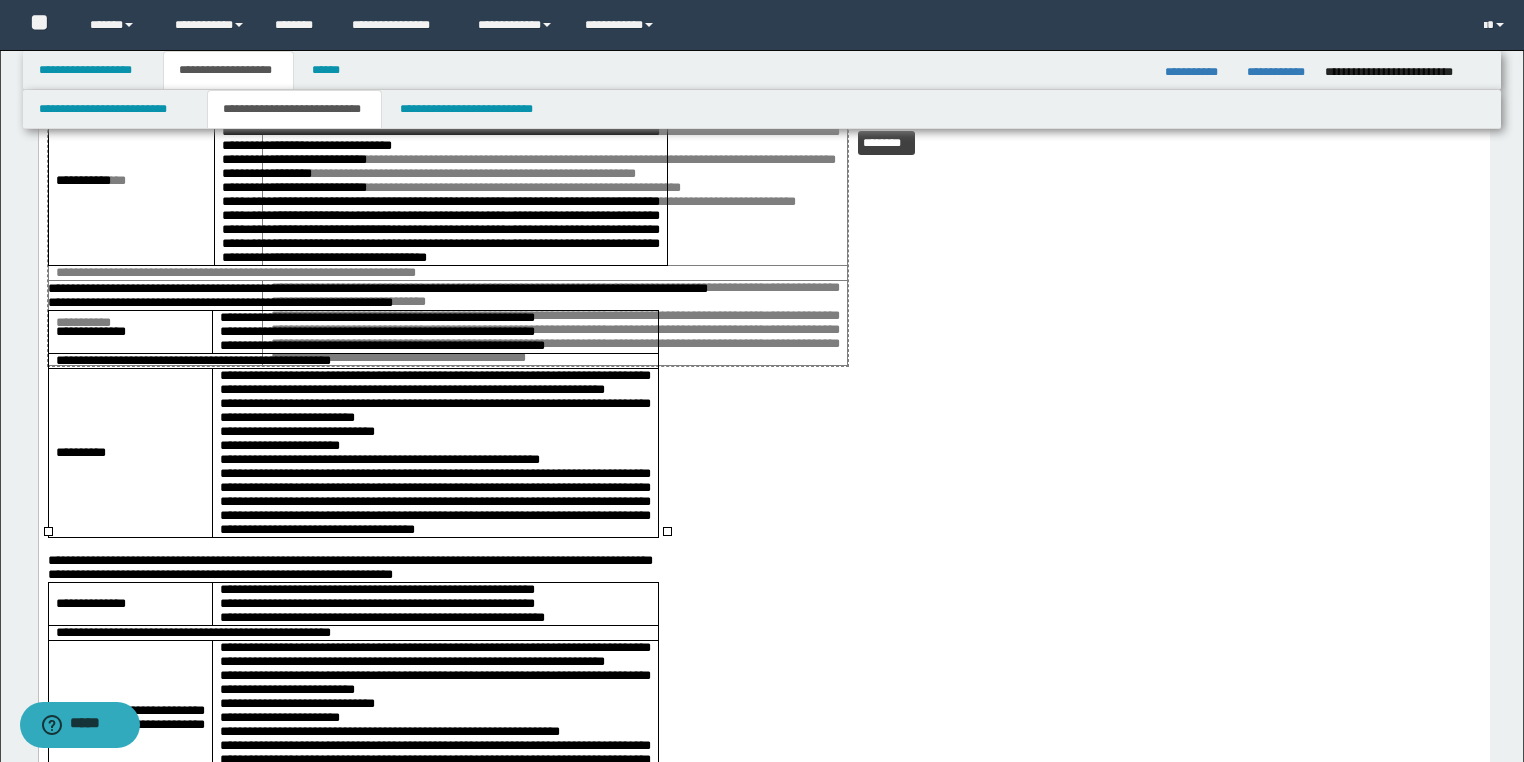 drag, startPoint x: 666, startPoint y: 531, endPoint x: 810, endPoint y: 207, distance: 354.55887 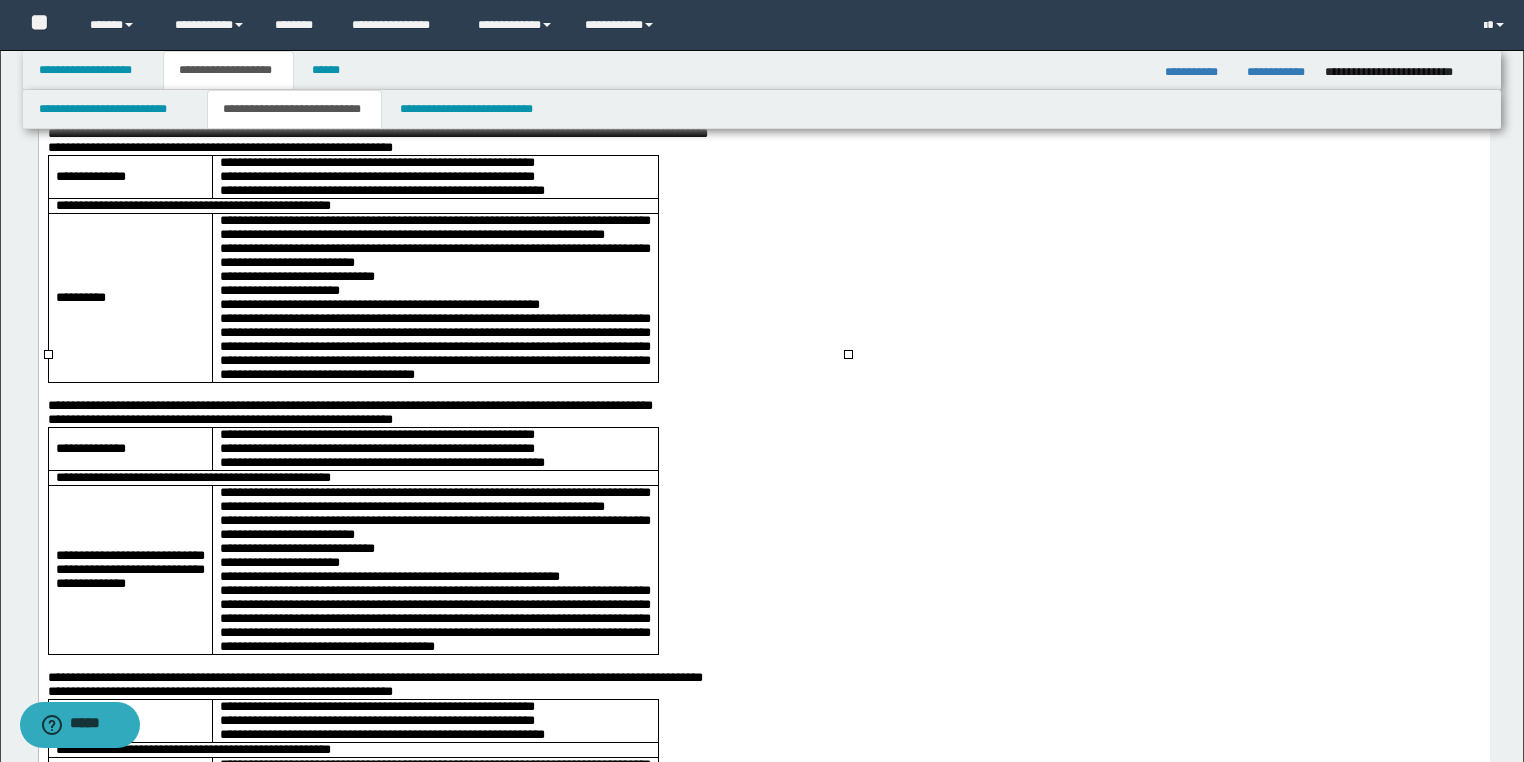 scroll, scrollTop: 2720, scrollLeft: 0, axis: vertical 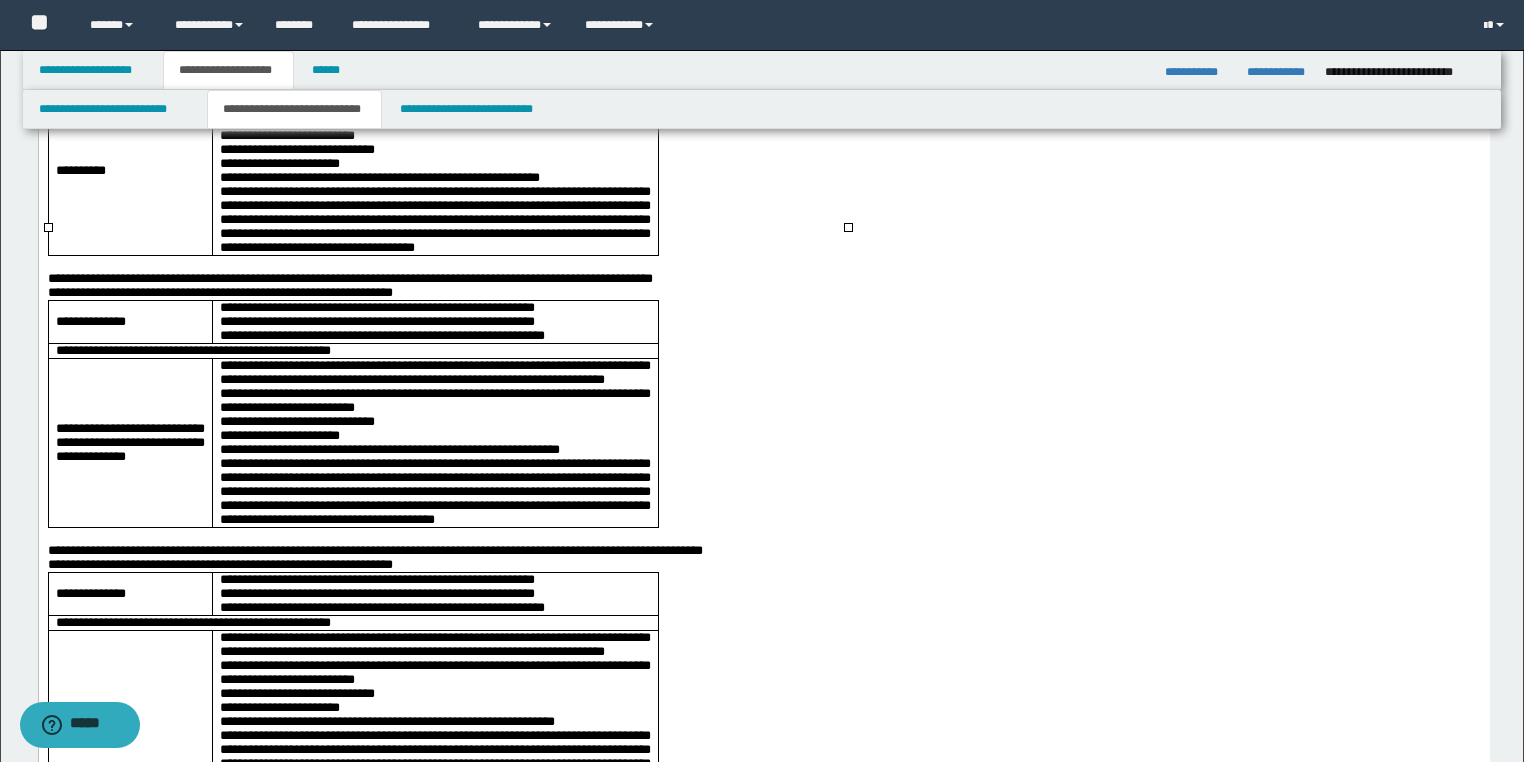 click on "**********" at bounding box center [235, -194] 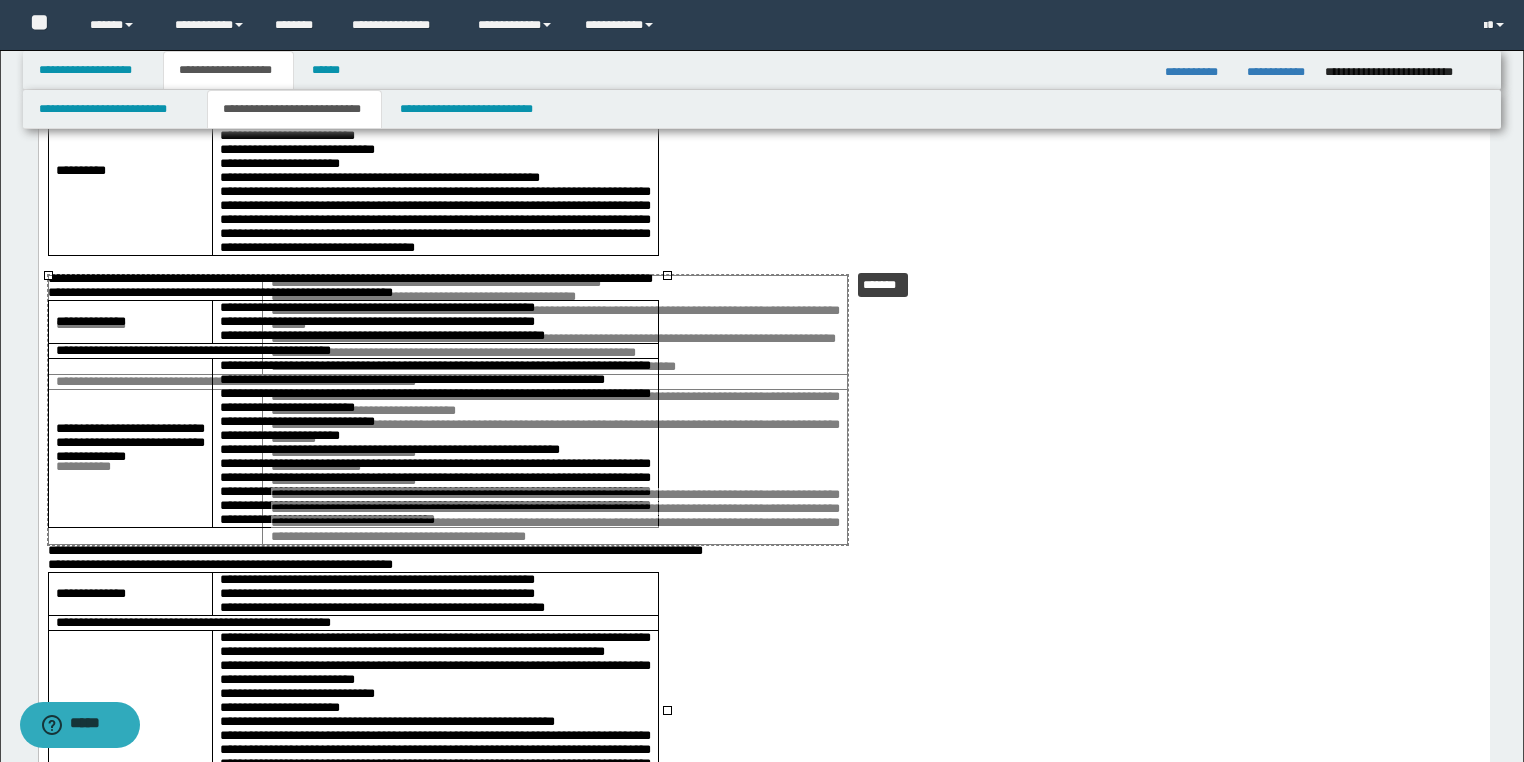 drag, startPoint x: 663, startPoint y: 708, endPoint x: 807, endPoint y: 354, distance: 382.1675 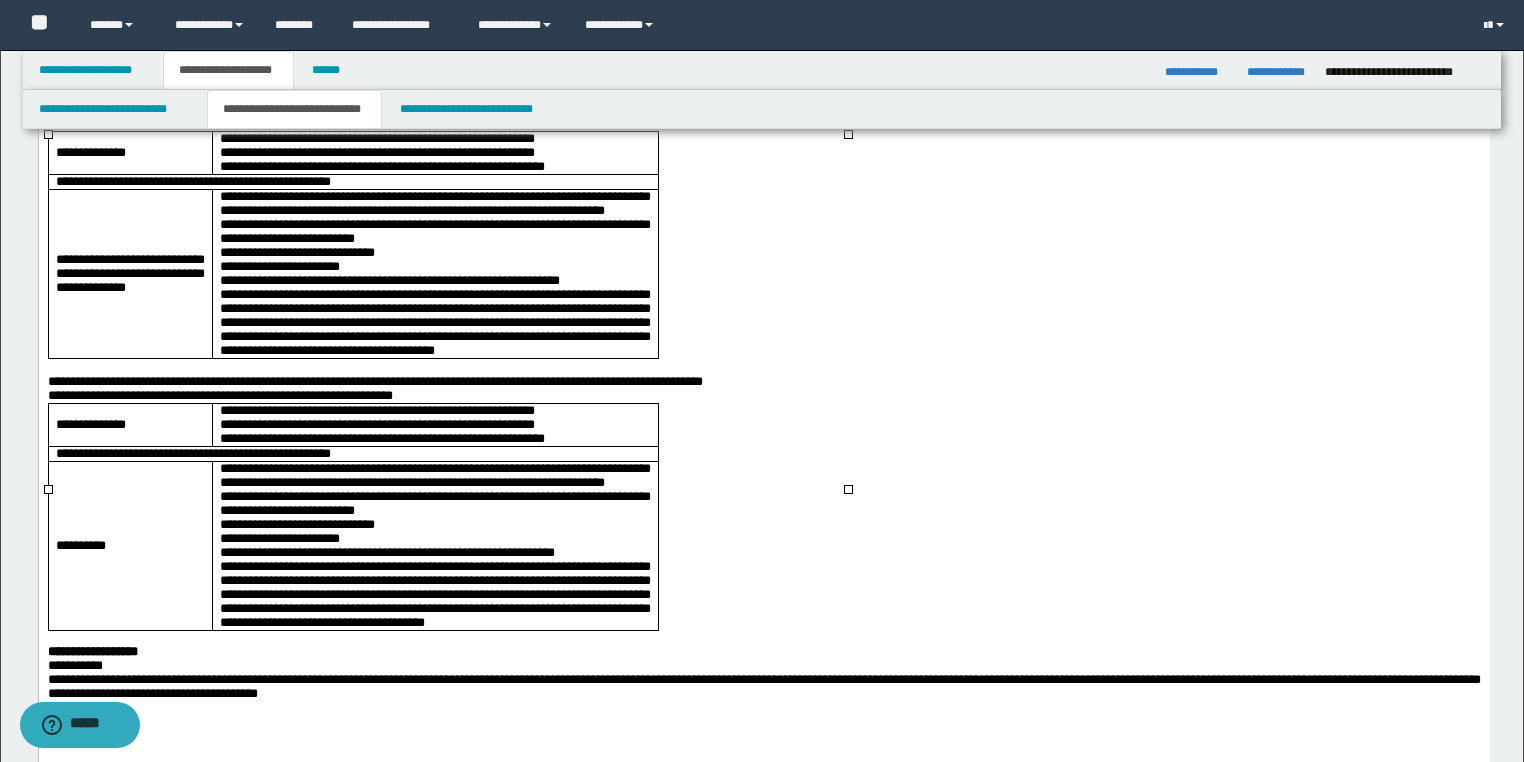 scroll, scrollTop: 3040, scrollLeft: 0, axis: vertical 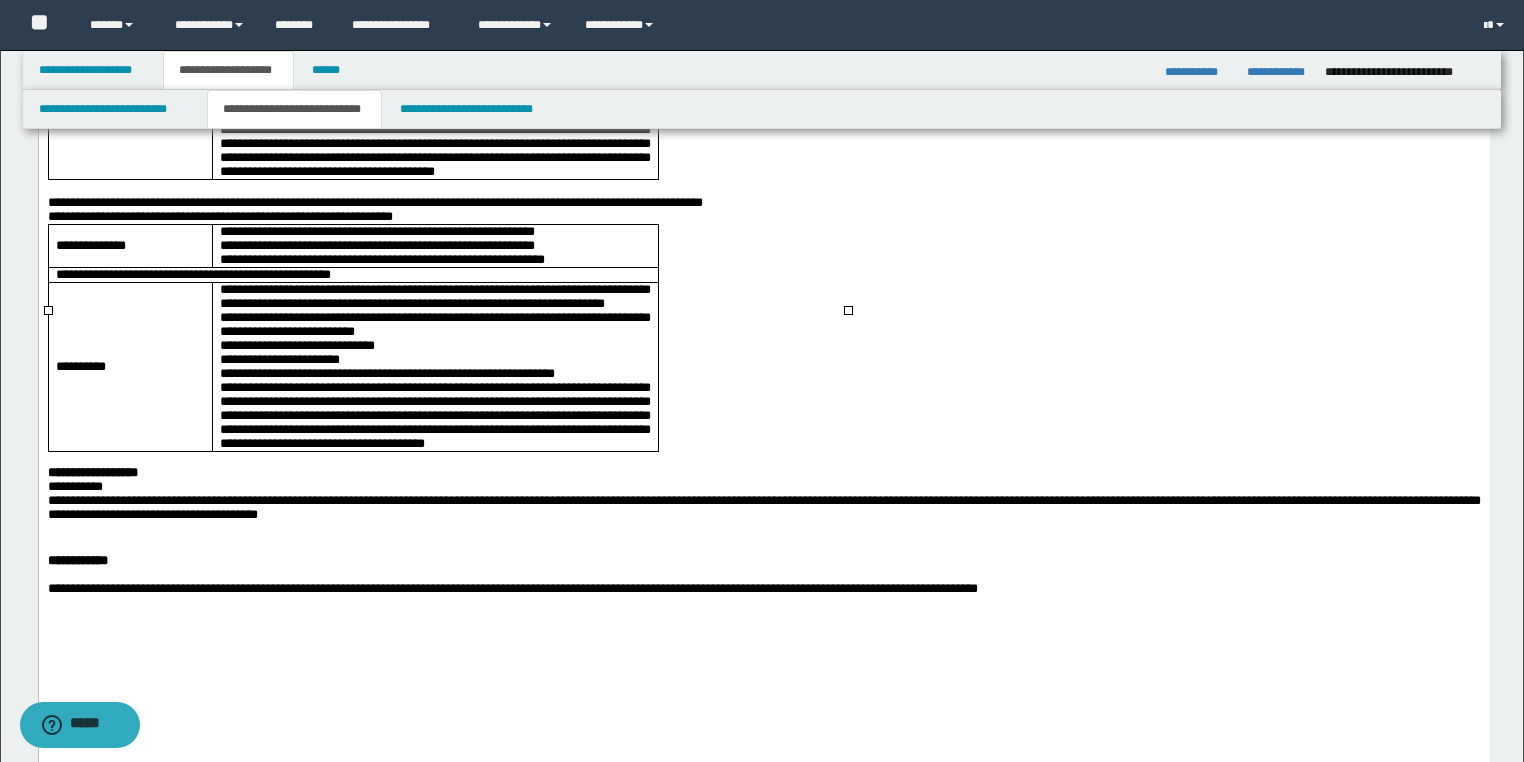 drag, startPoint x: 579, startPoint y: 456, endPoint x: 607, endPoint y: 550, distance: 98.0816 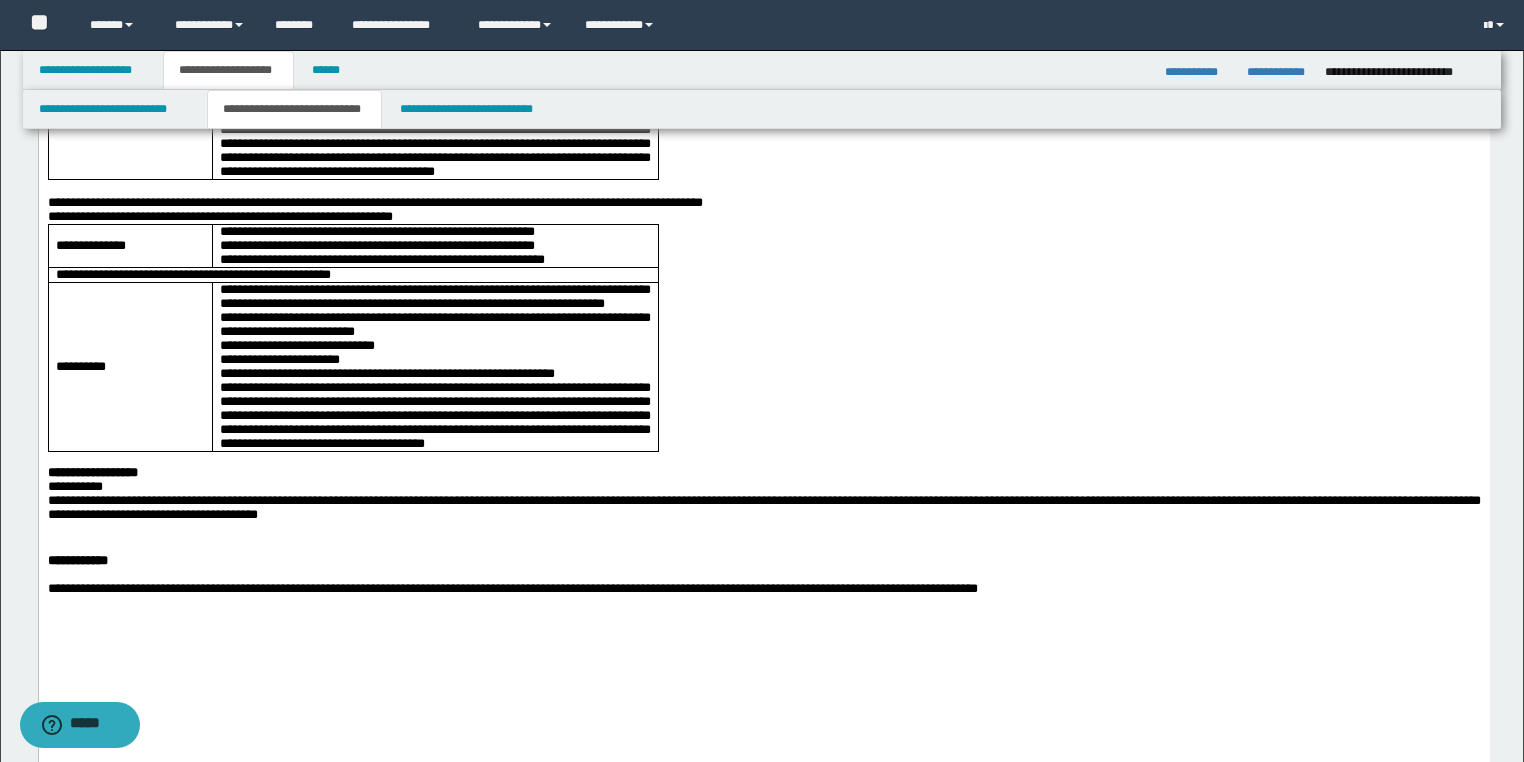 click at bounding box center (763, -84) 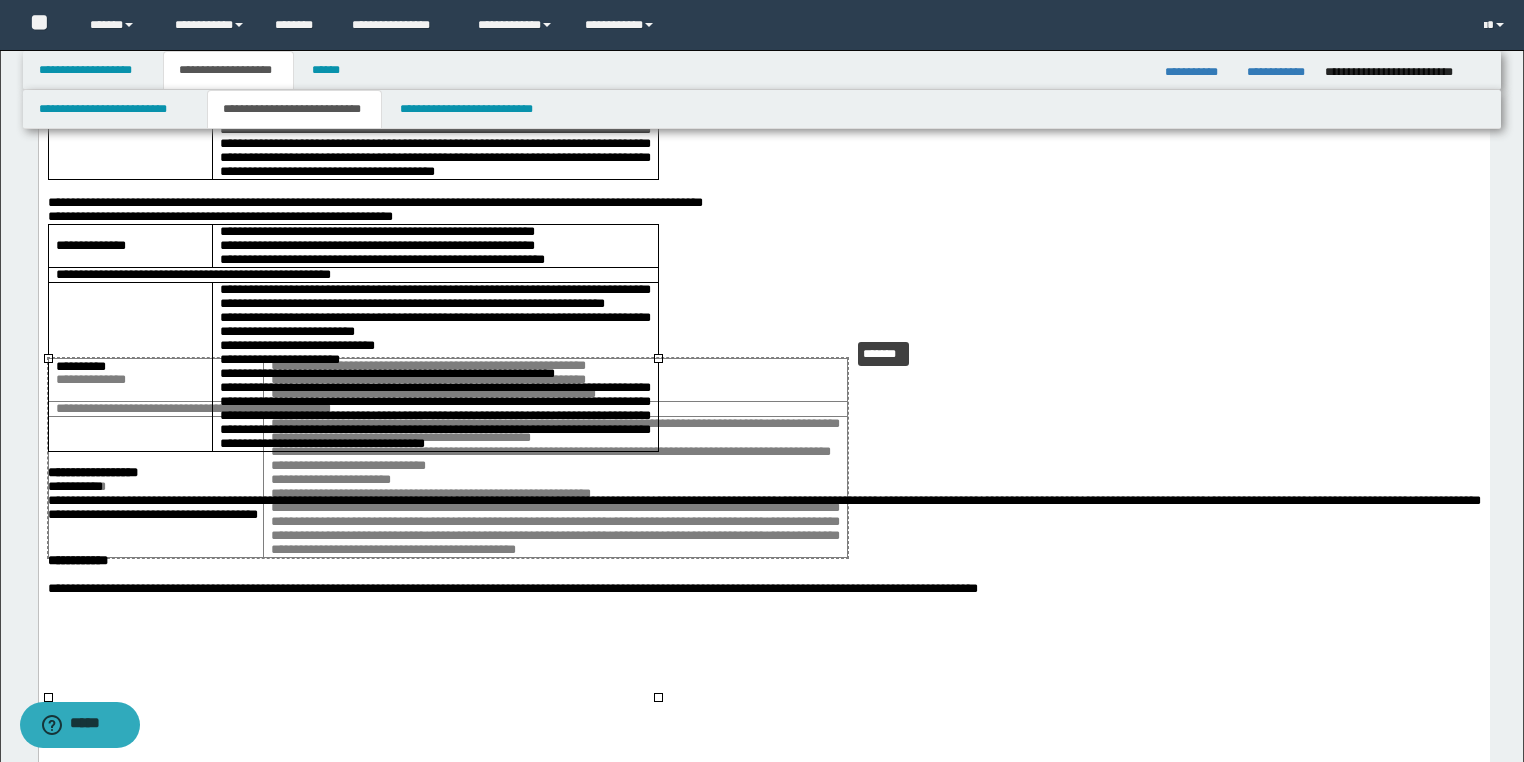 drag, startPoint x: 656, startPoint y: 696, endPoint x: 808, endPoint y: 407, distance: 326.53485 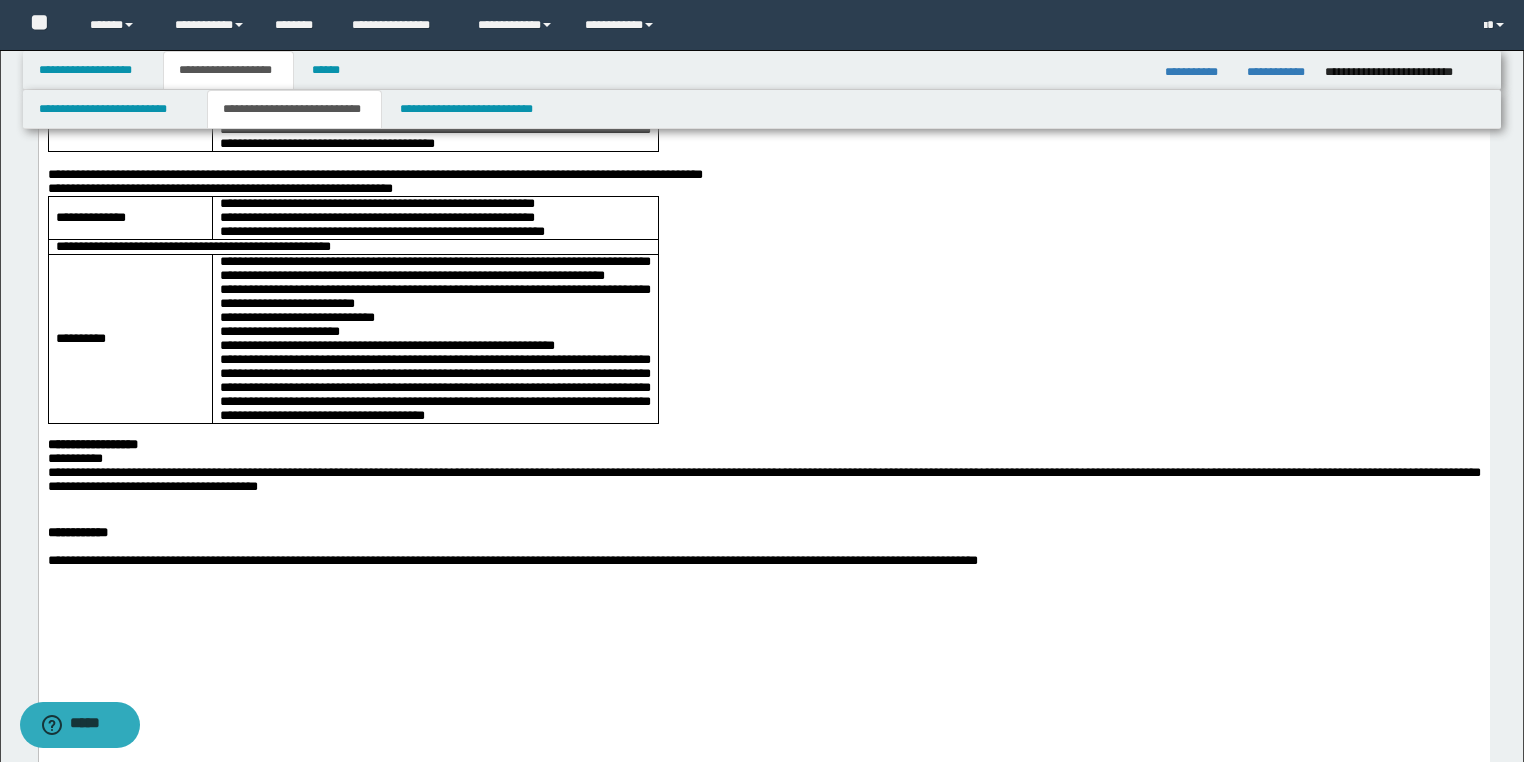 drag, startPoint x: 1041, startPoint y: 323, endPoint x: 990, endPoint y: 353, distance: 59.16925 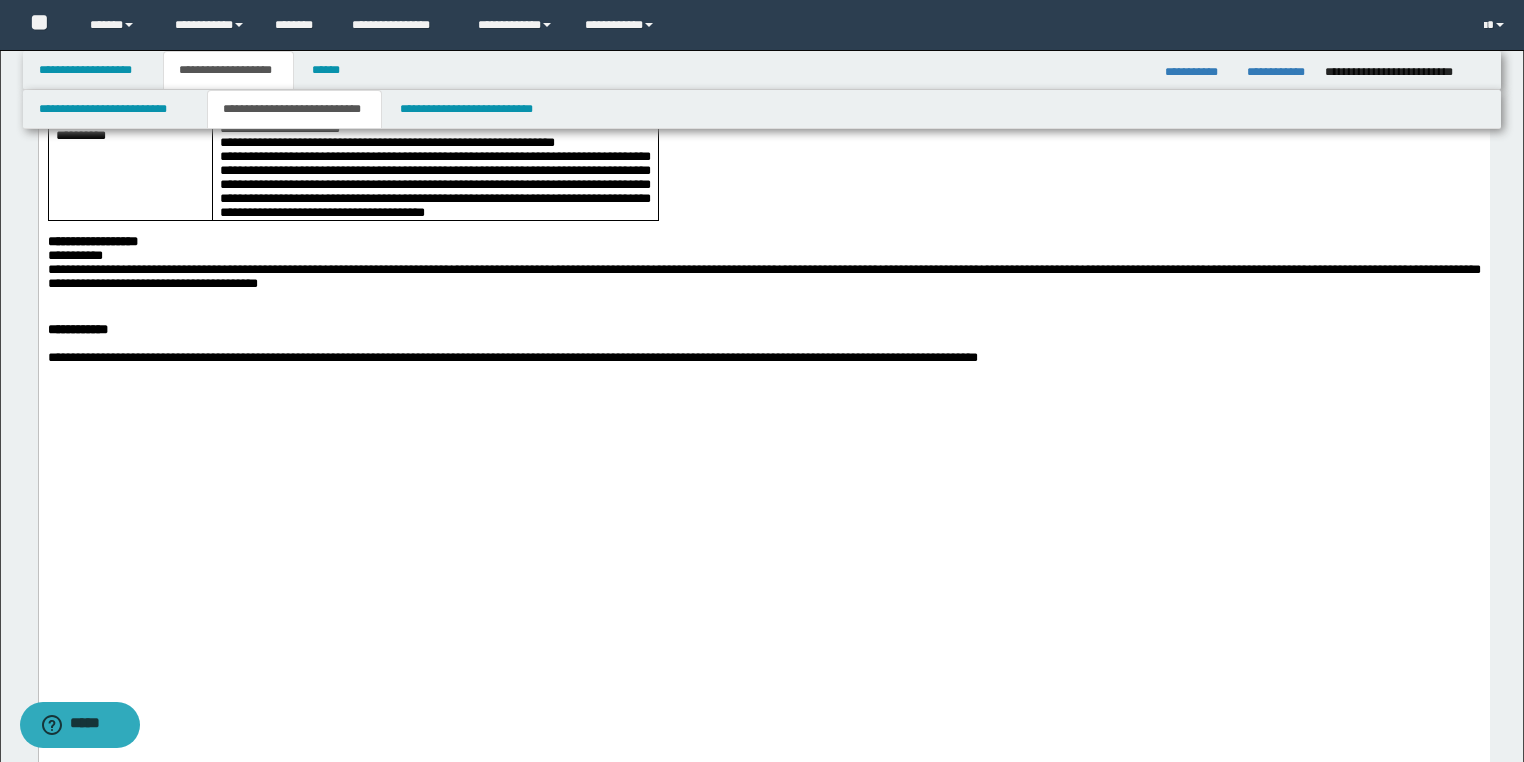 scroll, scrollTop: 3360, scrollLeft: 0, axis: vertical 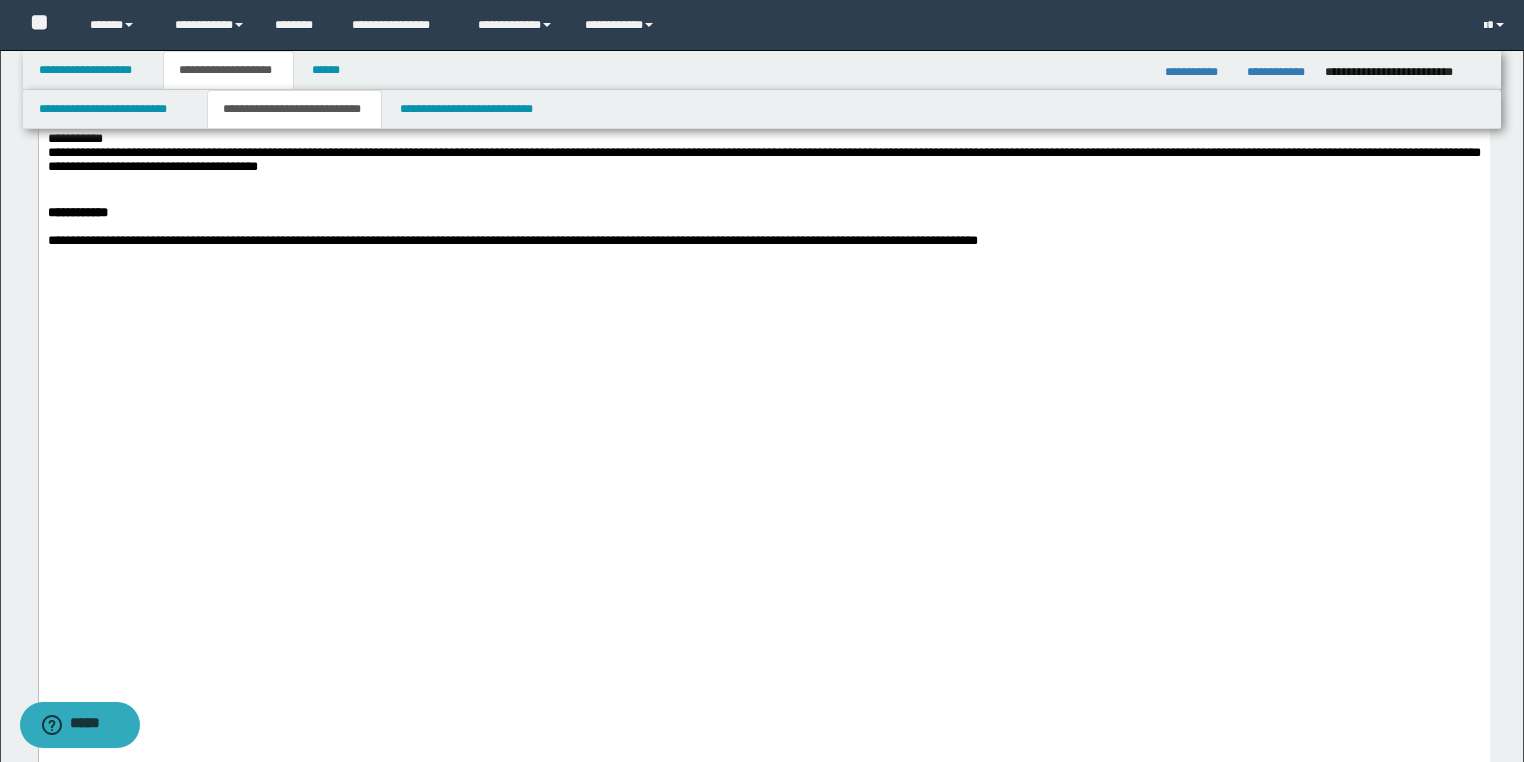 click on "**********" at bounding box center (434, -253) 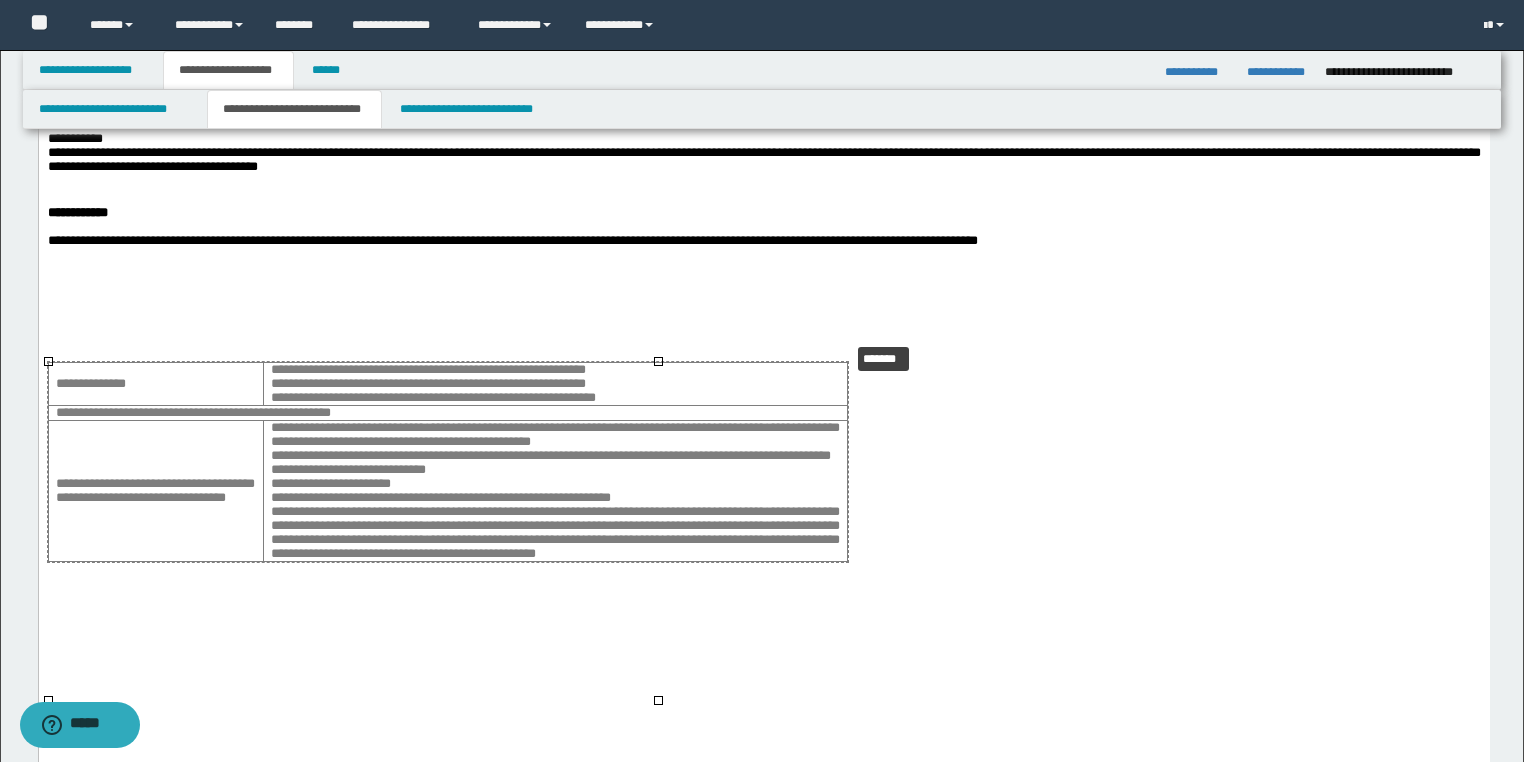 drag, startPoint x: 655, startPoint y: 702, endPoint x: 807, endPoint y: 415, distance: 324.76608 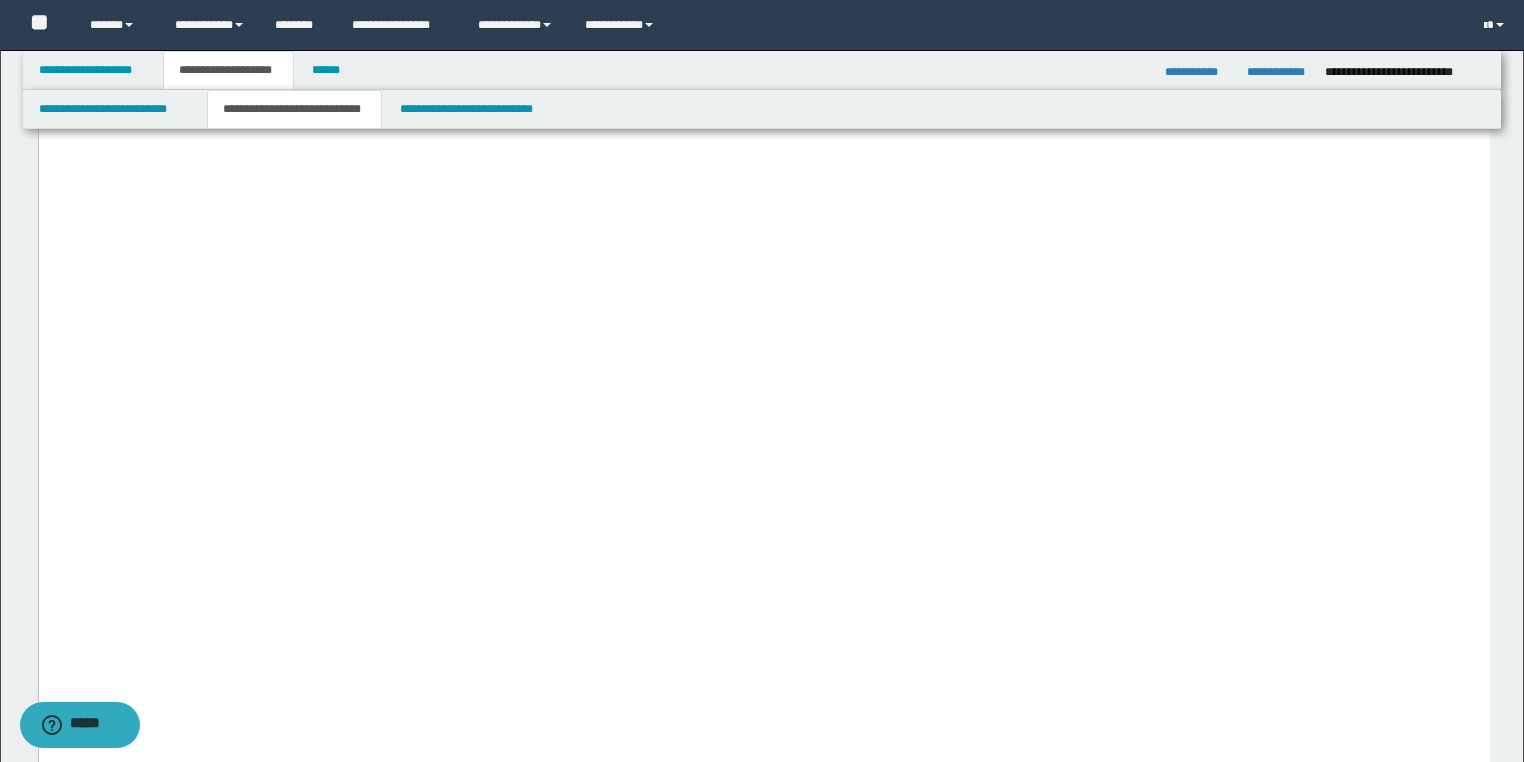 scroll, scrollTop: 3760, scrollLeft: 0, axis: vertical 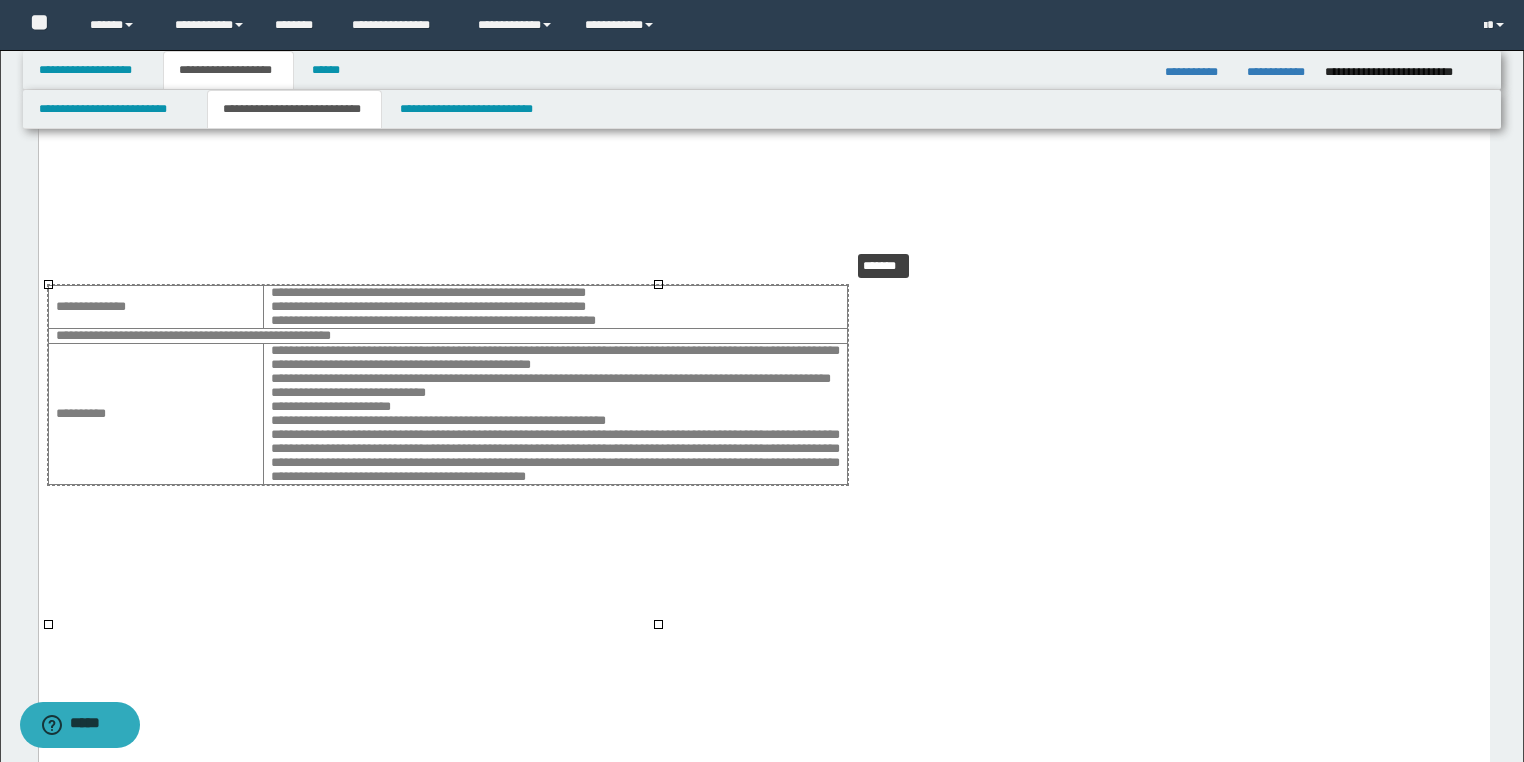 drag, startPoint x: 655, startPoint y: 622, endPoint x: 807, endPoint y: 322, distance: 336.3094 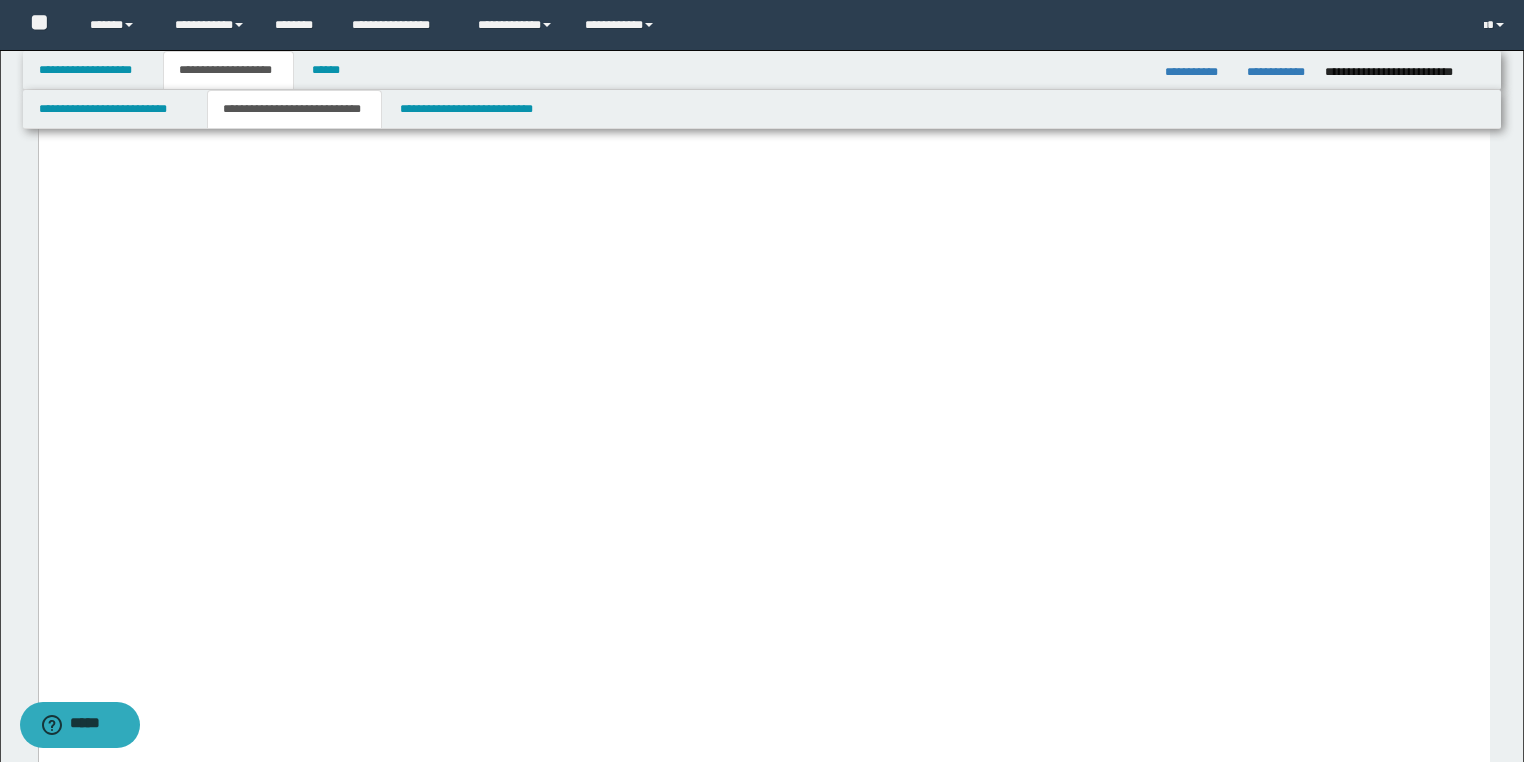 click on "**********" at bounding box center [763, -1847] 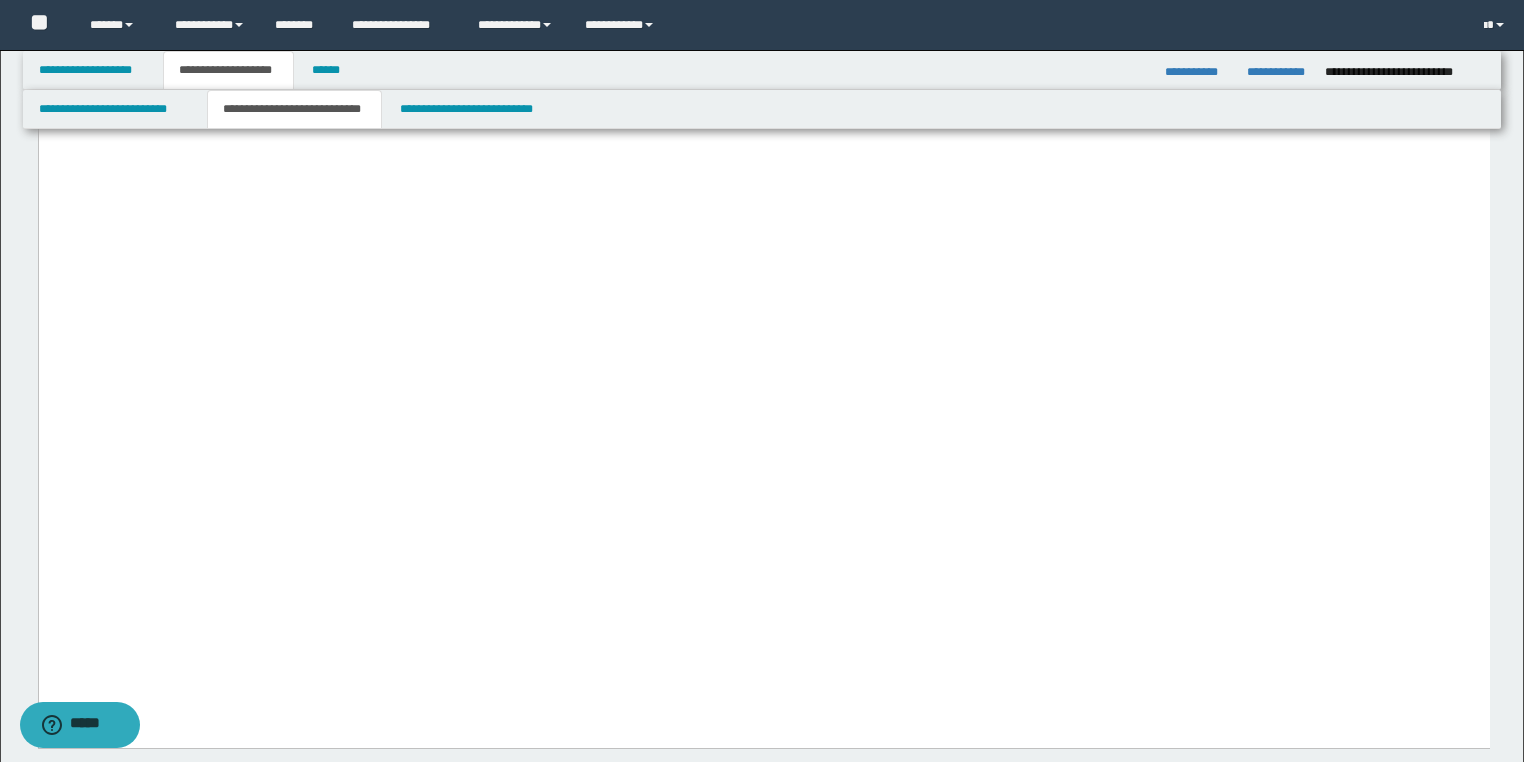 scroll, scrollTop: 4000, scrollLeft: 0, axis: vertical 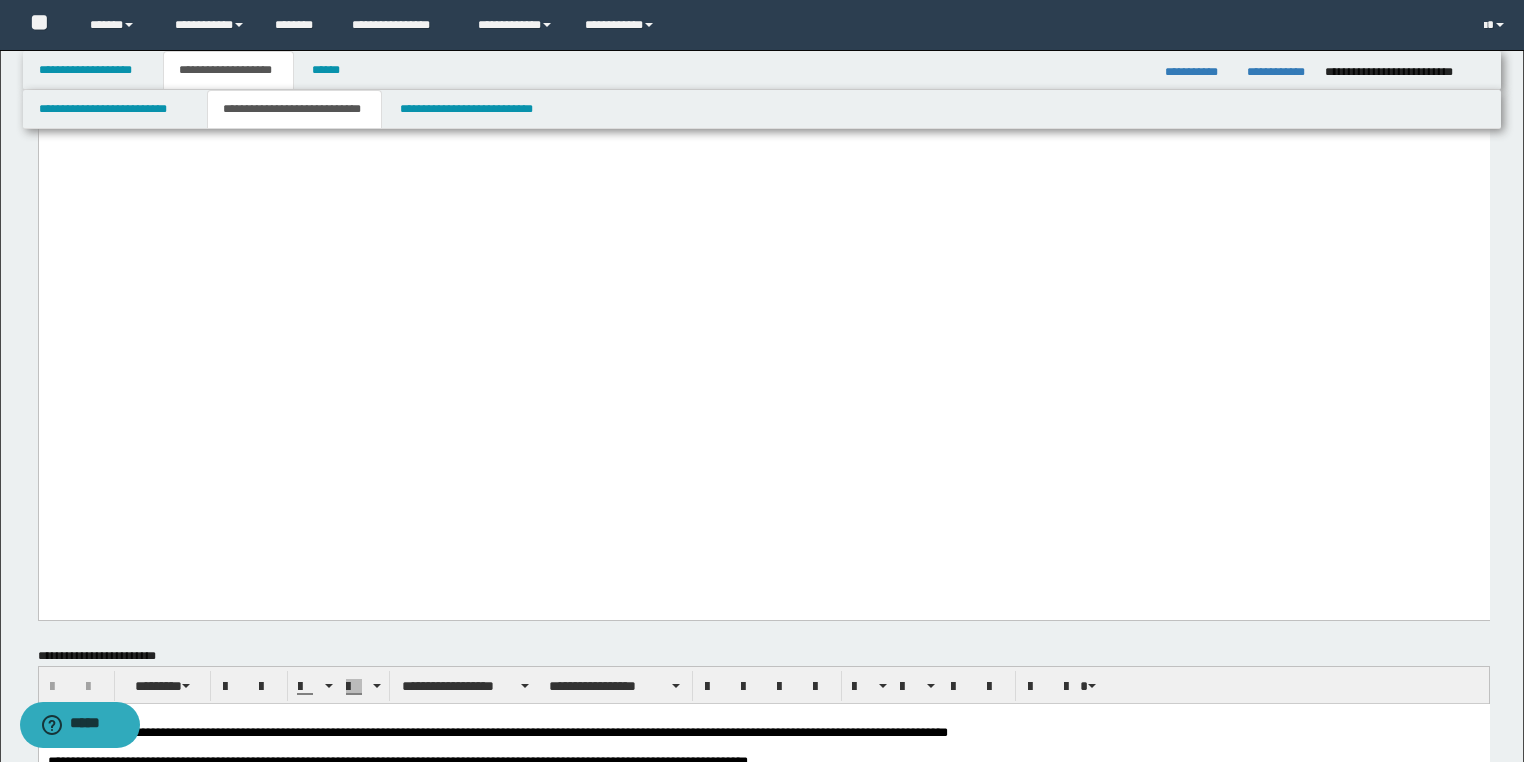click on "**********" at bounding box center [763, -543] 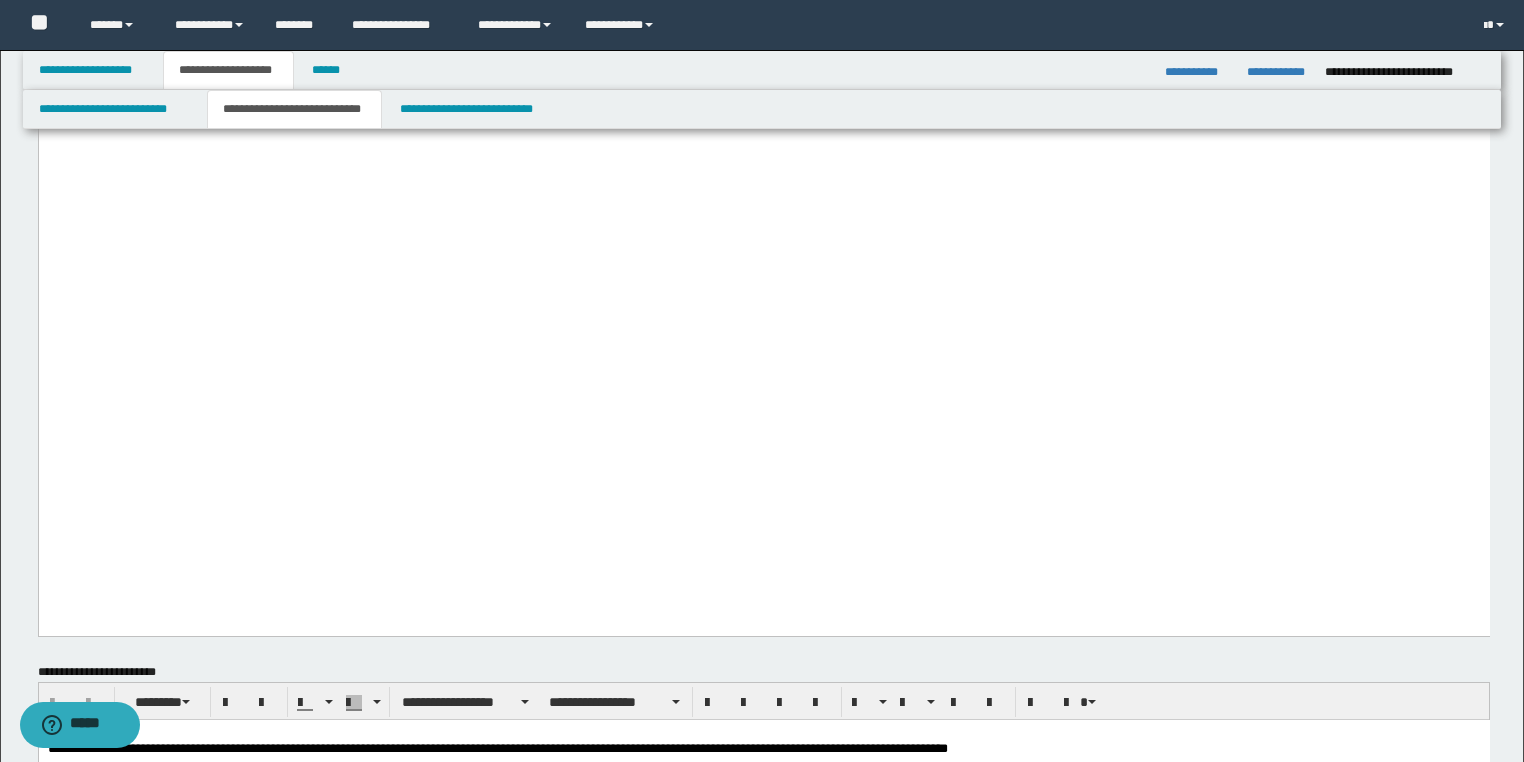 drag, startPoint x: 119, startPoint y: 443, endPoint x: 173, endPoint y: 492, distance: 72.91776 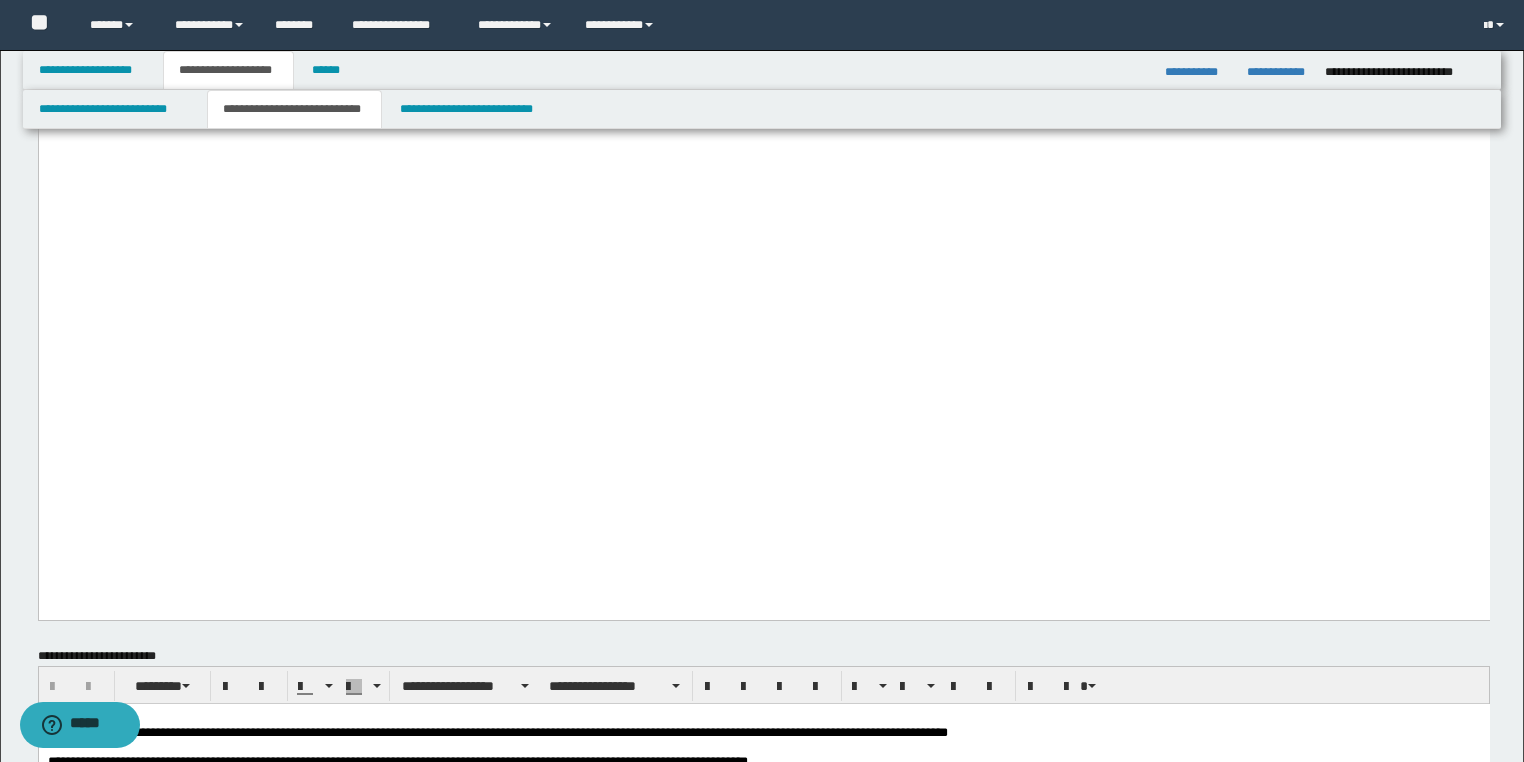 click on "**********" at bounding box center (763, -2074) 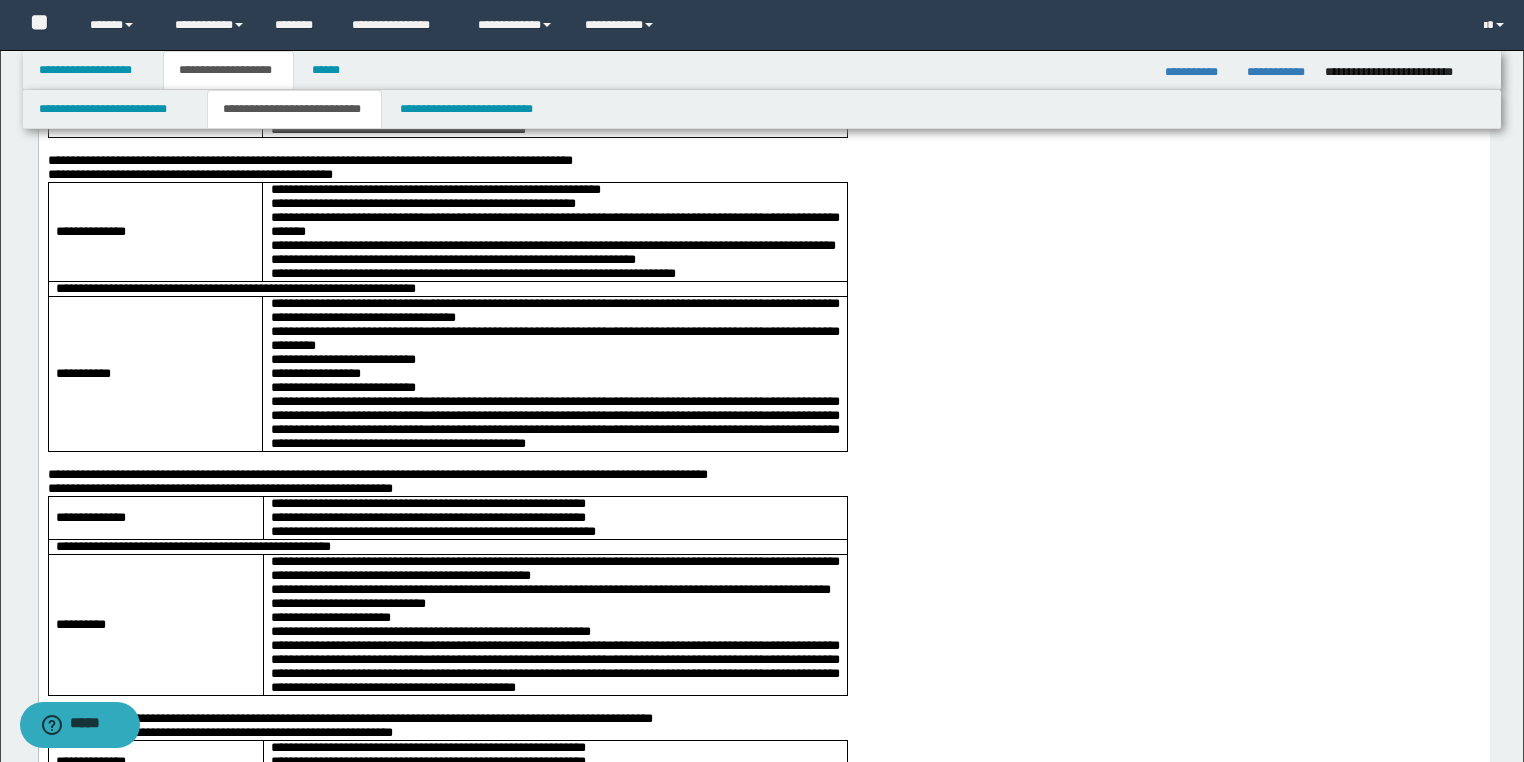 scroll, scrollTop: 2240, scrollLeft: 0, axis: vertical 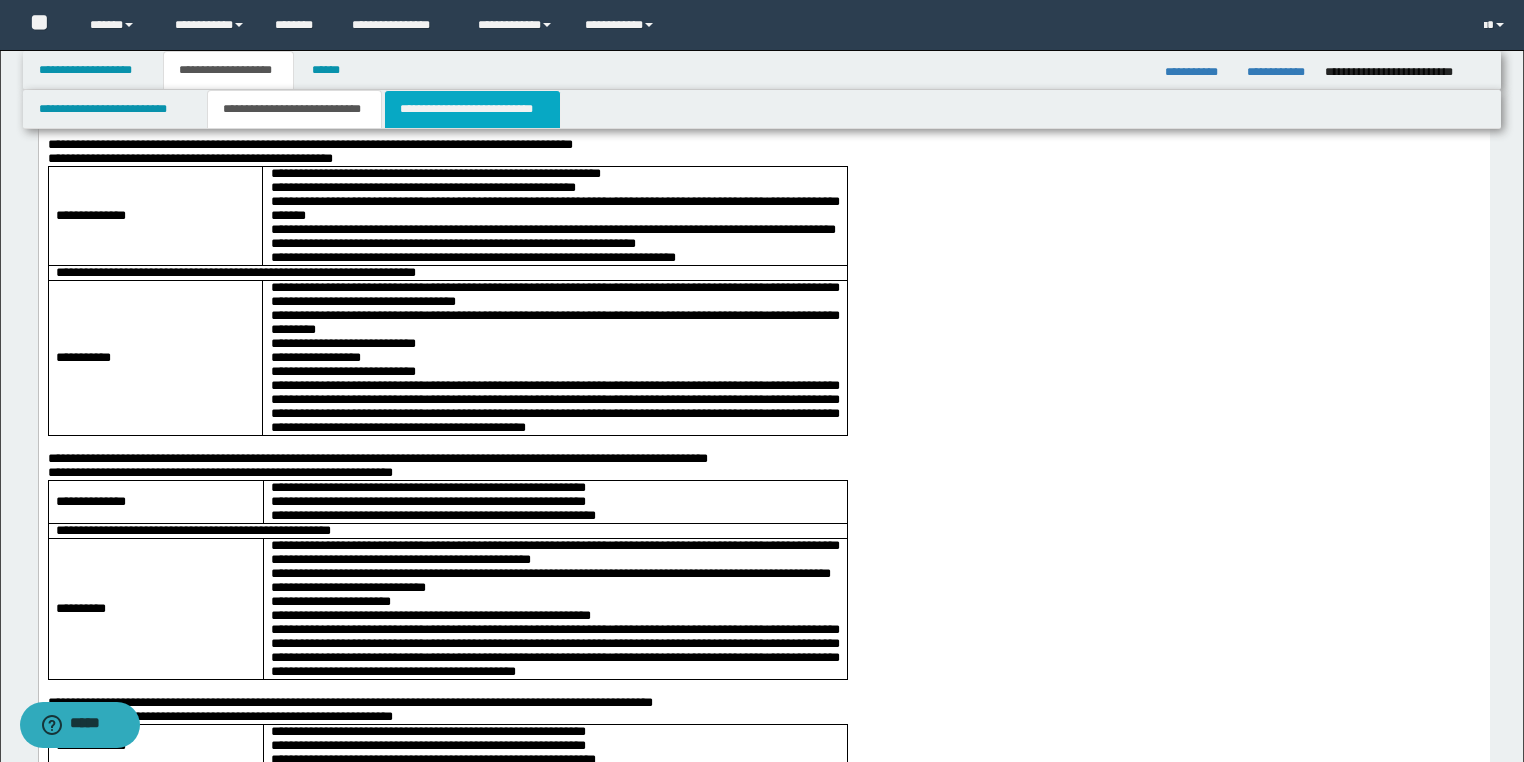 click on "**********" at bounding box center [472, 109] 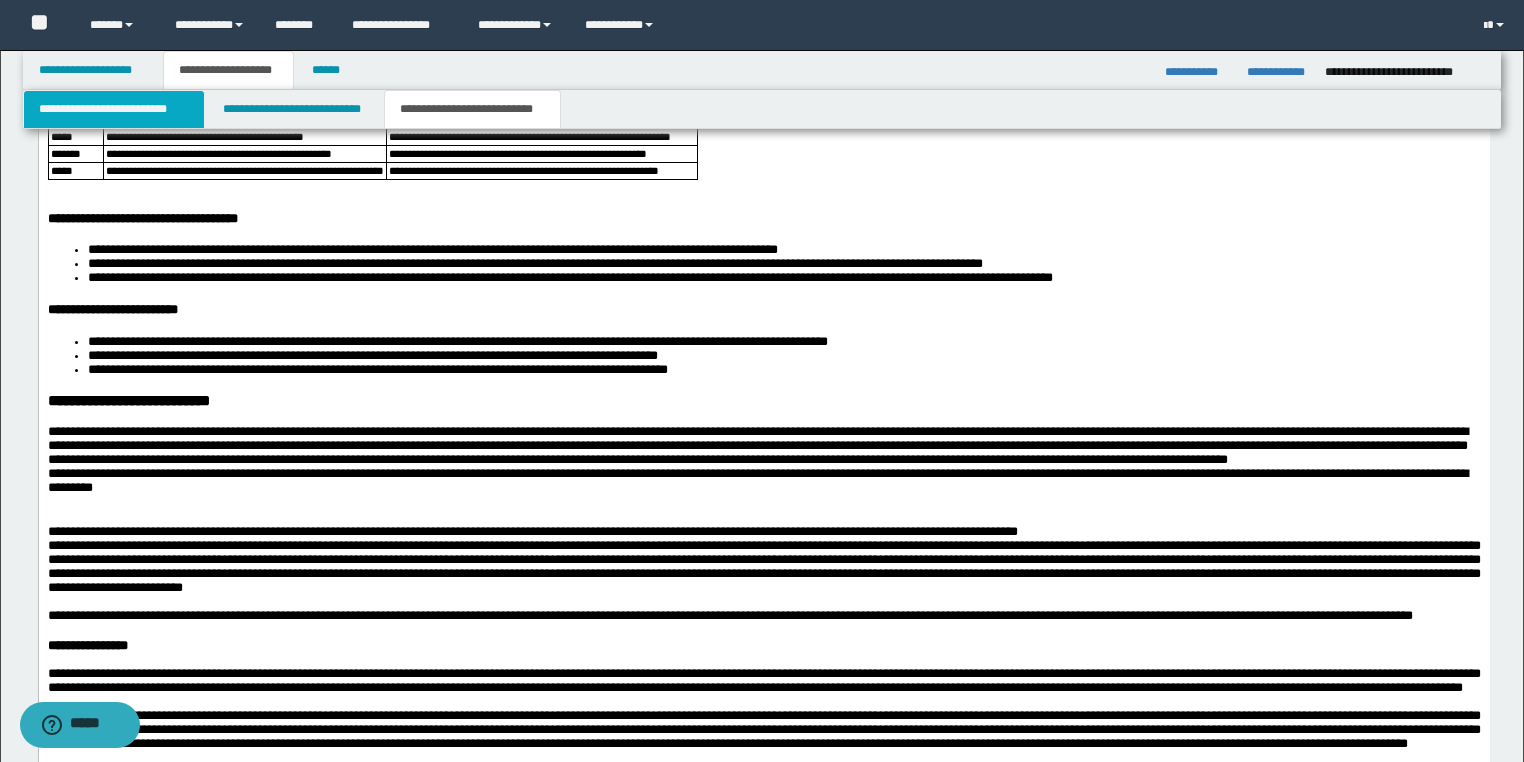 scroll, scrollTop: 2240, scrollLeft: 0, axis: vertical 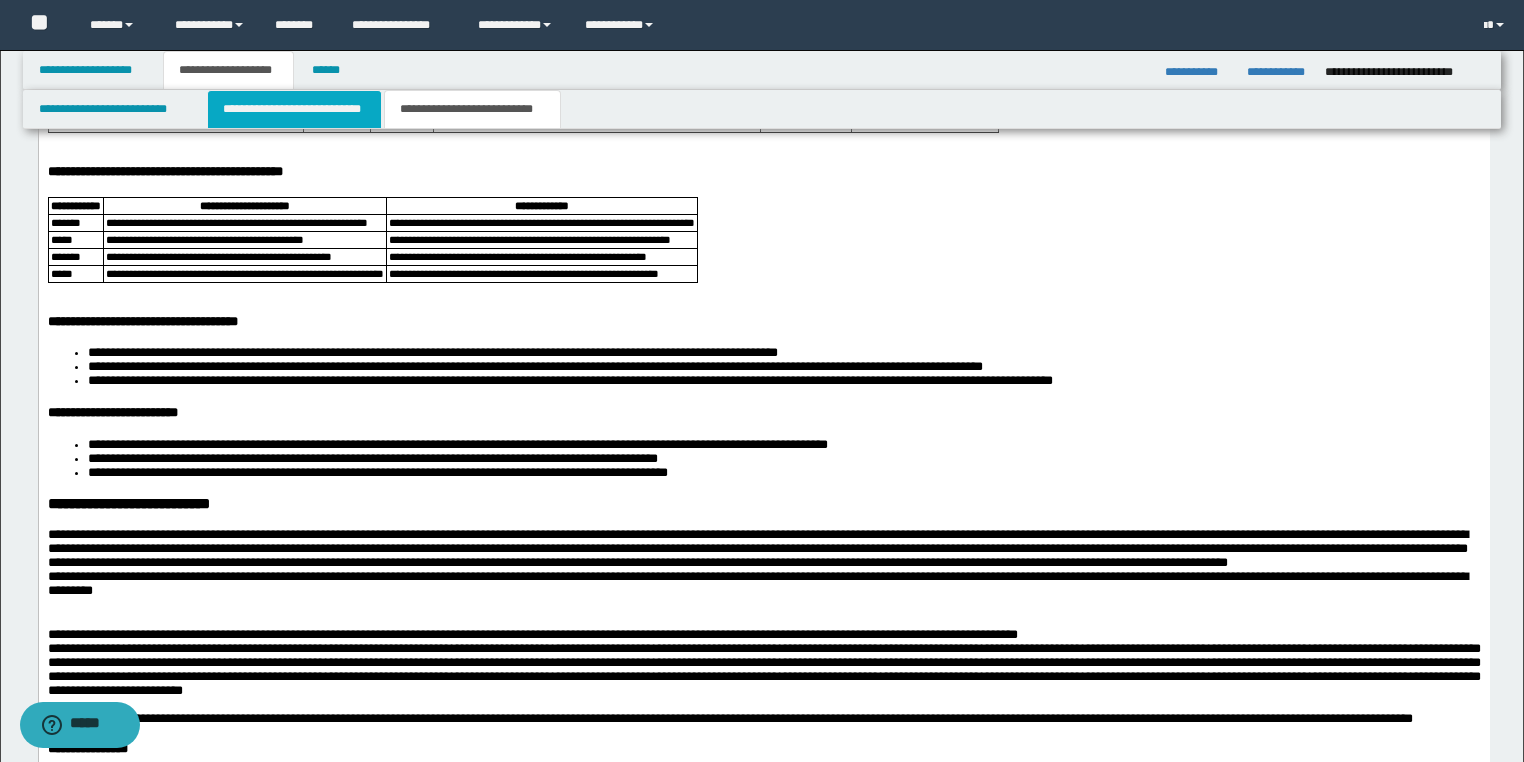 click on "**********" at bounding box center [294, 109] 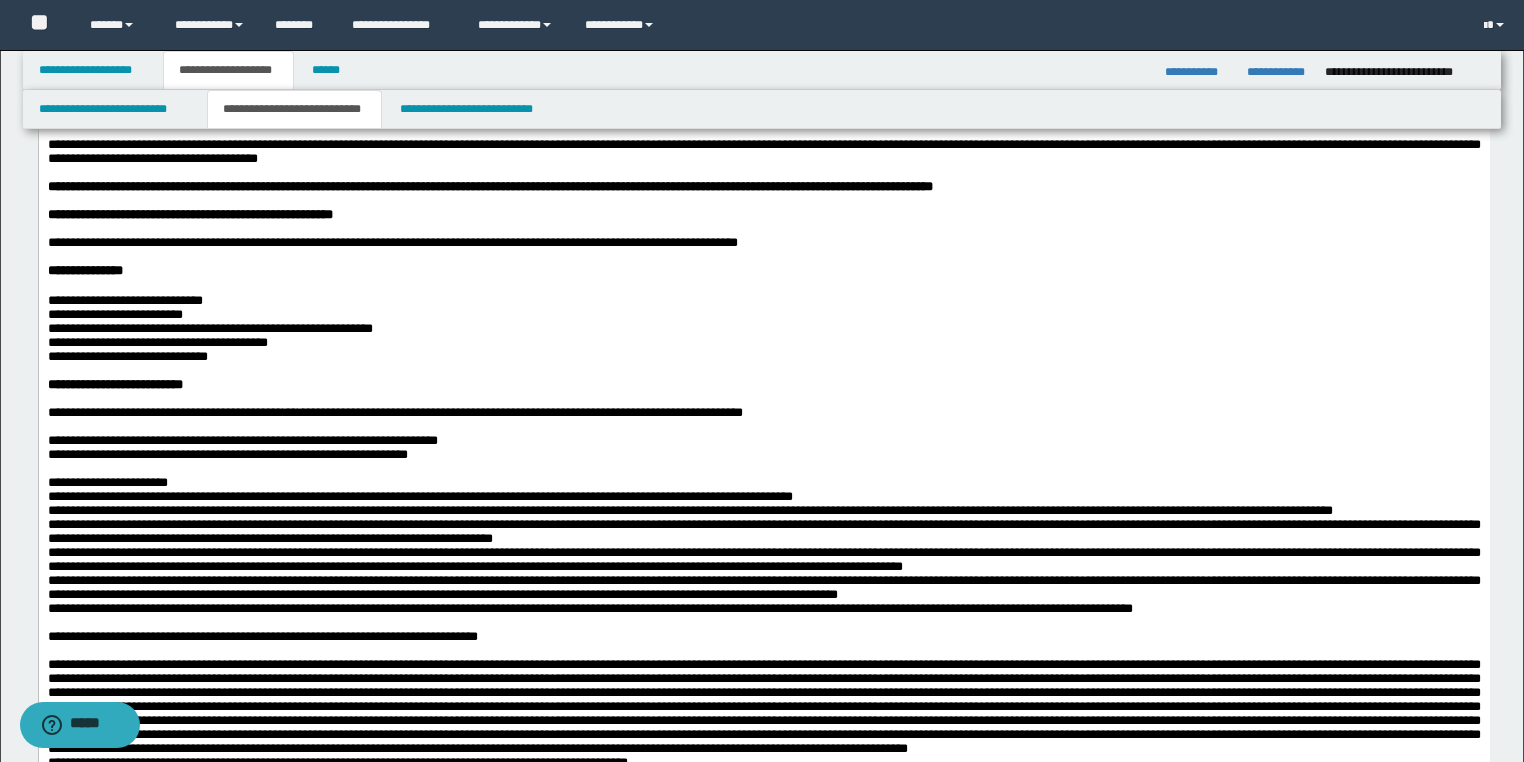 scroll, scrollTop: 0, scrollLeft: 0, axis: both 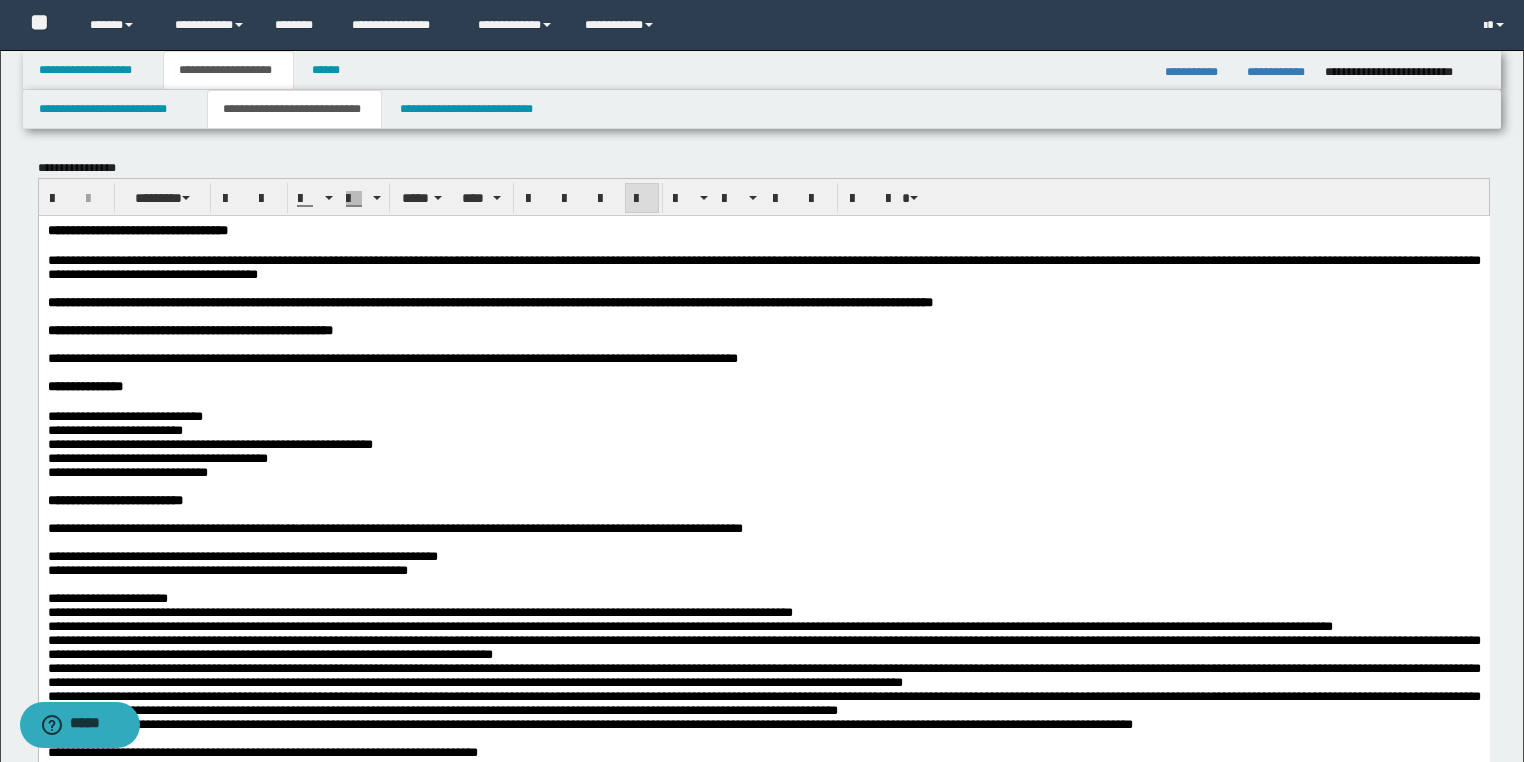click on "**********" at bounding box center [763, 266] 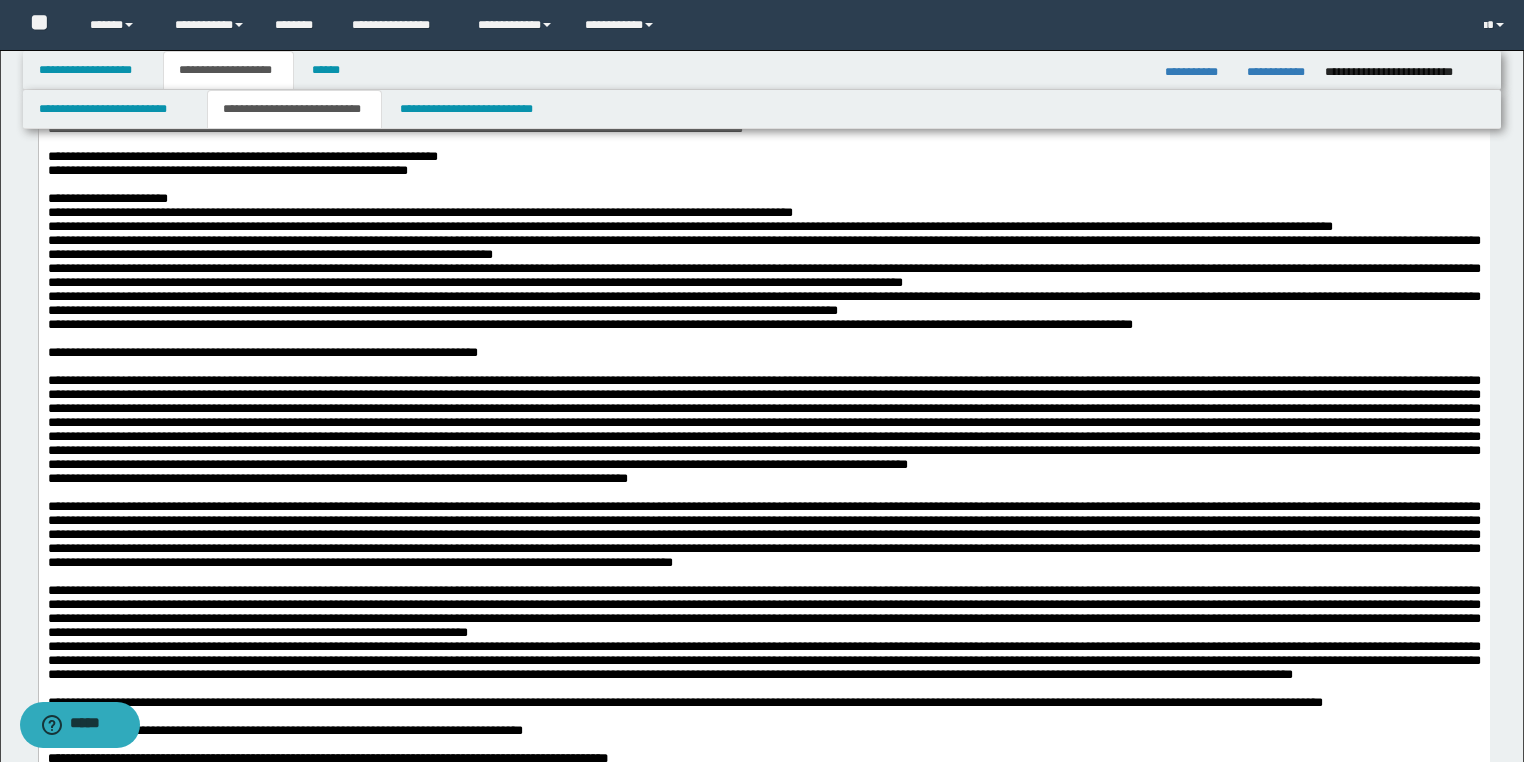 scroll, scrollTop: 640, scrollLeft: 0, axis: vertical 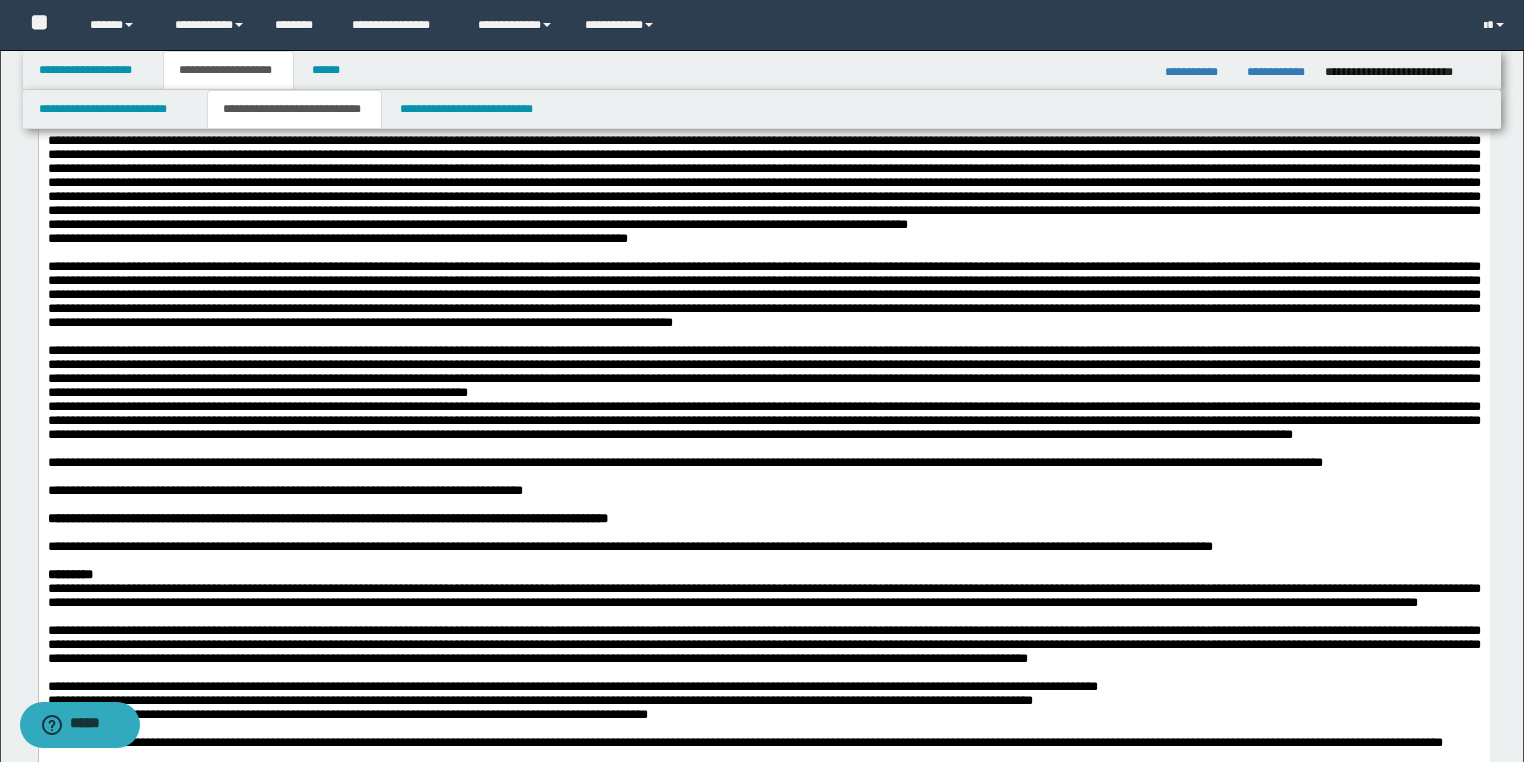 click on "**********" at bounding box center [763, 189] 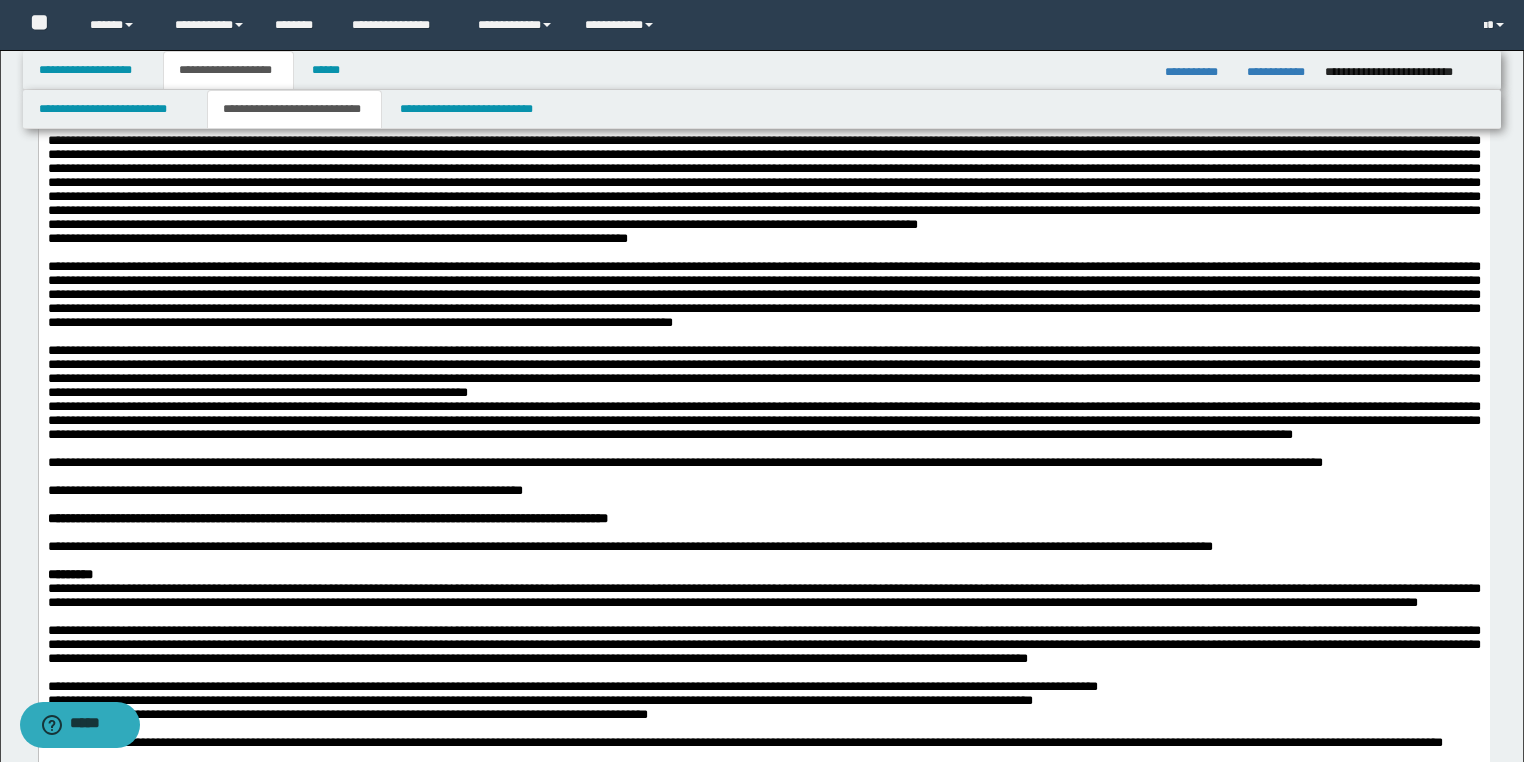click on "**********" at bounding box center [763, 183] 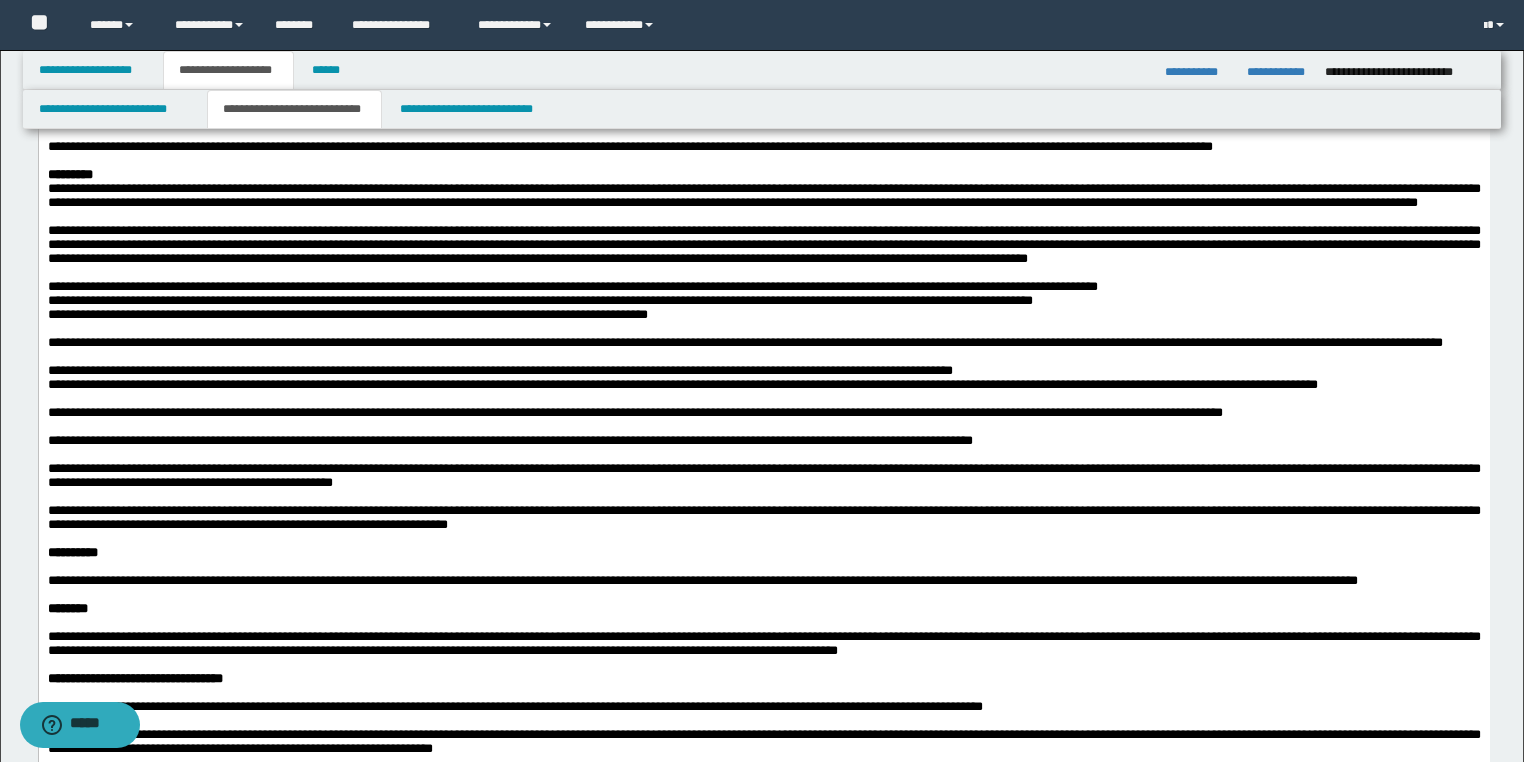 scroll, scrollTop: 1120, scrollLeft: 0, axis: vertical 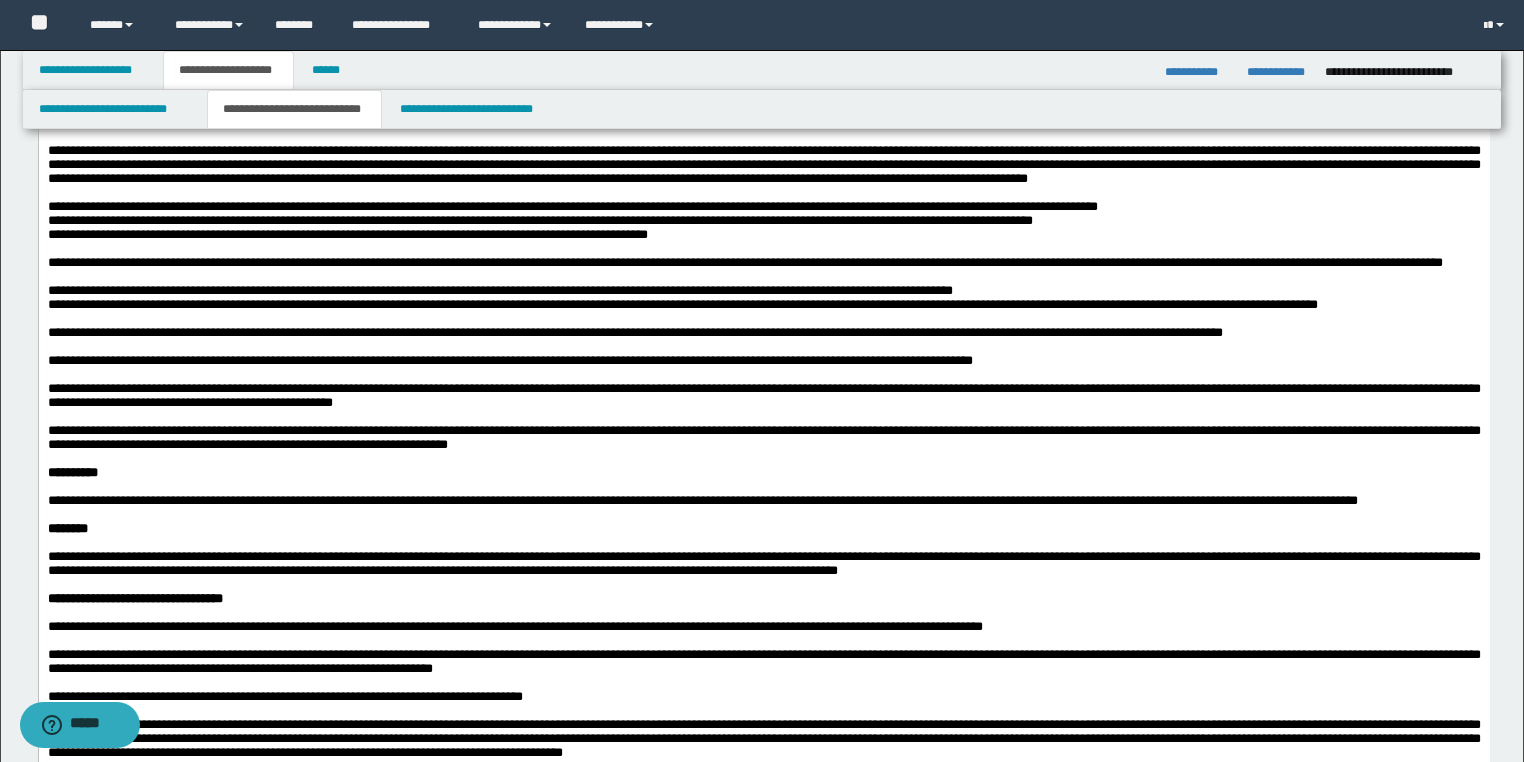click on "**********" at bounding box center (763, 102) 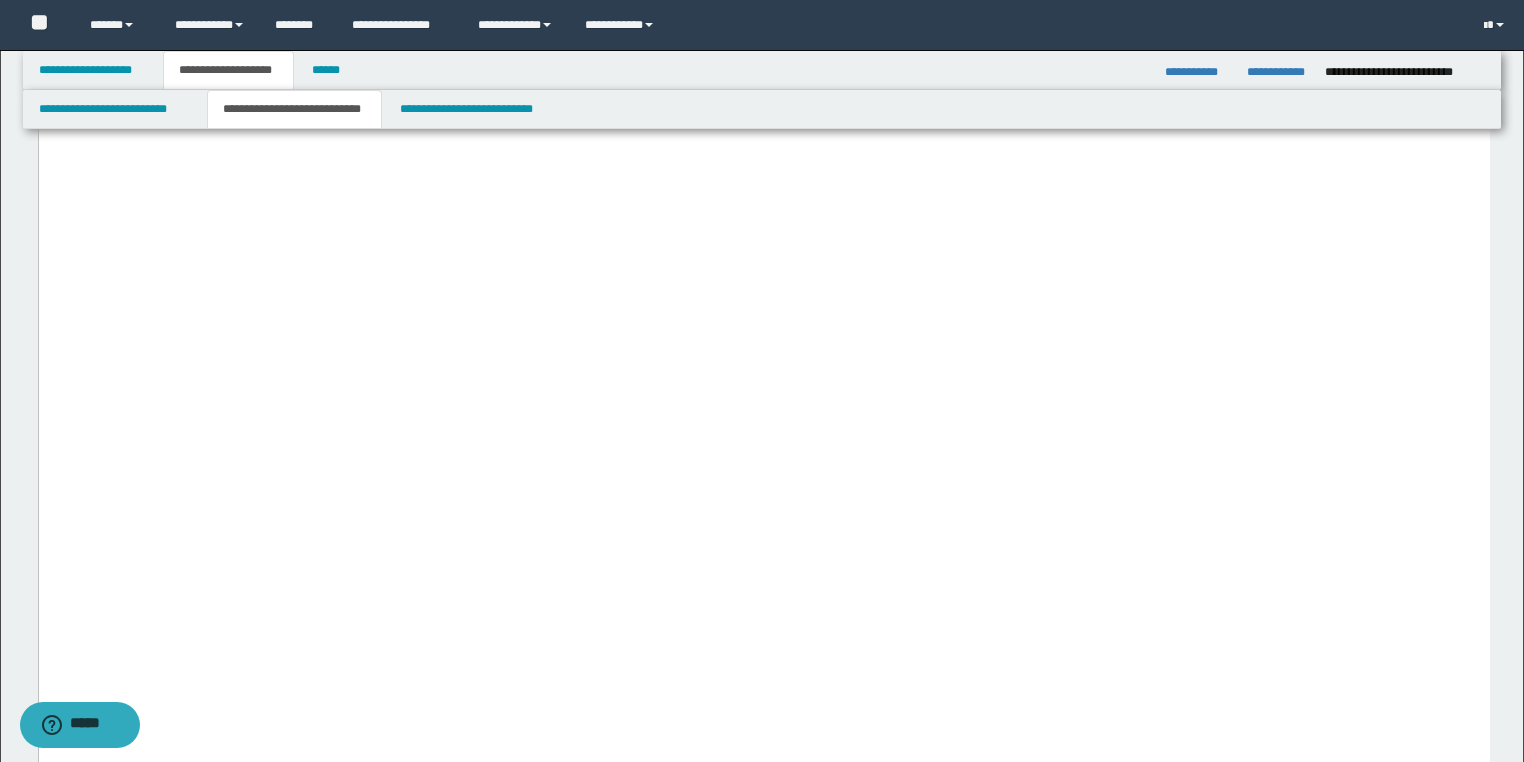 scroll, scrollTop: 3840, scrollLeft: 0, axis: vertical 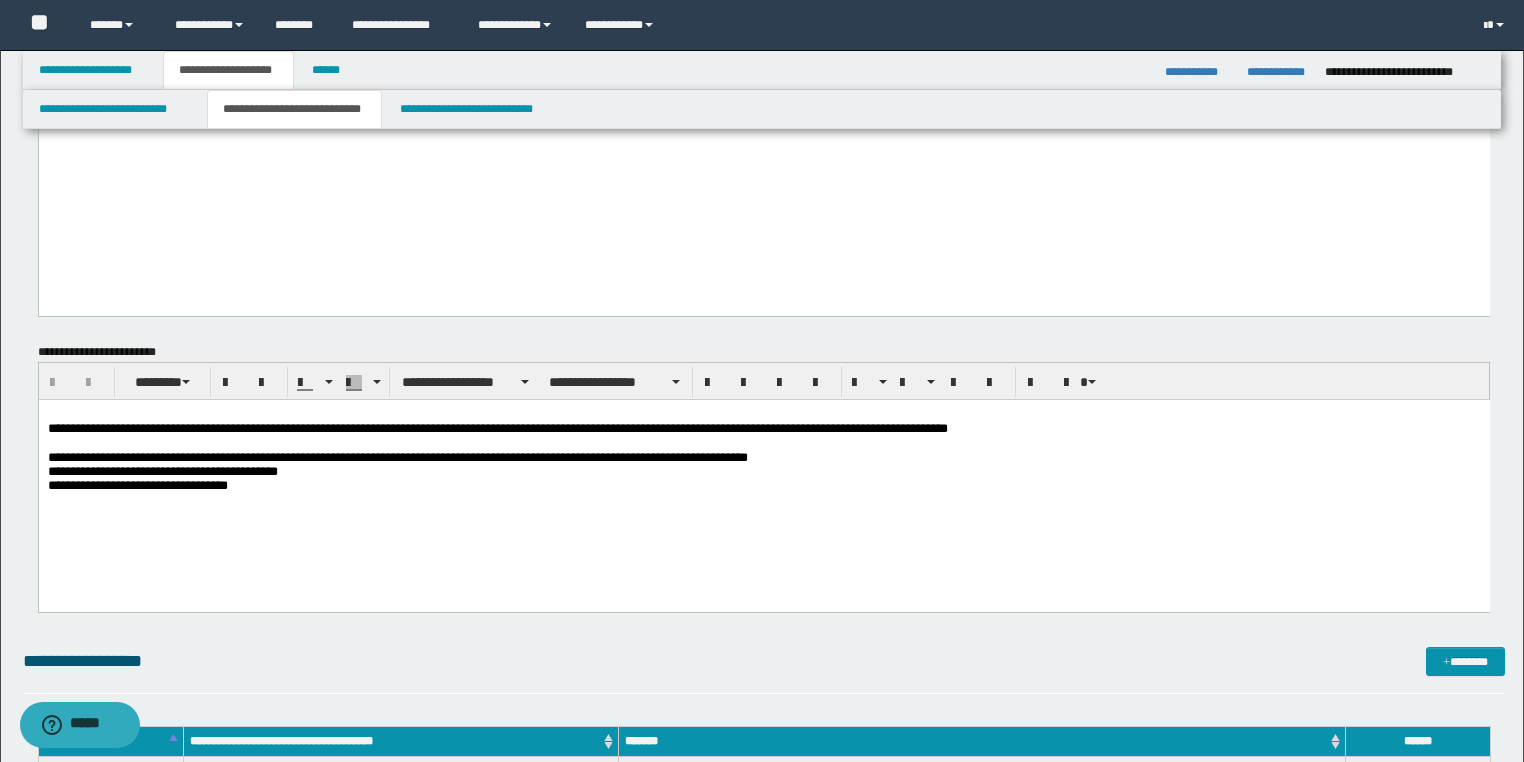 click on "**********" at bounding box center (763, 457) 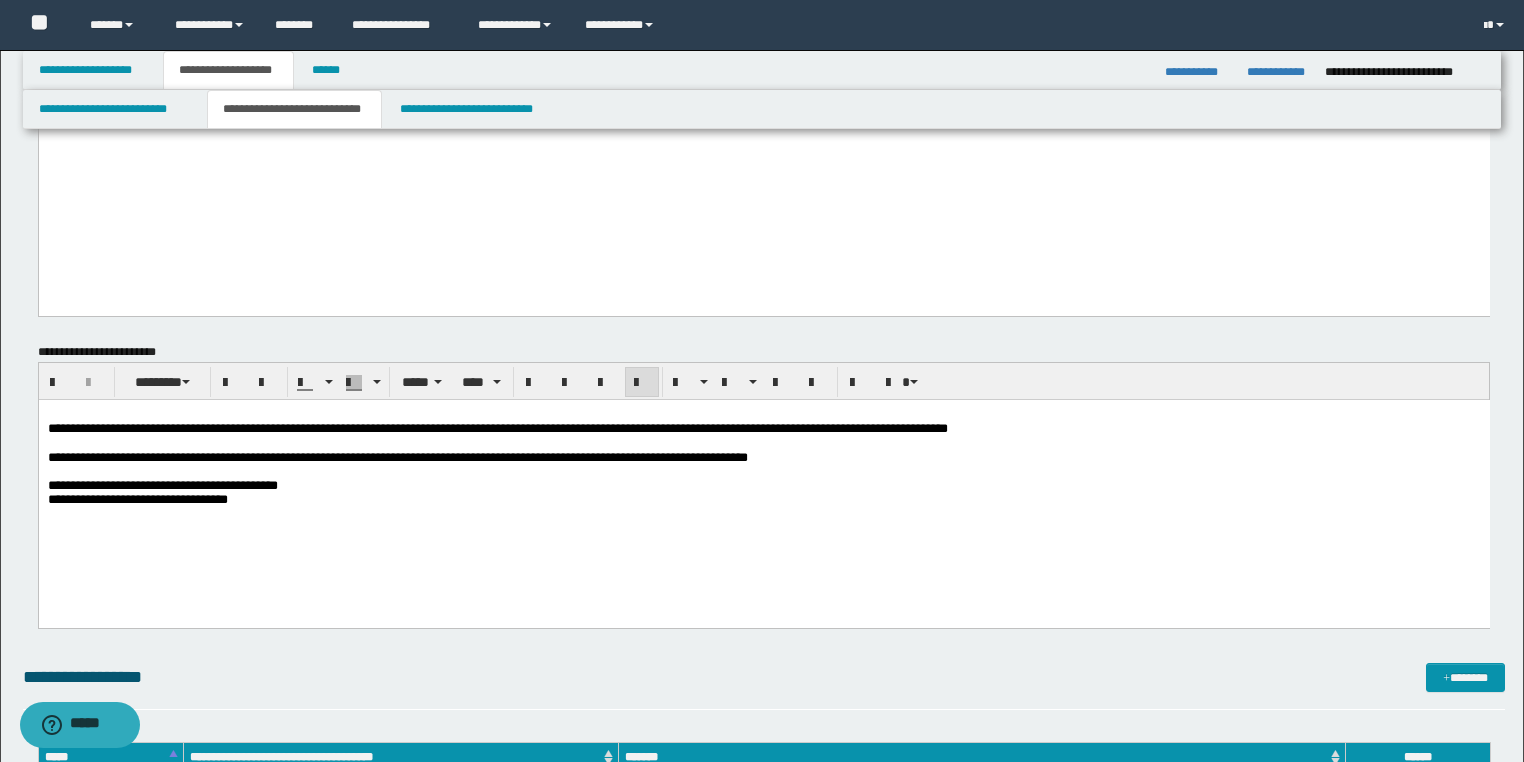 click at bounding box center [763, 471] 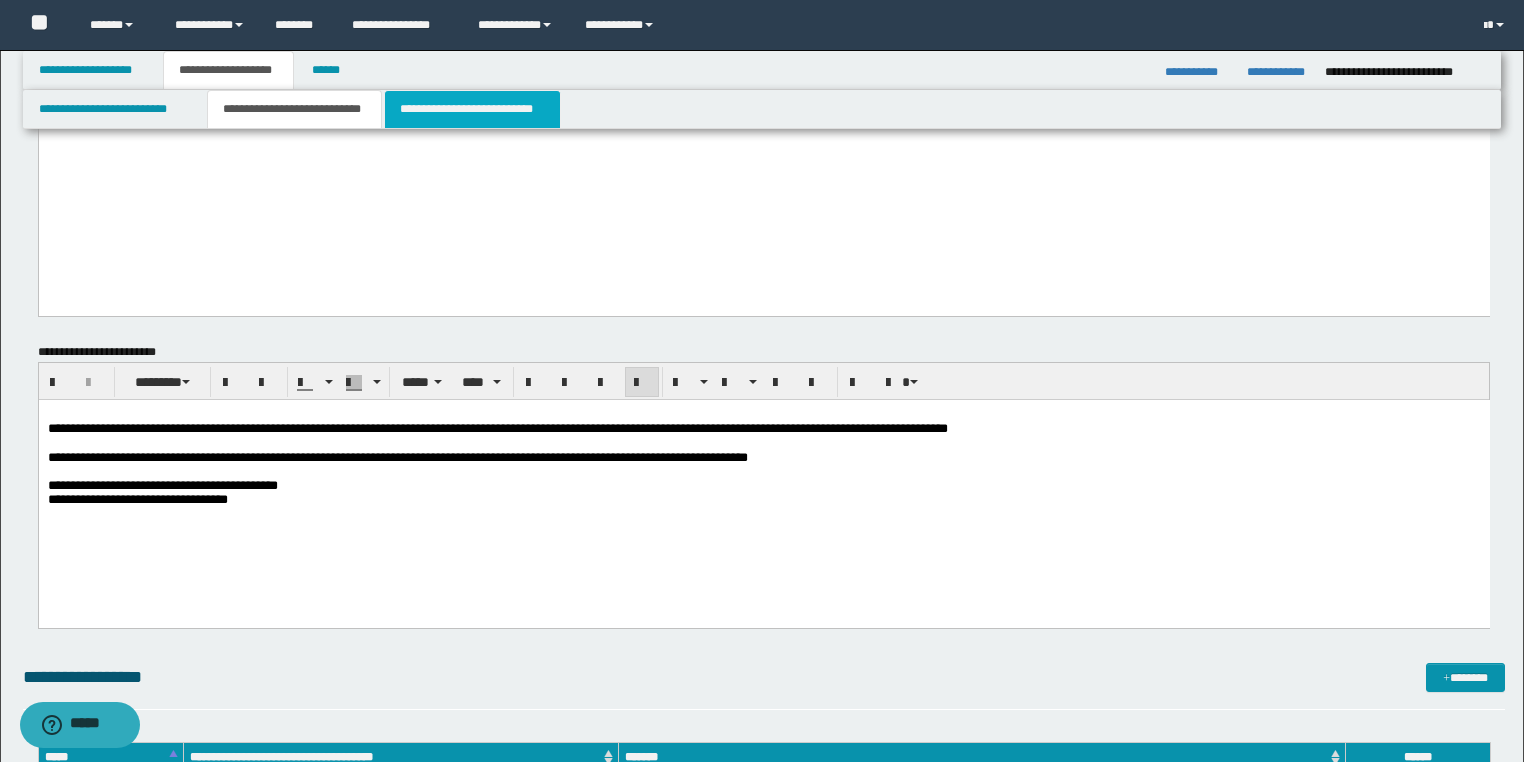 click on "**********" at bounding box center [472, 109] 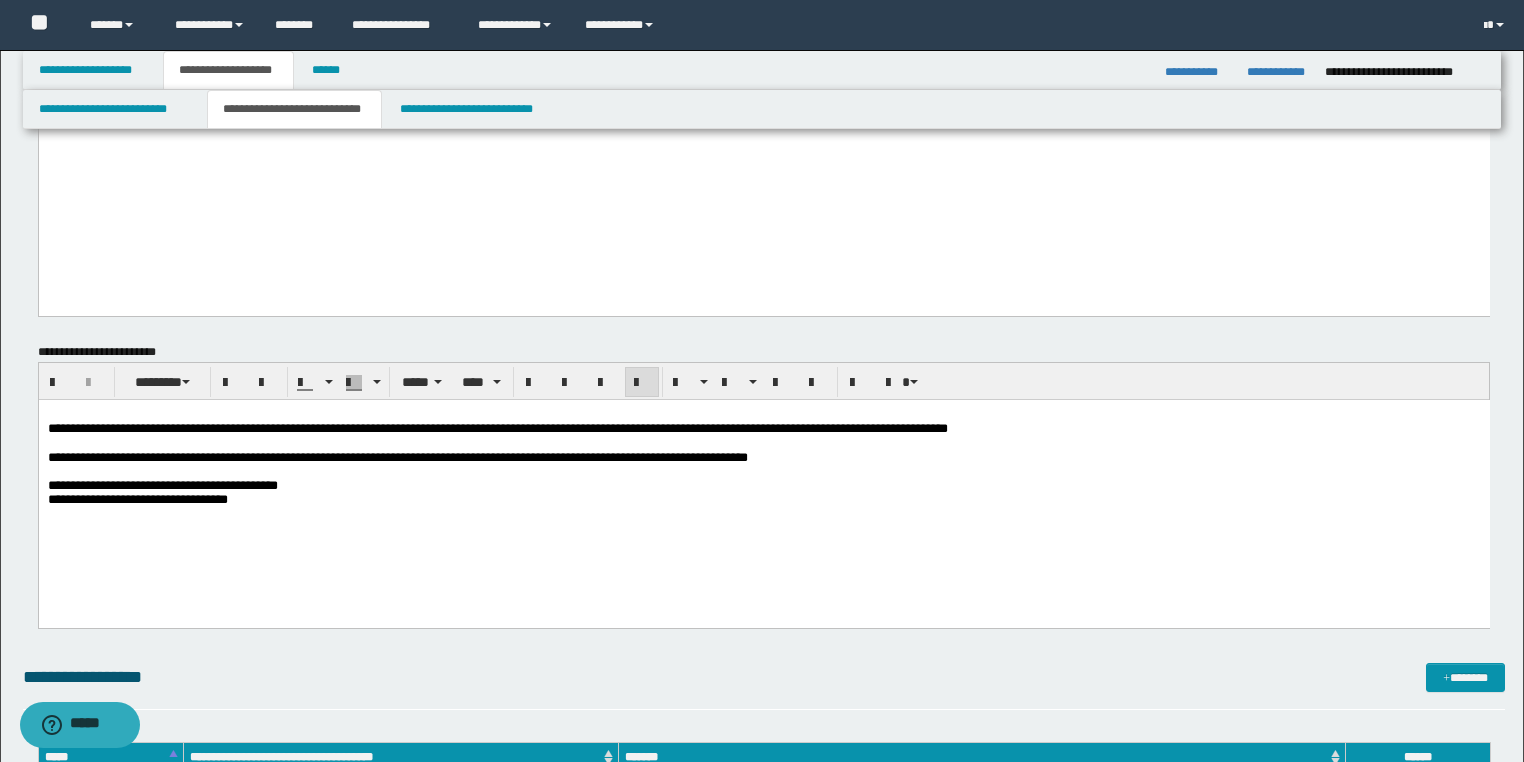 scroll, scrollTop: 920, scrollLeft: 0, axis: vertical 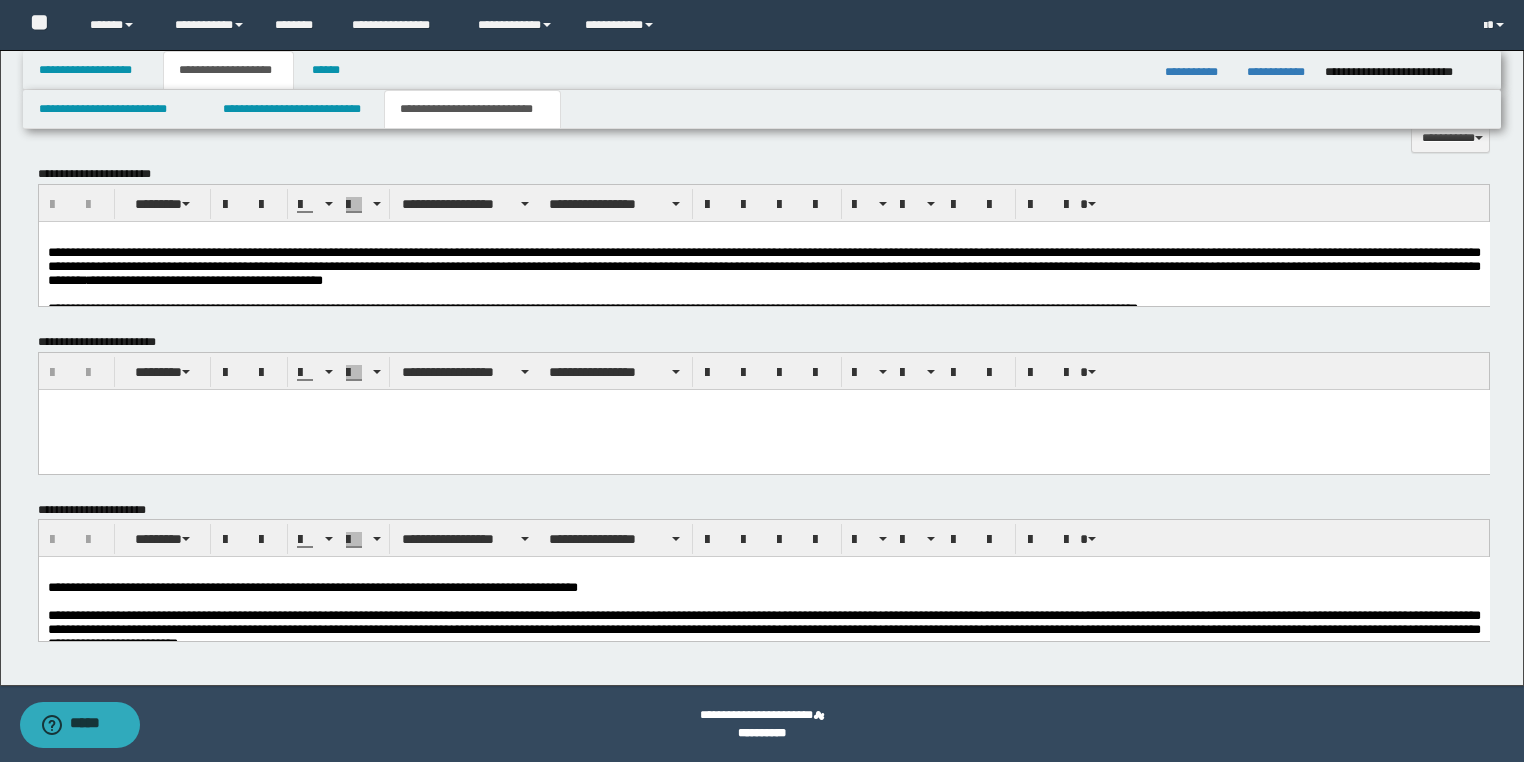 click on "**********" at bounding box center [763, 265] 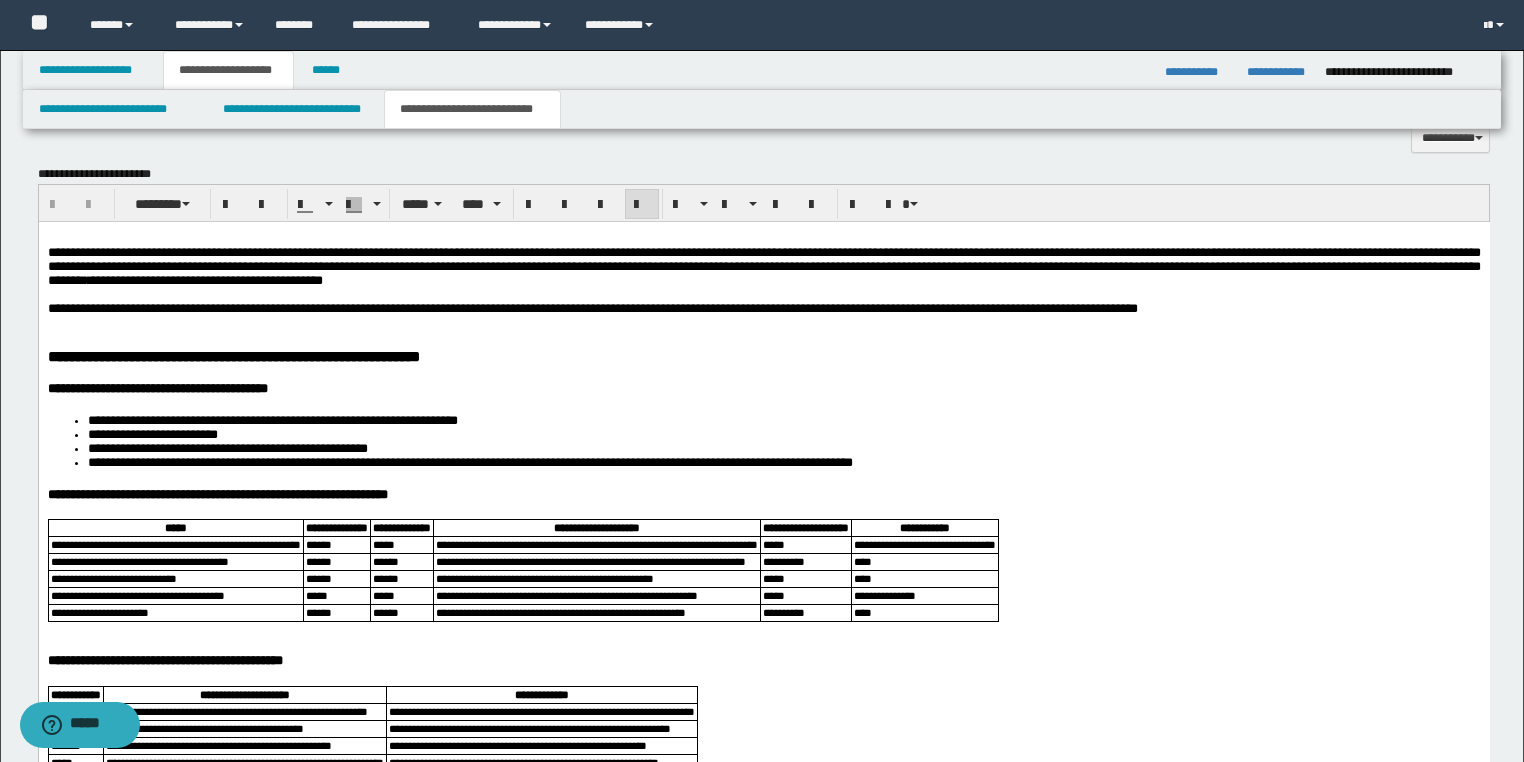 click on "**********" at bounding box center (763, 1033) 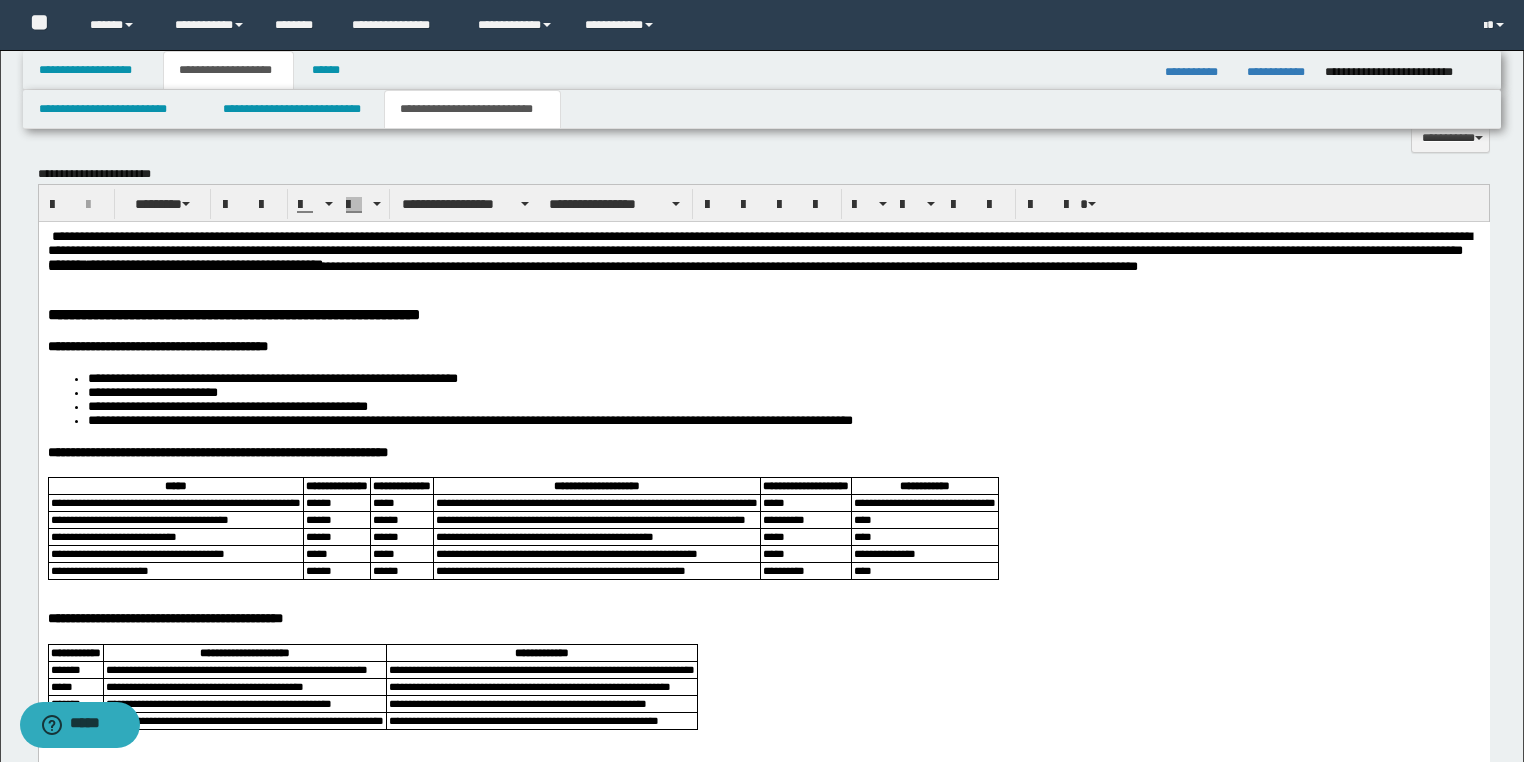 type 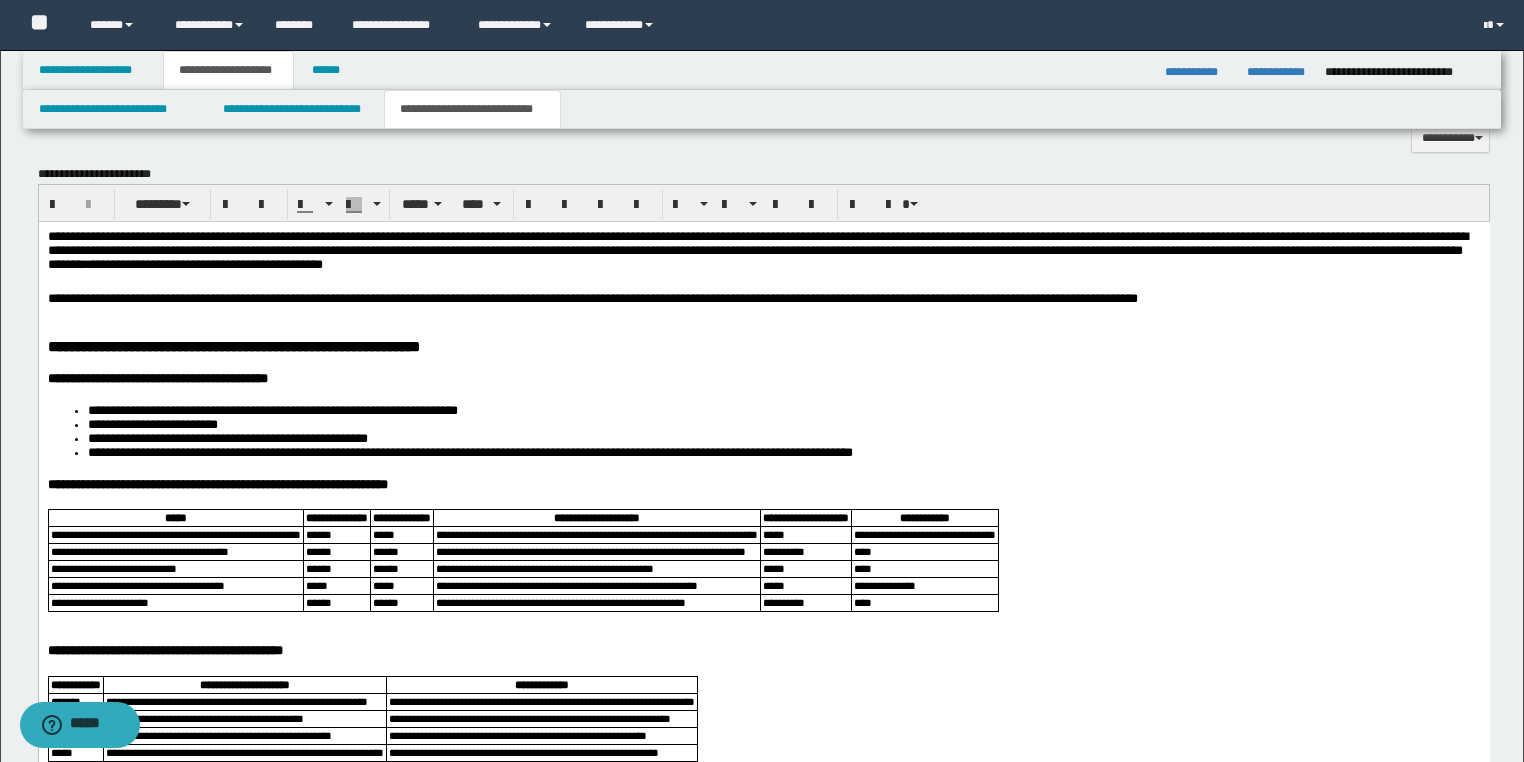 click on "*****" at bounding box center [805, 568] 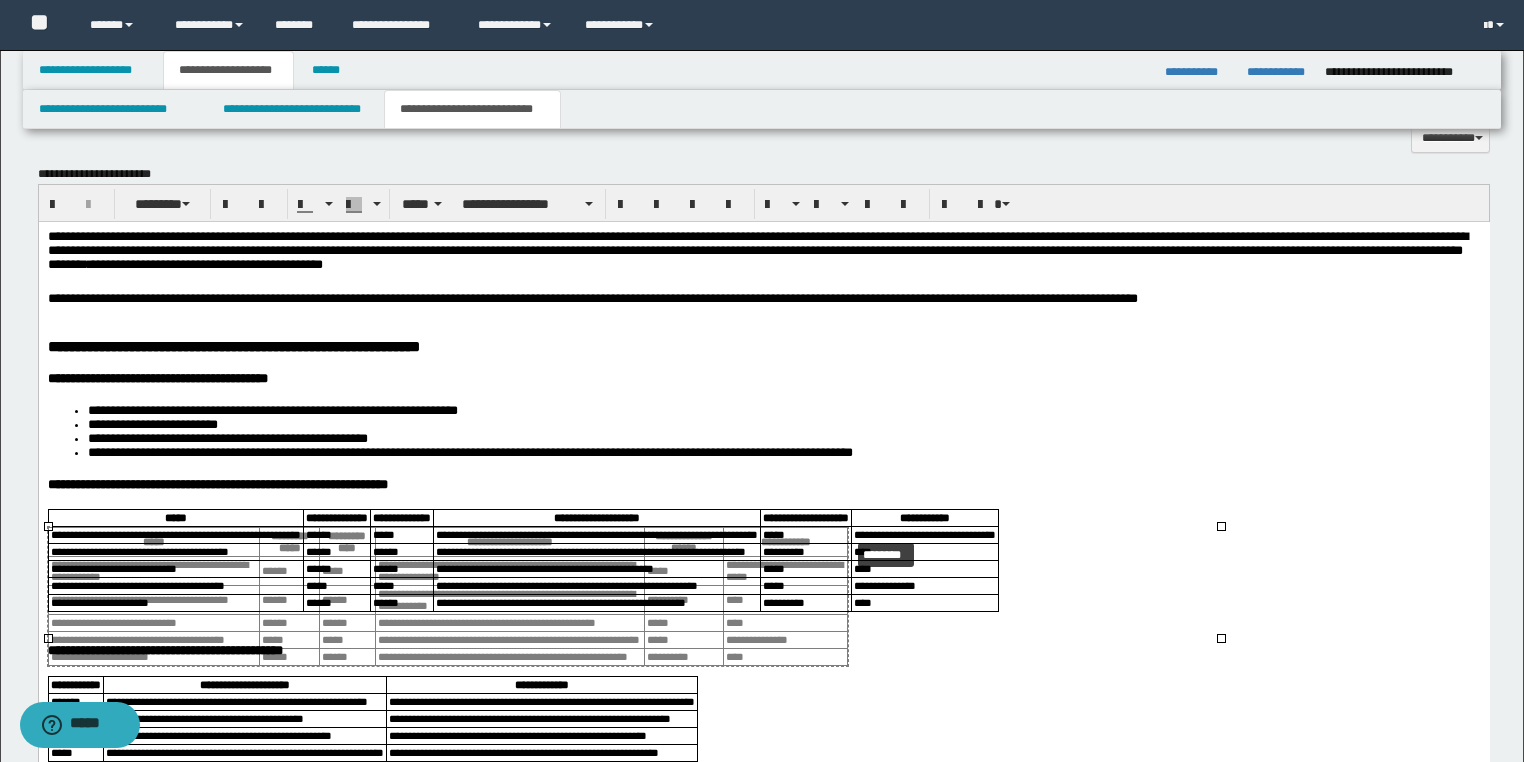 drag, startPoint x: 1219, startPoint y: 632, endPoint x: 919, endPoint y: 552, distance: 310.4835 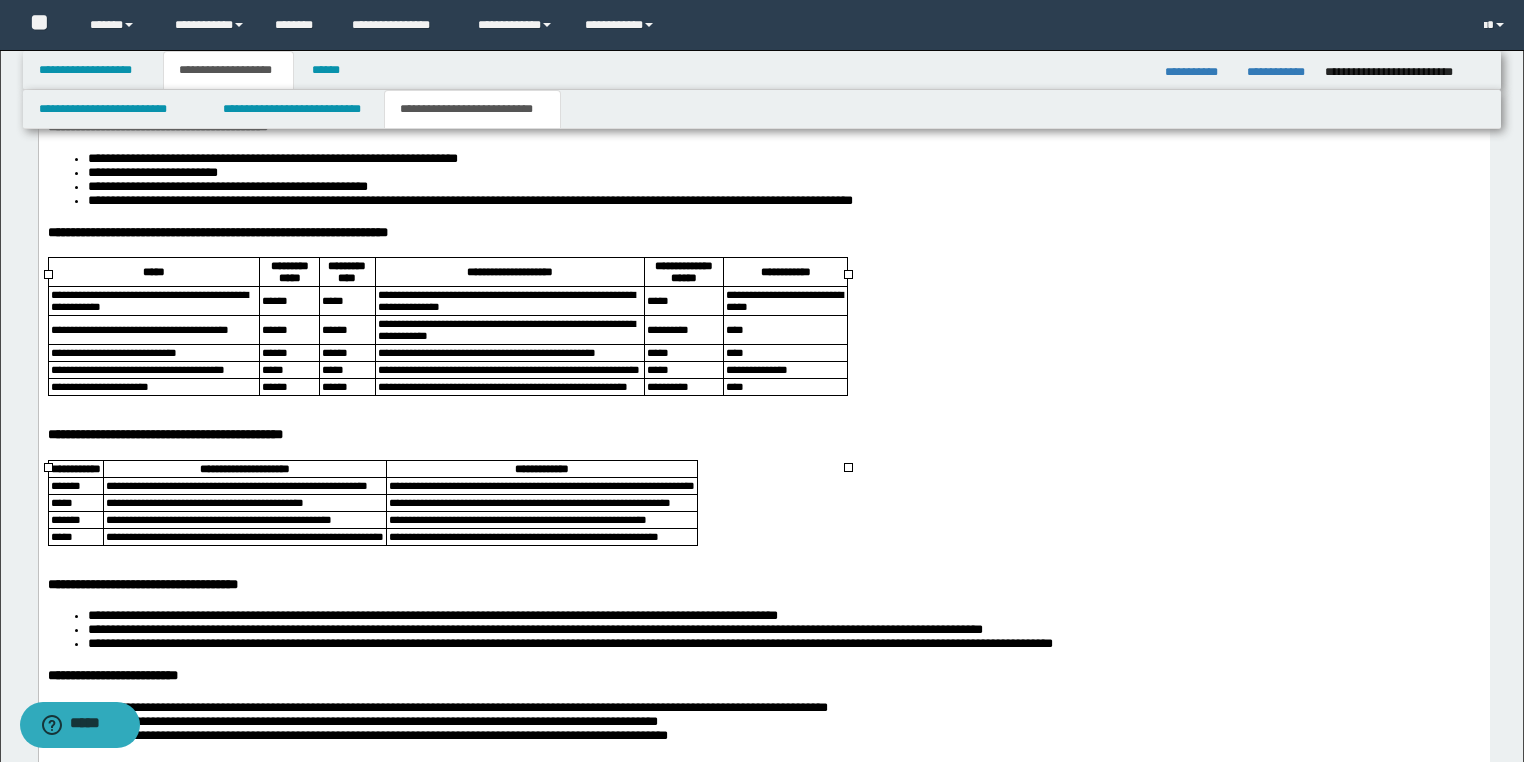 scroll, scrollTop: 1320, scrollLeft: 0, axis: vertical 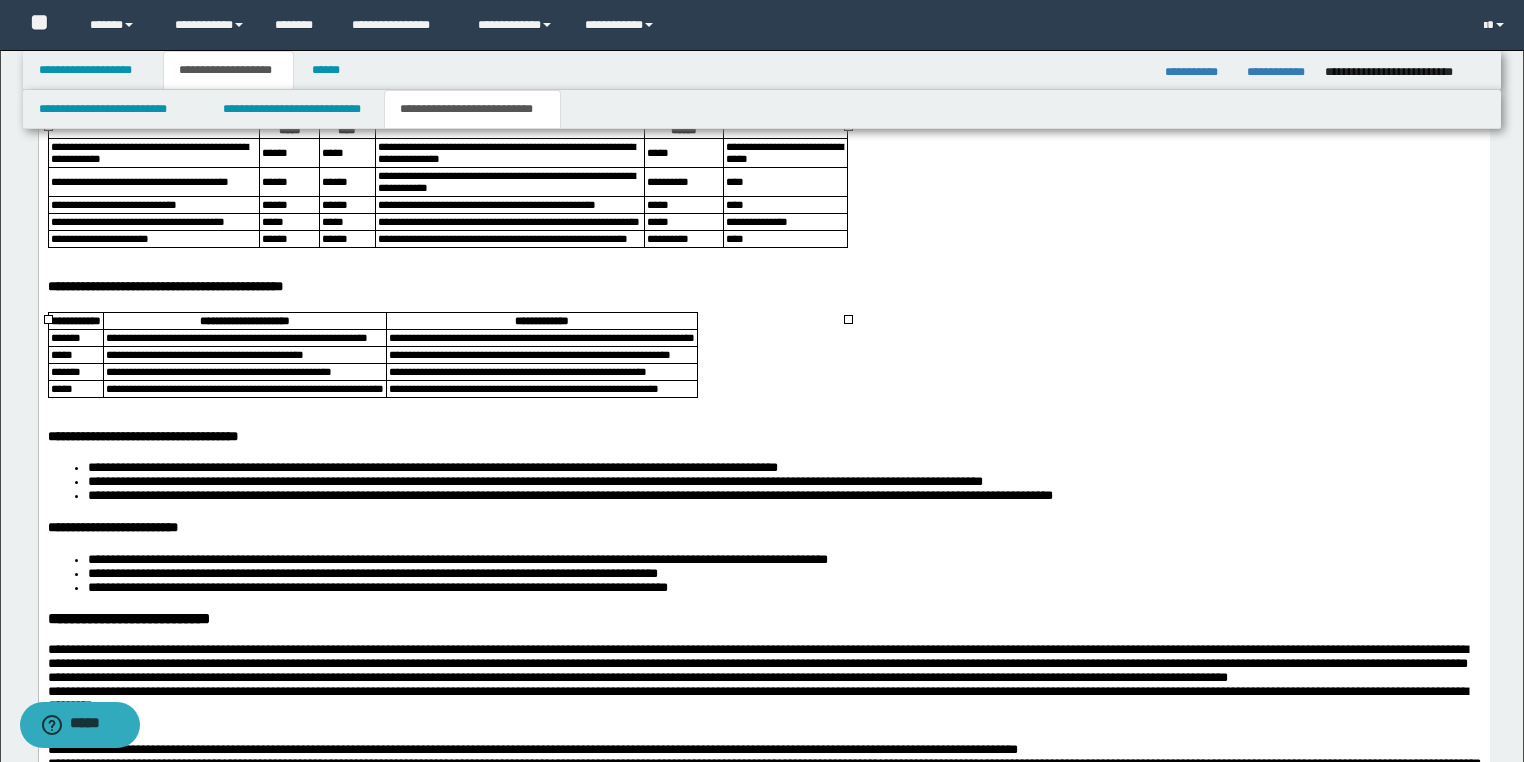 click on "**********" at bounding box center [529, 354] 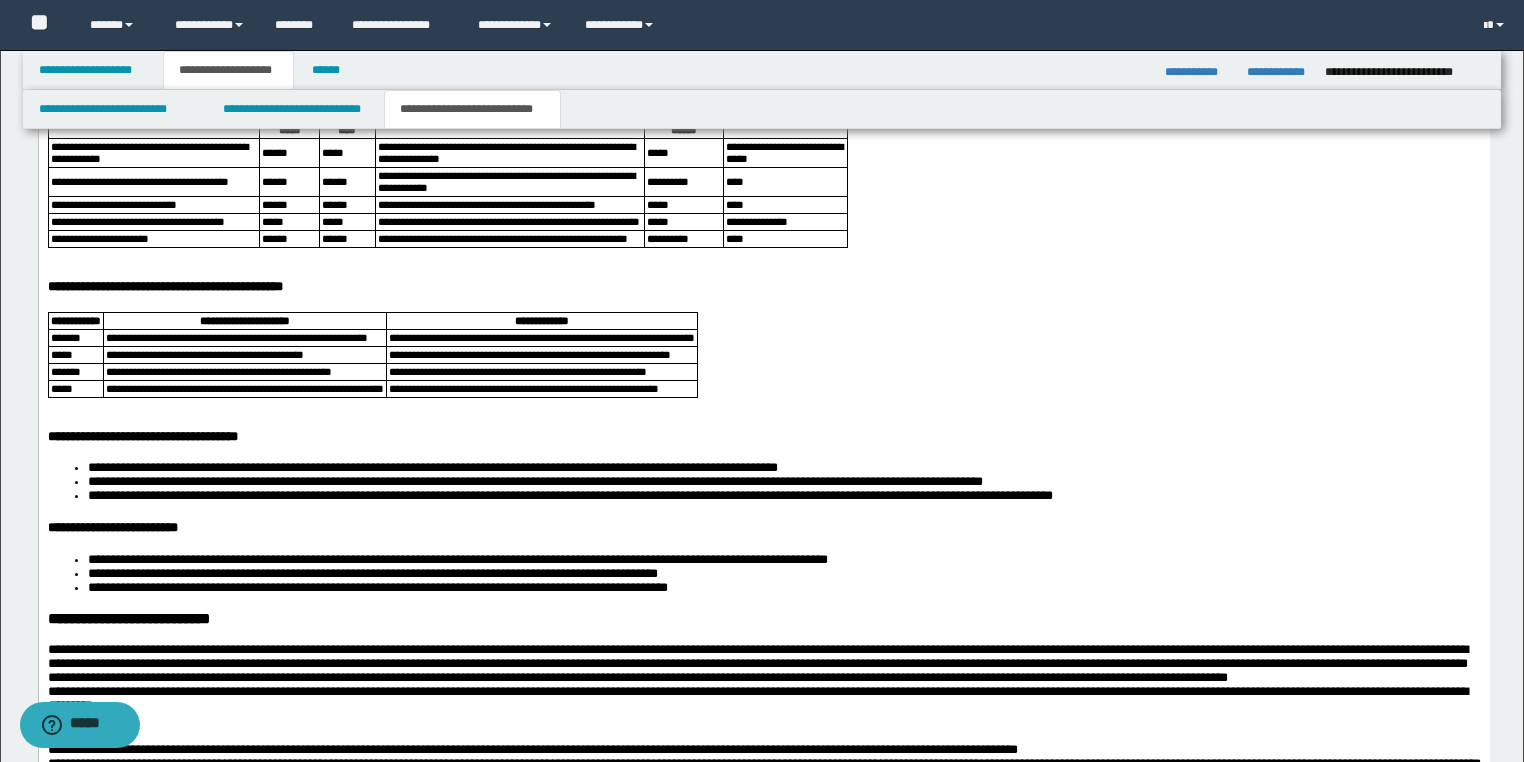 click on "**********" at bounding box center (763, 647) 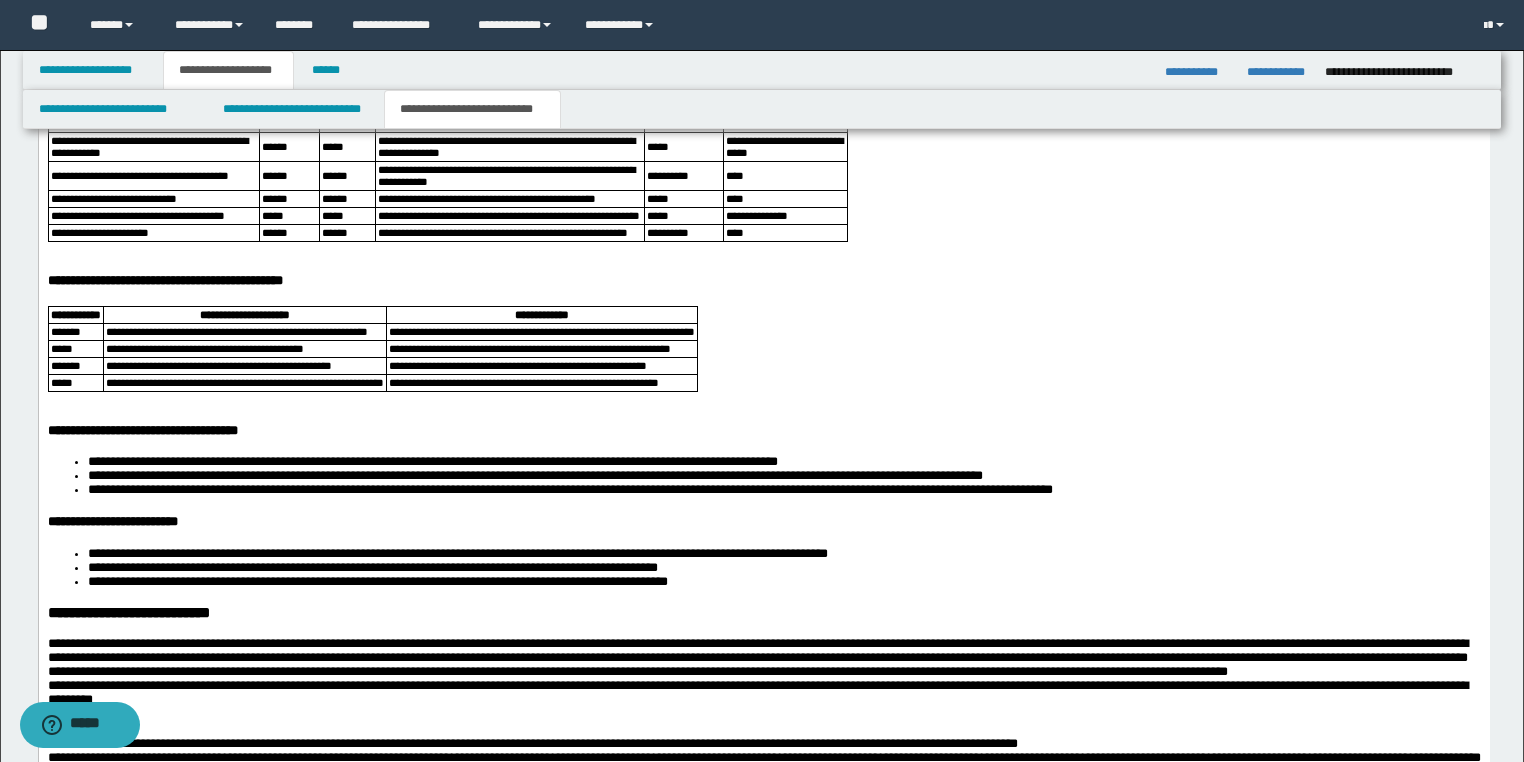 click at bounding box center (763, 249) 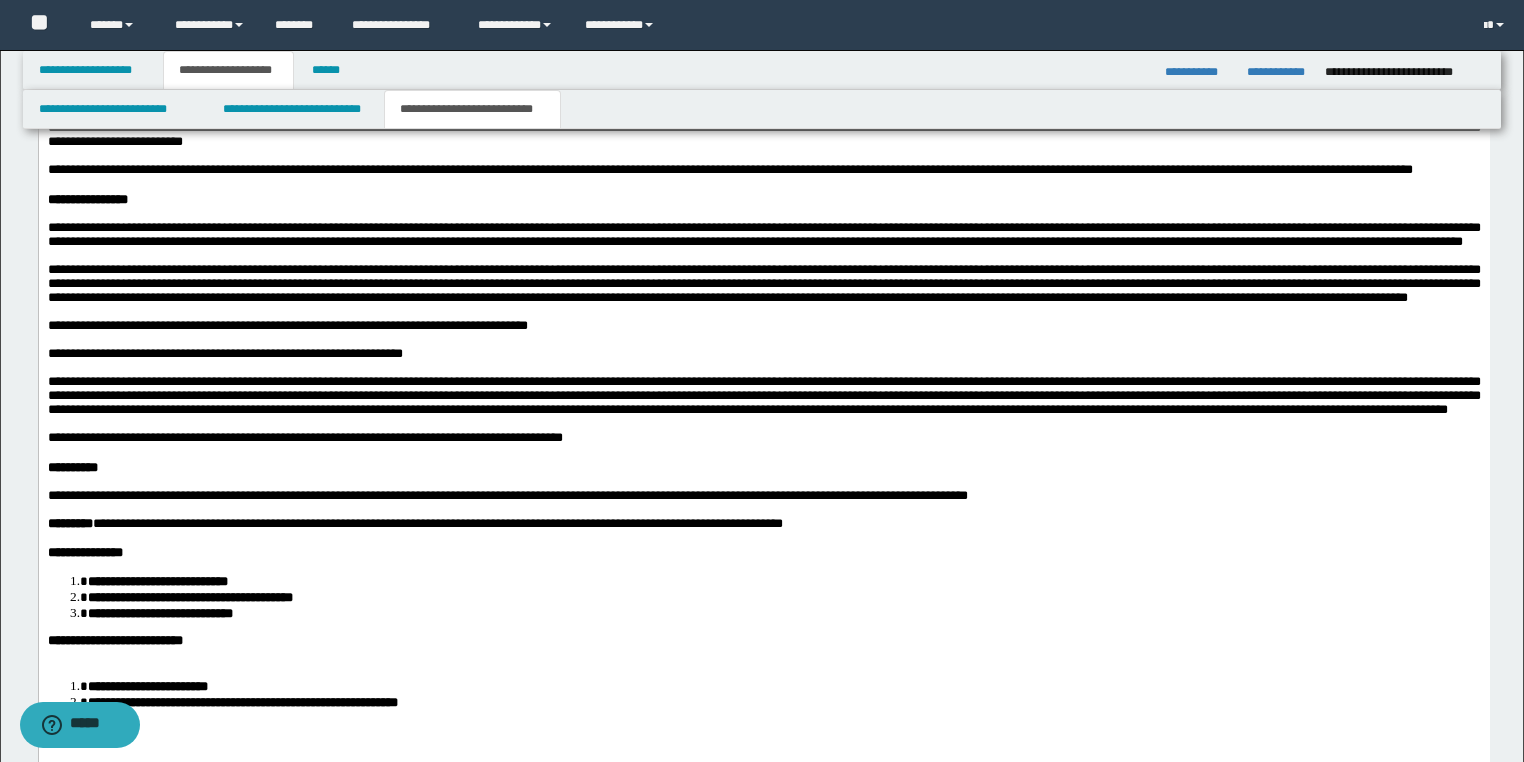 scroll, scrollTop: 1880, scrollLeft: 0, axis: vertical 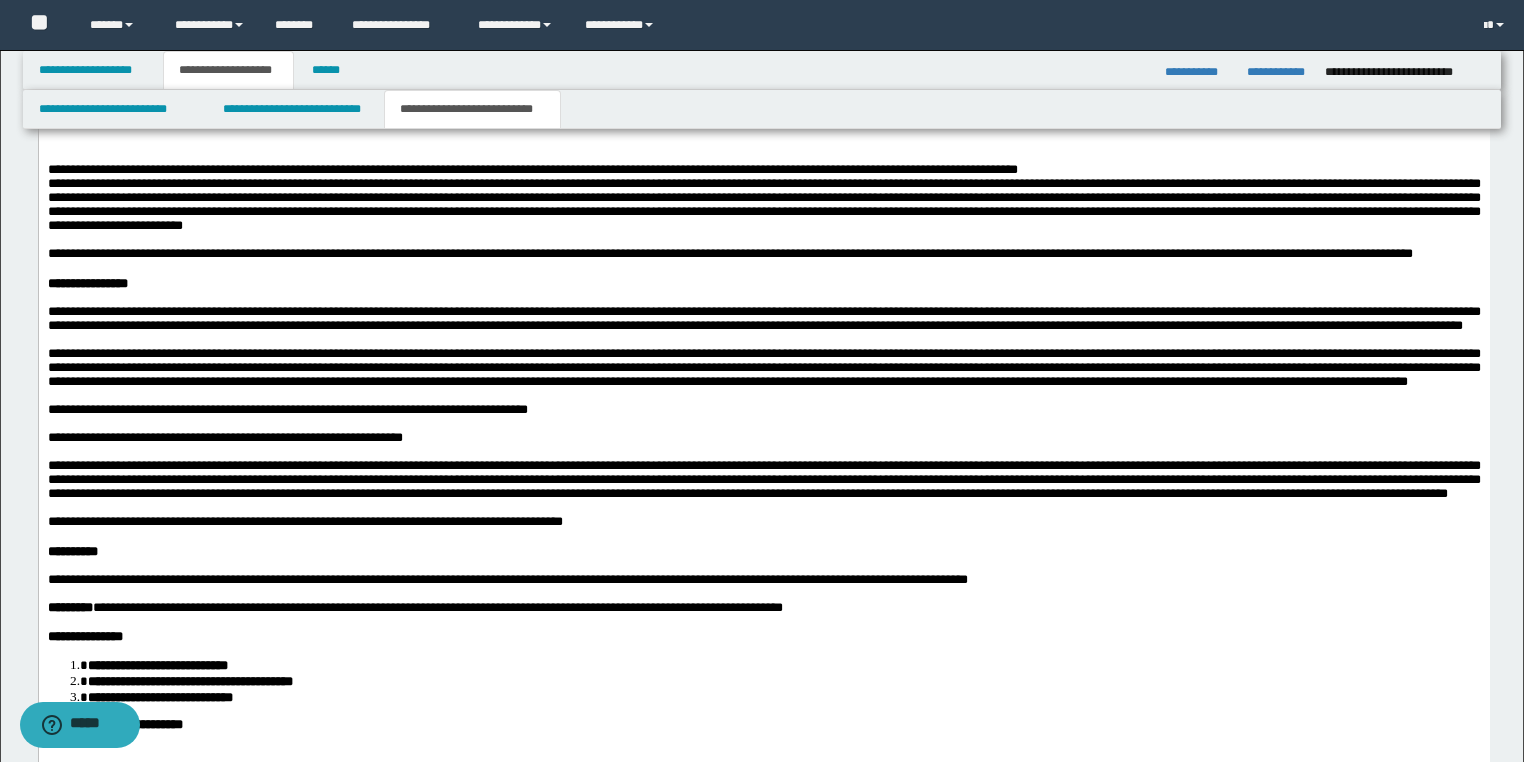 click at bounding box center [763, 156] 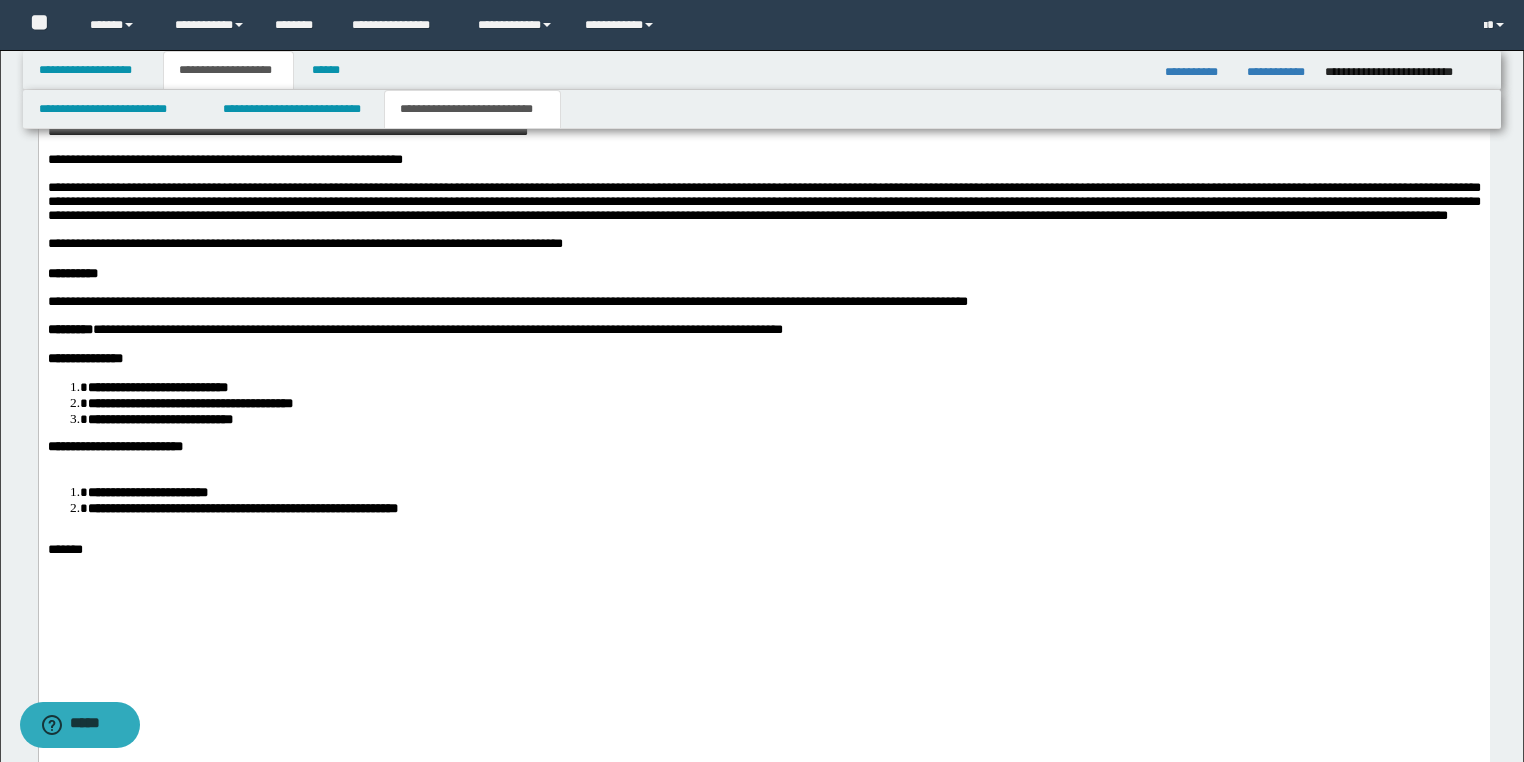 scroll, scrollTop: 1960, scrollLeft: 0, axis: vertical 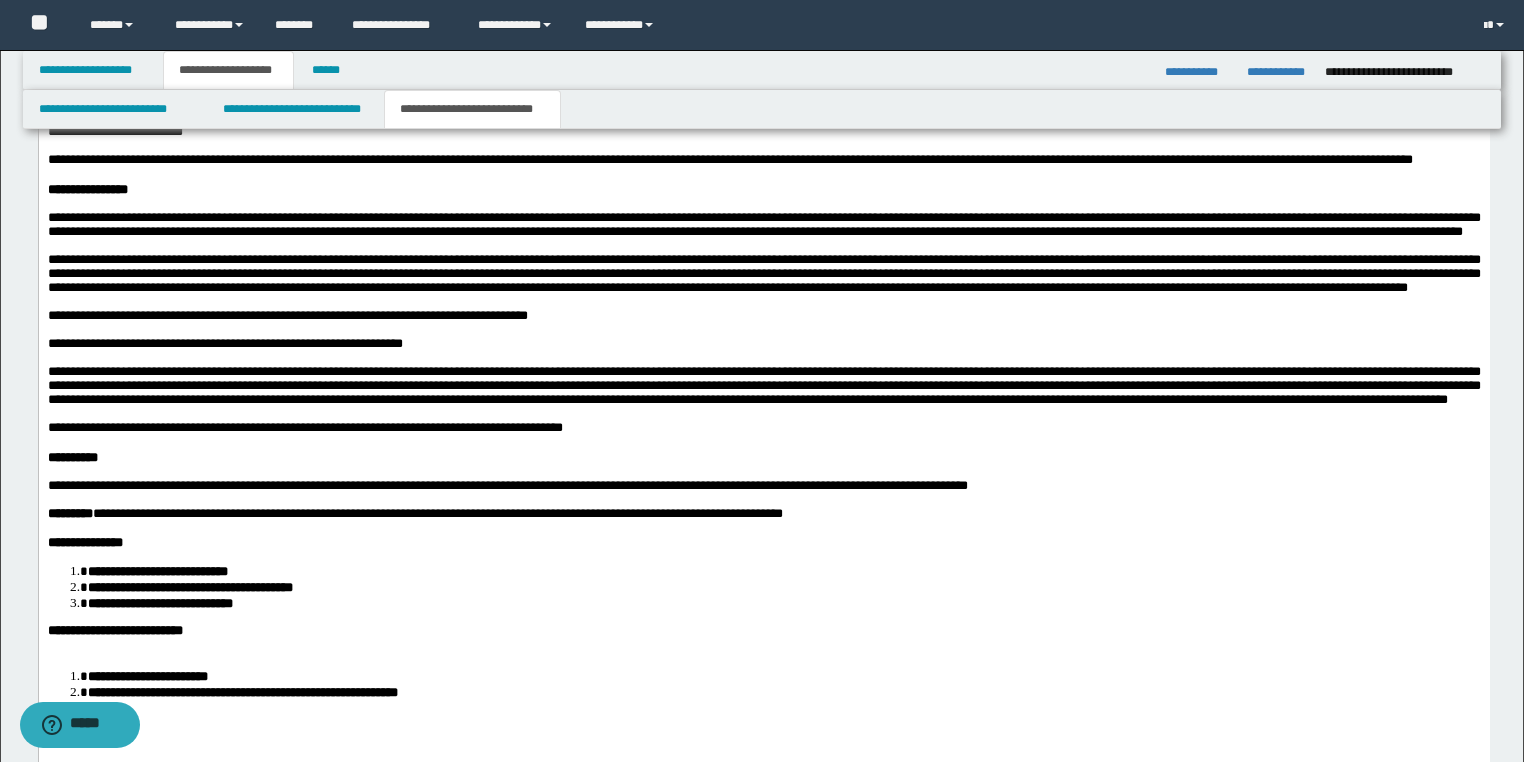click on "**********" at bounding box center [287, 315] 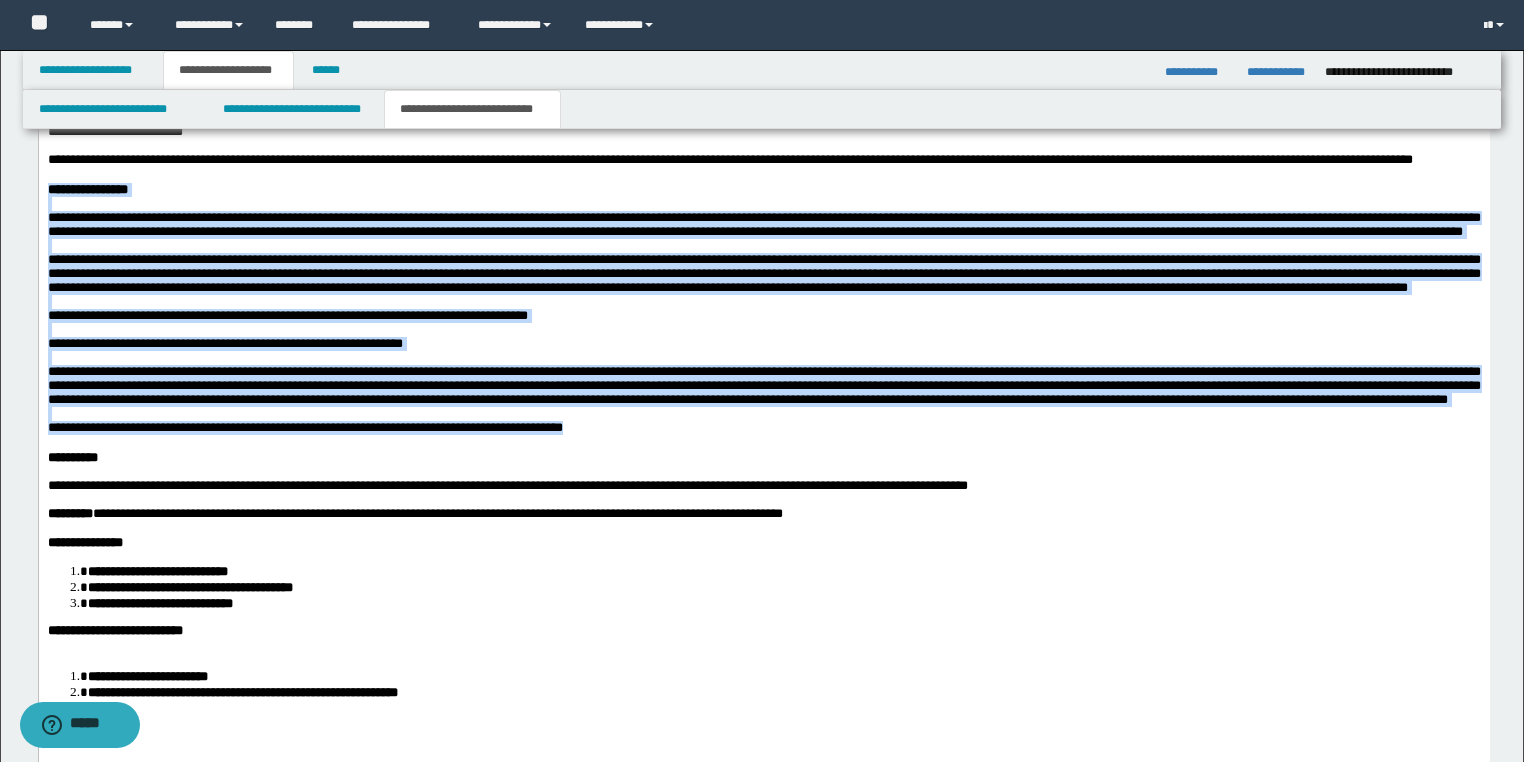 drag, startPoint x: 370, startPoint y: 601, endPoint x: 22, endPoint y: 347, distance: 430.8364 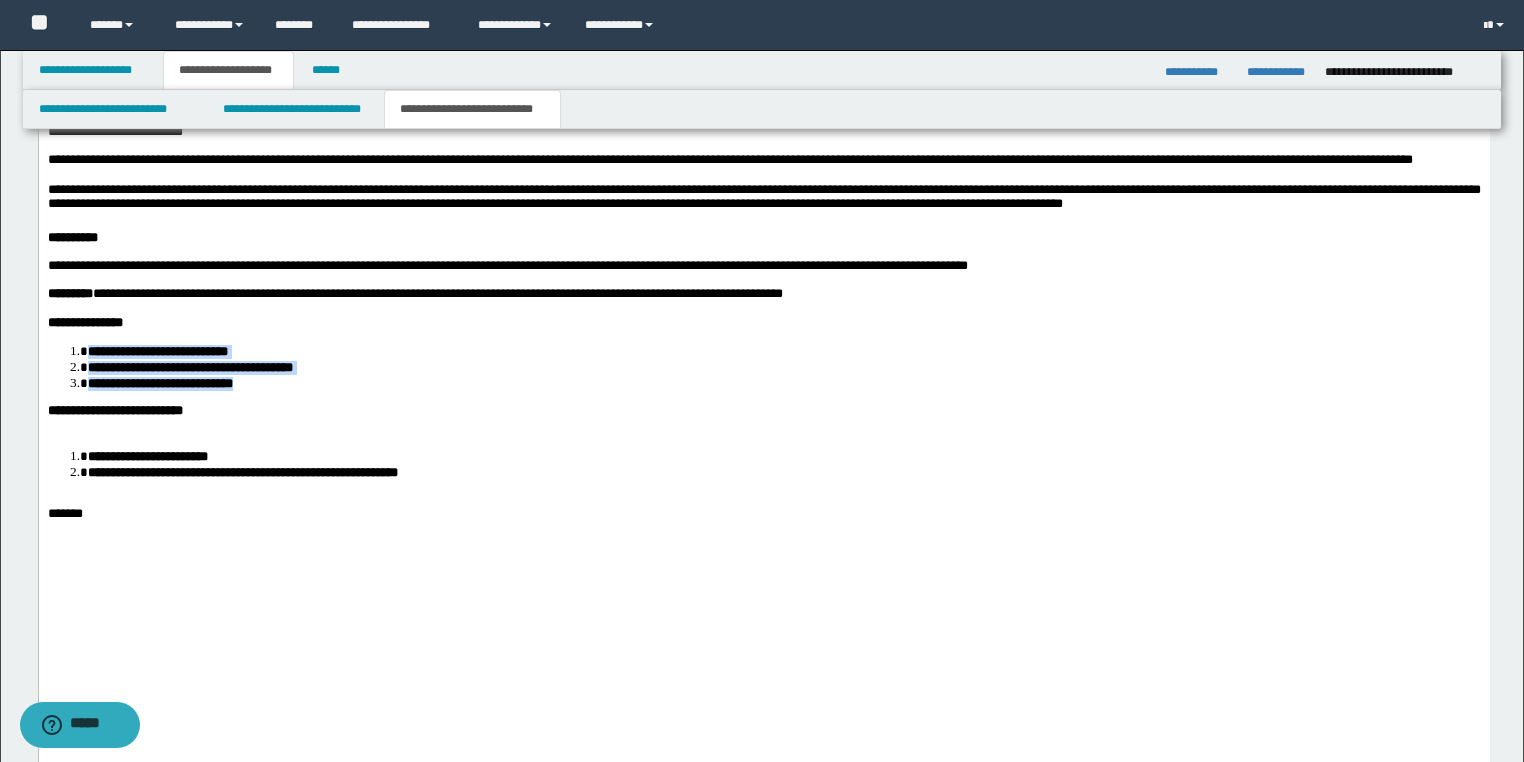 drag, startPoint x: 278, startPoint y: 554, endPoint x: 70, endPoint y: 525, distance: 210.0119 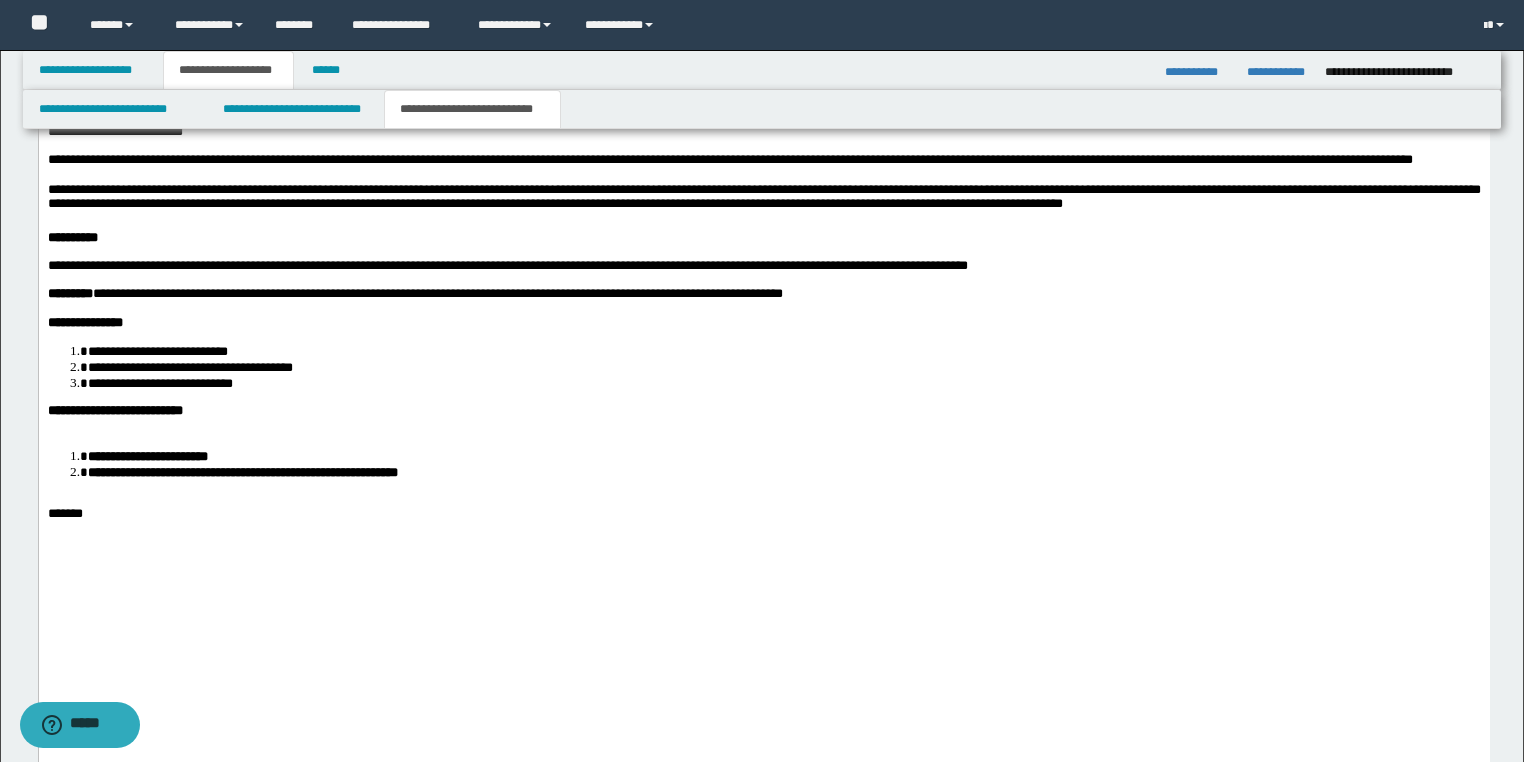 click at bounding box center (763, 426) 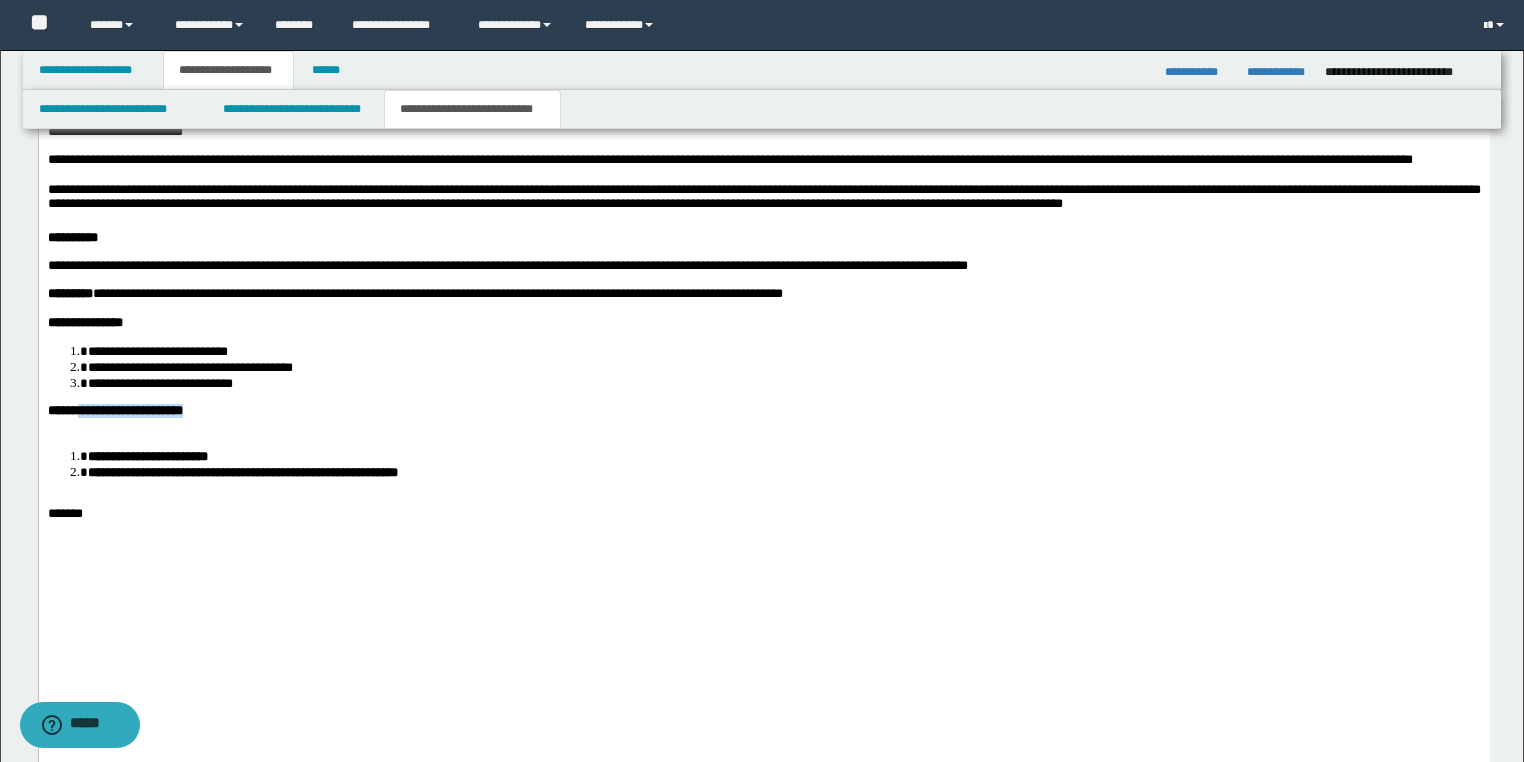 drag, startPoint x: 291, startPoint y: 588, endPoint x: 91, endPoint y: 578, distance: 200.24985 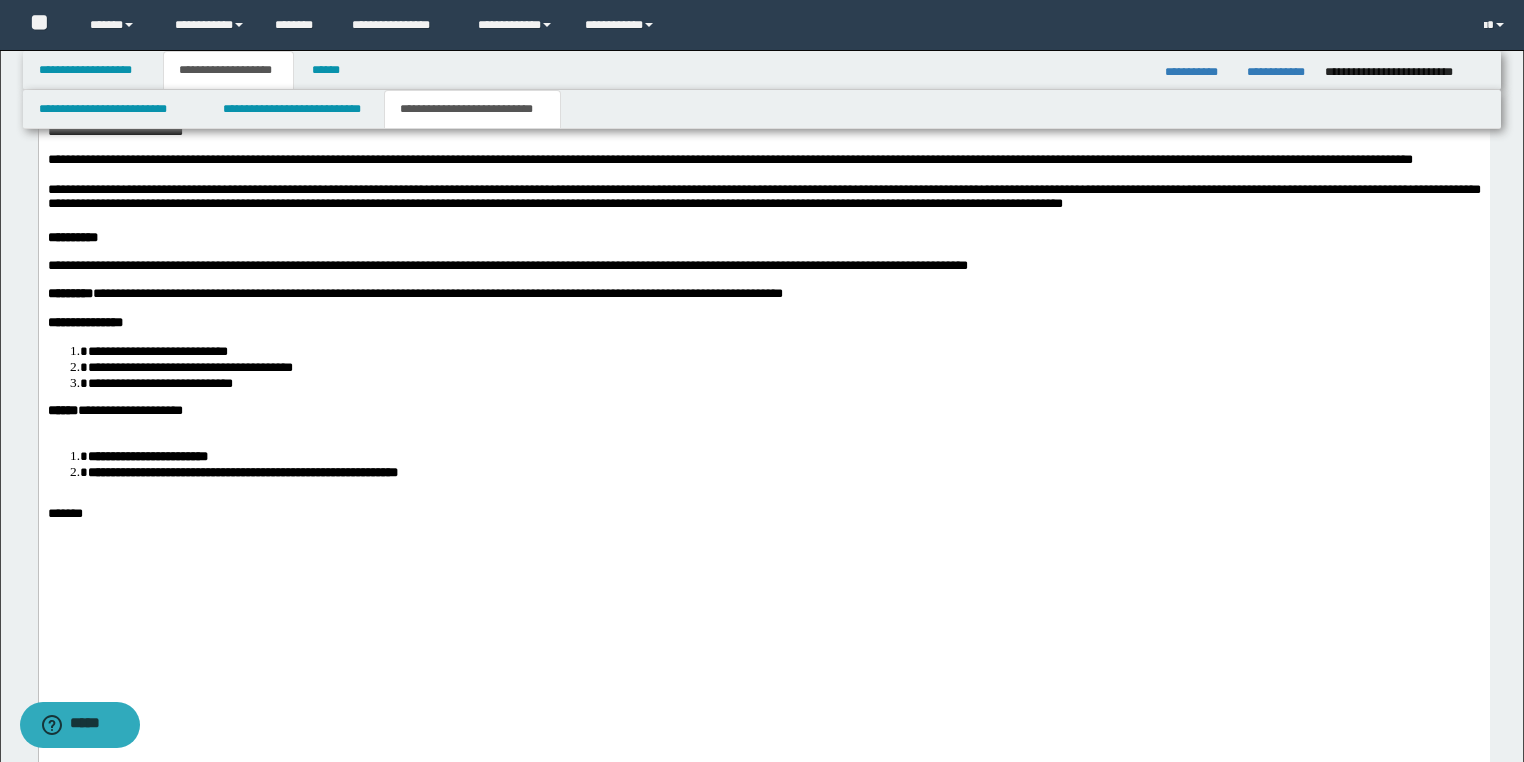 click on "**********" at bounding box center (763, -120) 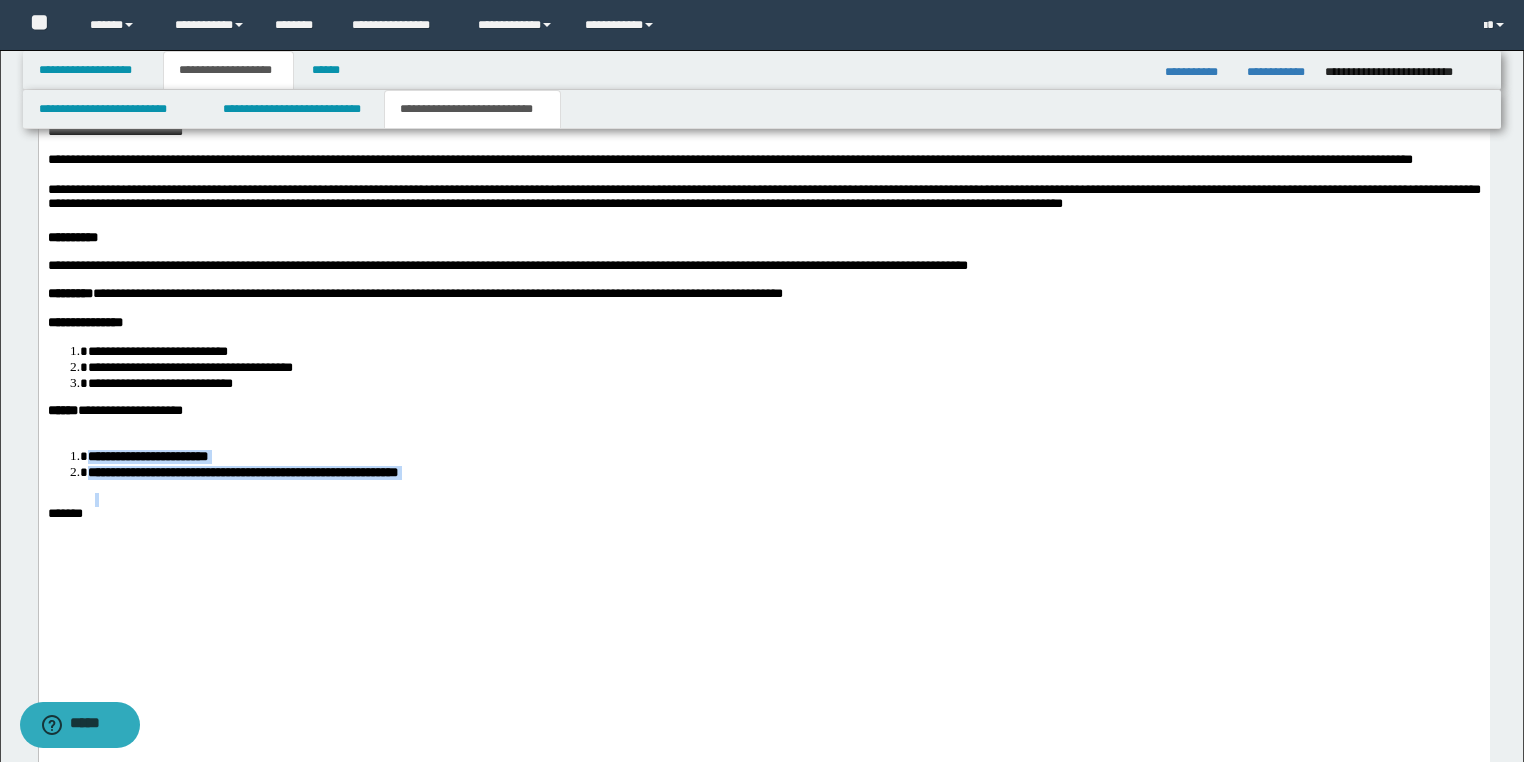 drag, startPoint x: 515, startPoint y: 661, endPoint x: 87, endPoint y: 622, distance: 429.7732 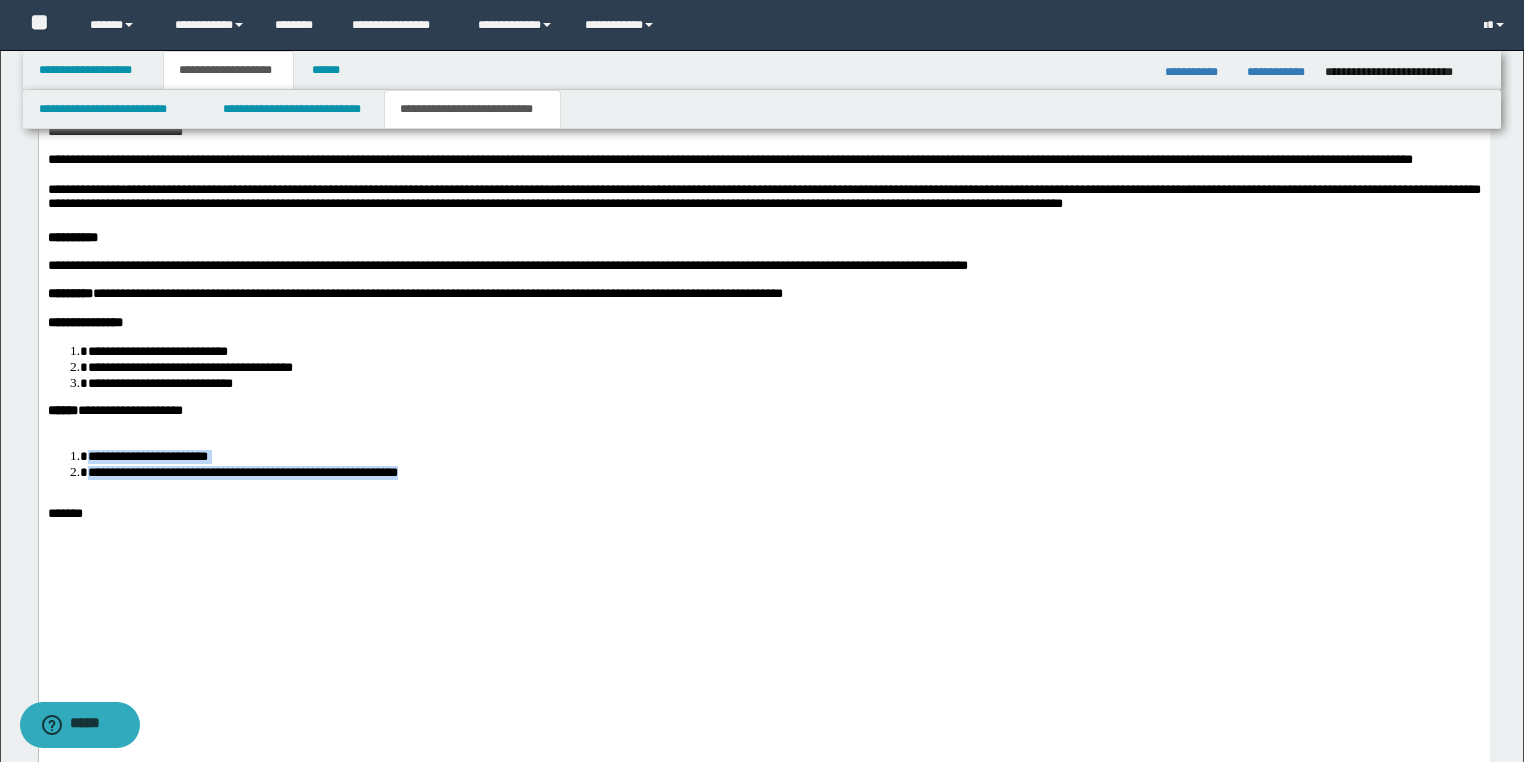 click on "**********" at bounding box center [783, 456] 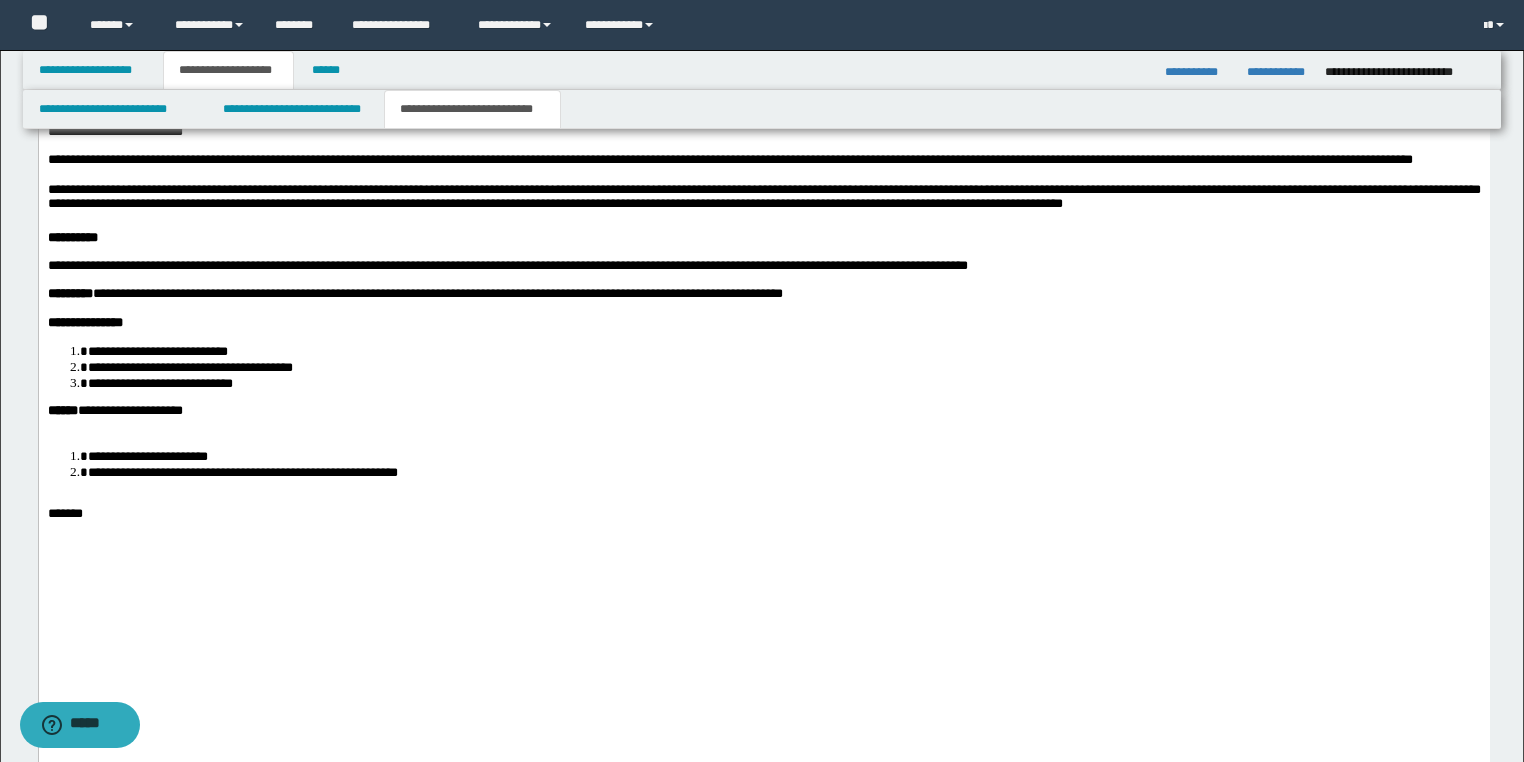 click on "**********" at bounding box center (783, 456) 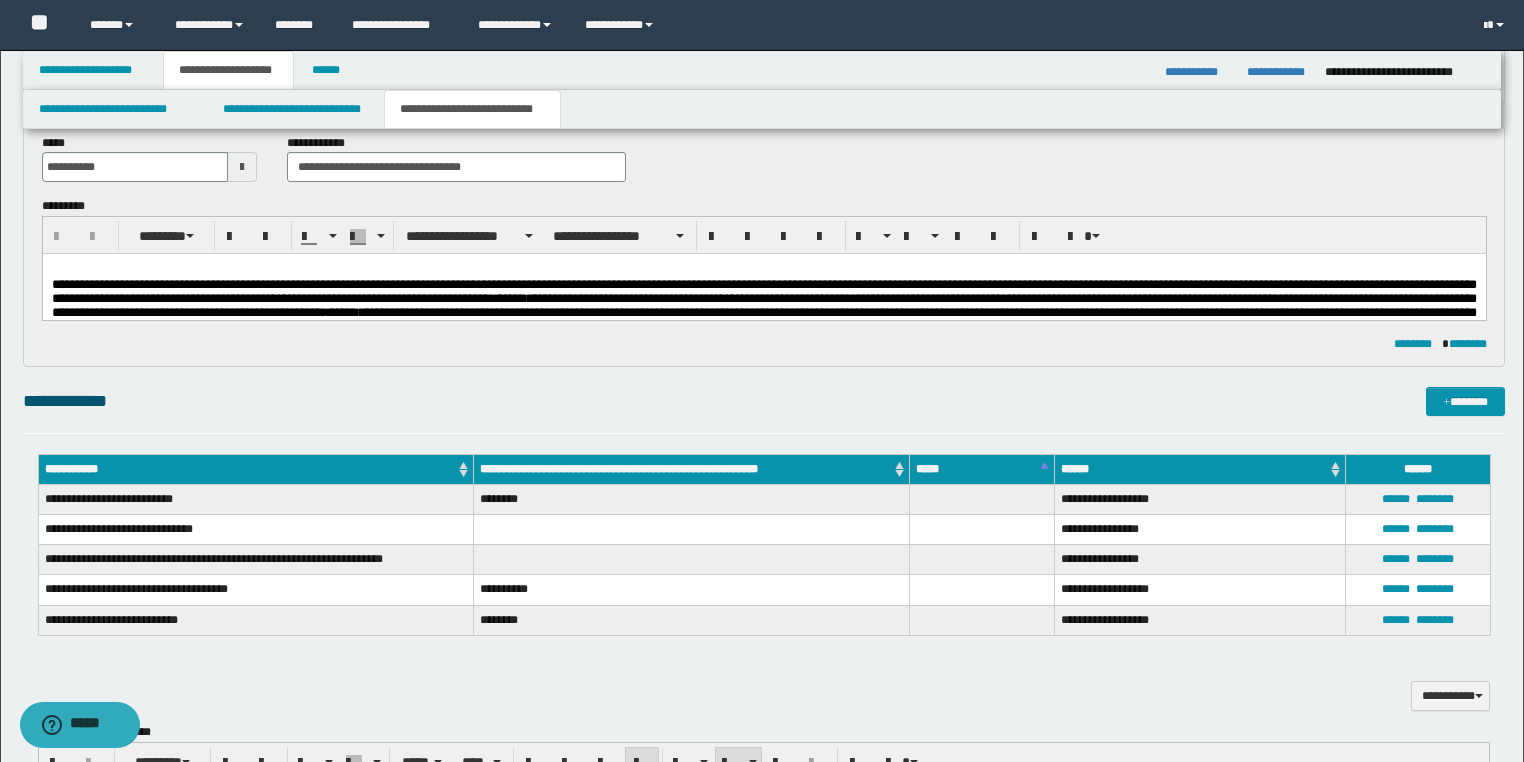 scroll, scrollTop: 200, scrollLeft: 0, axis: vertical 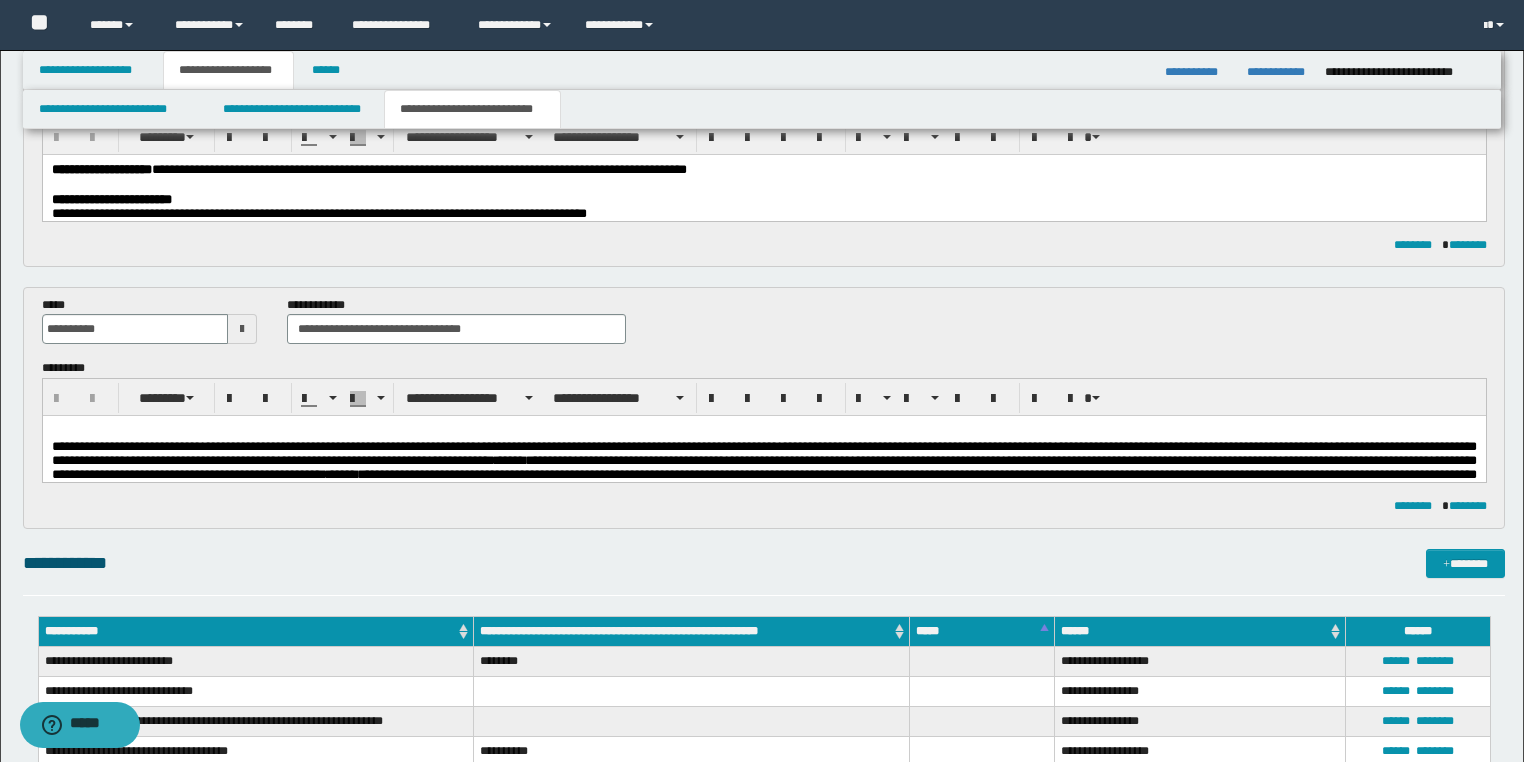 drag, startPoint x: 348, startPoint y: 545, endPoint x: 368, endPoint y: 516, distance: 35.22783 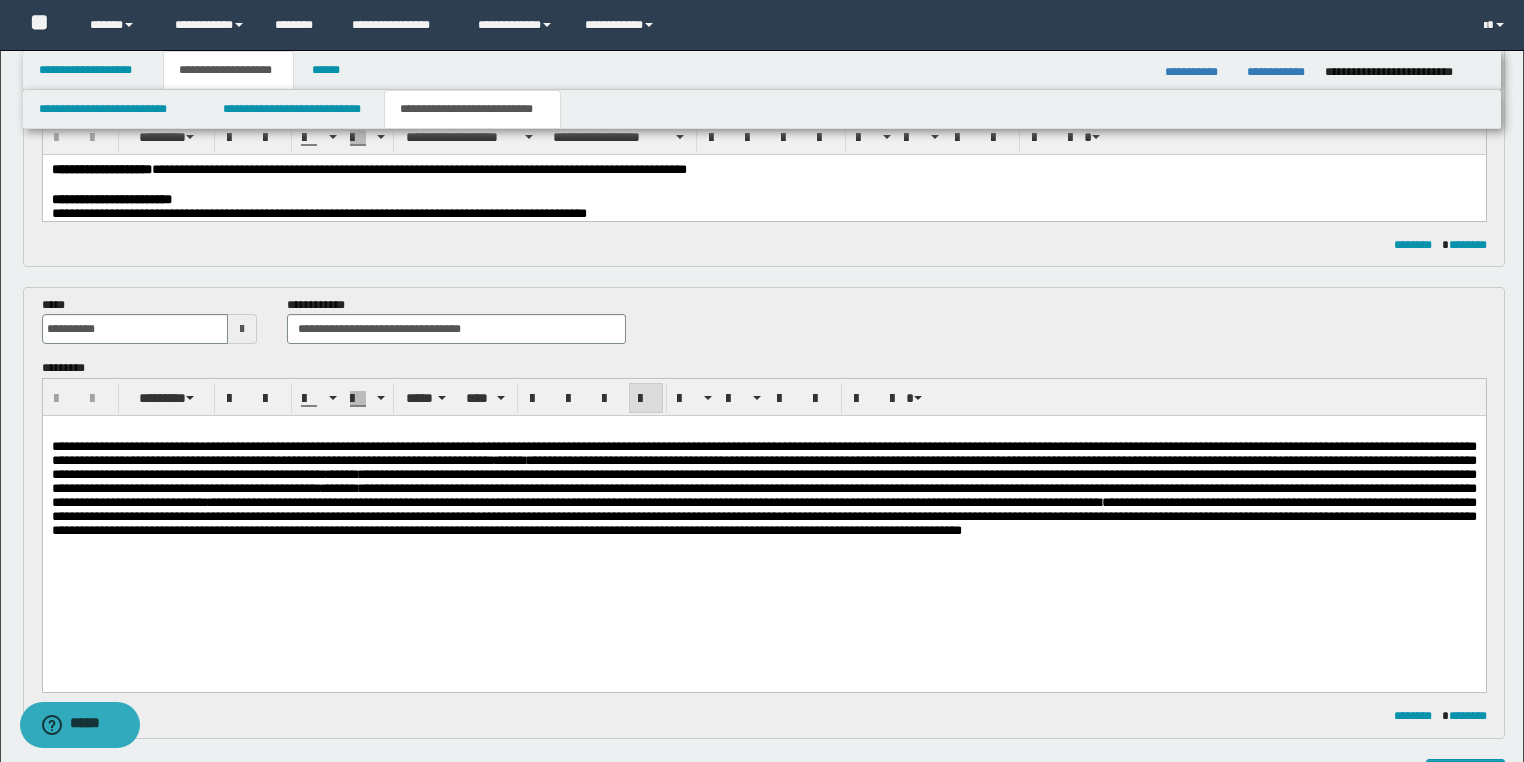 click on "**********" at bounding box center [763, 506] 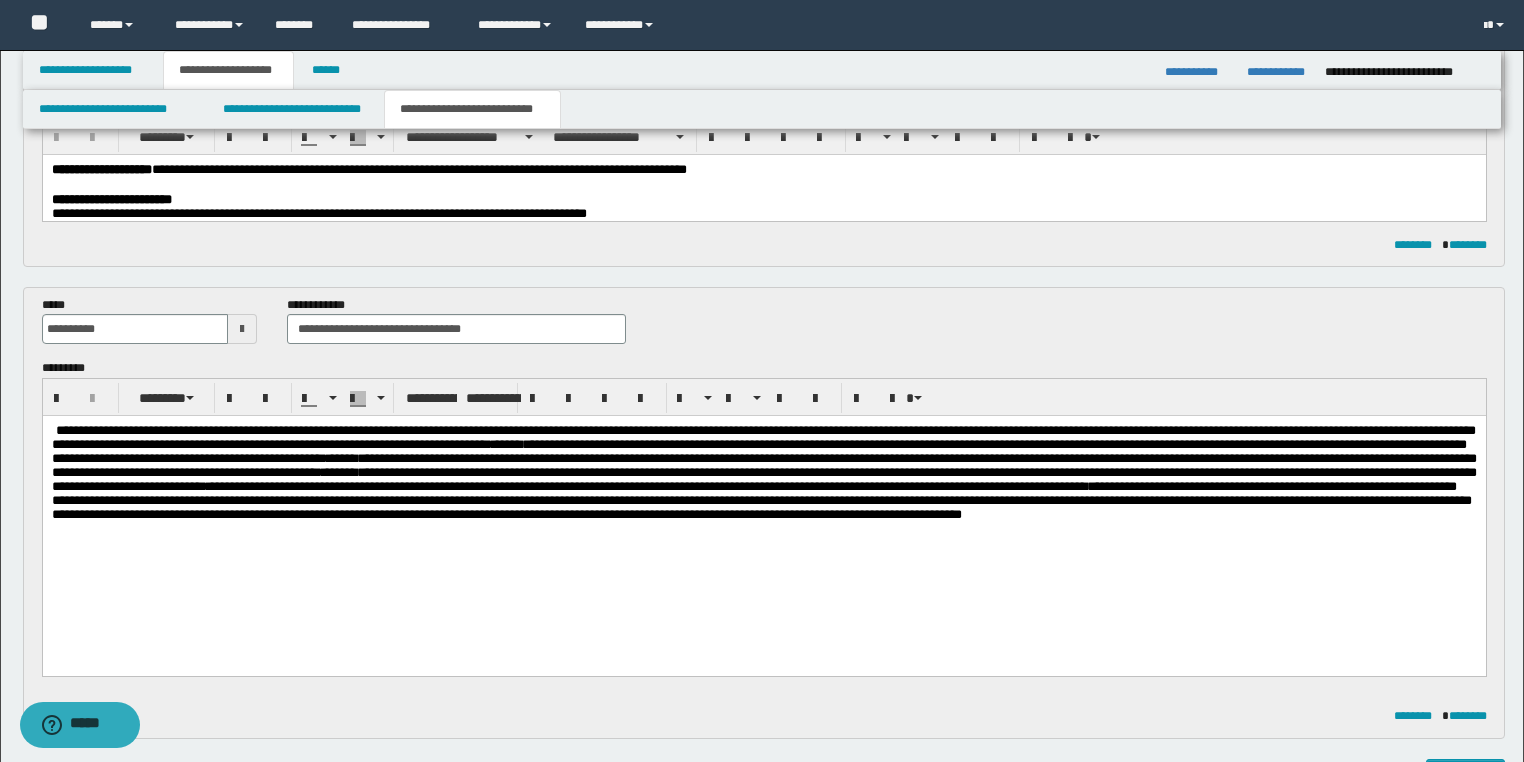 type 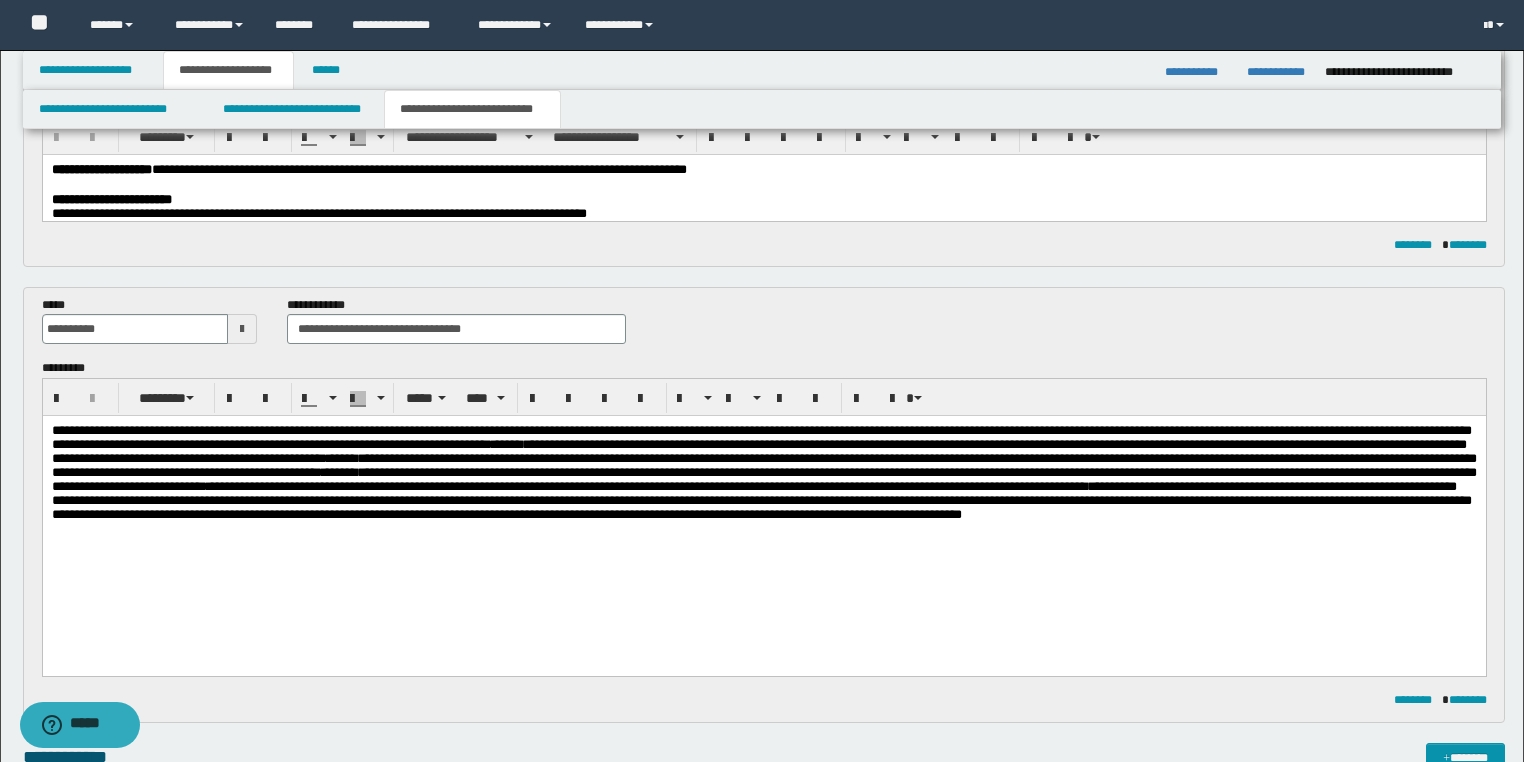 click on "**********" at bounding box center [763, 521] 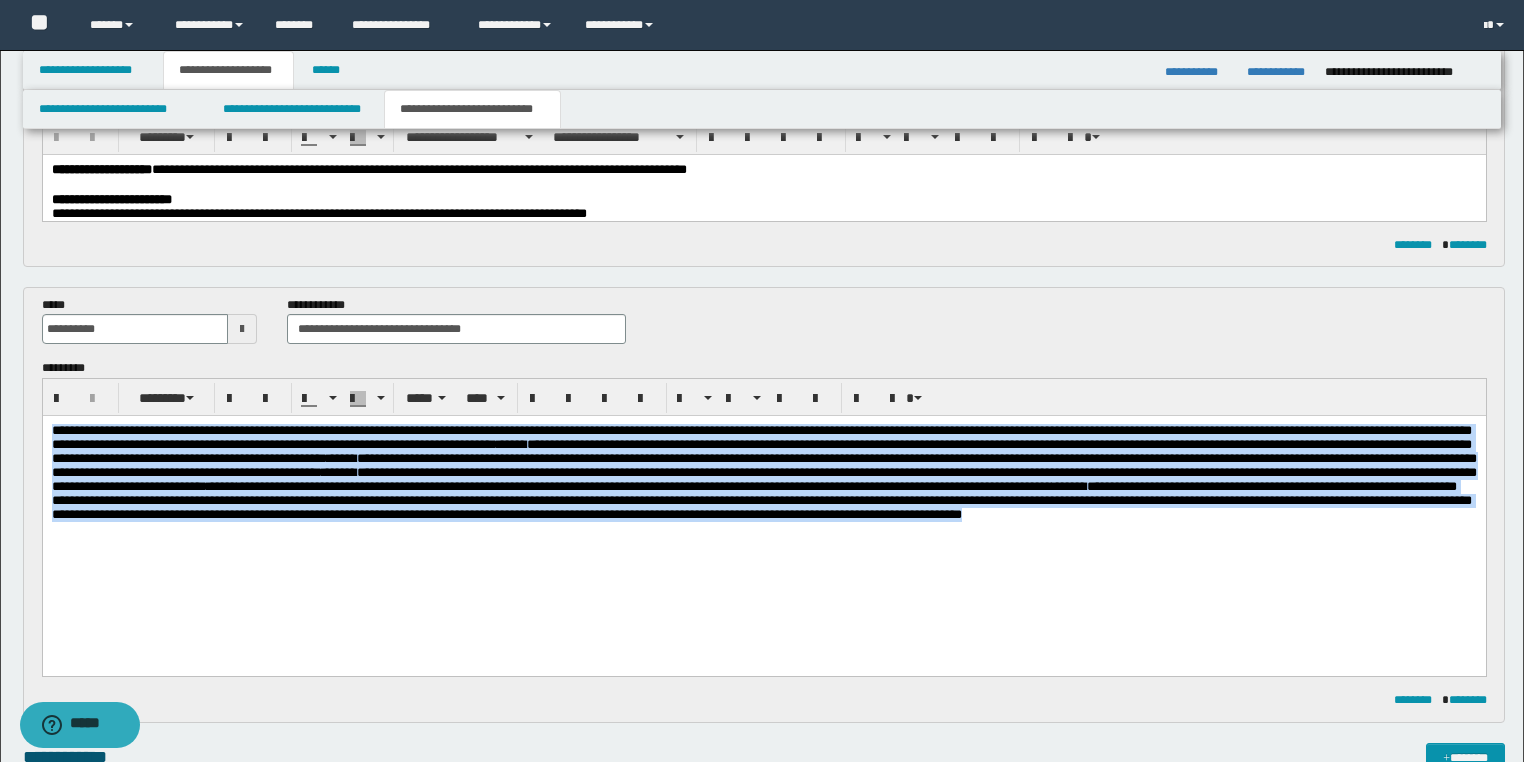 drag, startPoint x: 171, startPoint y: 565, endPoint x: 0, endPoint y: 404, distance: 234.86592 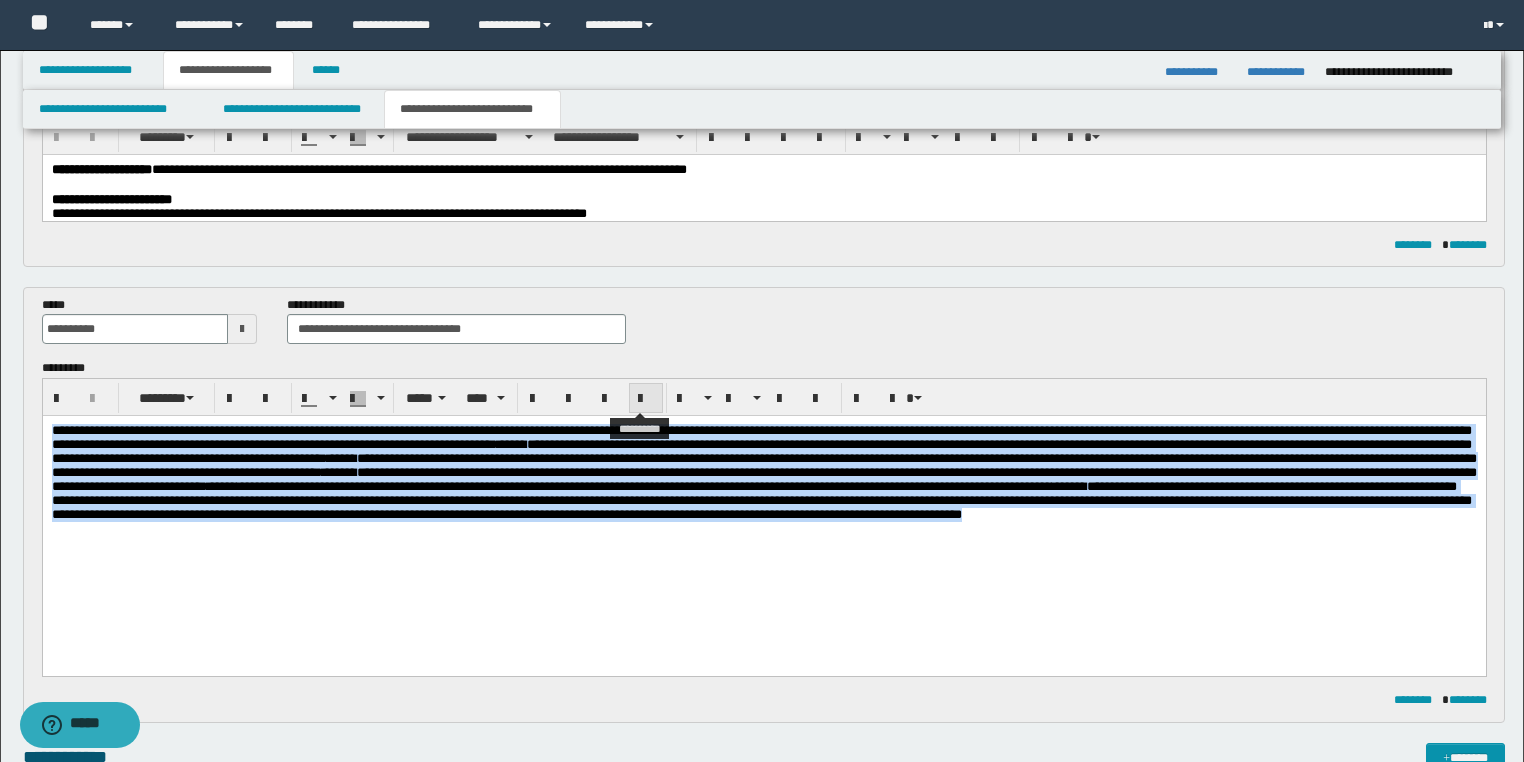 click at bounding box center (646, 399) 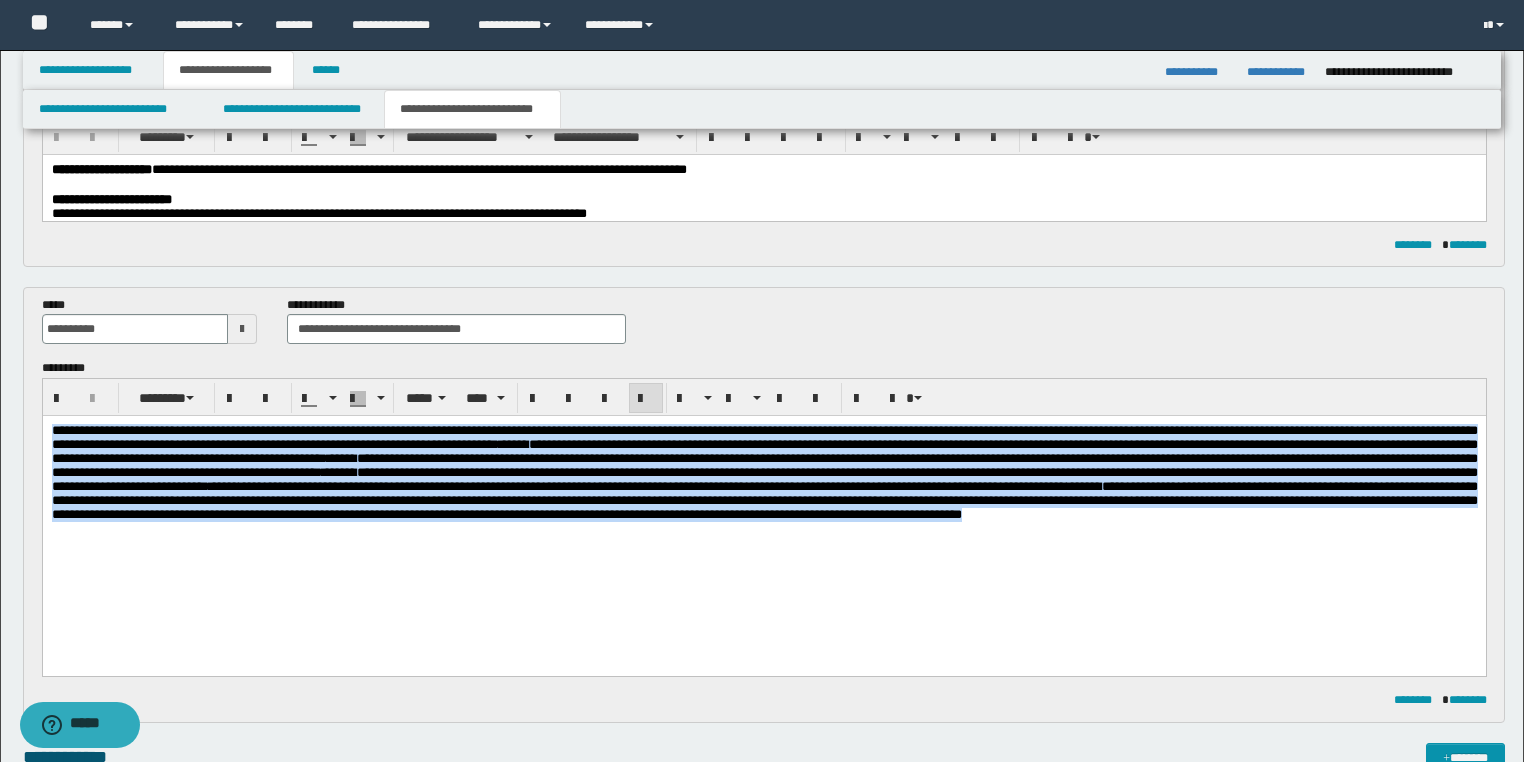 click on "**********" at bounding box center (764, 496) 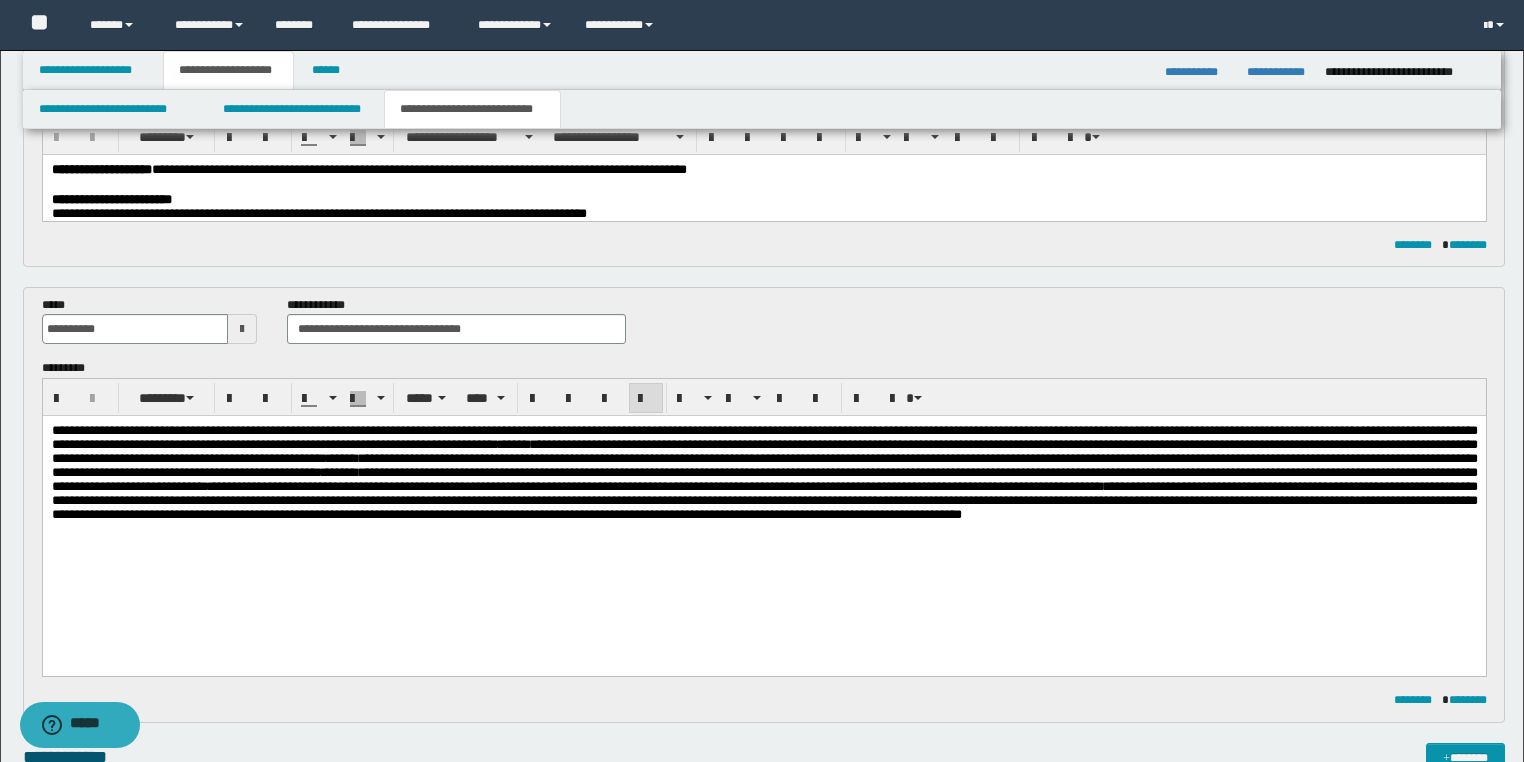 click on "**********" at bounding box center [764, 496] 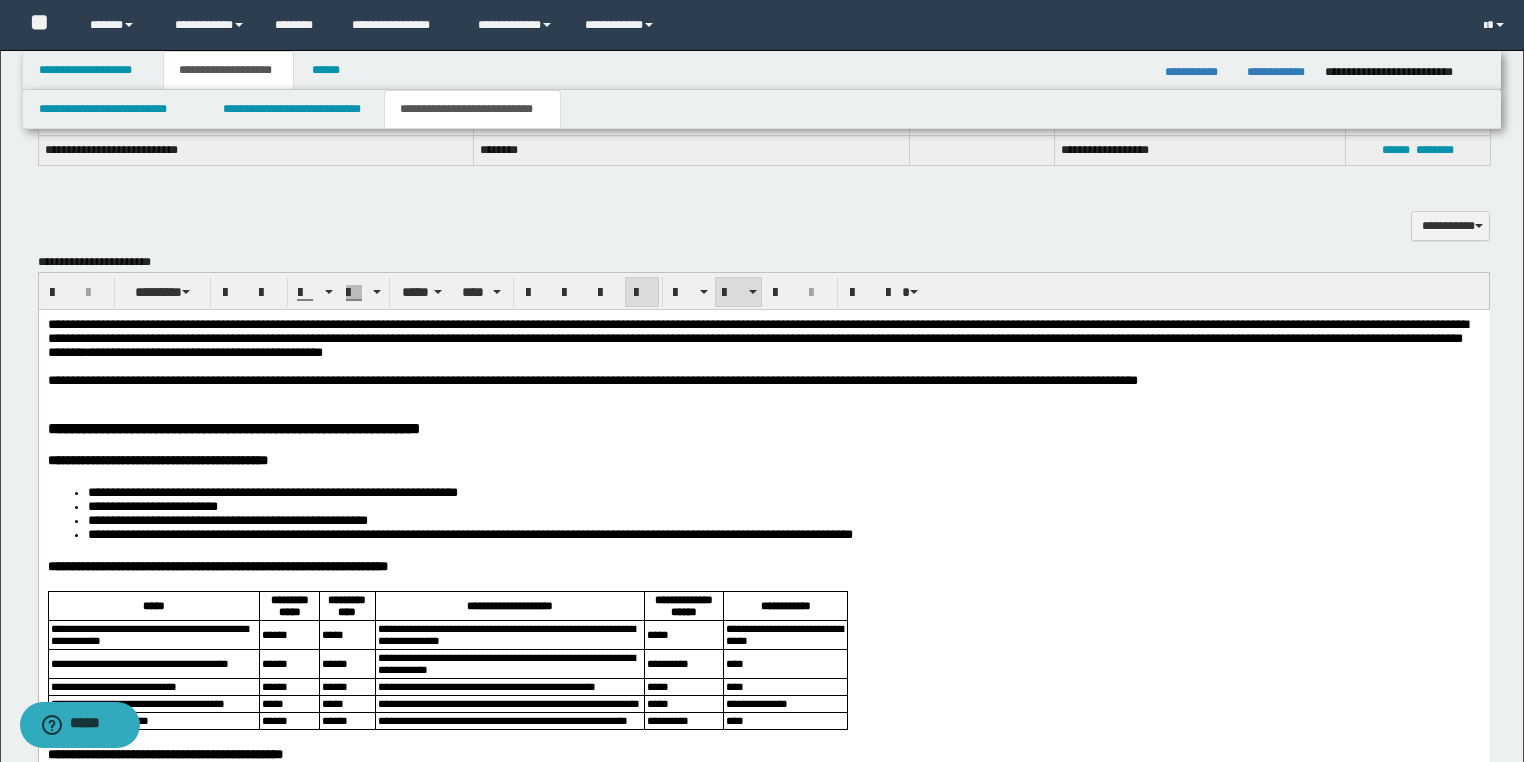 scroll, scrollTop: 1160, scrollLeft: 0, axis: vertical 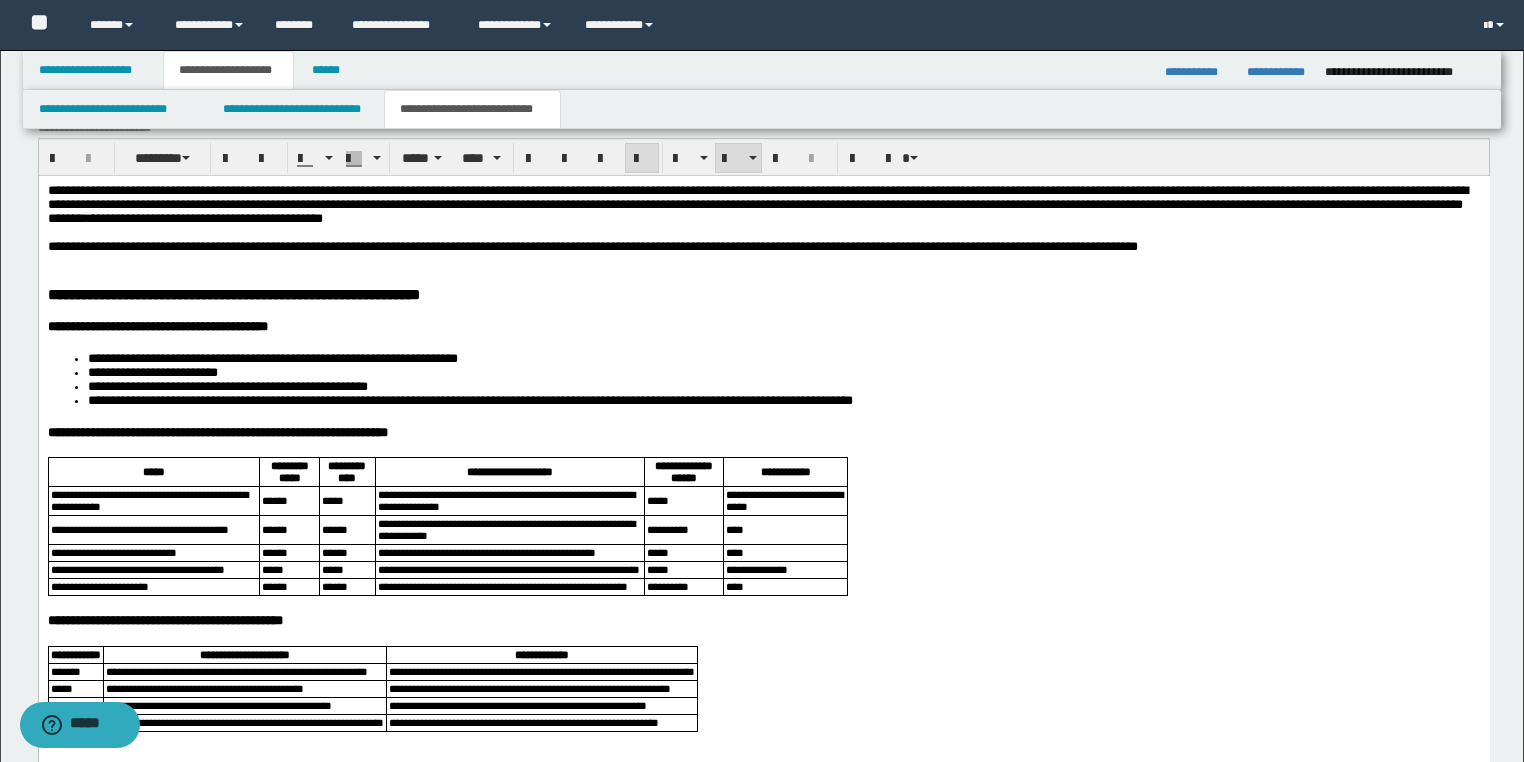 click on "**********" at bounding box center [763, 873] 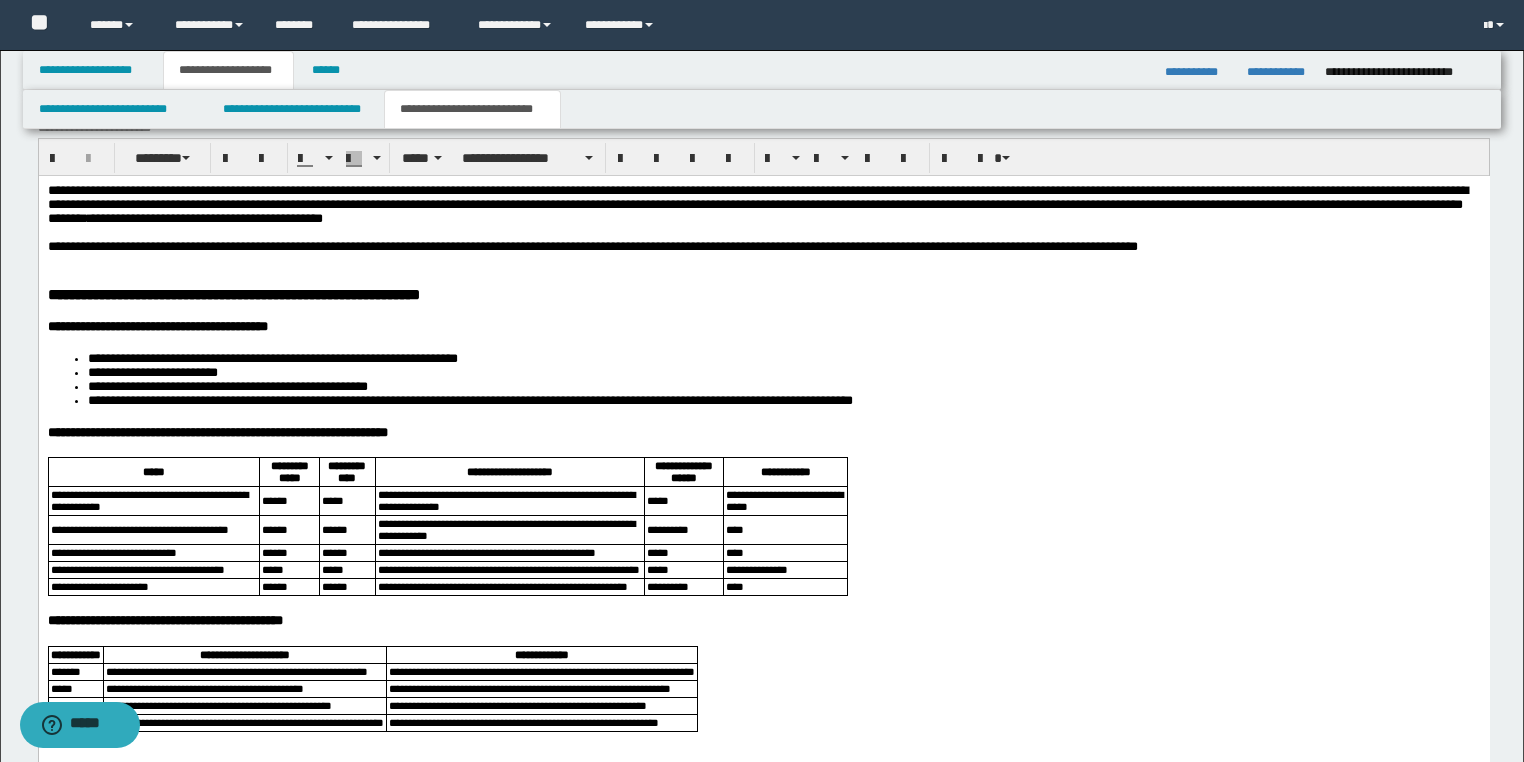click on "**********" at bounding box center (763, 873) 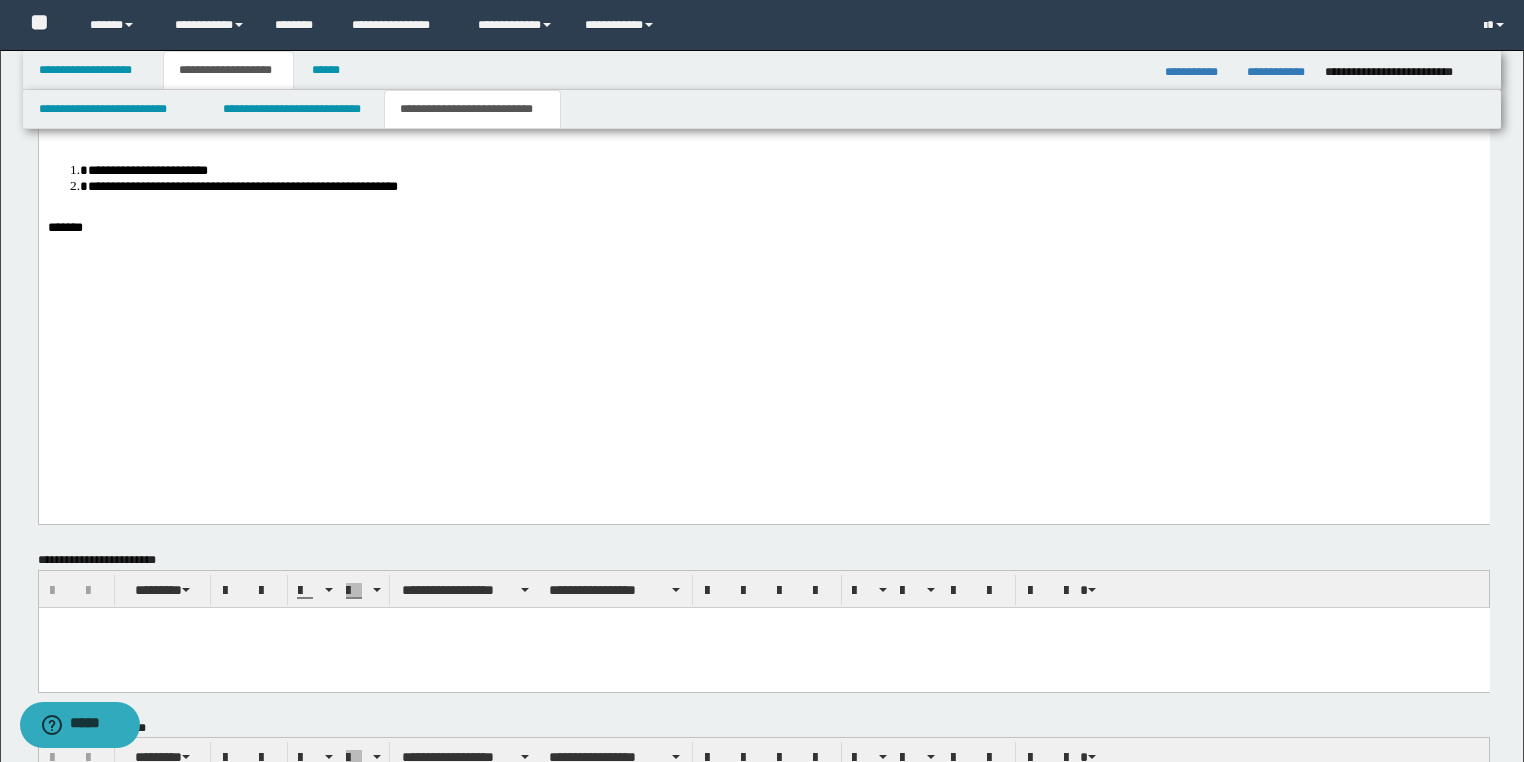 scroll, scrollTop: 2360, scrollLeft: 0, axis: vertical 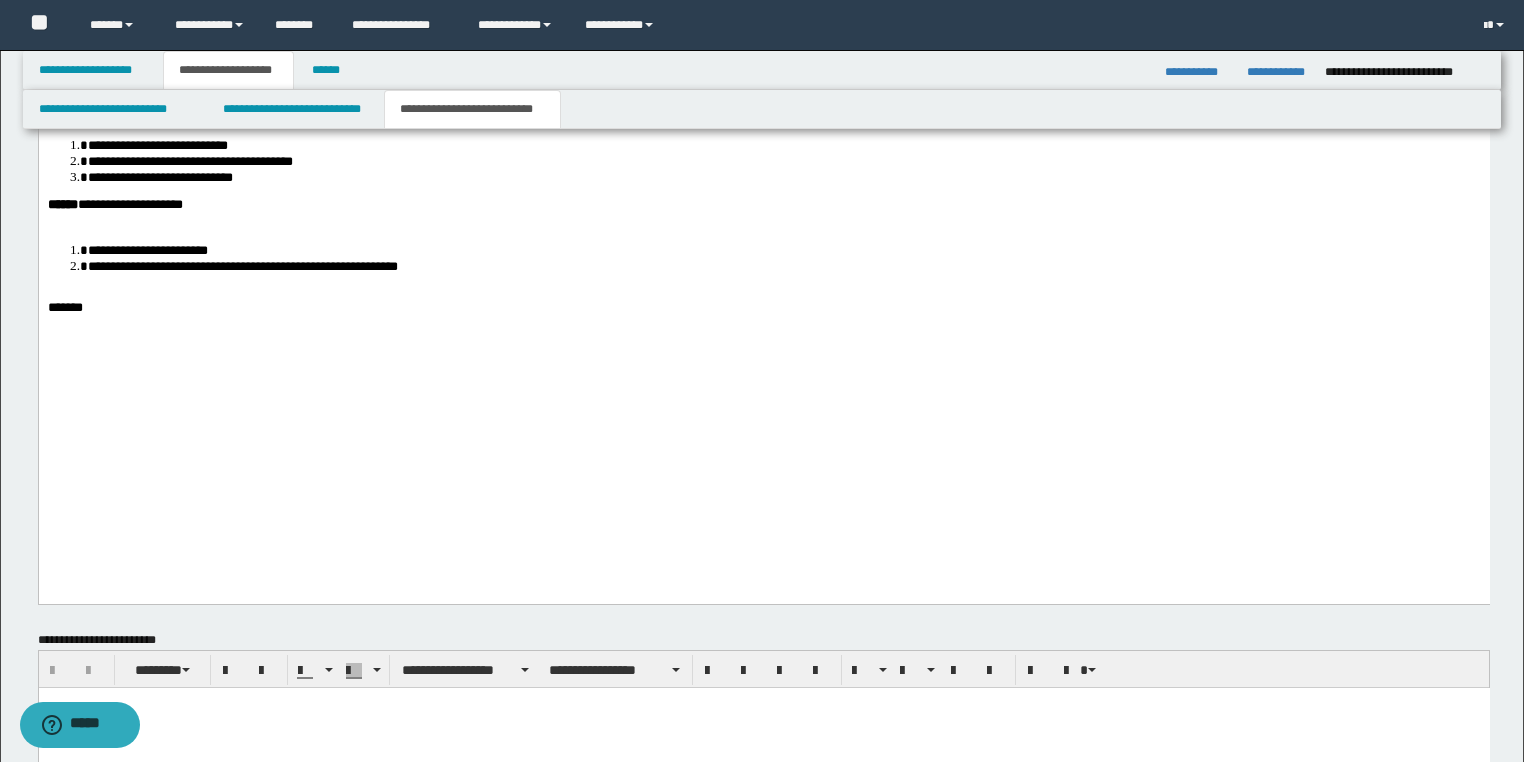 click on "**********" at bounding box center (783, 266) 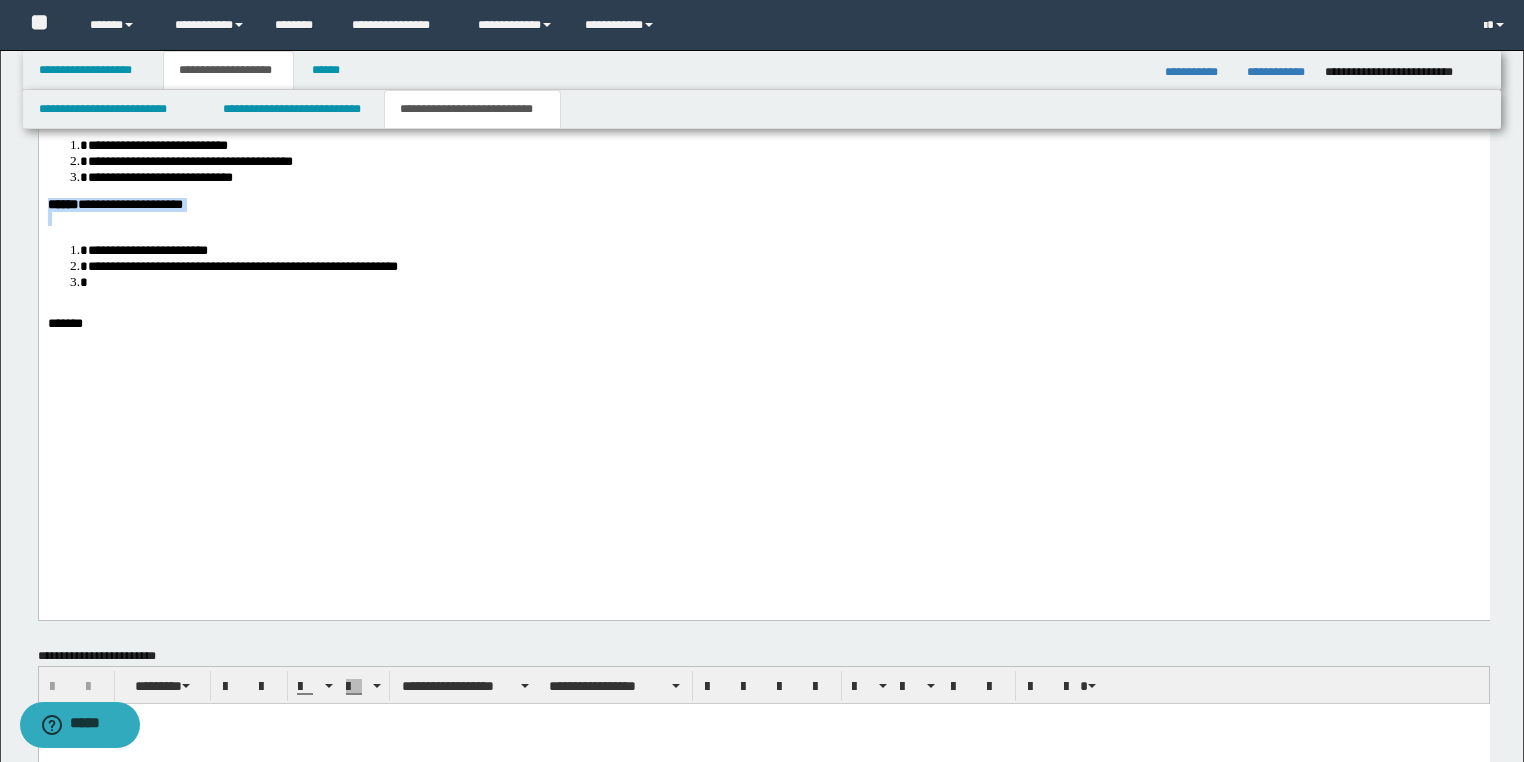 click on "**********" at bounding box center (763, -318) 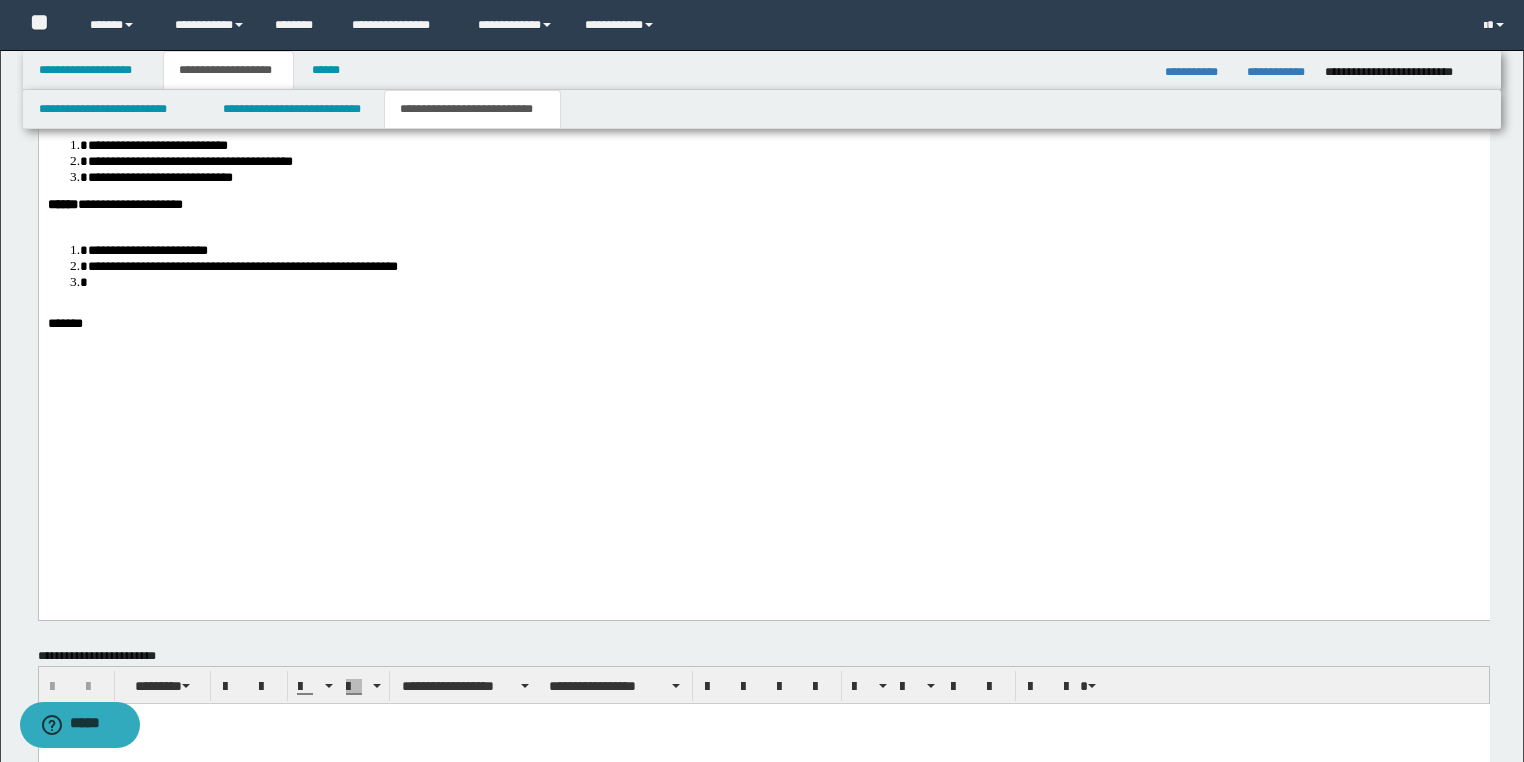 click on "**********" at bounding box center (763, -318) 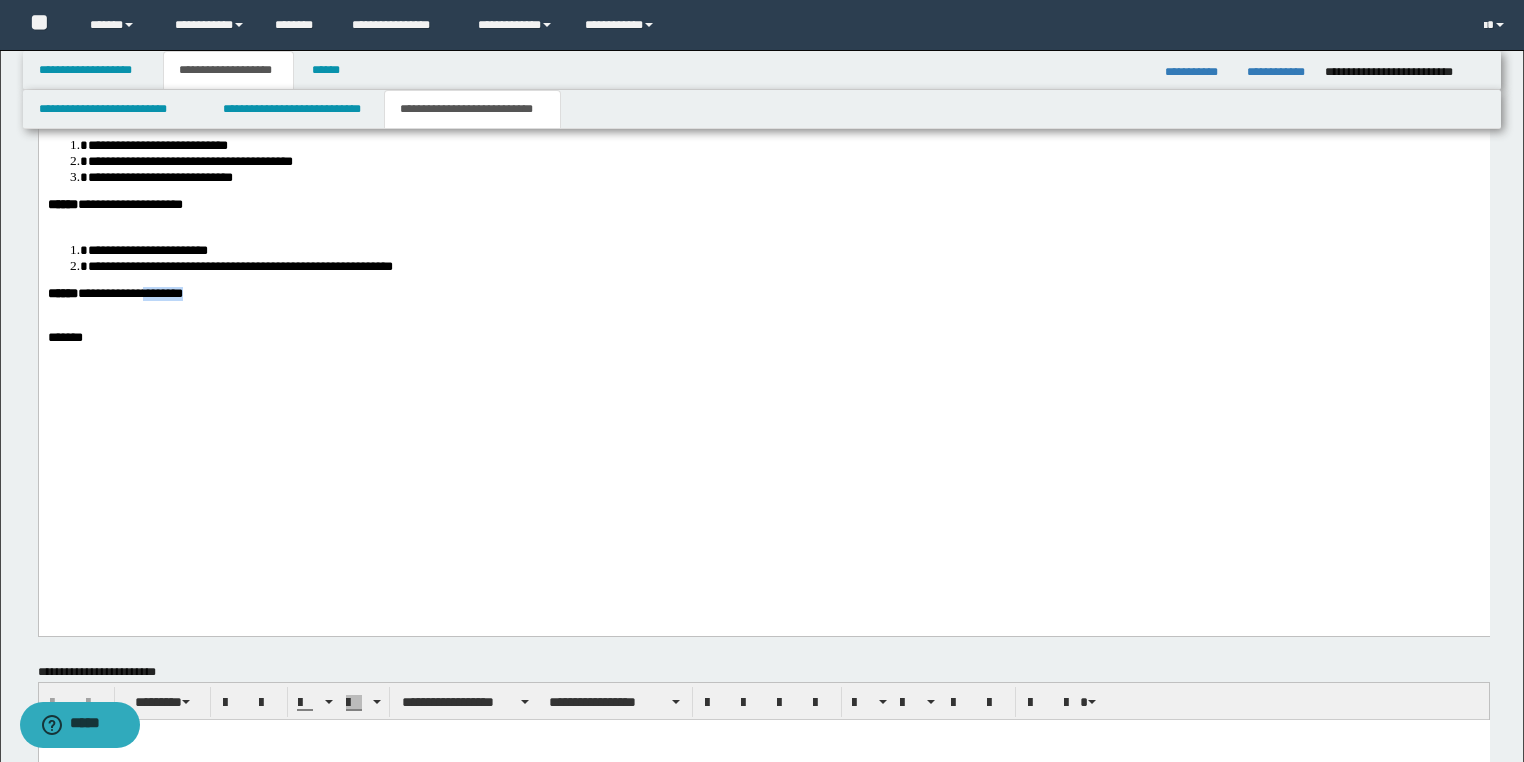drag, startPoint x: 217, startPoint y: 470, endPoint x: 175, endPoint y: 469, distance: 42.0119 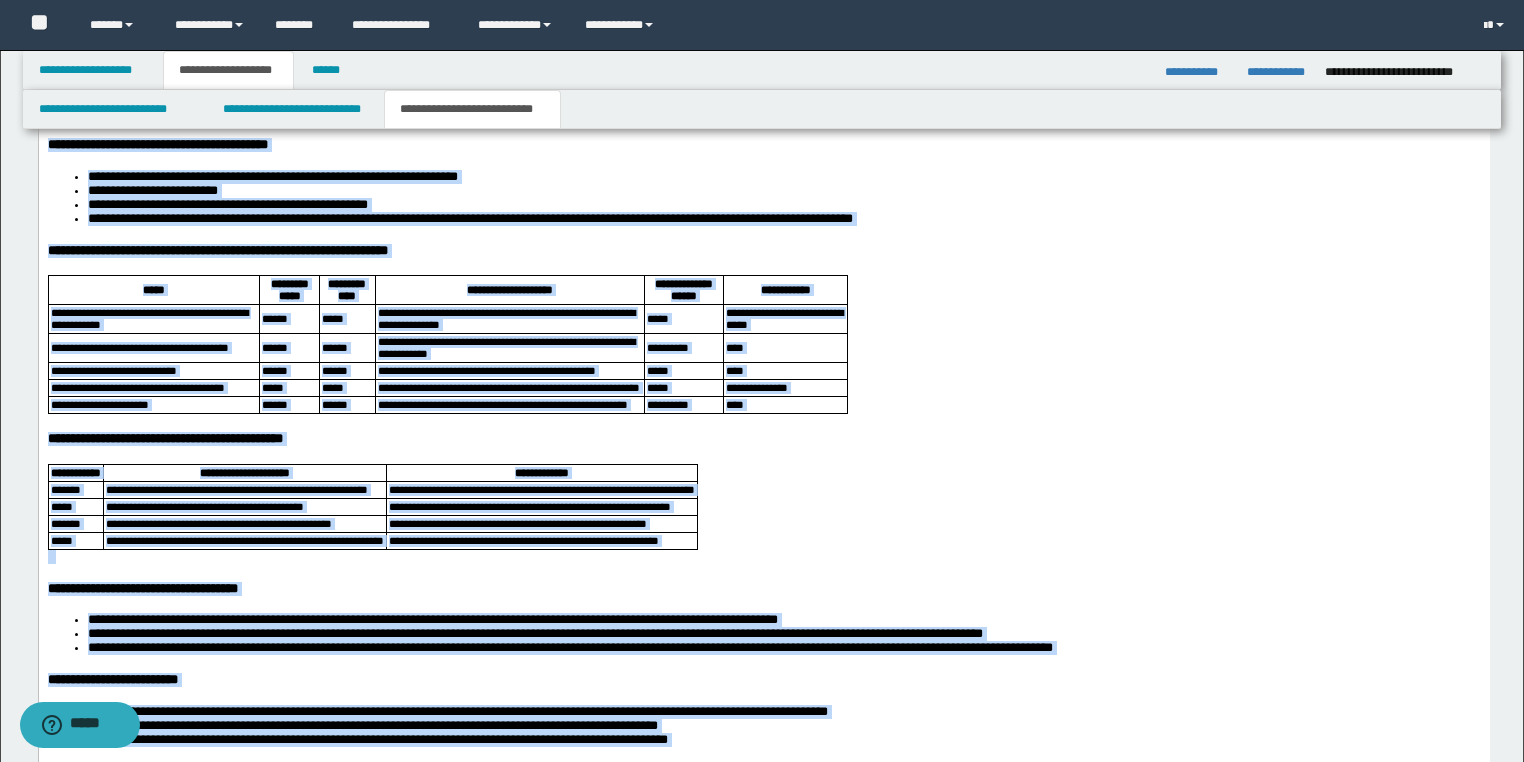scroll, scrollTop: 1108, scrollLeft: 0, axis: vertical 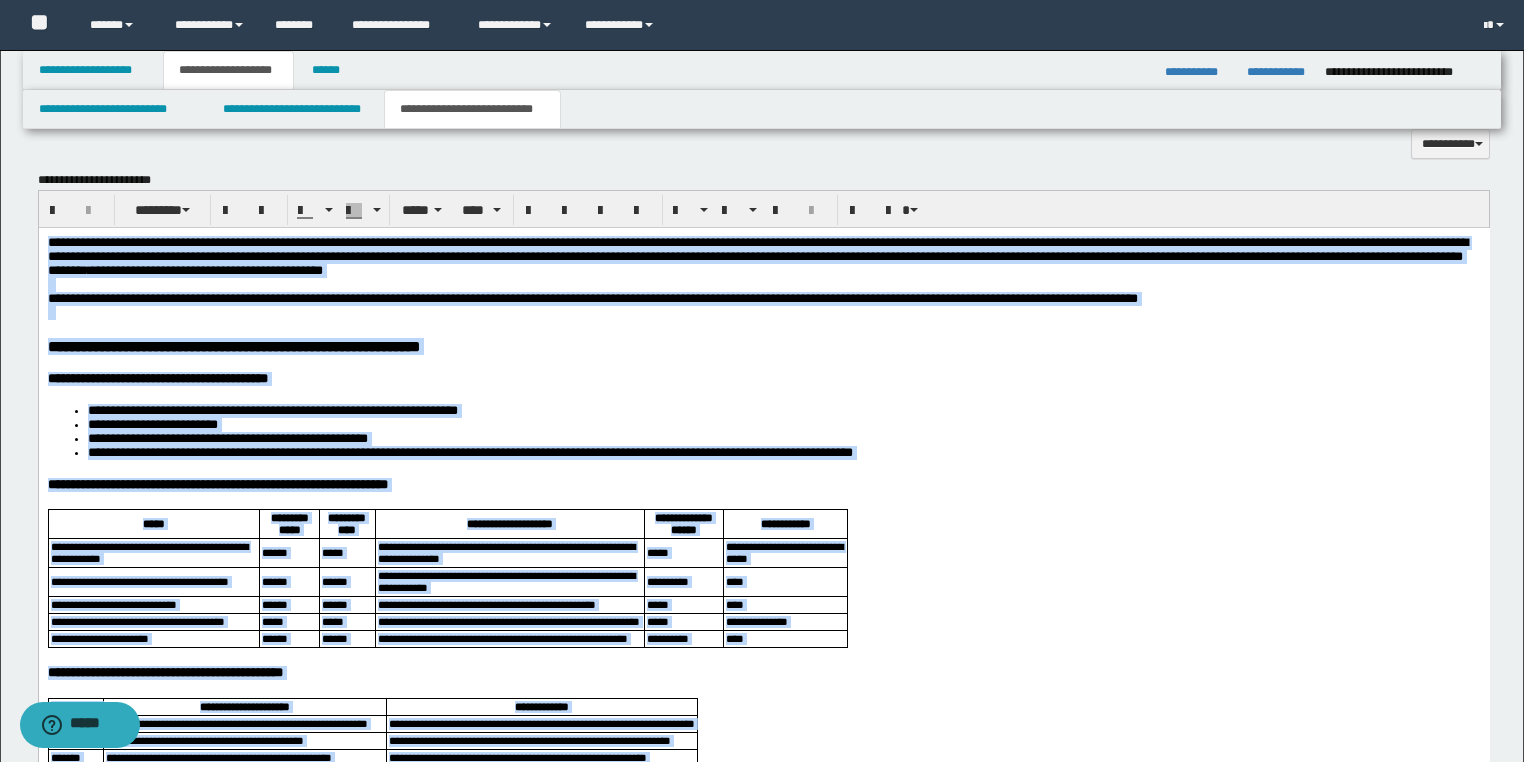 drag, startPoint x: 101, startPoint y: 1780, endPoint x: -1, endPoint y: 54, distance: 1729.0112 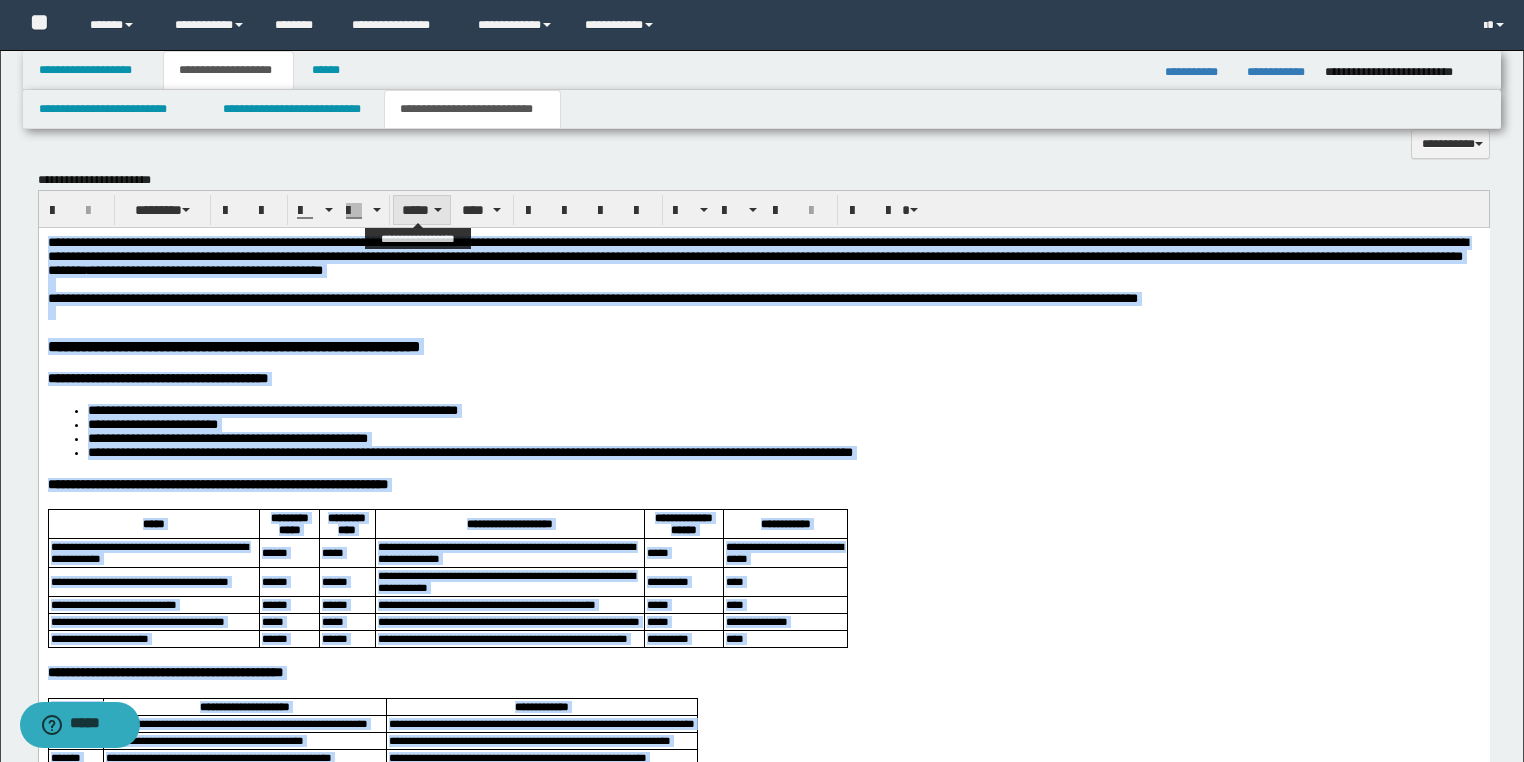 click on "*****" at bounding box center [422, 210] 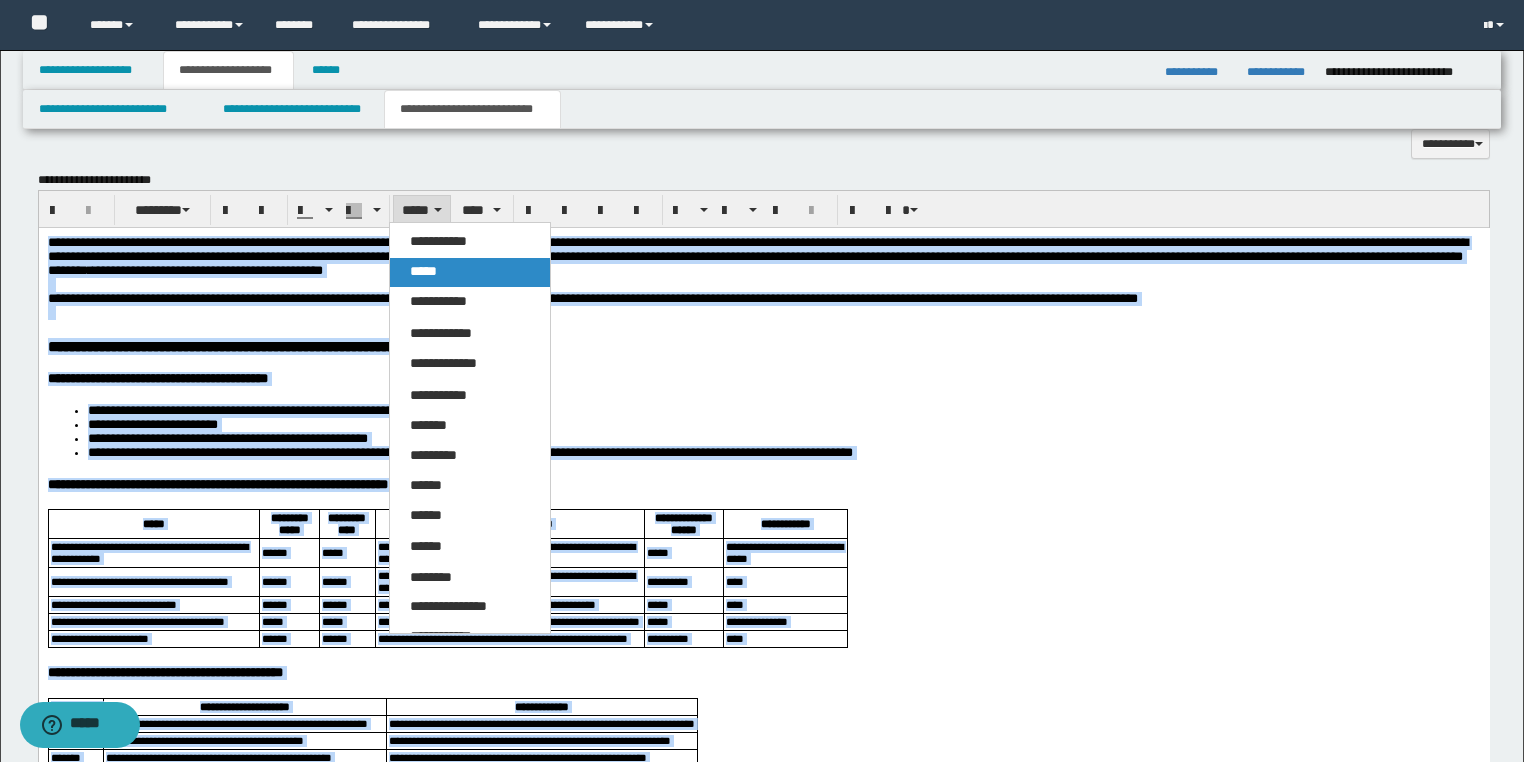 click on "*****" at bounding box center [423, 271] 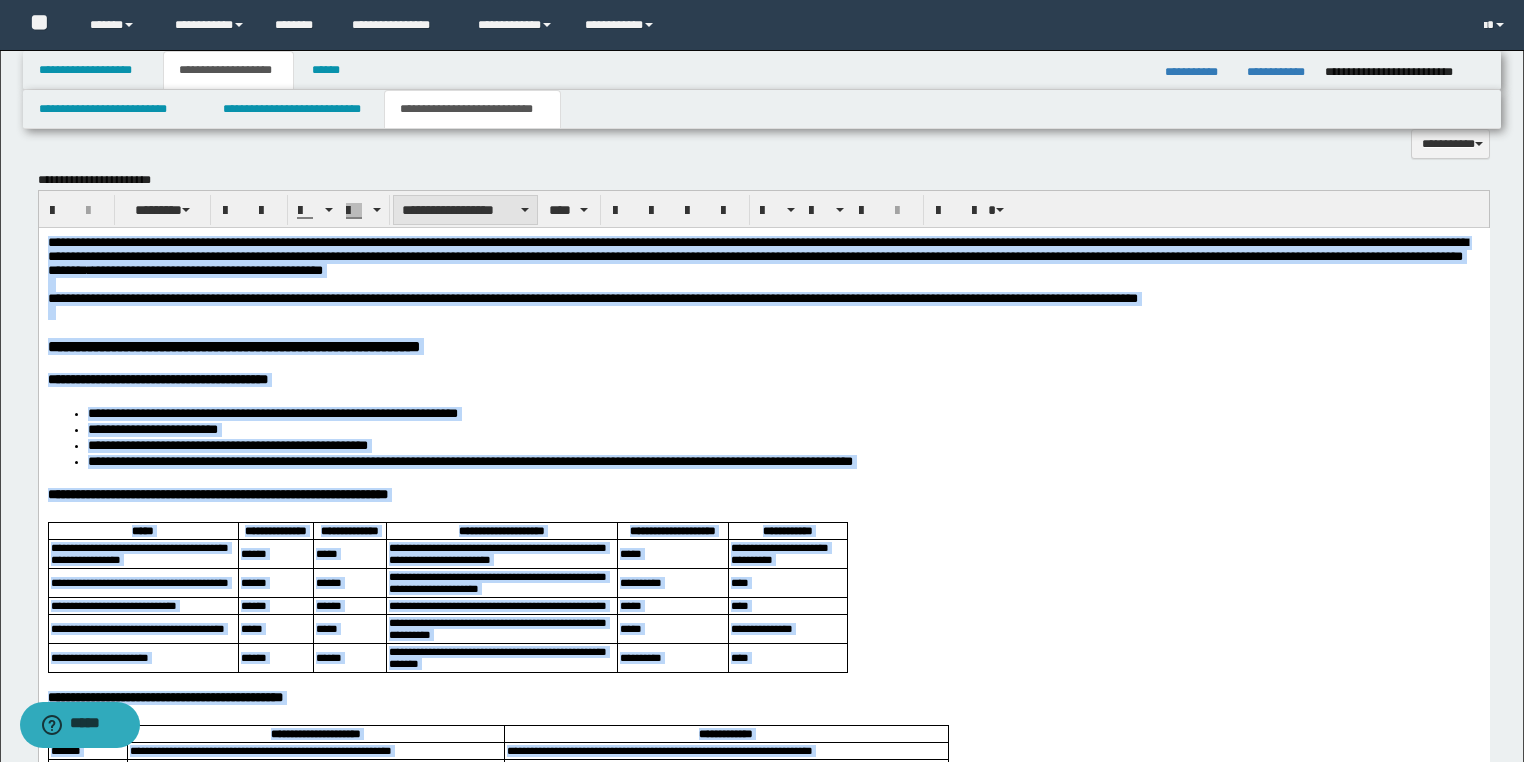 click on "**********" at bounding box center [465, 210] 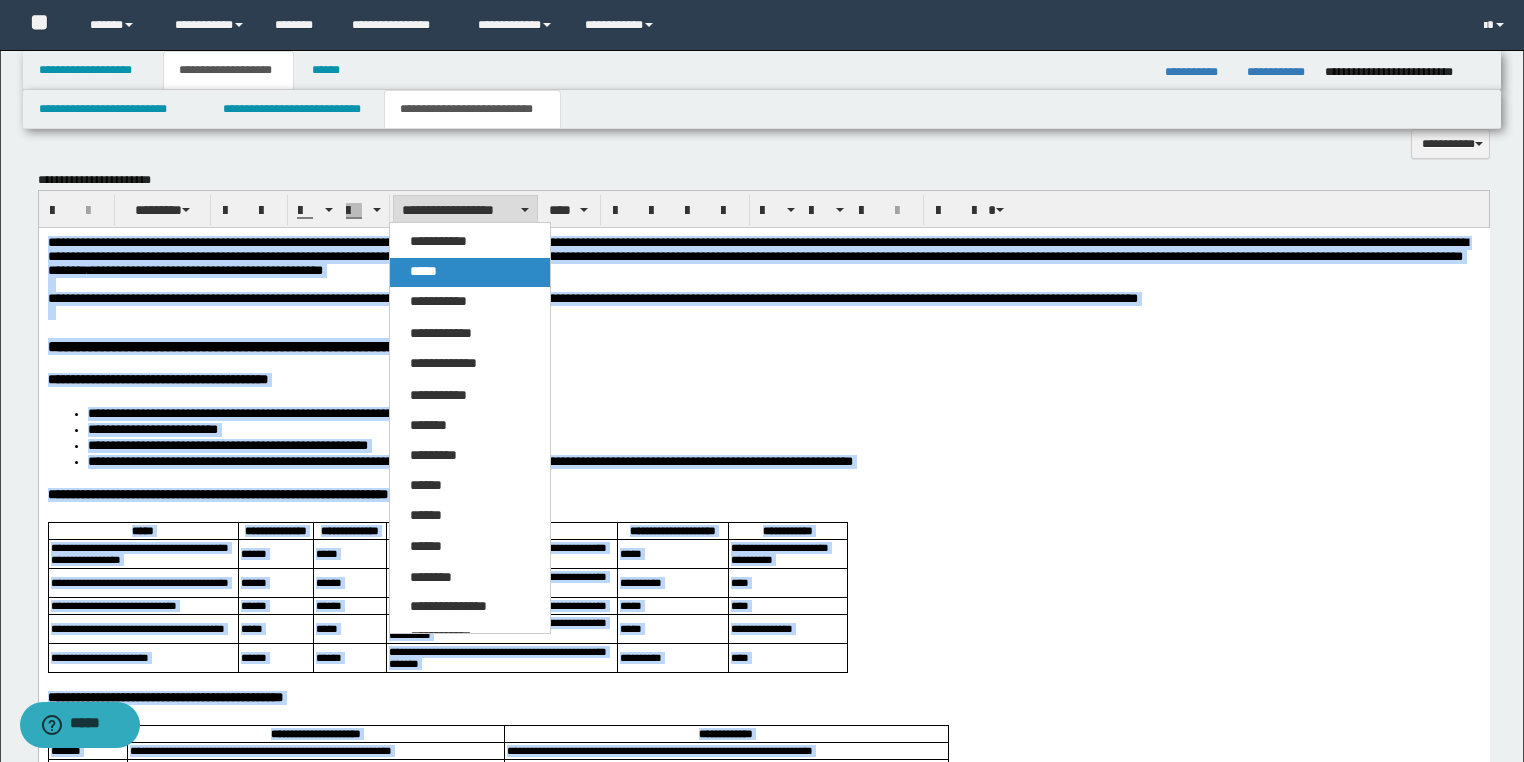 click on "*****" at bounding box center [470, 272] 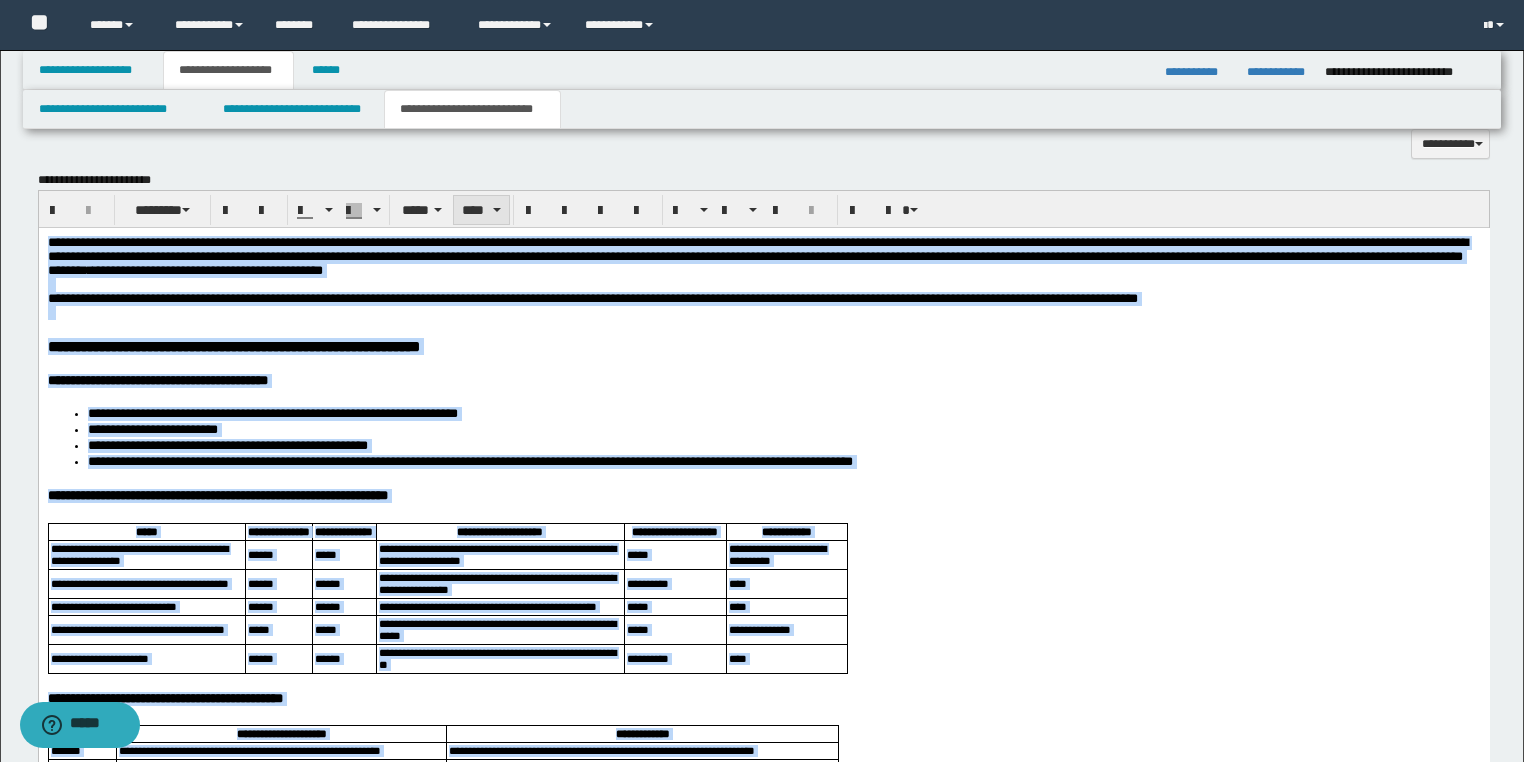 click on "****" at bounding box center [481, 210] 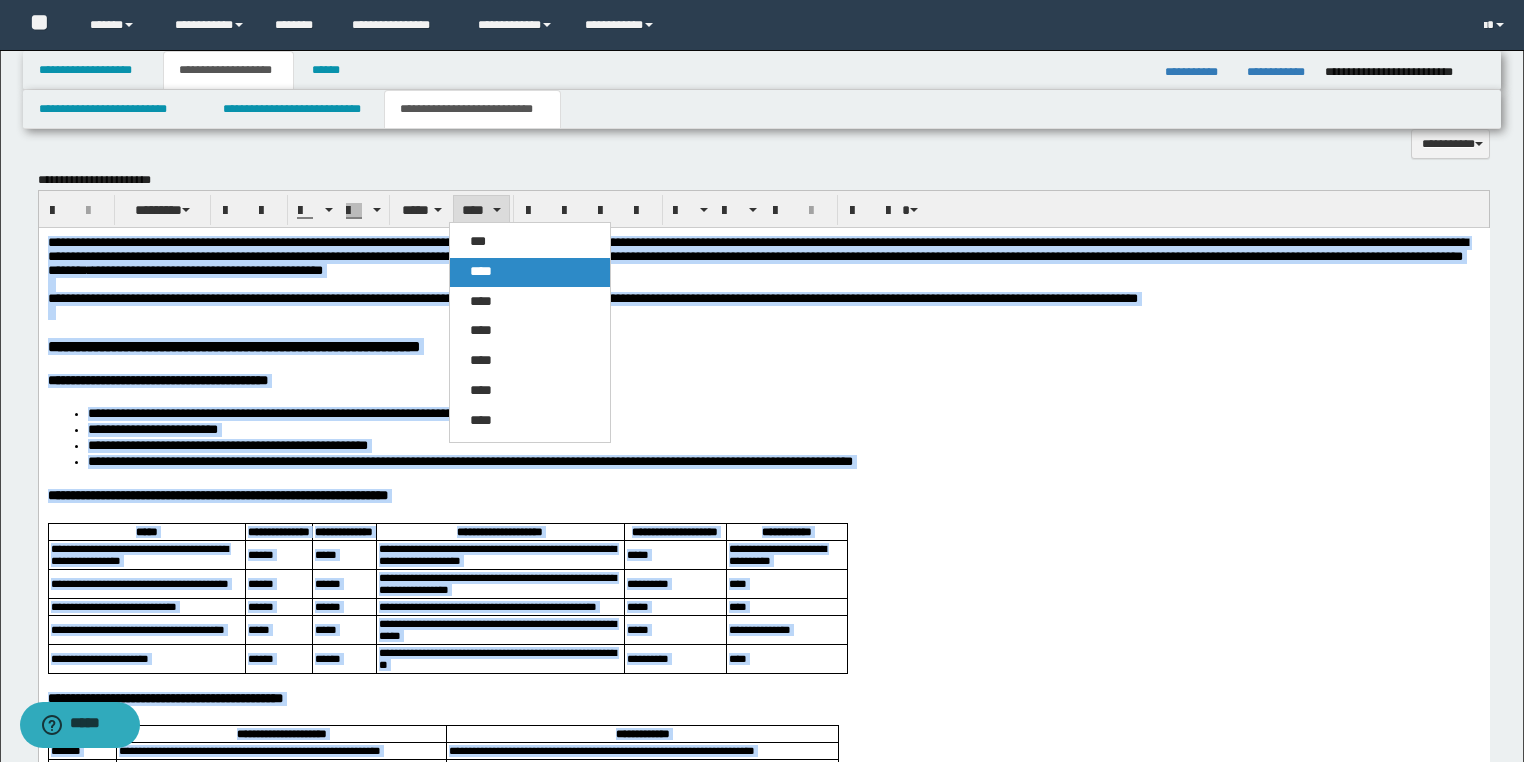 click on "****" at bounding box center [481, 271] 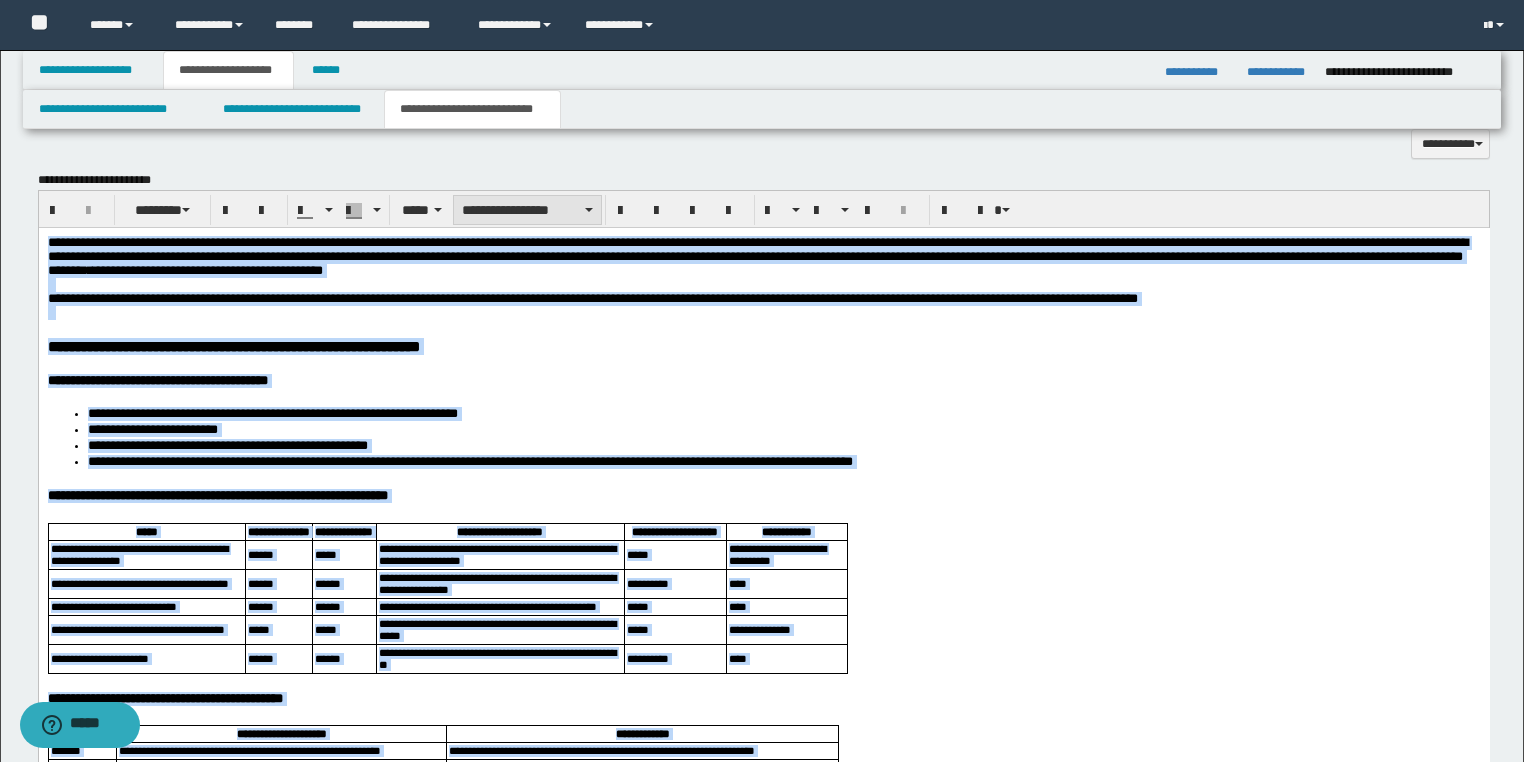 click on "**********" at bounding box center [527, 210] 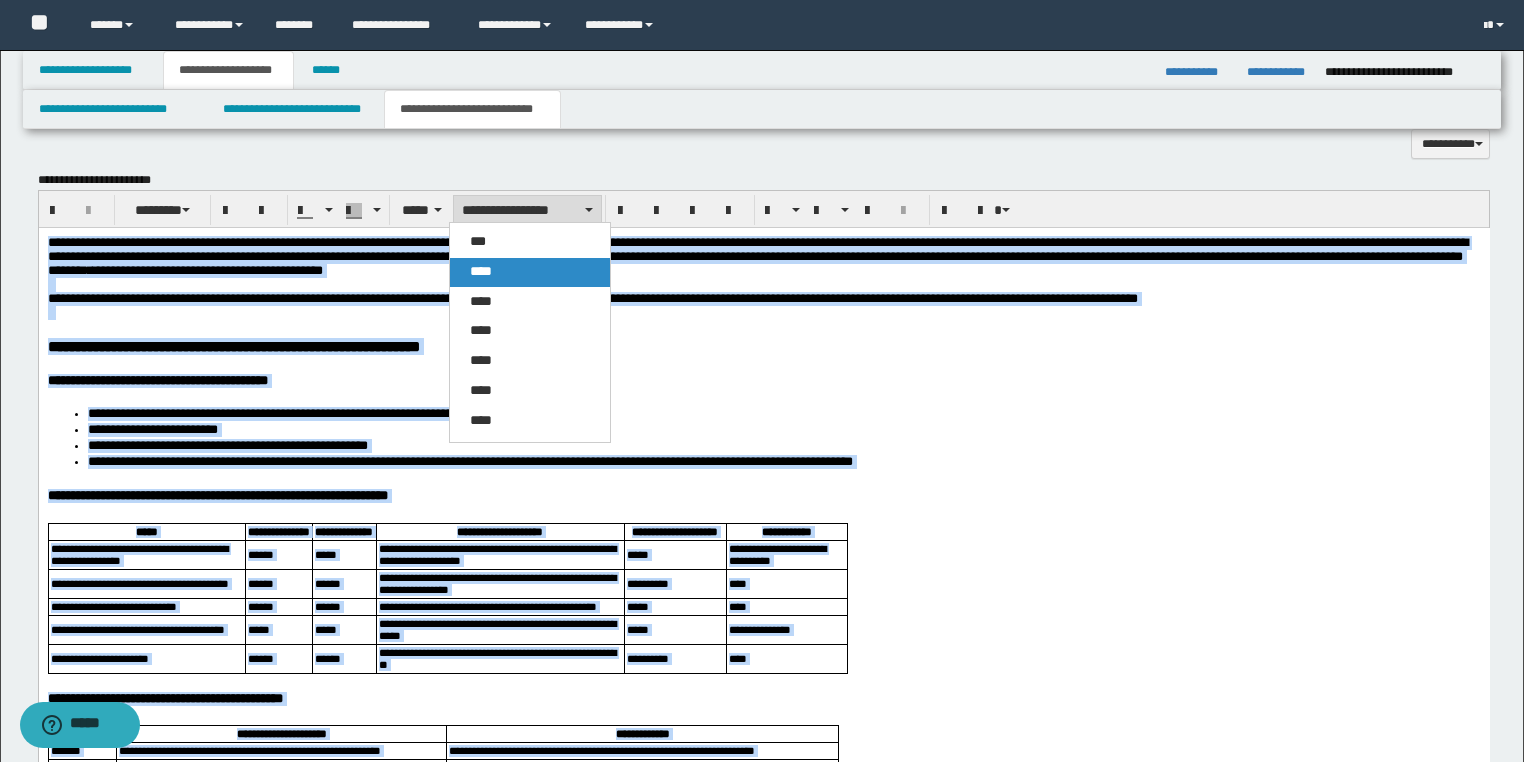 click on "****" at bounding box center [481, 271] 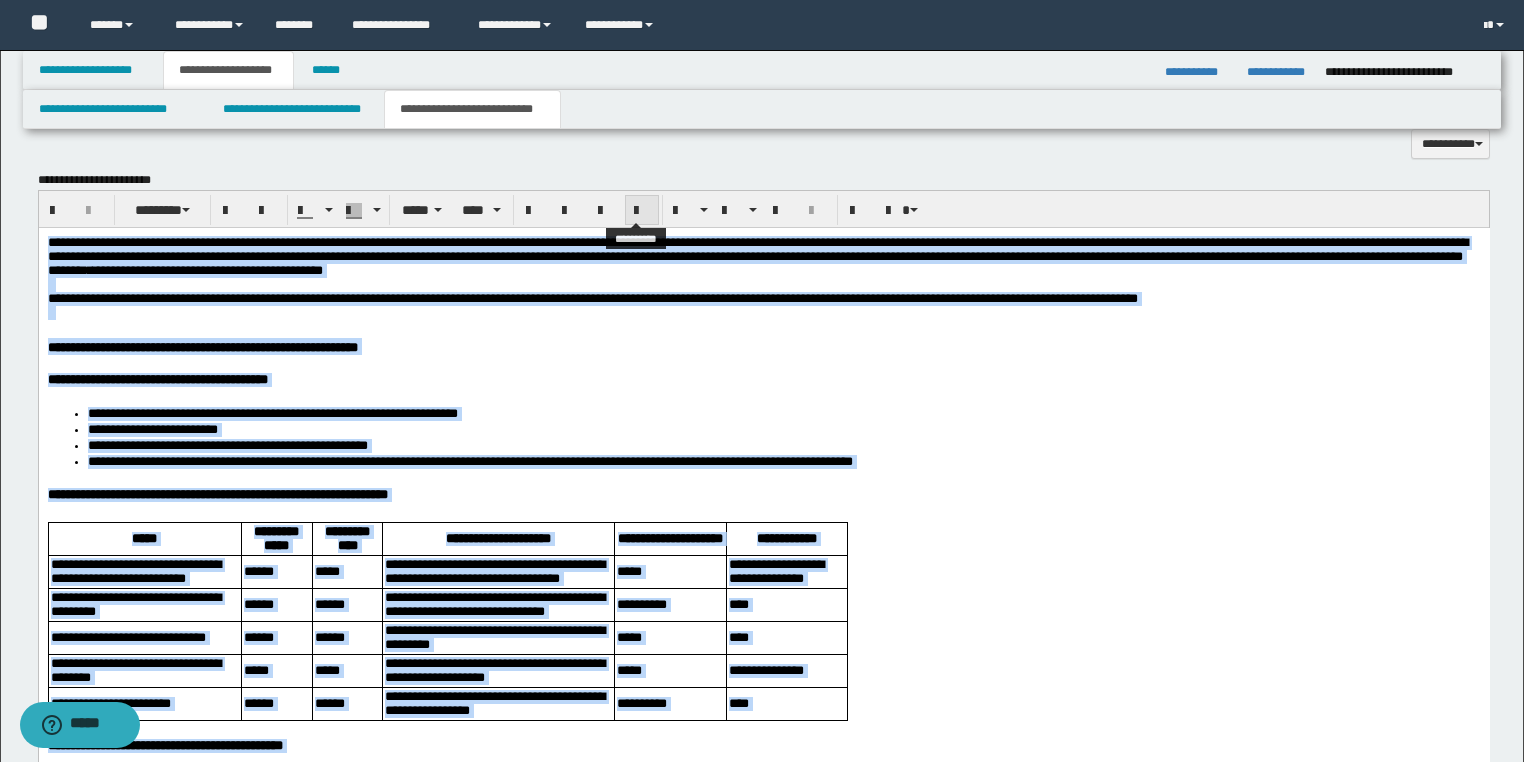 click at bounding box center [642, 211] 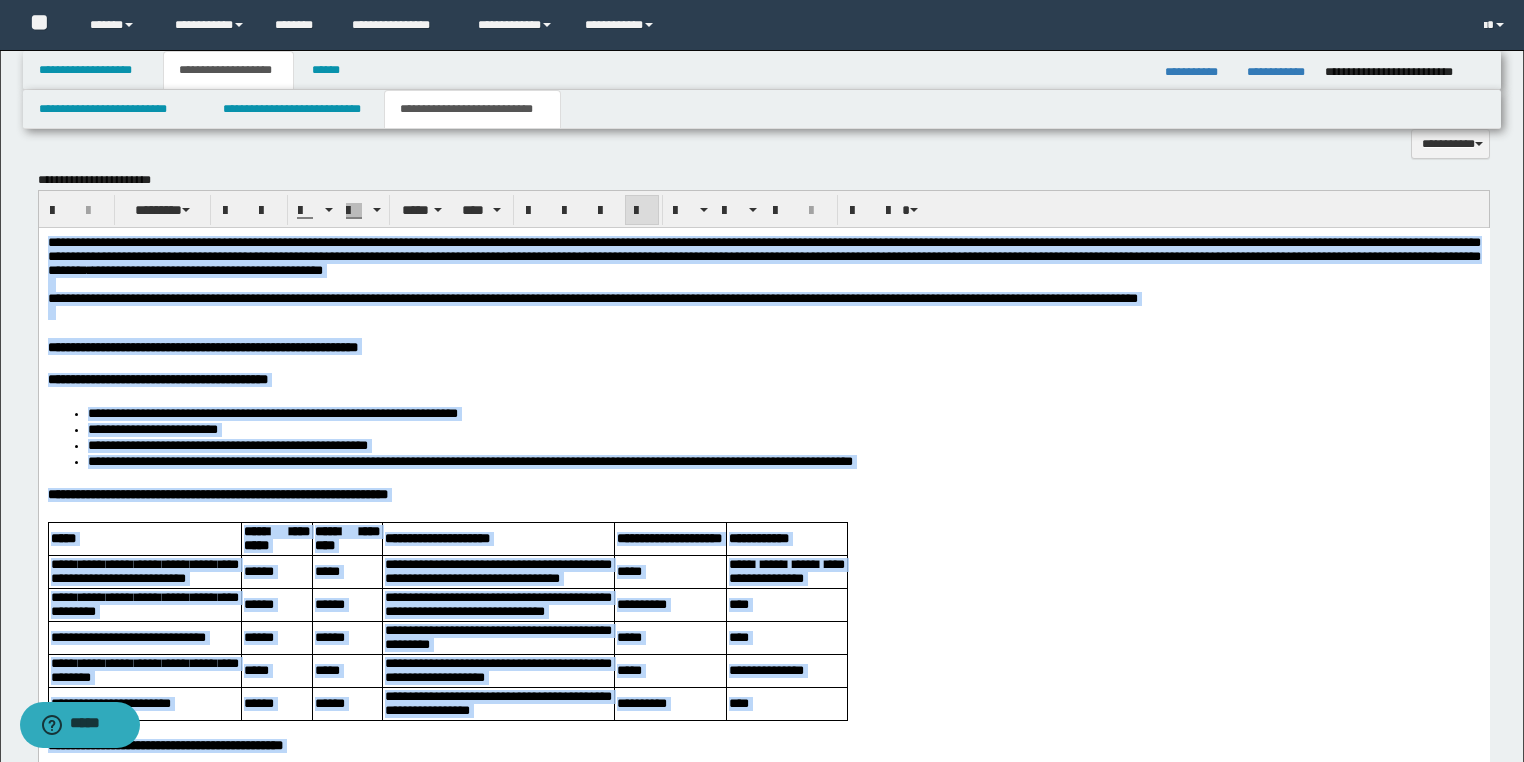 click on "**********" at bounding box center (763, 620) 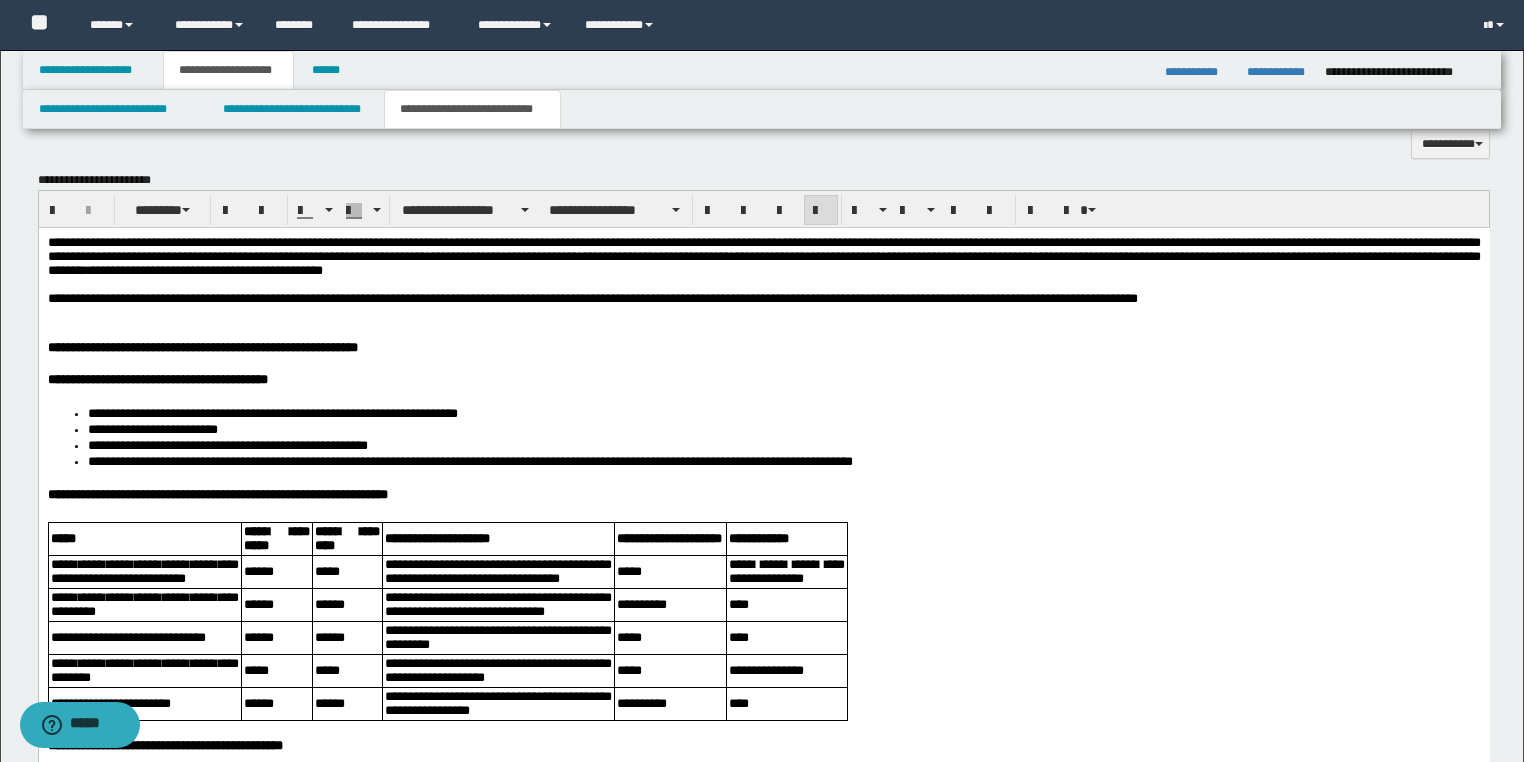 click on "**********" at bounding box center [763, 620] 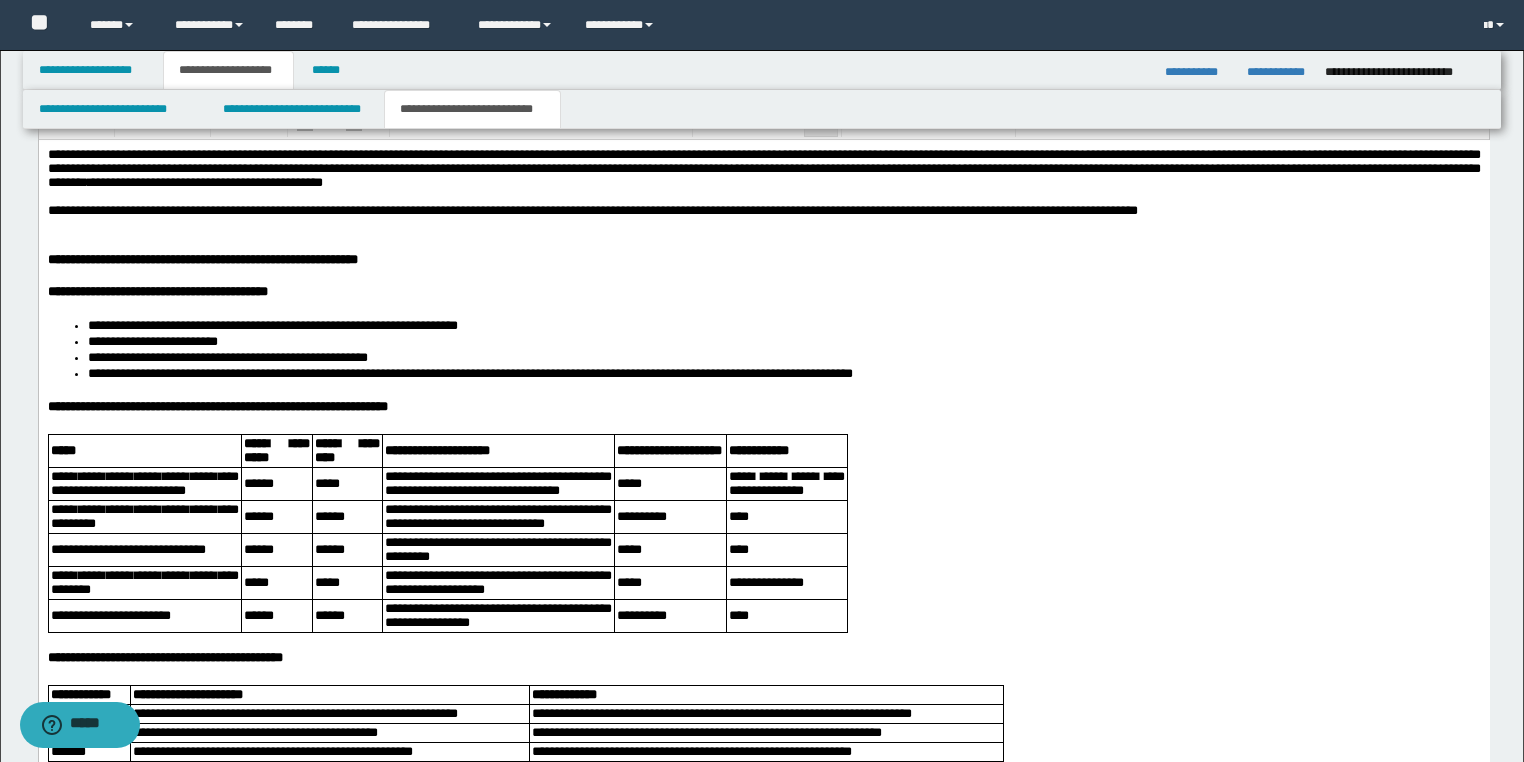 scroll, scrollTop: 1028, scrollLeft: 0, axis: vertical 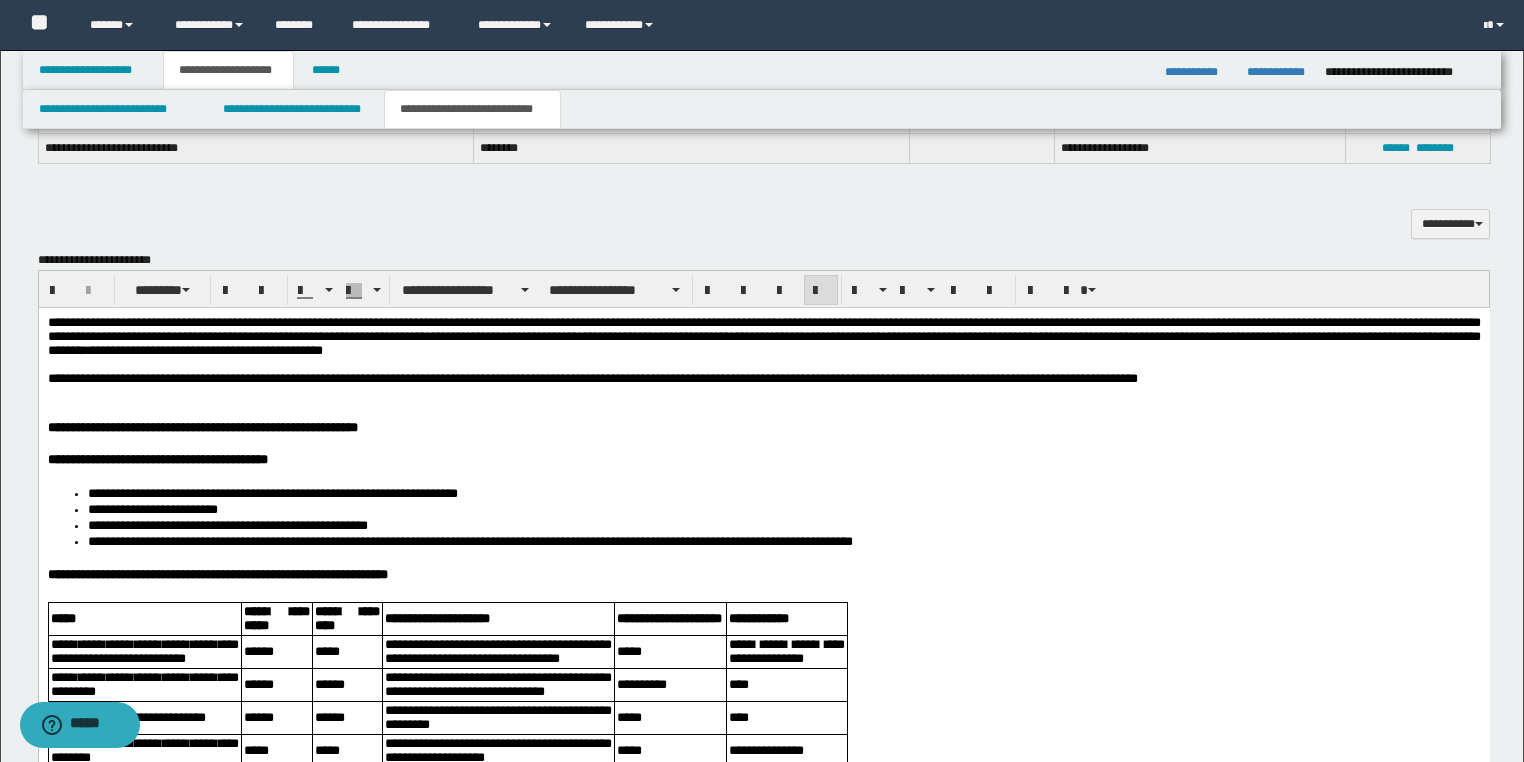 click at bounding box center (763, 393) 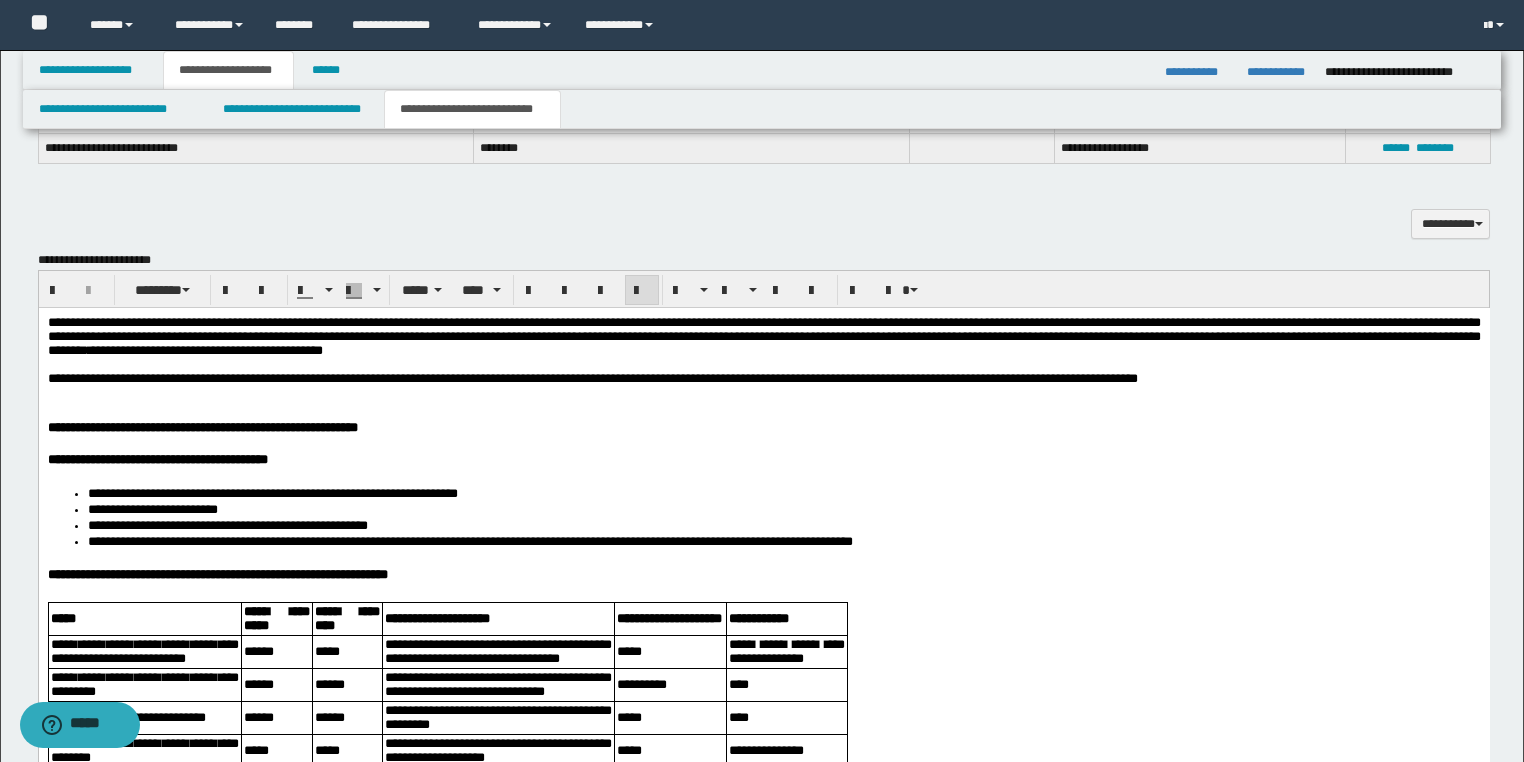 click on "**********" at bounding box center [763, 1093] 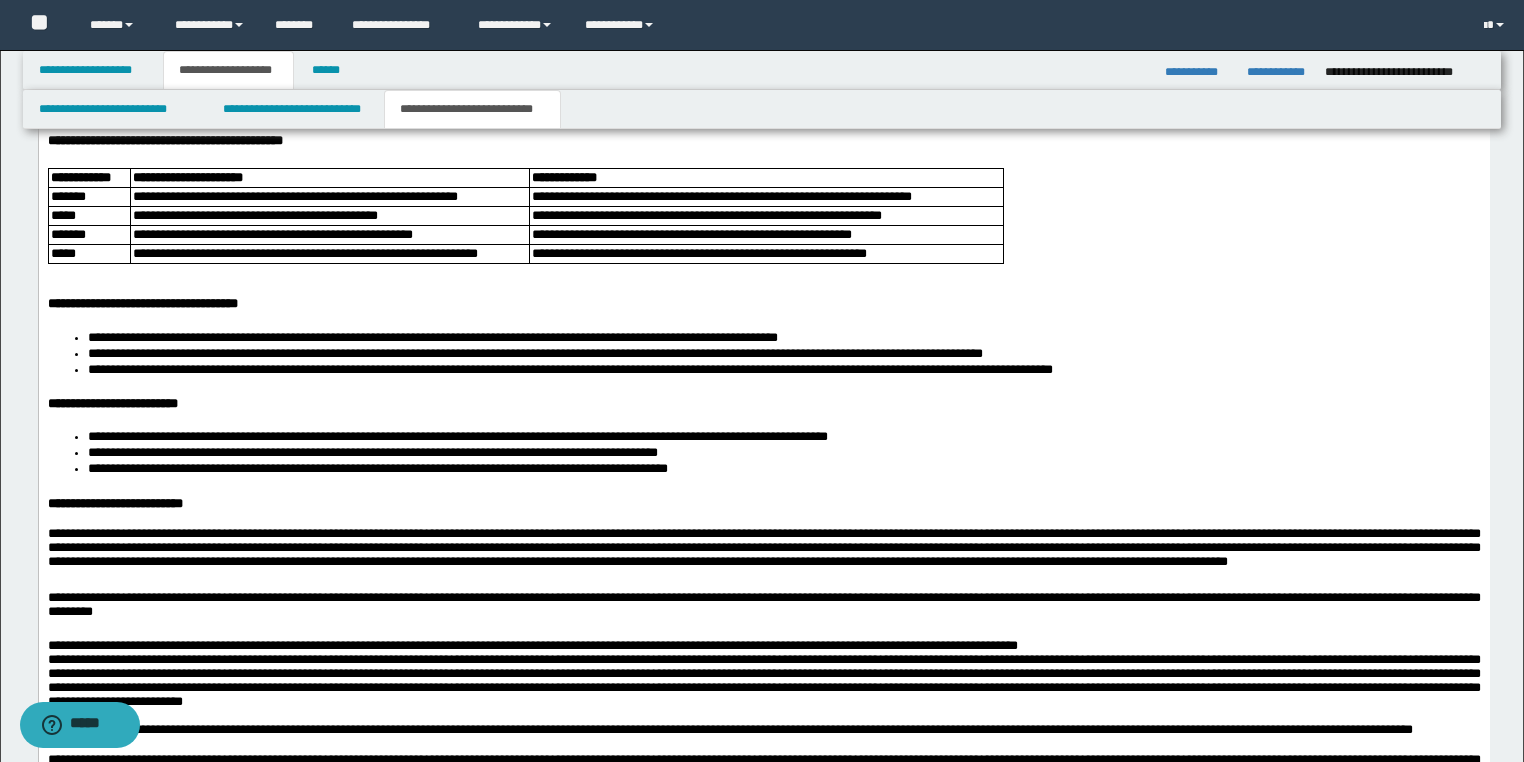 scroll, scrollTop: 1668, scrollLeft: 0, axis: vertical 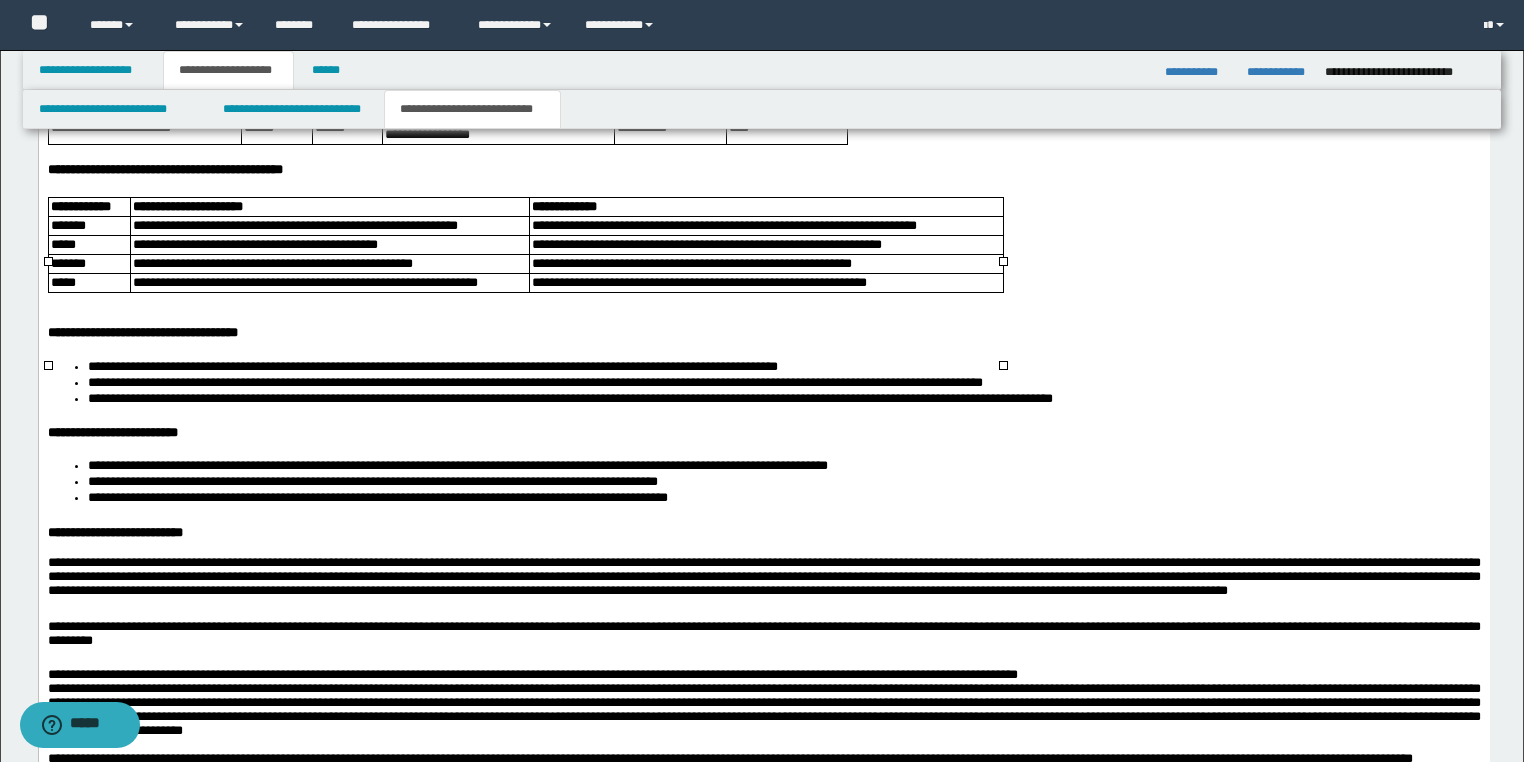 click on "**********" at bounding box center (765, 282) 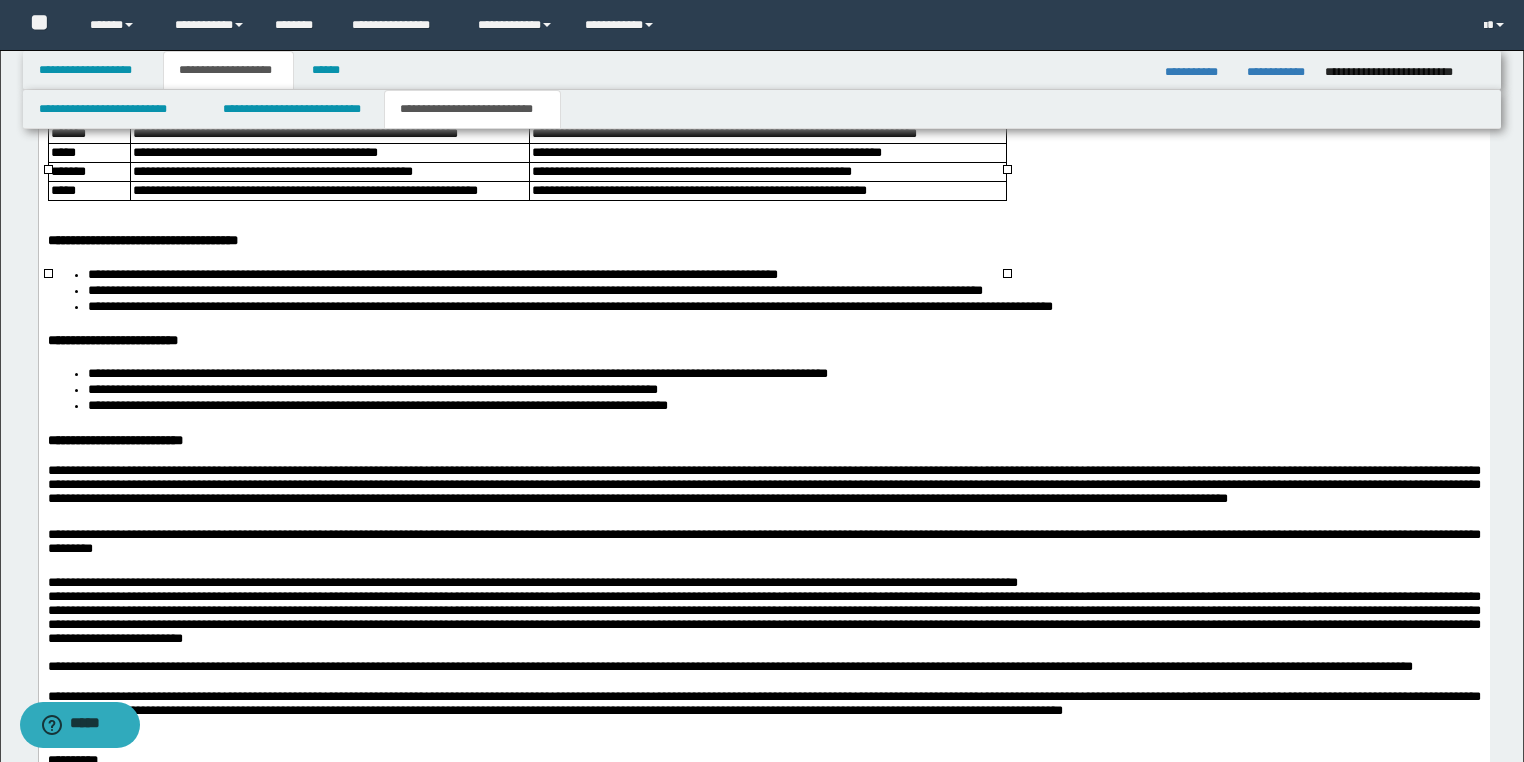 scroll, scrollTop: 1828, scrollLeft: 0, axis: vertical 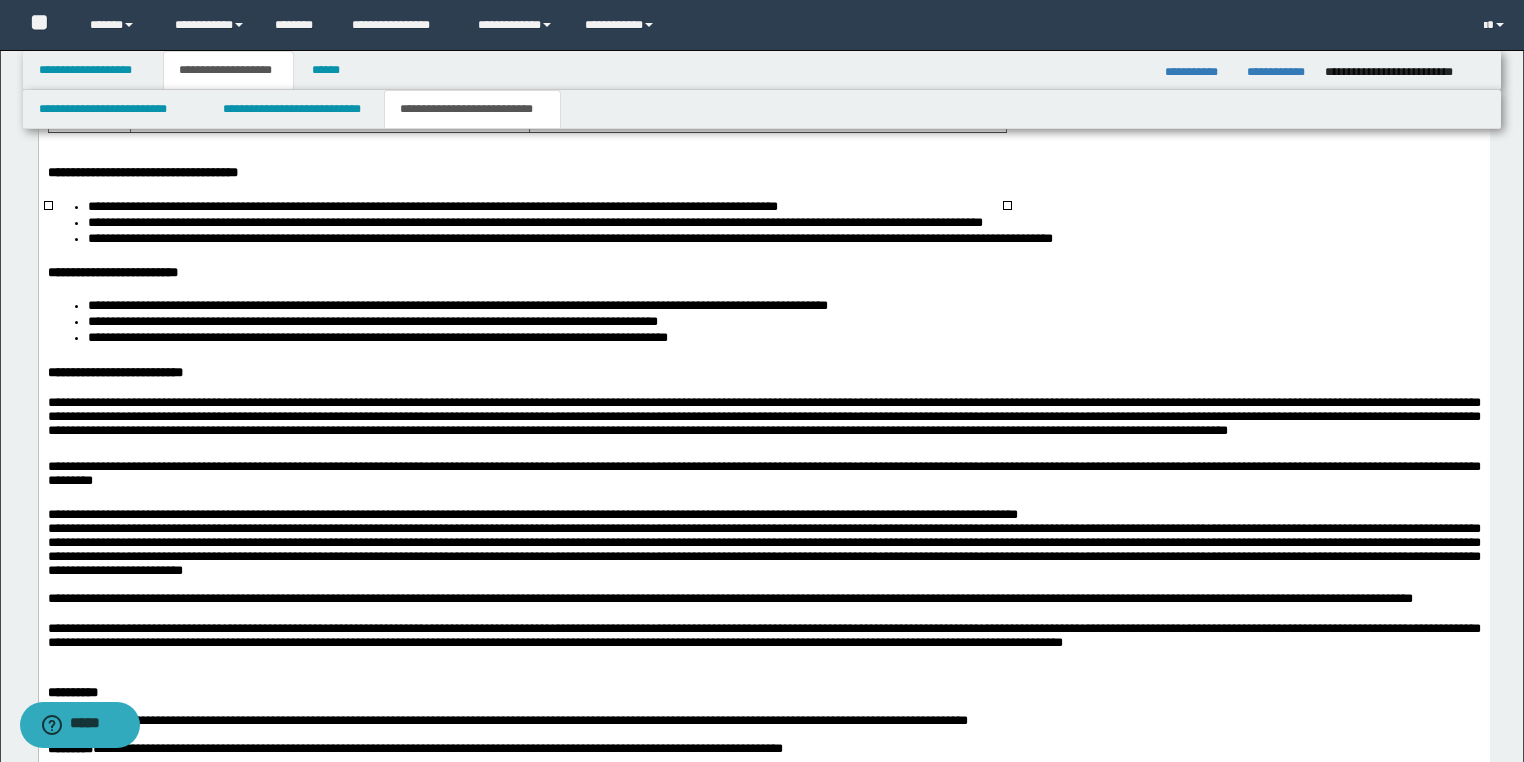click on "**********" at bounding box center [763, 286] 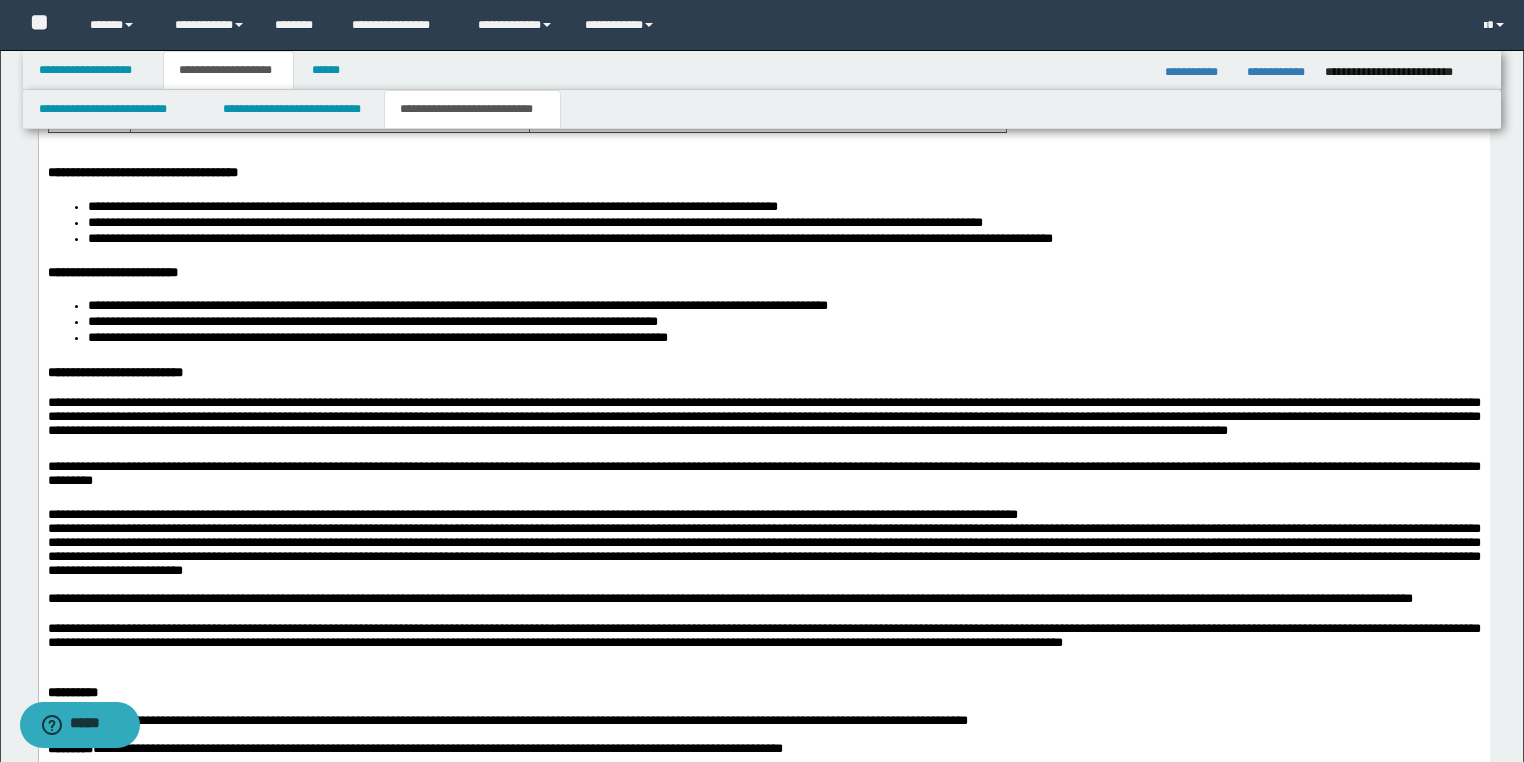 drag, startPoint x: 84, startPoint y: 221, endPoint x: 65, endPoint y: 226, distance: 19.646883 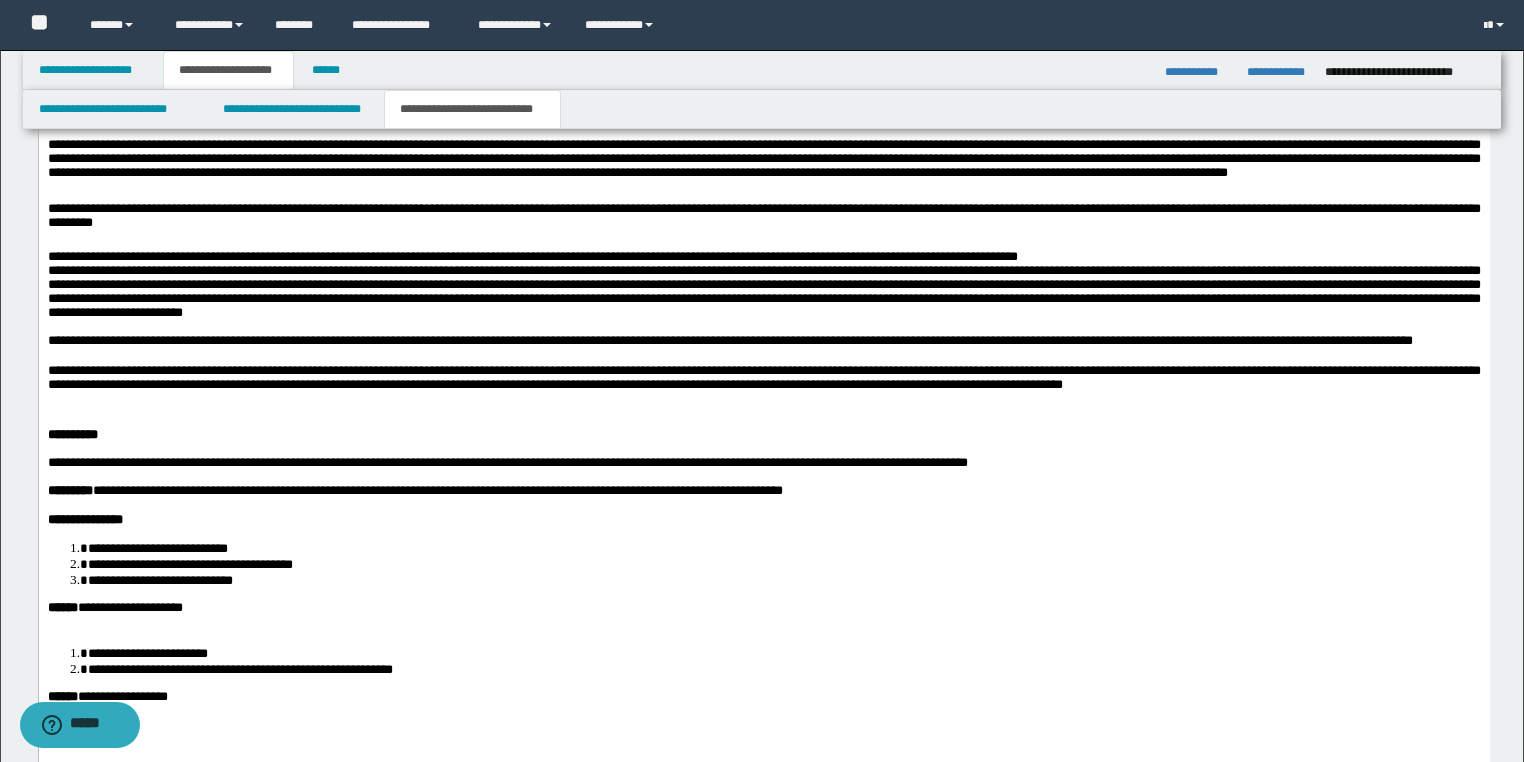 scroll, scrollTop: 2068, scrollLeft: 0, axis: vertical 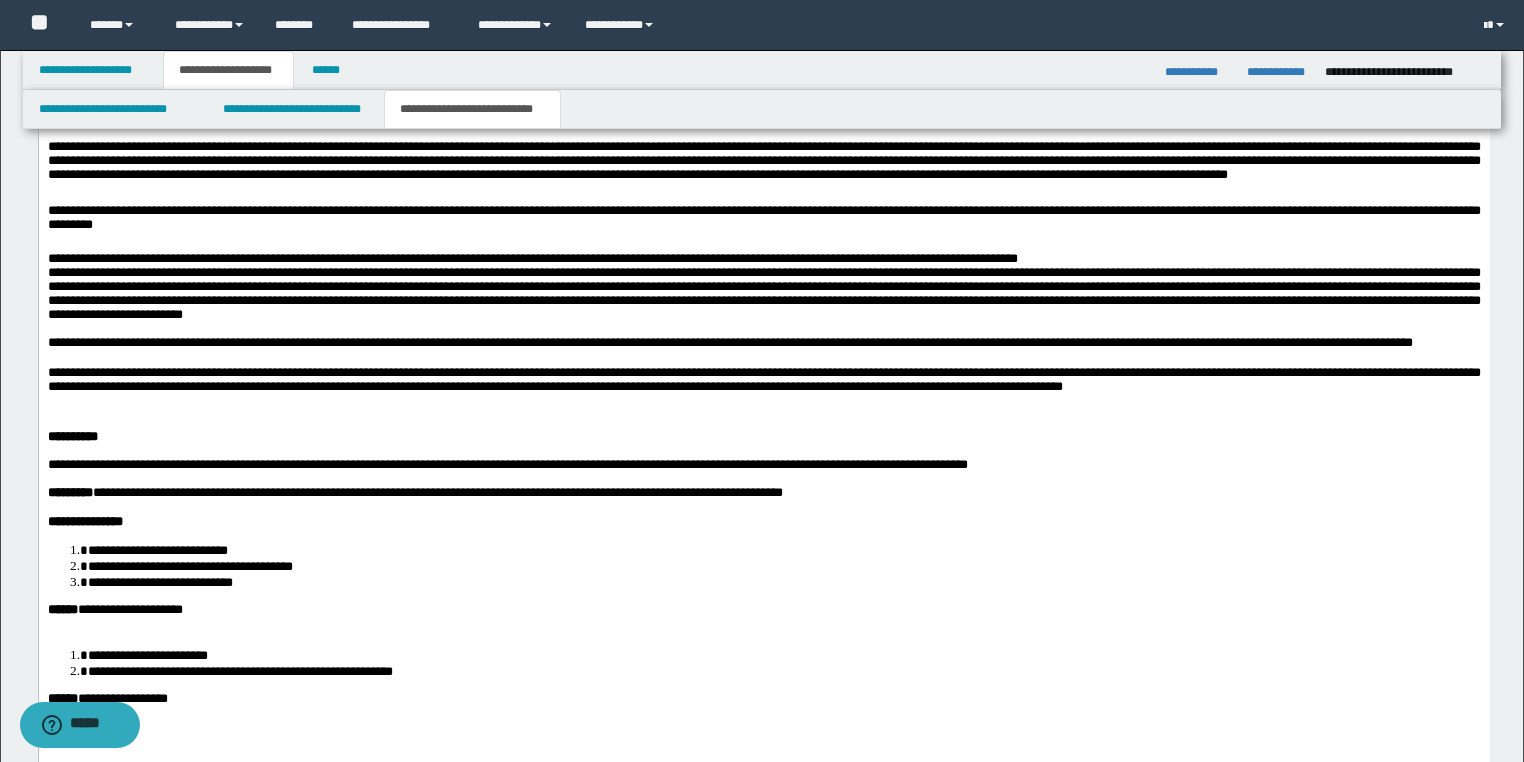 click on "**********" at bounding box center [763, 172] 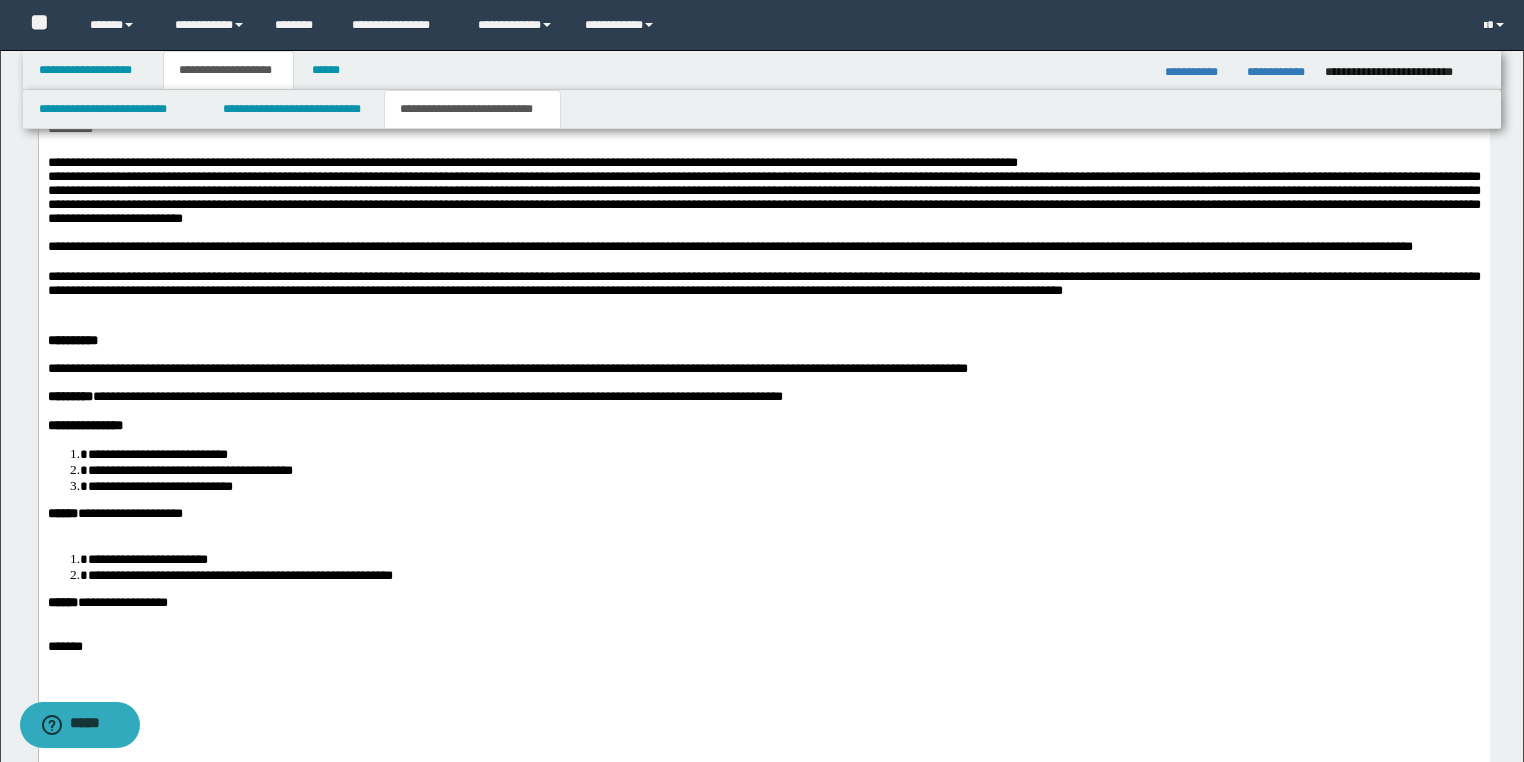 scroll, scrollTop: 2308, scrollLeft: 0, axis: vertical 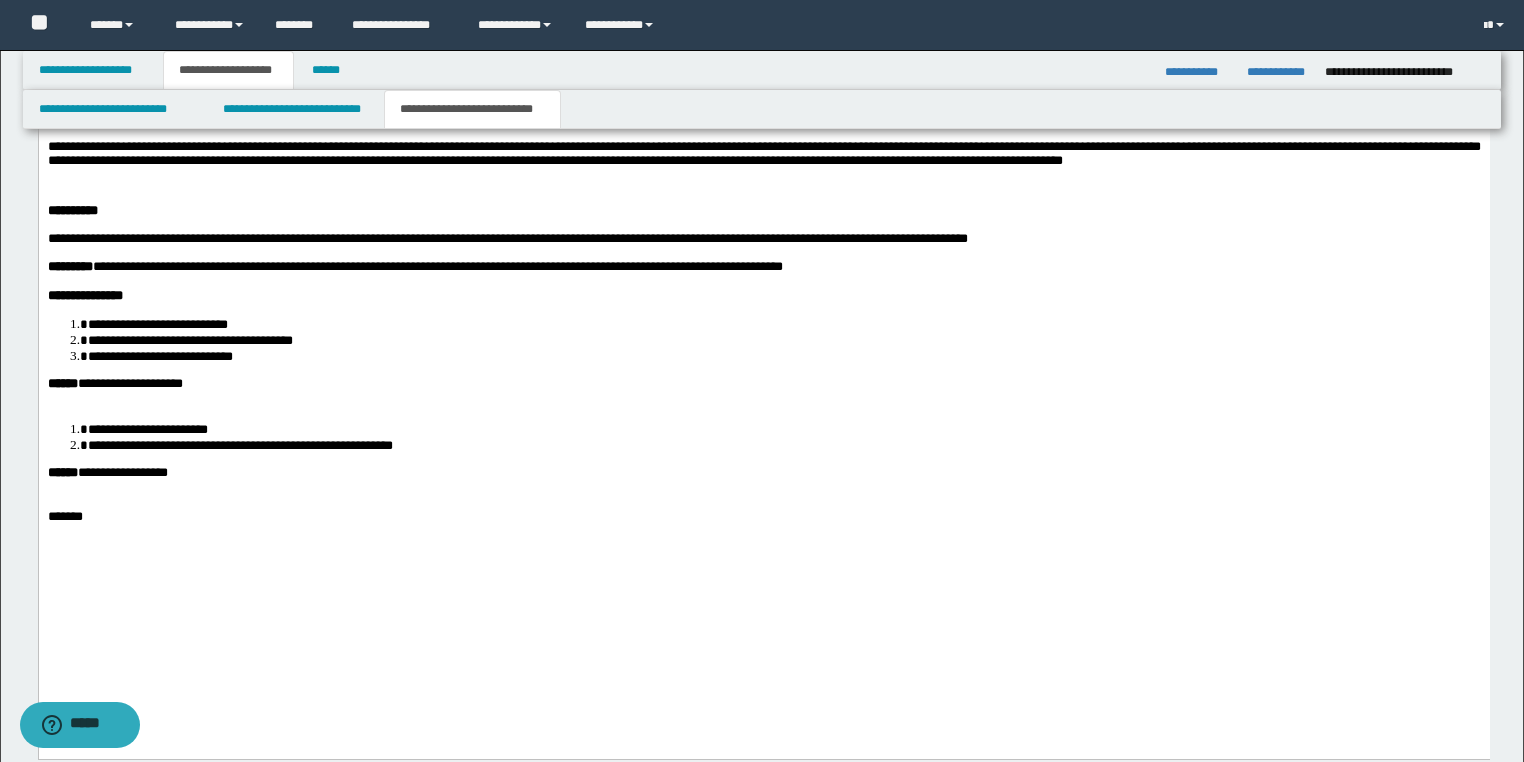 click on "**********" at bounding box center [157, 324] 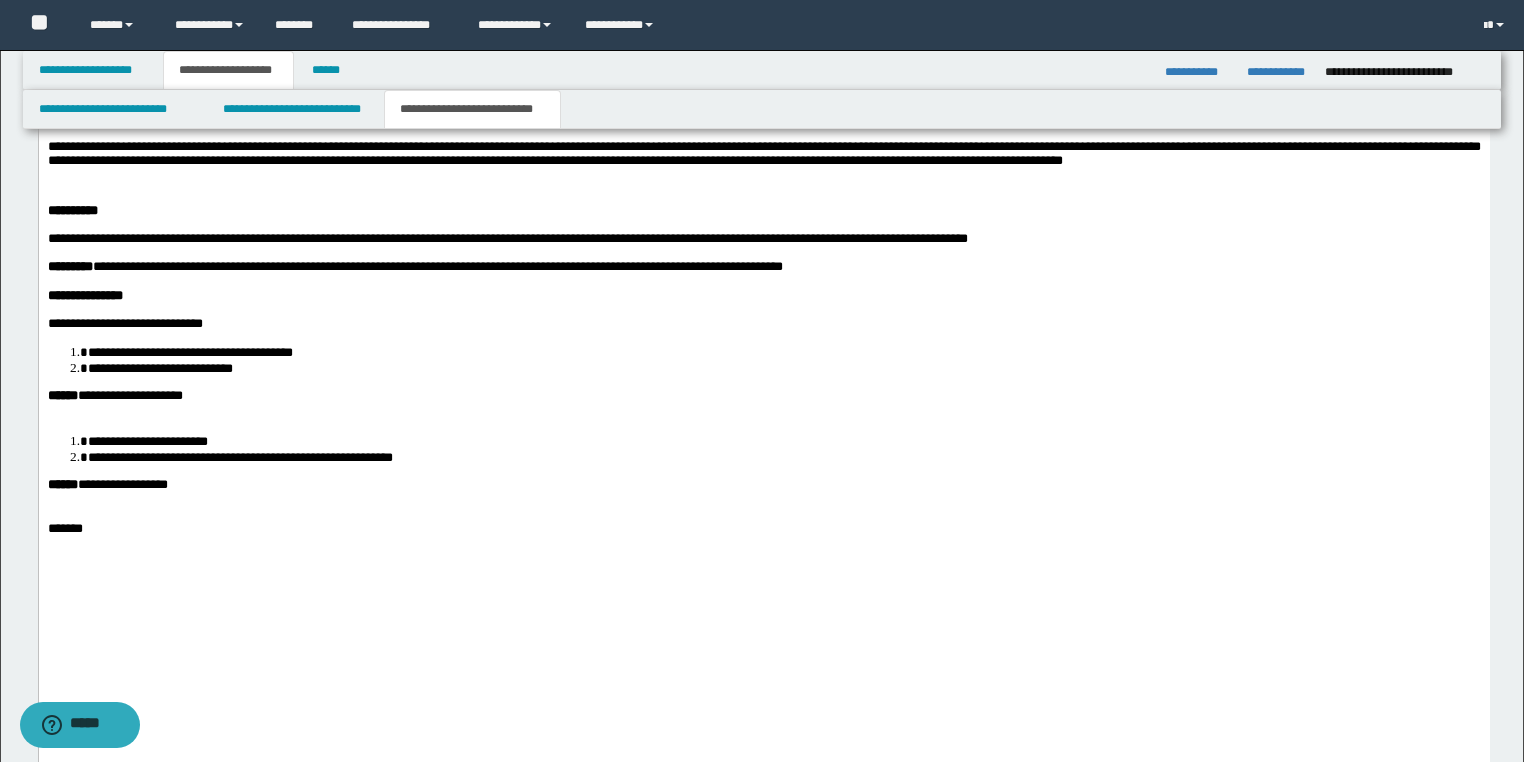 click on "**********" at bounding box center [783, 352] 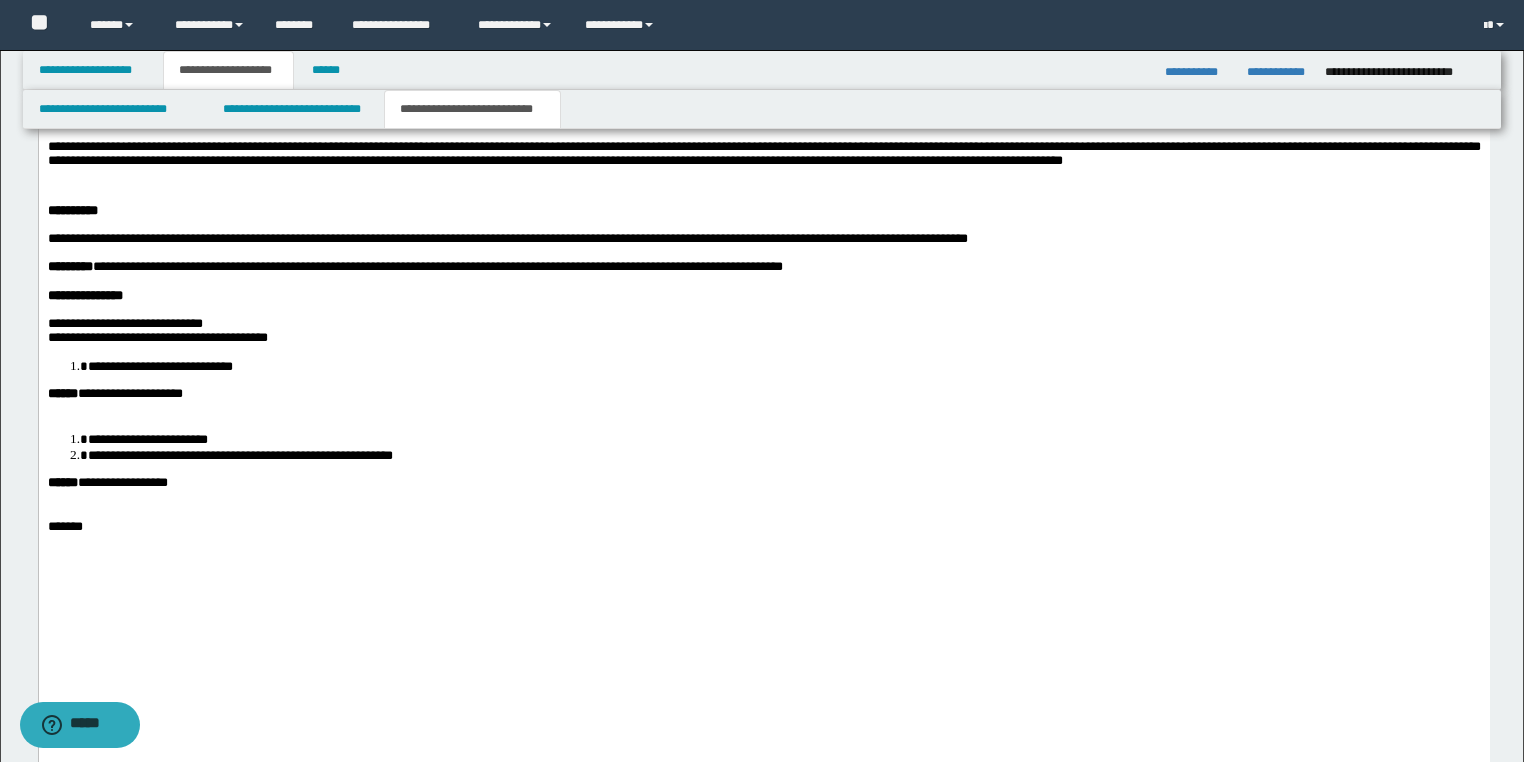 click on "**********" at bounding box center [783, 366] 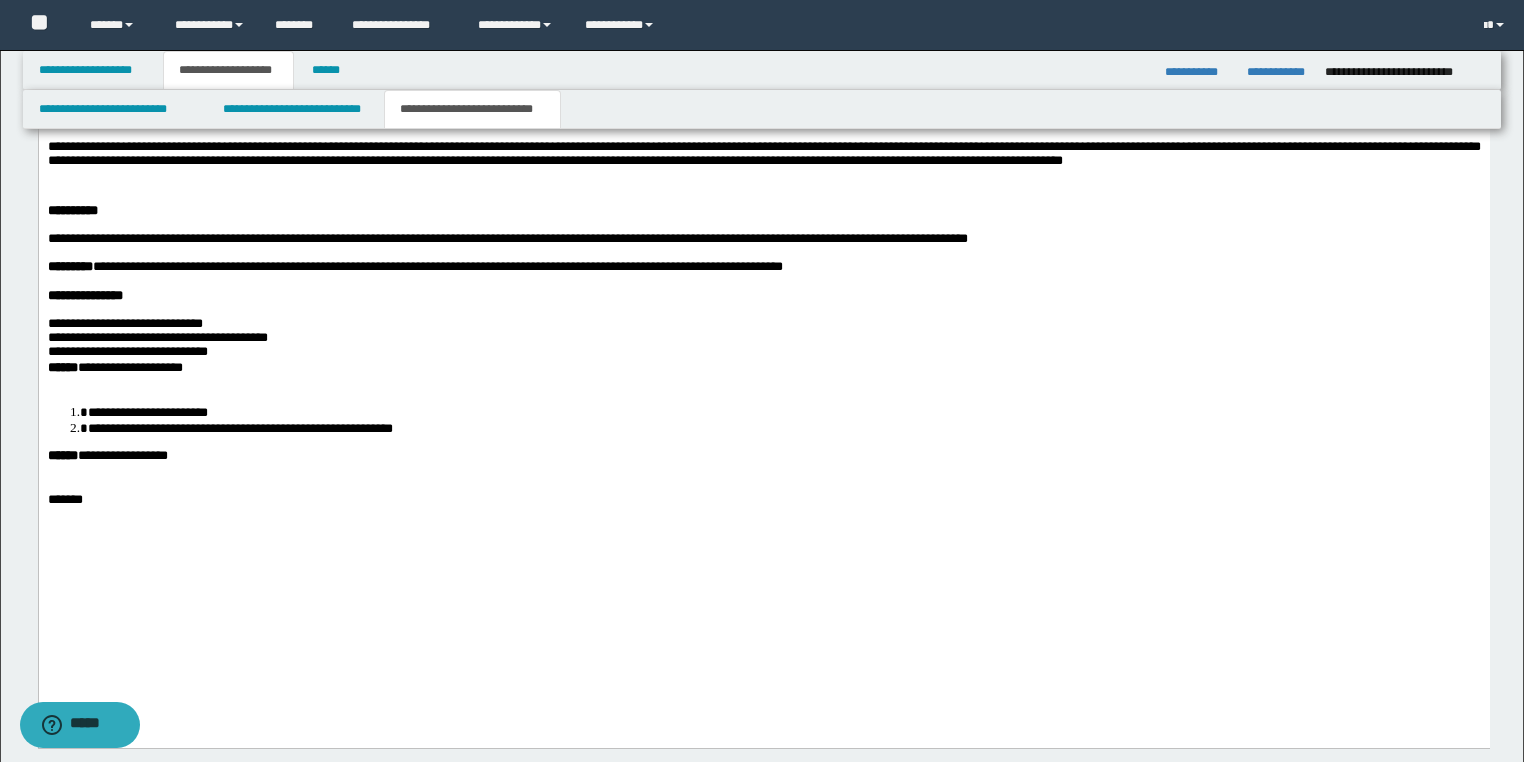 click on "**********" at bounding box center (763, 353) 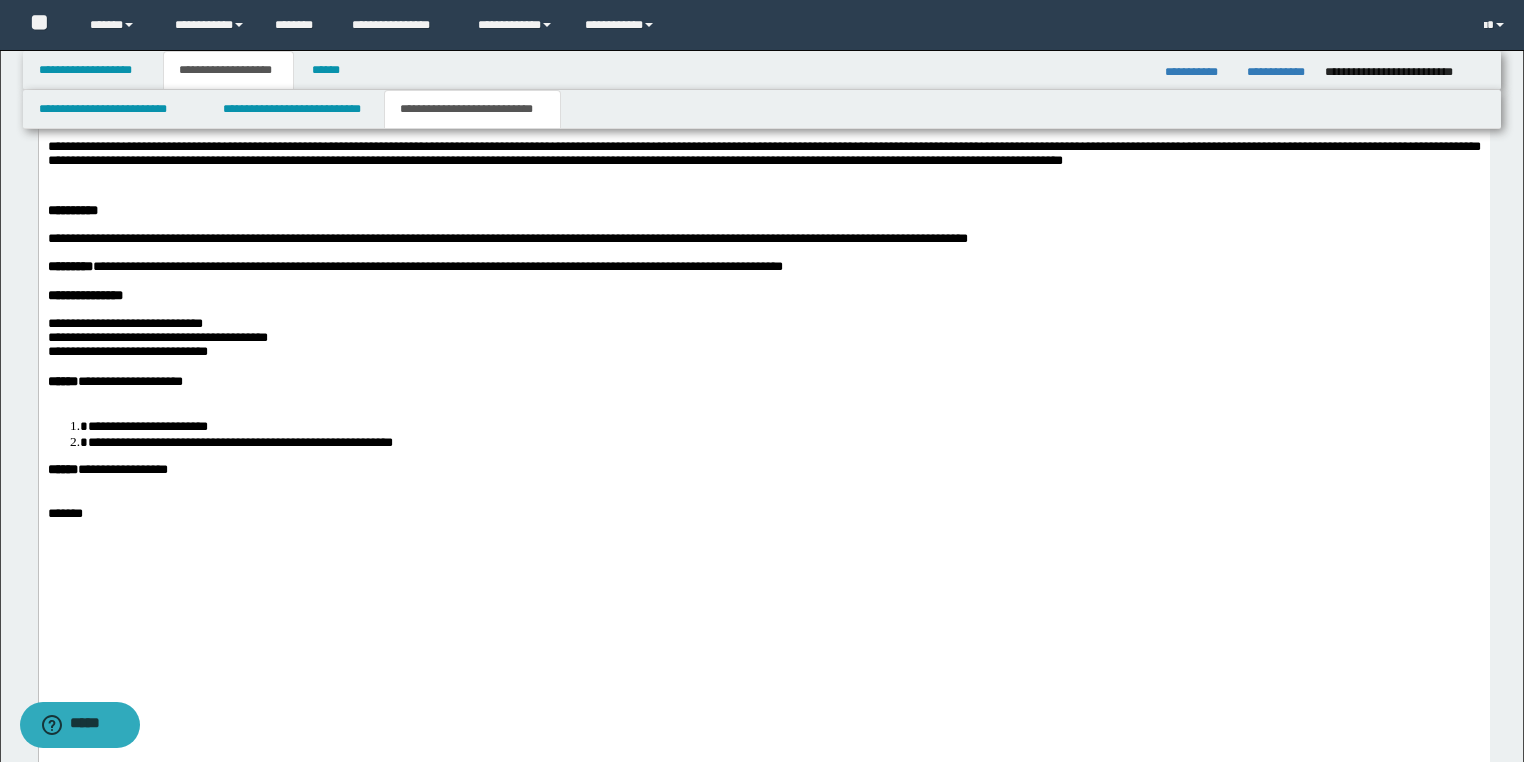 click on "**********" at bounding box center (783, 426) 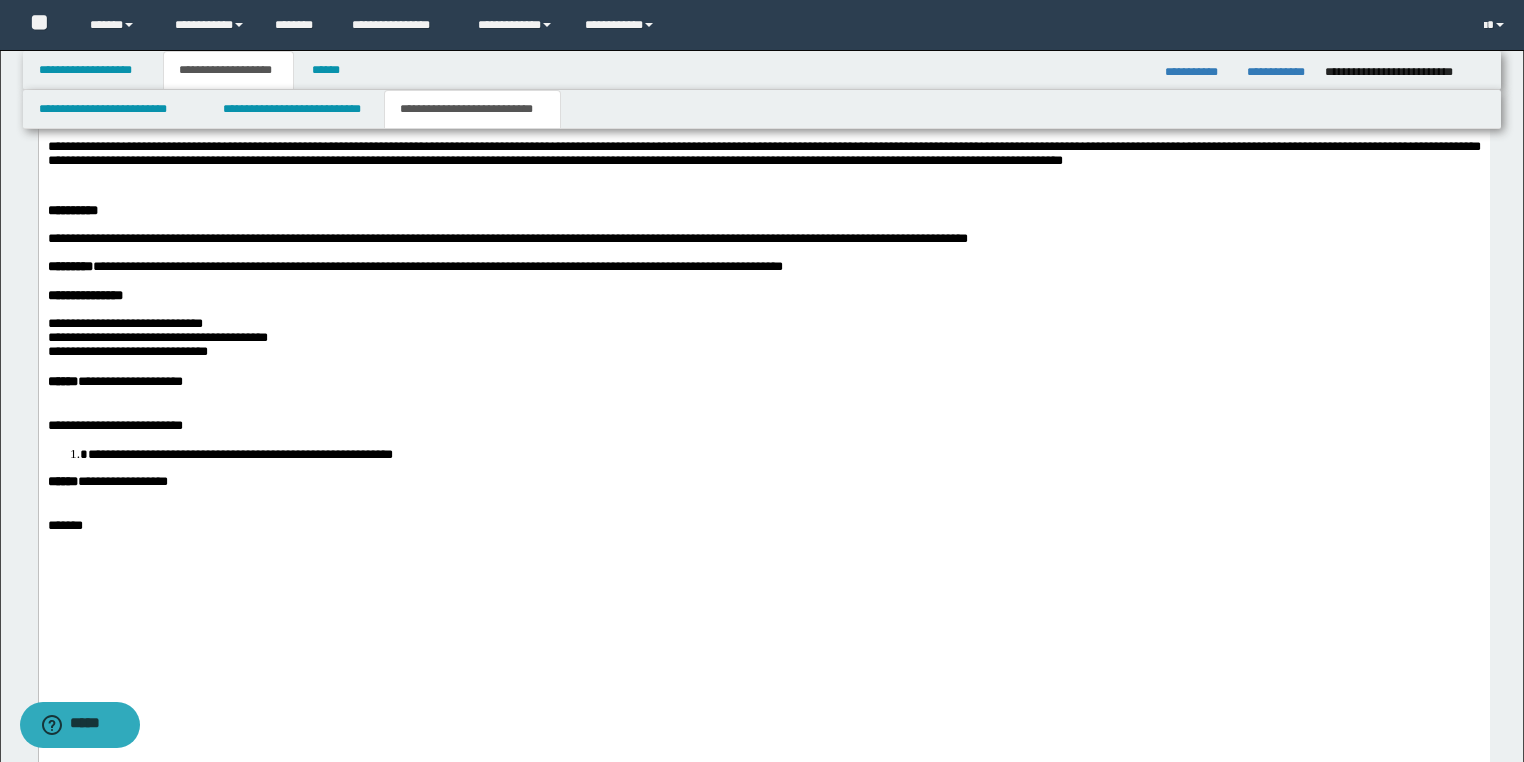 click on "**********" at bounding box center [239, 454] 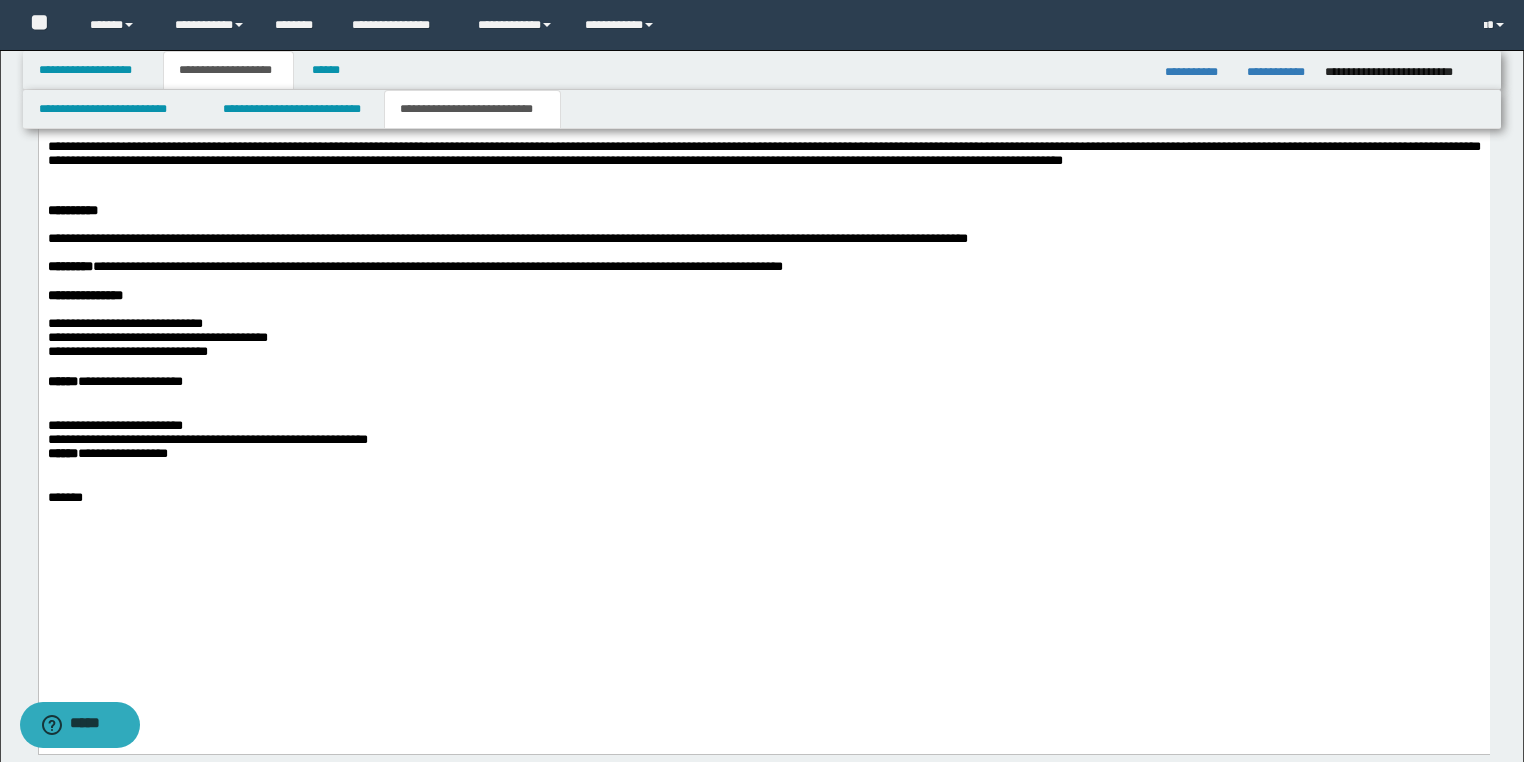 click on "**********" at bounding box center (763, 440) 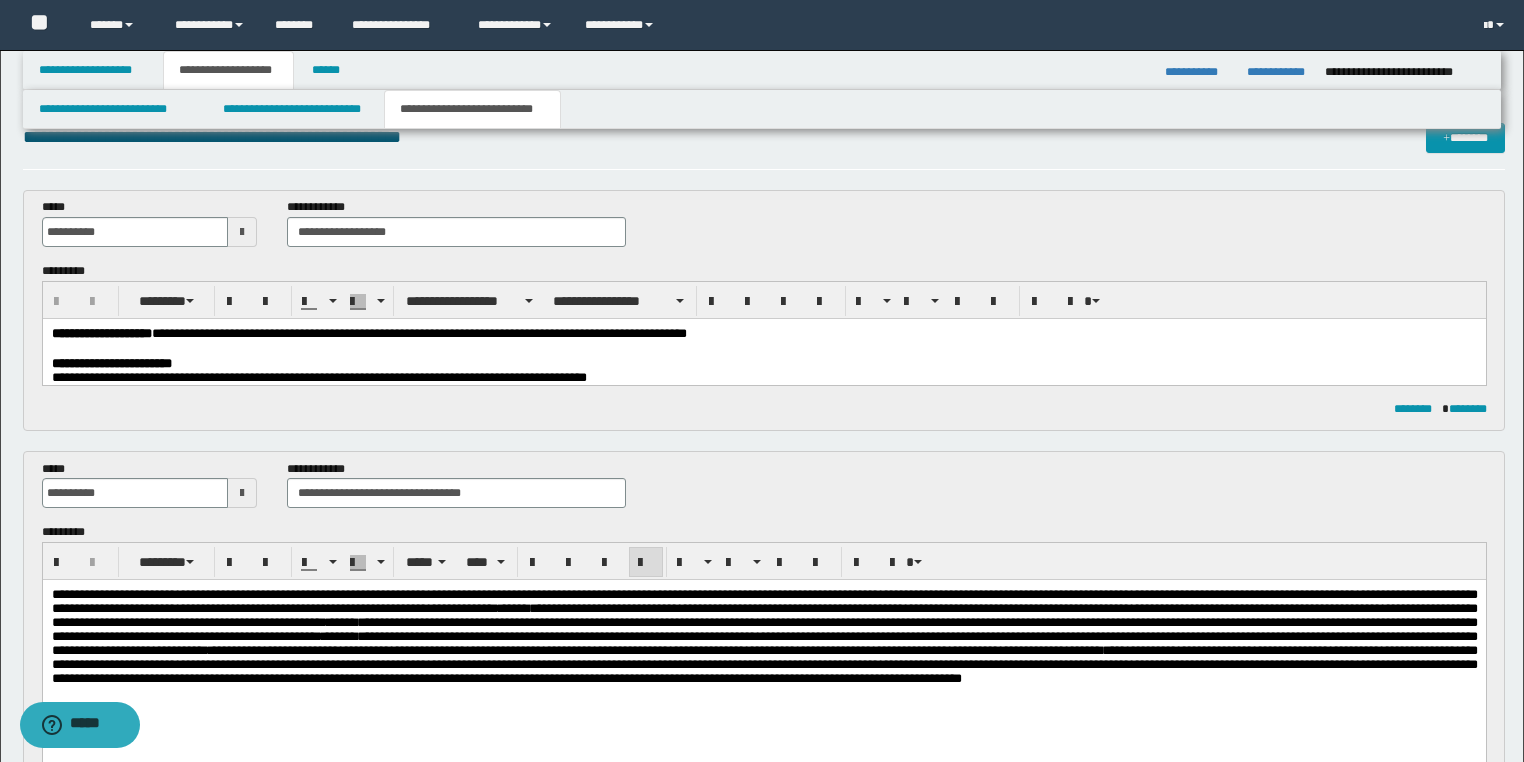scroll, scrollTop: 0, scrollLeft: 0, axis: both 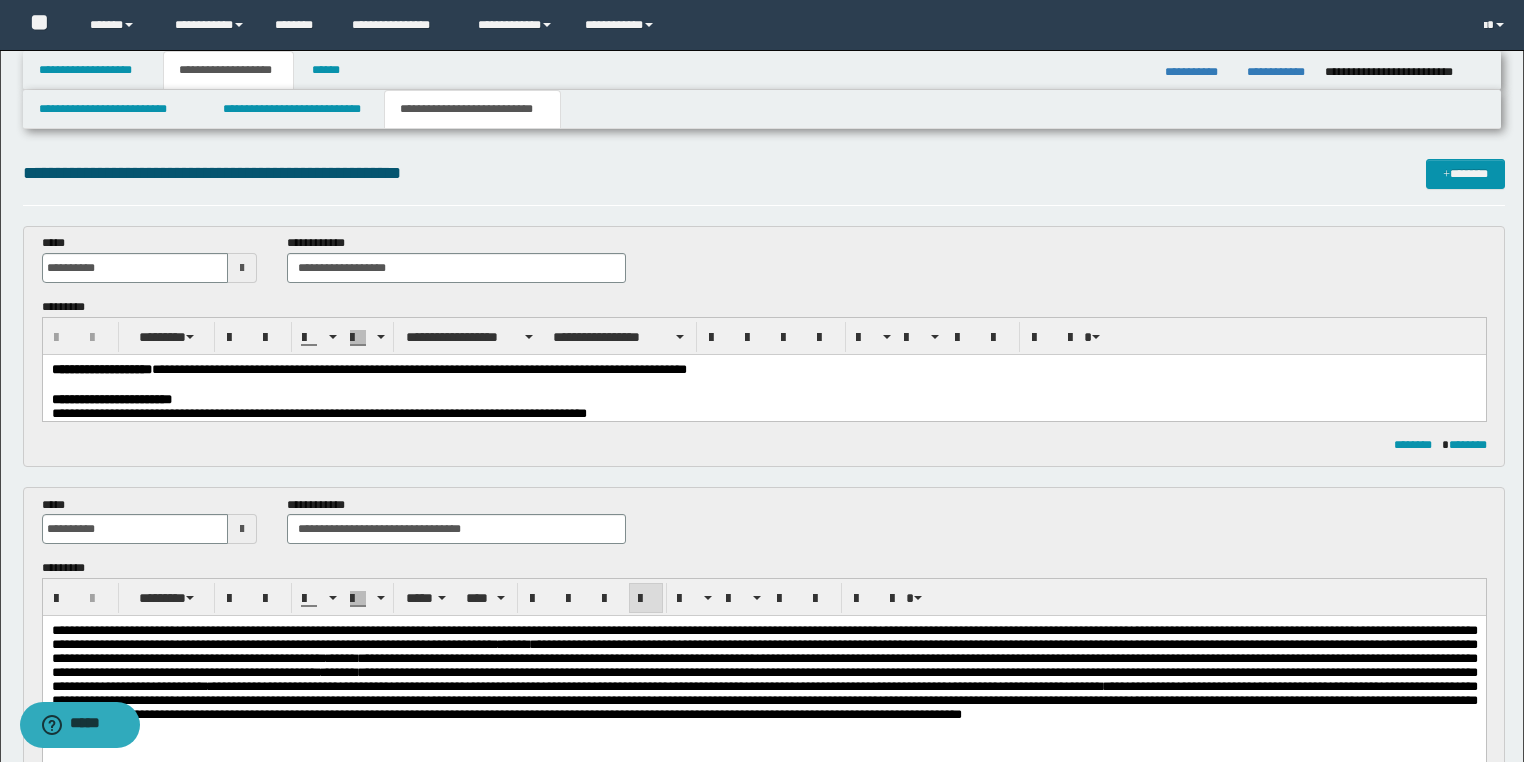drag, startPoint x: 125, startPoint y: 2963, endPoint x: -1, endPoint y: -19, distance: 2984.661 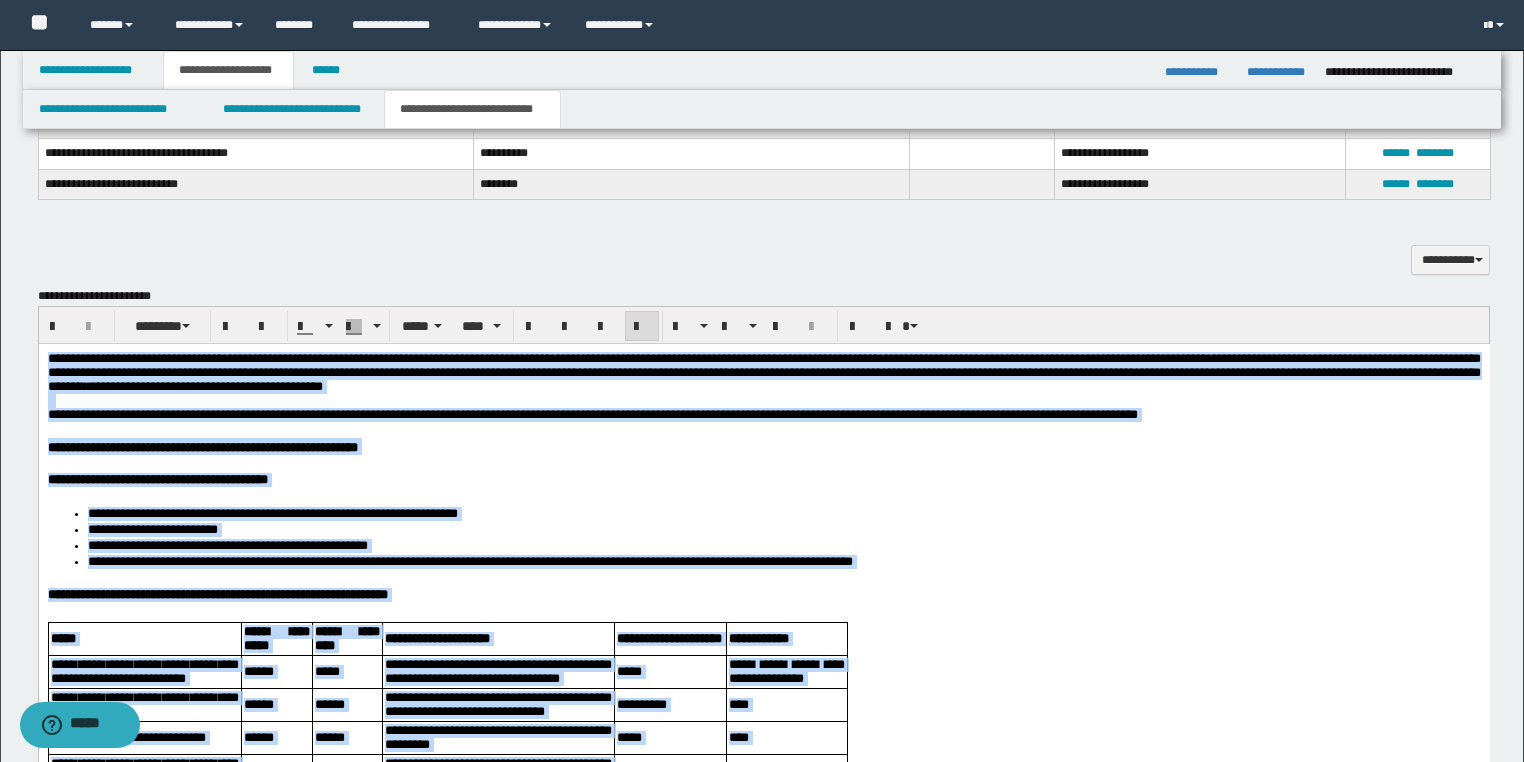 scroll, scrollTop: 1120, scrollLeft: 0, axis: vertical 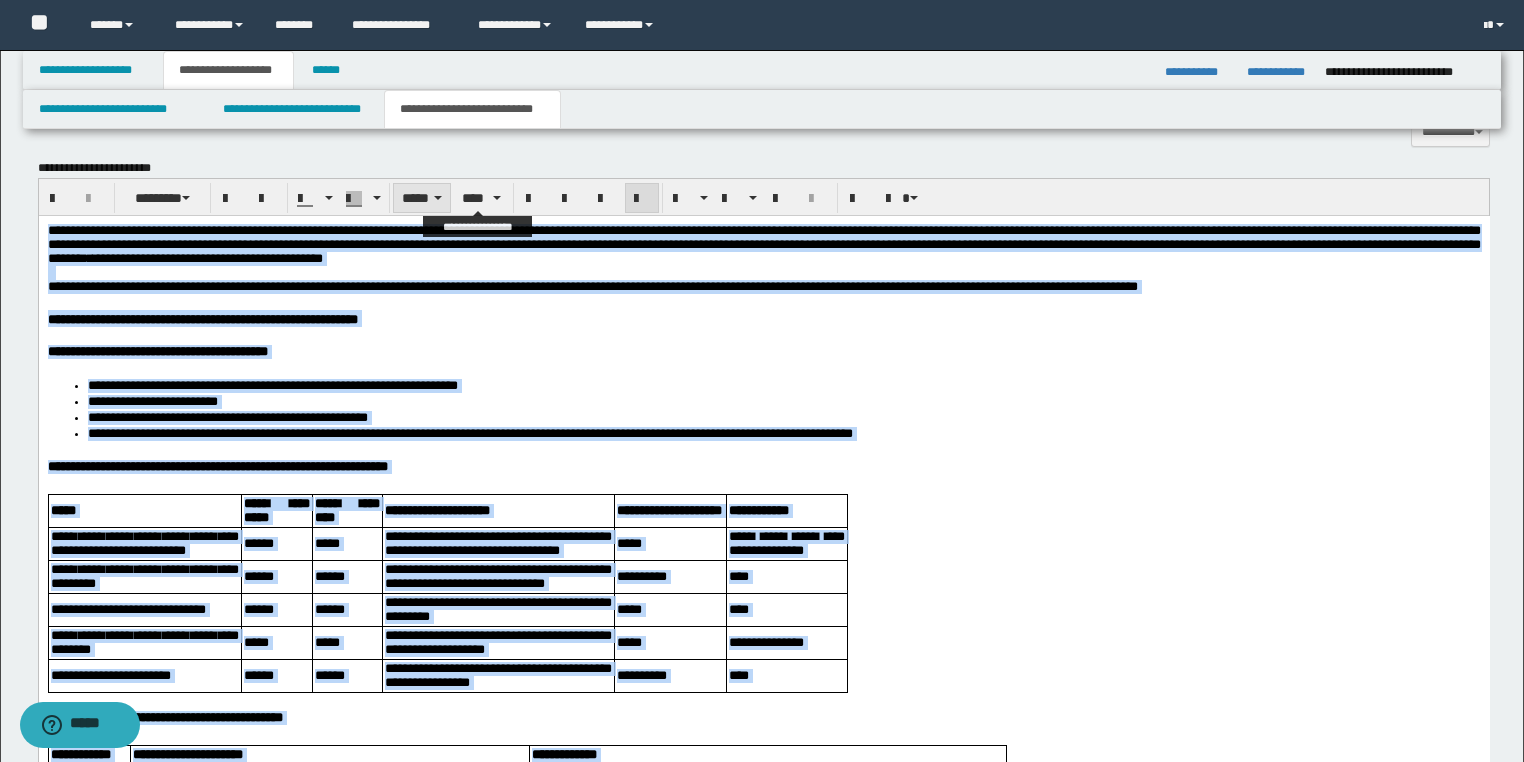 click at bounding box center [438, 198] 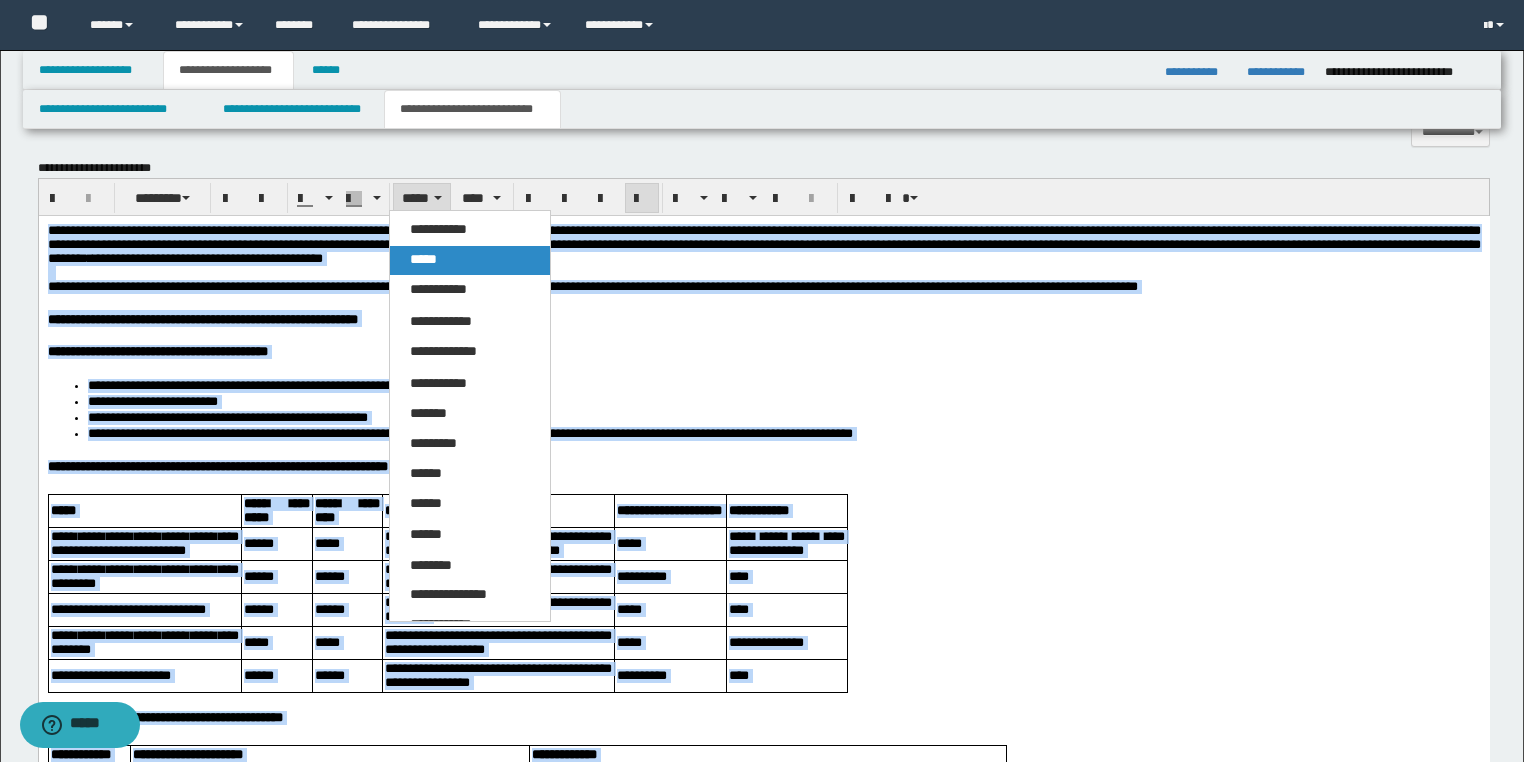 click on "*****" at bounding box center (423, 259) 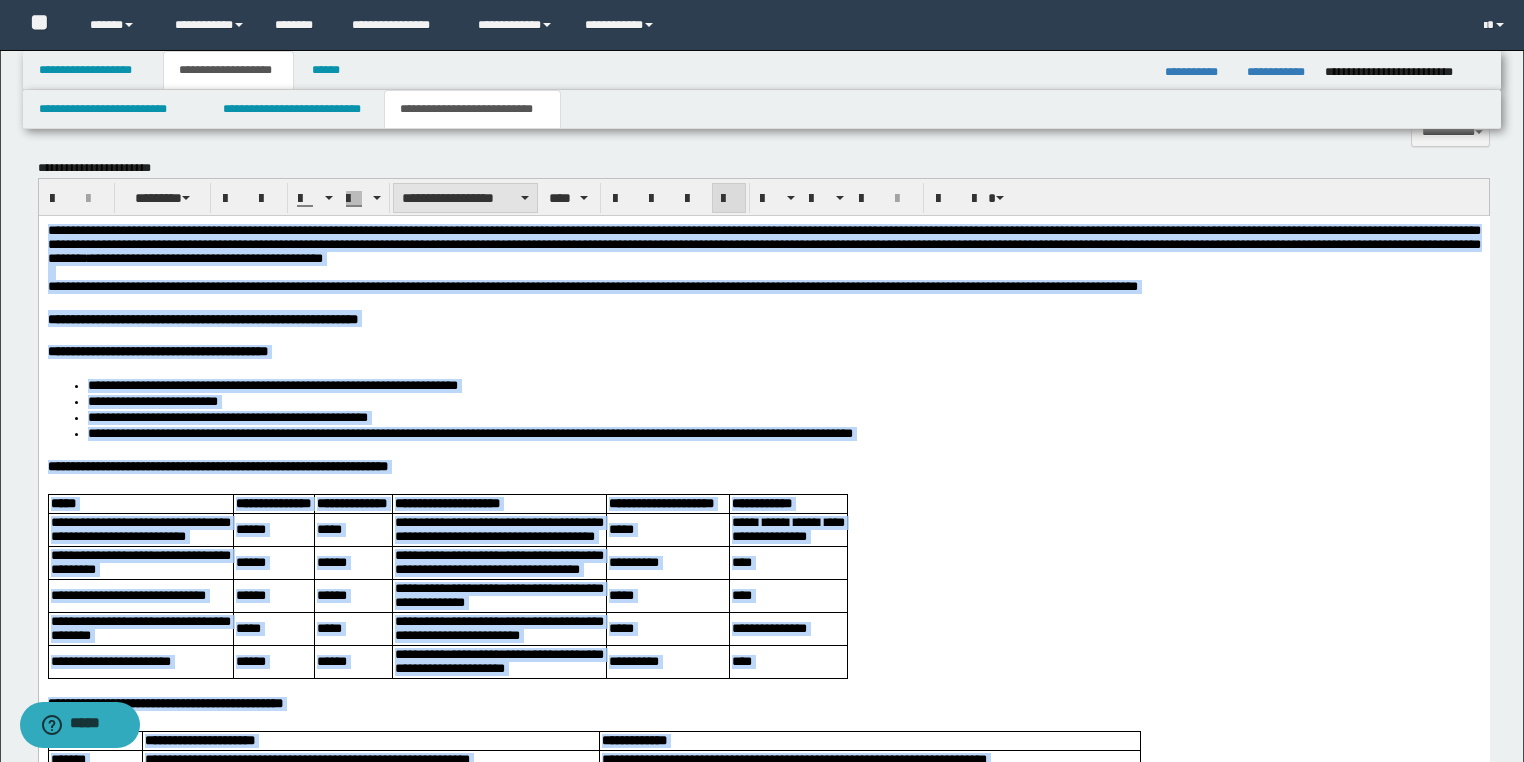 click on "**********" at bounding box center [465, 198] 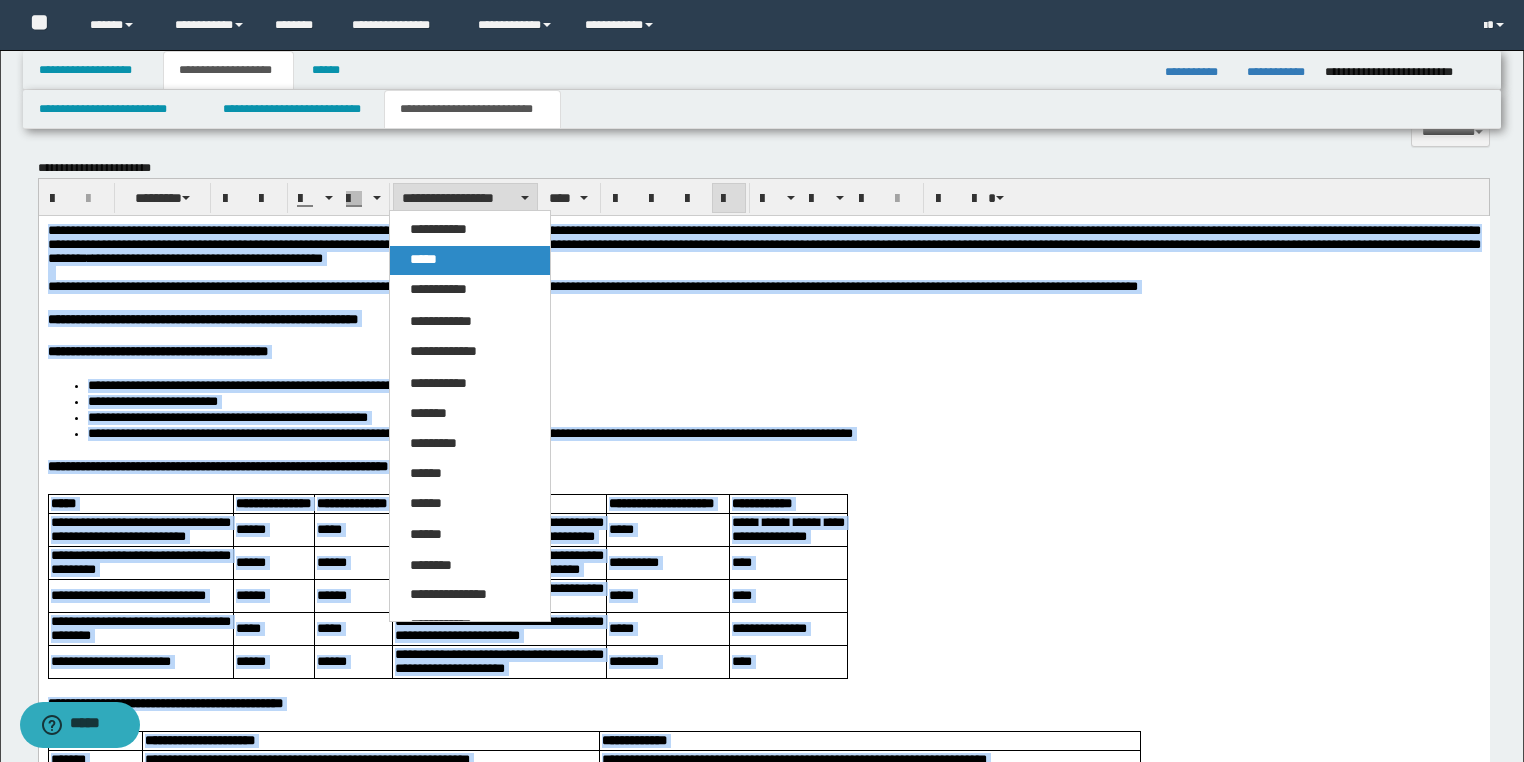 click on "*****" at bounding box center (423, 259) 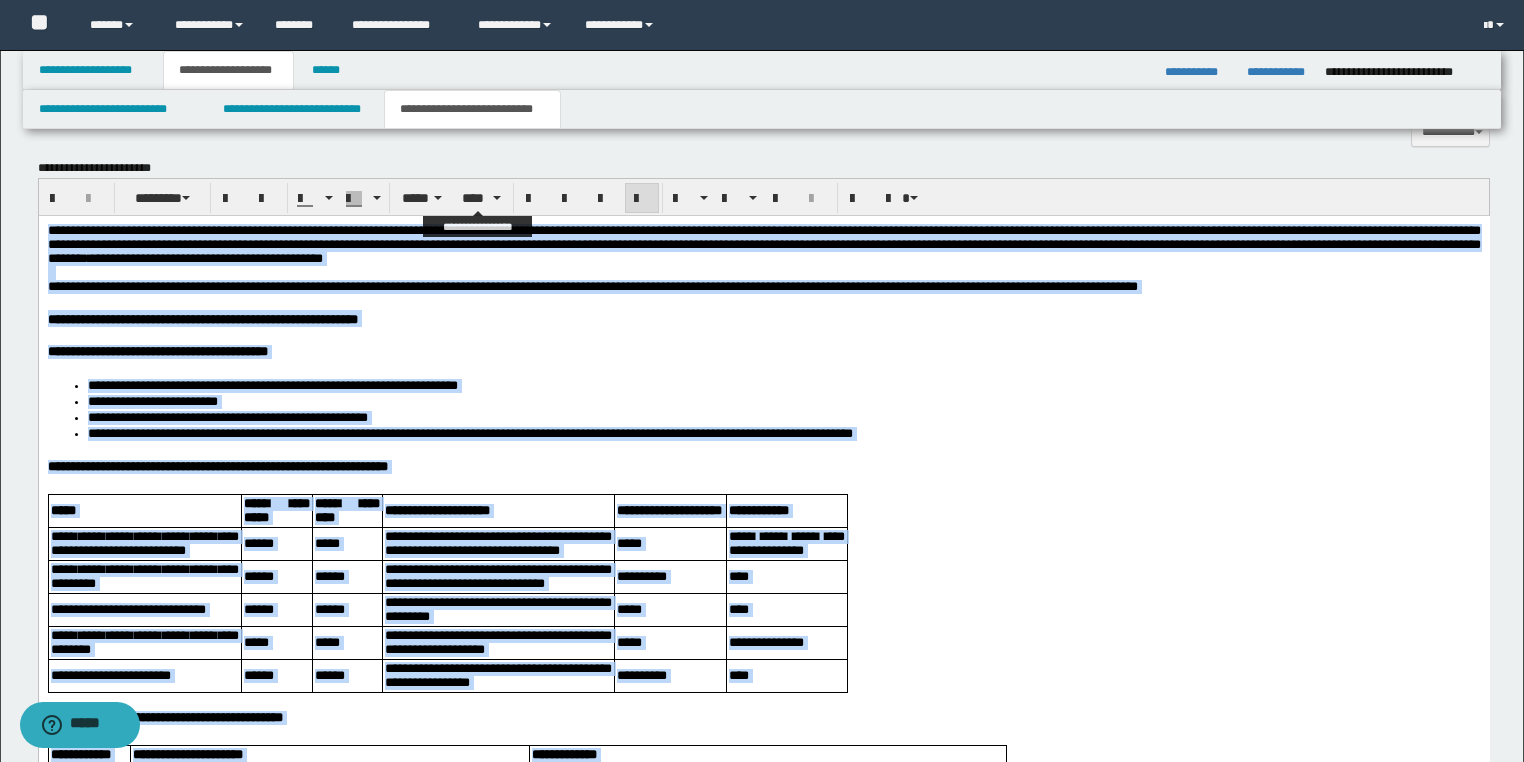 click at bounding box center [497, 198] 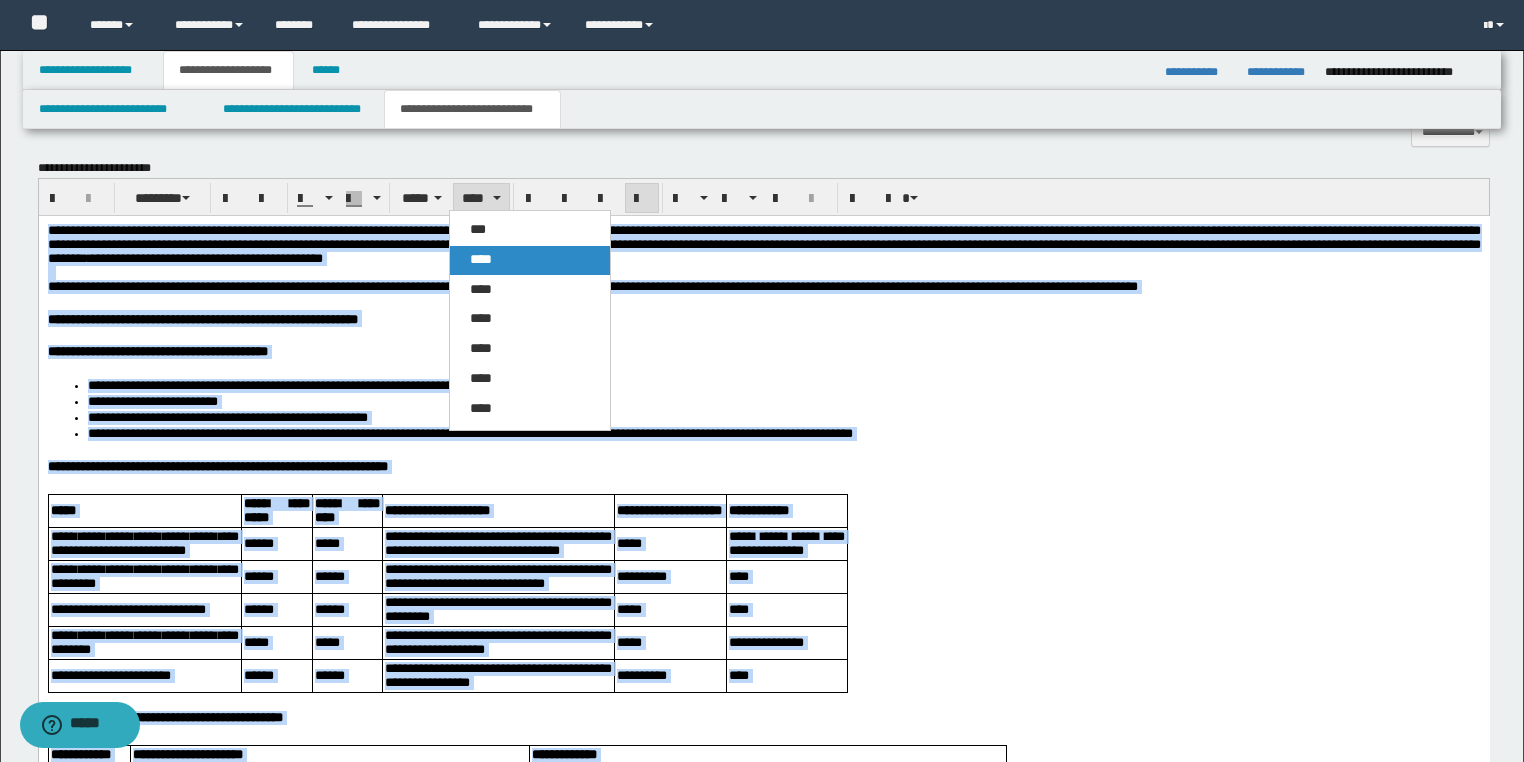 click on "****" at bounding box center [530, 260] 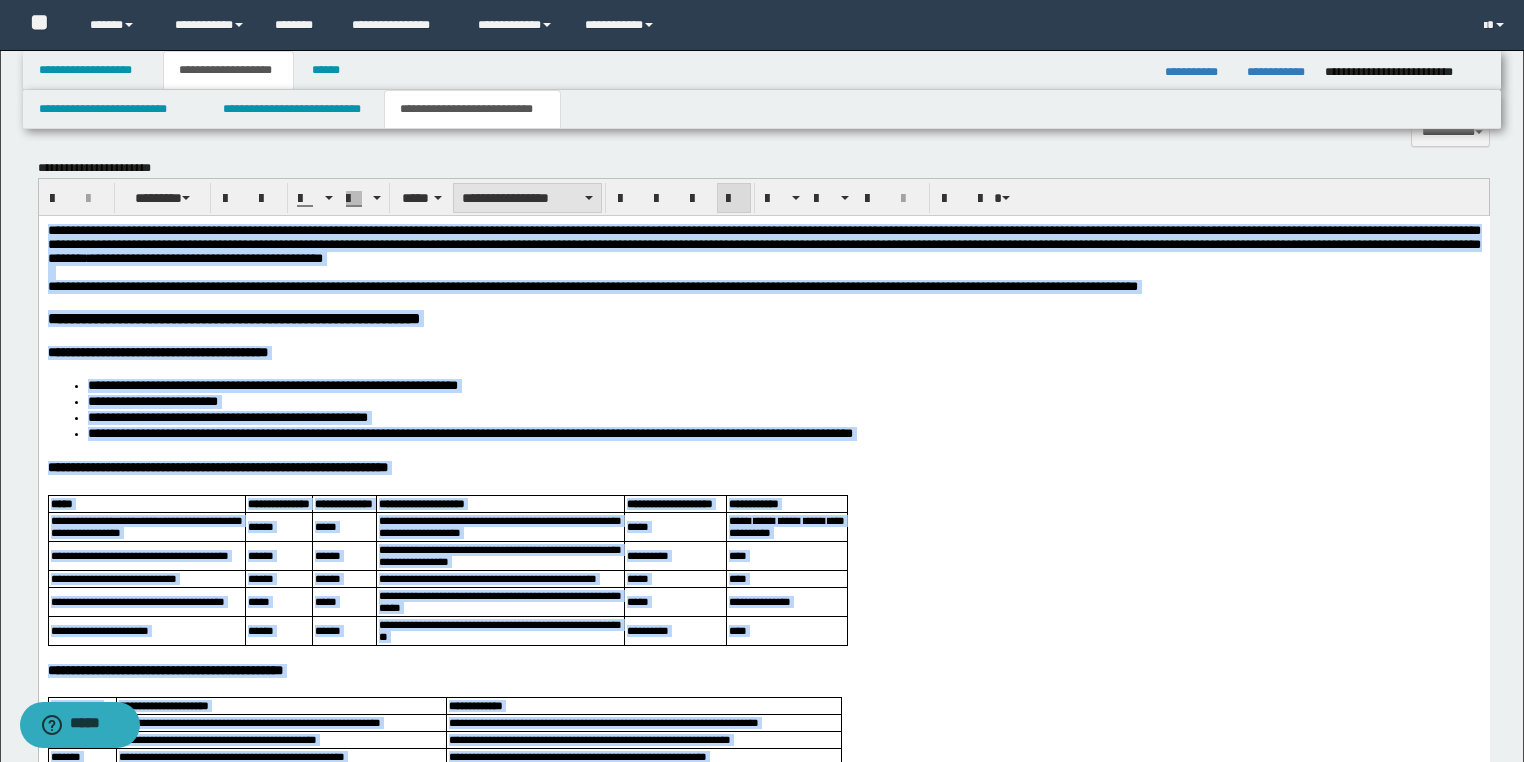 click on "**********" at bounding box center (527, 198) 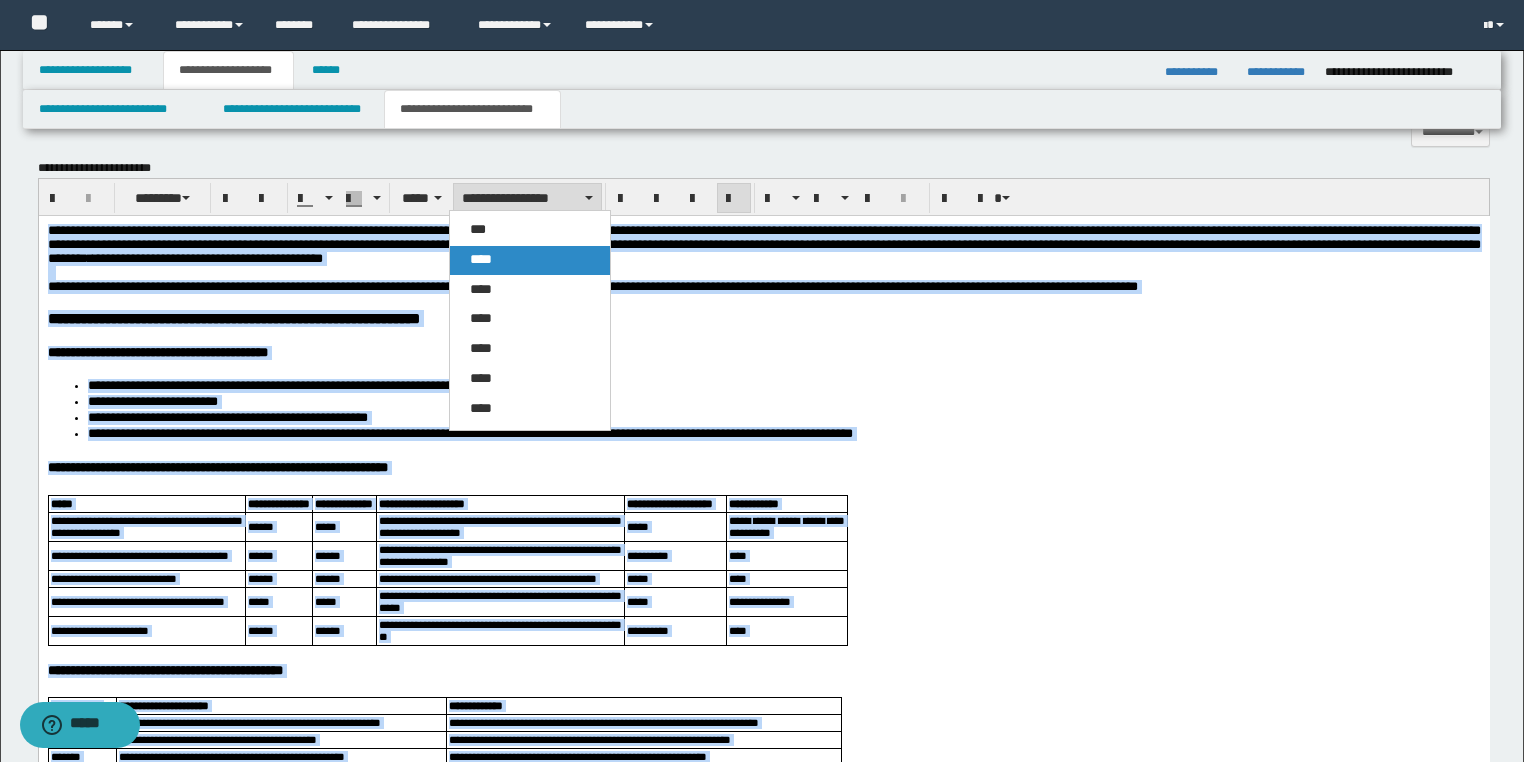click on "****" at bounding box center [530, 260] 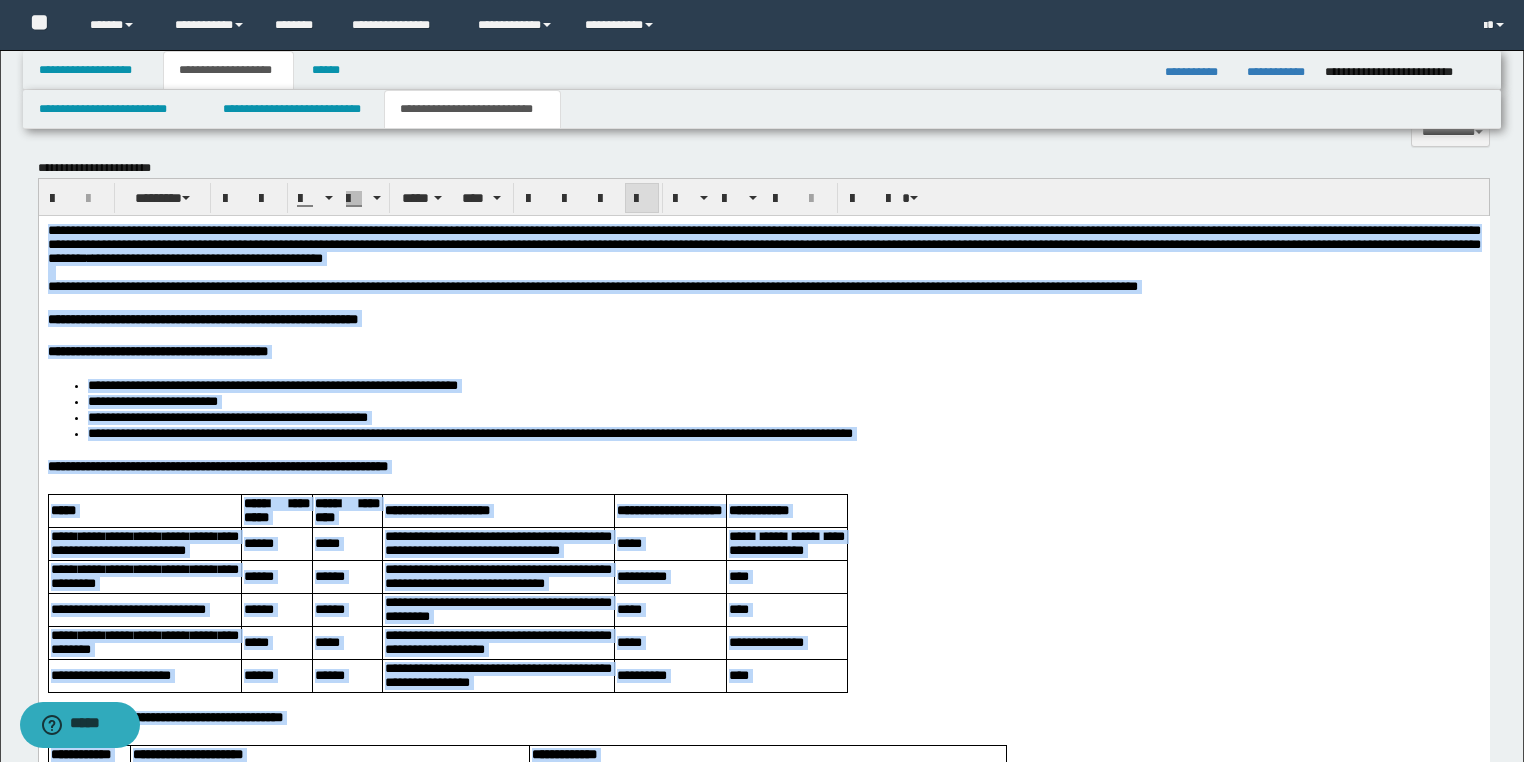 click at bounding box center [642, 199] 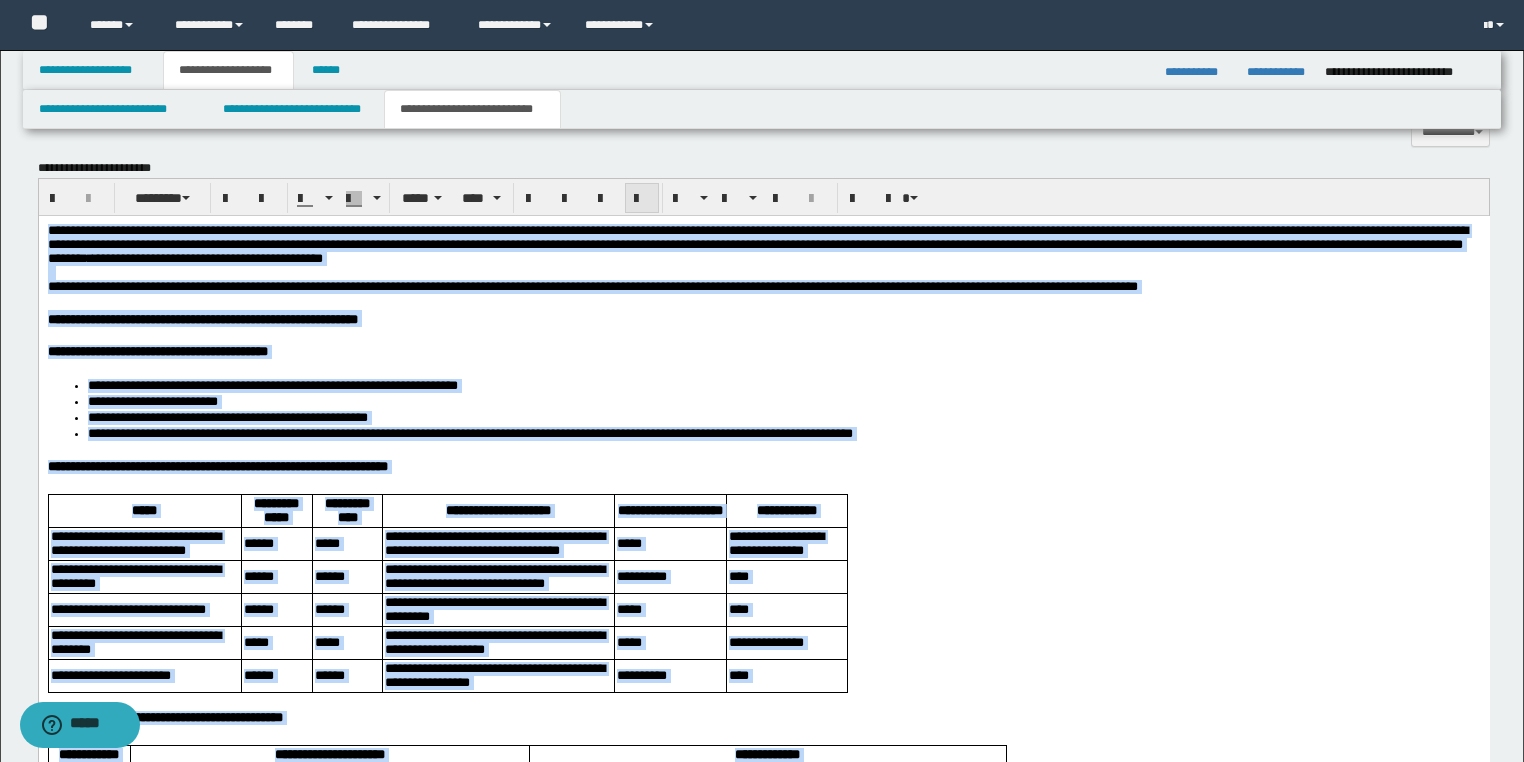 click at bounding box center (642, 199) 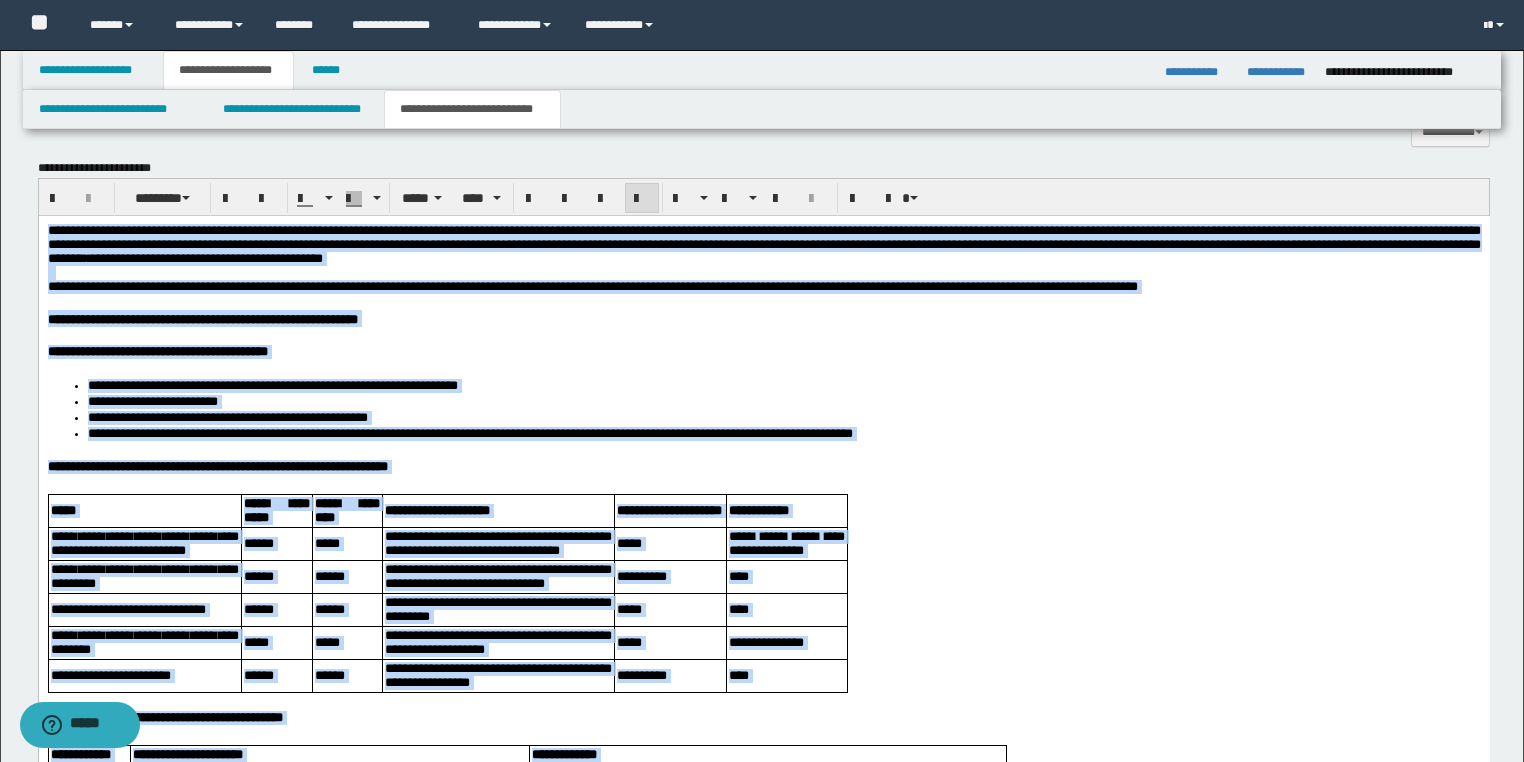 click on "**********" at bounding box center (783, 418) 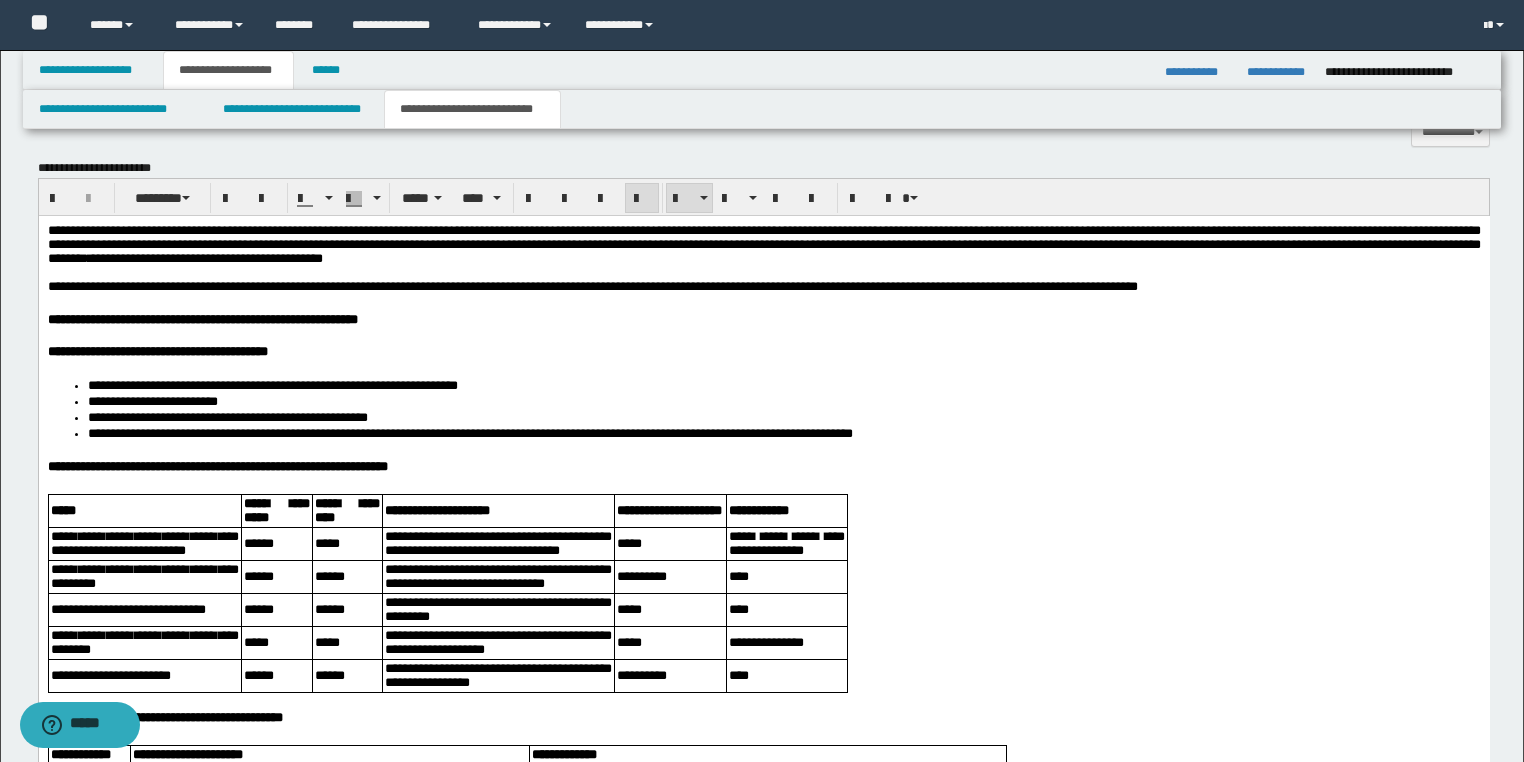 click on "**********" at bounding box center (783, 434) 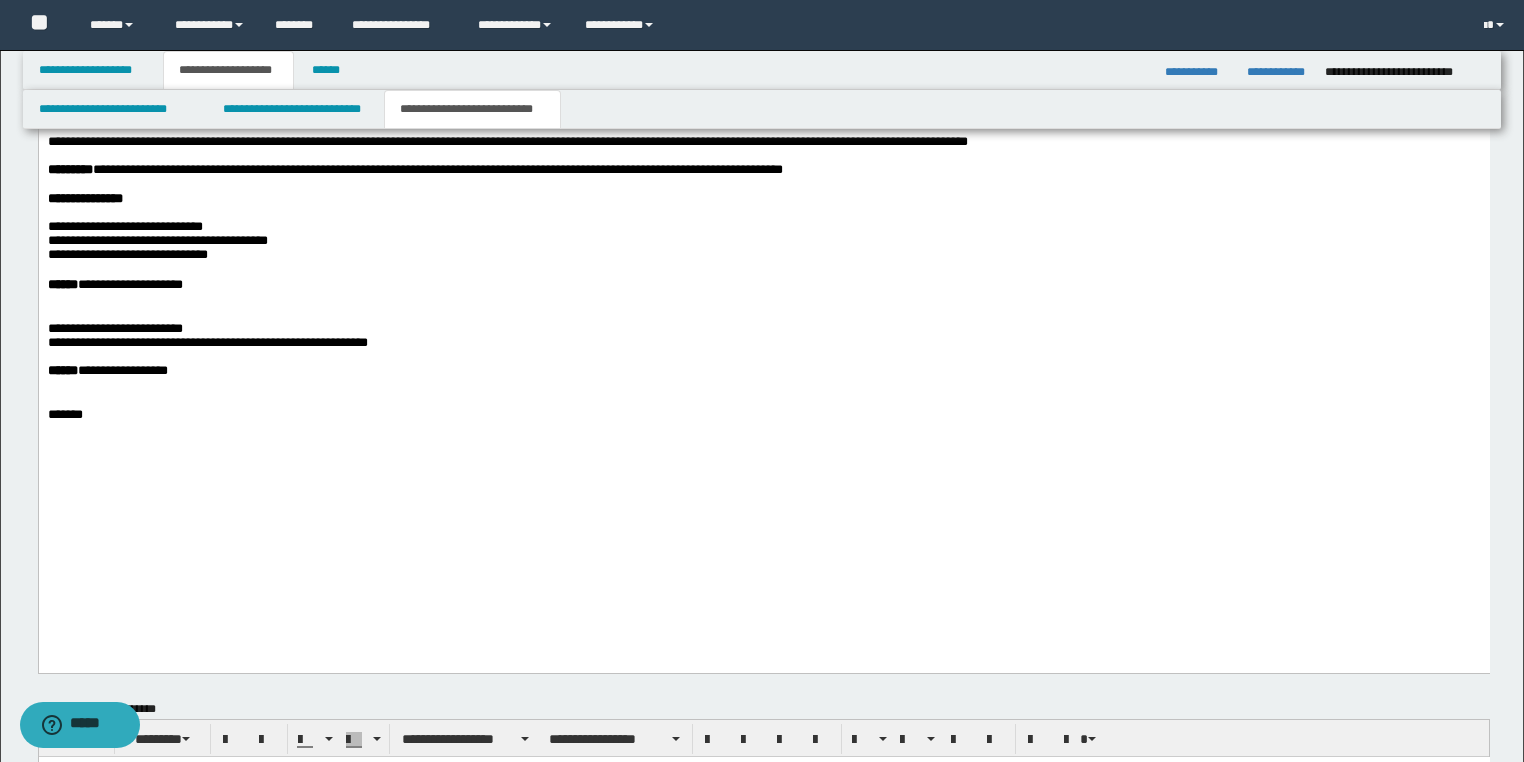 scroll, scrollTop: 2400, scrollLeft: 0, axis: vertical 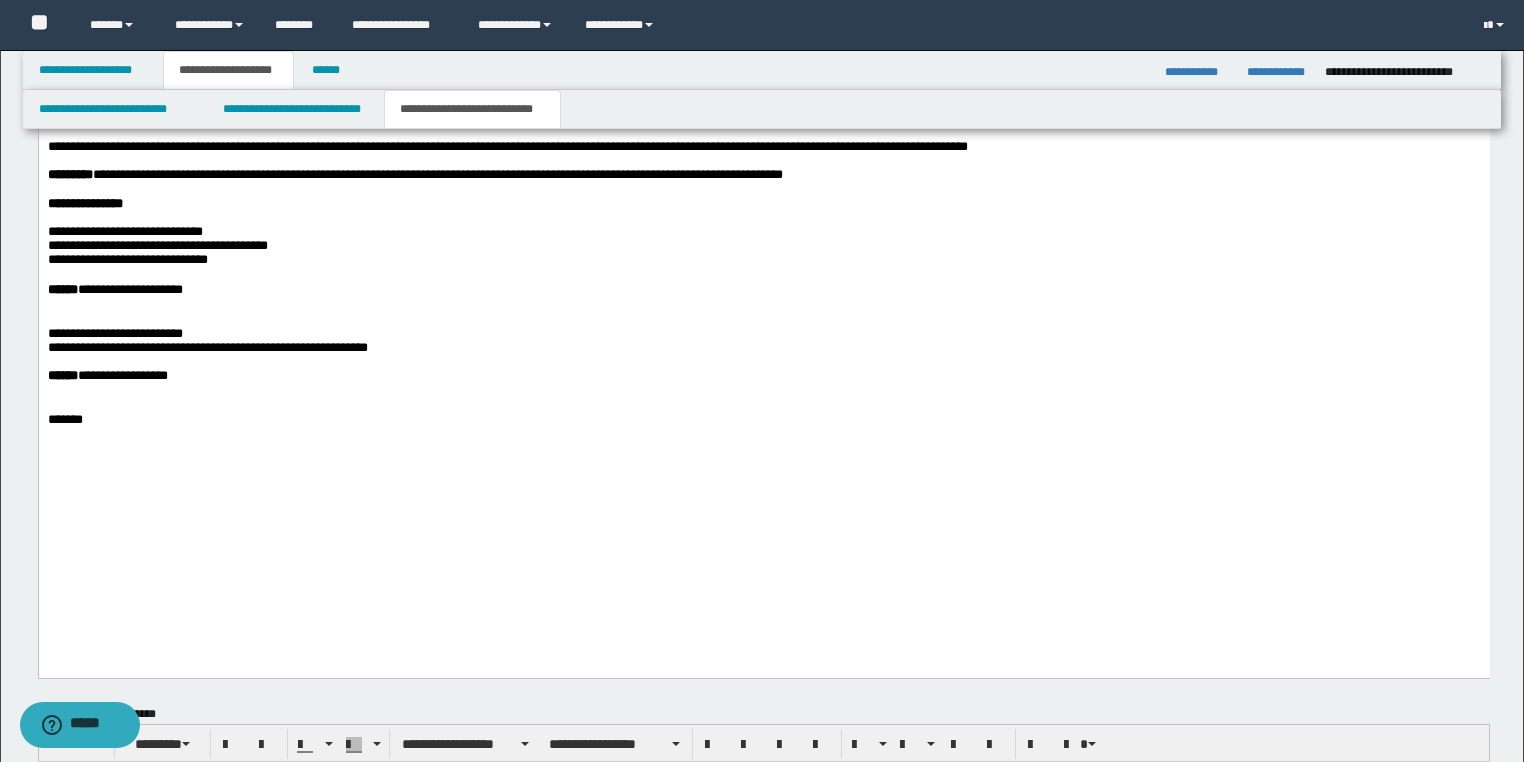 click on "**********" at bounding box center [763, 290] 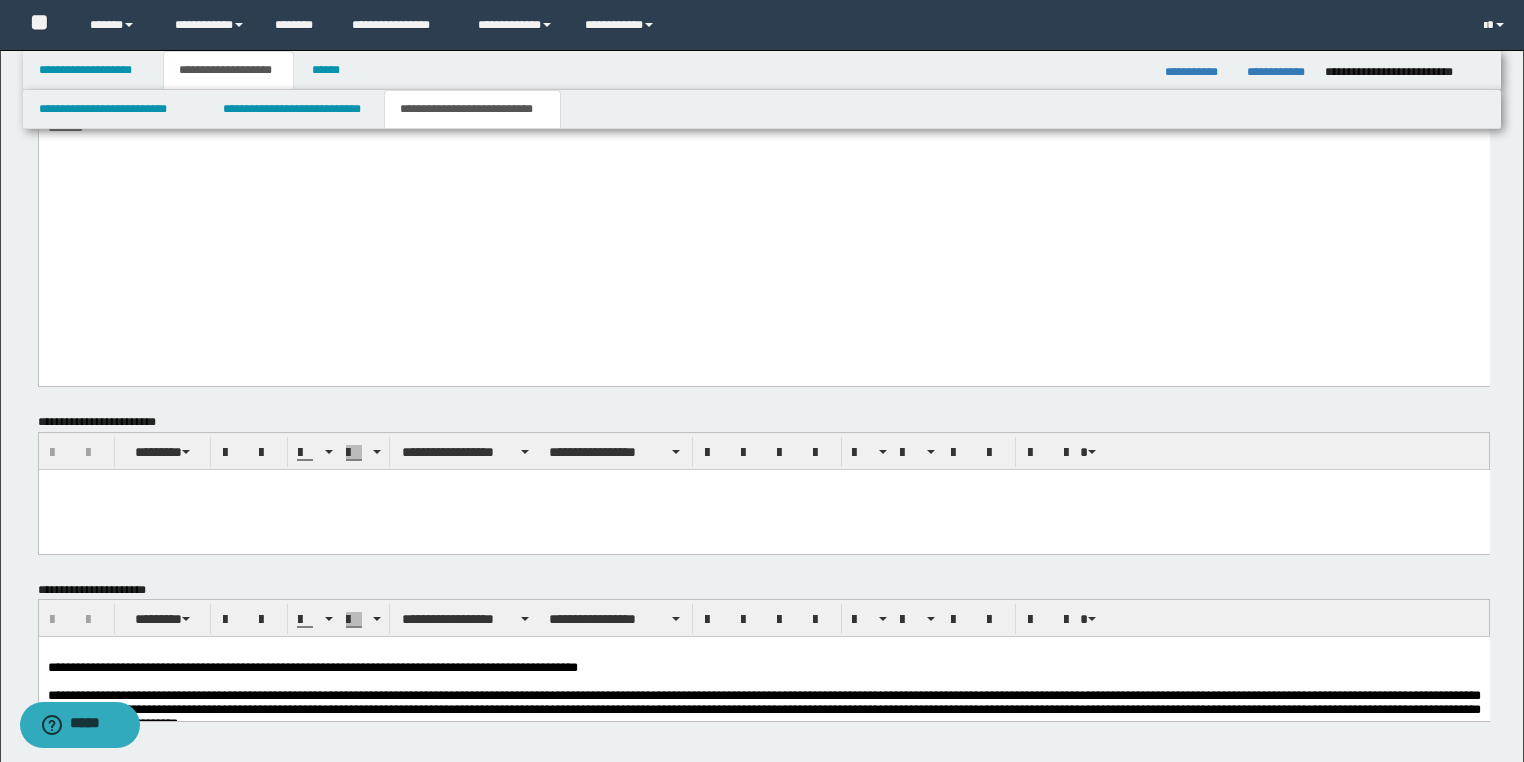 scroll, scrollTop: 2772, scrollLeft: 0, axis: vertical 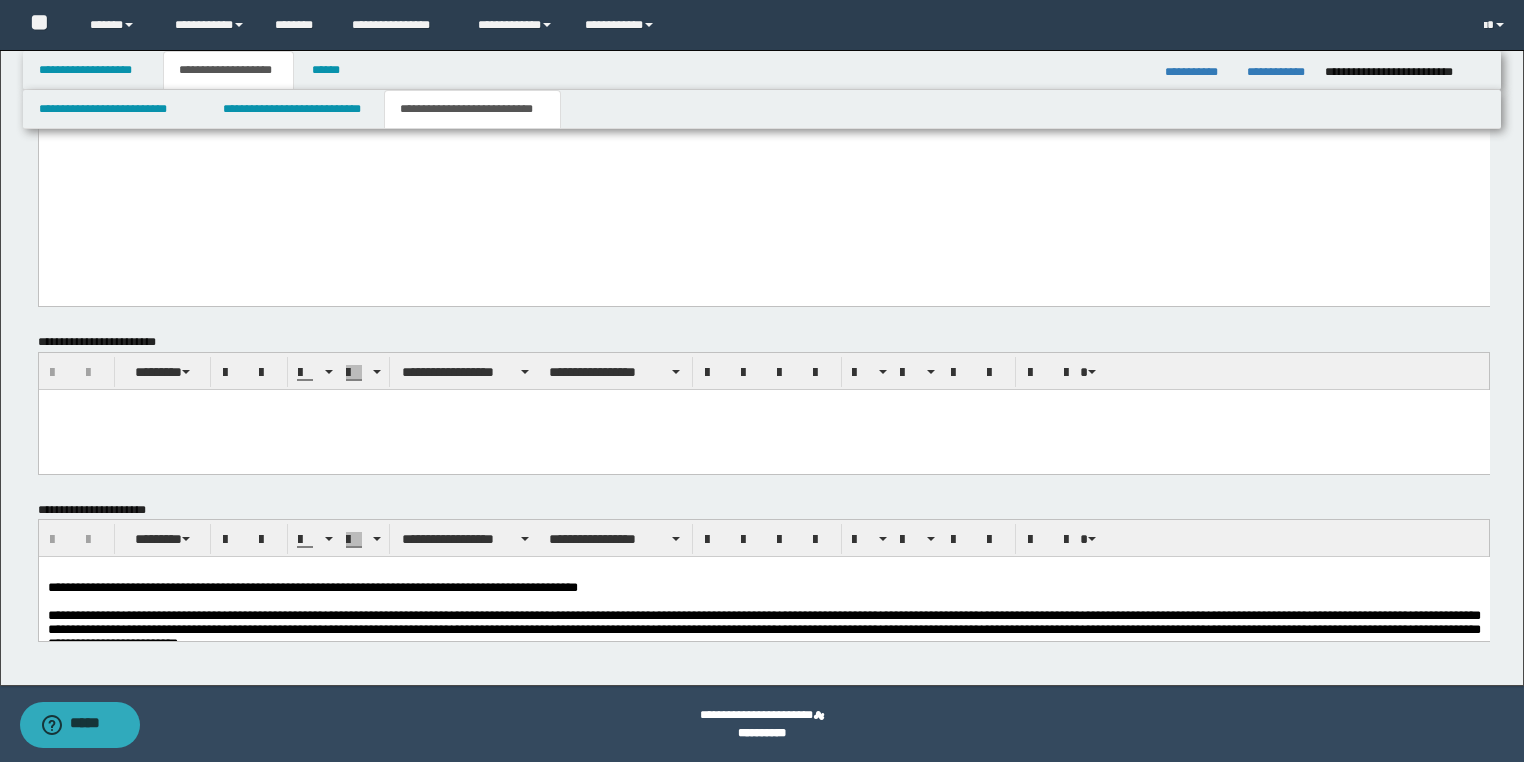 click at bounding box center (763, 602) 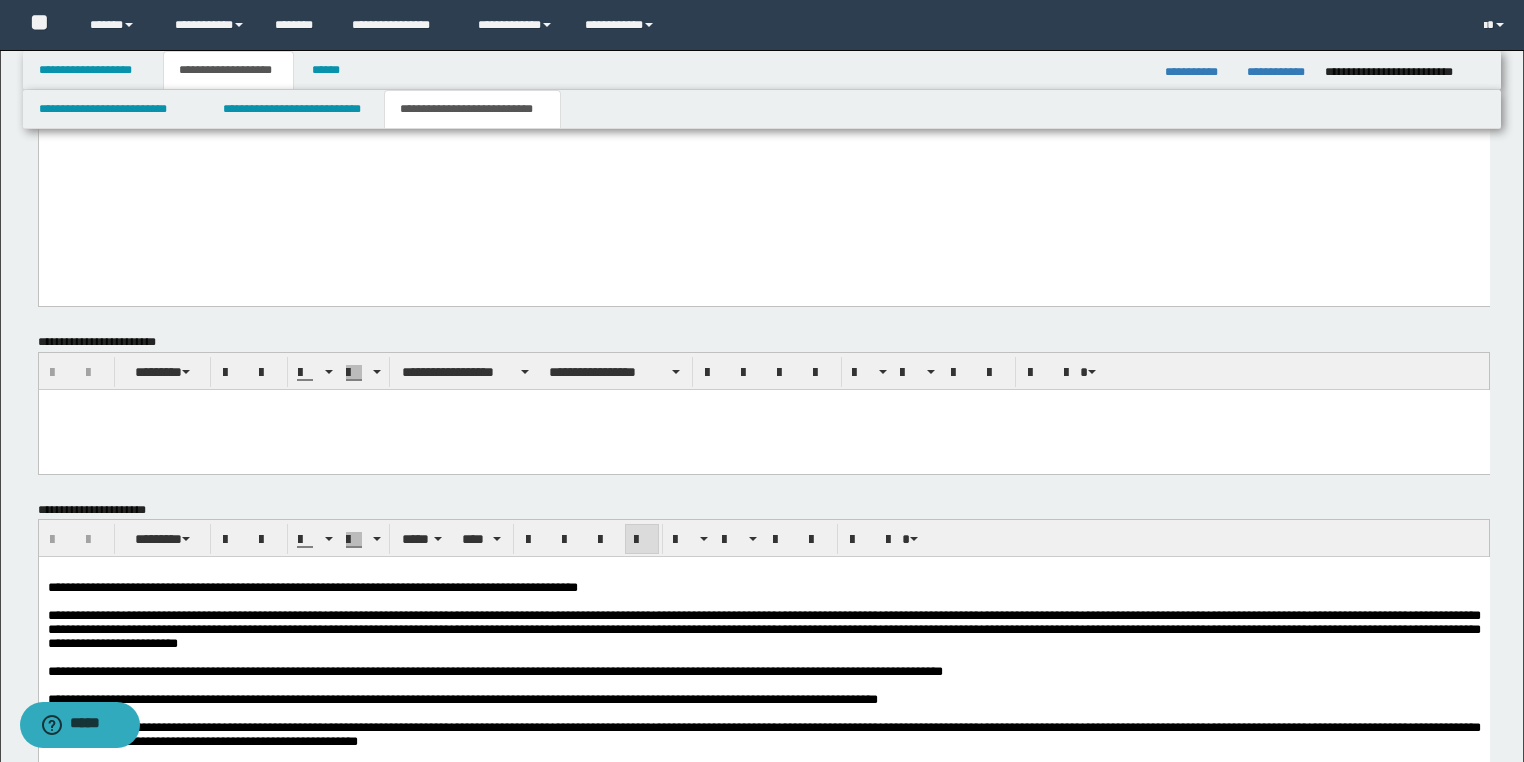 click on "**********" at bounding box center [312, 587] 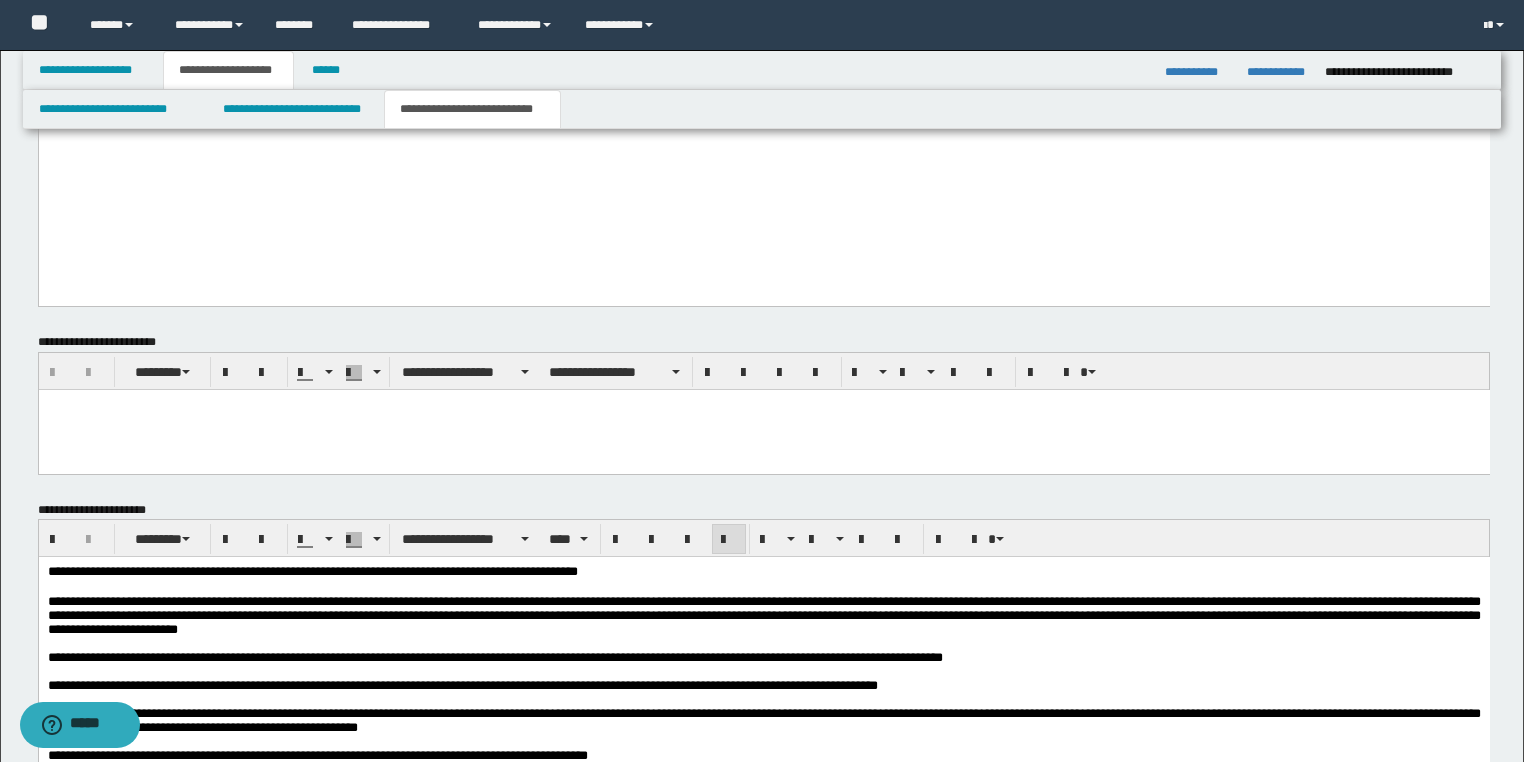 drag, startPoint x: 107, startPoint y: 649, endPoint x: 48, endPoint y: 639, distance: 59.841457 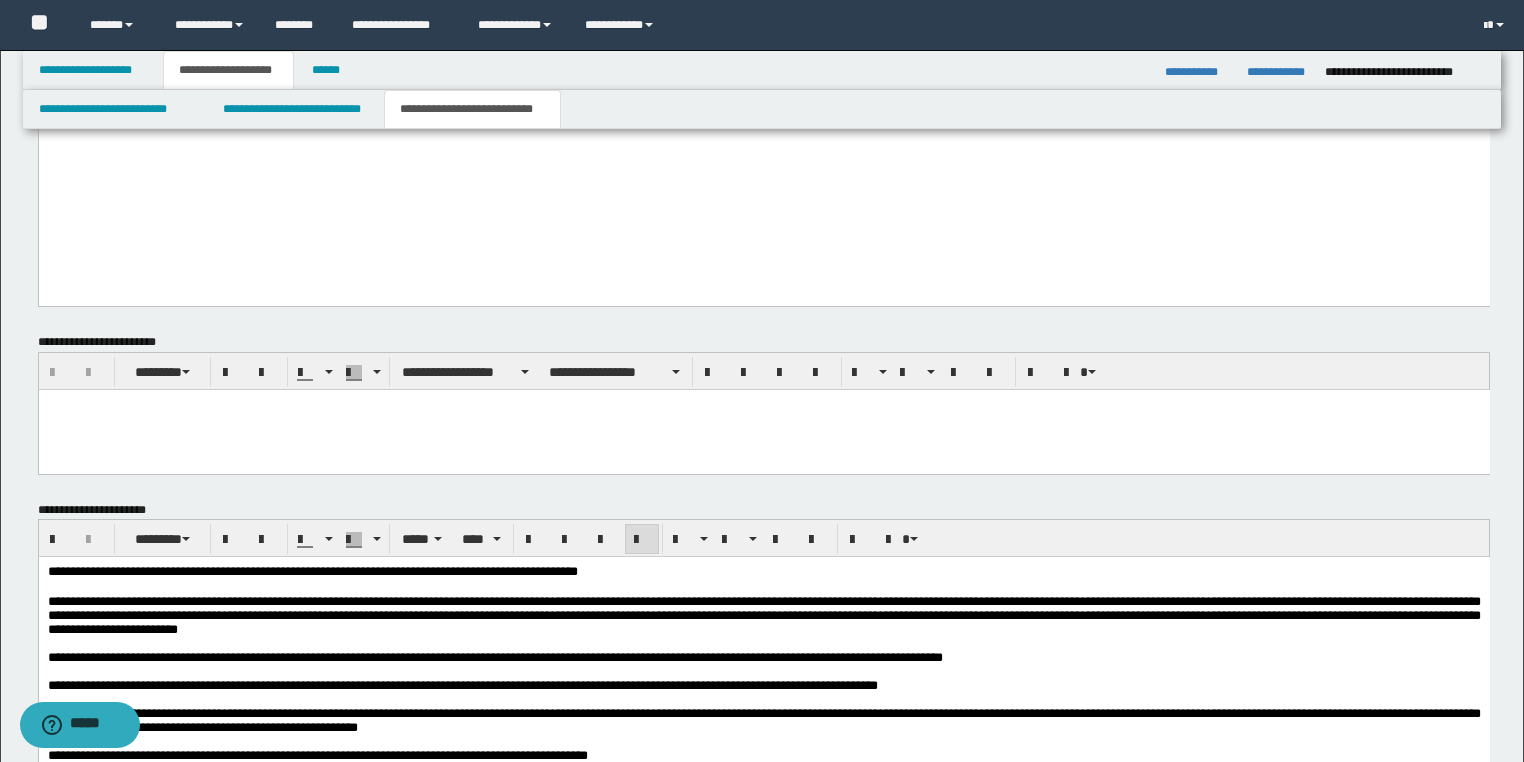 click on "**********" at bounding box center (763, 615) 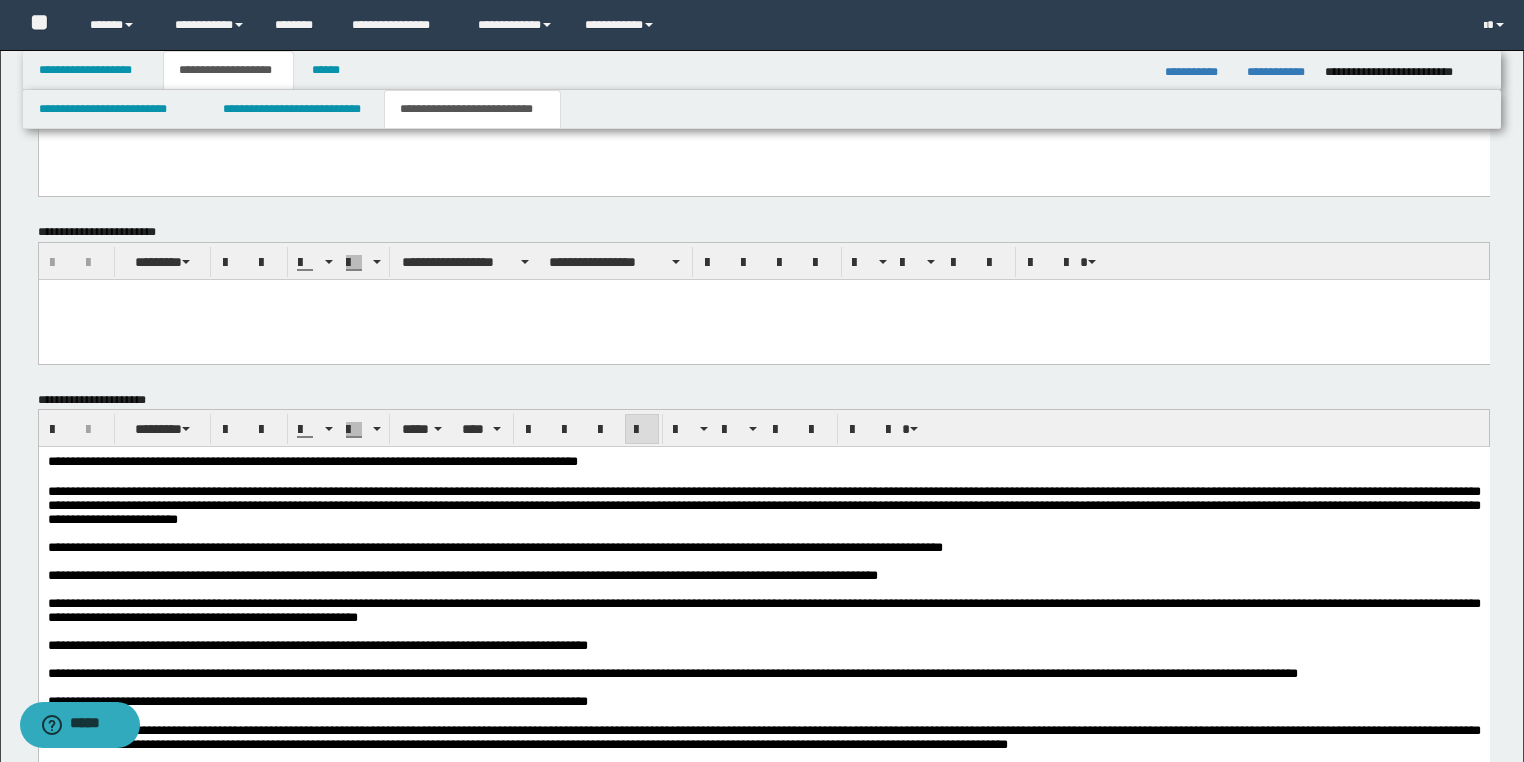 scroll, scrollTop: 3172, scrollLeft: 0, axis: vertical 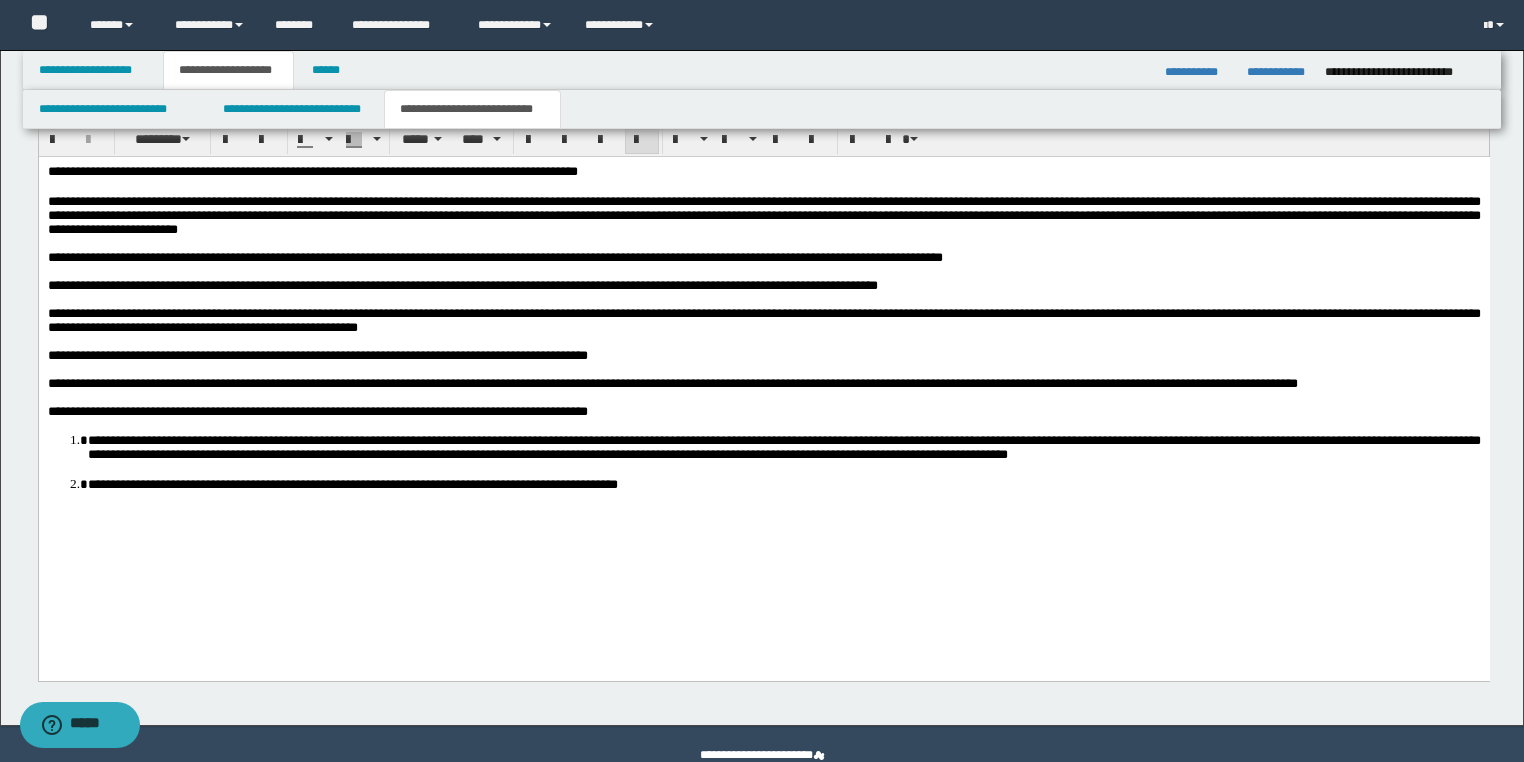 drag, startPoint x: 83, startPoint y: 562, endPoint x: 91, endPoint y: 573, distance: 13.601471 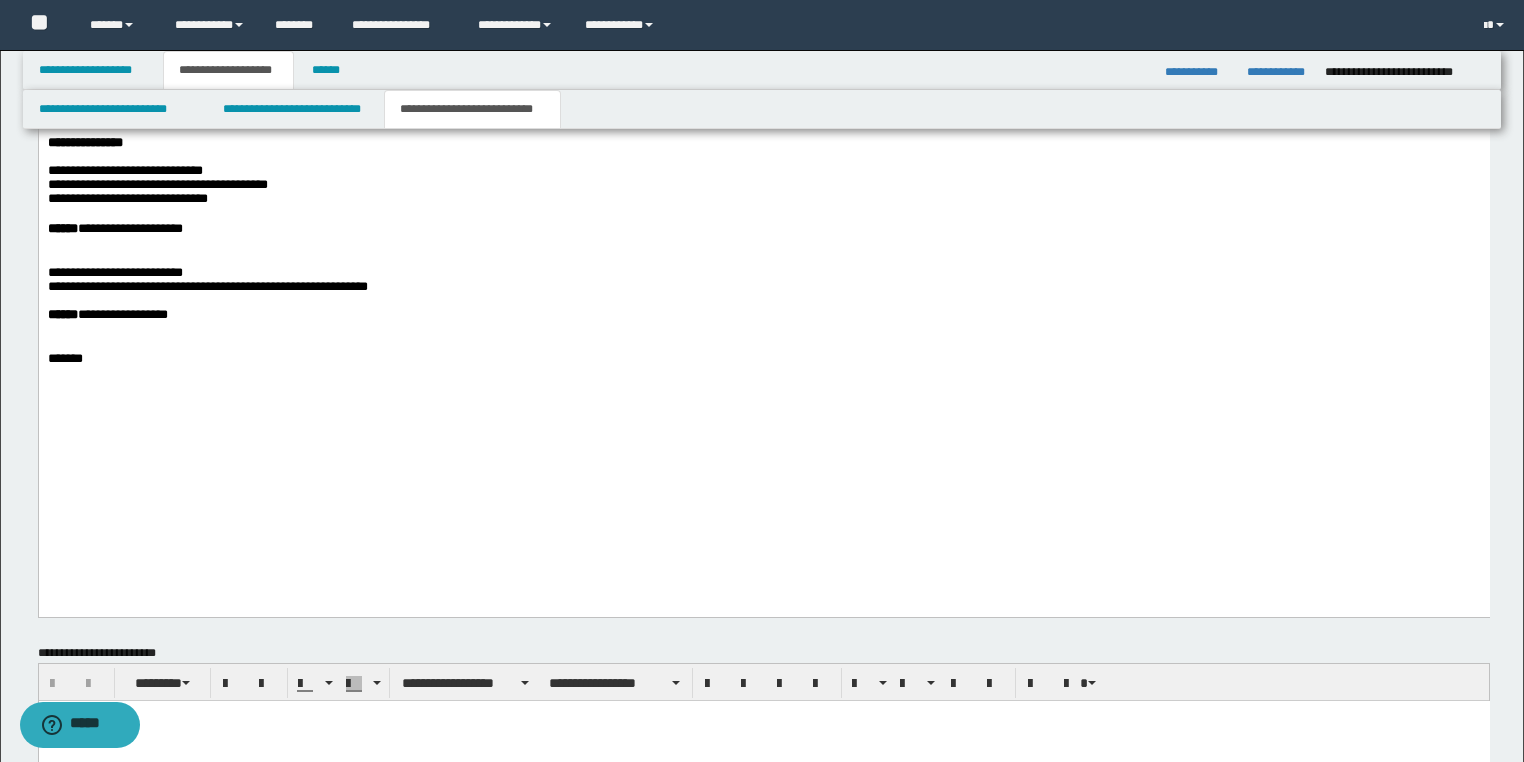drag, startPoint x: 692, startPoint y: 1252, endPoint x: 84, endPoint y: -74, distance: 1458.7461 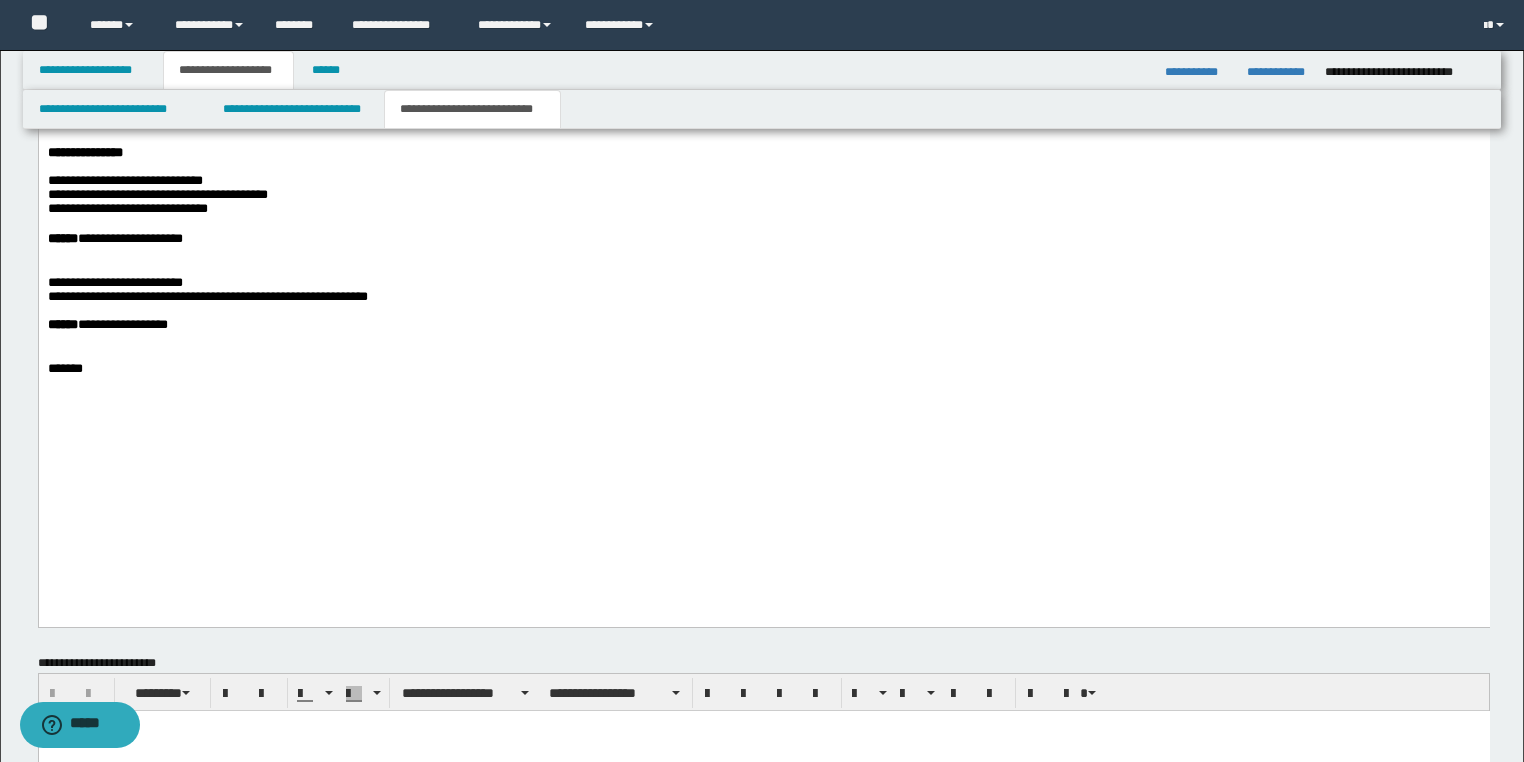 click on "**********" at bounding box center [763, 1081] 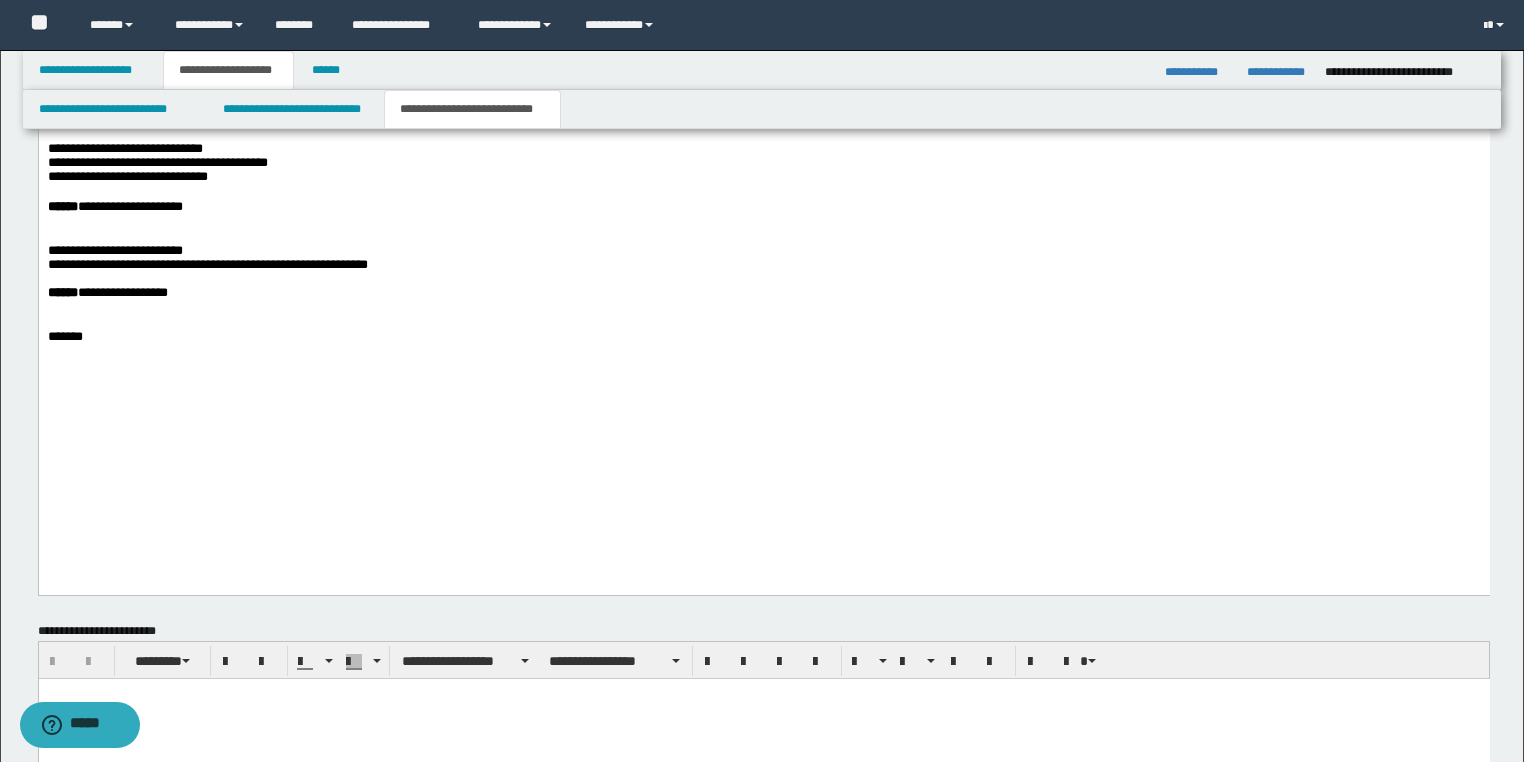 scroll, scrollTop: 2444, scrollLeft: 0, axis: vertical 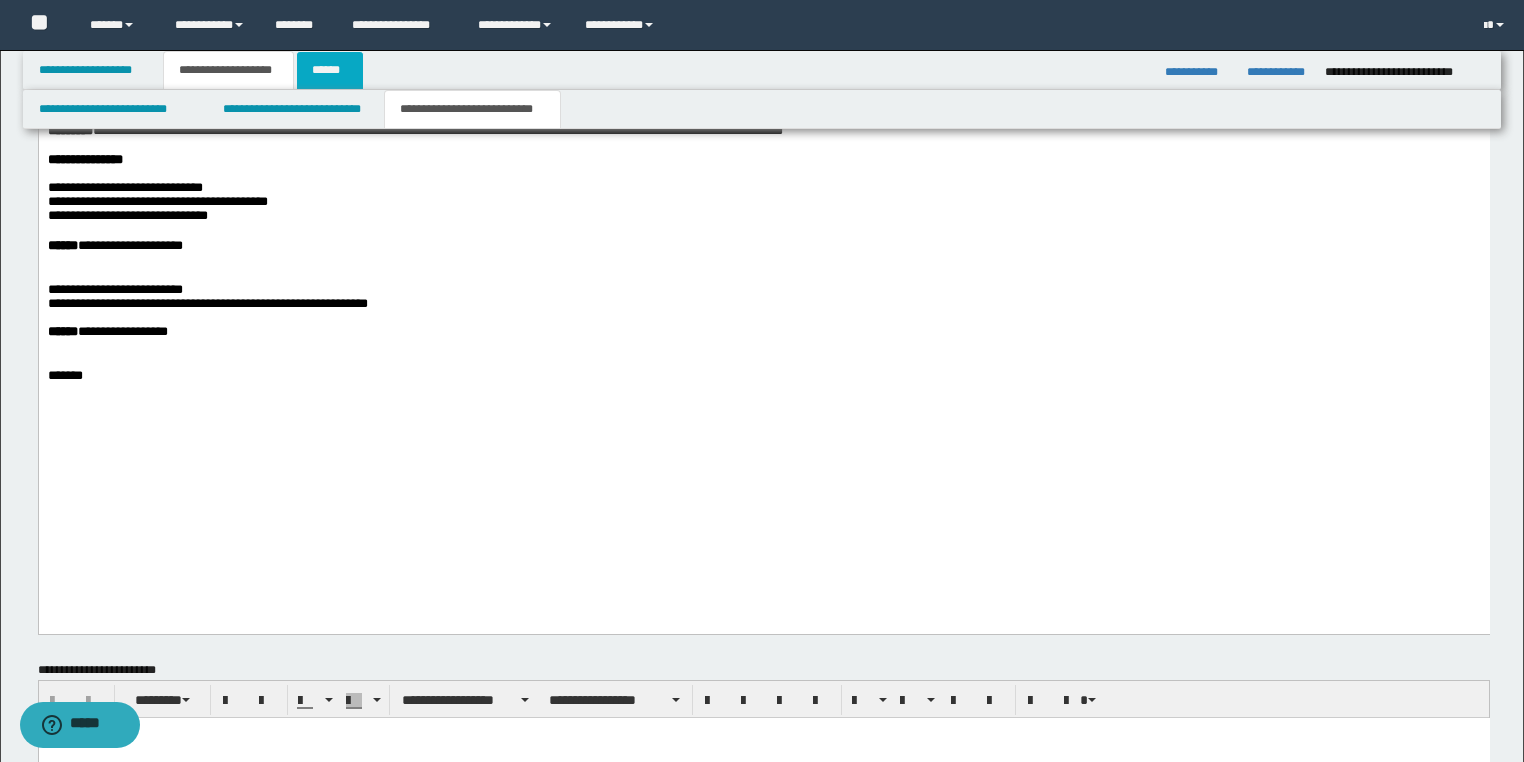 click on "******" at bounding box center (330, 70) 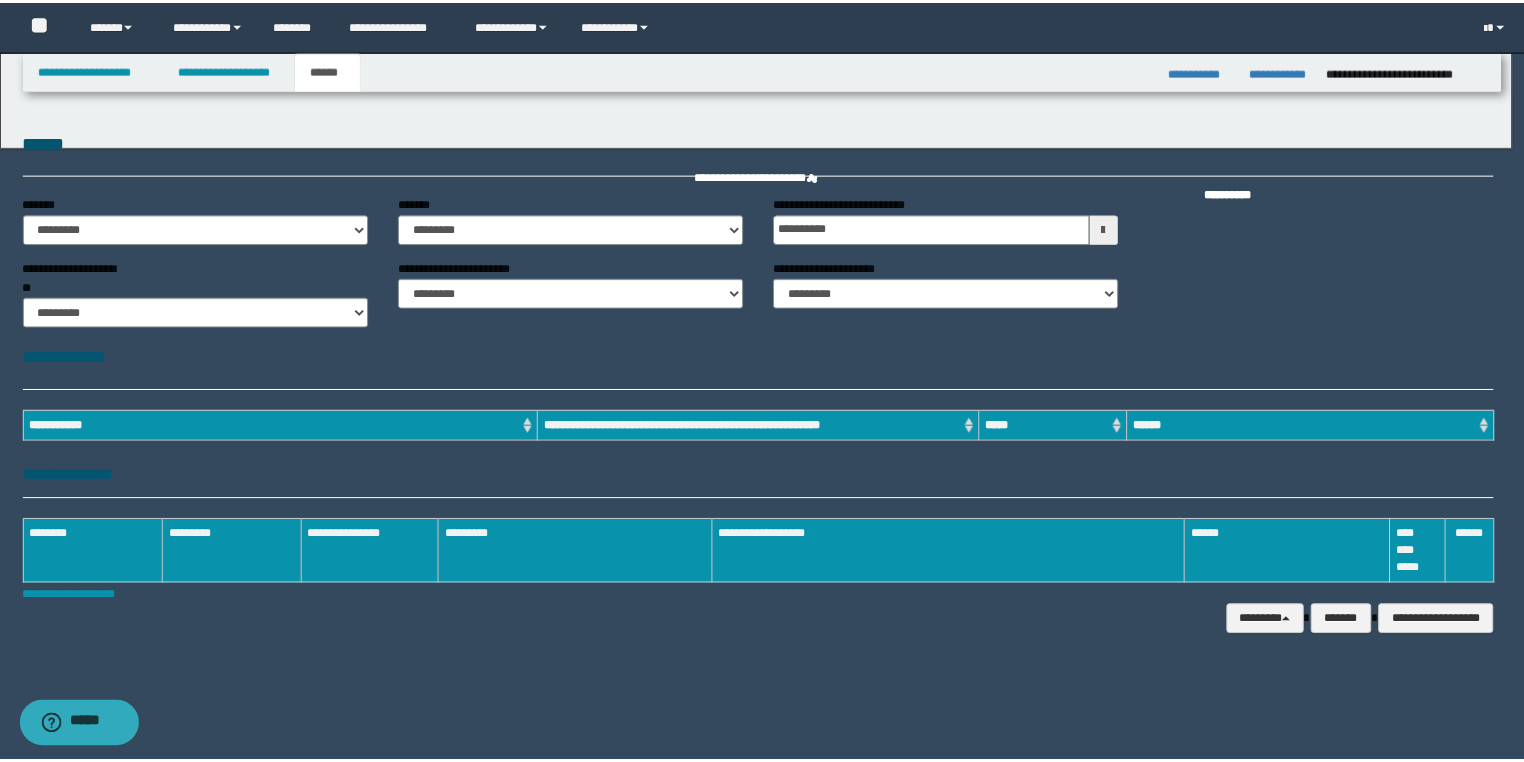scroll, scrollTop: 0, scrollLeft: 0, axis: both 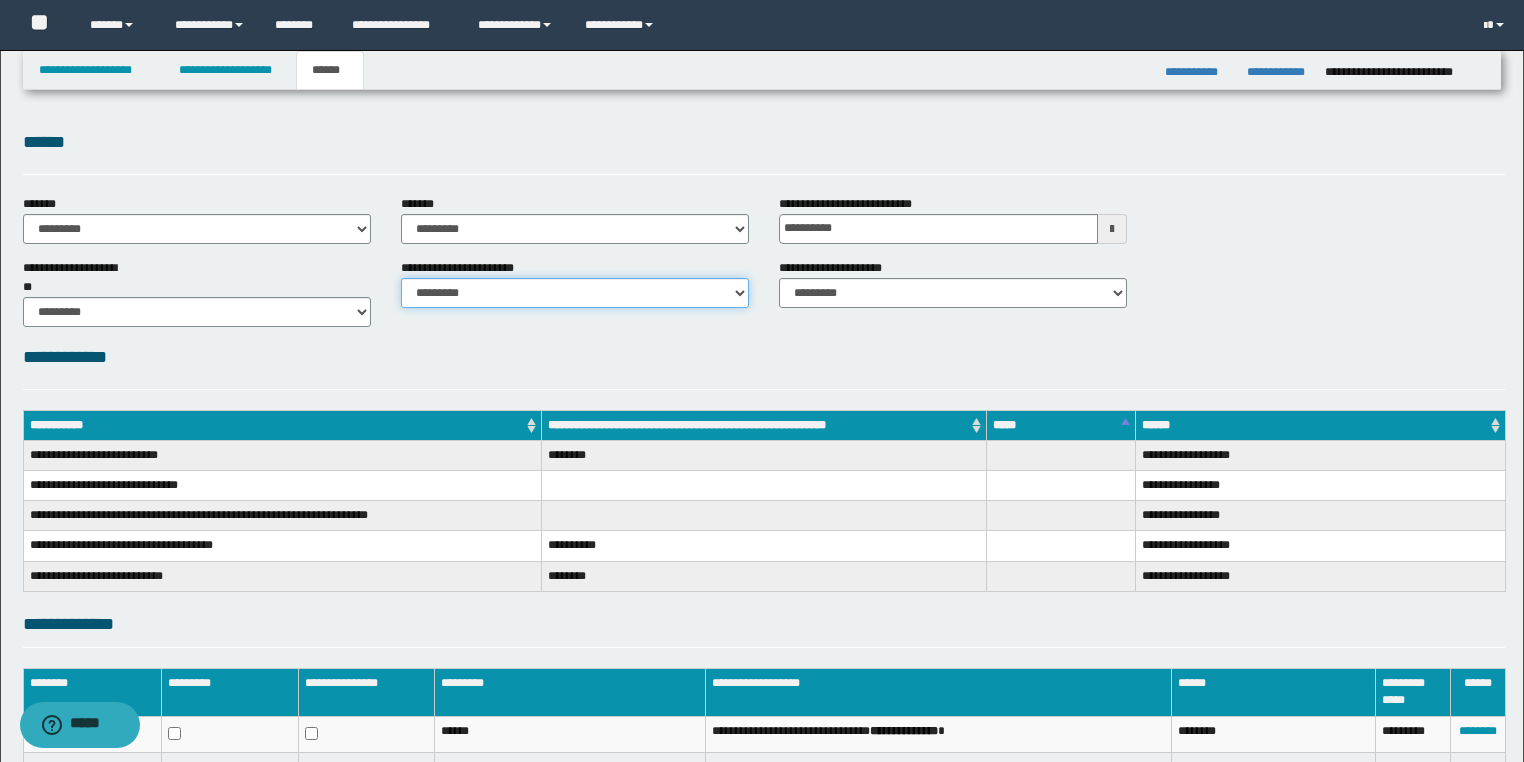 click on "*********
*********
*********" at bounding box center (575, 293) 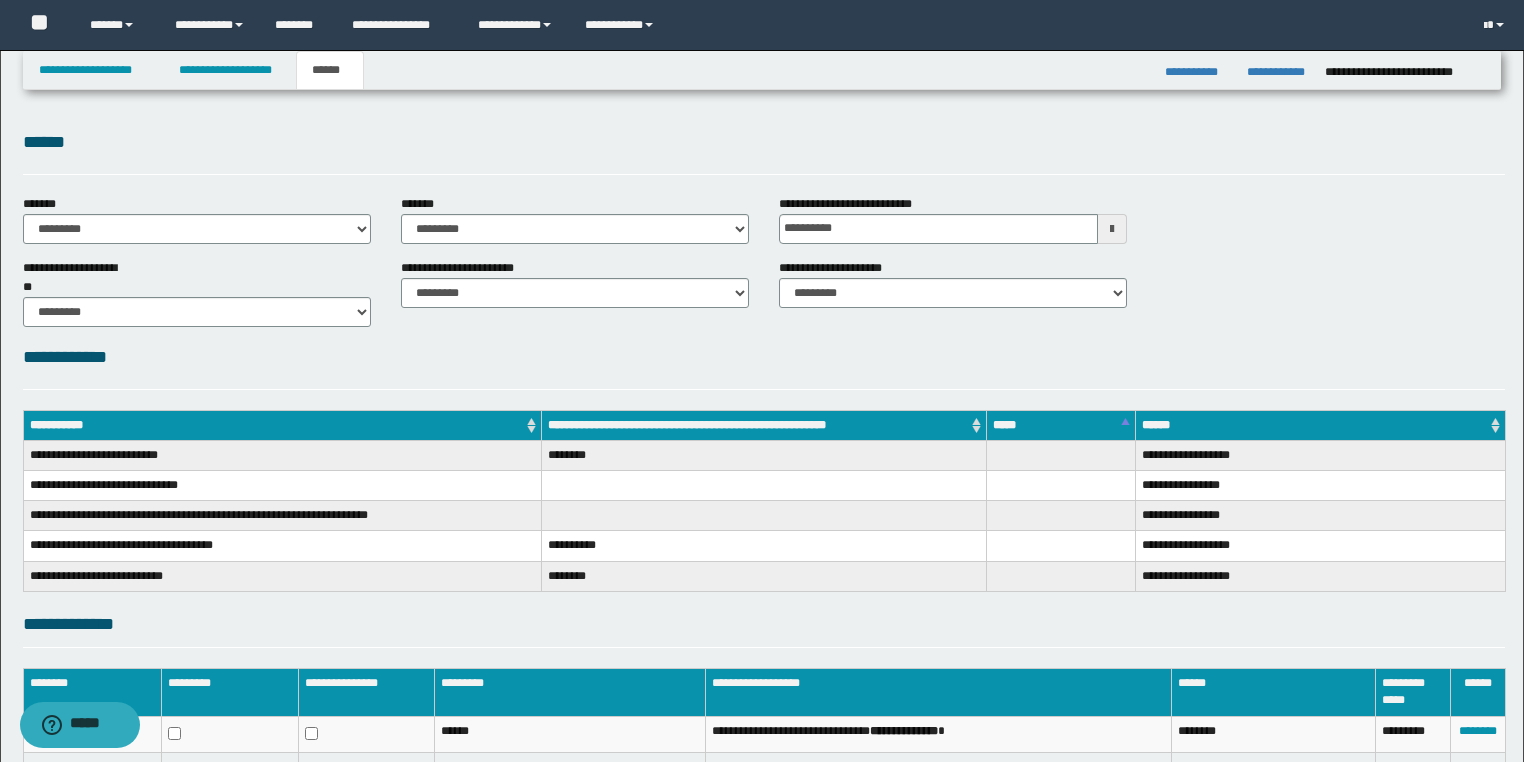 click on "**********" at bounding box center (764, 357) 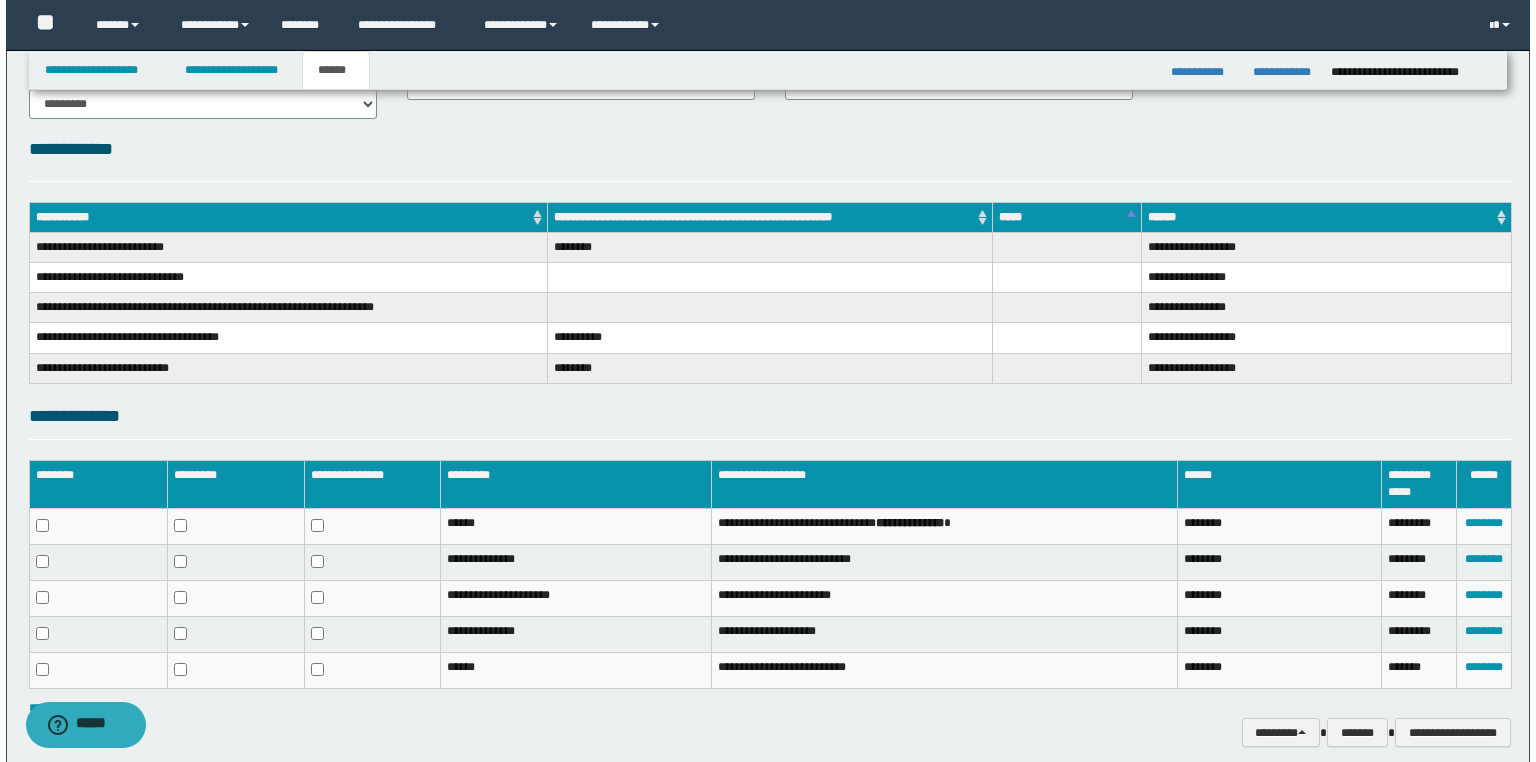 scroll, scrollTop: 289, scrollLeft: 0, axis: vertical 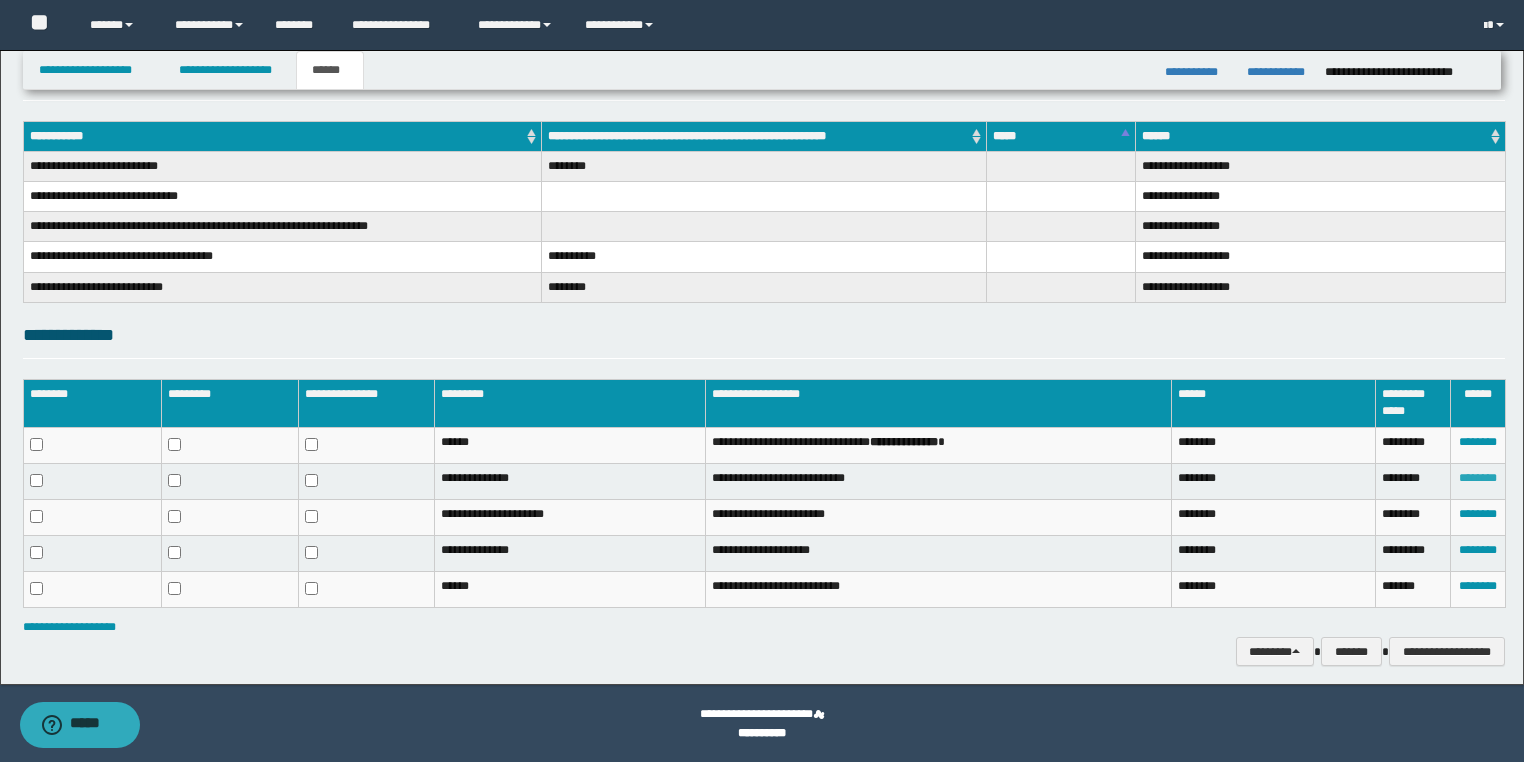 click on "********" at bounding box center (1478, 478) 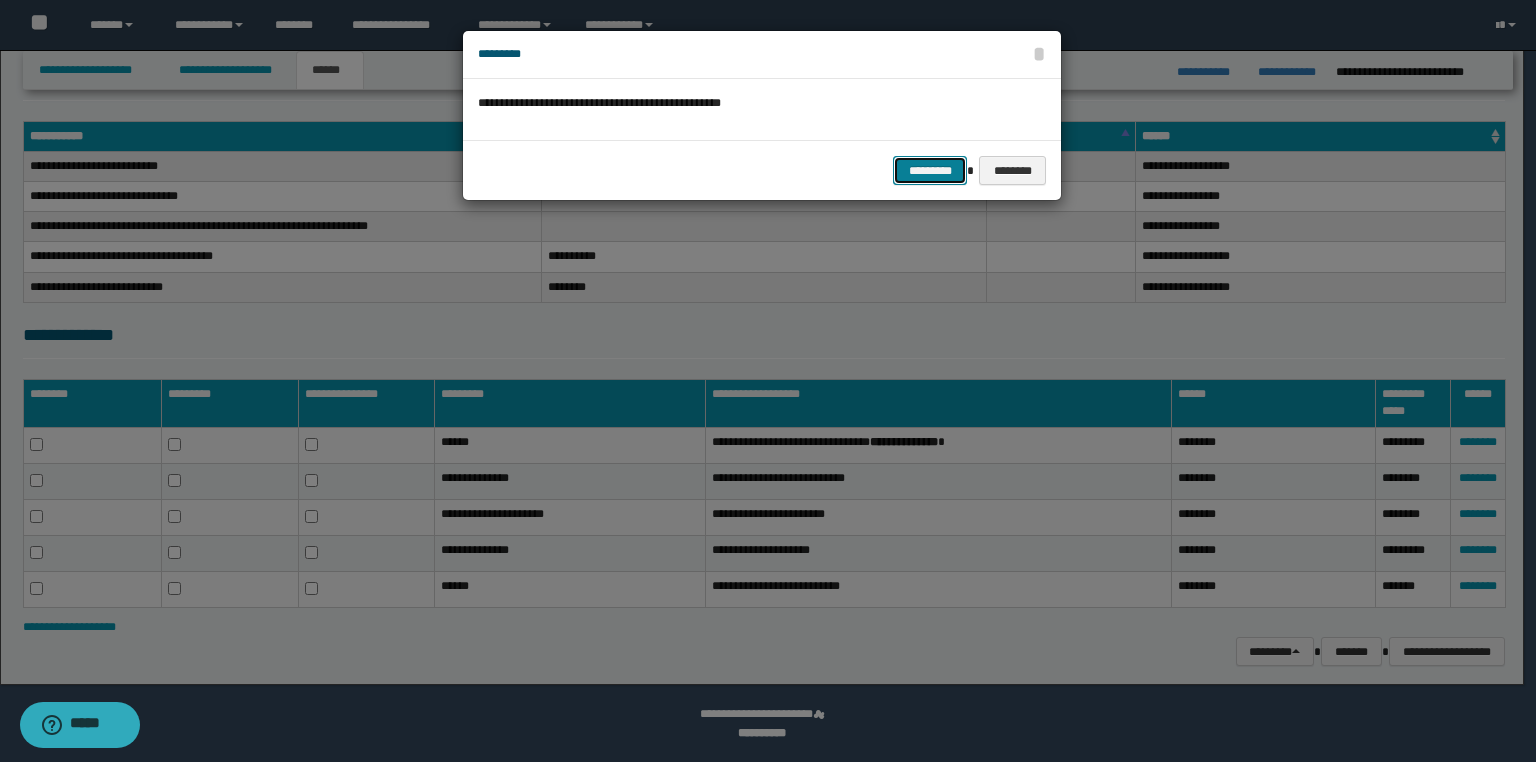 click on "*********" at bounding box center [930, 171] 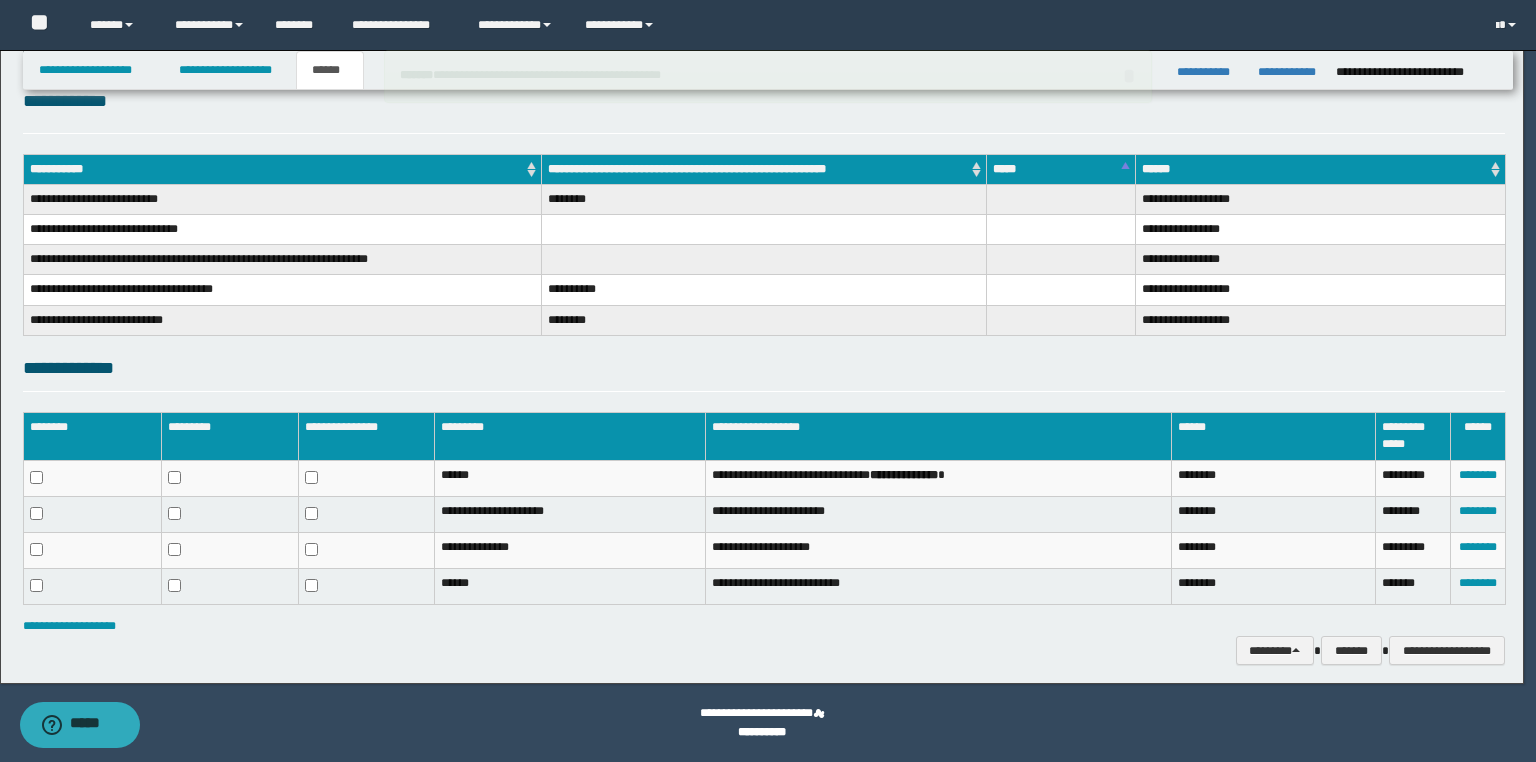 scroll, scrollTop: 255, scrollLeft: 0, axis: vertical 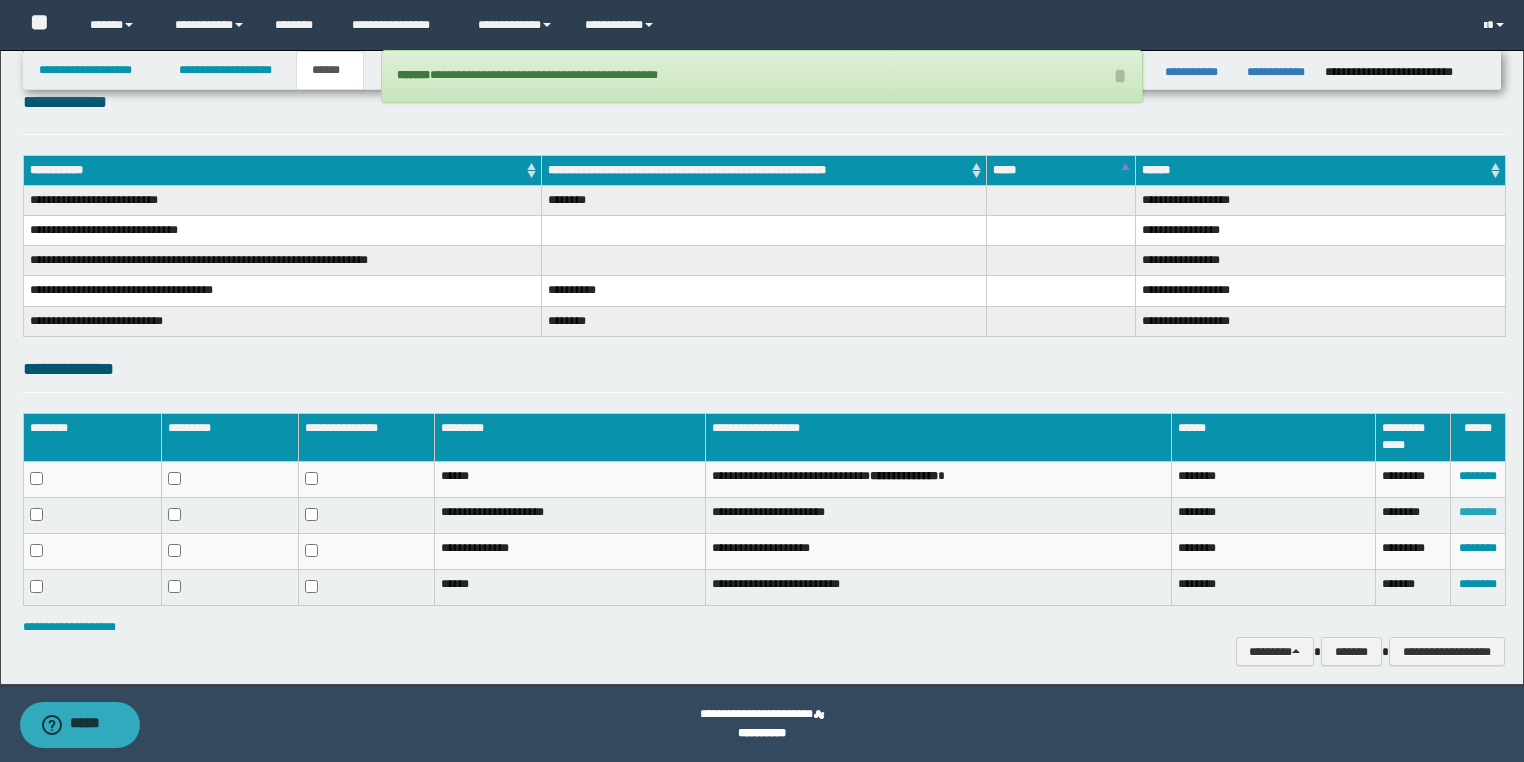 click on "********" at bounding box center (1478, 512) 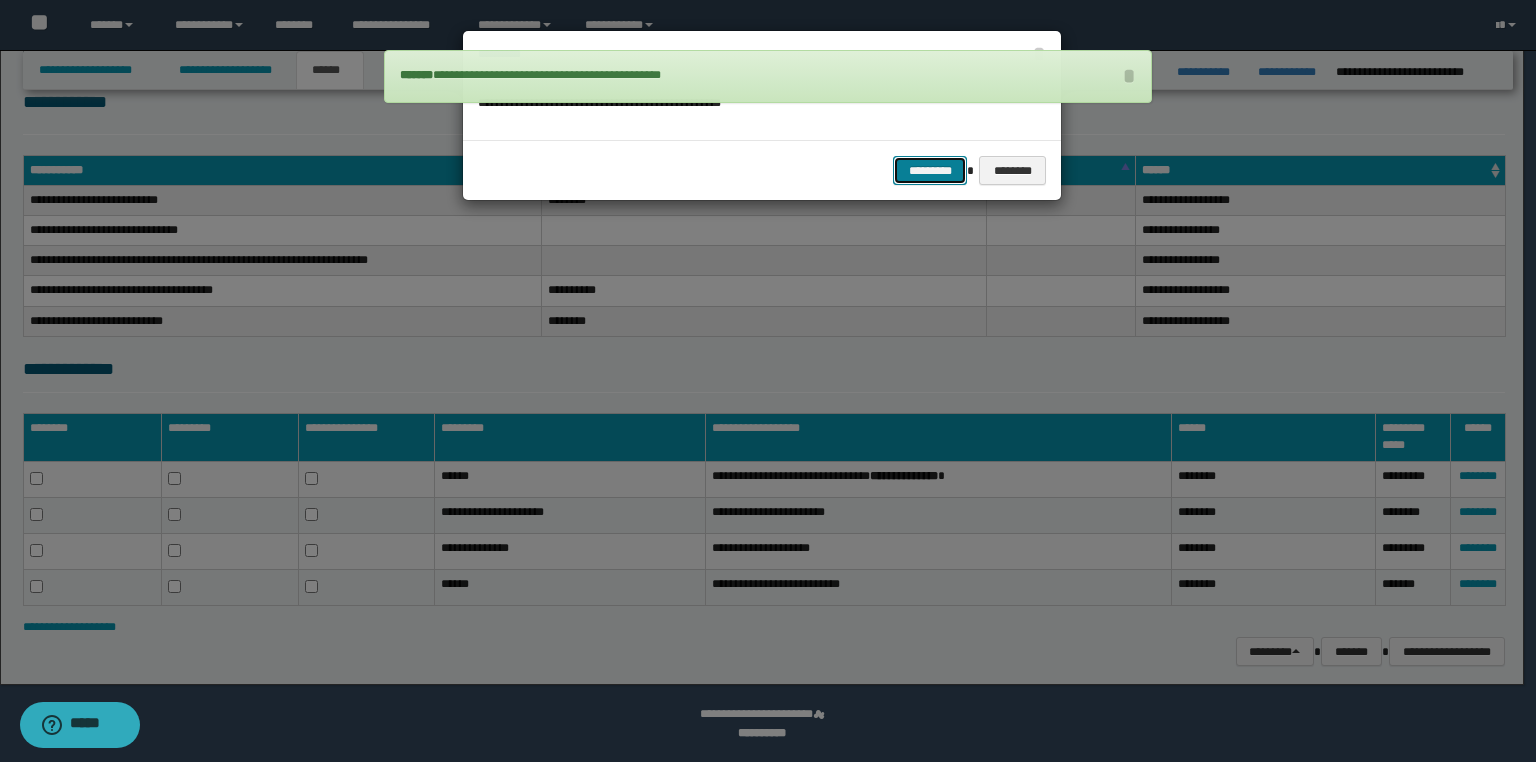 click on "*********" at bounding box center [930, 171] 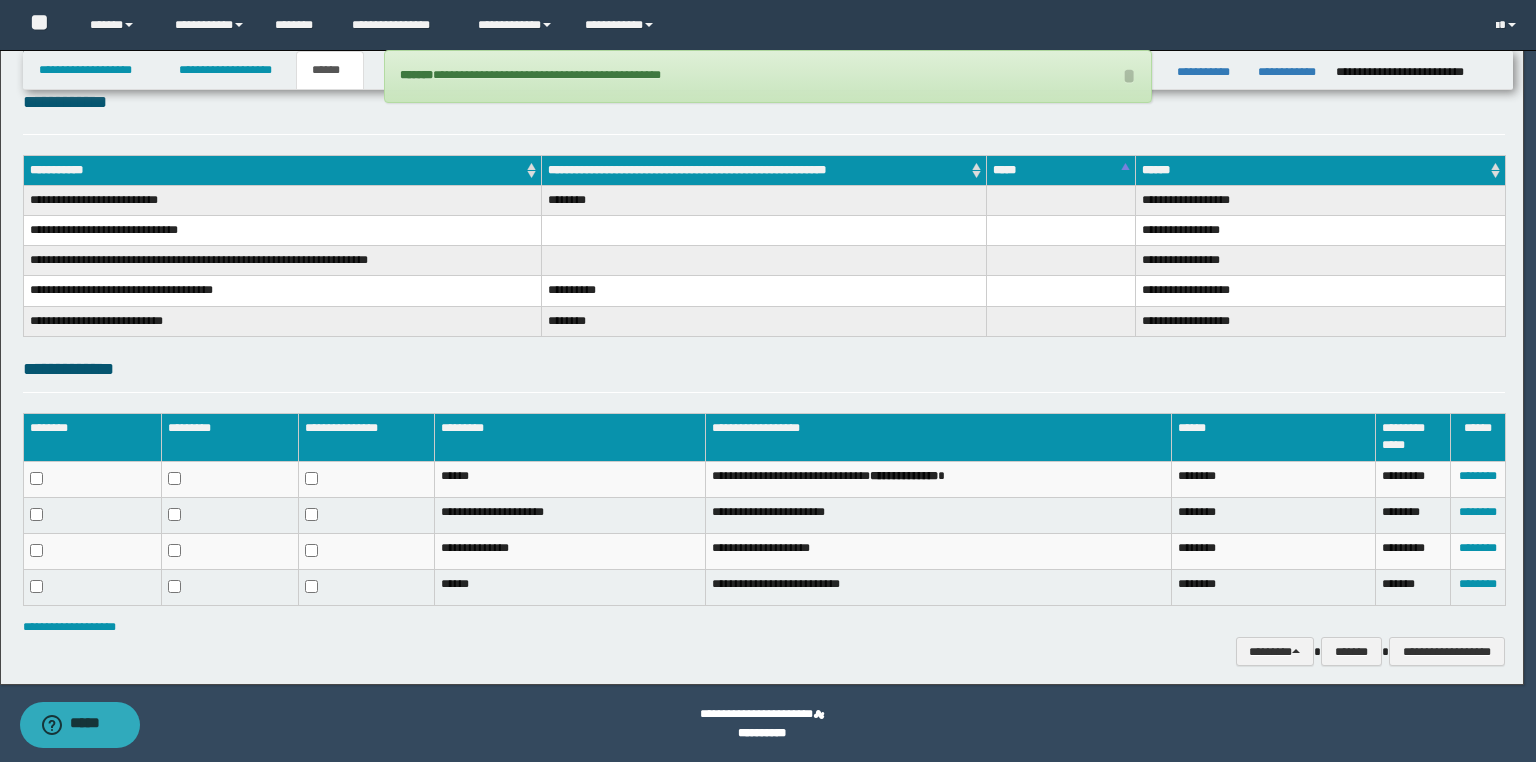 scroll, scrollTop: 220, scrollLeft: 0, axis: vertical 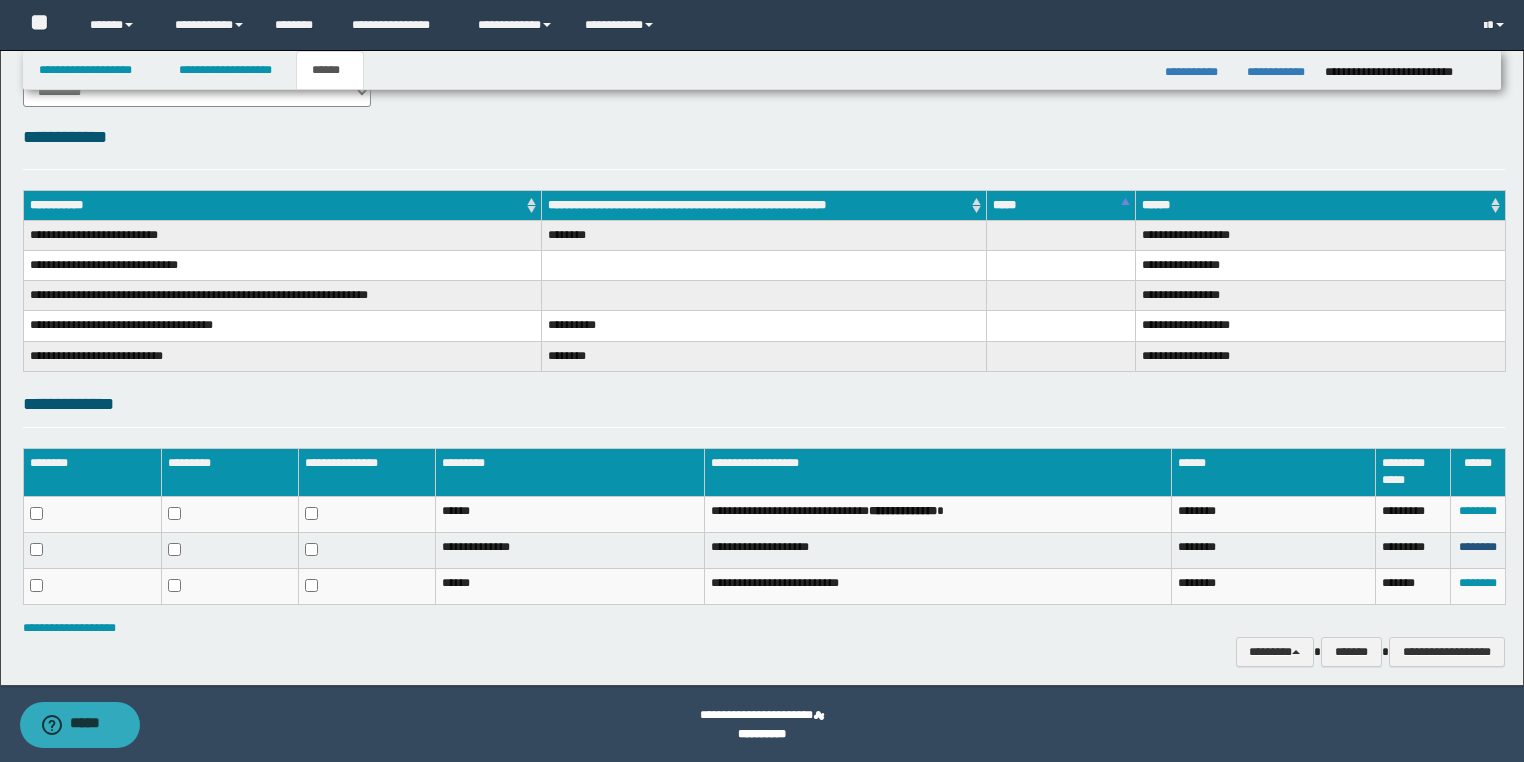 drag, startPoint x: 1464, startPoint y: 546, endPoint x: 1107, endPoint y: 374, distance: 396.2739 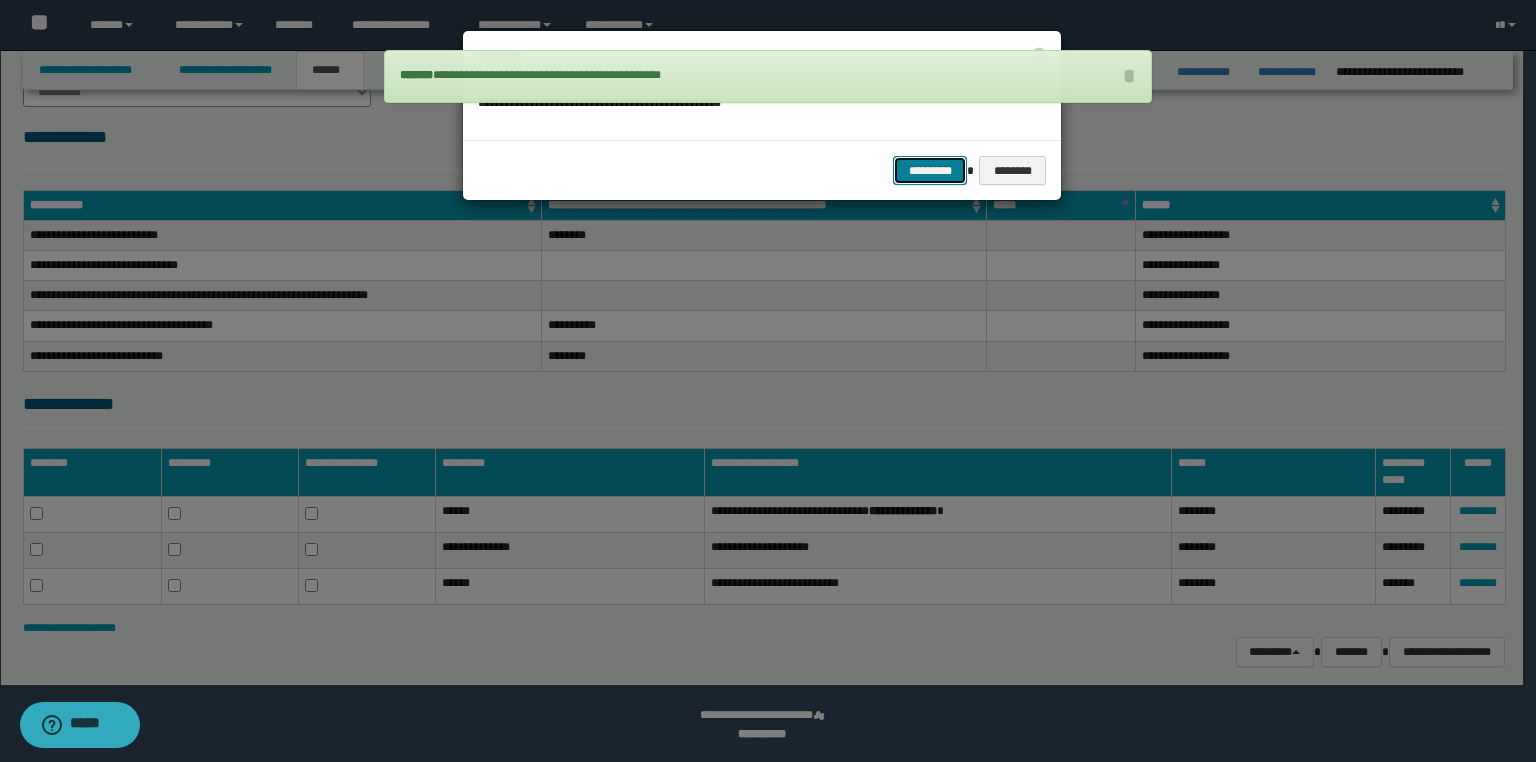 click on "*********" at bounding box center [930, 171] 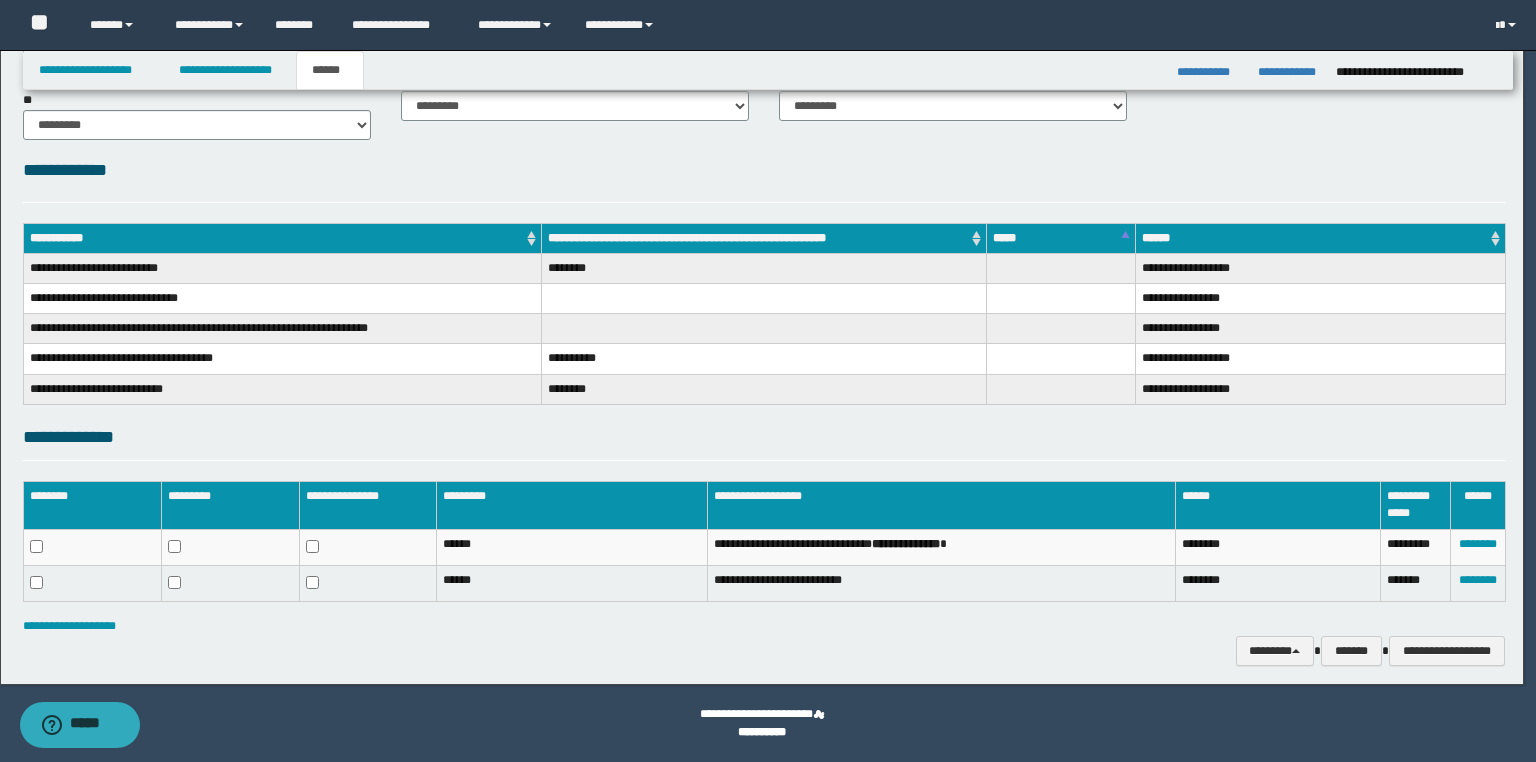scroll, scrollTop: 187, scrollLeft: 0, axis: vertical 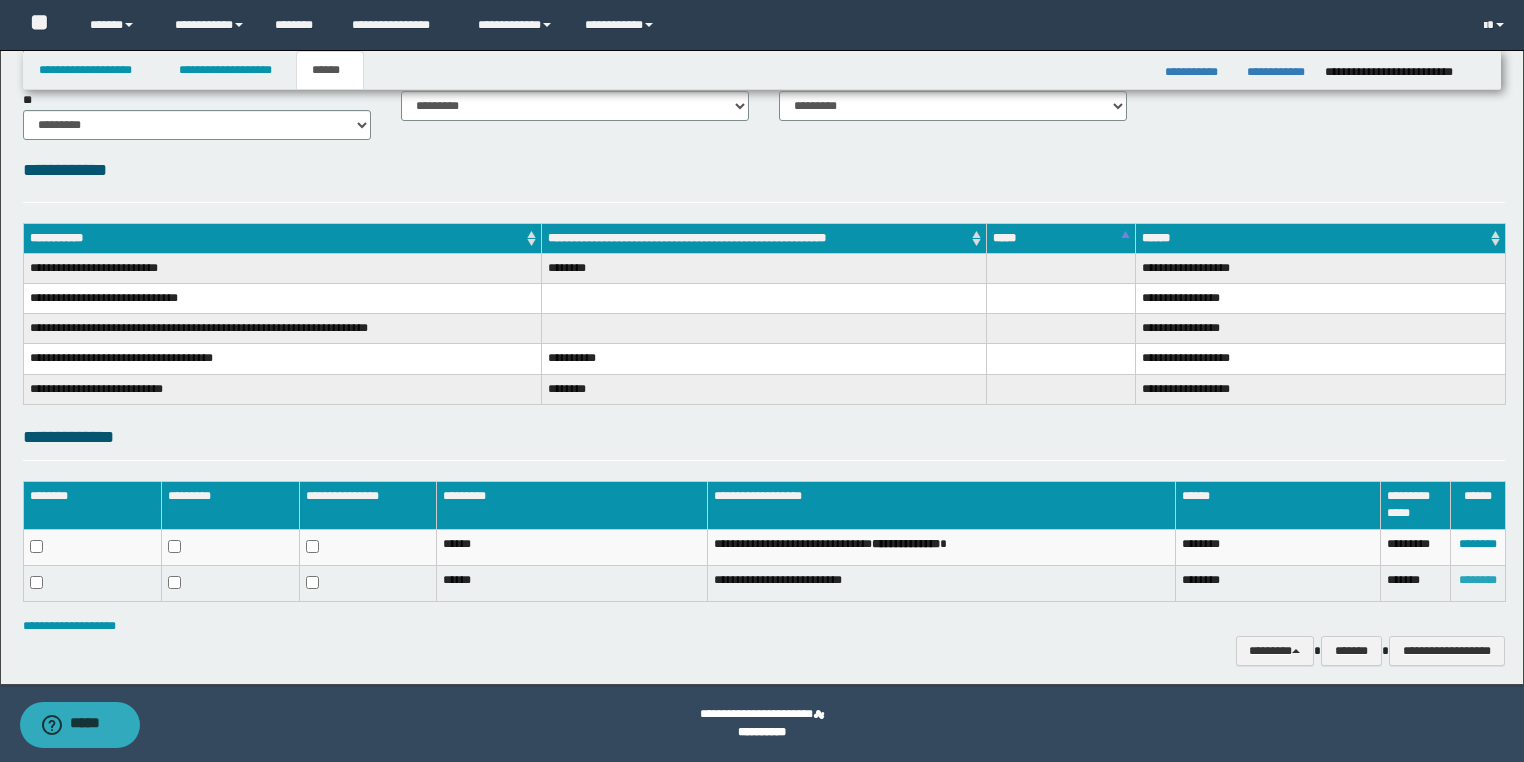 click on "********" at bounding box center (1478, 580) 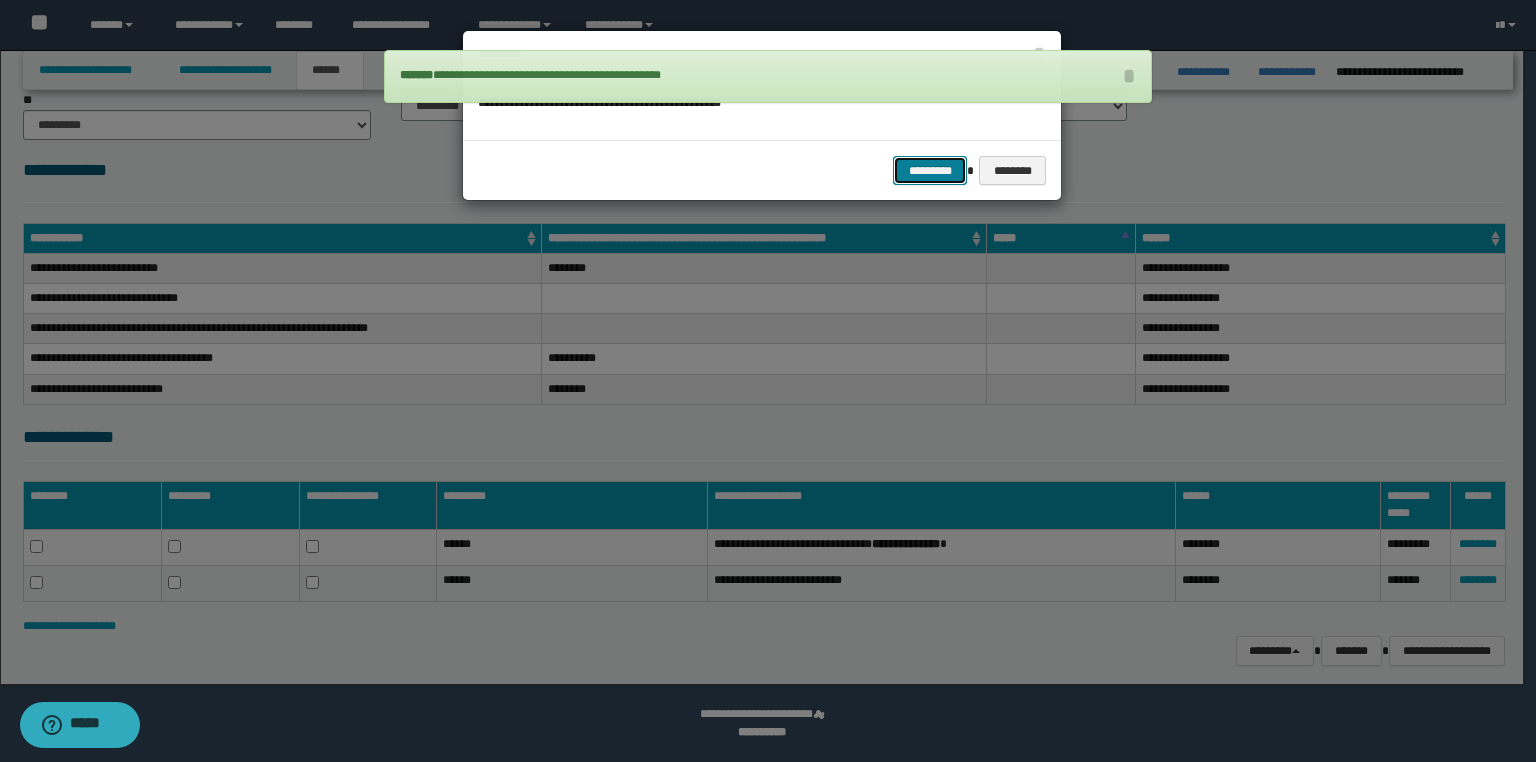 click on "*********" at bounding box center [930, 171] 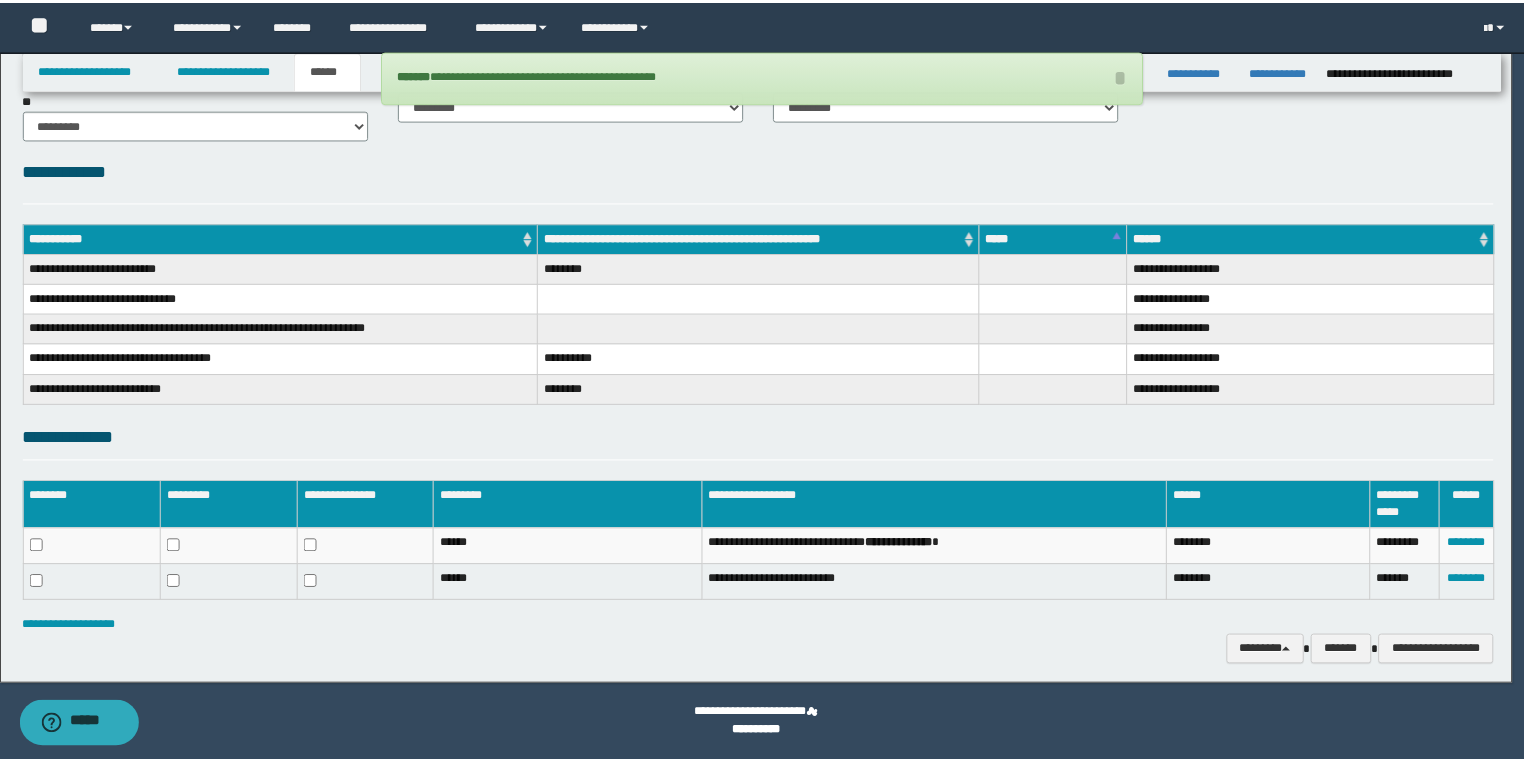 scroll, scrollTop: 152, scrollLeft: 0, axis: vertical 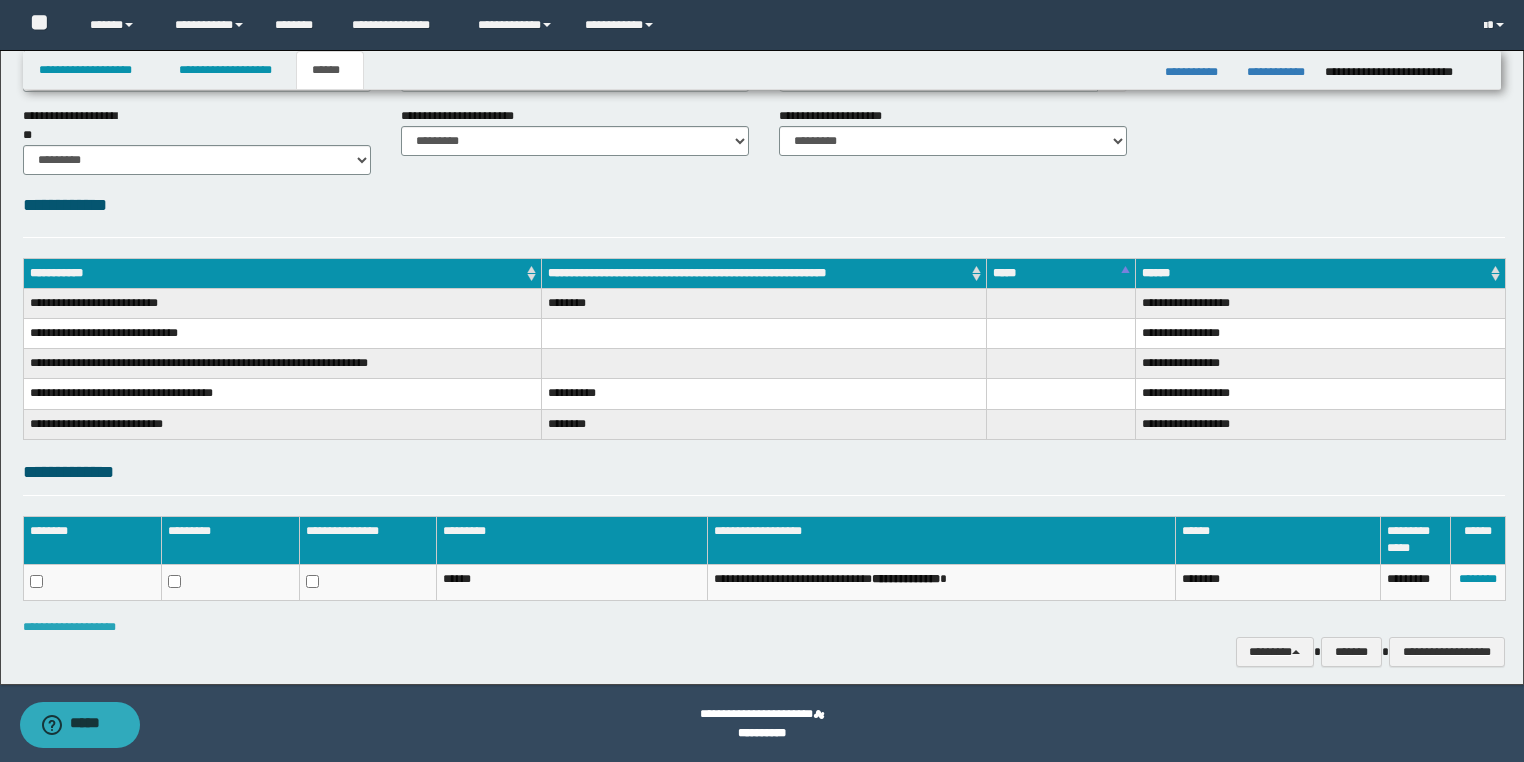 click on "**********" at bounding box center [69, 627] 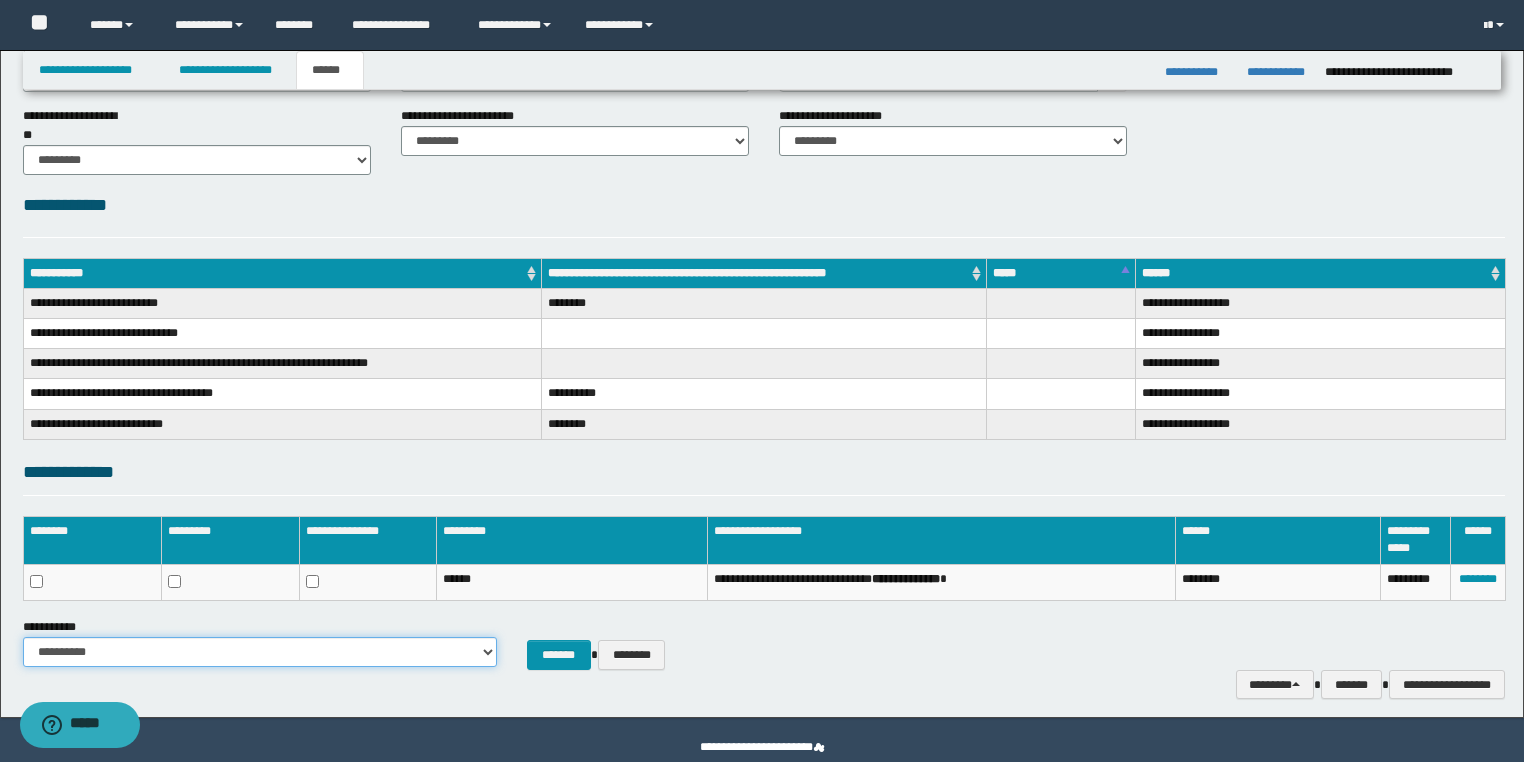 drag, startPoint x: 88, startPoint y: 647, endPoint x: 99, endPoint y: 637, distance: 14.866069 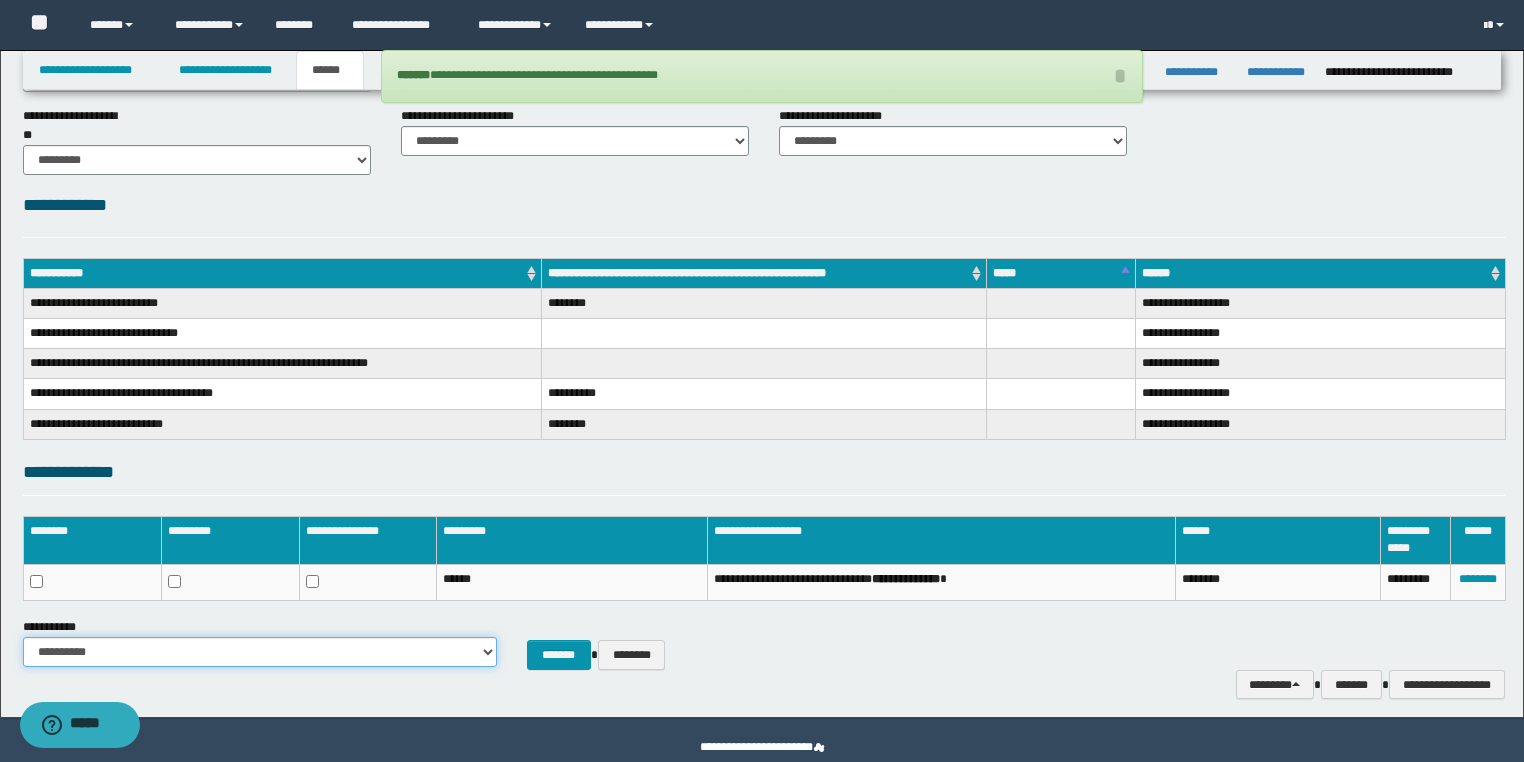 select on "***" 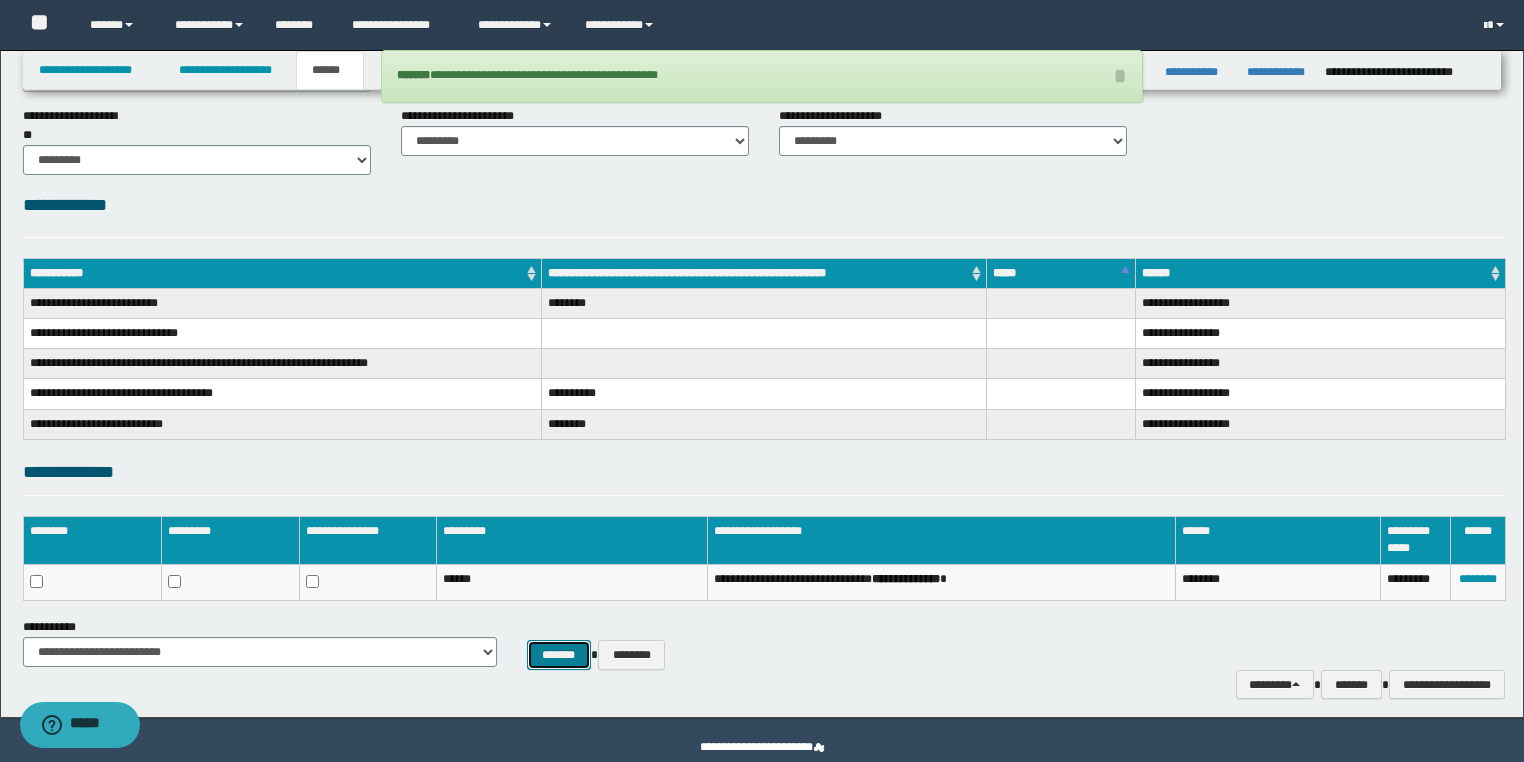 click on "*******" at bounding box center [559, 655] 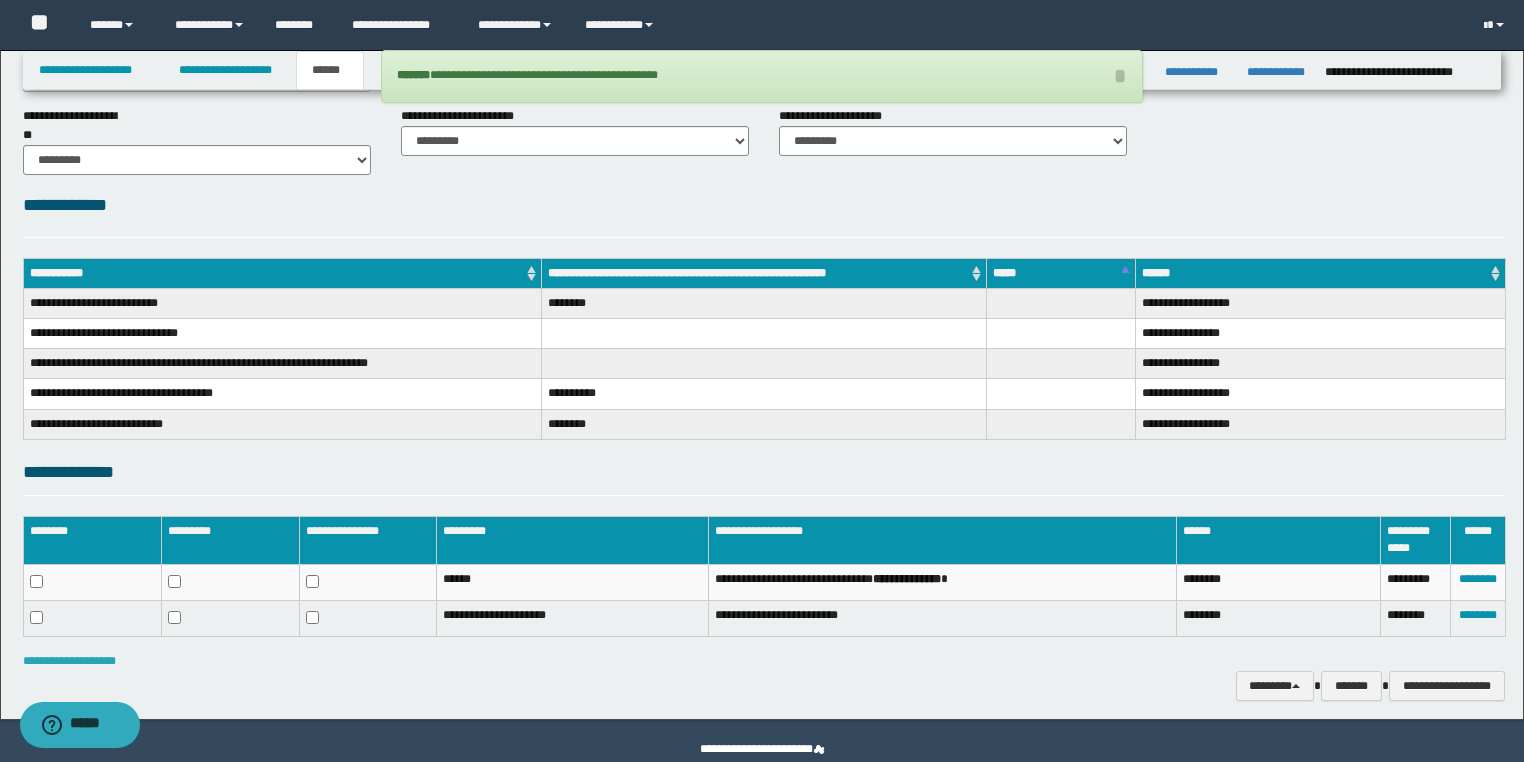 click on "**********" at bounding box center (69, 661) 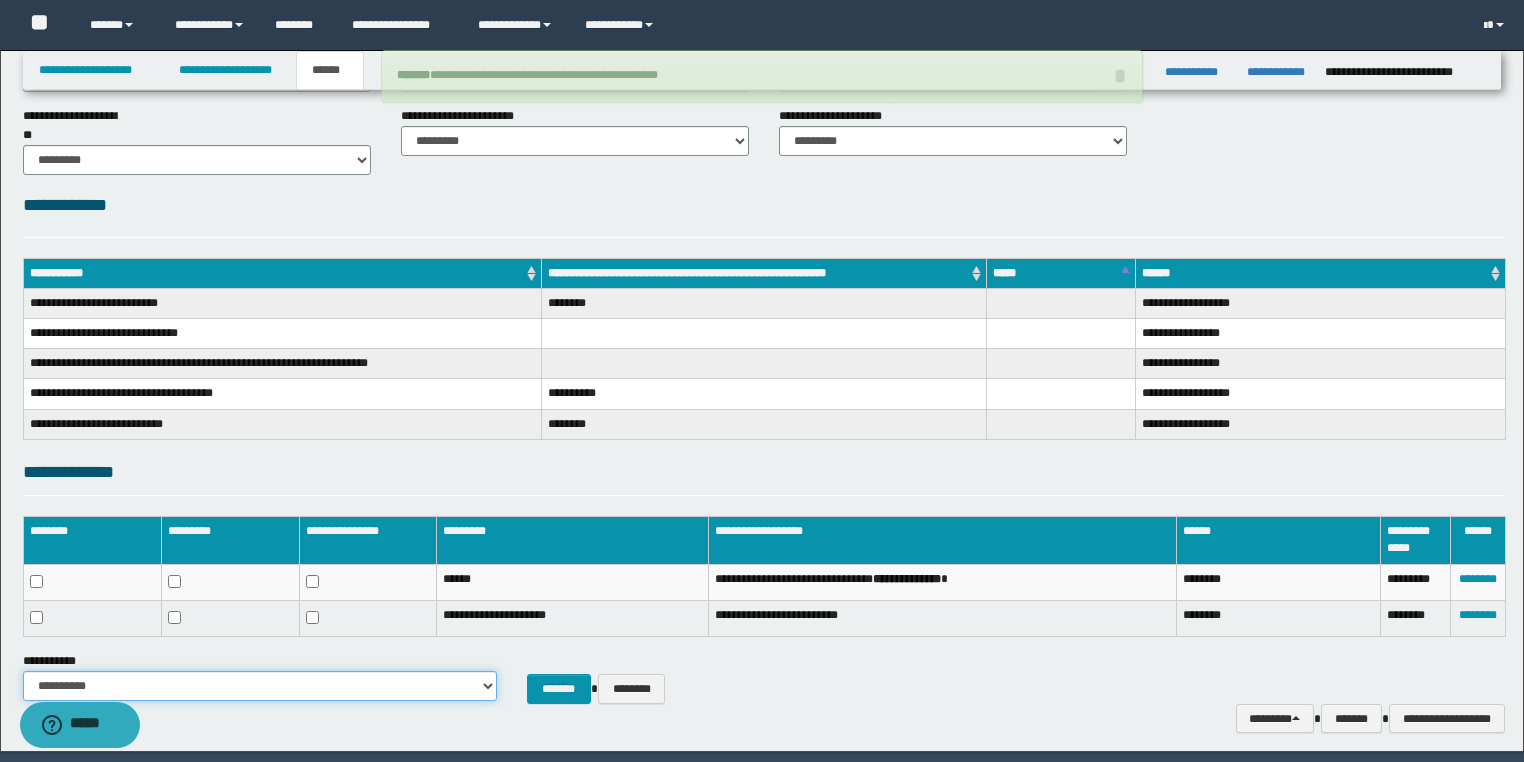 click on "**********" at bounding box center (260, 686) 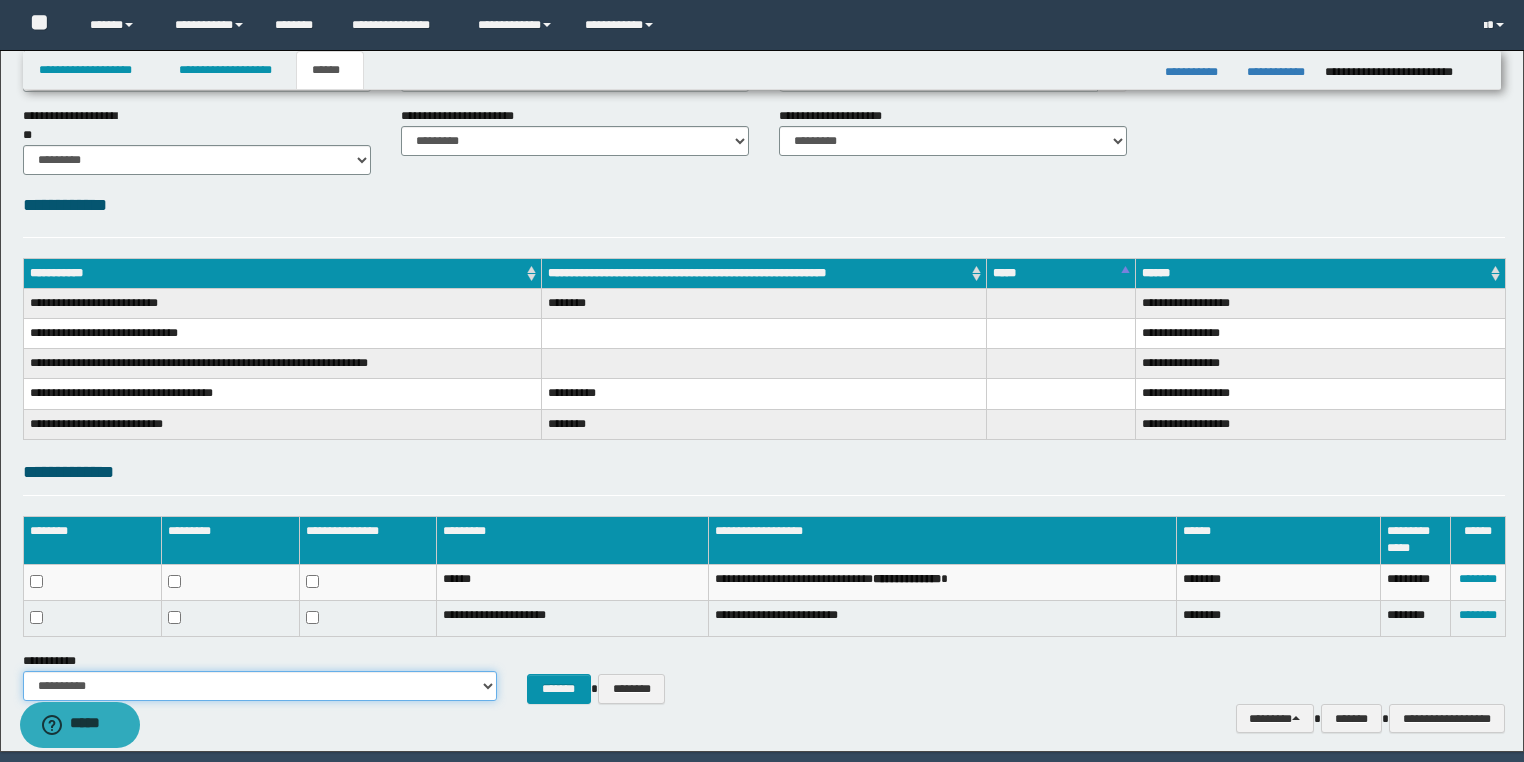 select on "***" 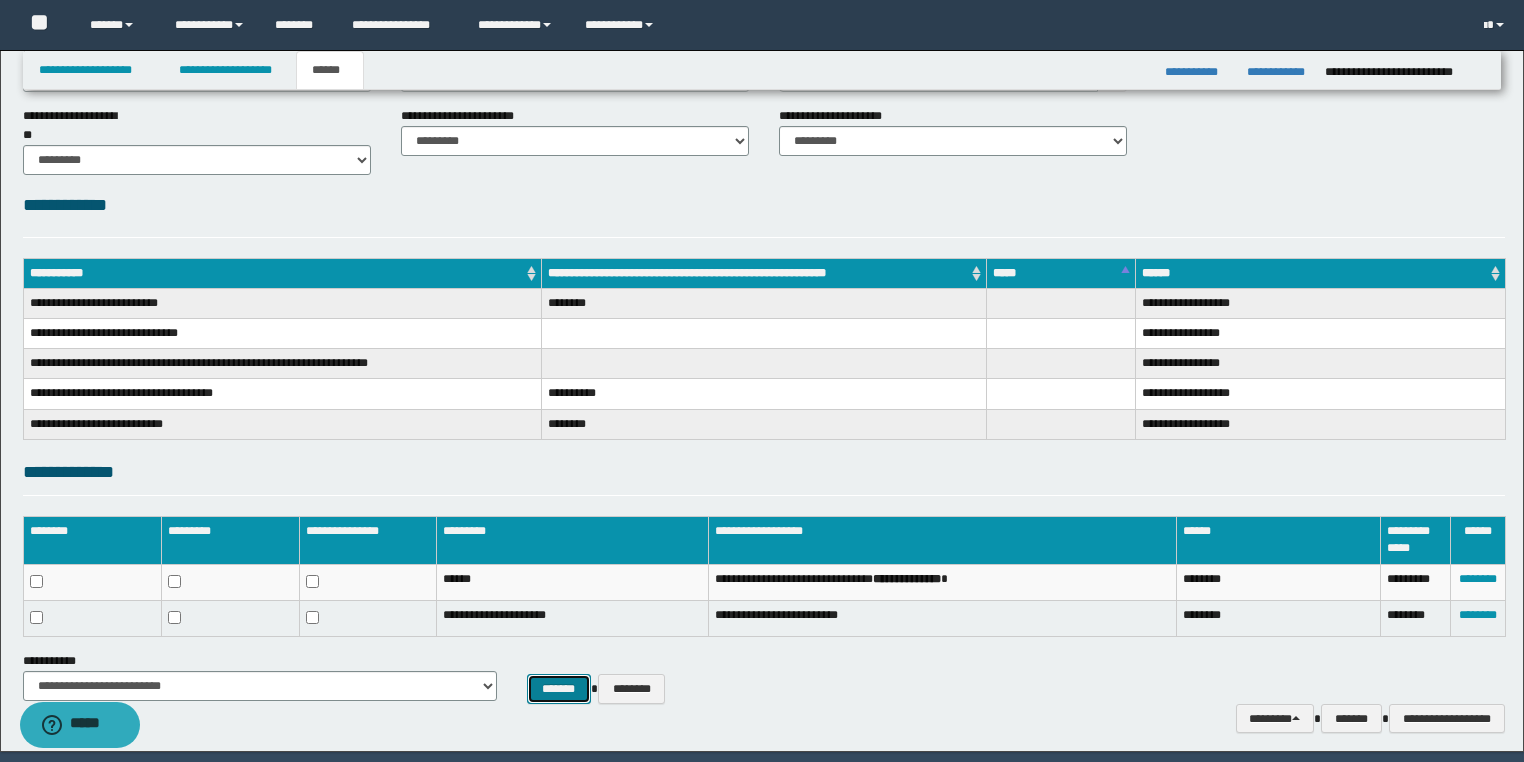 click on "*******" at bounding box center (559, 689) 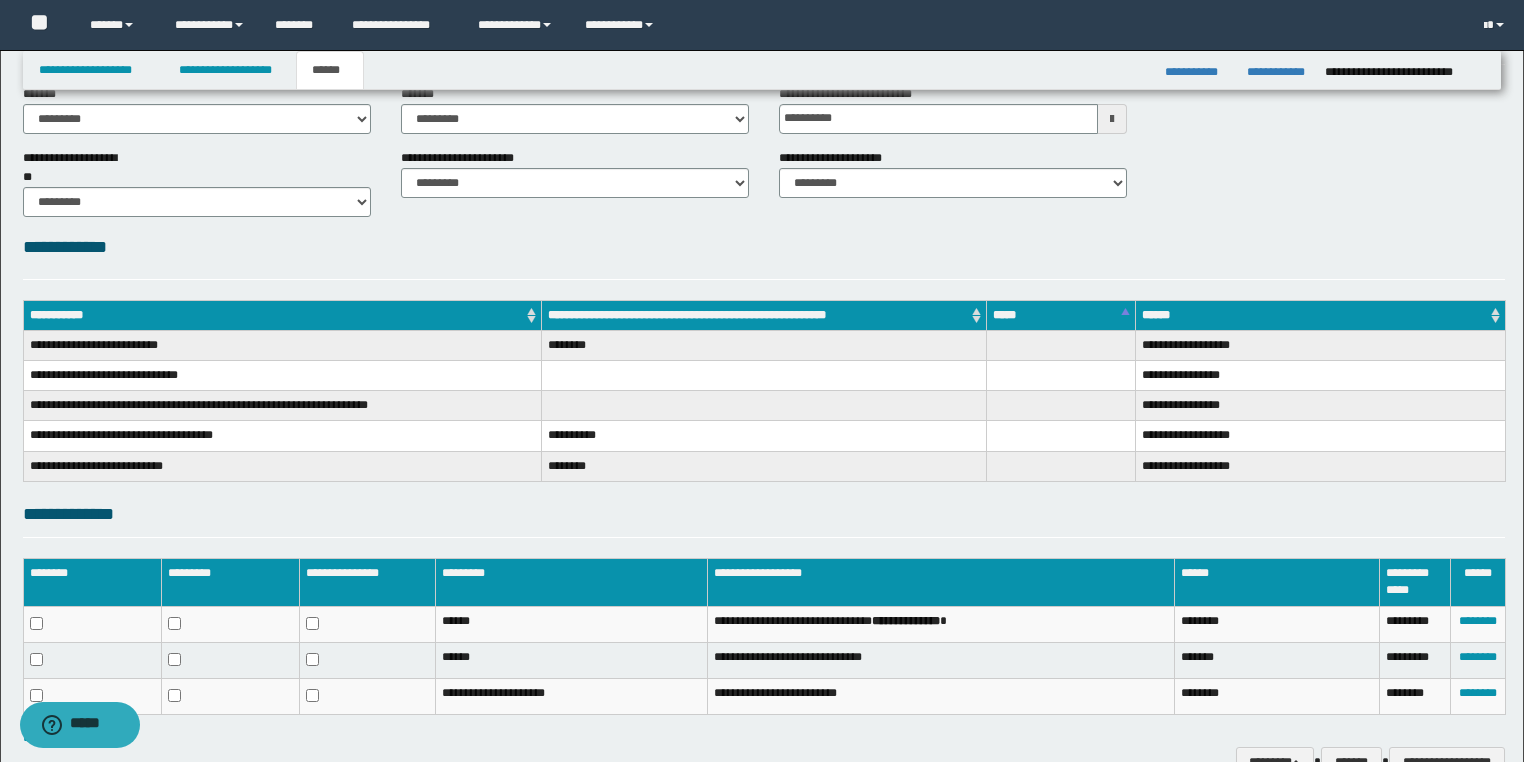 scroll, scrollTop: 220, scrollLeft: 0, axis: vertical 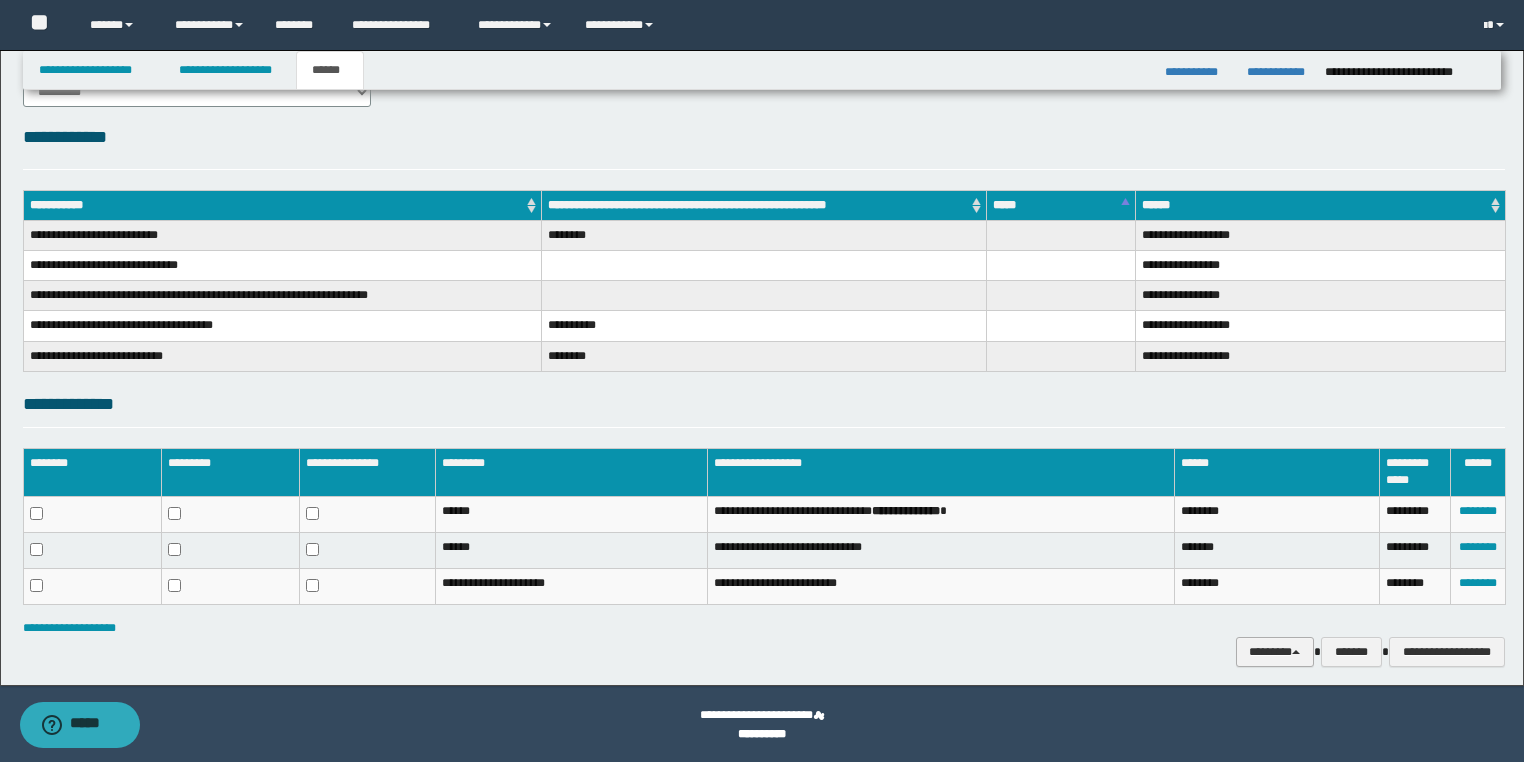 click on "********" at bounding box center [1275, 652] 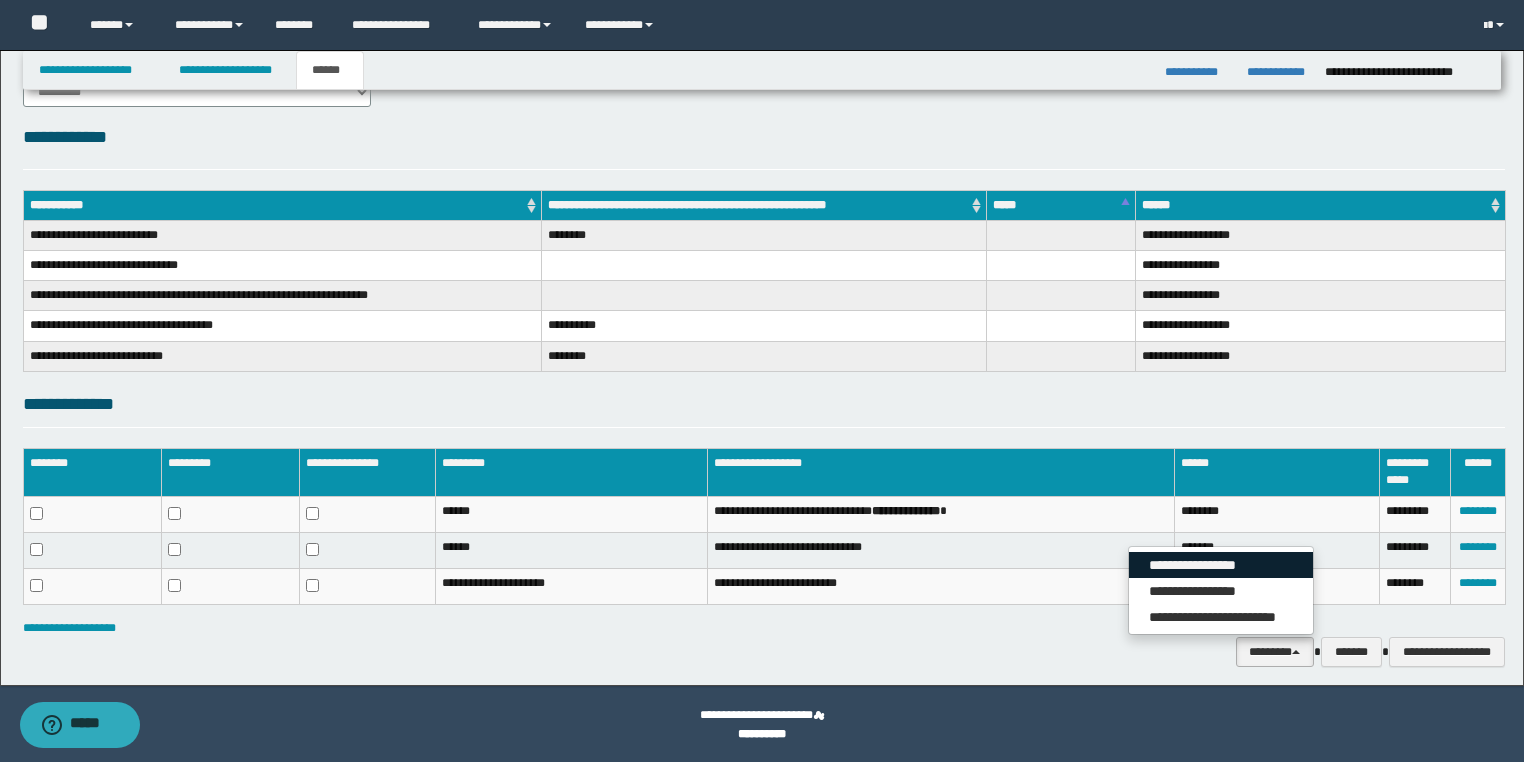 click on "**********" at bounding box center [1221, 565] 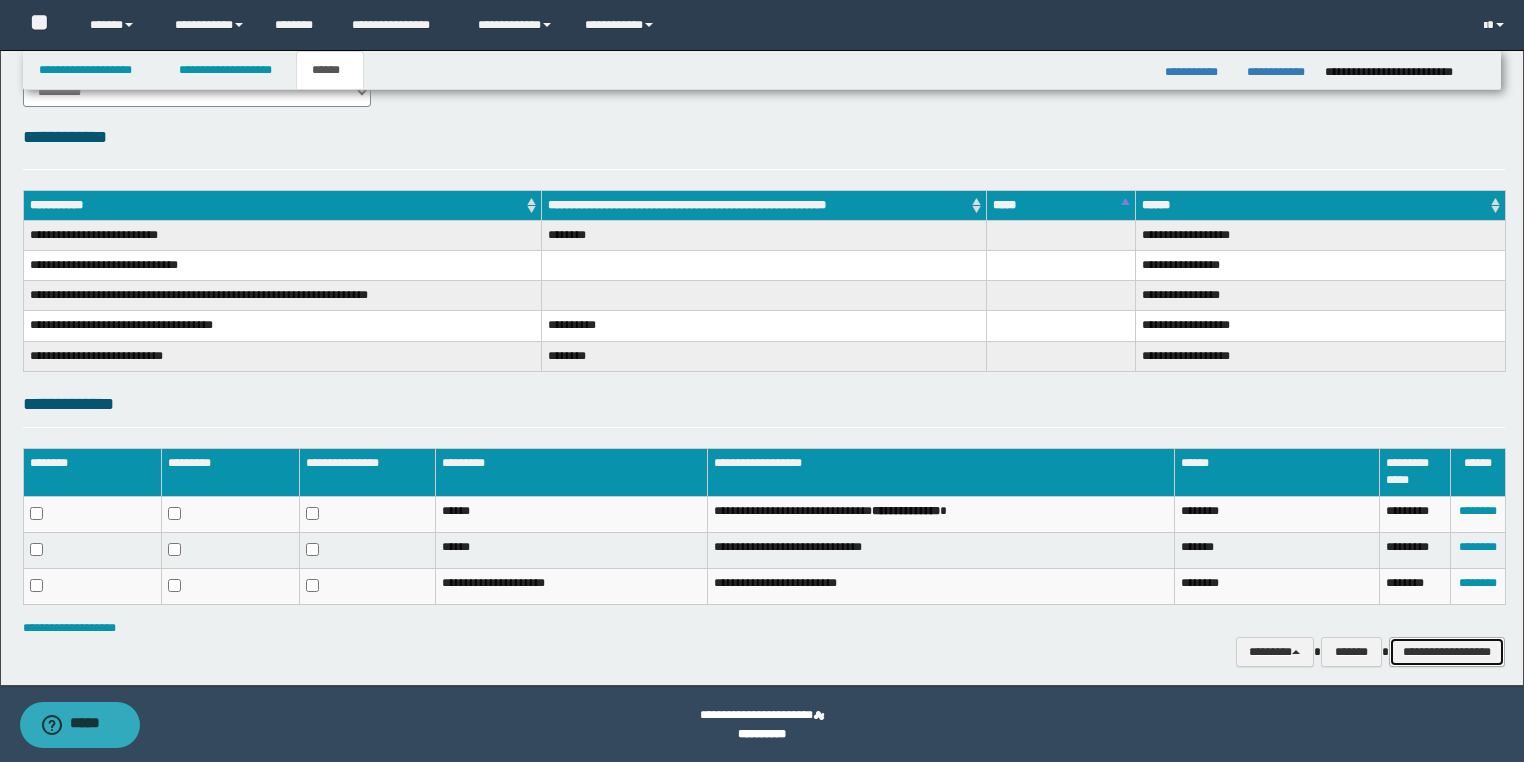 click on "**********" at bounding box center (1447, 652) 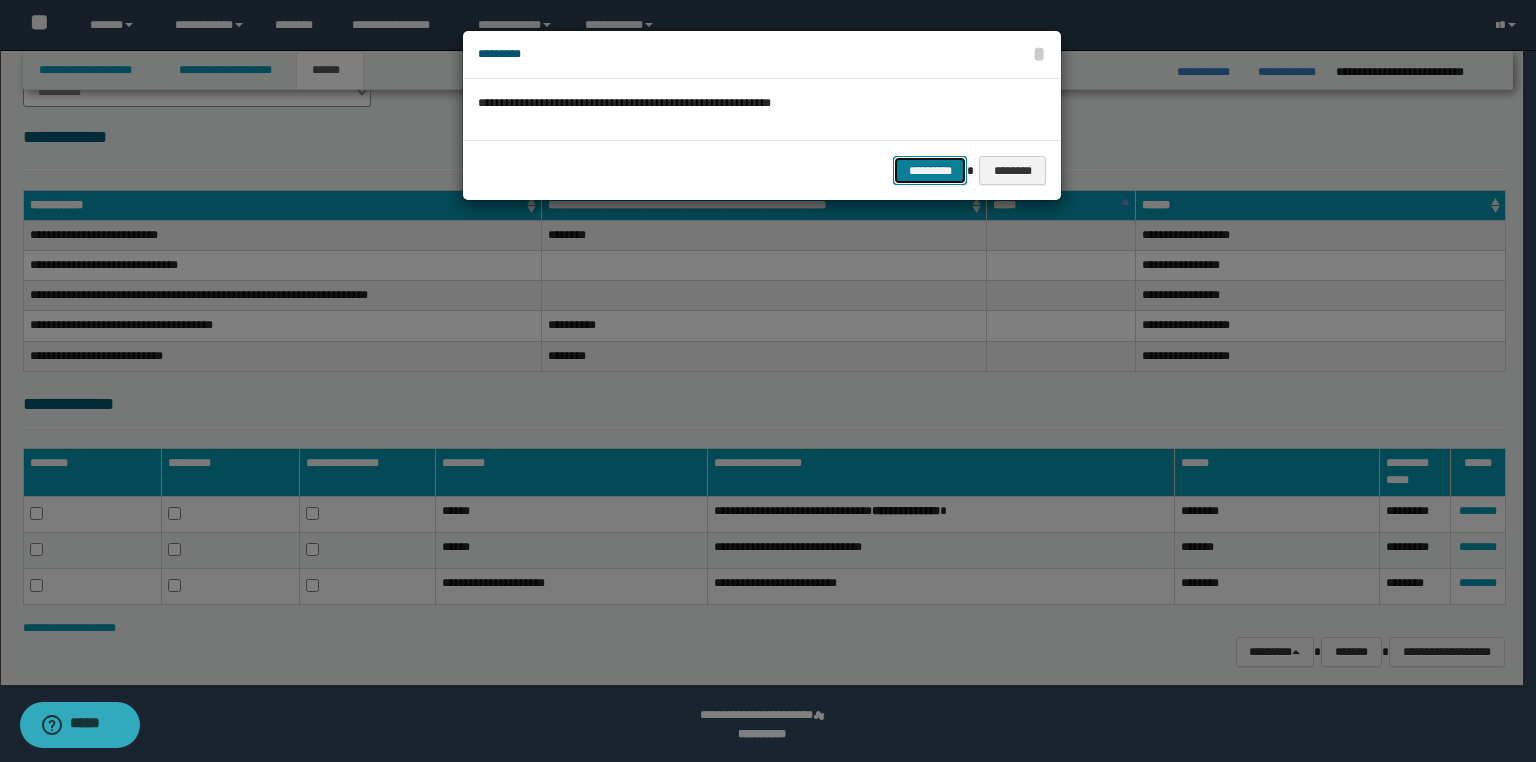 click on "*********" at bounding box center [930, 171] 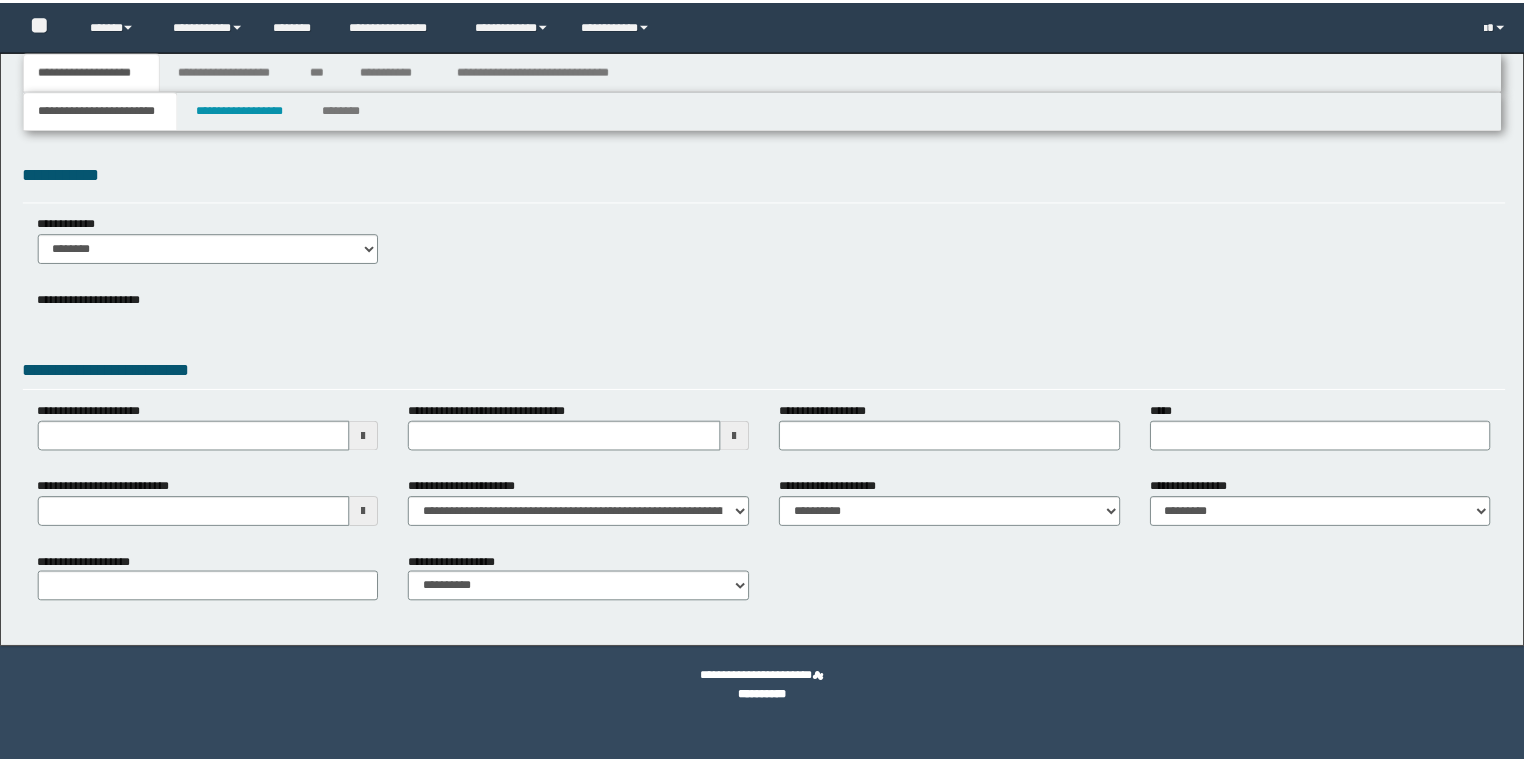 scroll, scrollTop: 0, scrollLeft: 0, axis: both 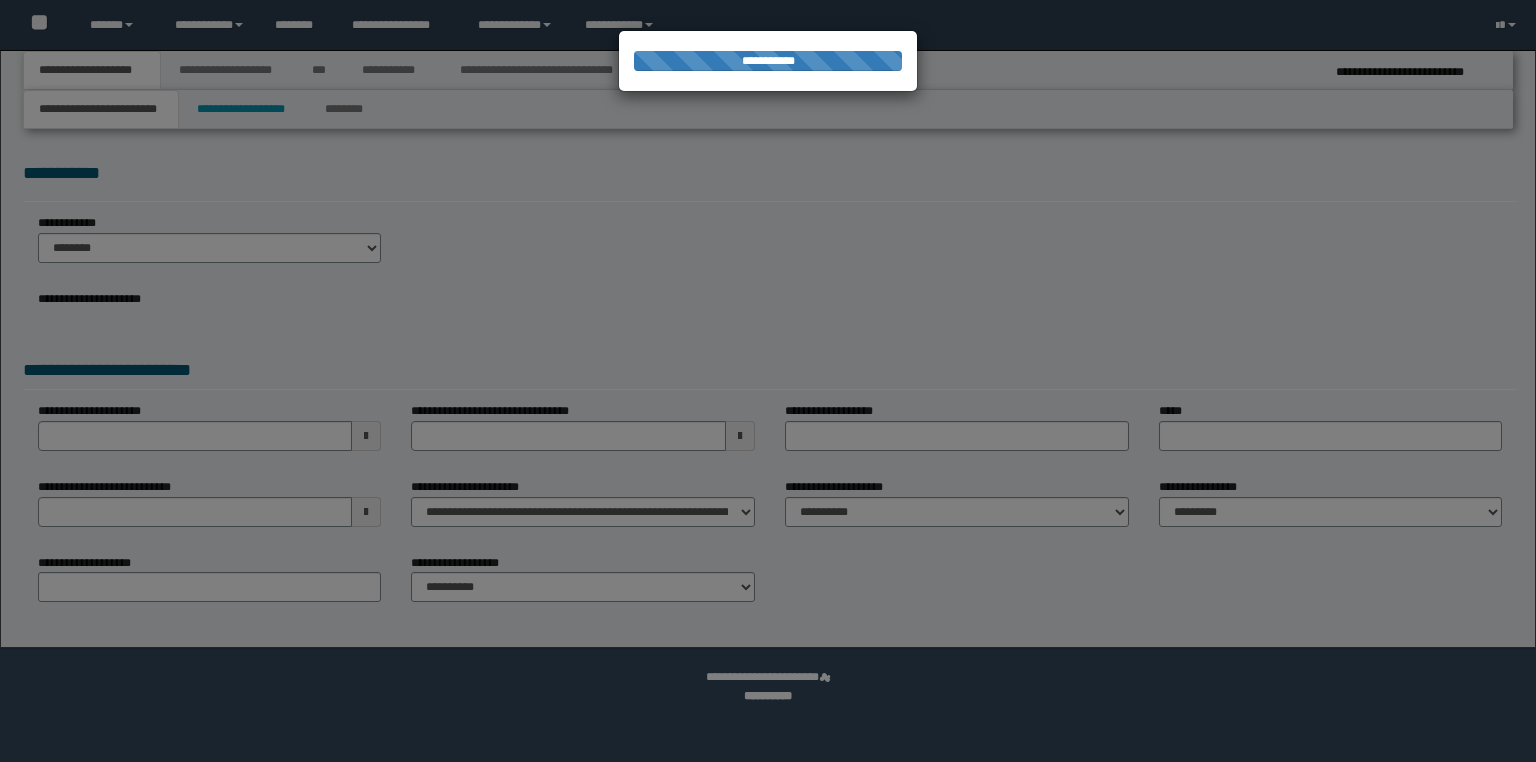 select on "*" 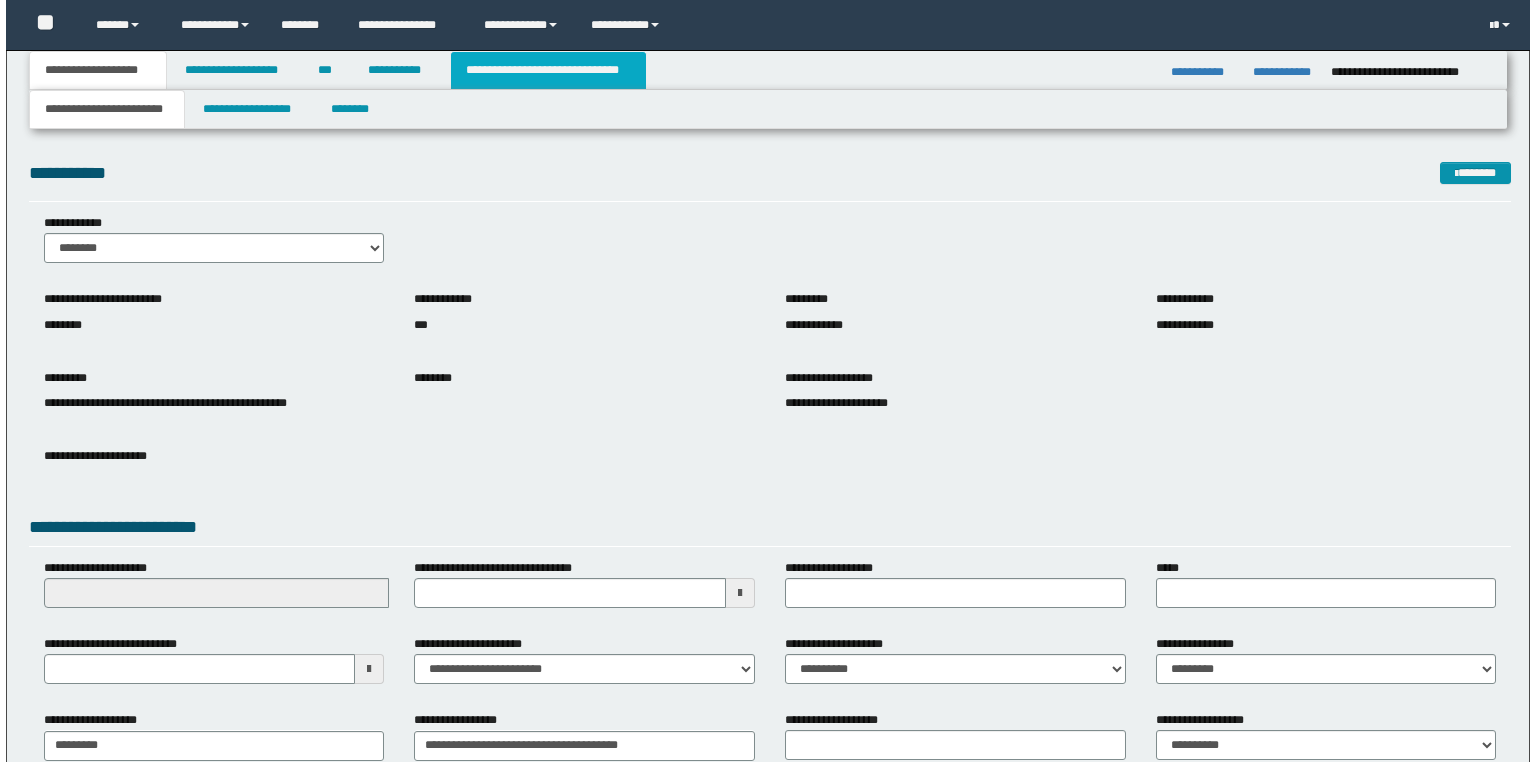 scroll, scrollTop: 0, scrollLeft: 0, axis: both 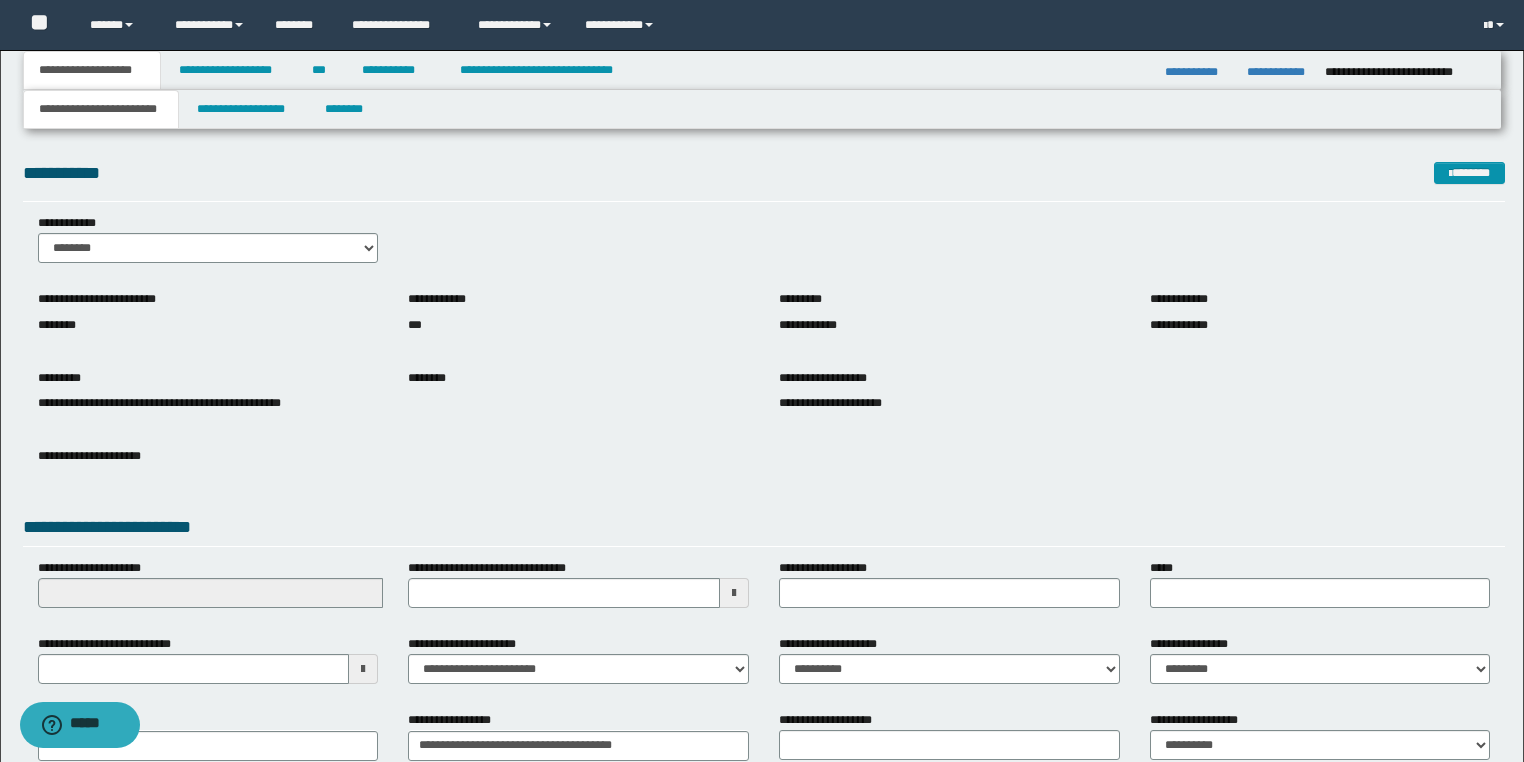 click on "**********" at bounding box center [762, 70] 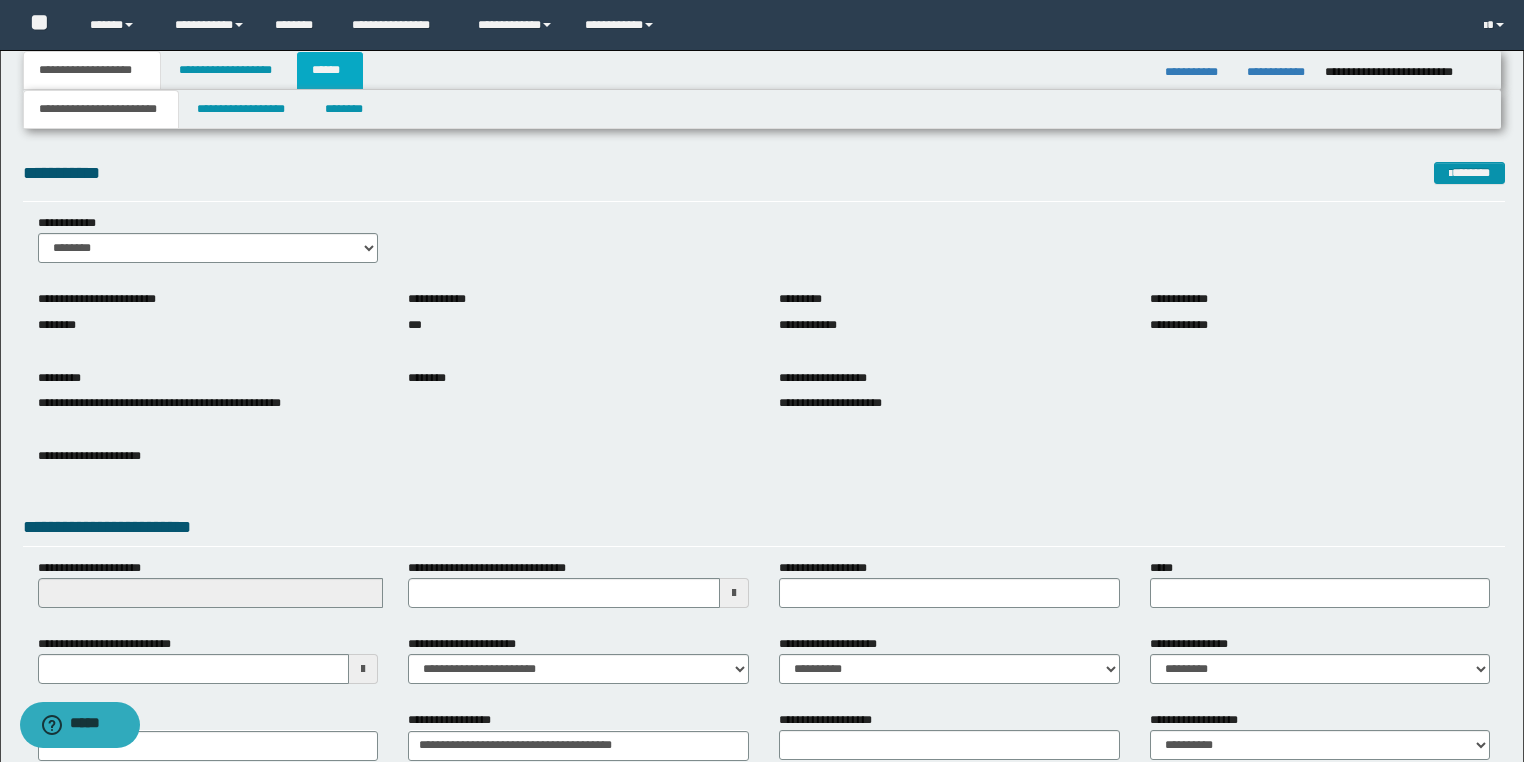click on "******" at bounding box center (330, 70) 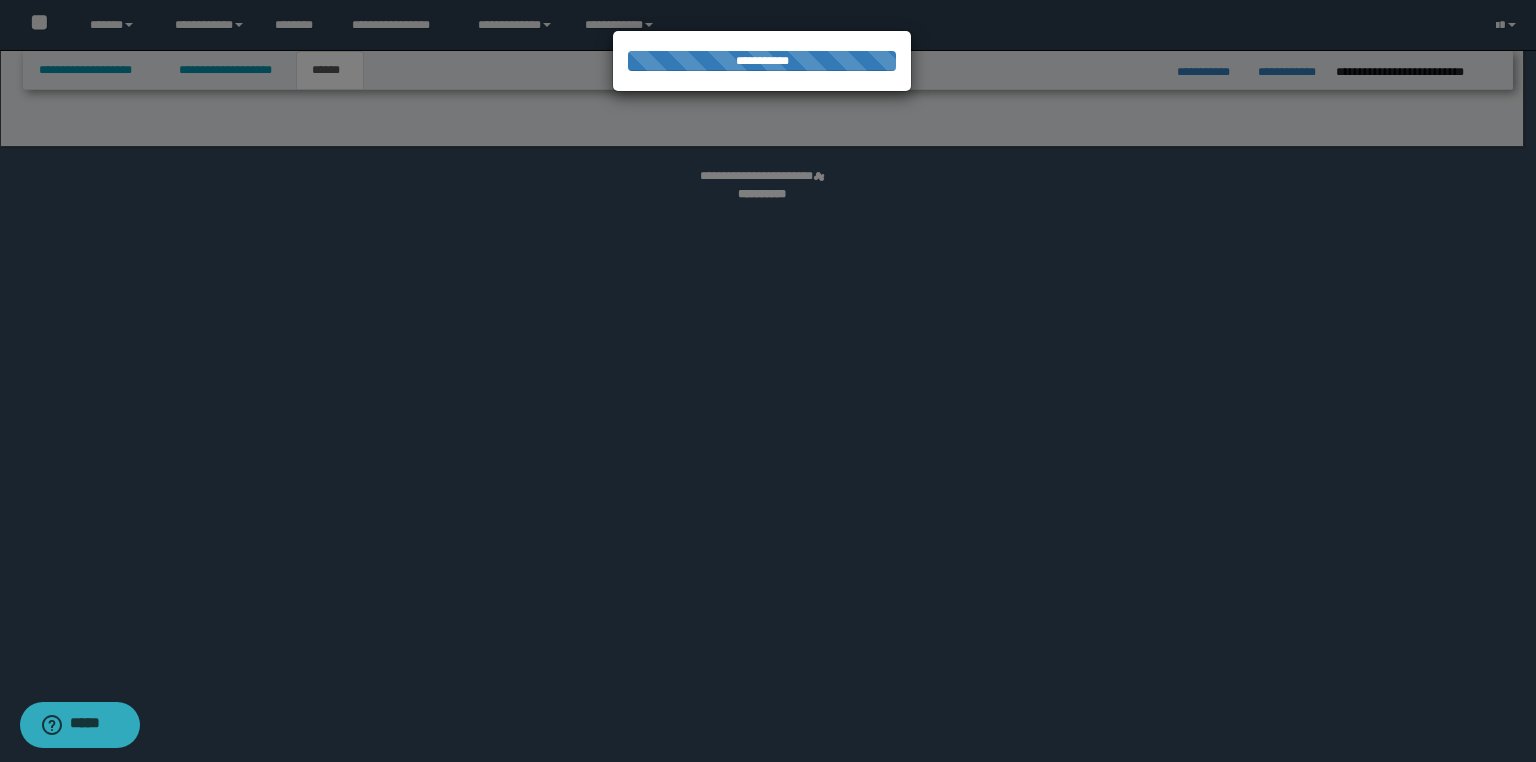 select on "*" 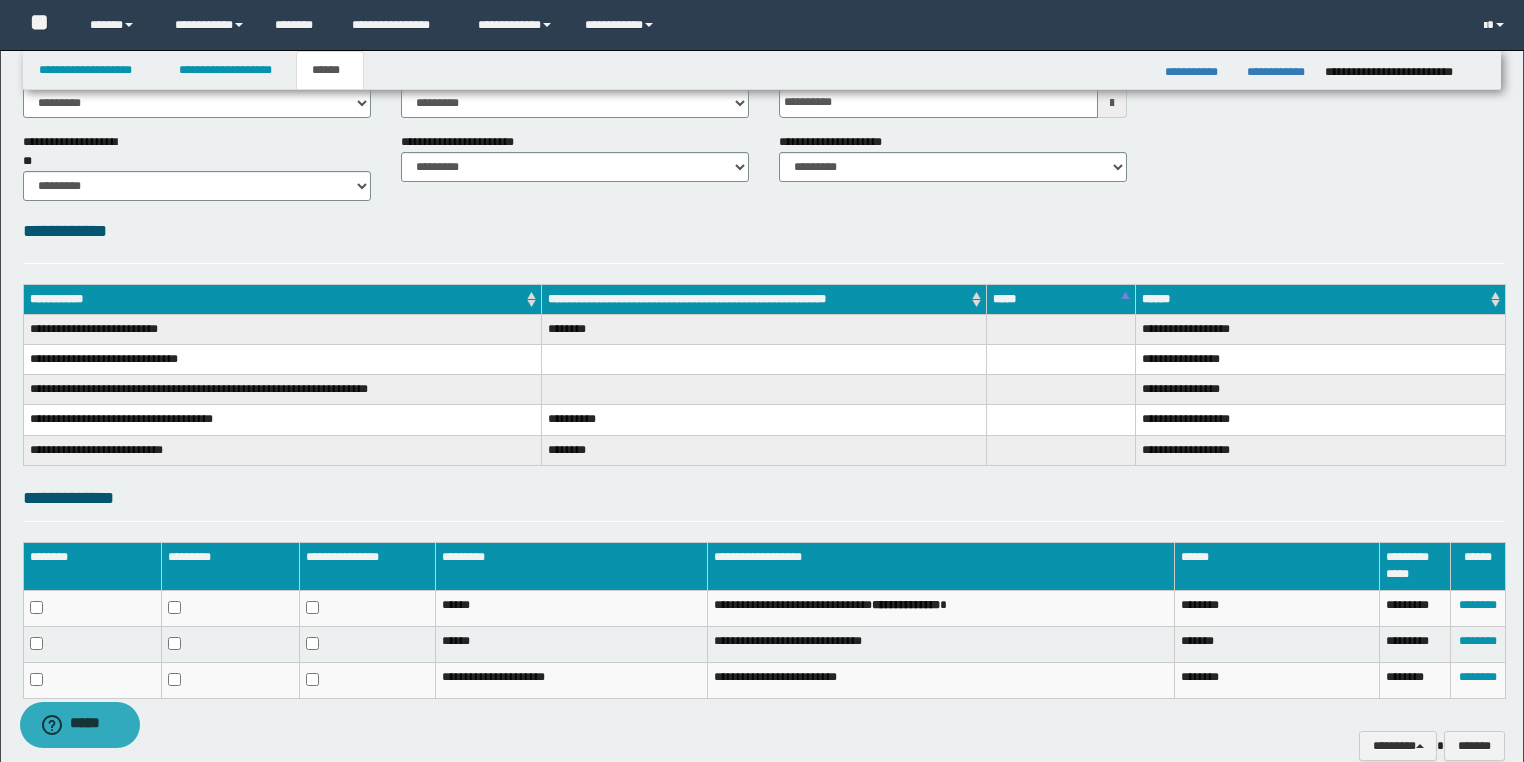 scroll, scrollTop: 220, scrollLeft: 0, axis: vertical 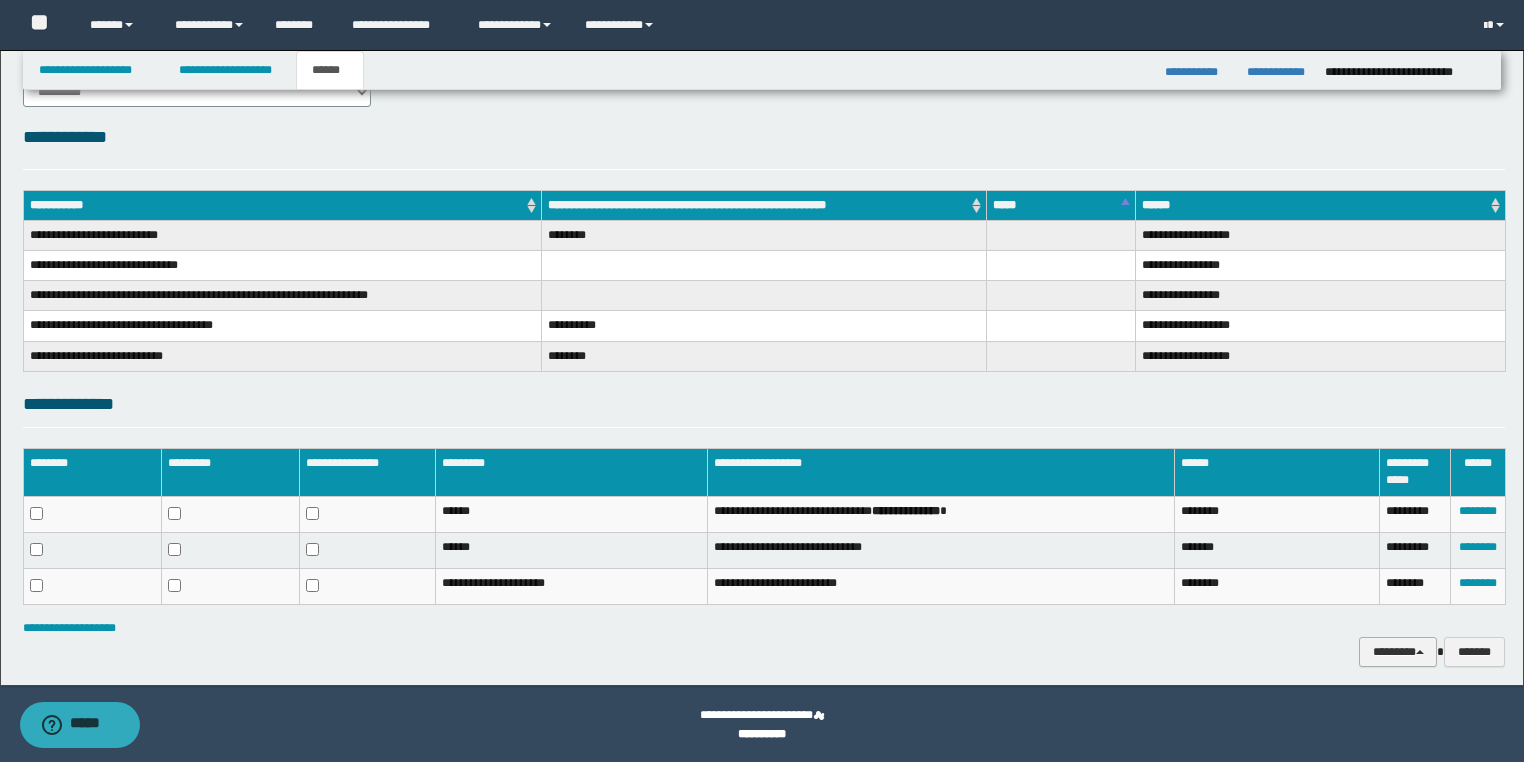 click on "********" at bounding box center [1398, 652] 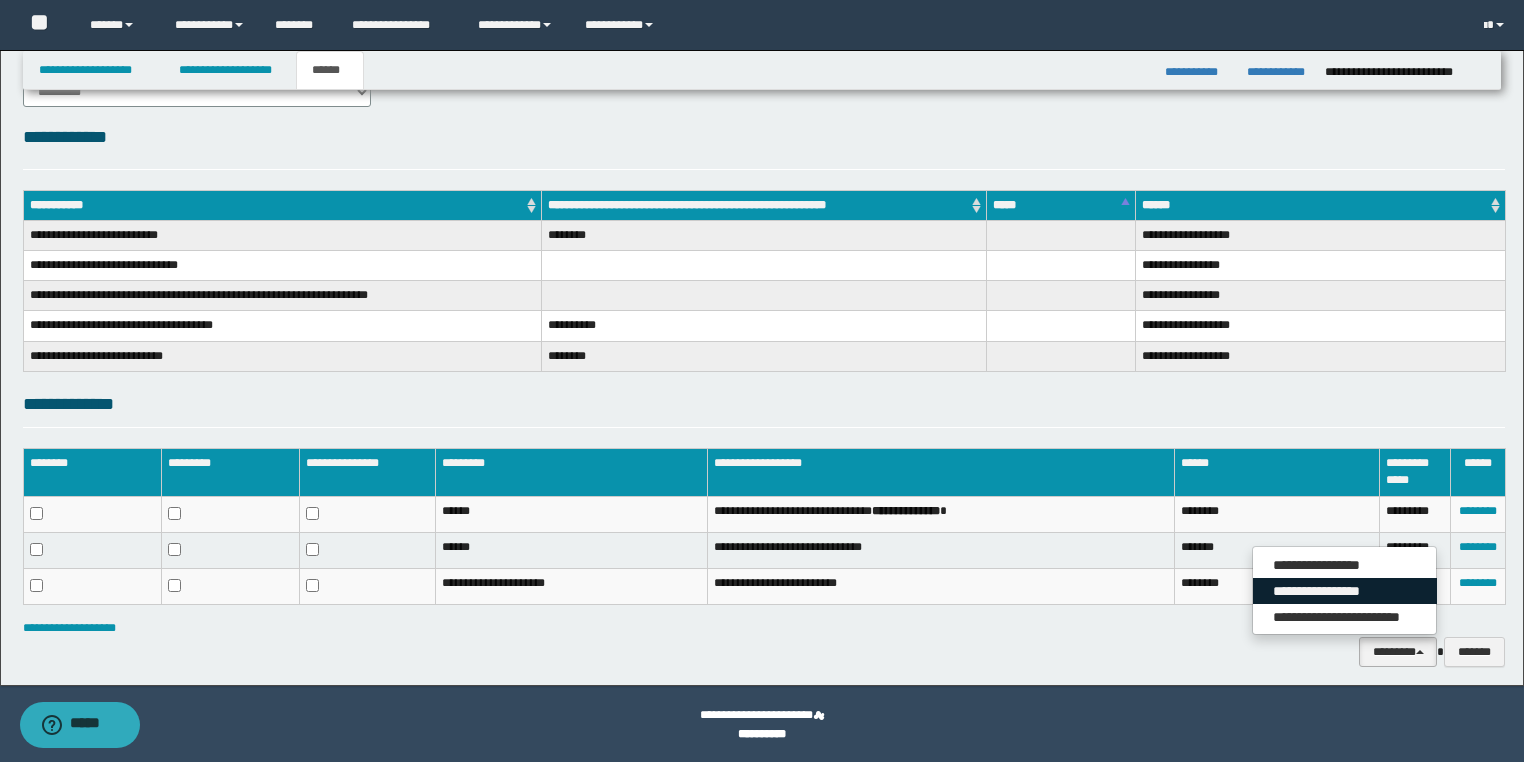click on "**********" at bounding box center (1345, 591) 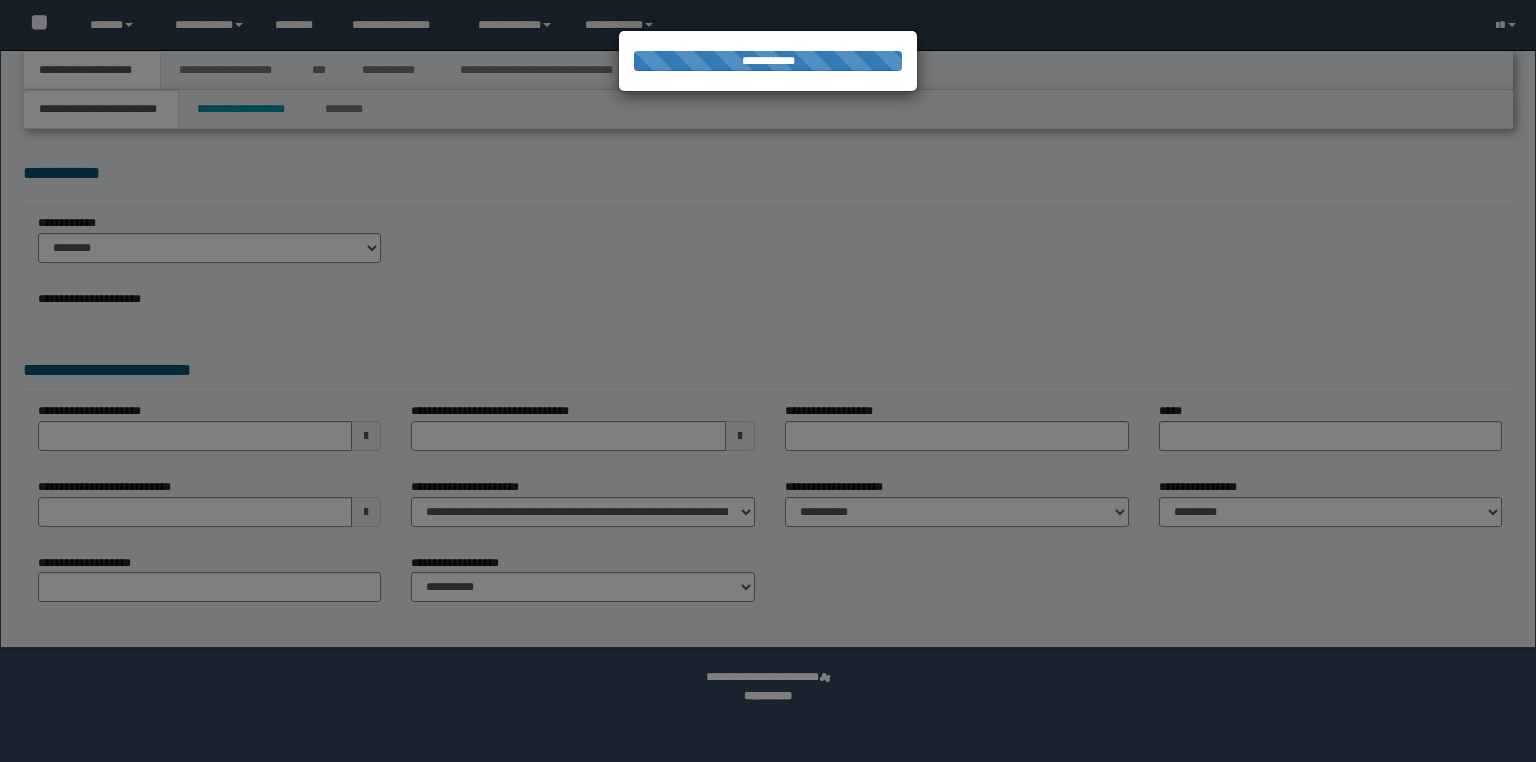 scroll, scrollTop: 0, scrollLeft: 0, axis: both 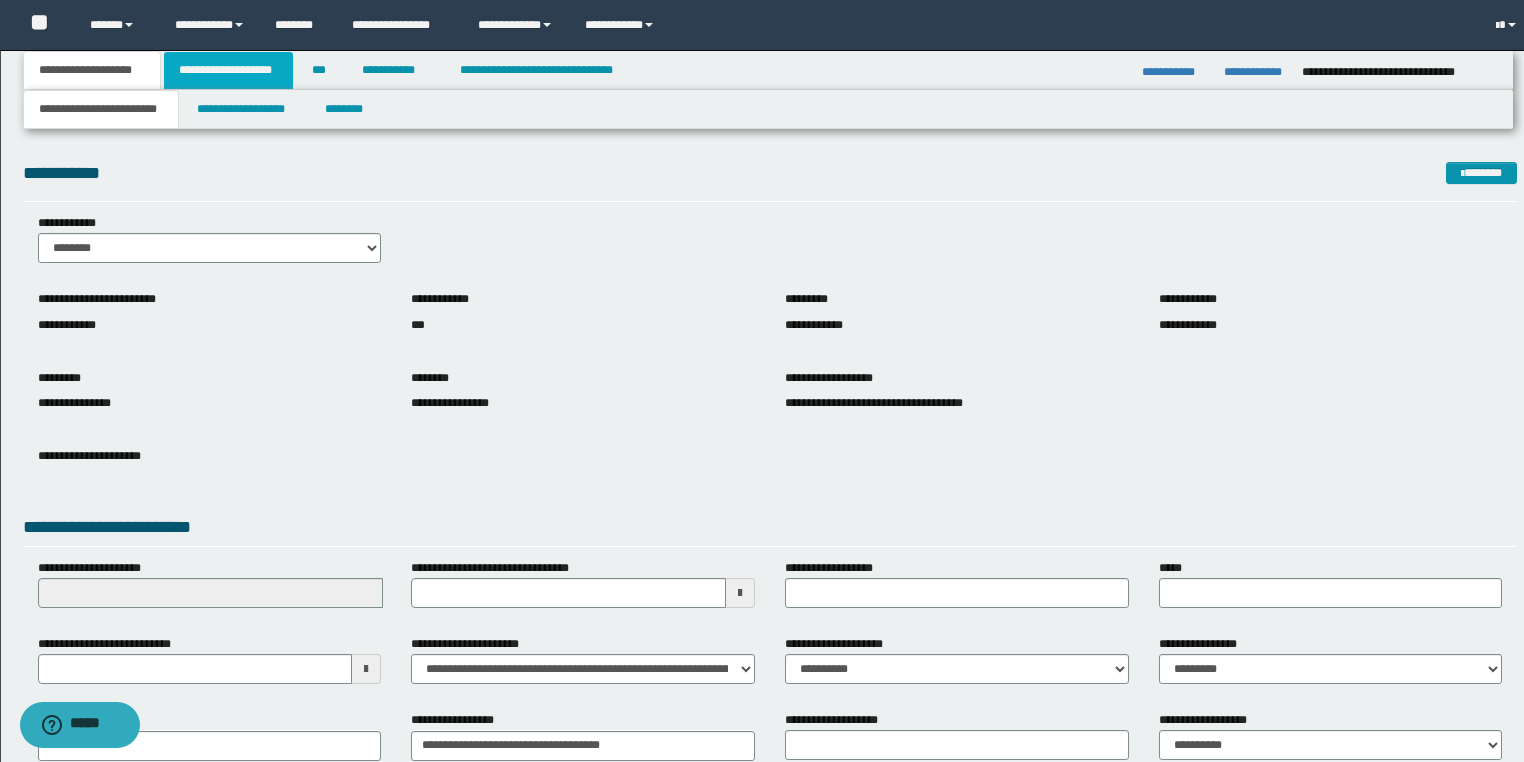 click on "**********" at bounding box center (228, 70) 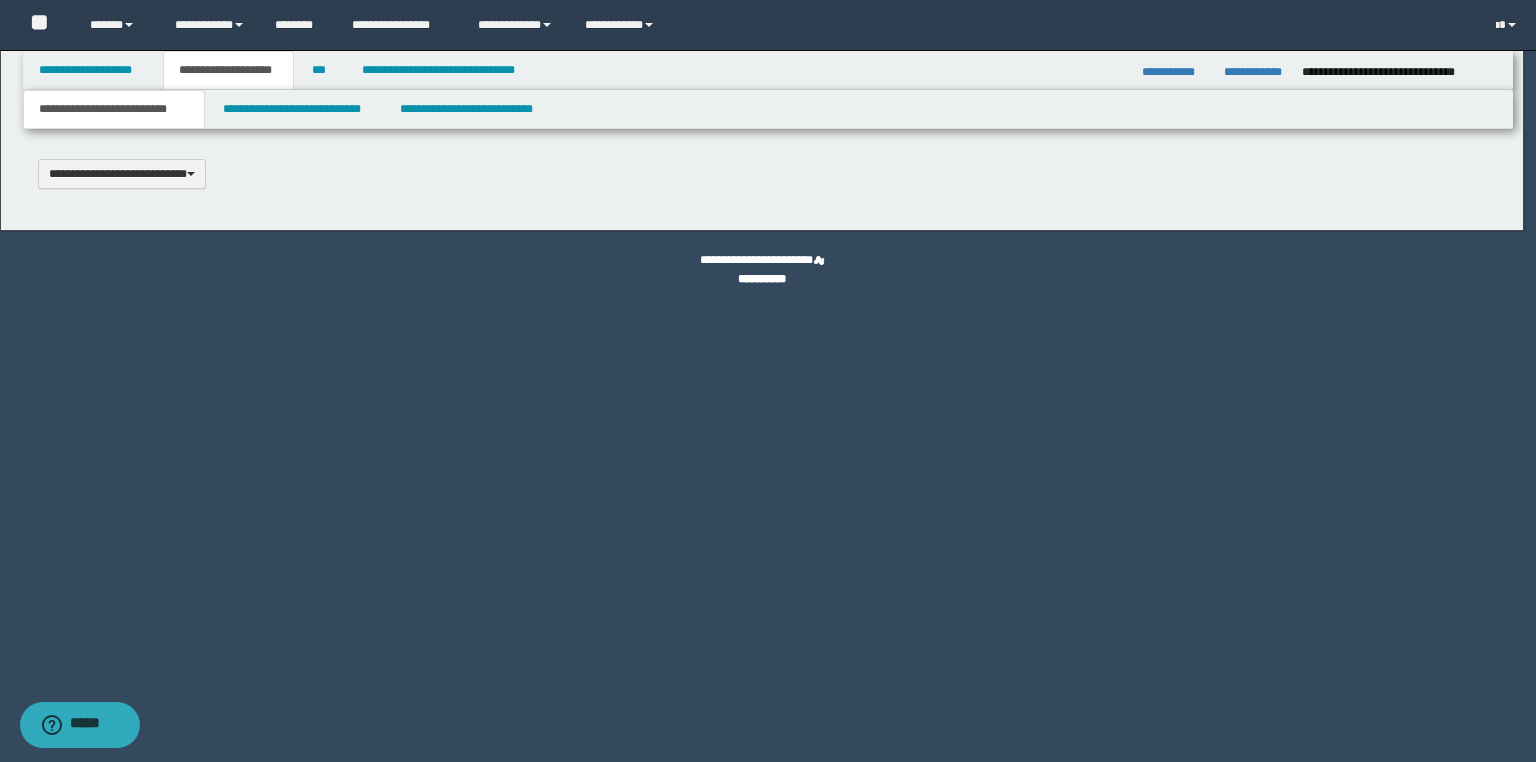 type 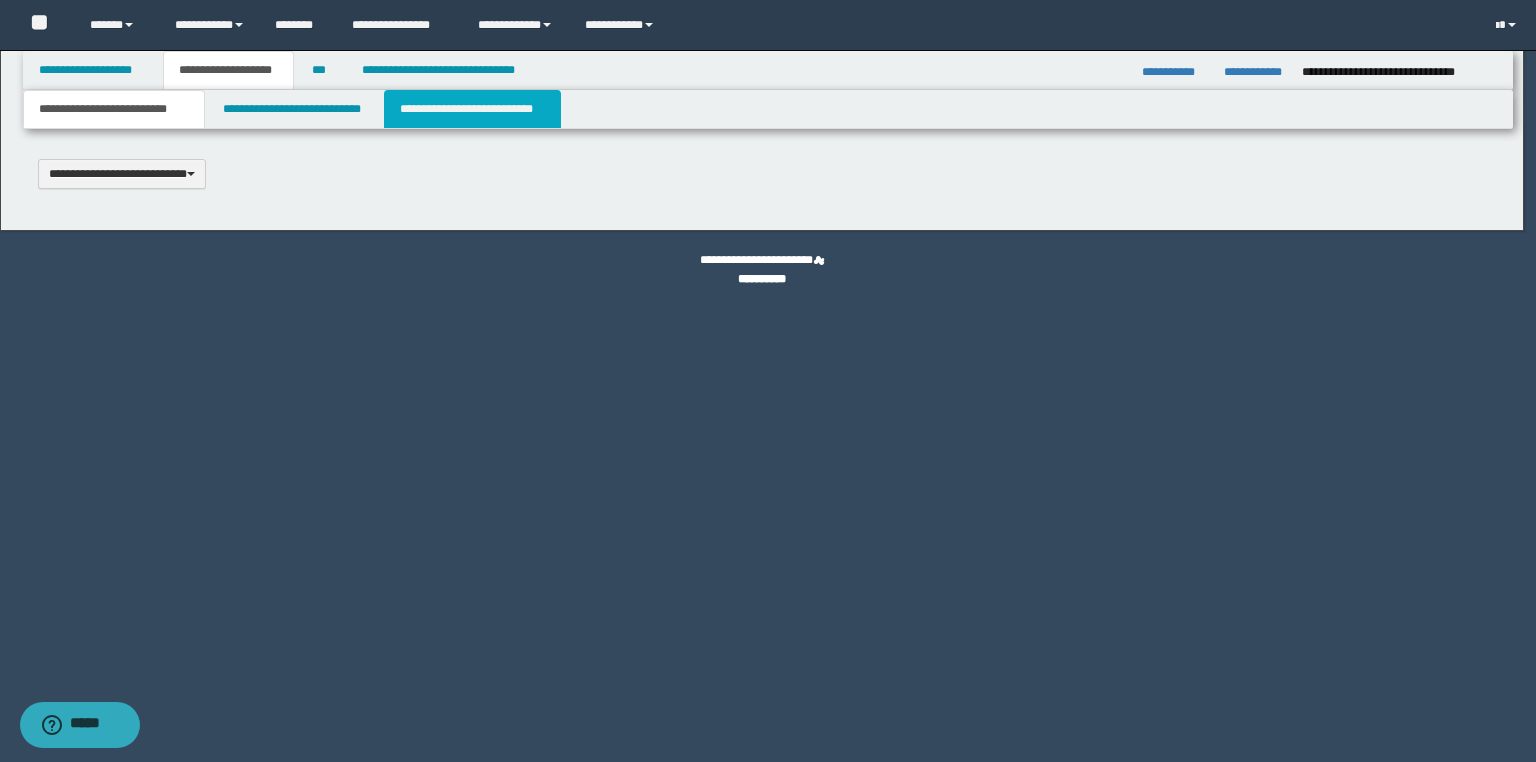 scroll, scrollTop: 0, scrollLeft: 0, axis: both 